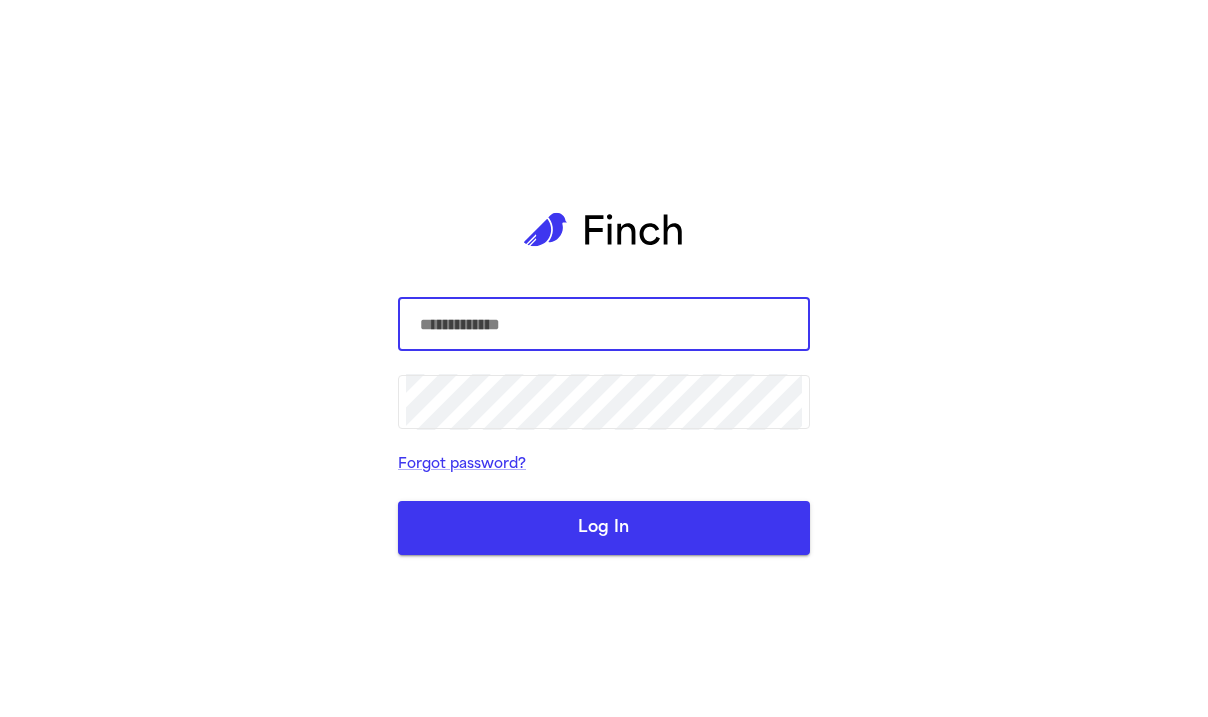 scroll, scrollTop: 0, scrollLeft: 0, axis: both 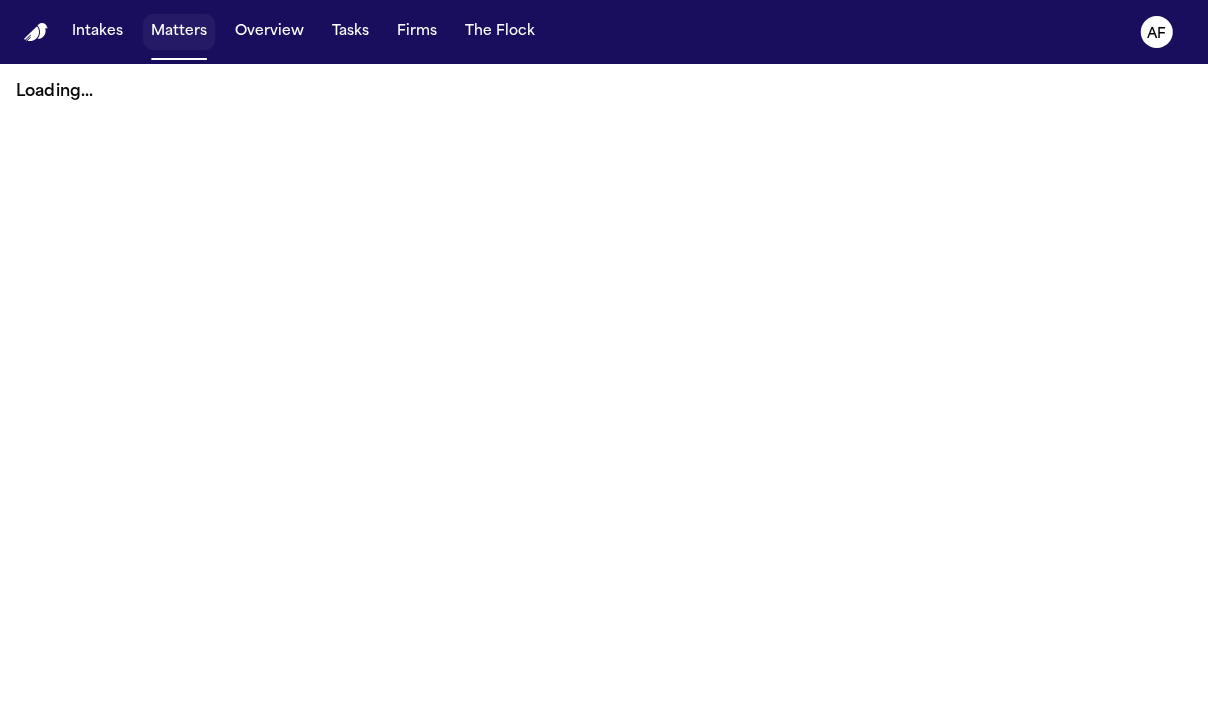 click on "Matters" at bounding box center (179, 32) 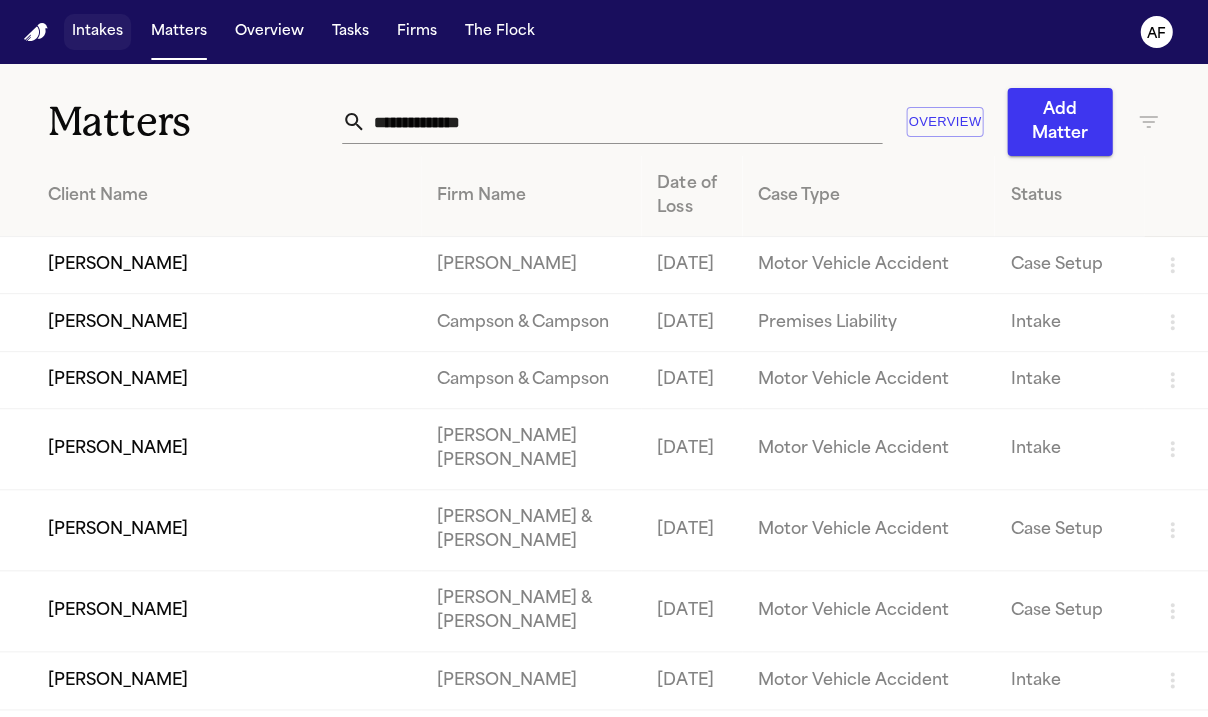 click on "Intakes" at bounding box center (97, 32) 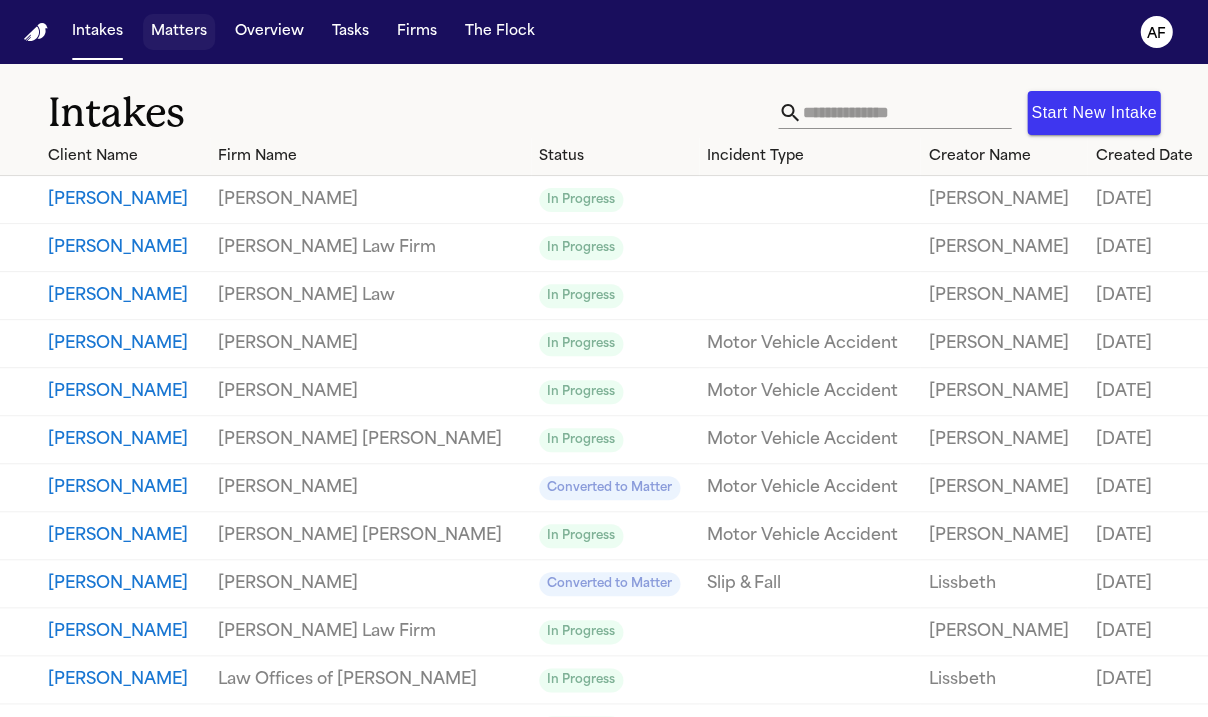 click on "Matters" at bounding box center (179, 32) 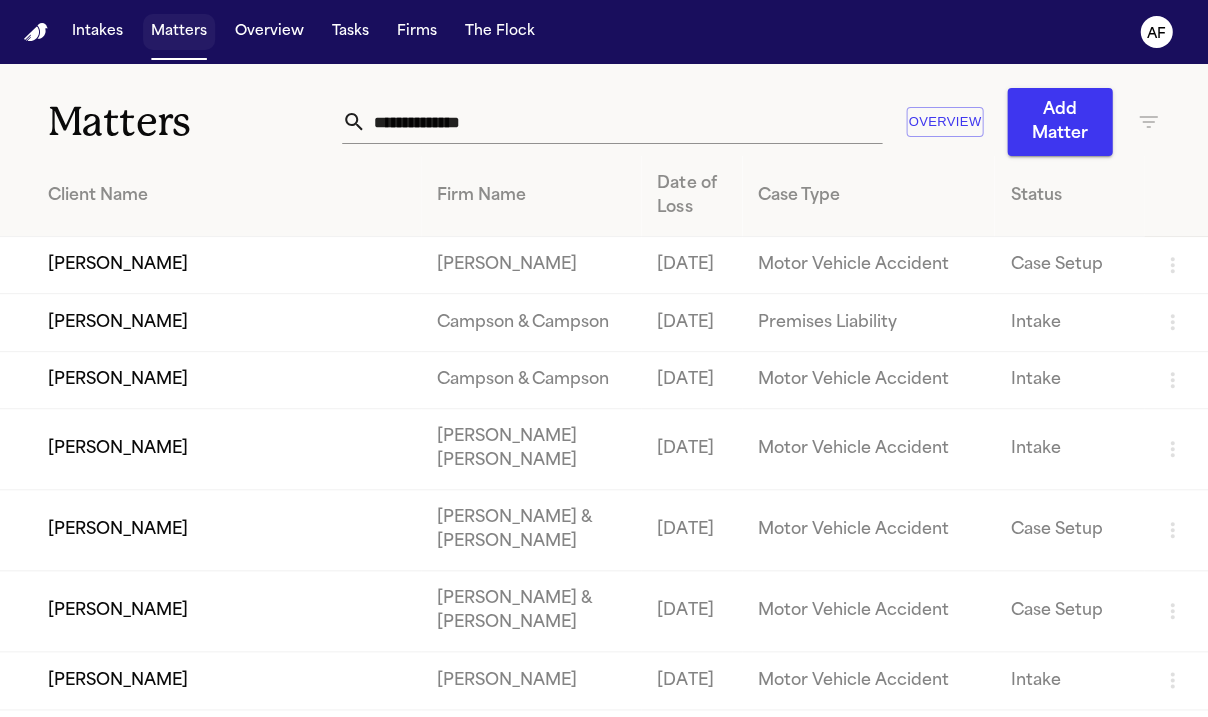 click on "Matters" at bounding box center [179, 32] 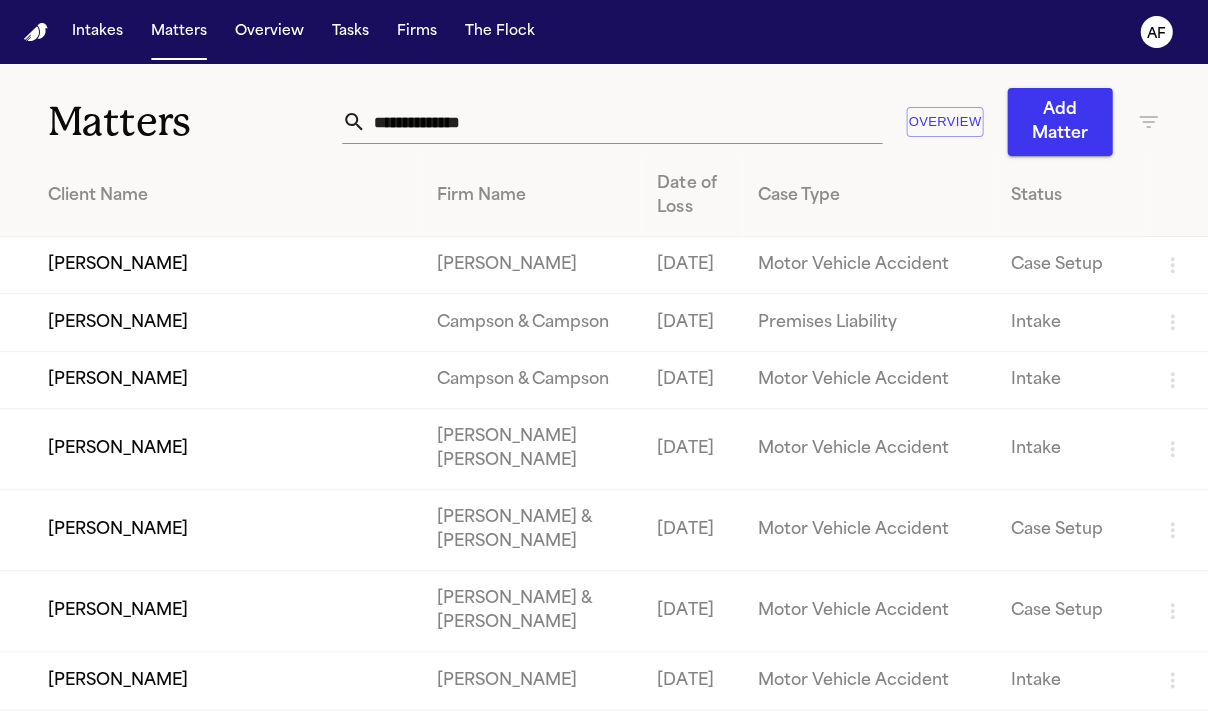 click on "Matters Overview Add Matter" at bounding box center [604, 110] 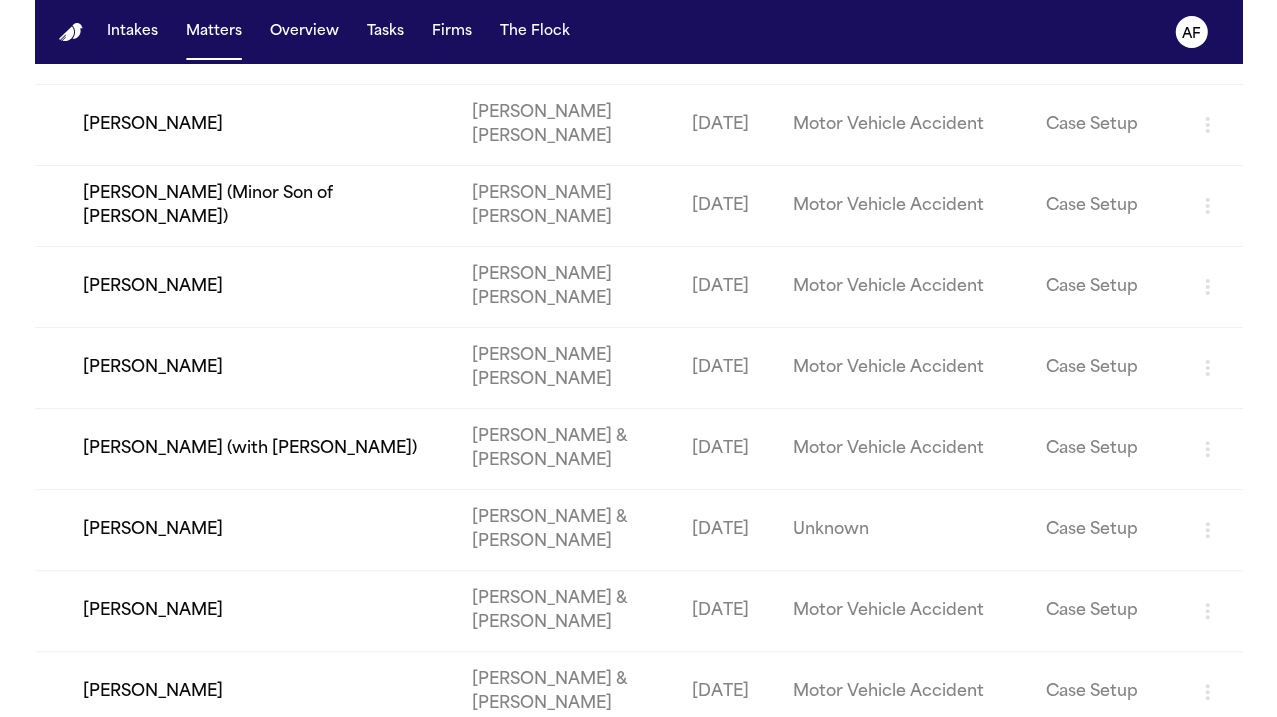 scroll, scrollTop: 1365, scrollLeft: 0, axis: vertical 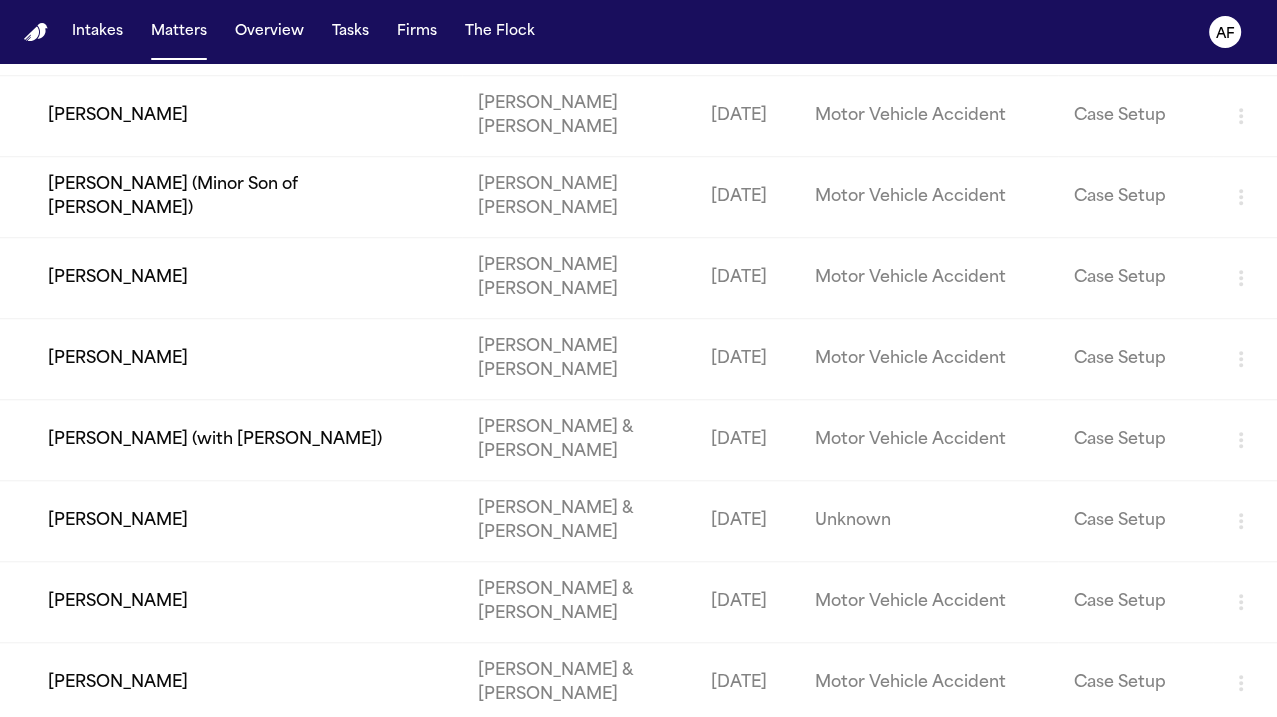 click on "[PERSON_NAME]" at bounding box center [231, 359] 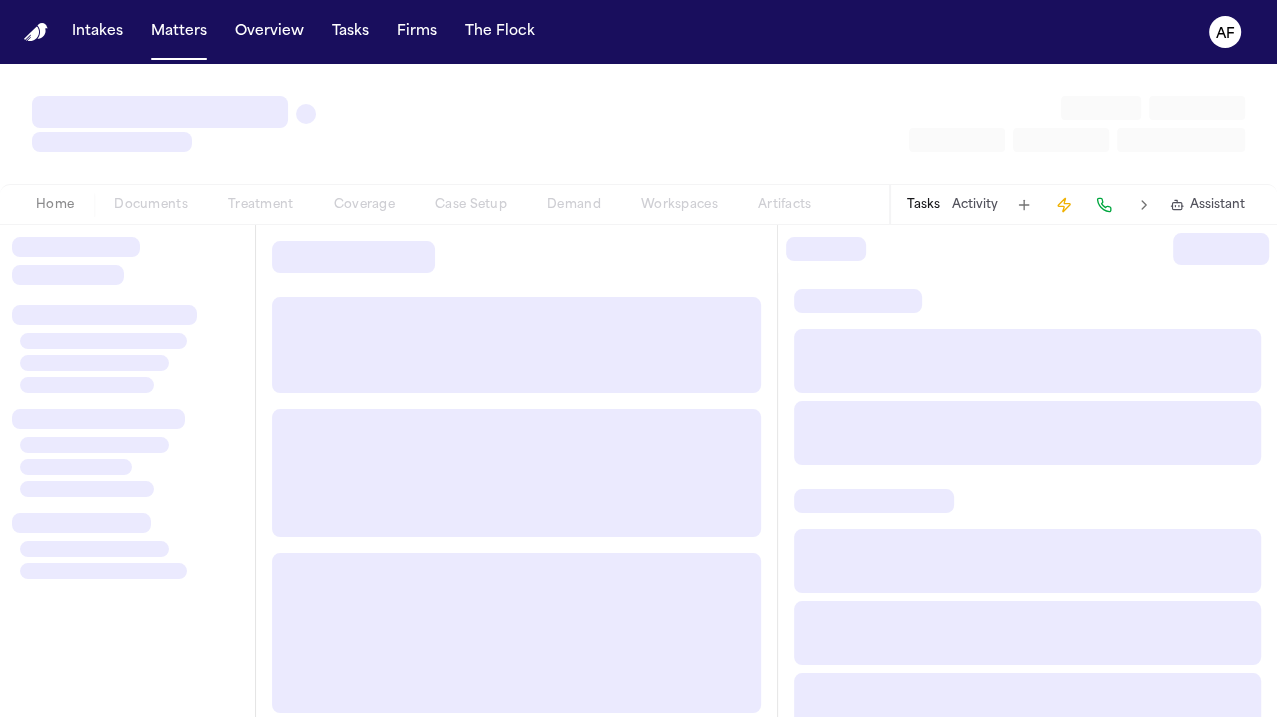 scroll, scrollTop: 0, scrollLeft: 0, axis: both 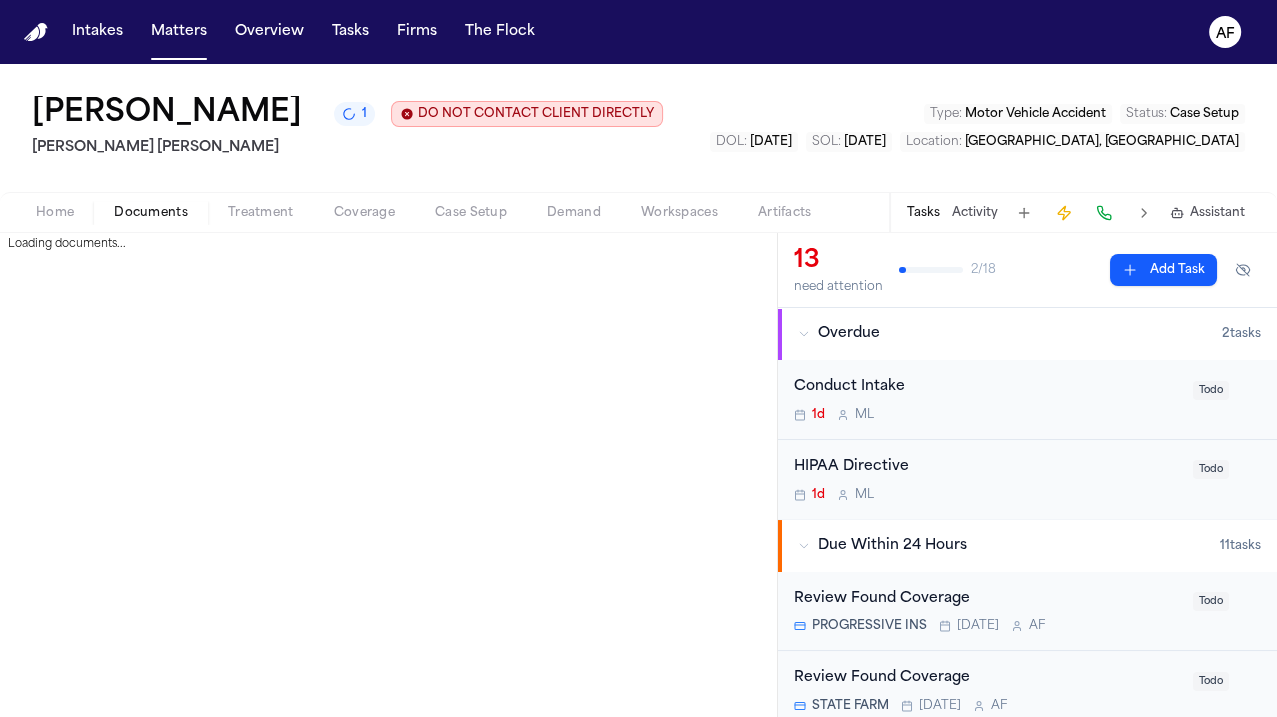 click on "Documents" at bounding box center (151, 213) 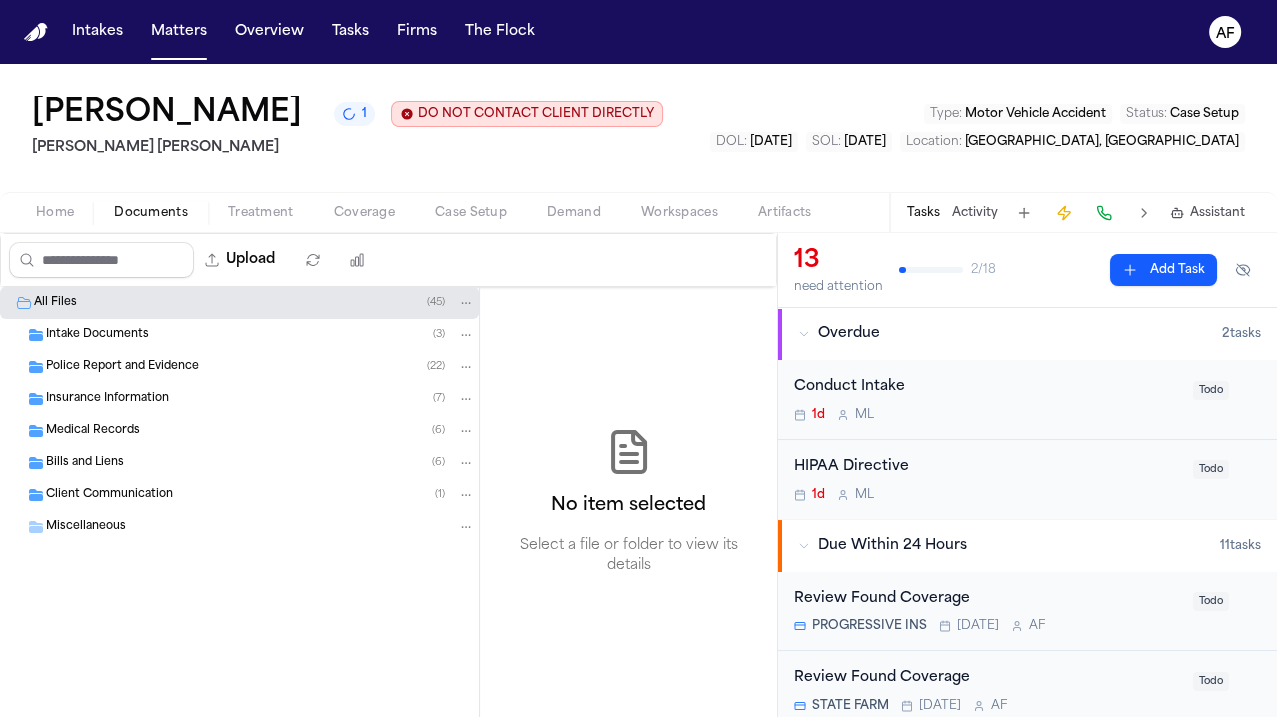 click on "Intake Documents ( 3 )" at bounding box center [239, 335] 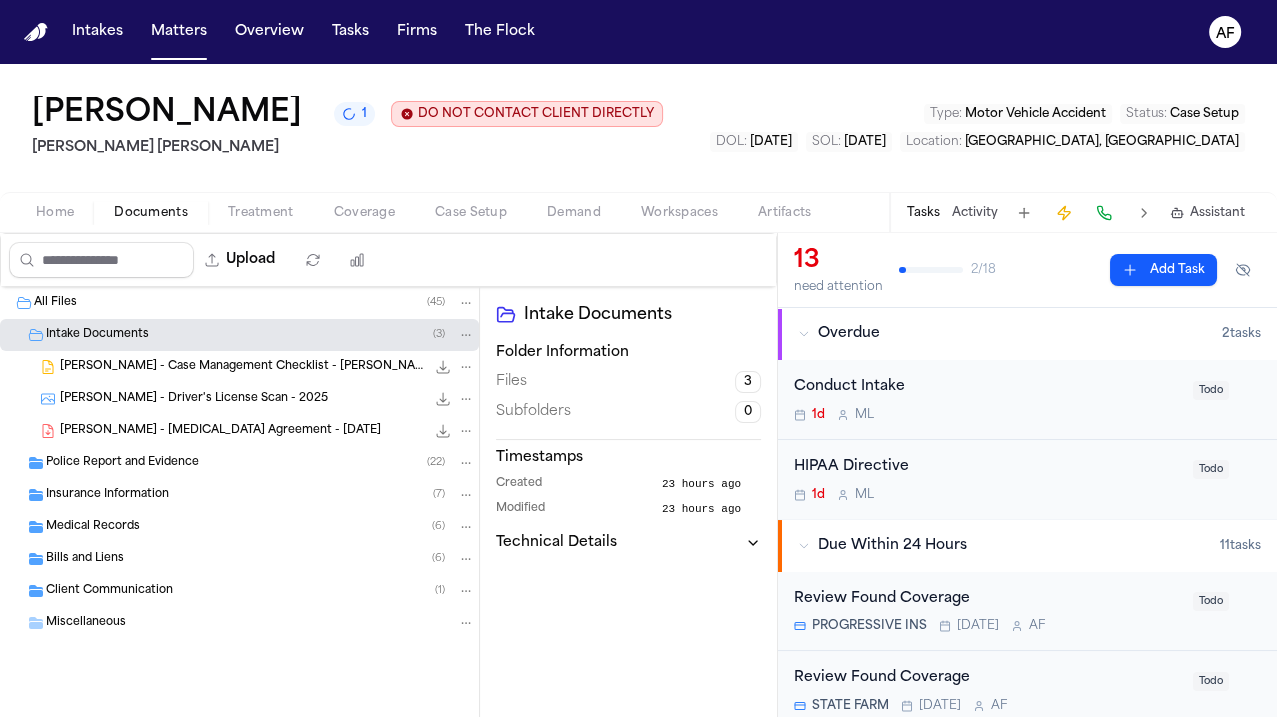 click on "Police Report and Evidence" at bounding box center (122, 463) 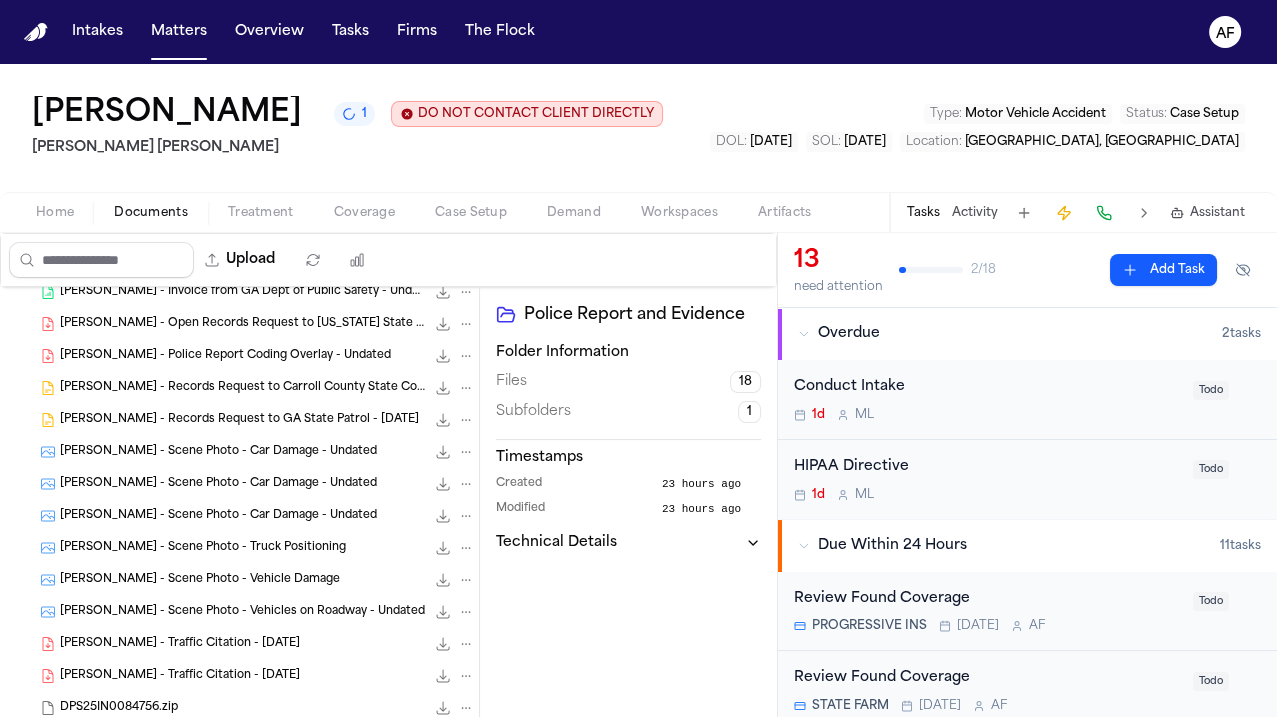 scroll, scrollTop: 447, scrollLeft: 0, axis: vertical 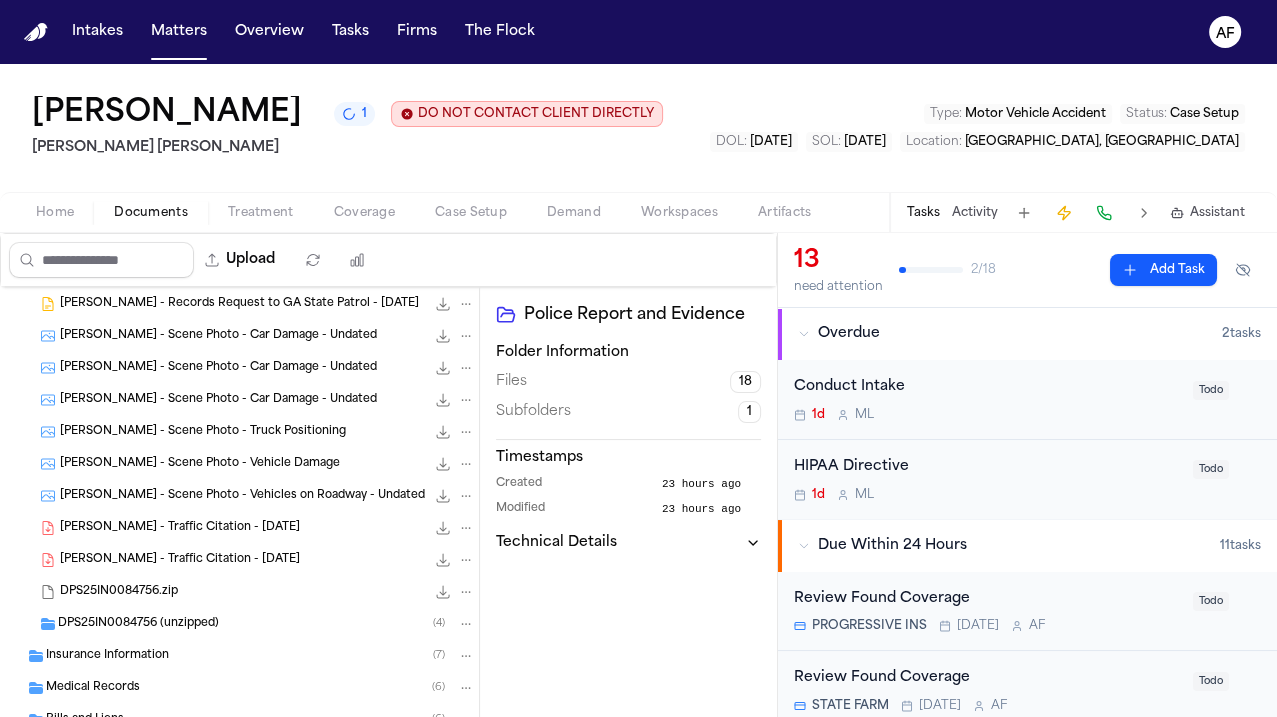 click on "Insurance Information" at bounding box center (107, 656) 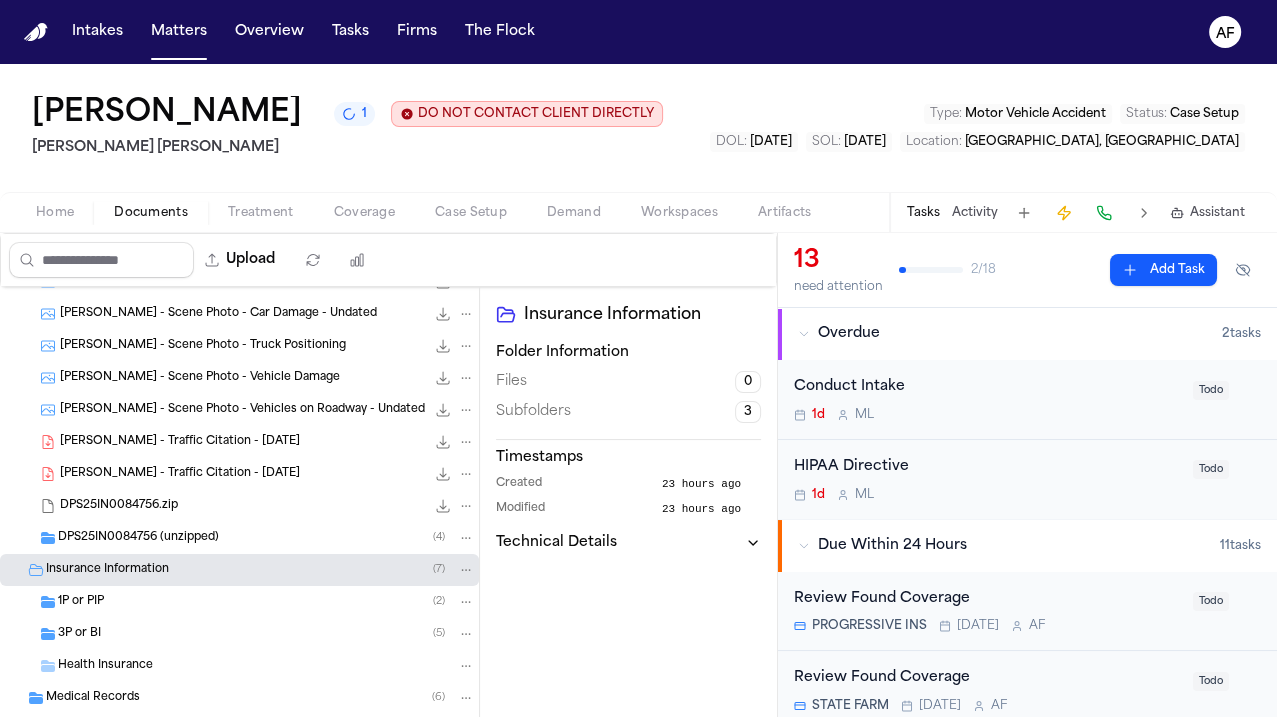 scroll, scrollTop: 557, scrollLeft: 0, axis: vertical 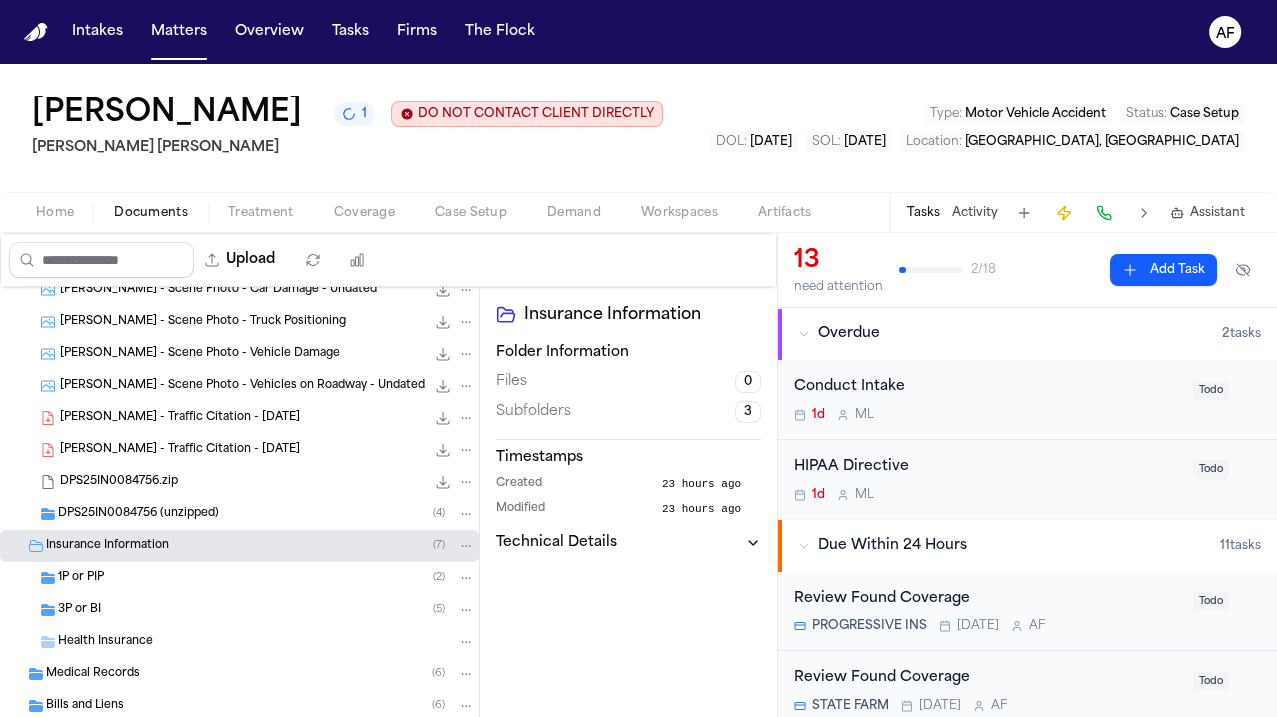 click on "3P or BI ( 5 )" at bounding box center (239, 610) 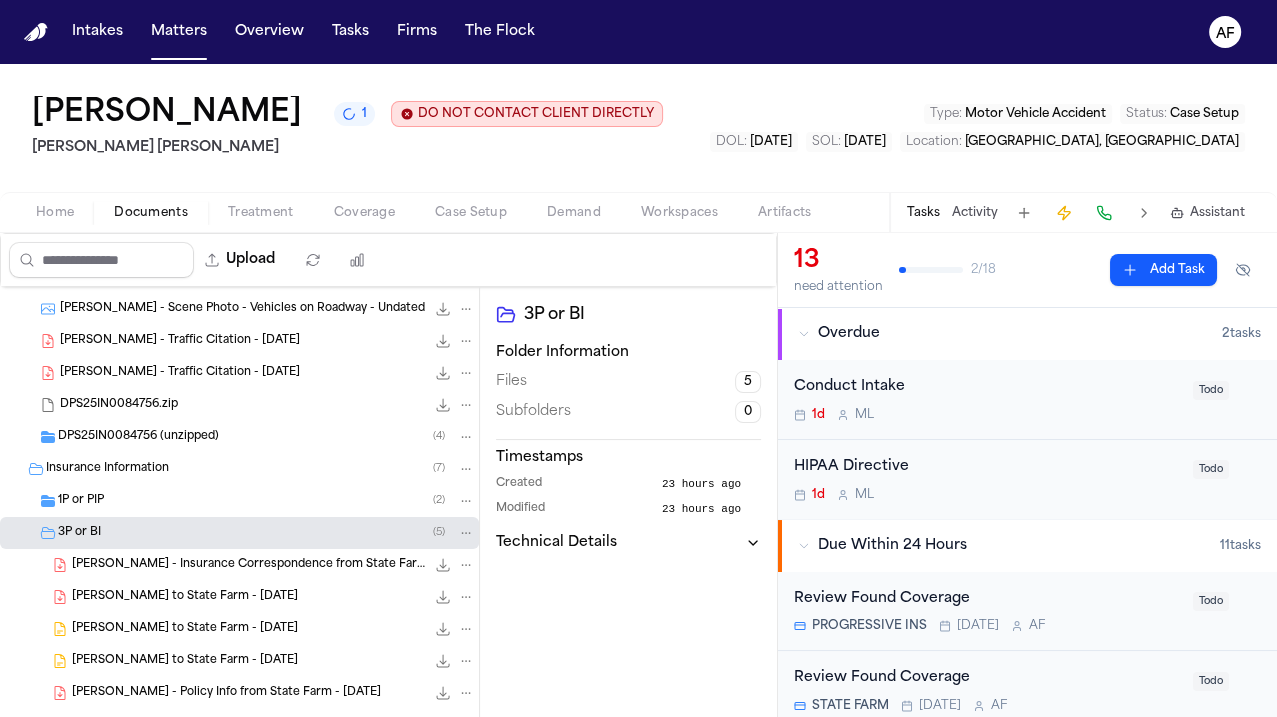 scroll, scrollTop: 676, scrollLeft: 0, axis: vertical 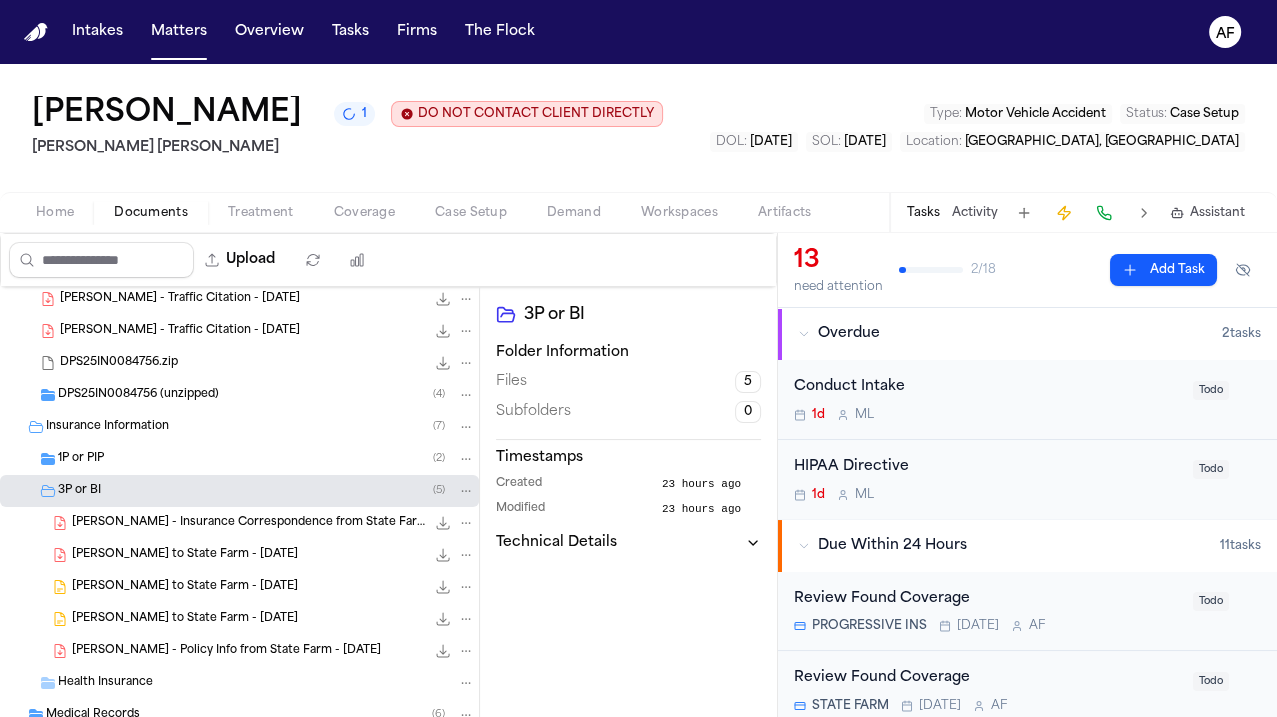 click on "1P or PIP" at bounding box center [81, 459] 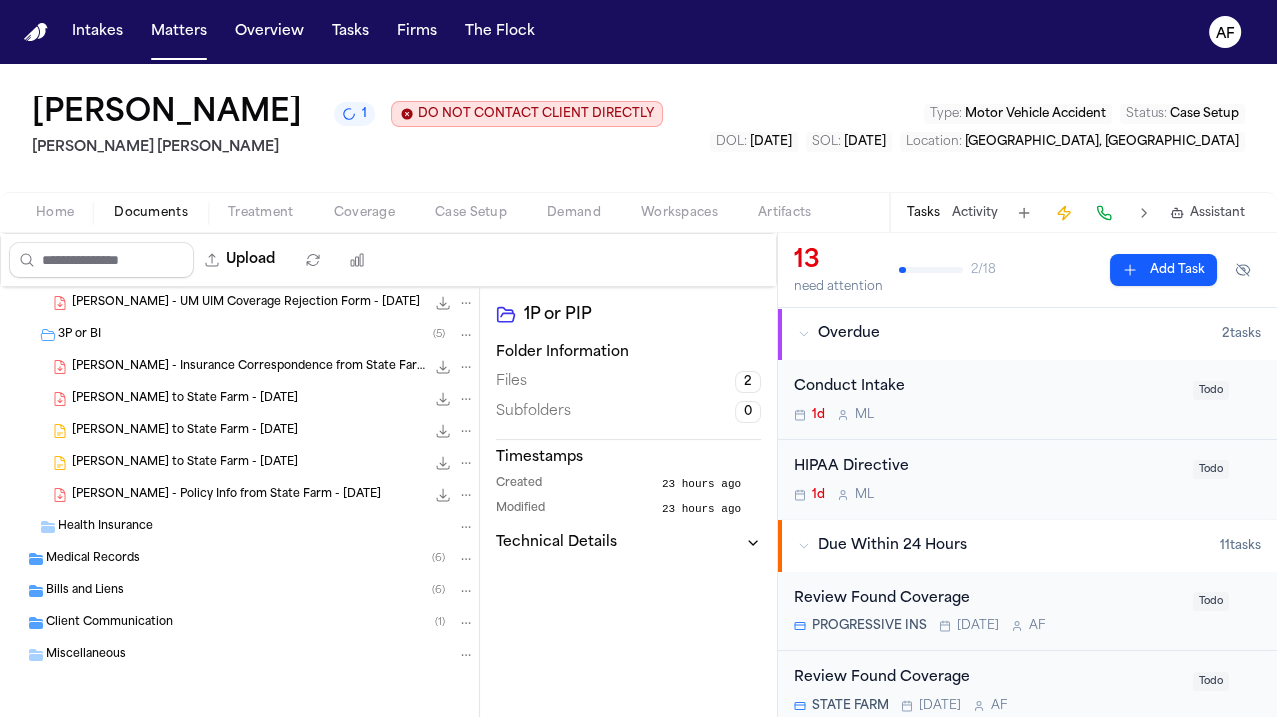 scroll, scrollTop: 898, scrollLeft: 0, axis: vertical 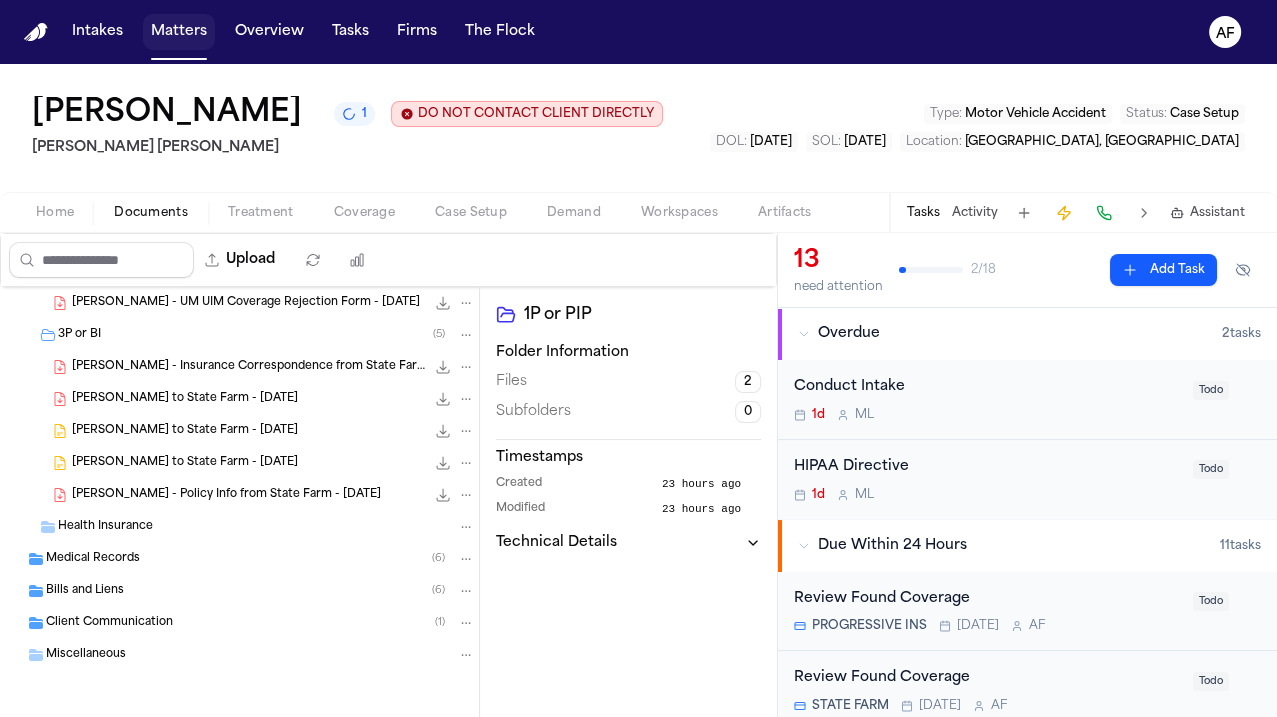 click on "Matters" at bounding box center (179, 32) 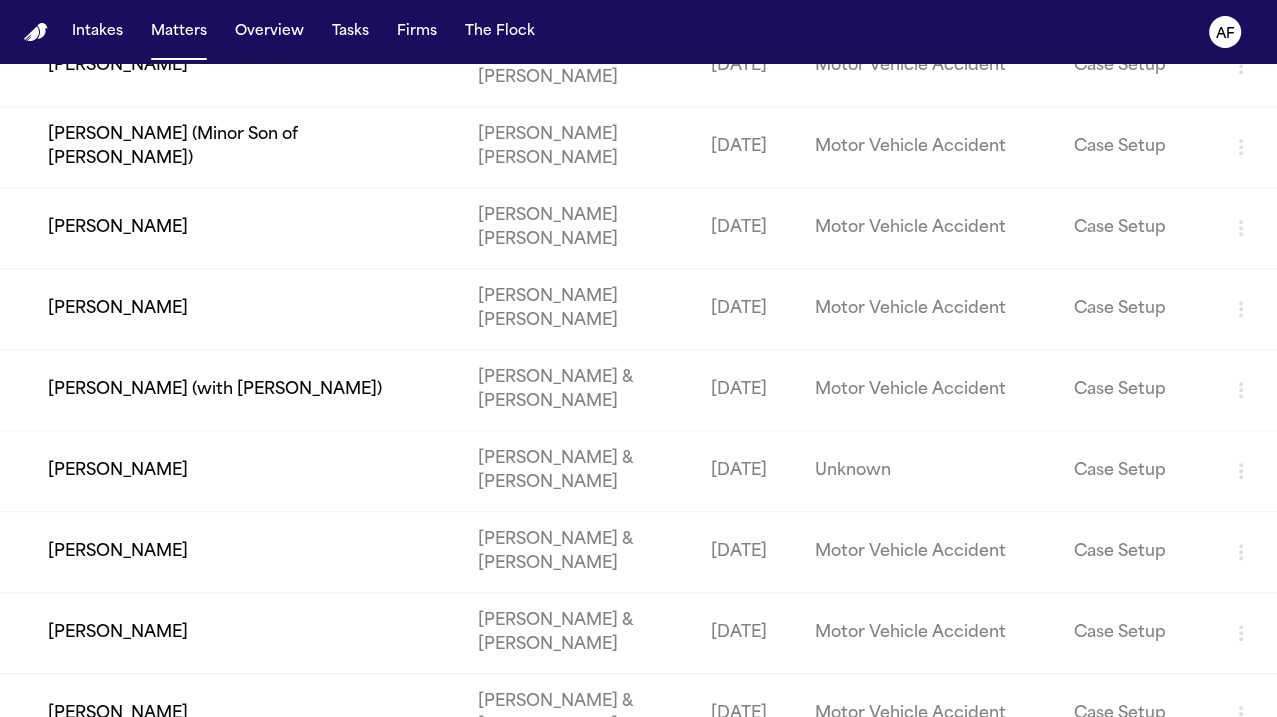 scroll, scrollTop: 1456, scrollLeft: 0, axis: vertical 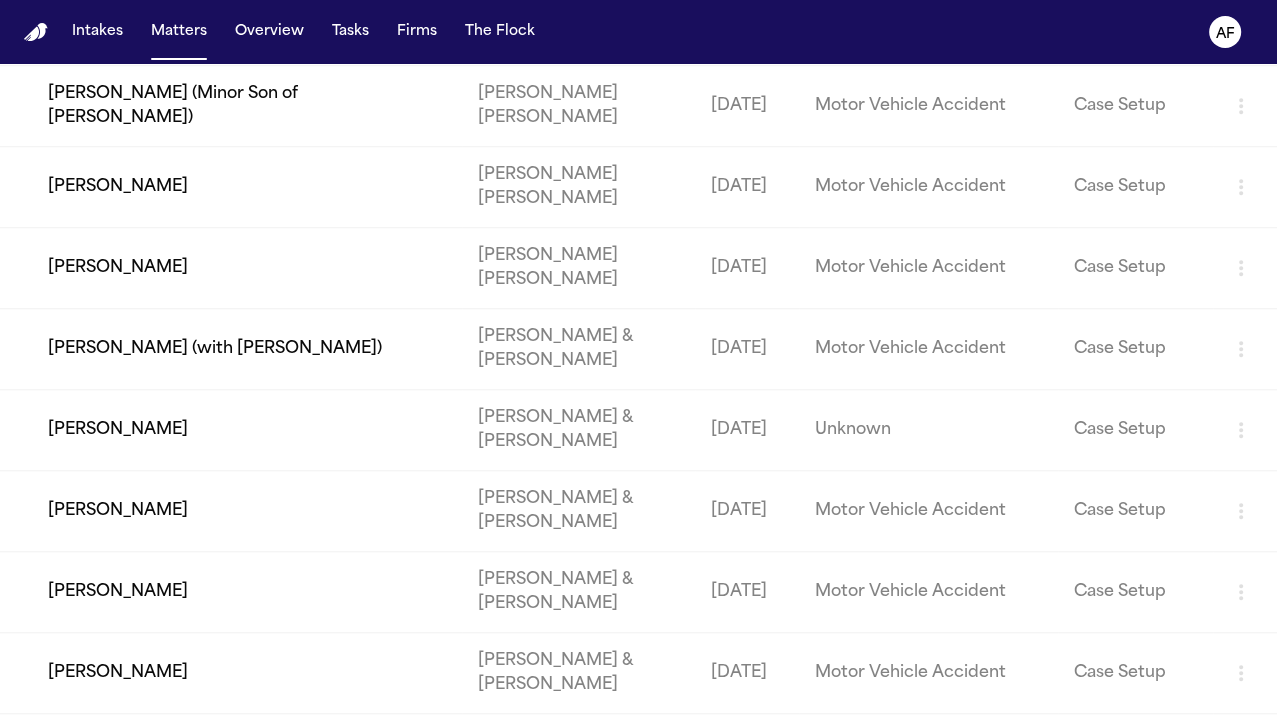 click on "[PERSON_NAME]" at bounding box center [231, 187] 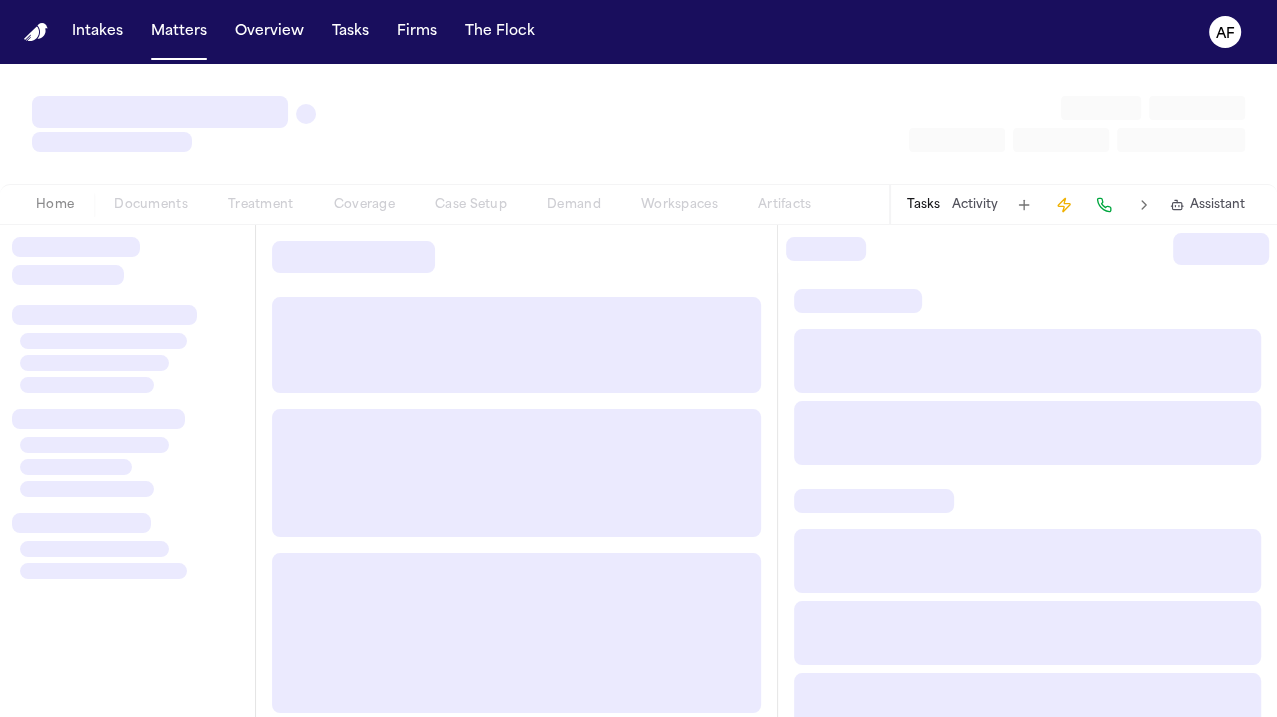 scroll, scrollTop: 0, scrollLeft: 0, axis: both 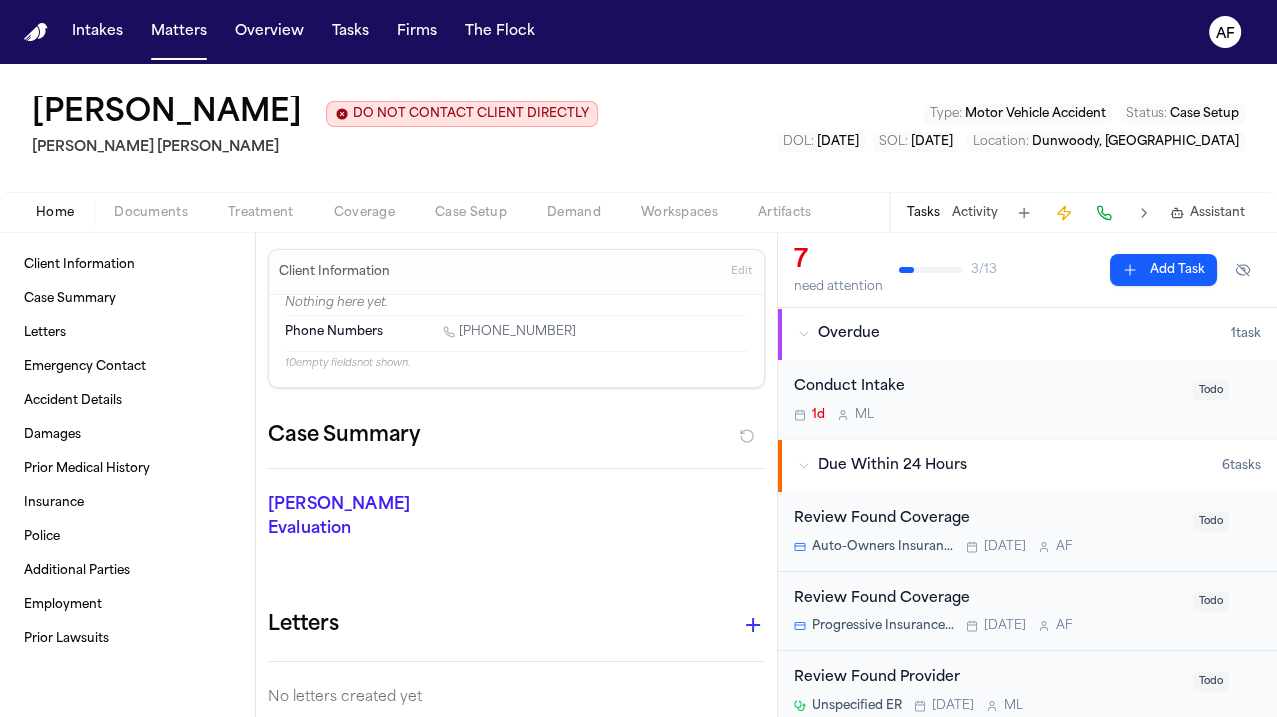 click on "Documents" at bounding box center [151, 213] 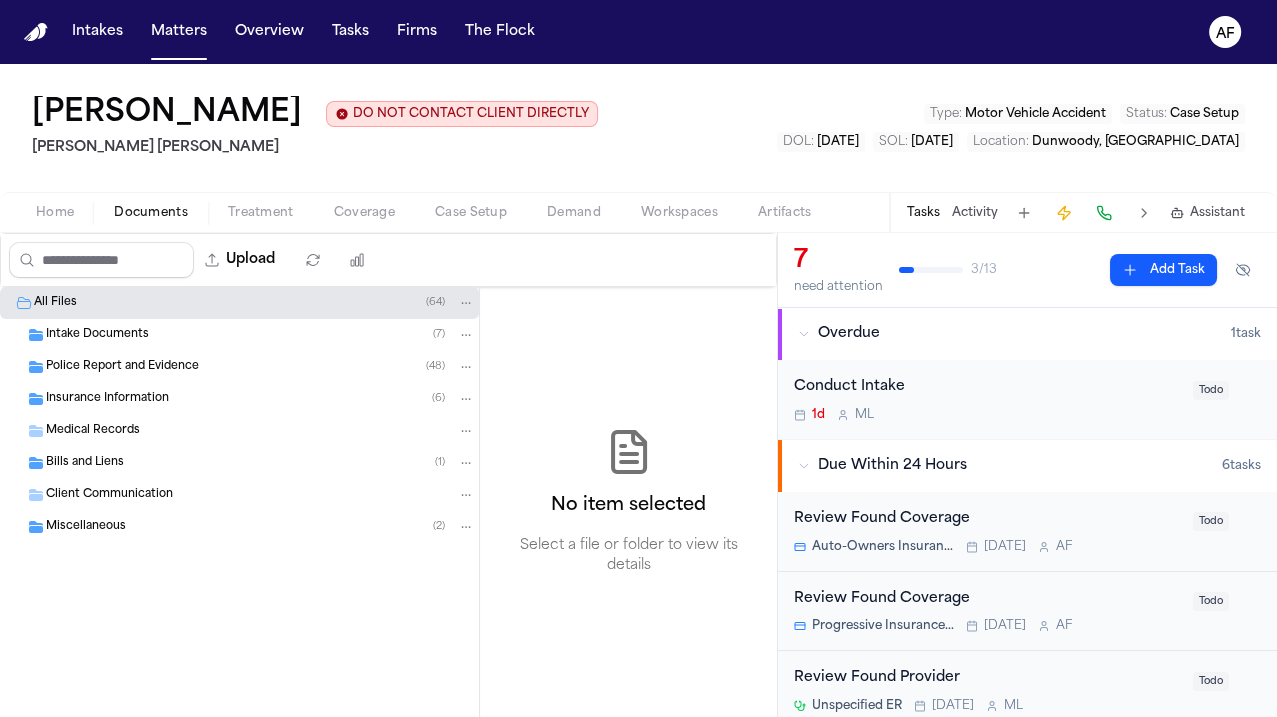 click on "Bills and Liens" at bounding box center [85, 463] 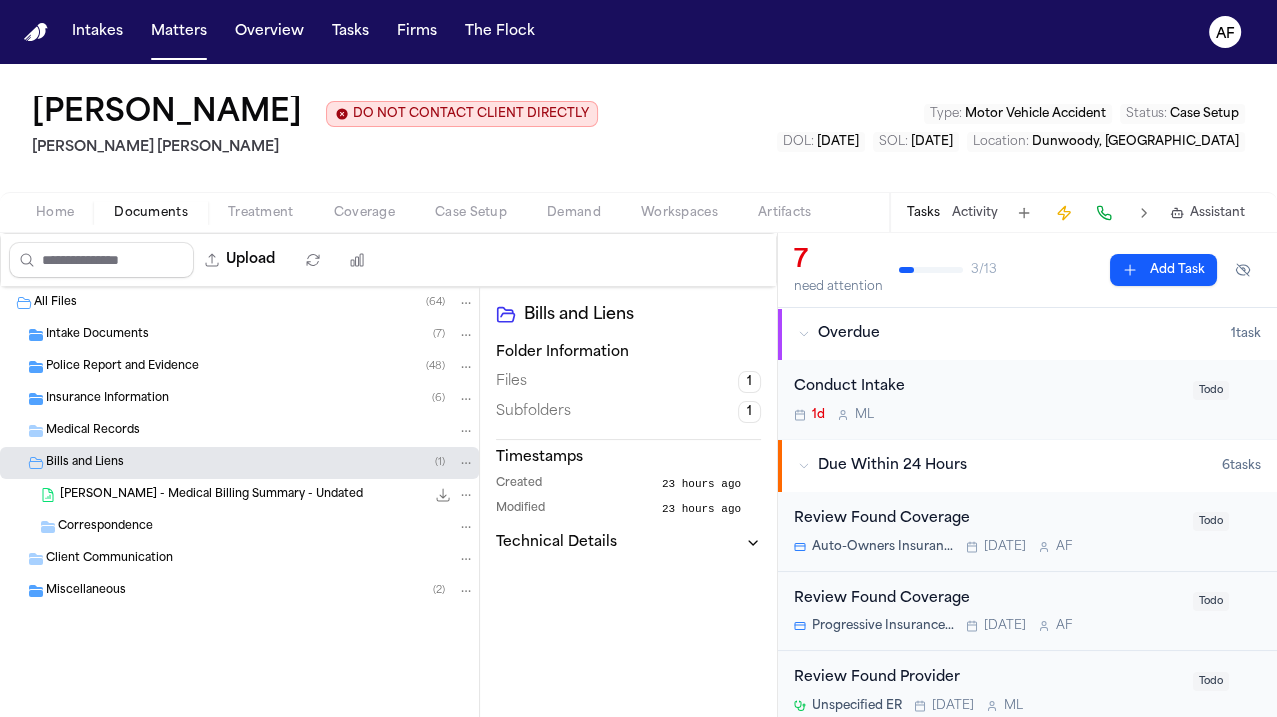 click on "Insurance Information ( 6 )" at bounding box center (260, 399) 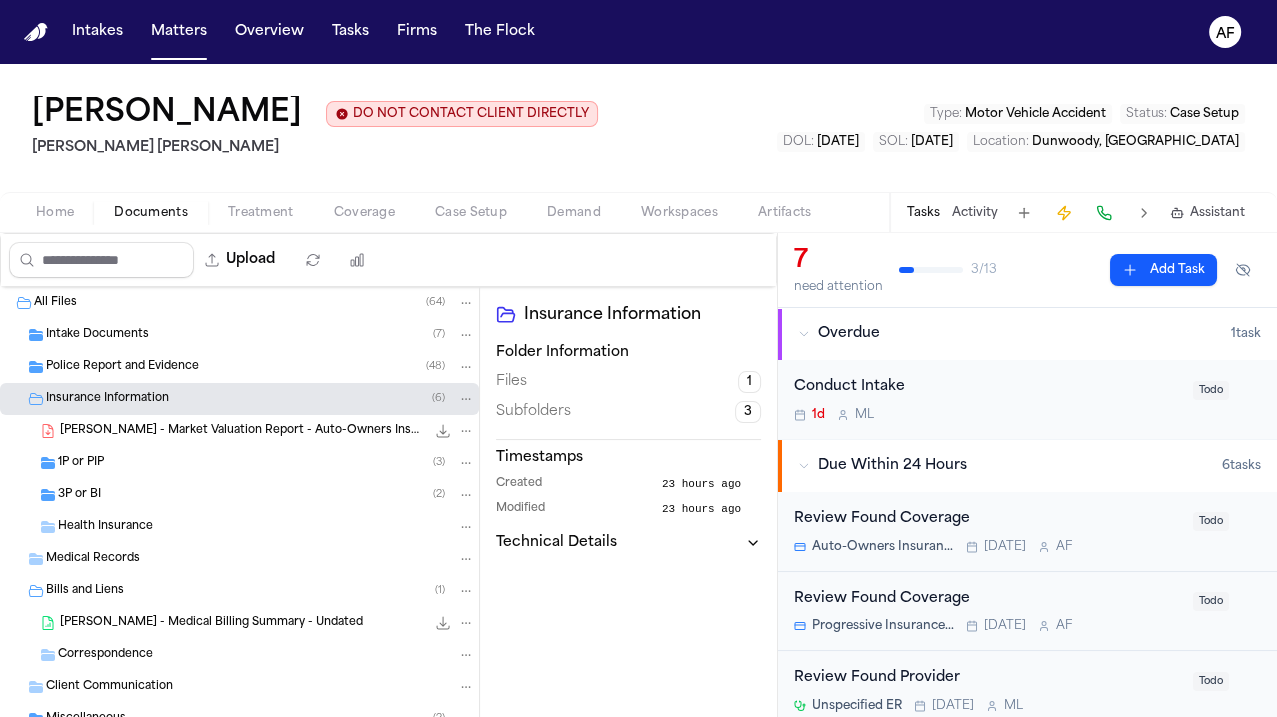 click on "1P or PIP" at bounding box center (81, 463) 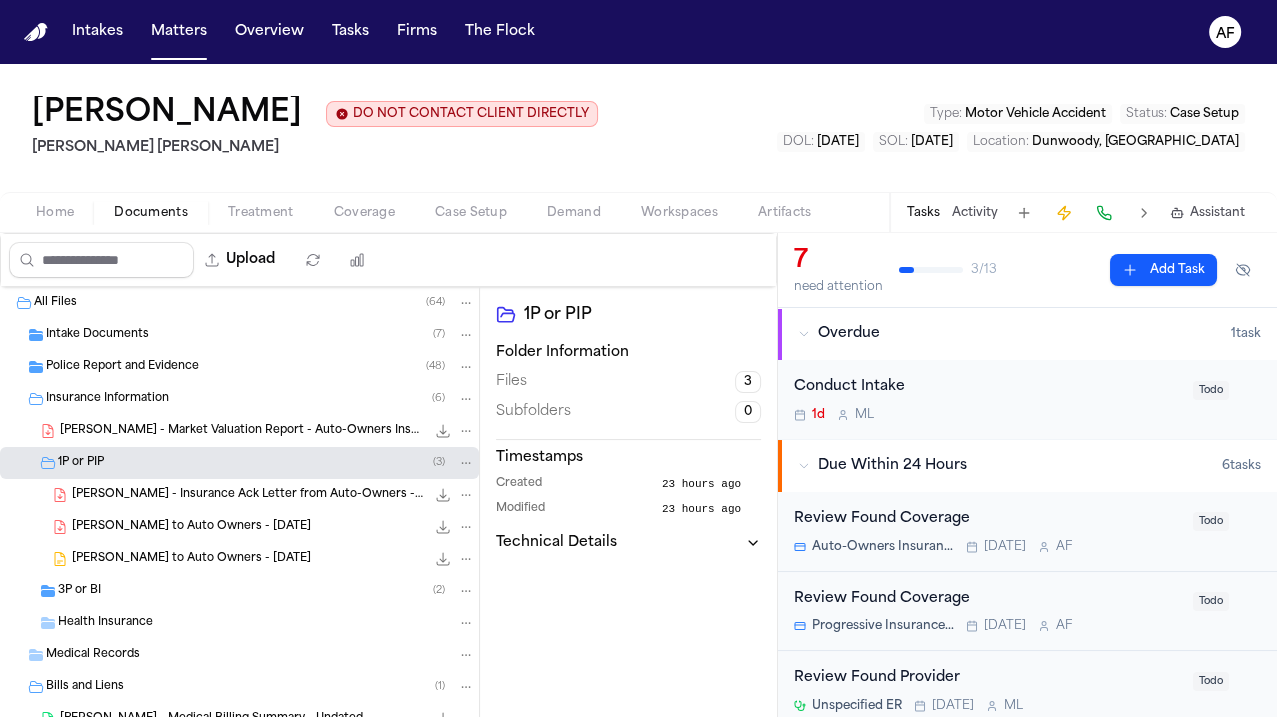 click on "3P or BI" at bounding box center (79, 591) 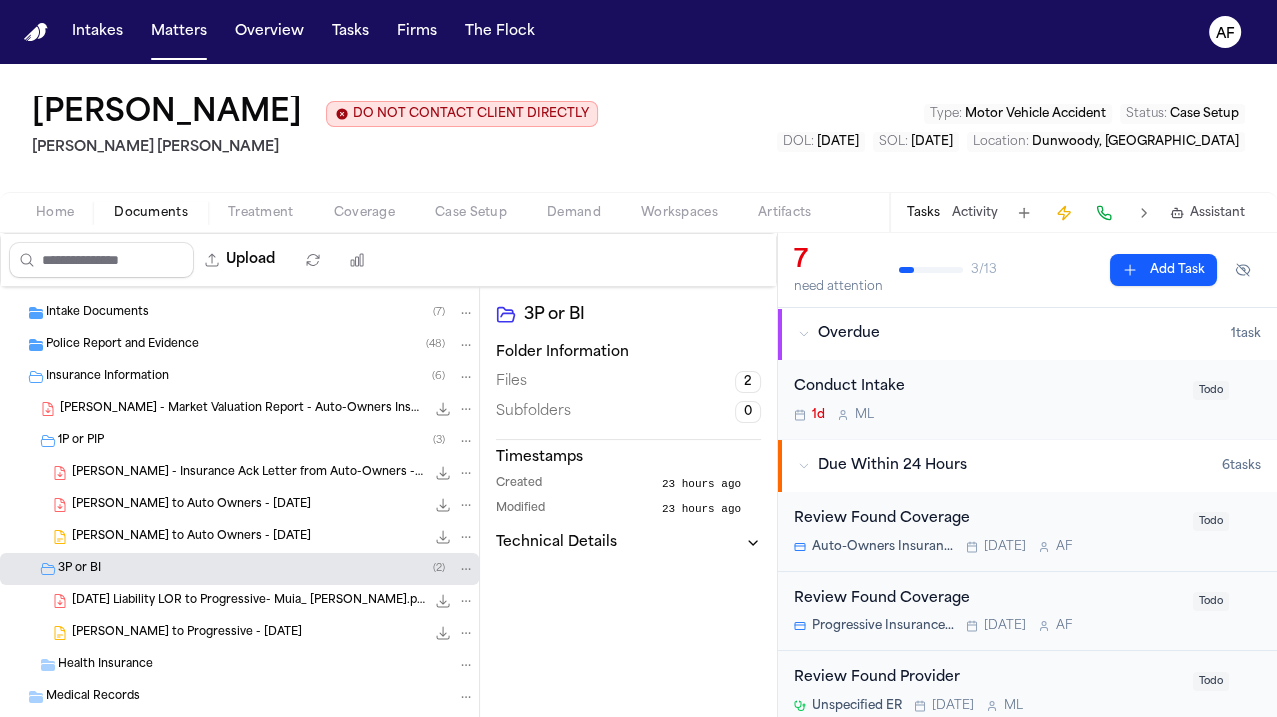 scroll, scrollTop: 24, scrollLeft: 0, axis: vertical 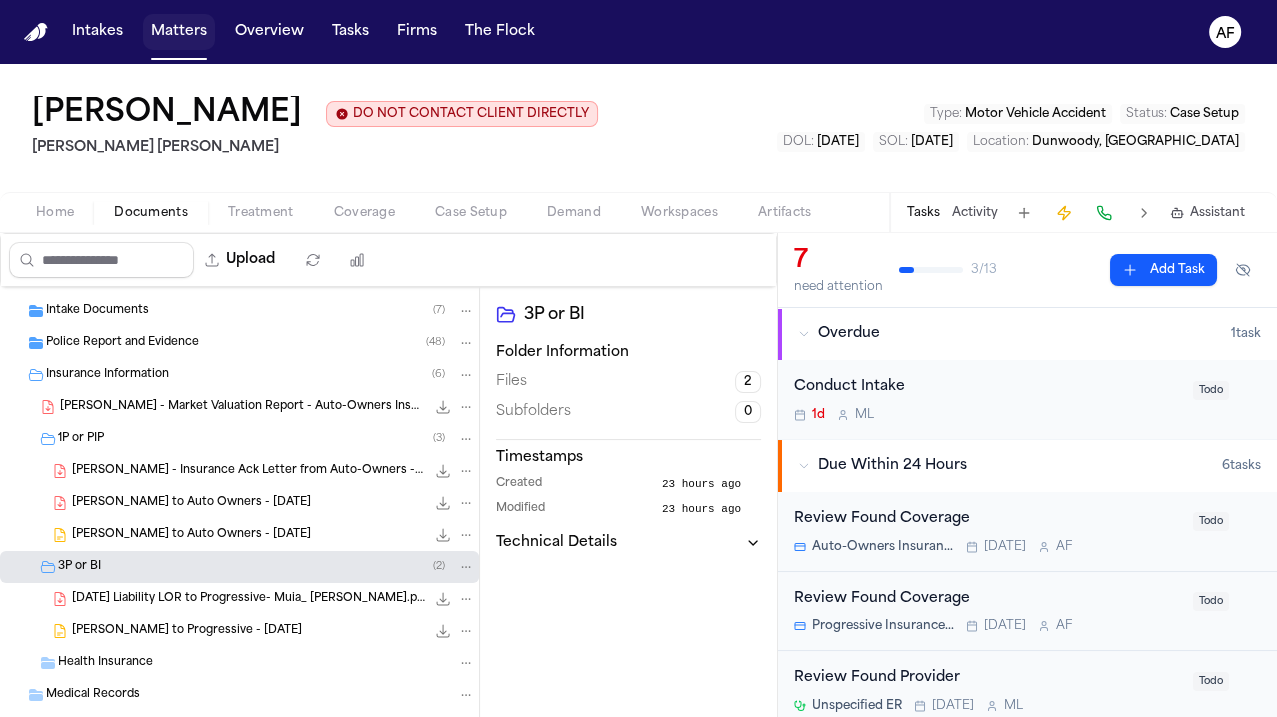 click on "Matters" at bounding box center (179, 32) 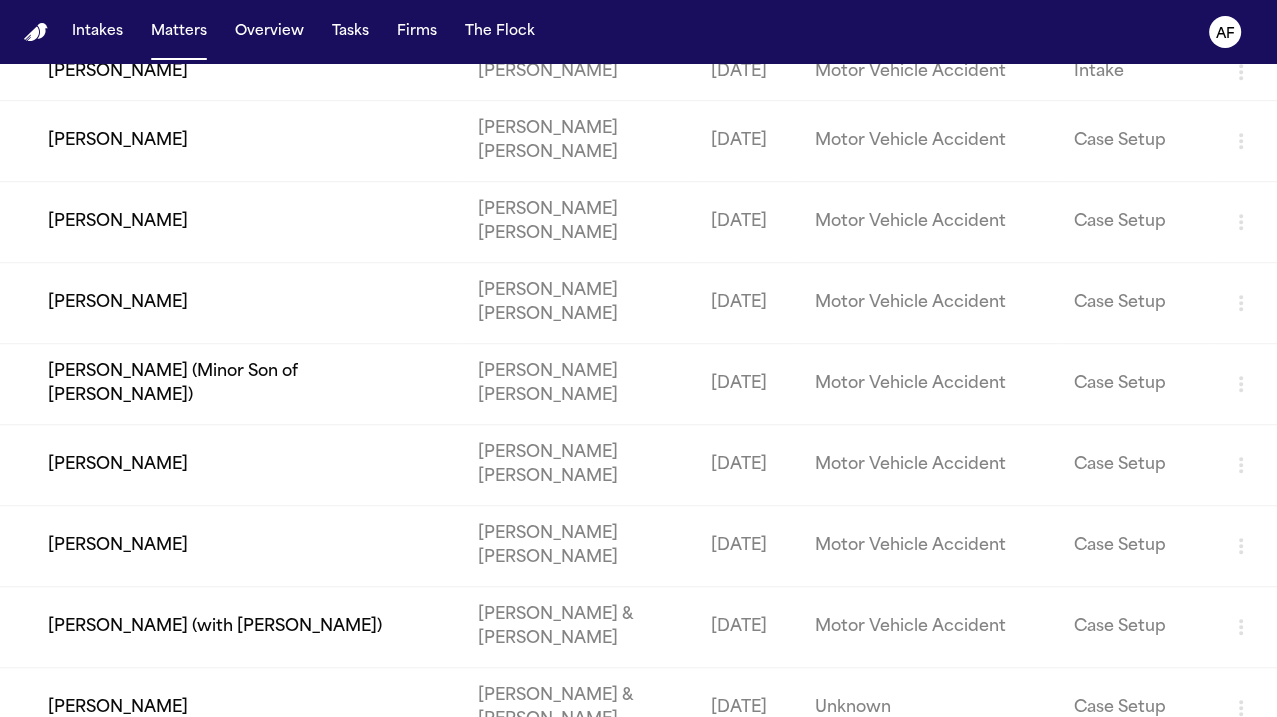 scroll, scrollTop: 1247, scrollLeft: 0, axis: vertical 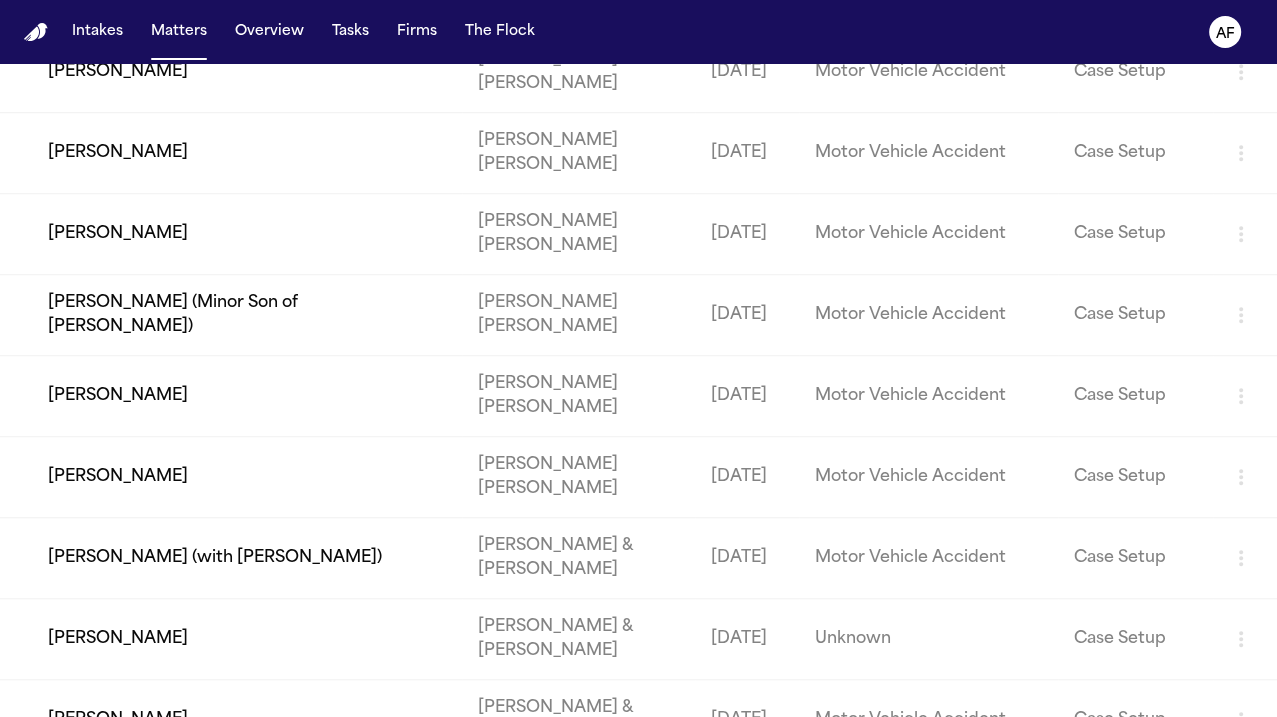 click on "[PERSON_NAME]" at bounding box center (231, 234) 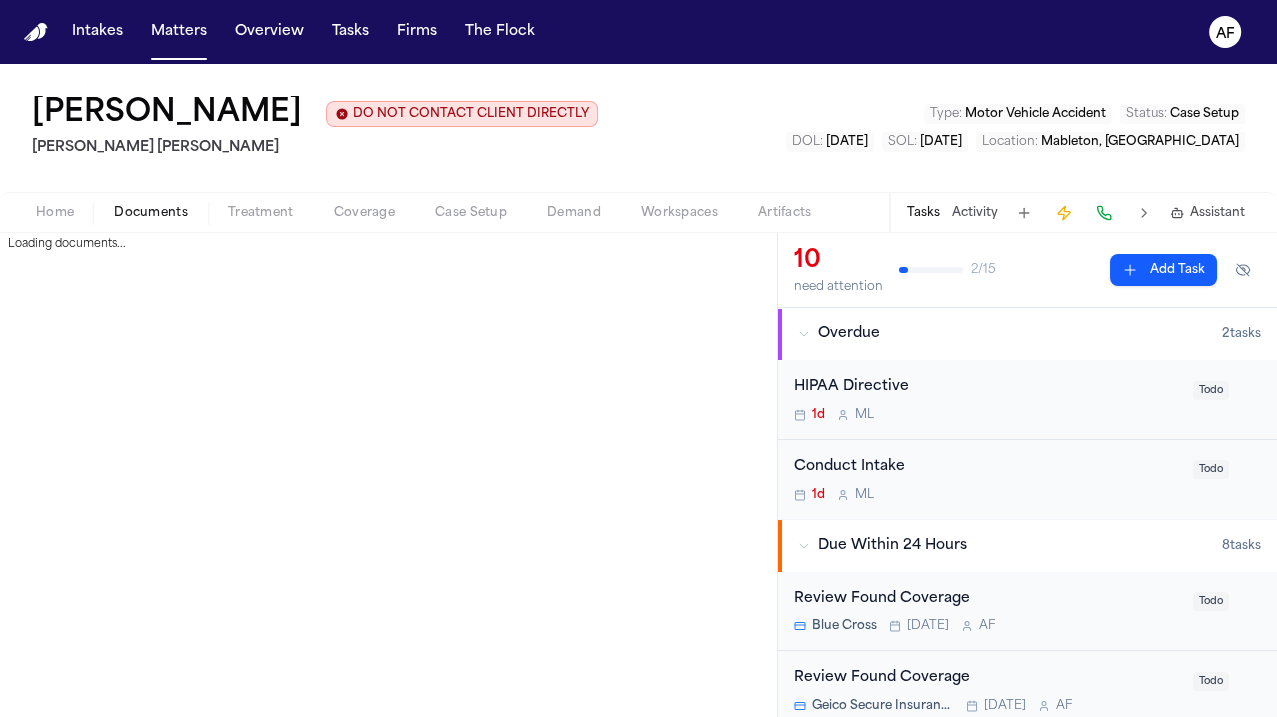 click on "Documents" at bounding box center (151, 213) 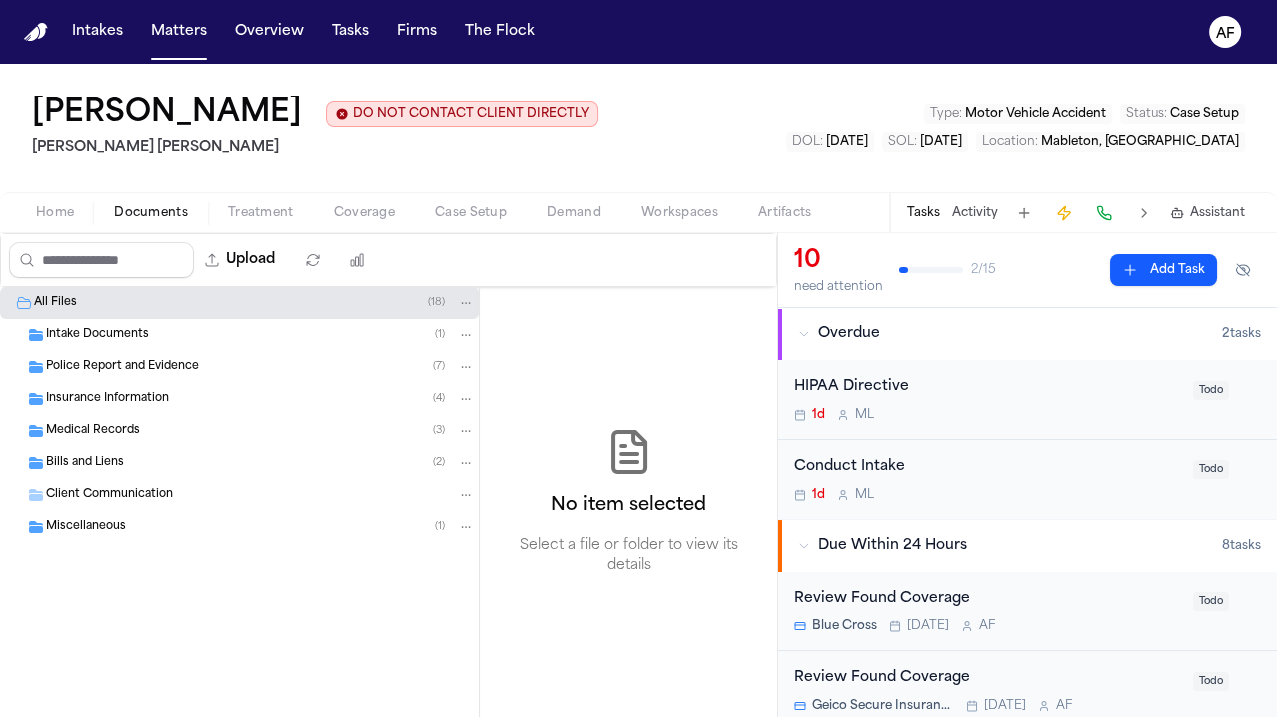 click on "Medical Records ( 3 )" at bounding box center [260, 431] 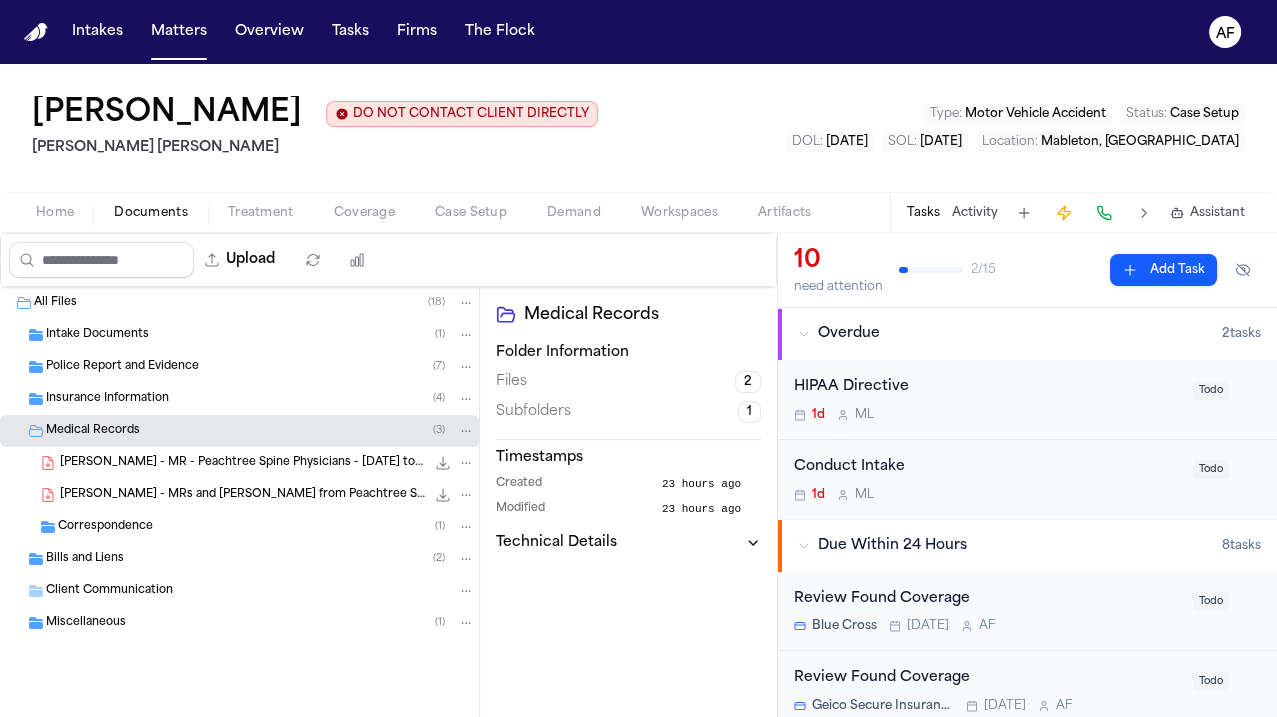 click on "Correspondence" at bounding box center (105, 527) 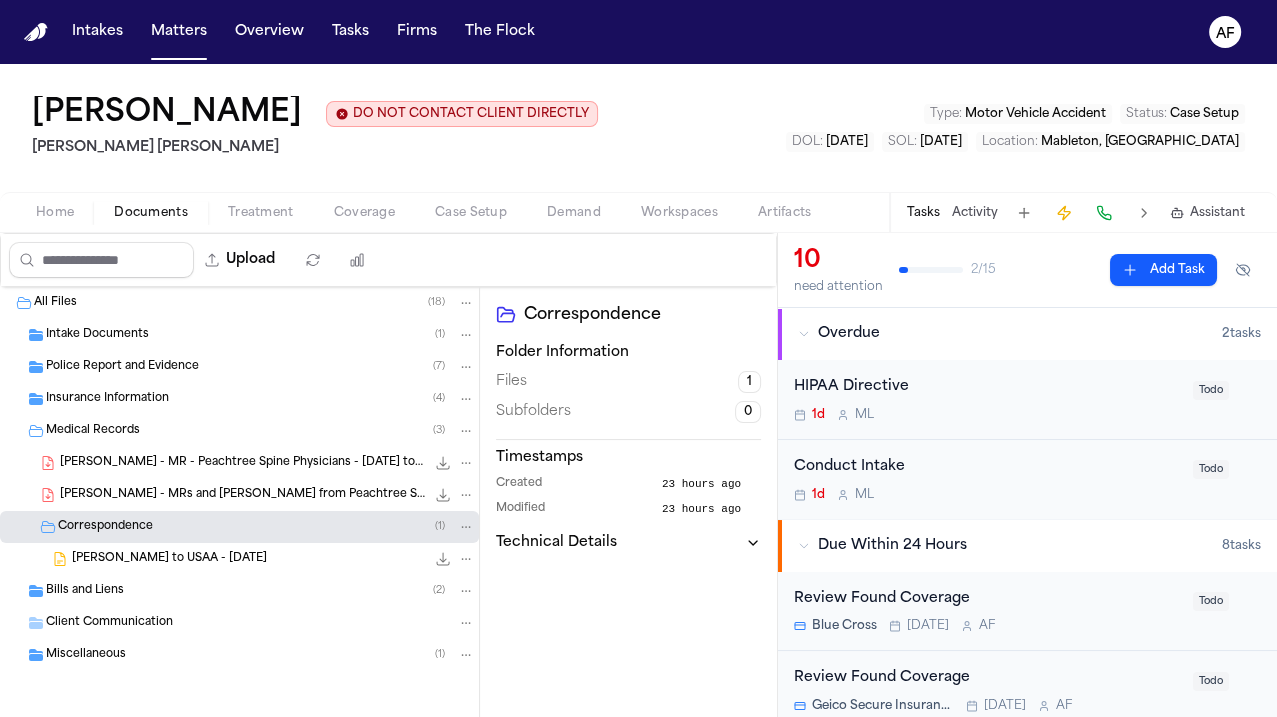 click on "Insurance Information ( 4 )" at bounding box center (260, 399) 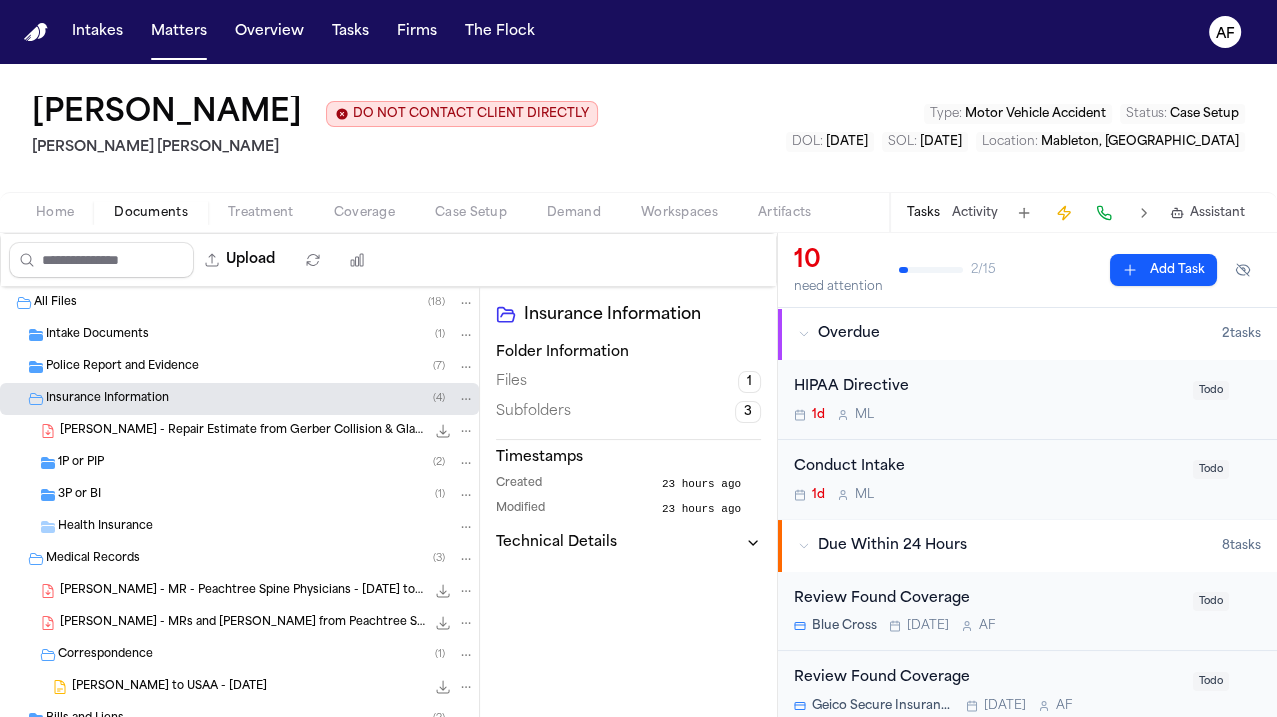click on "1P or PIP ( 2 )" at bounding box center [239, 463] 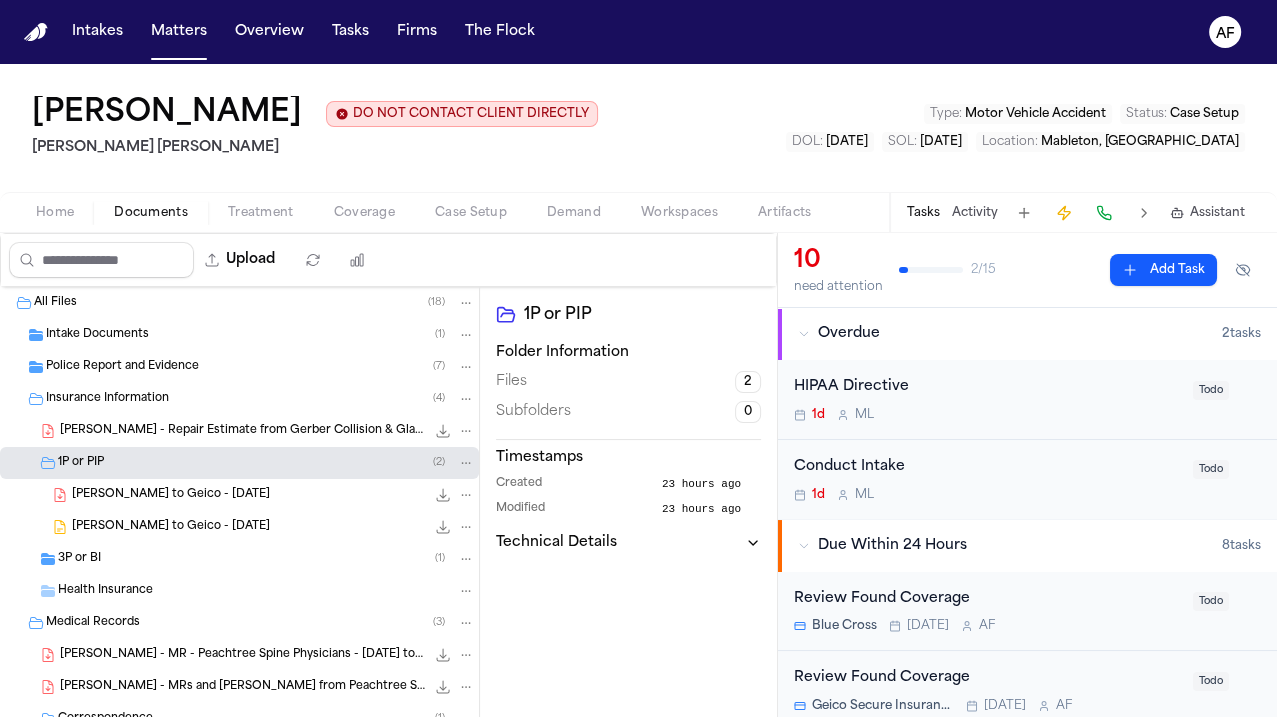 click on "3P or BI ( 1 )" at bounding box center [266, 559] 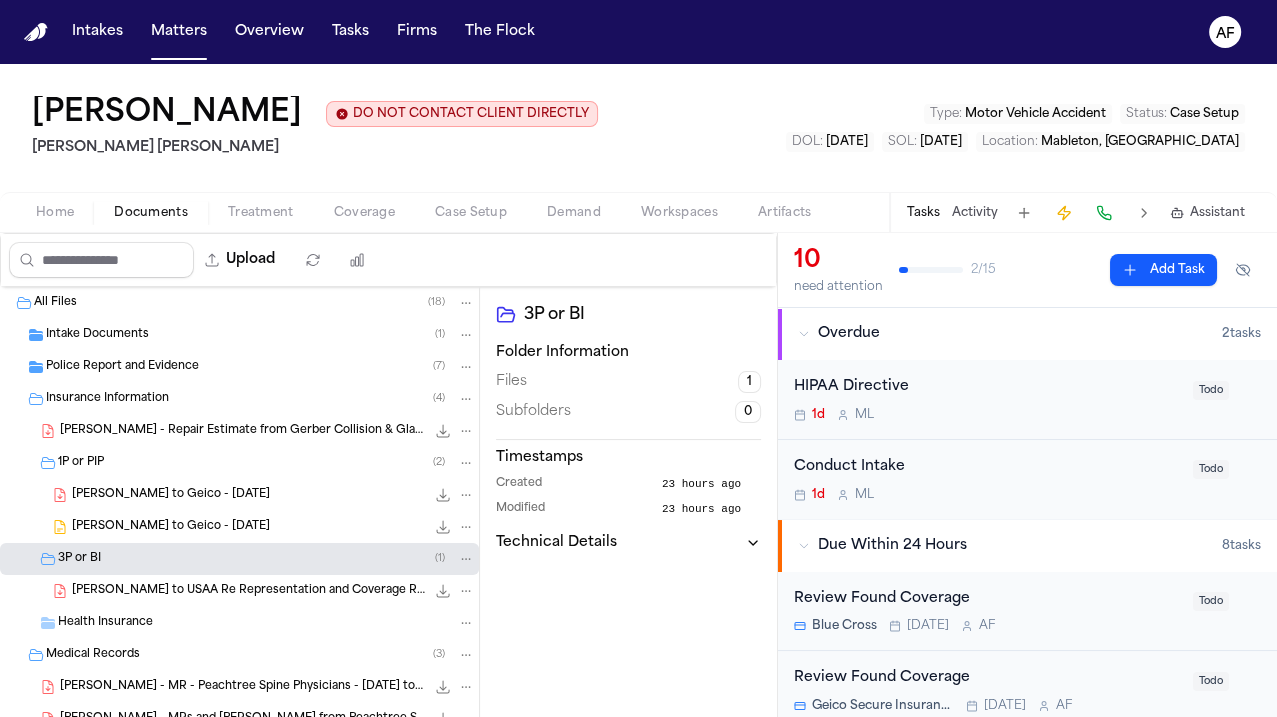 click on "J. Williams - LOR to USAA Re Representation and Coverage Request - 12.18.24" at bounding box center (248, 591) 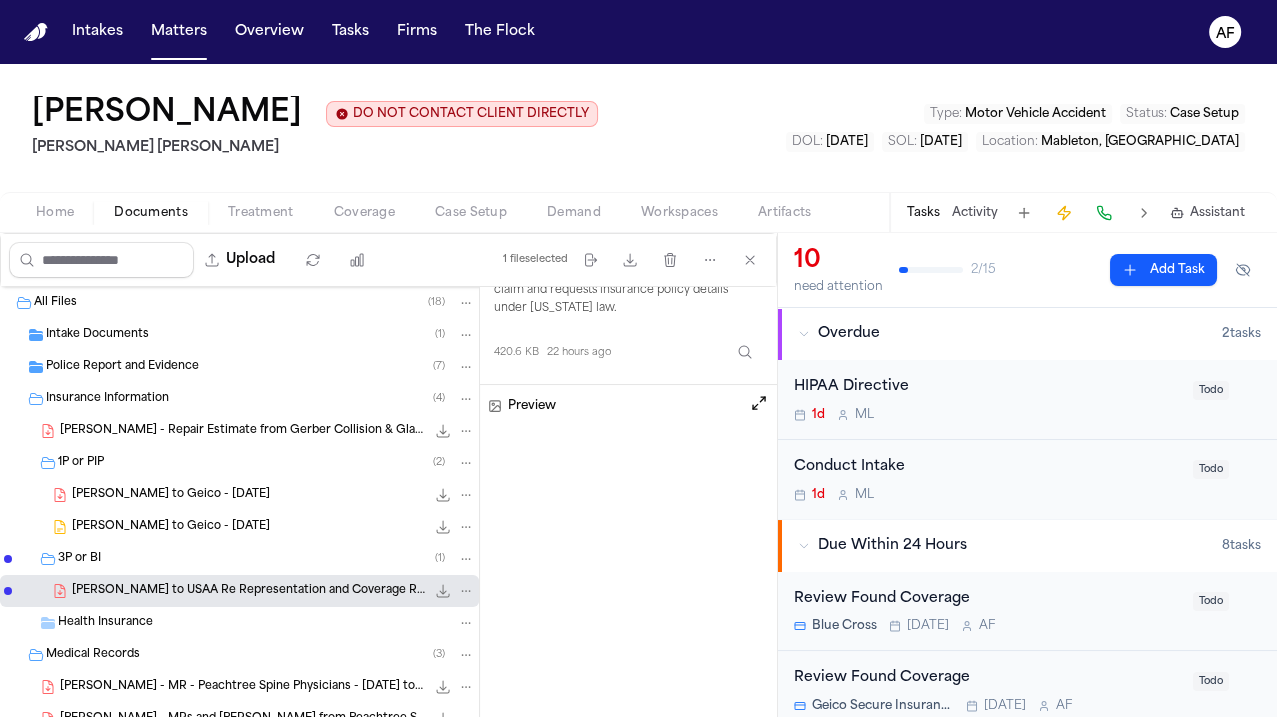 scroll, scrollTop: 196, scrollLeft: 0, axis: vertical 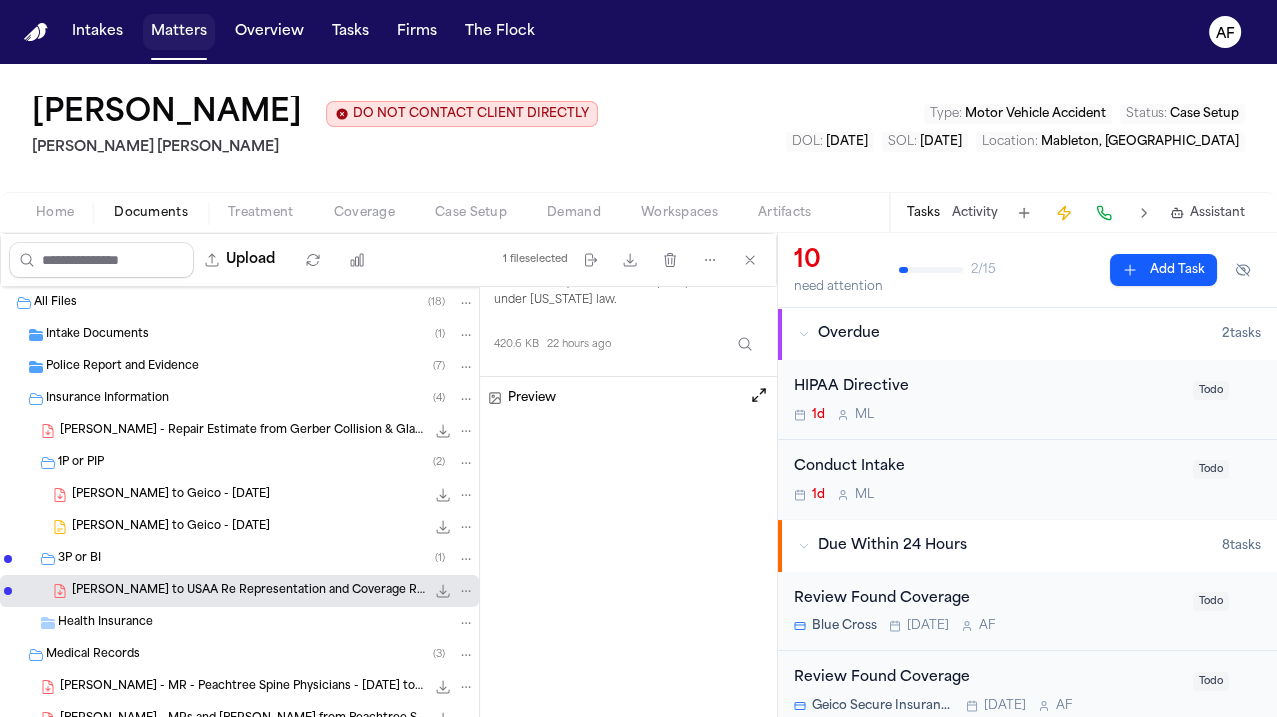 click on "Matters" at bounding box center (179, 32) 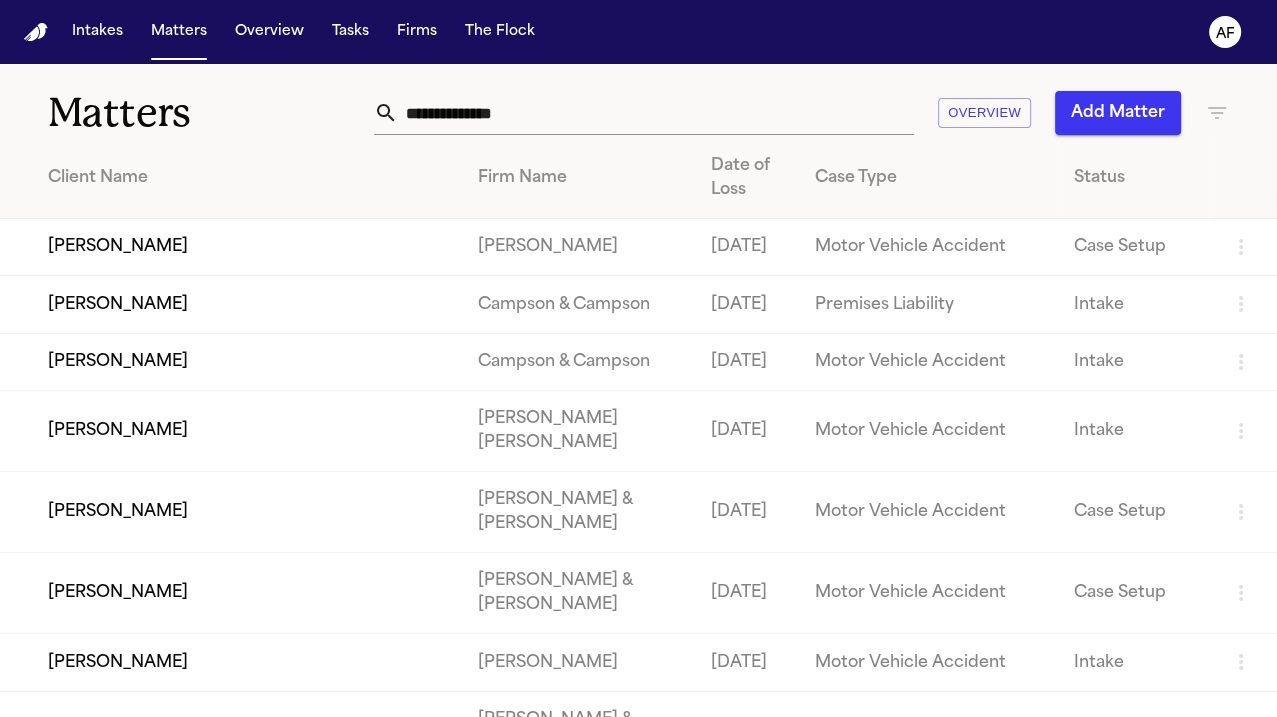 scroll, scrollTop: 0, scrollLeft: 0, axis: both 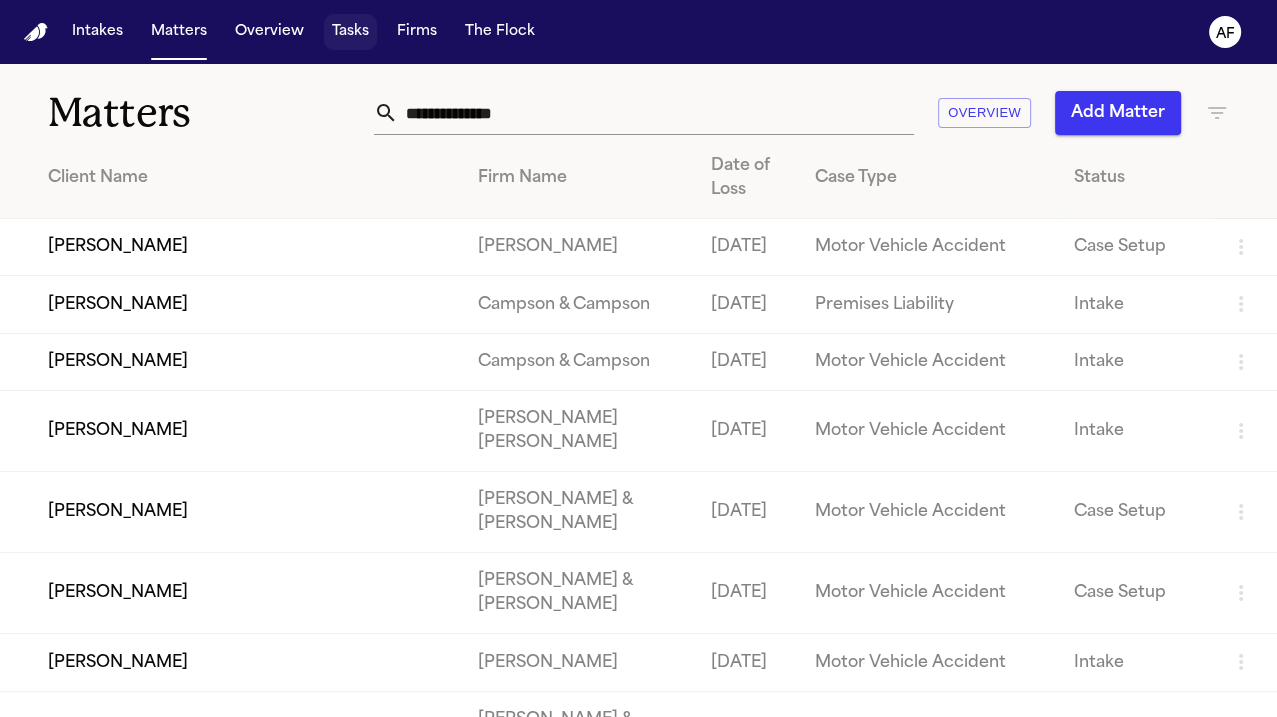 click on "Tasks" at bounding box center [350, 32] 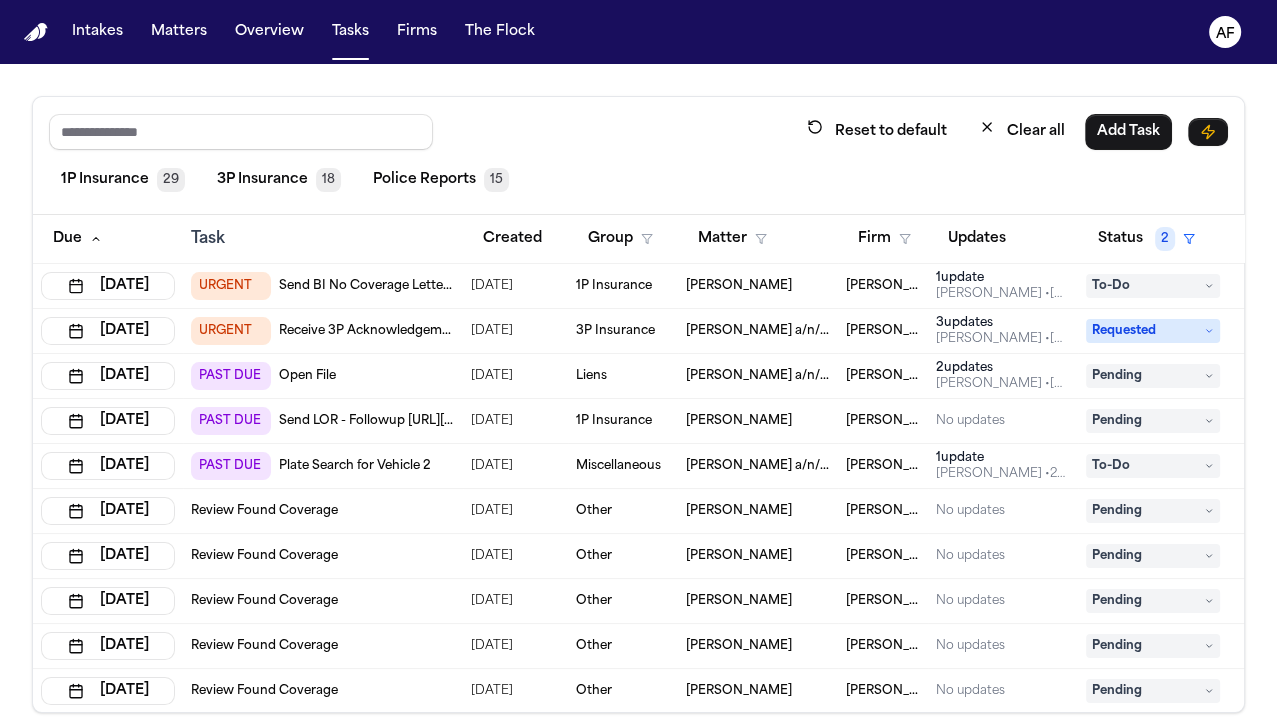 click on "Reset to default Clear all Add Task" at bounding box center (638, 131) 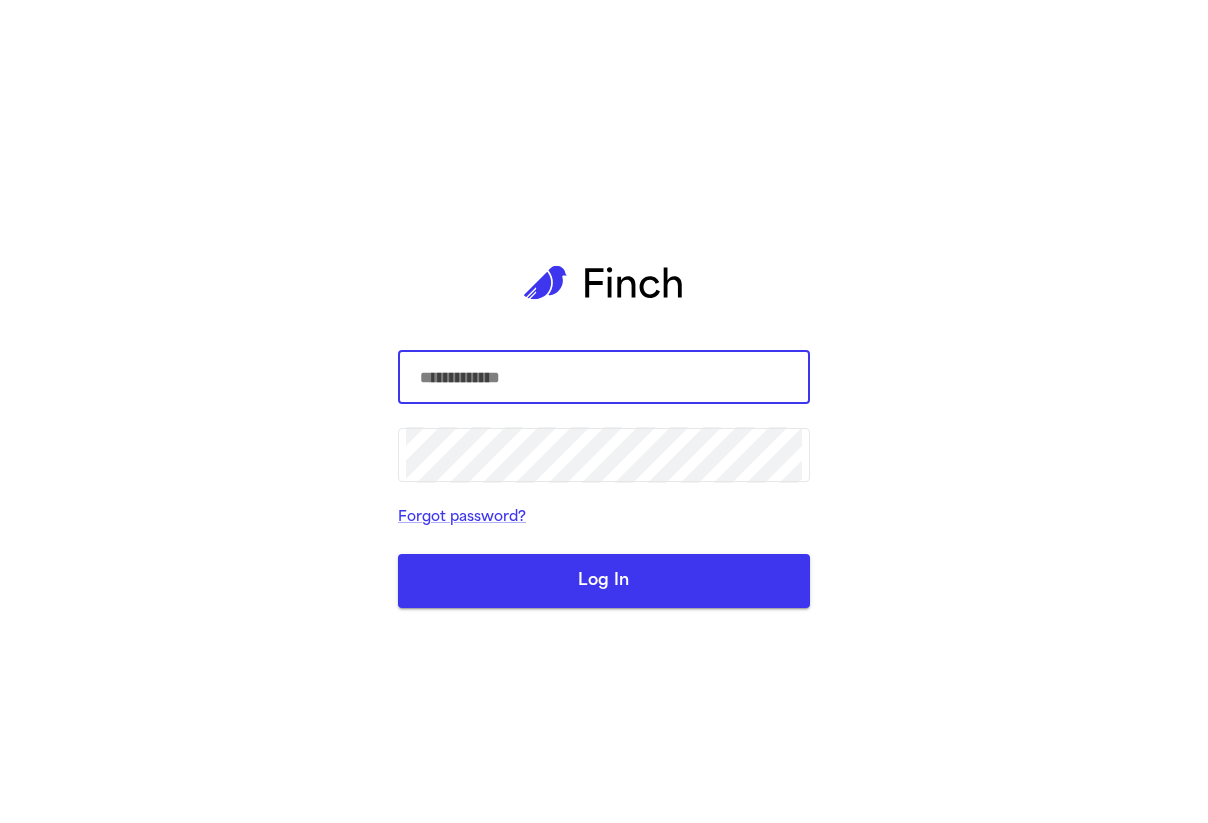scroll, scrollTop: 0, scrollLeft: 0, axis: both 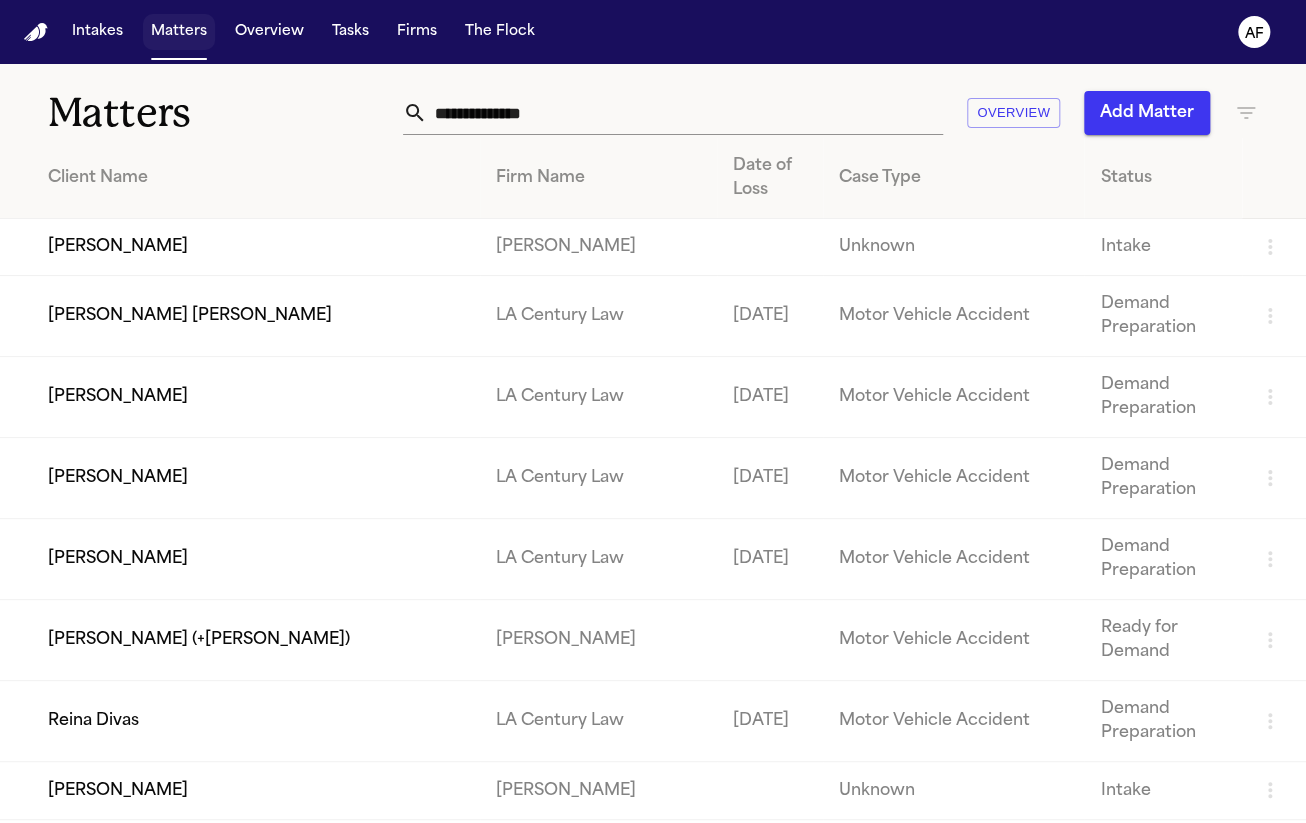 click on "Matters" at bounding box center [179, 32] 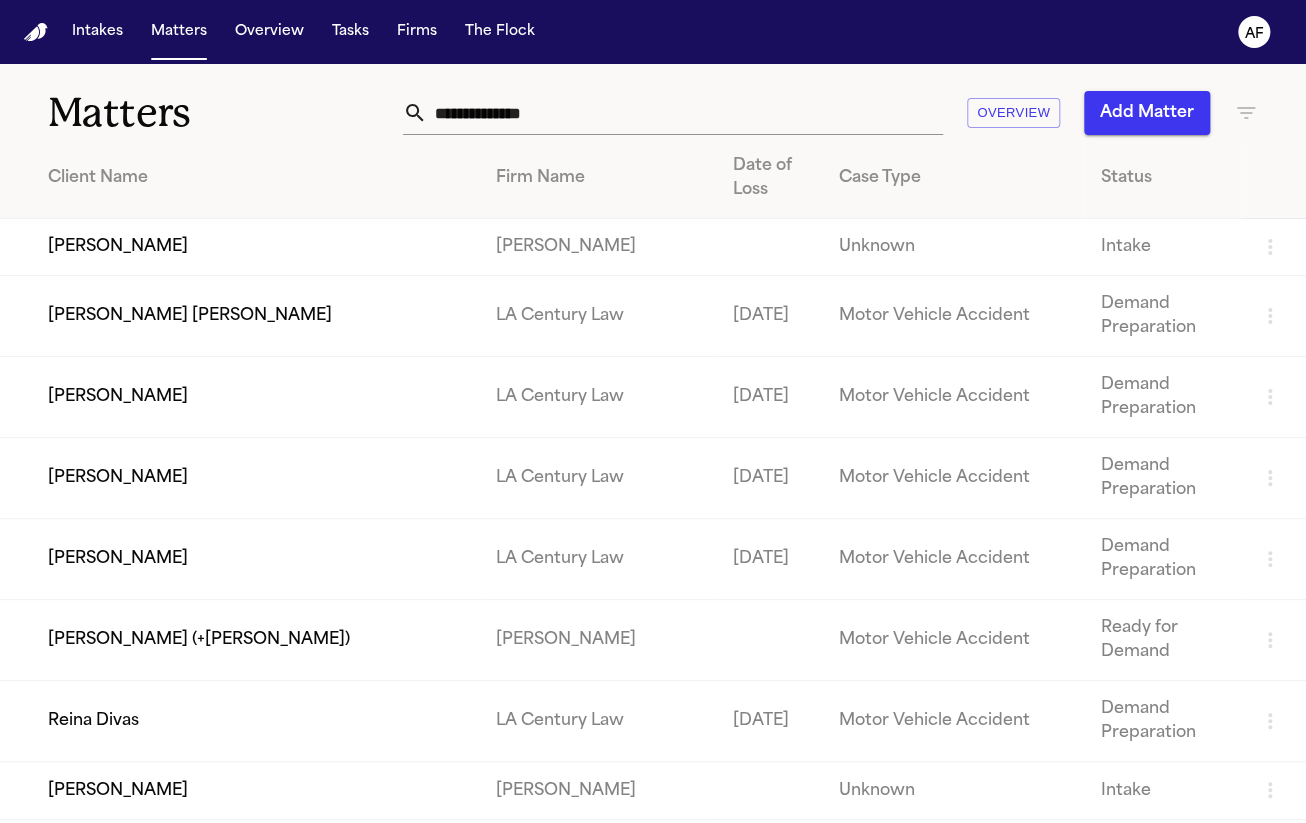 click at bounding box center [685, 113] 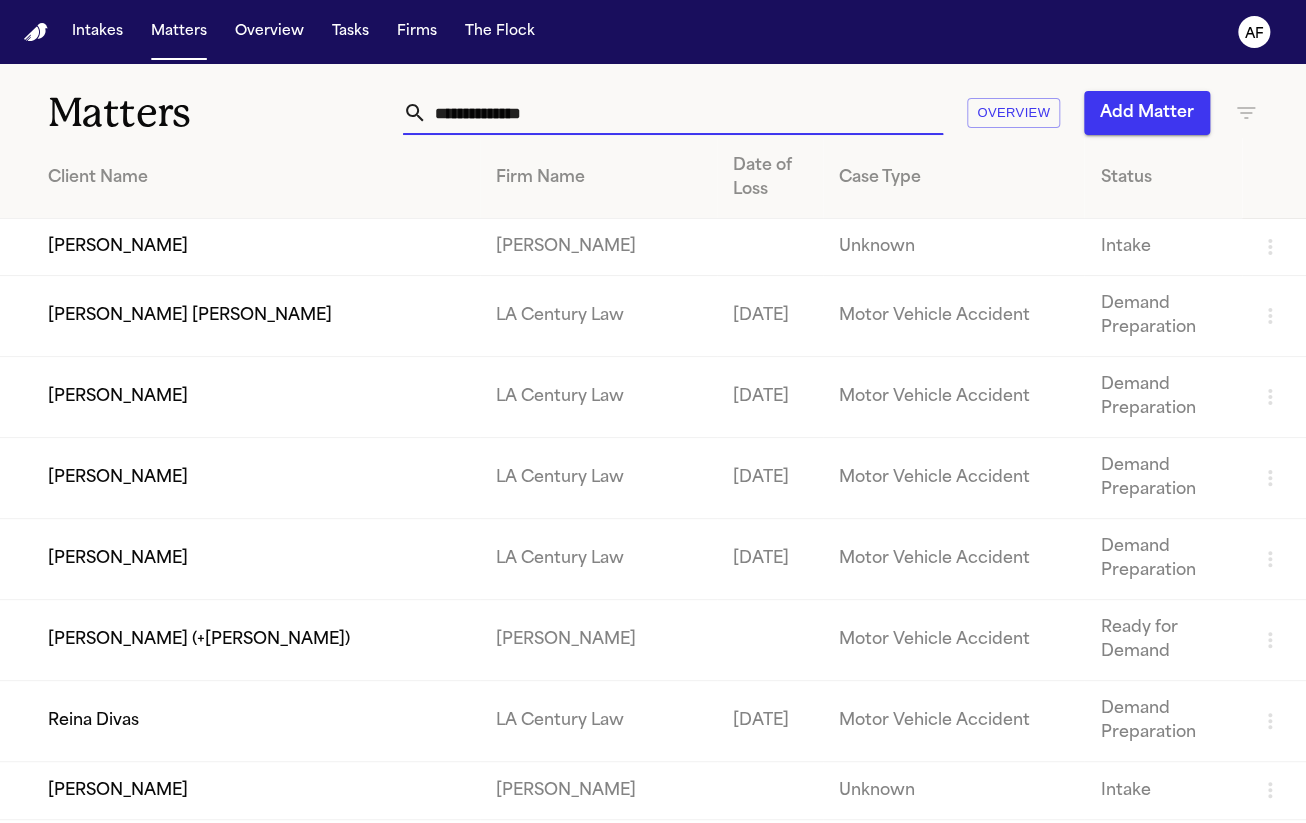 click at bounding box center [685, 113] 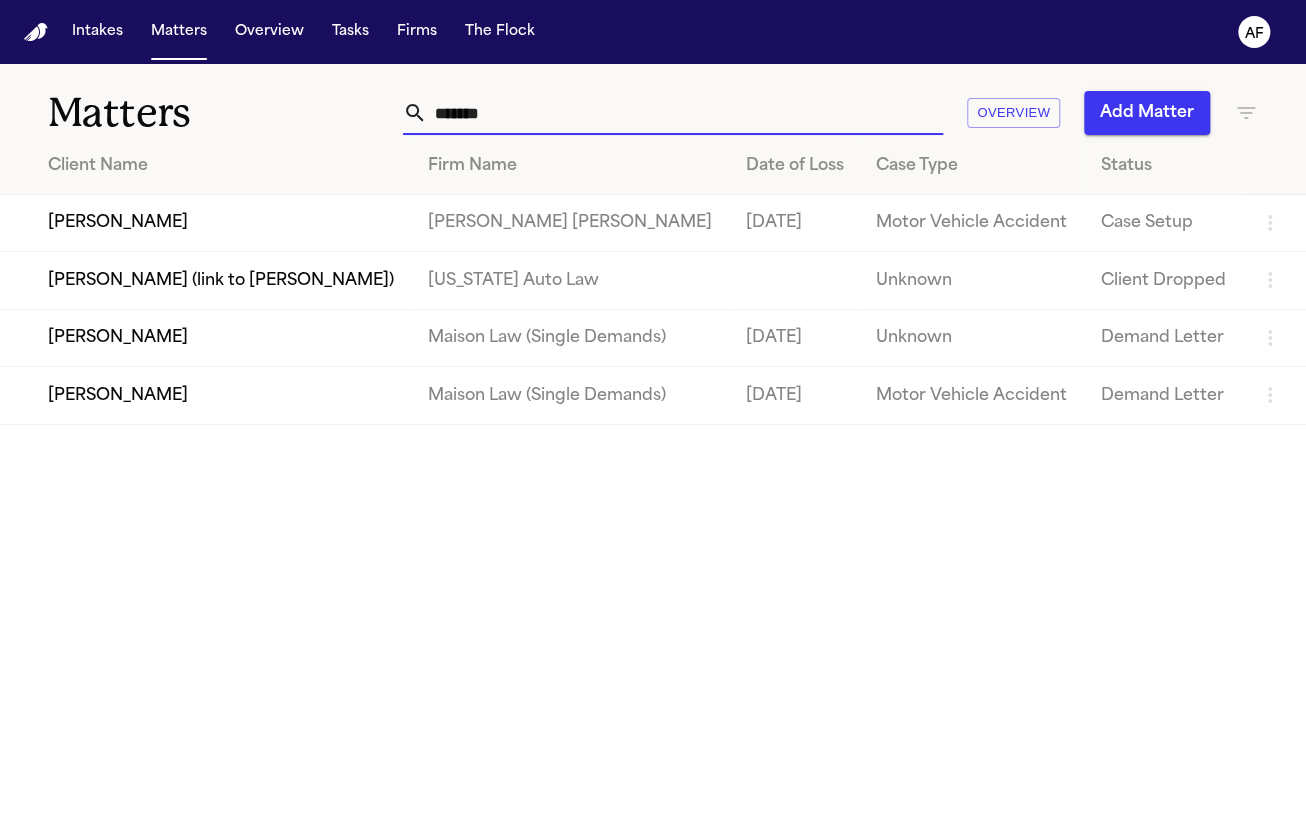 type on "*******" 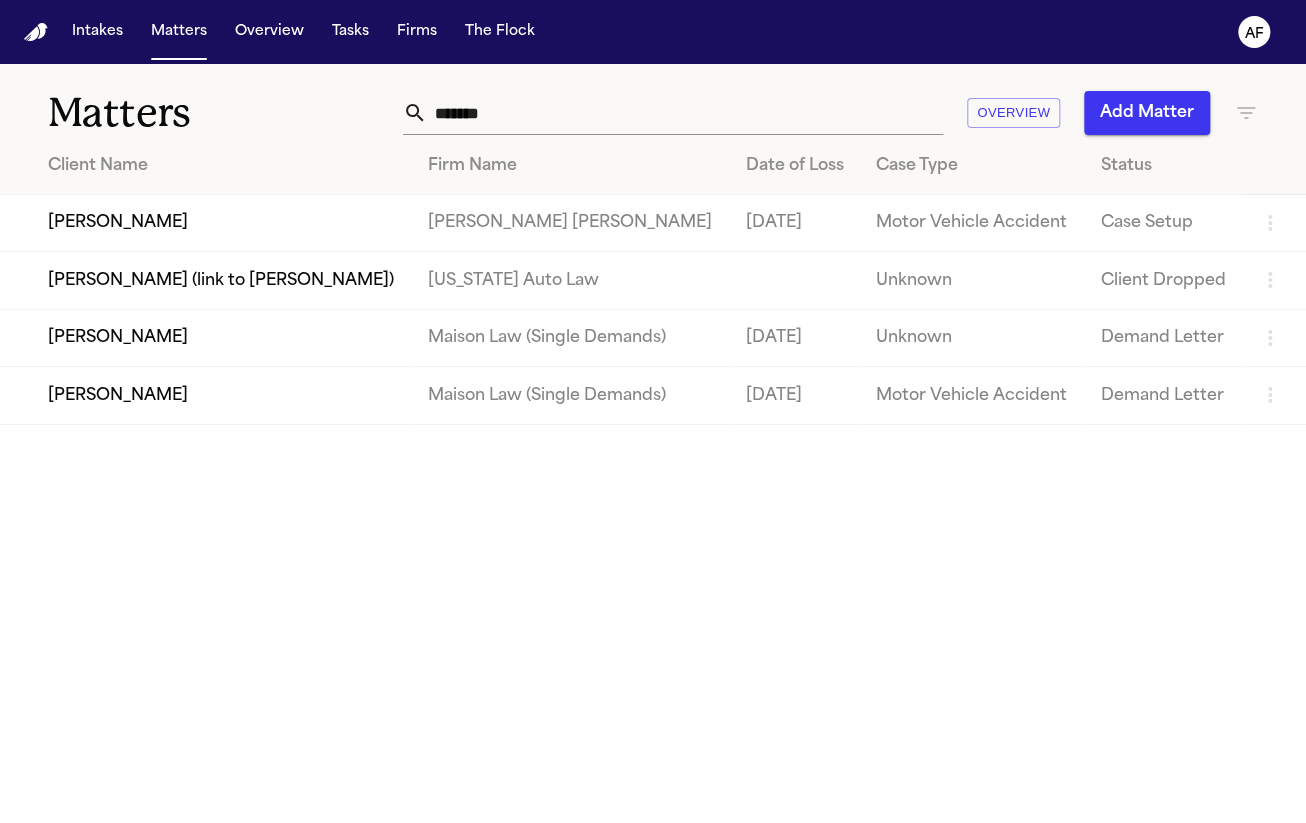 click on "[PERSON_NAME] [PERSON_NAME]" at bounding box center (571, 223) 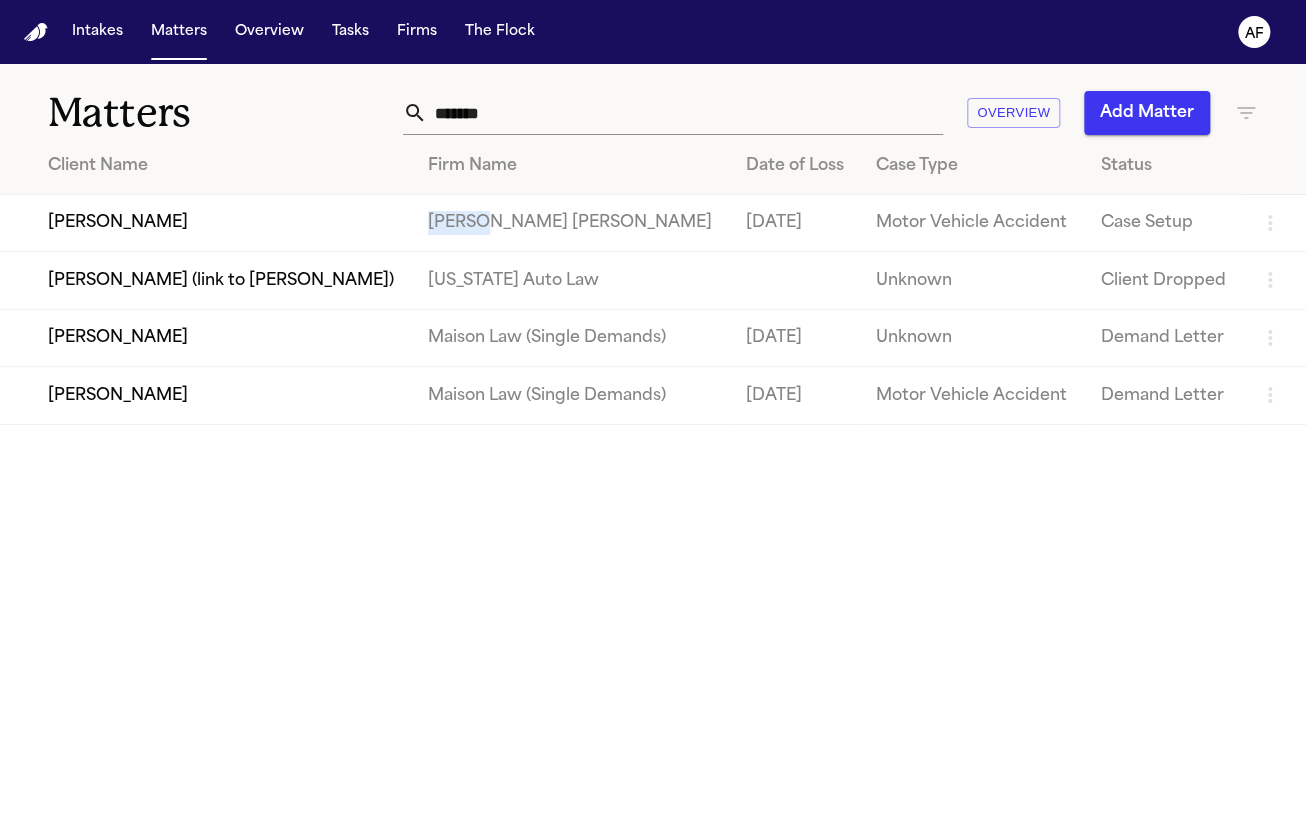 click on "[PERSON_NAME] [PERSON_NAME]" at bounding box center (571, 223) 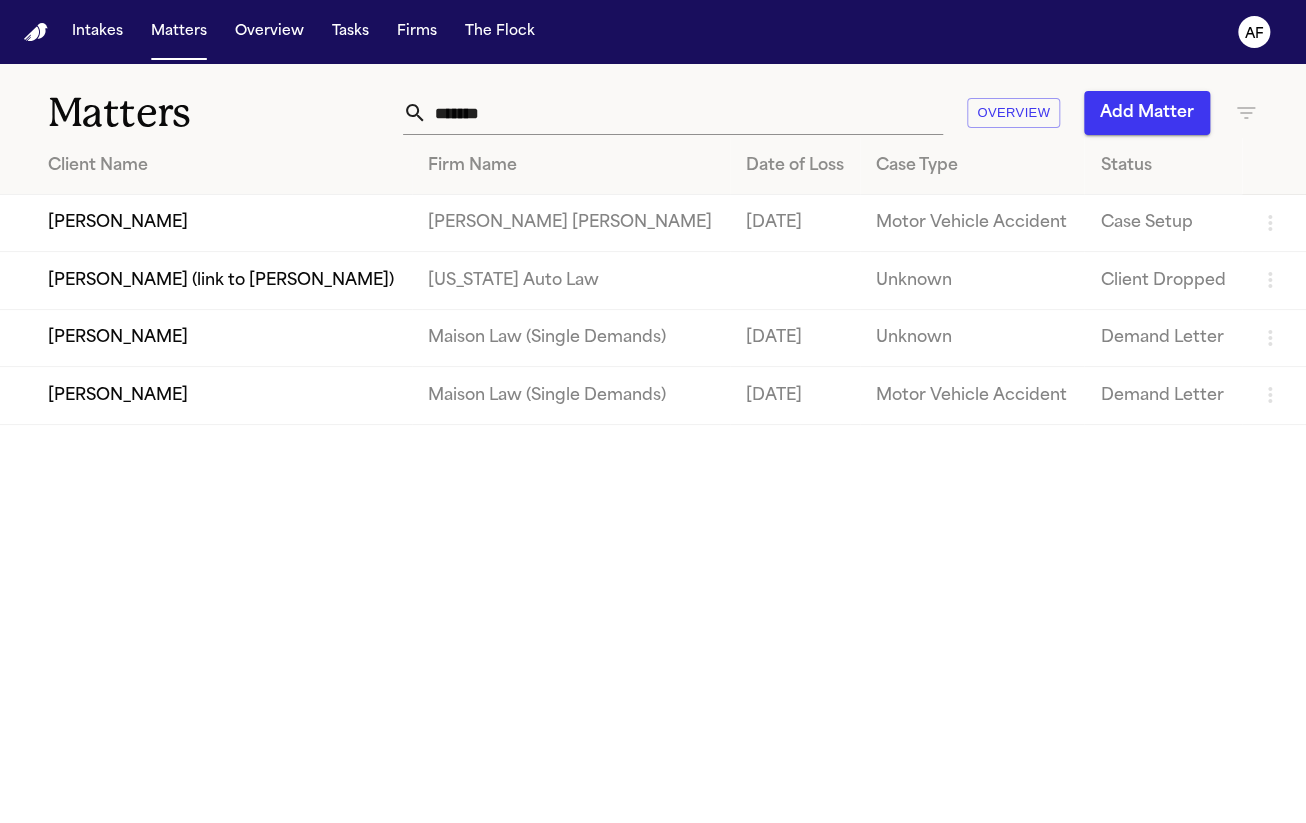 click on "[PERSON_NAME]" at bounding box center (206, 223) 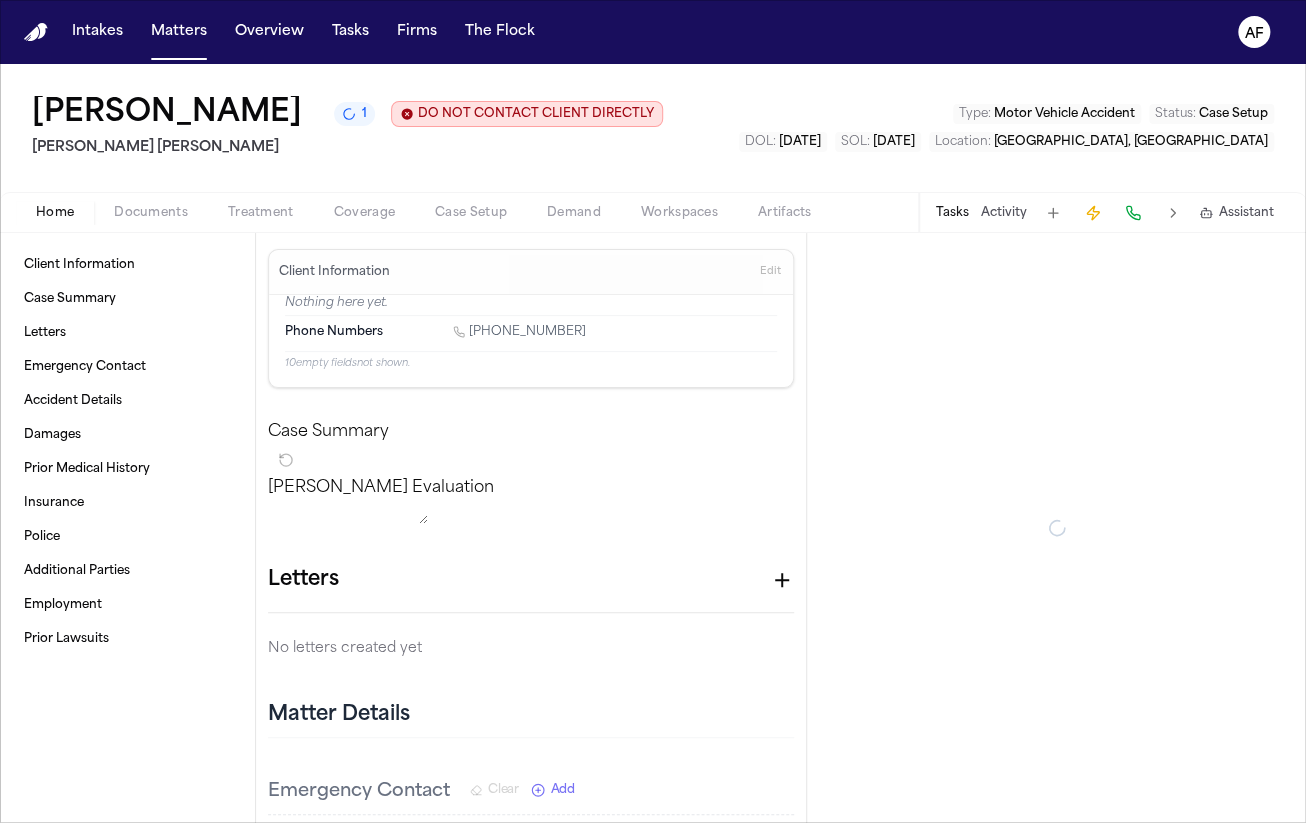 click on "Documents" at bounding box center [151, 213] 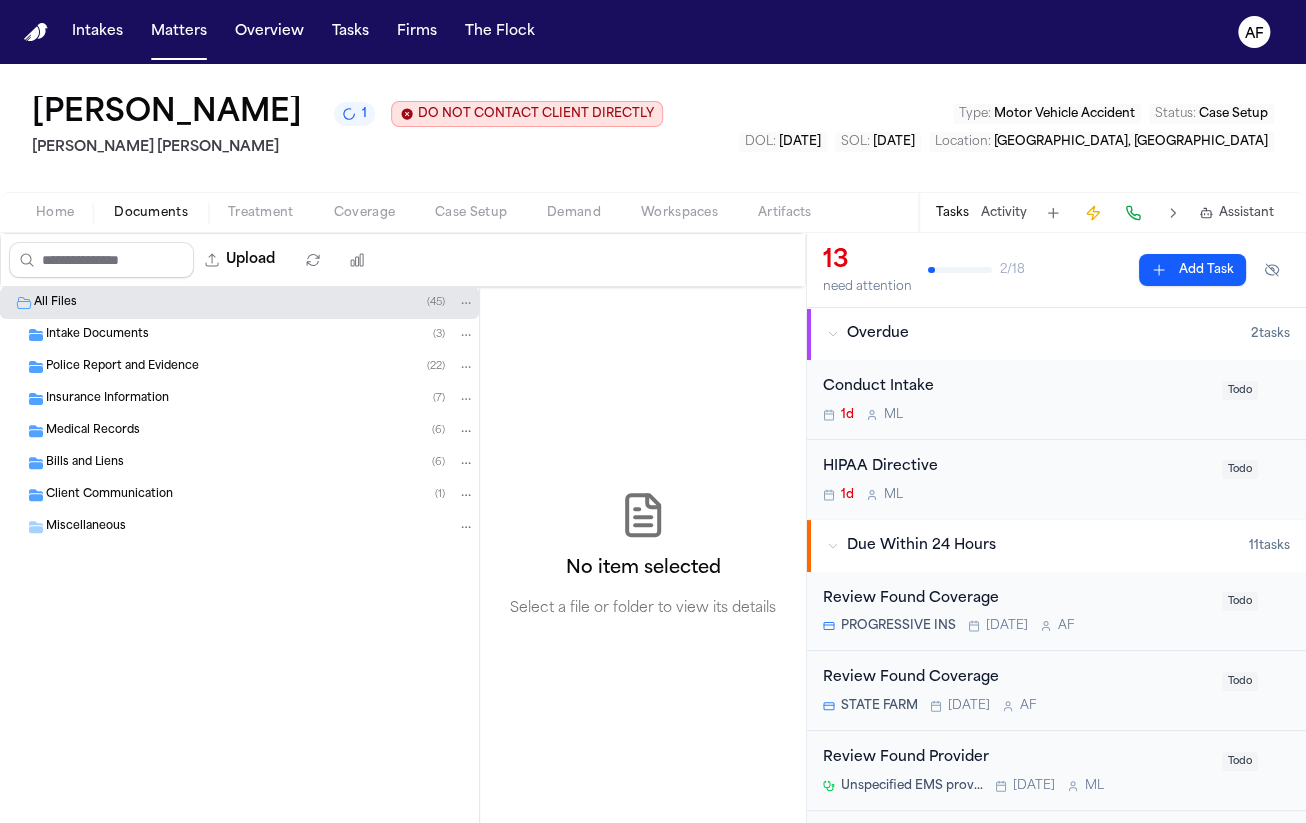 click on "Intake Documents" at bounding box center (97, 335) 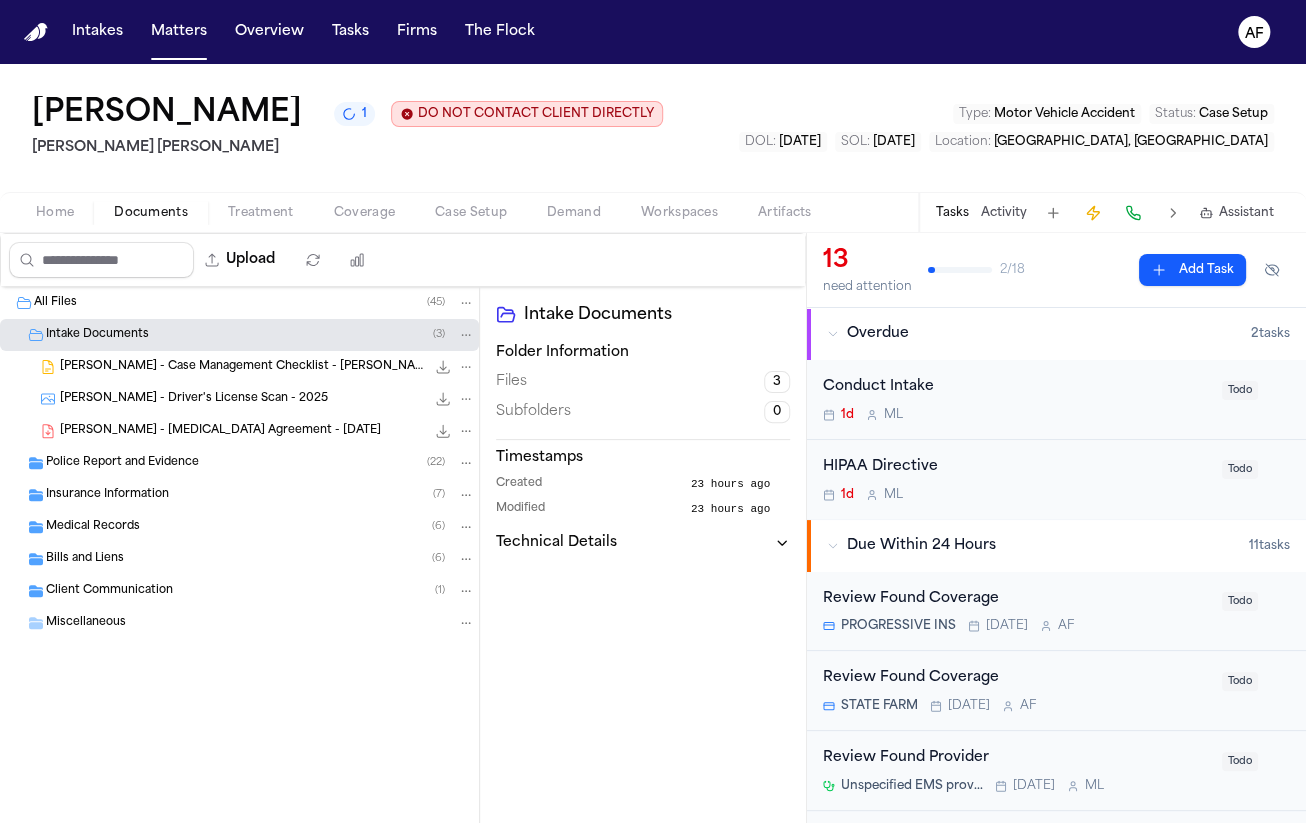 click on "Police Report and Evidence" at bounding box center (122, 463) 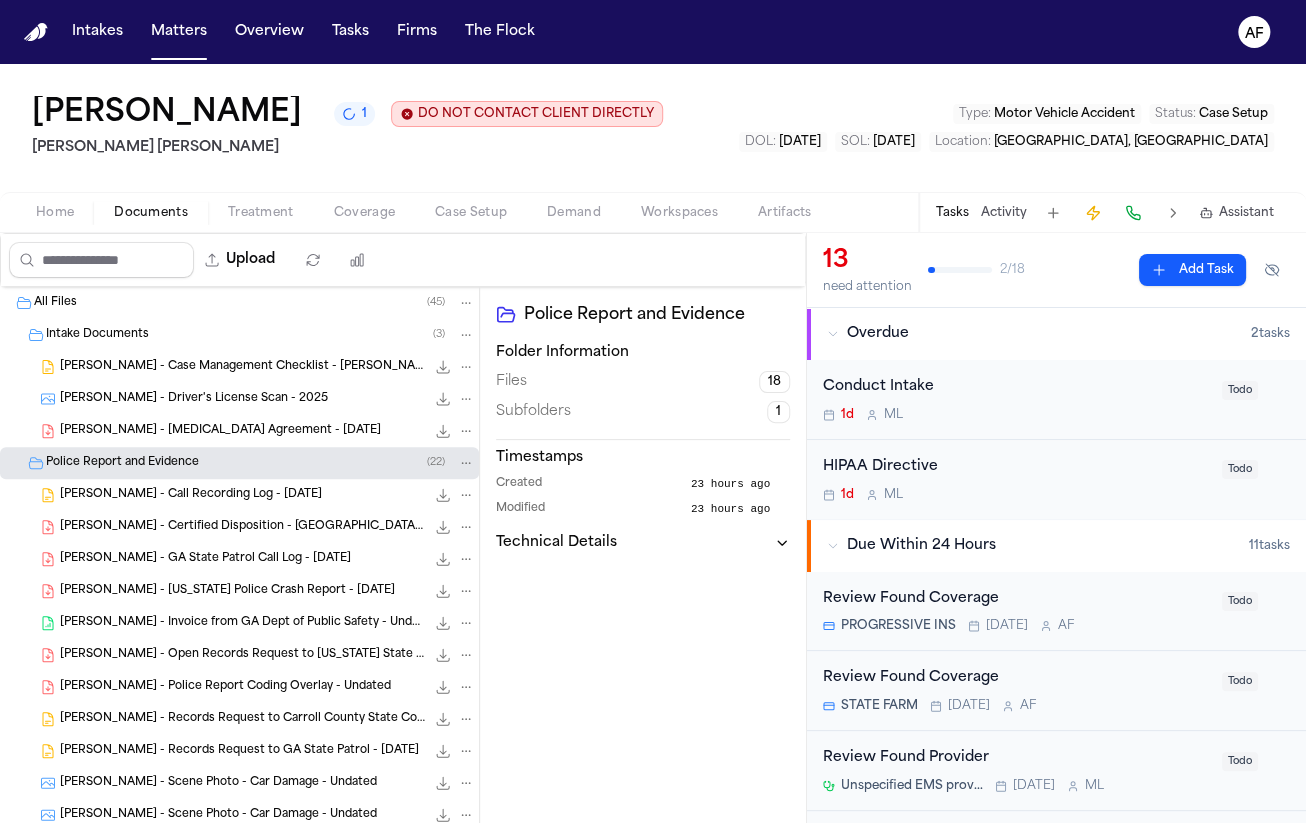 click on "D. Johnson - Case Management Checklist - Finch" at bounding box center (242, 367) 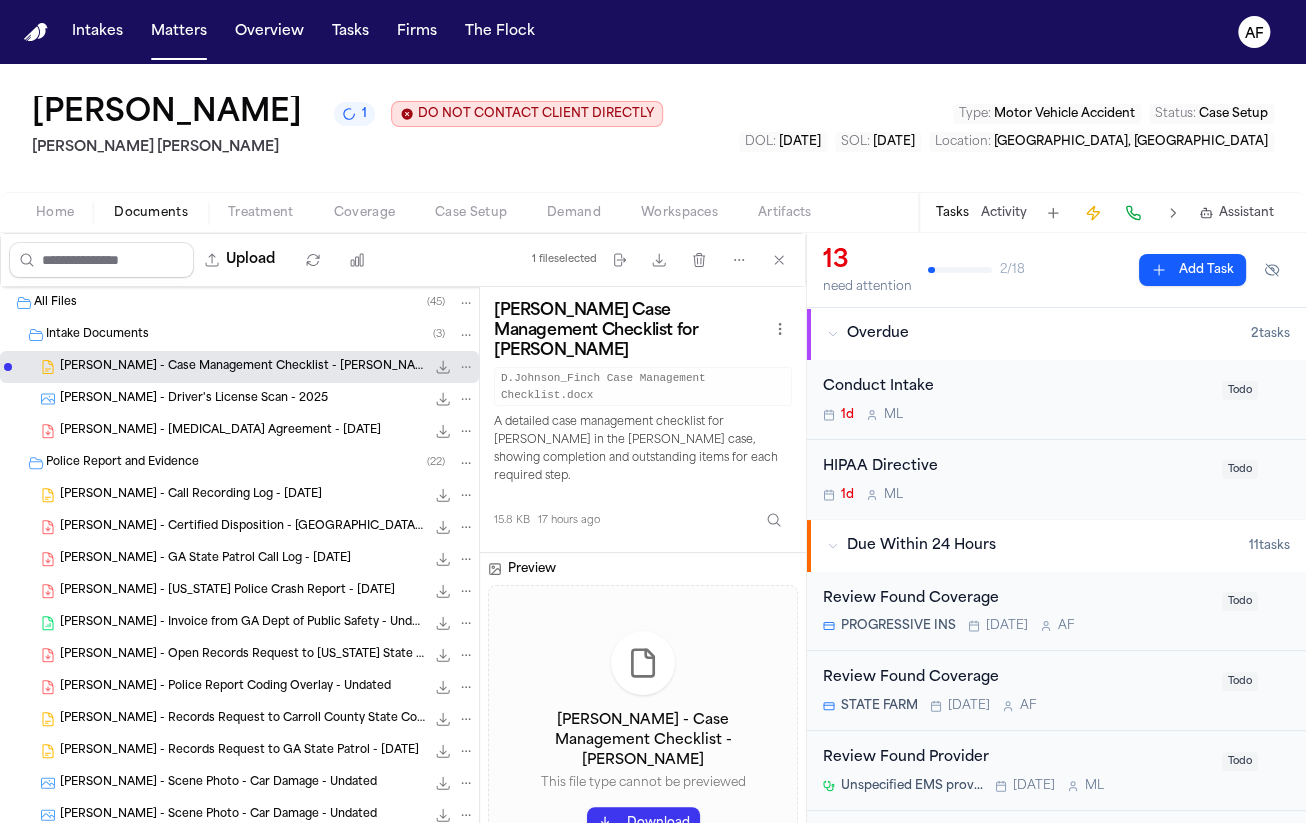 click on "D. Johnson - Driver's License Scan - 2025 569.9 KB  • PNG" at bounding box center [239, 399] 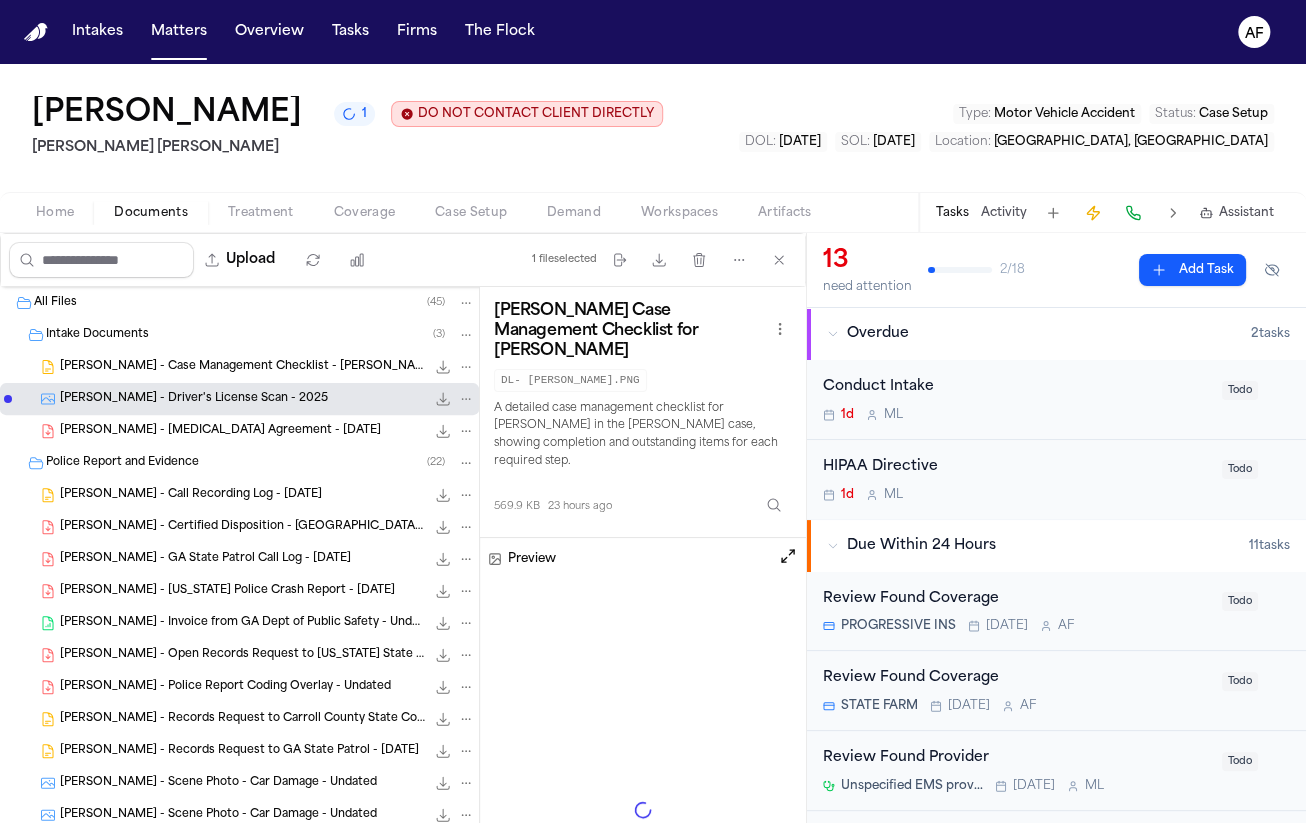 click on "D. Johnson - Retainer Agreement - 3.31.25" at bounding box center (220, 431) 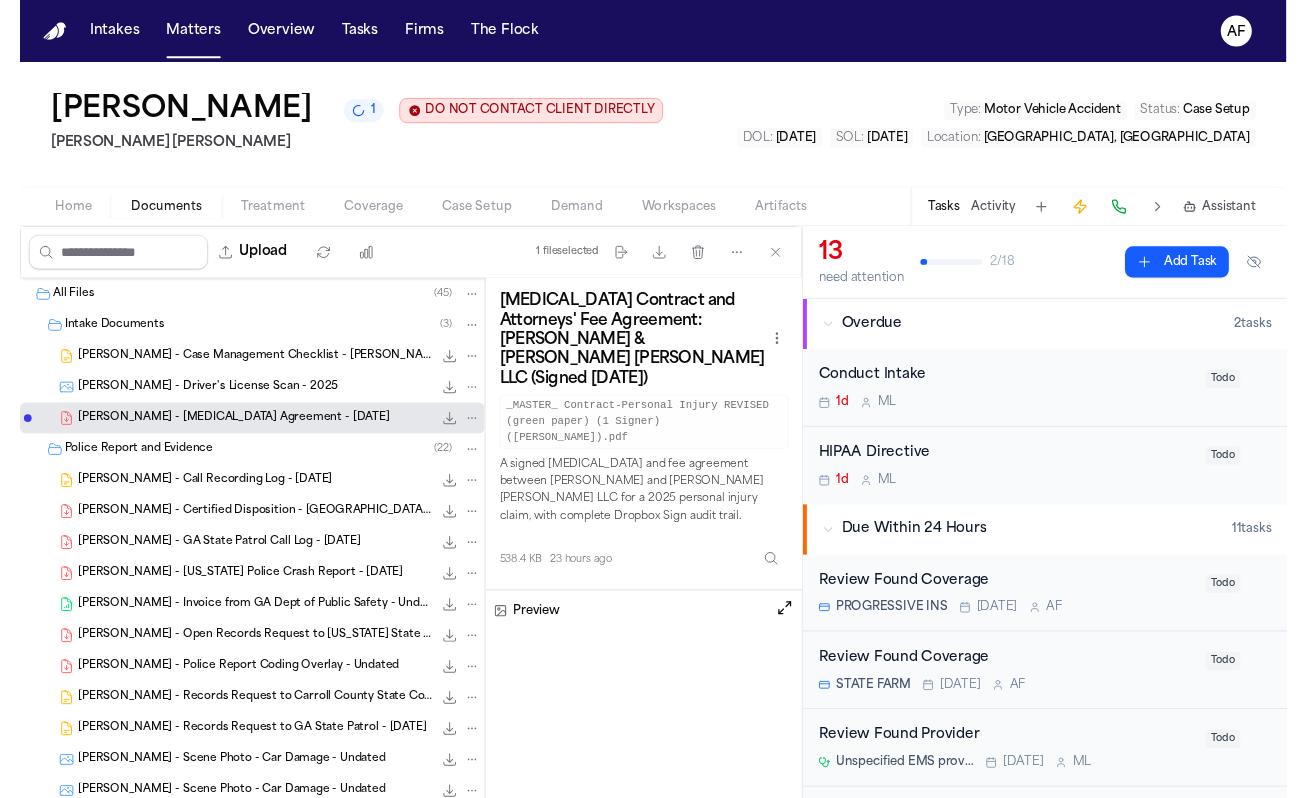scroll, scrollTop: 472, scrollLeft: 0, axis: vertical 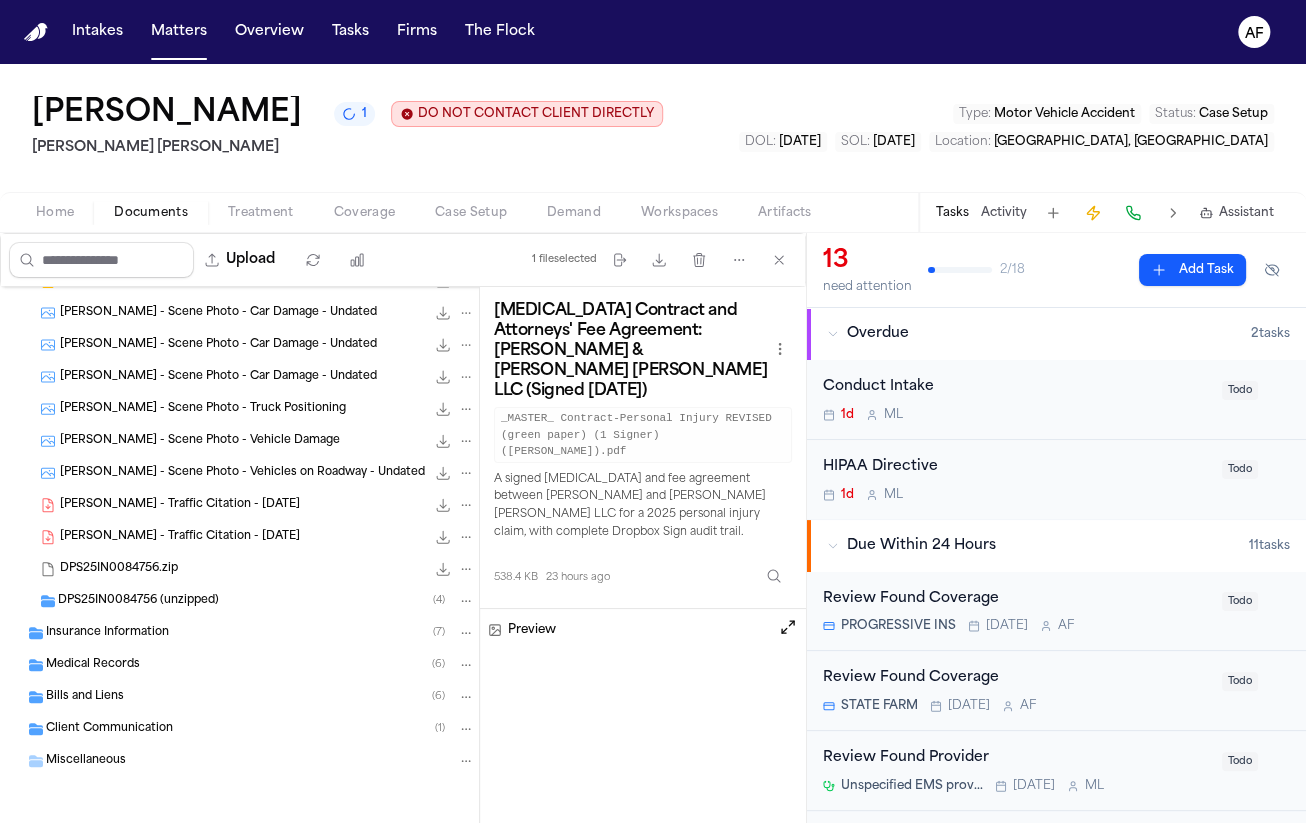 click on "Insurance Information ( 7 )" at bounding box center (260, 633) 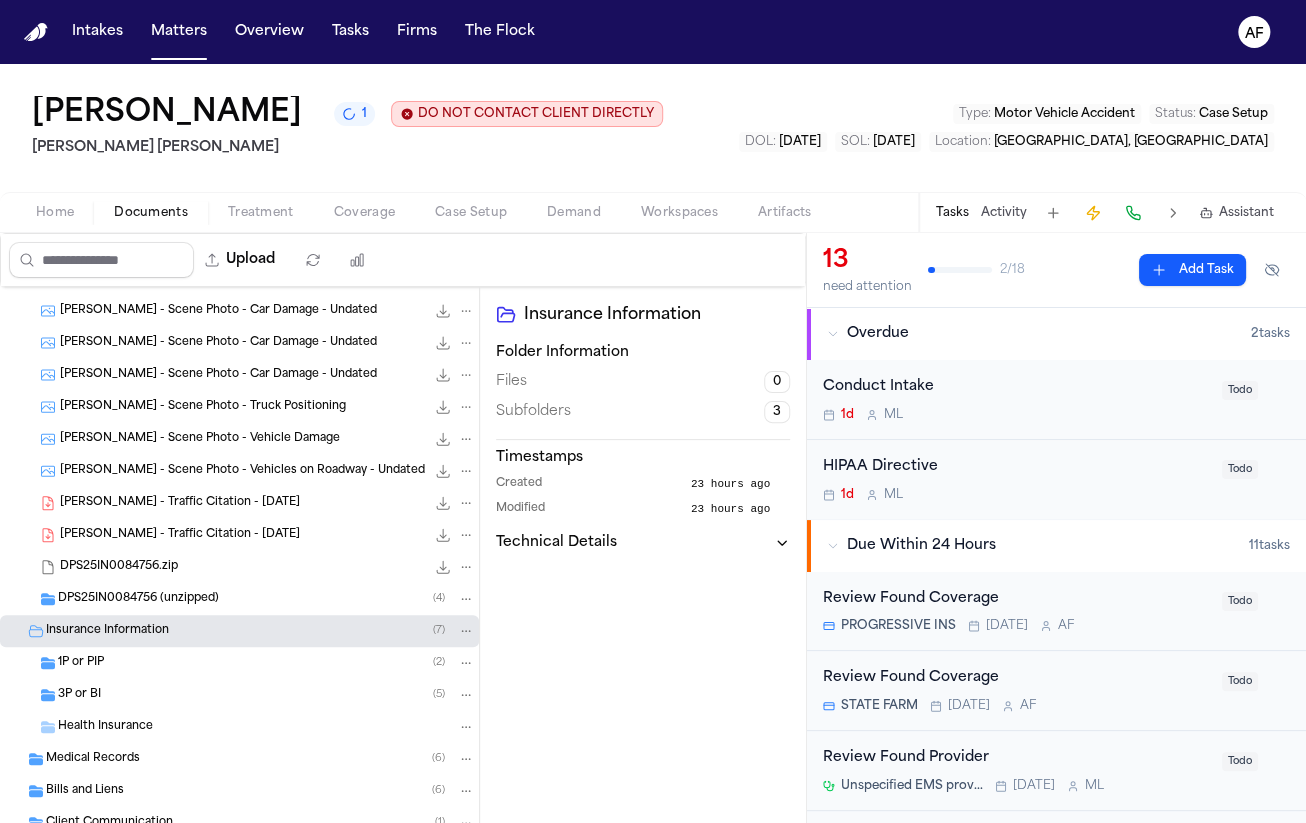 click on "1P or PIP ( 2 )" at bounding box center (266, 663) 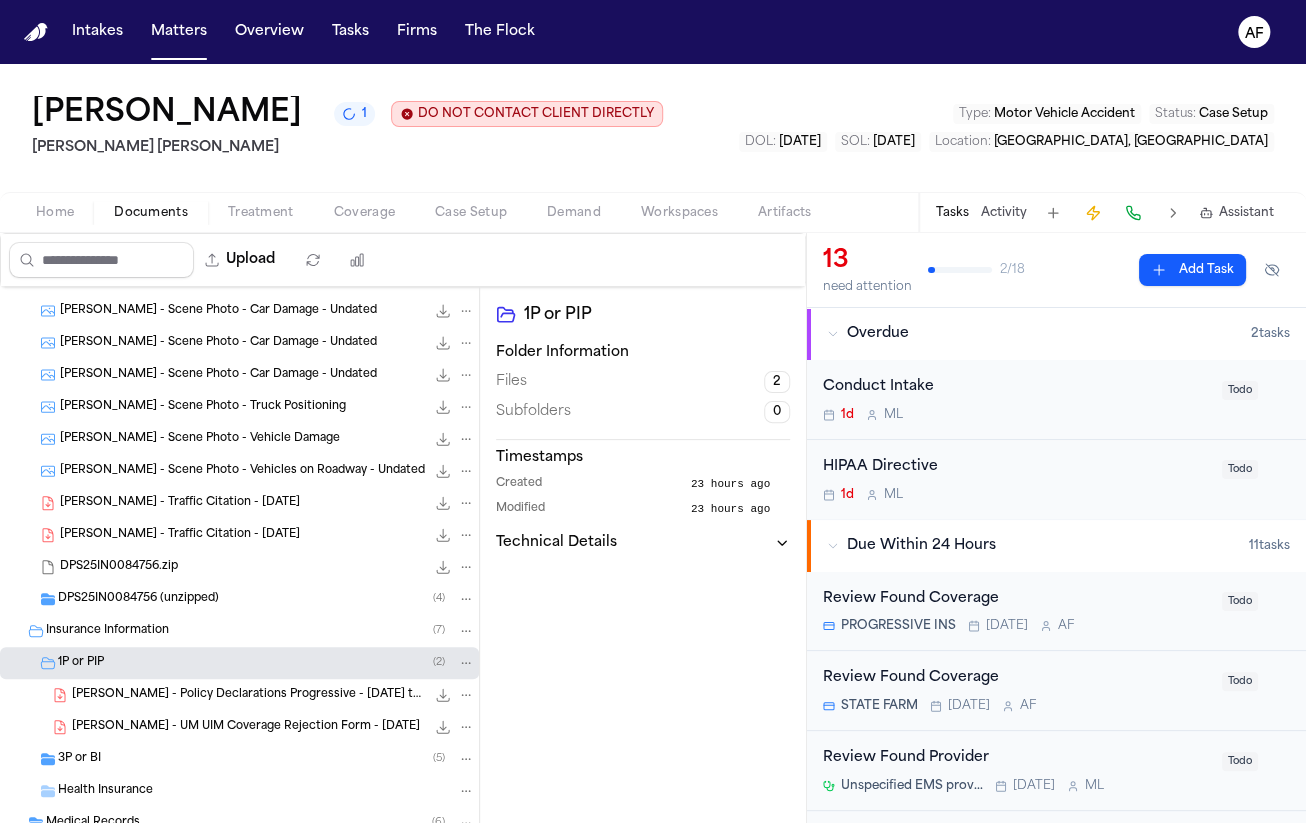 click on "D. Johnson - UM UIM Coverage Rejection Form - 1.27.24" at bounding box center (246, 727) 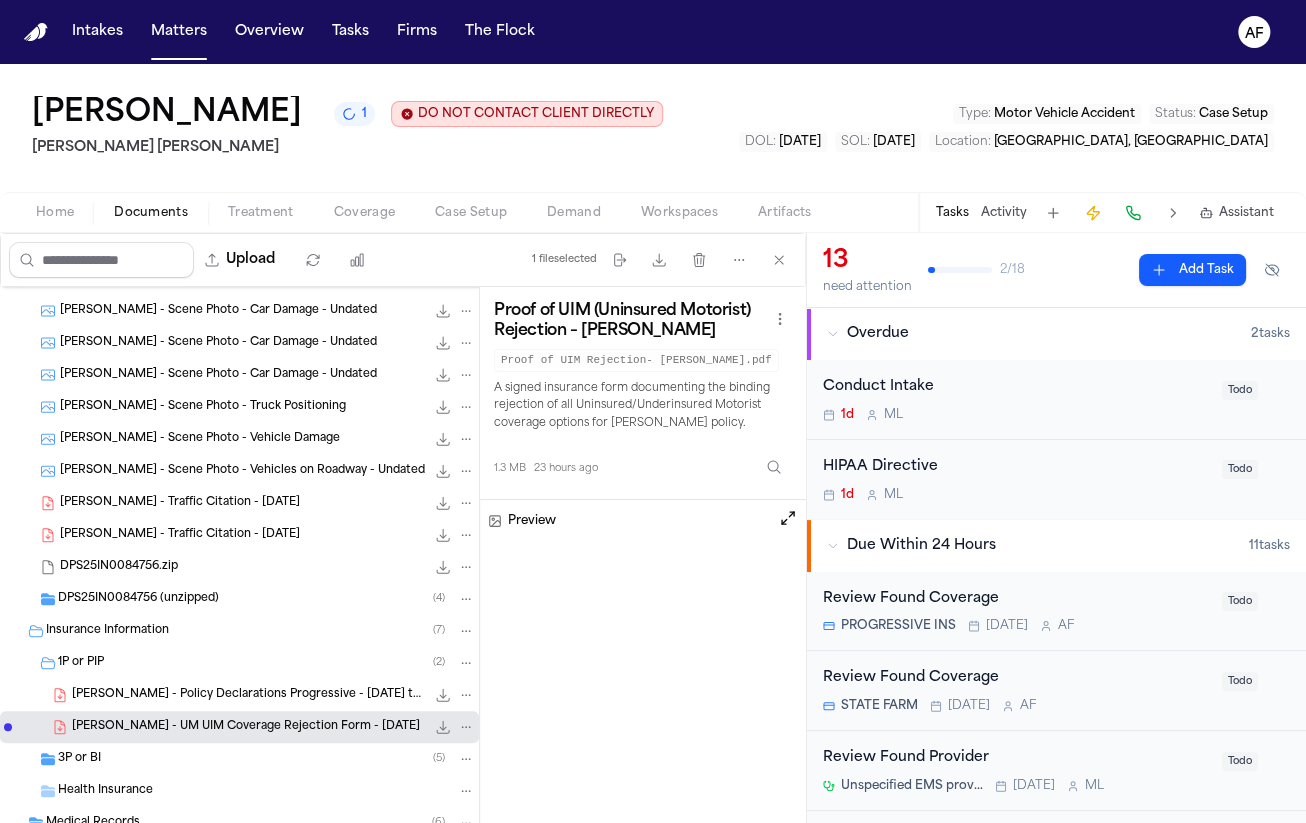 click on "D. Johnson - Policy Declarations Progressive - 1.27.25 to 7.27.25 78.2 KB  • PDF" at bounding box center [273, 695] 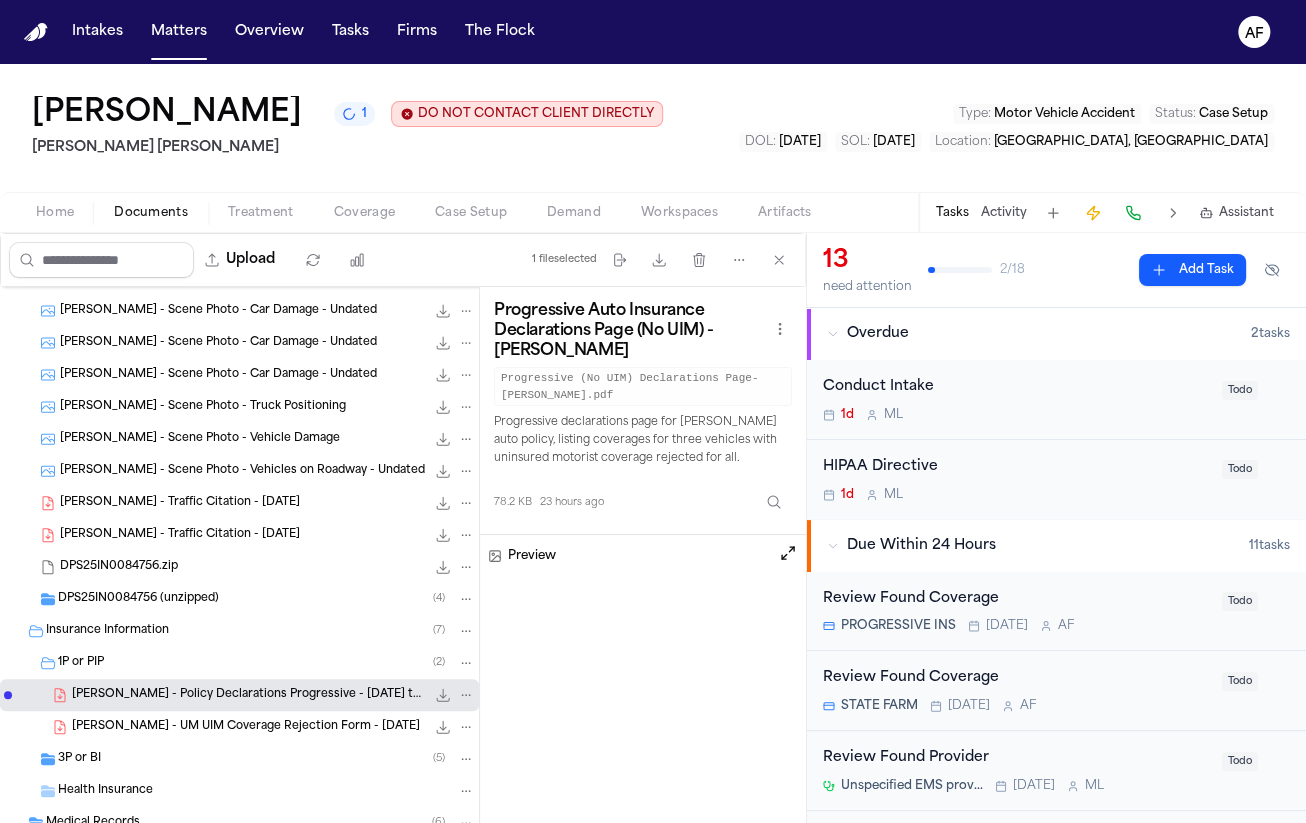click at bounding box center [788, 553] 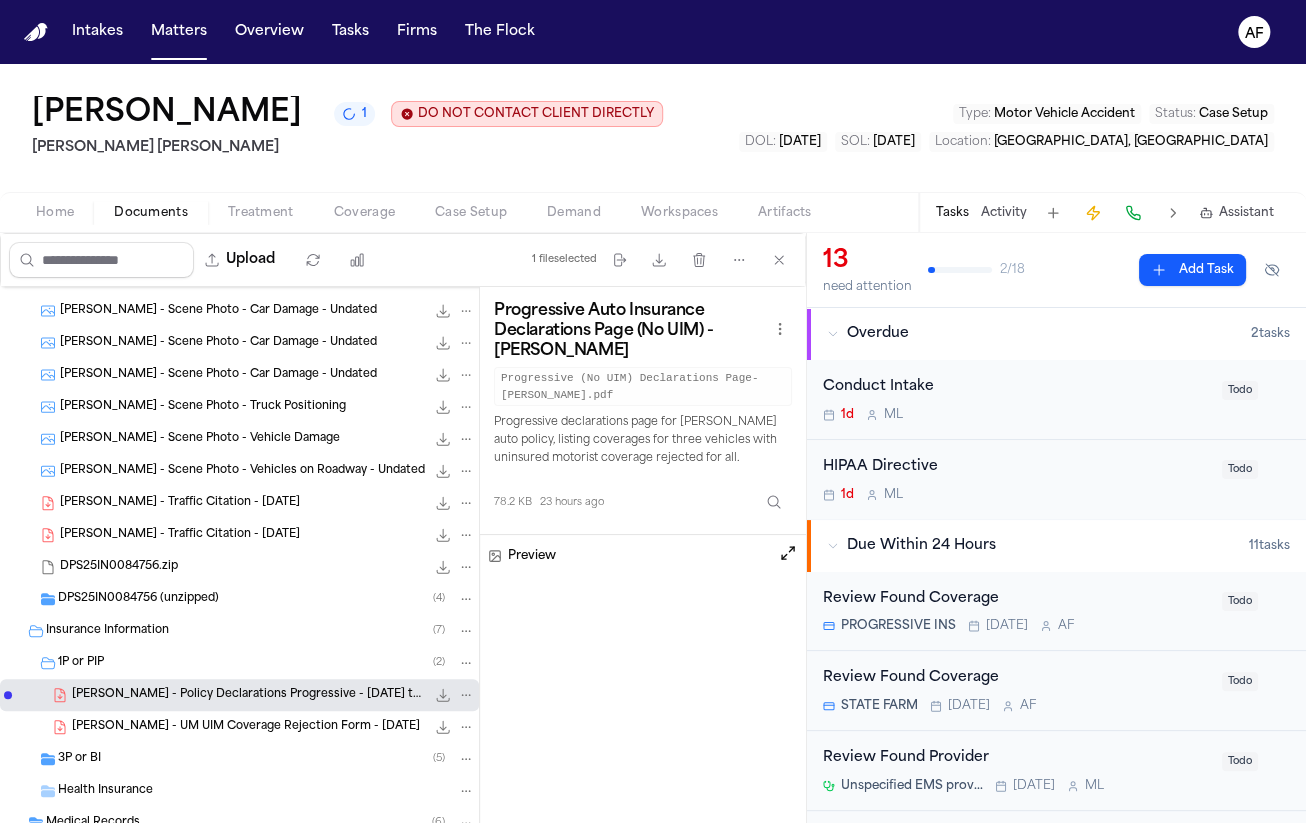 click on "D. Johnson - UM UIM Coverage Rejection Form - 1.27.24" at bounding box center [246, 727] 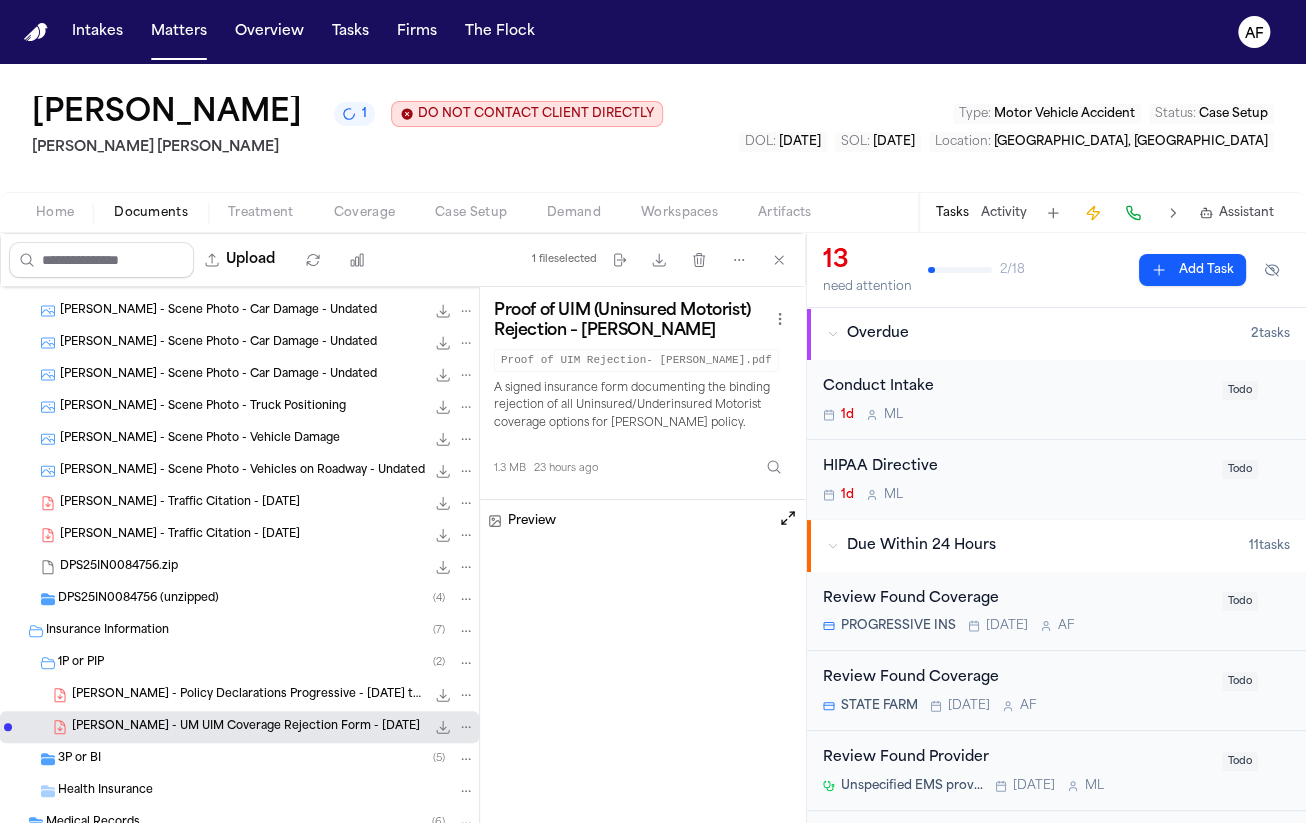 click at bounding box center (788, 518) 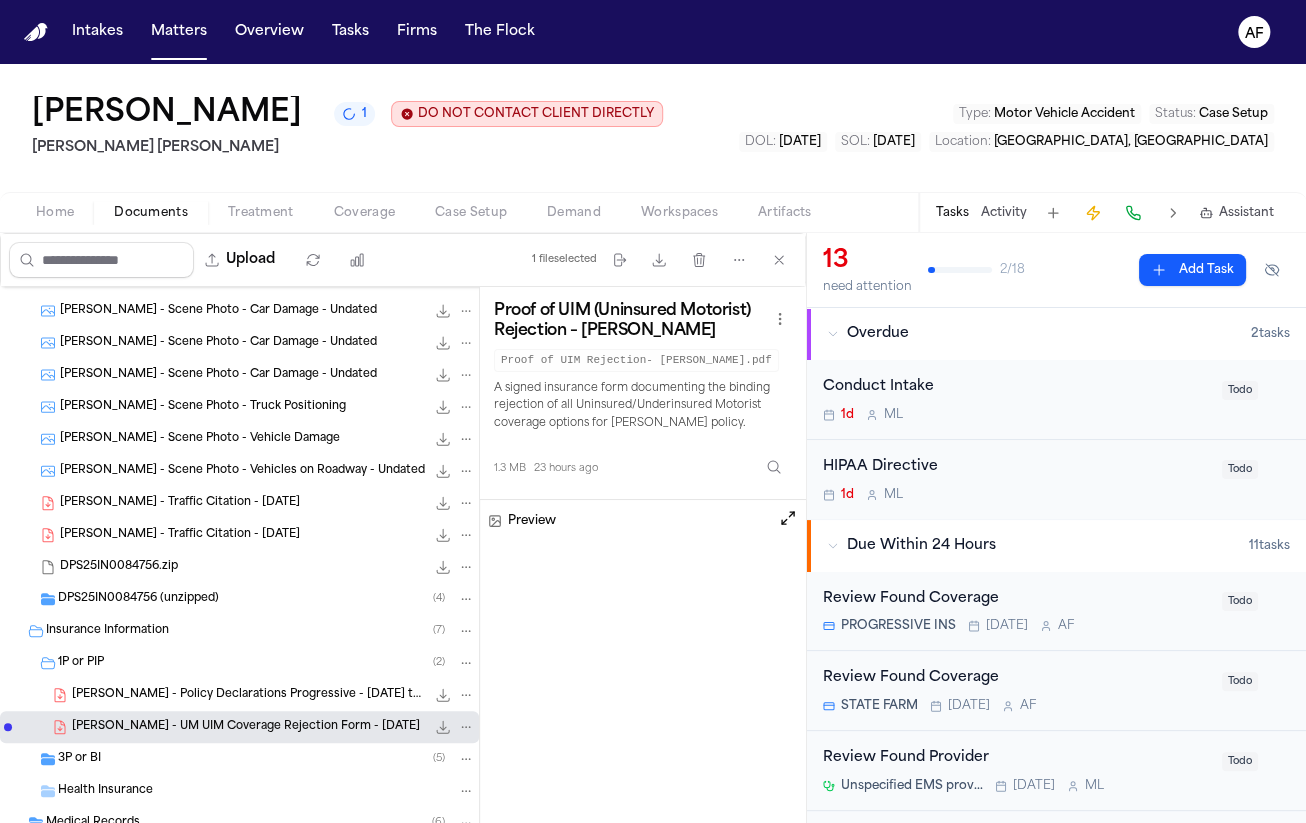click on "D. Johnson - Policy Declarations Progressive - 1.27.25 to 7.27.25" at bounding box center [248, 695] 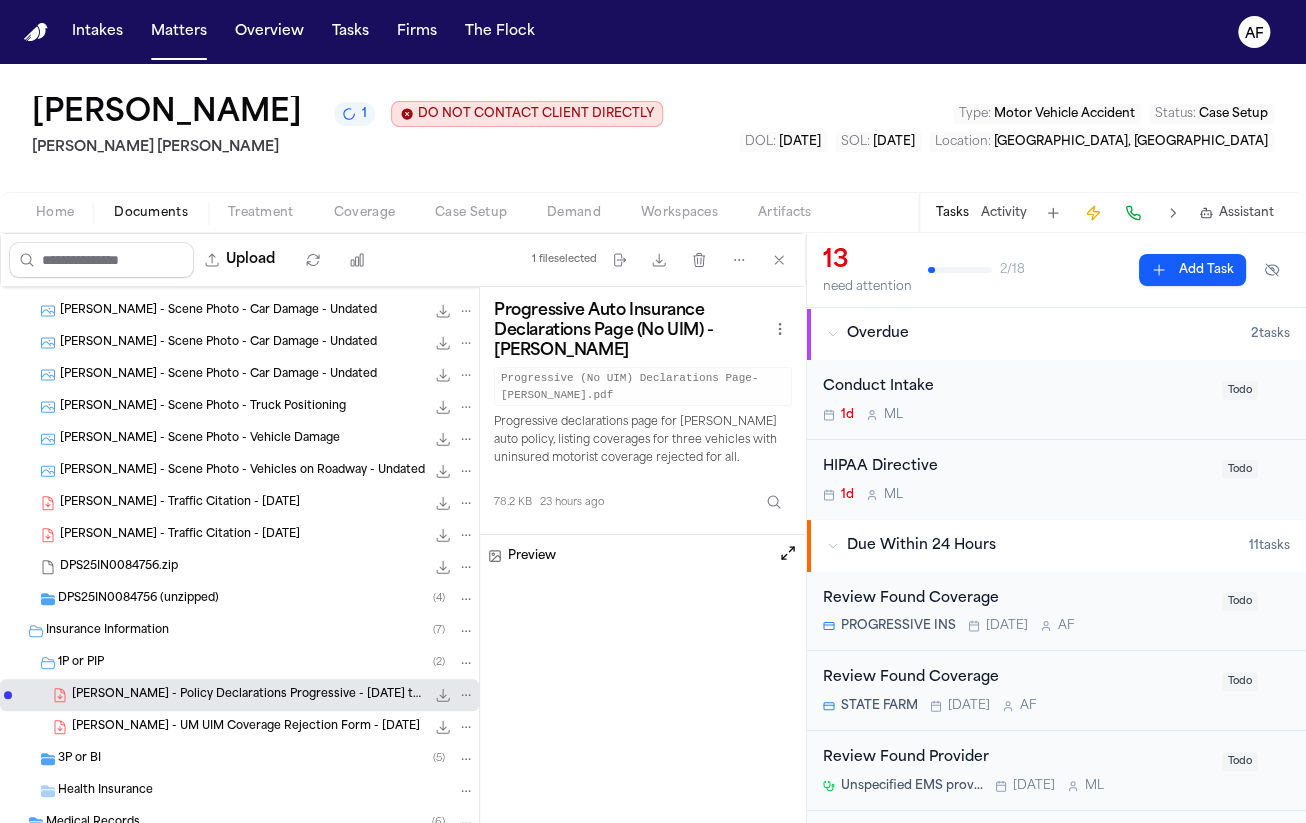 click on "D. Johnson - UM UIM Coverage Rejection Form - 1.27.24 1.3 MB  • PDF" at bounding box center [273, 727] 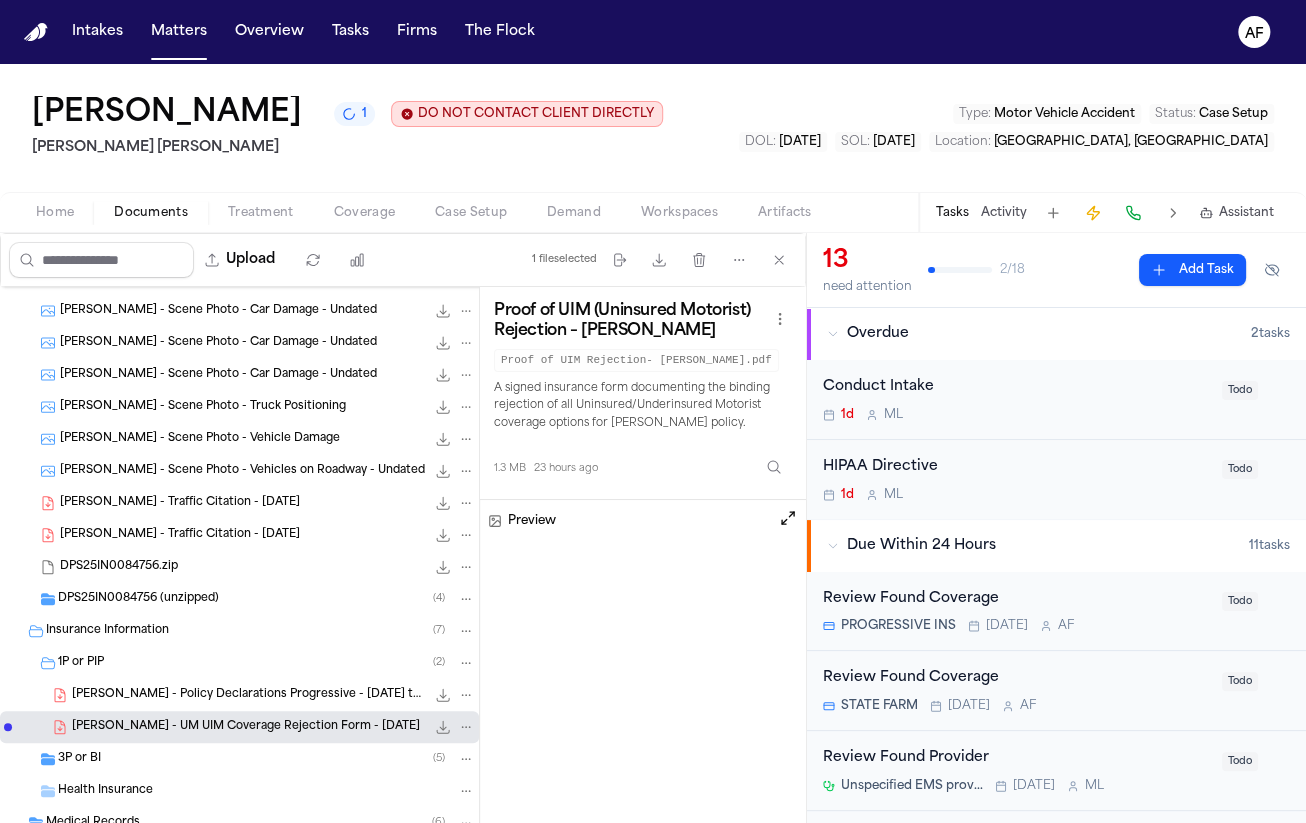 click at bounding box center (788, 518) 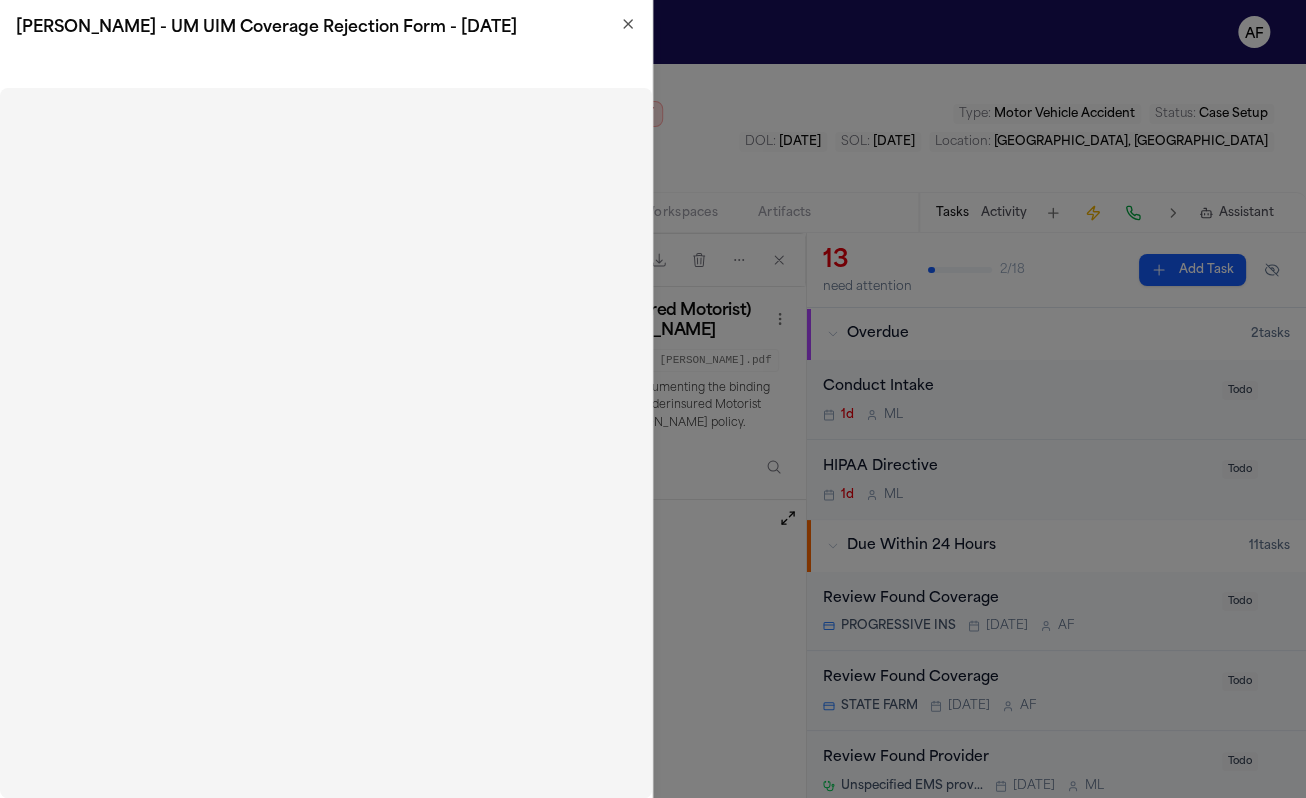 click on "Intakes Matters Overview Tasks Firms The Flock AF" at bounding box center [653, 32] 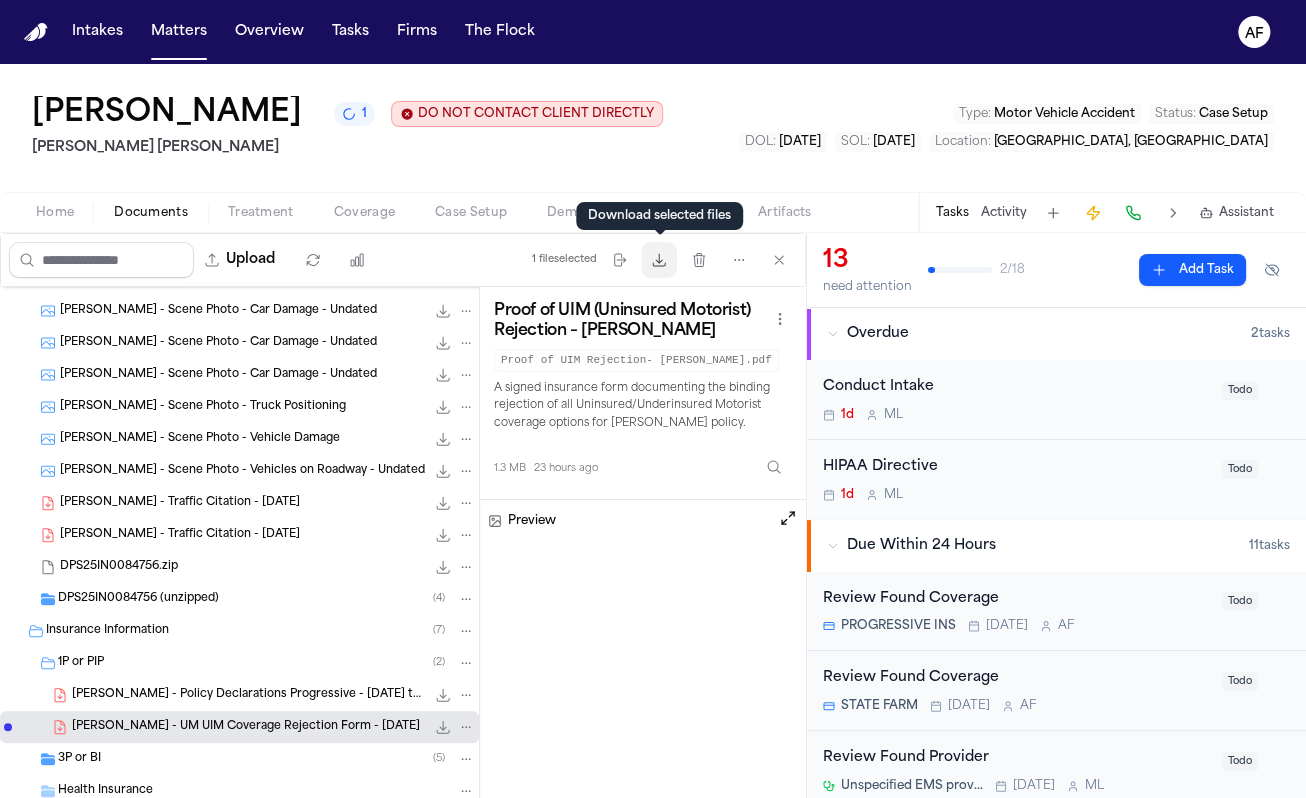 click on "Download files" at bounding box center (659, 260) 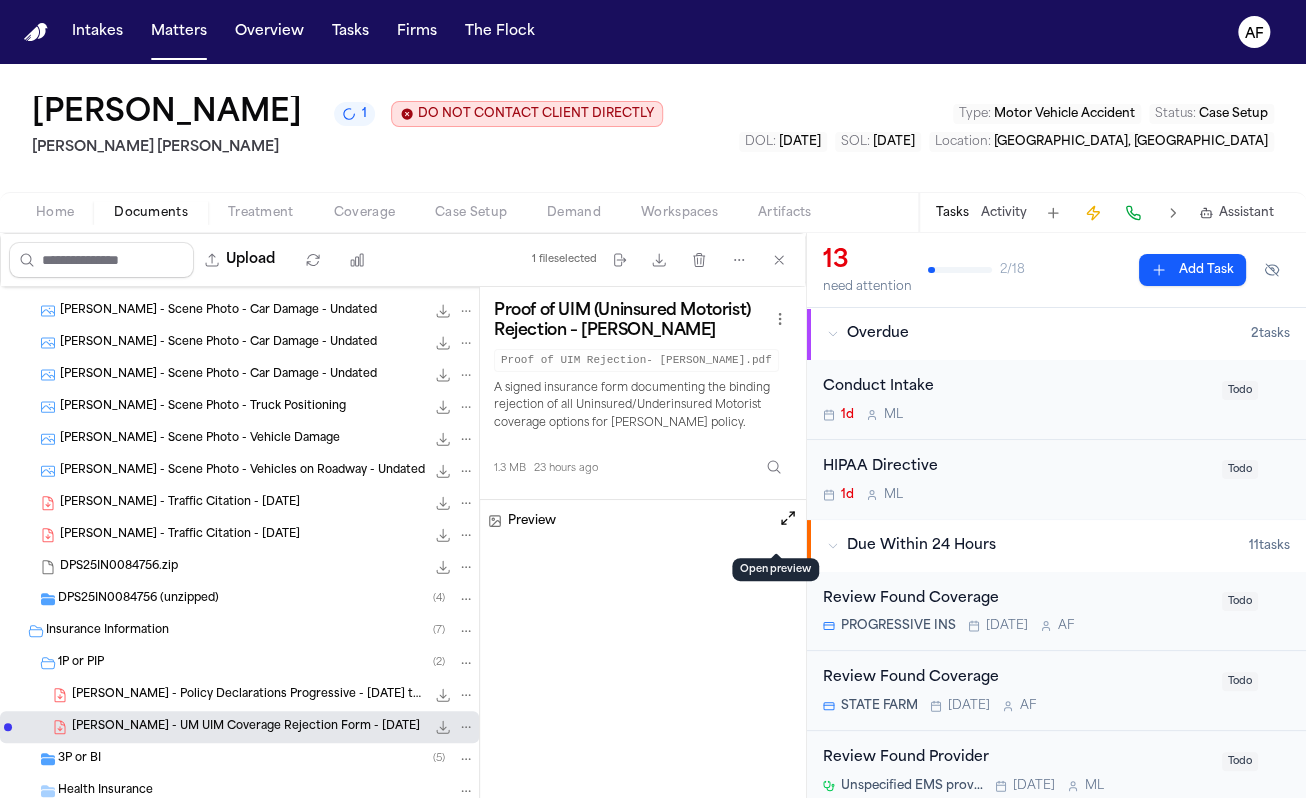 click at bounding box center [788, 518] 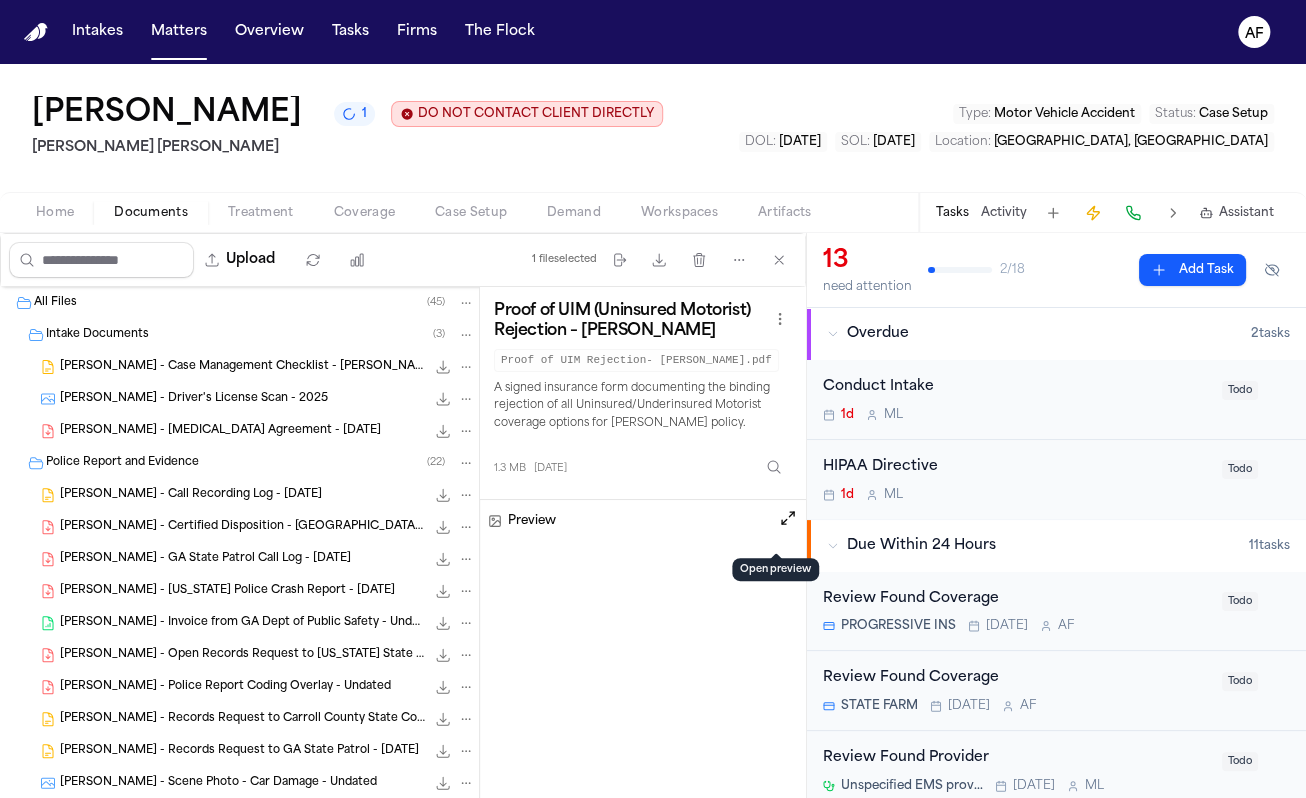 scroll, scrollTop: 657, scrollLeft: 0, axis: vertical 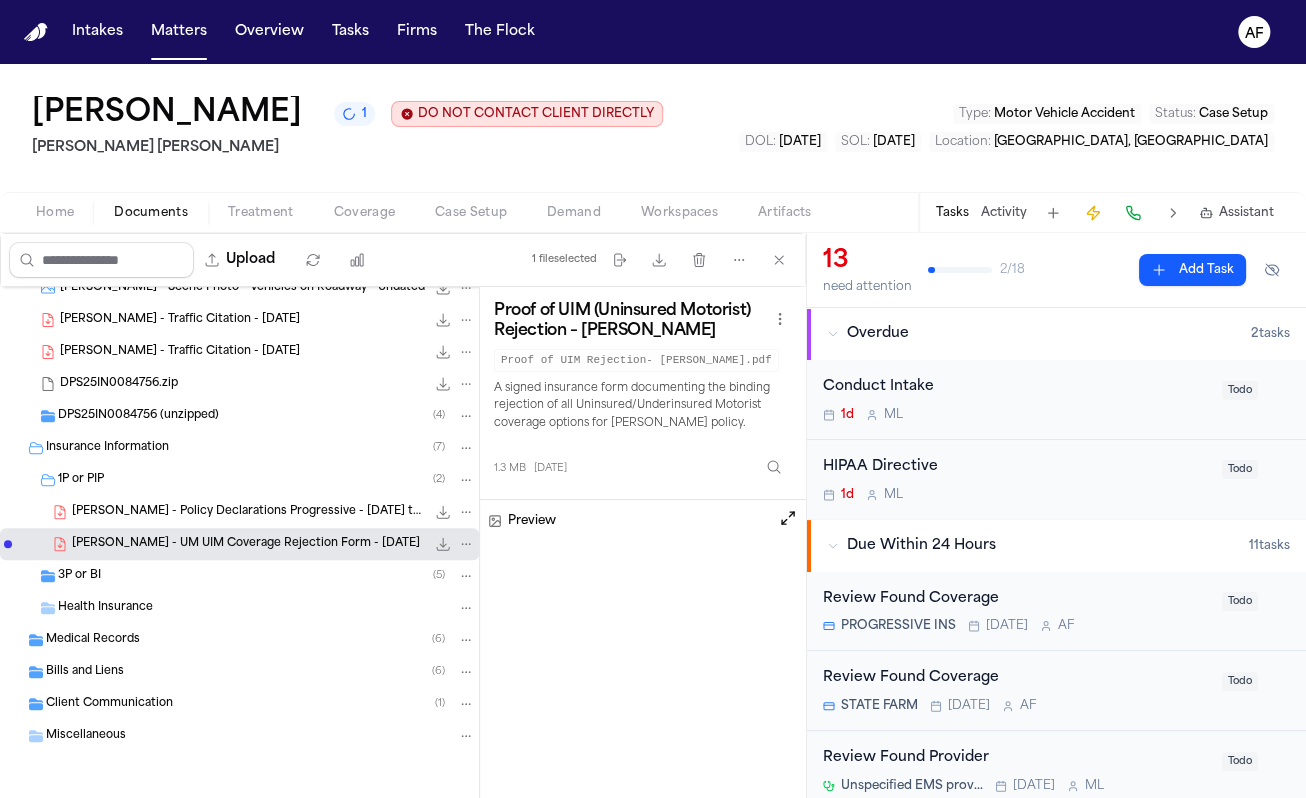 click on "D. Johnson - Policy Declarations Progressive - 1.27.25 to 7.27.25" at bounding box center [248, 512] 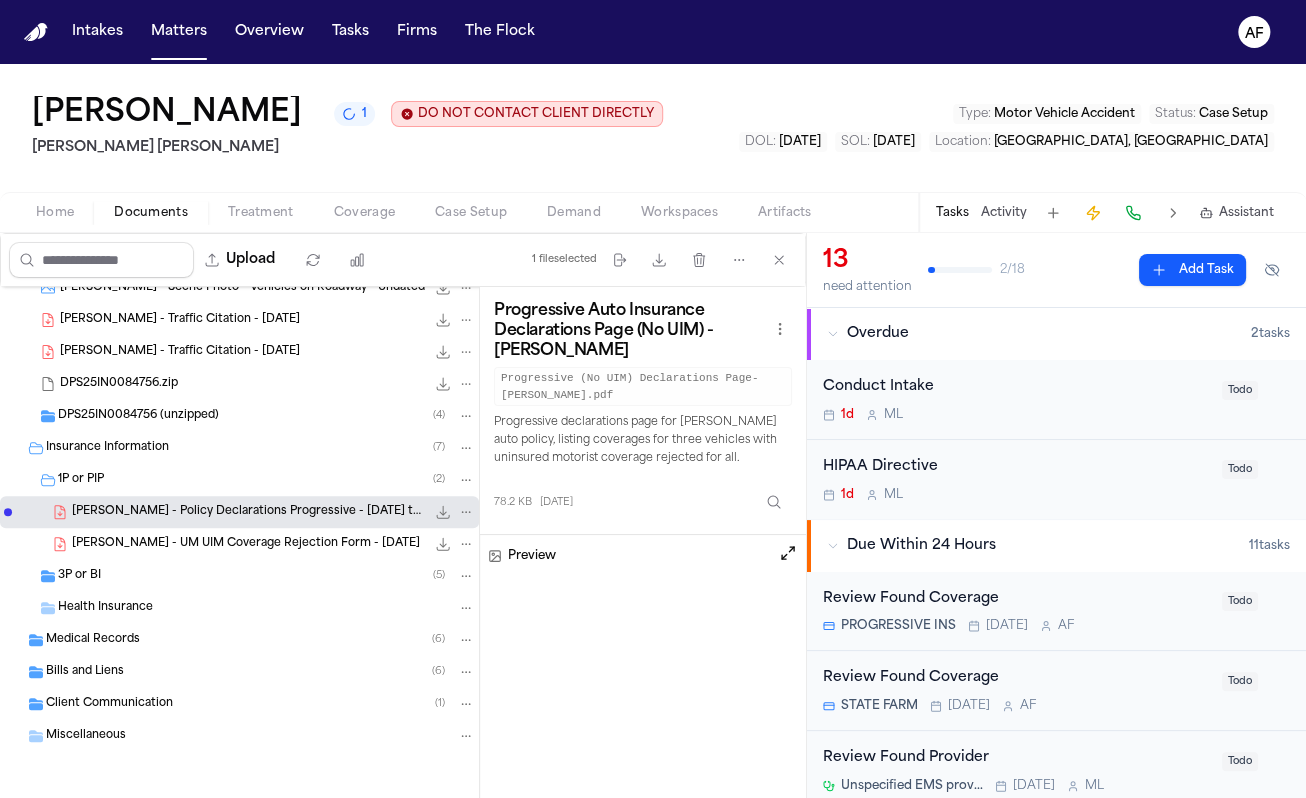 click on "Preview" at bounding box center [643, 556] 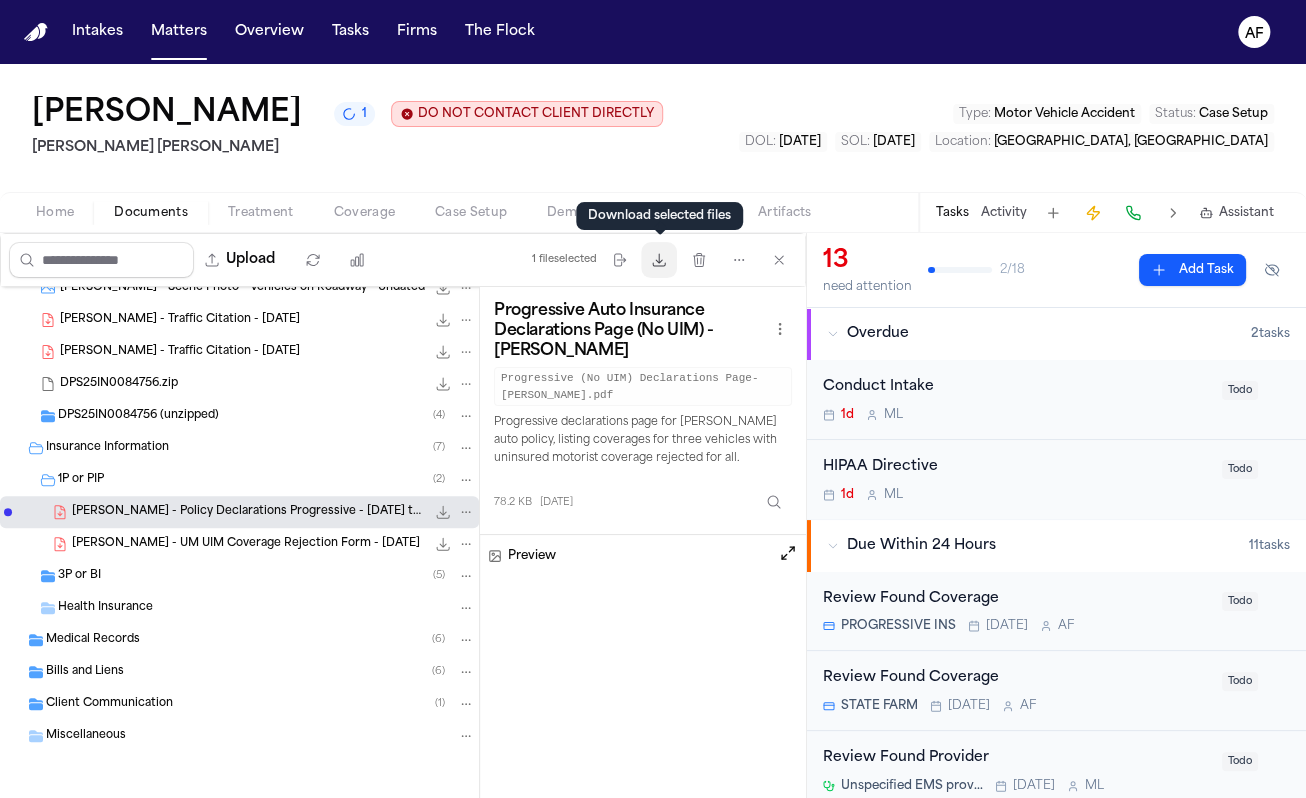 click 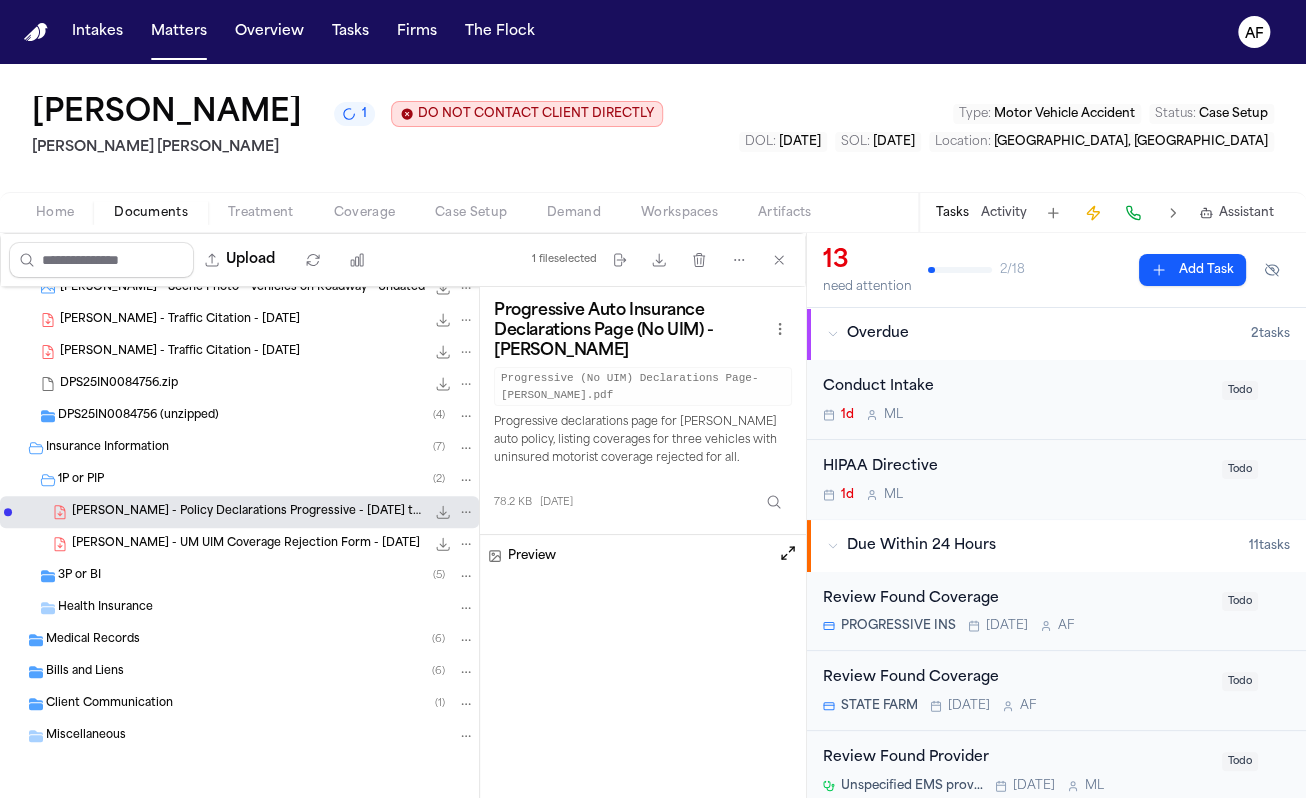 click on "D. Johnson - UM UIM Coverage Rejection Form - 1.27.24 1.3 MB  • PDF" at bounding box center [273, 544] 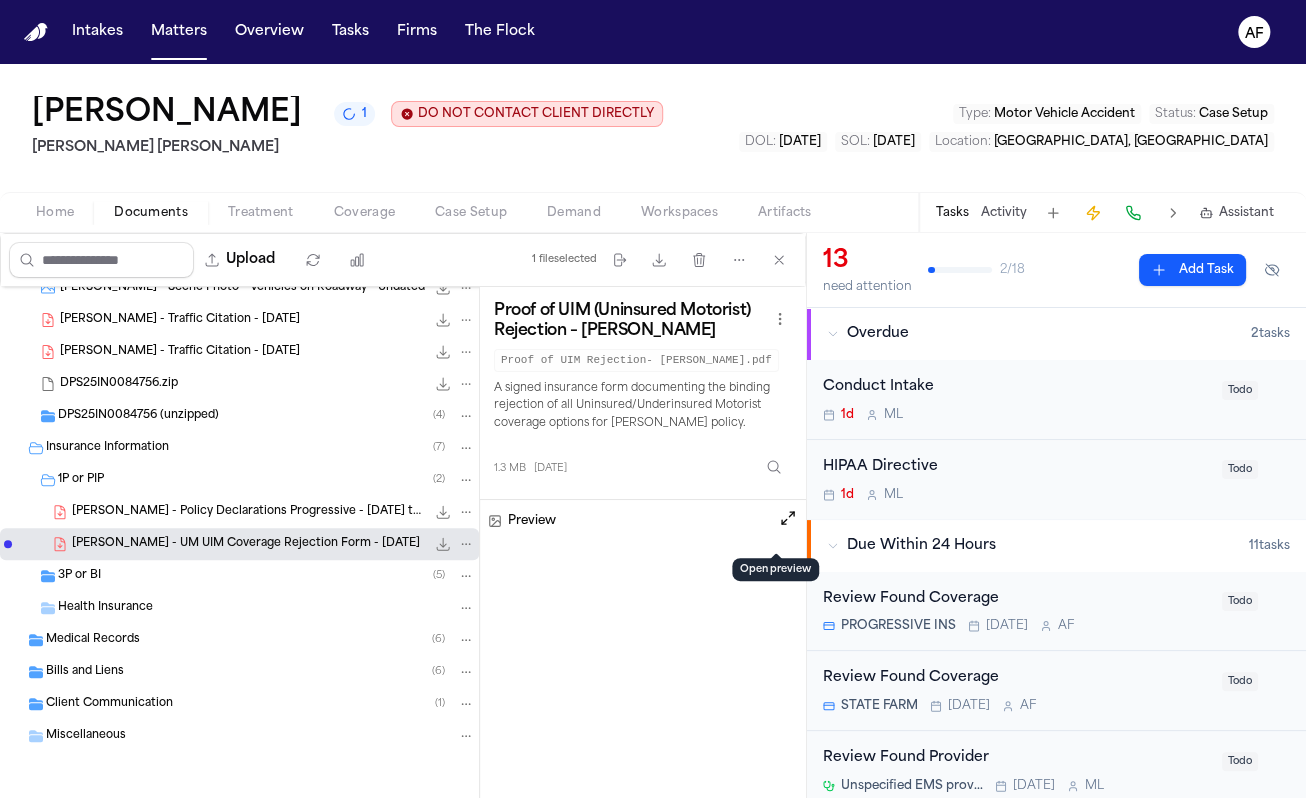 click at bounding box center [788, 518] 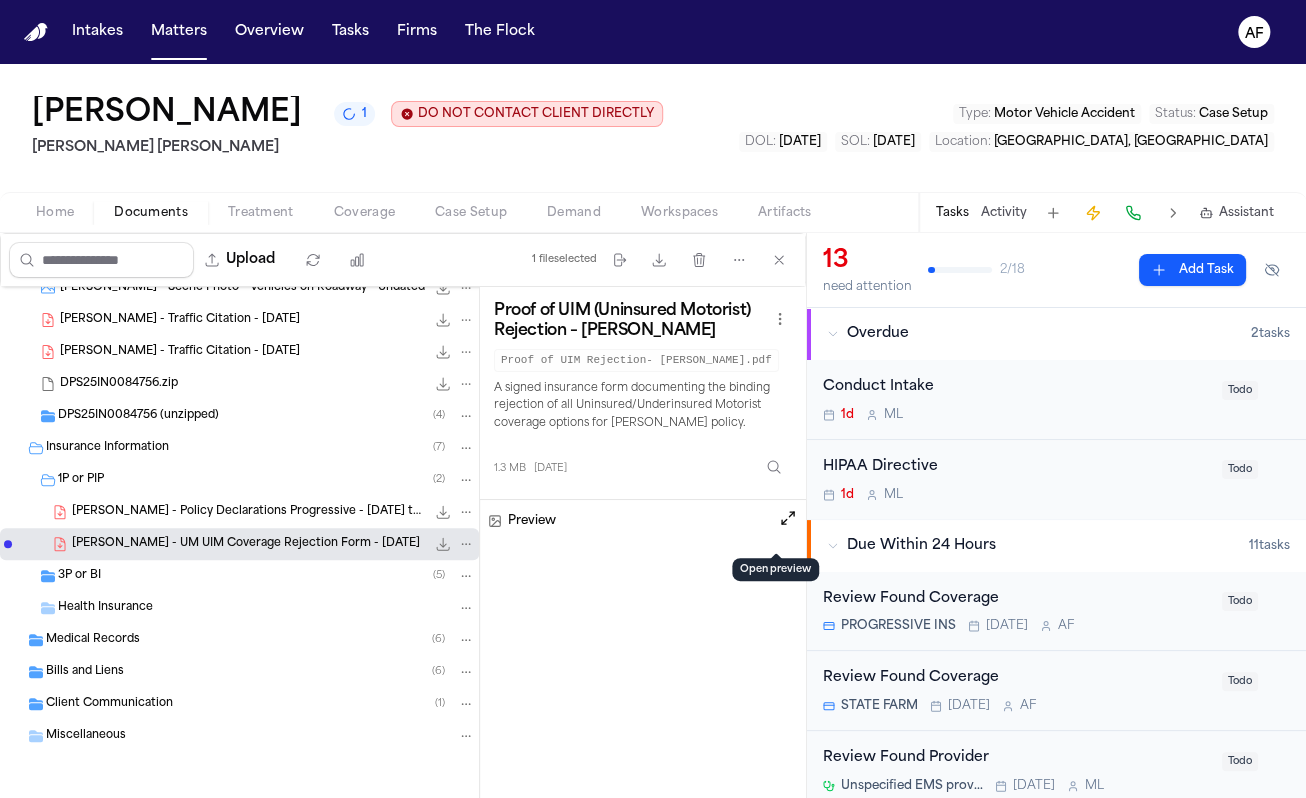 scroll, scrollTop: 0, scrollLeft: 0, axis: both 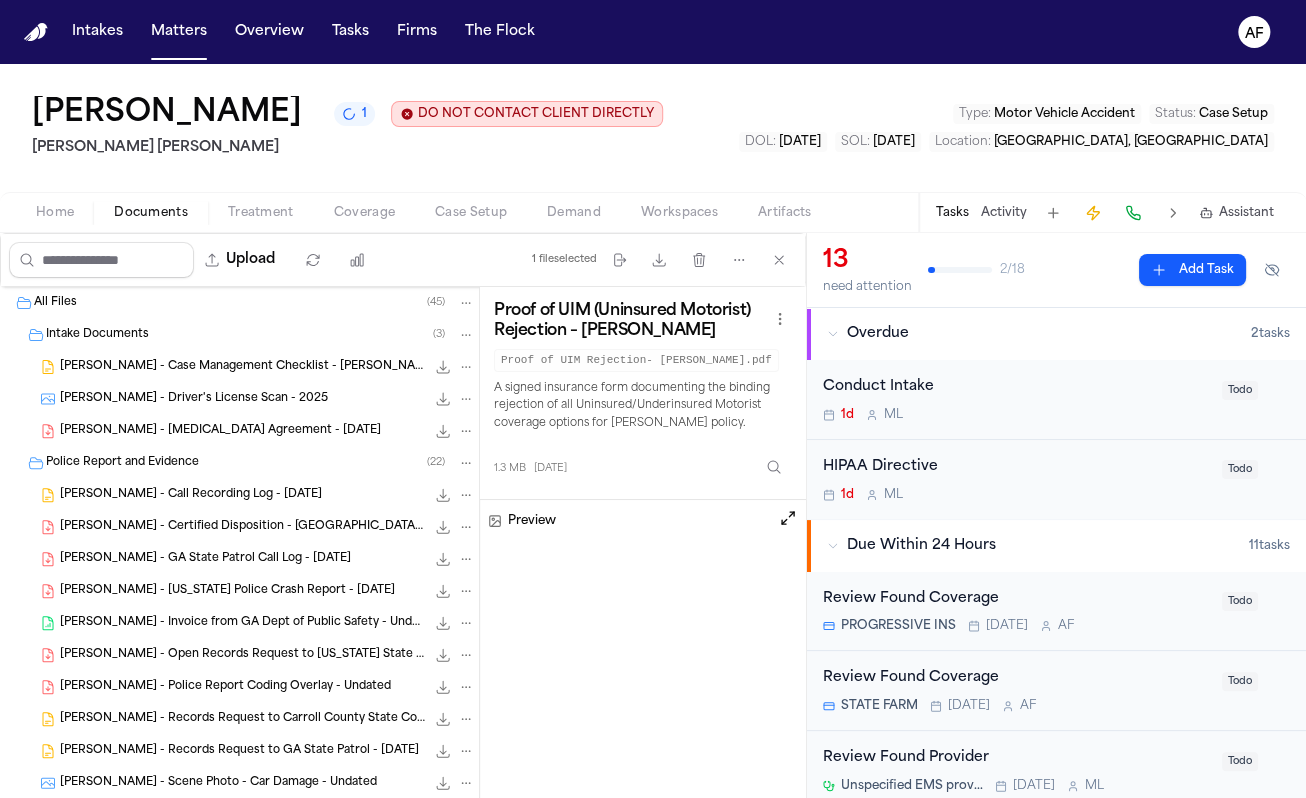 click on "Review Found Coverage" at bounding box center [1016, 599] 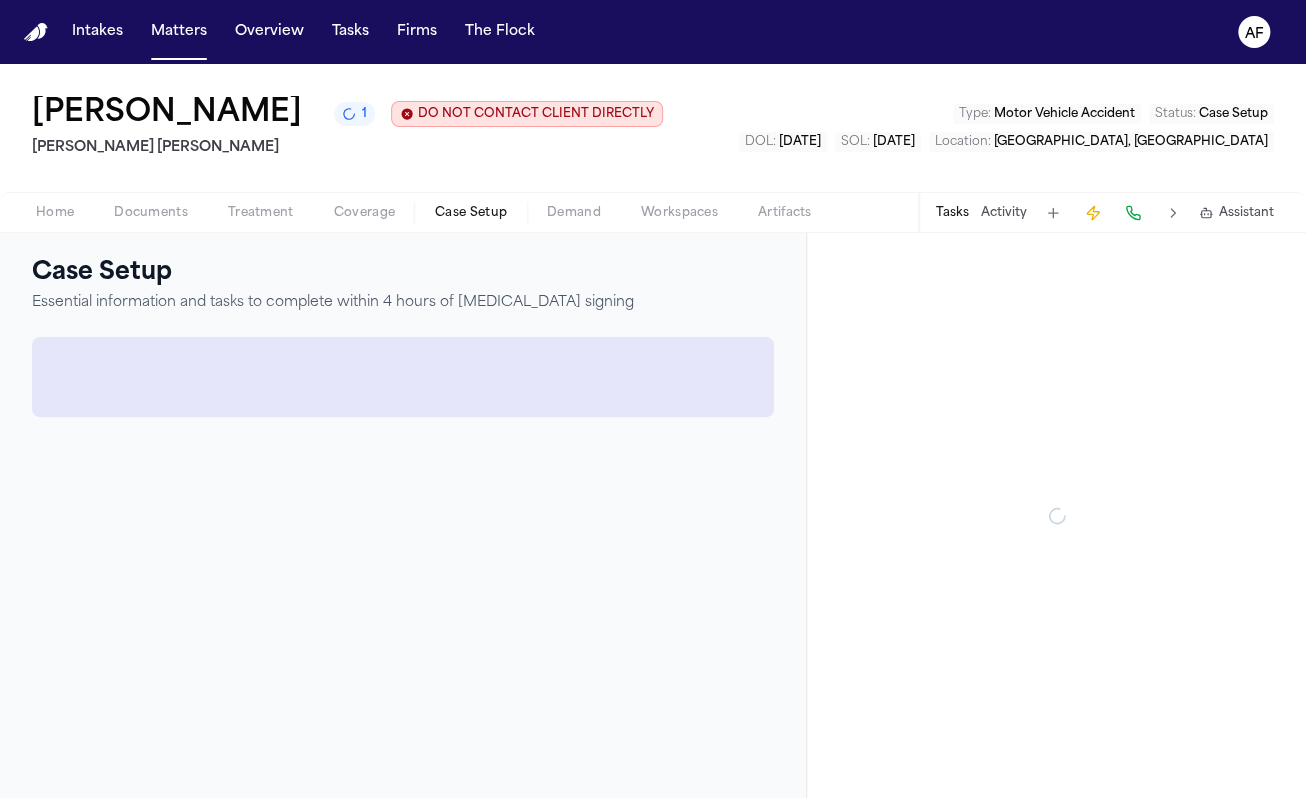 click on "Case Setup" at bounding box center [471, 213] 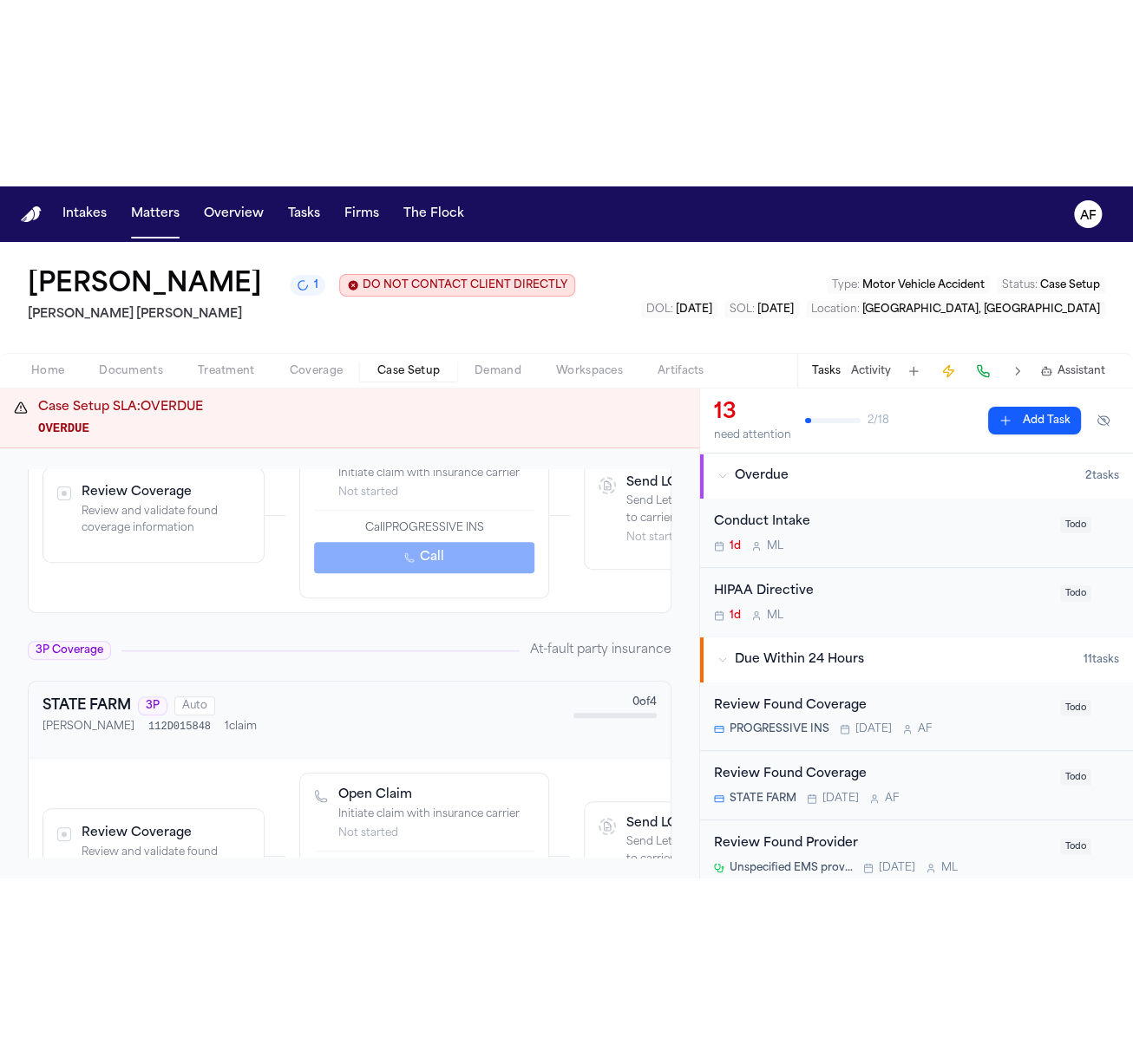 scroll, scrollTop: 632, scrollLeft: 0, axis: vertical 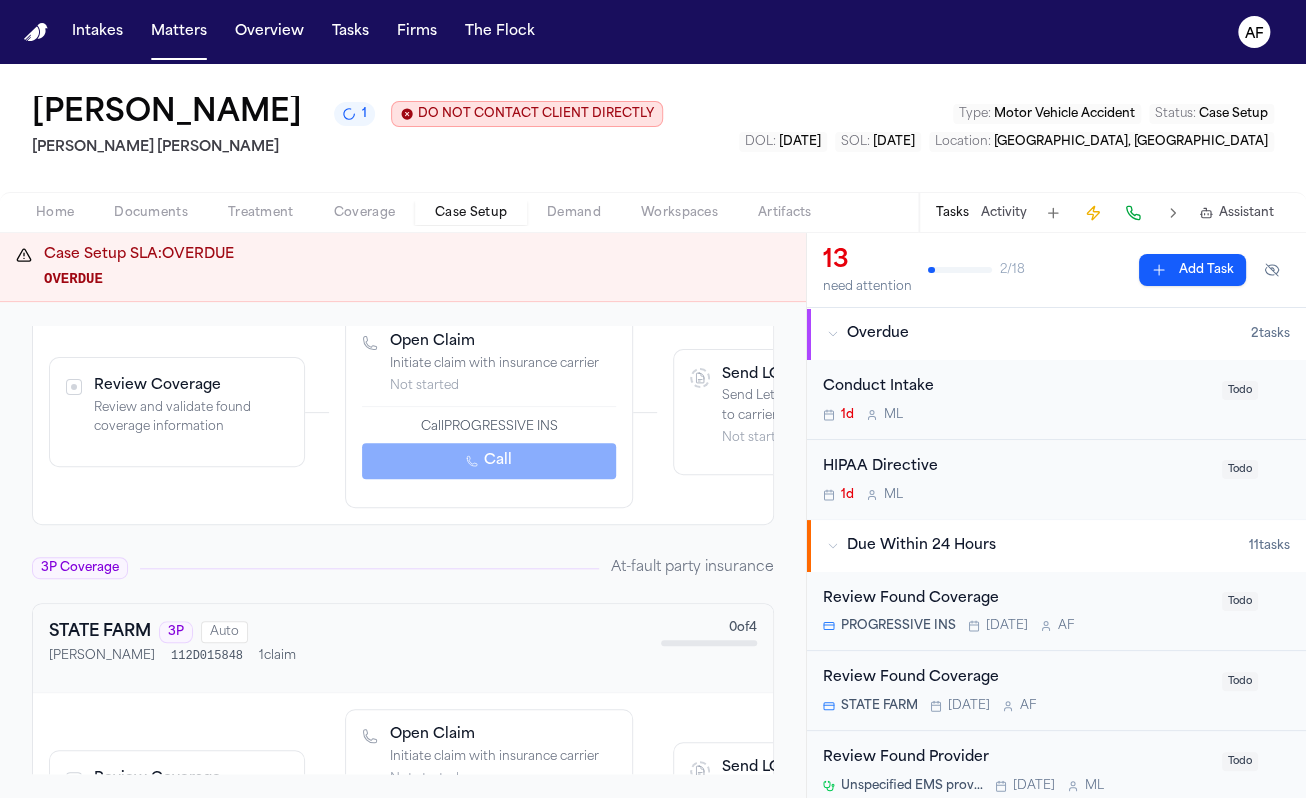 click on "Coverage" at bounding box center [364, 213] 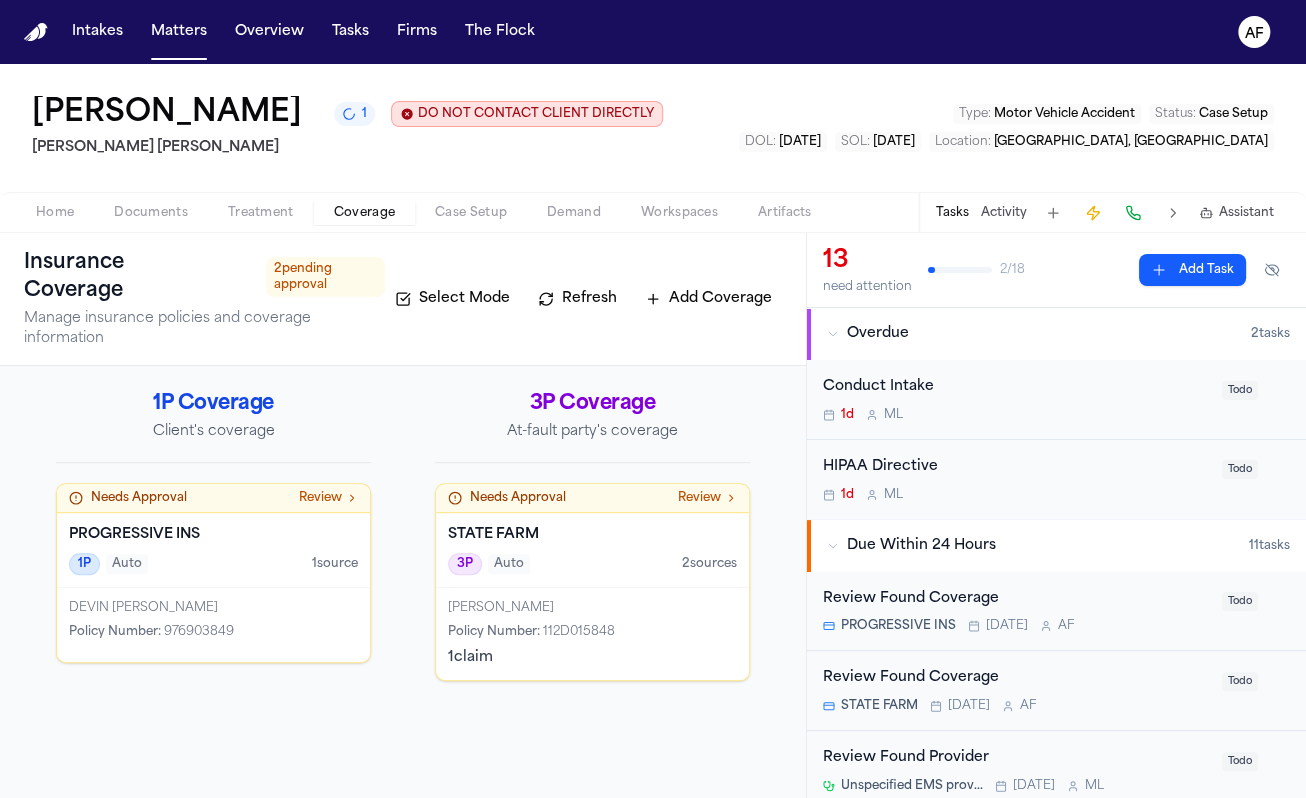 click on "1  source" at bounding box center (335, 564) 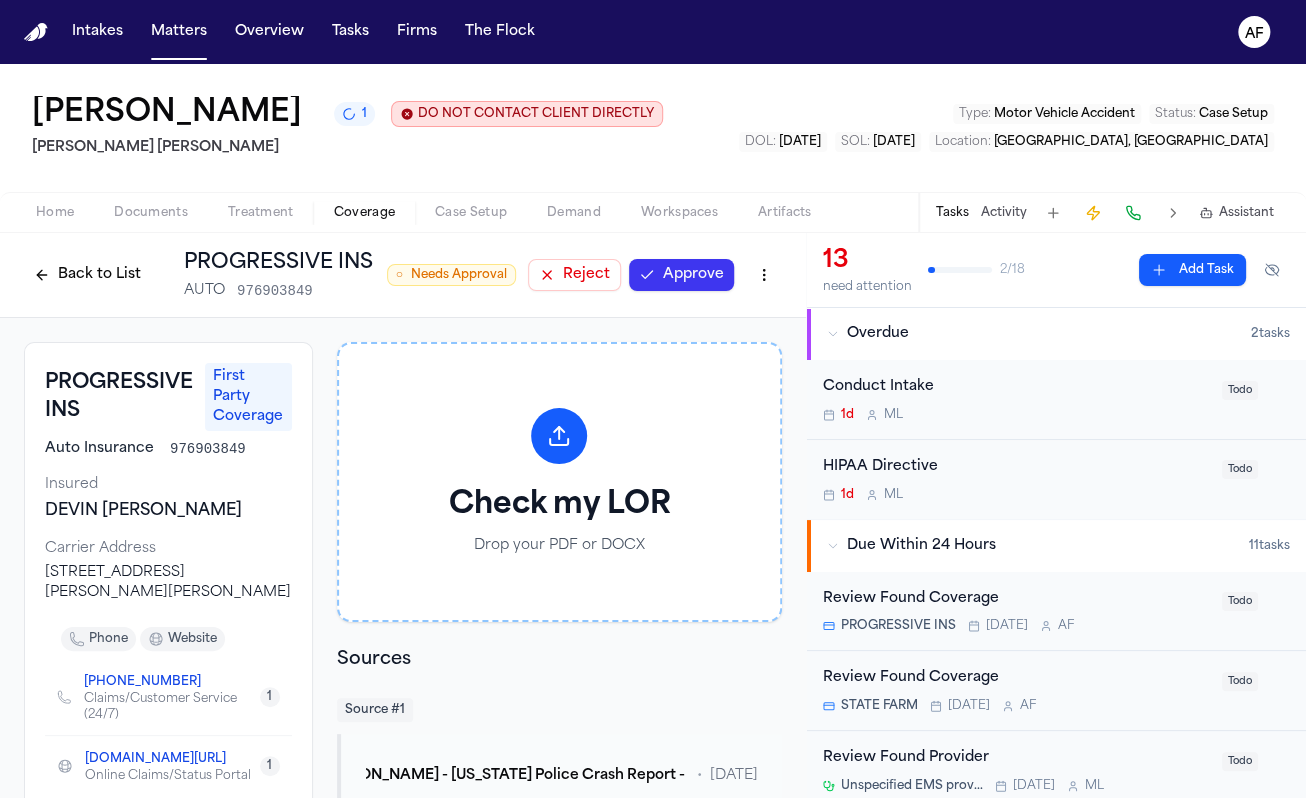 click on "Approve" at bounding box center (681, 275) 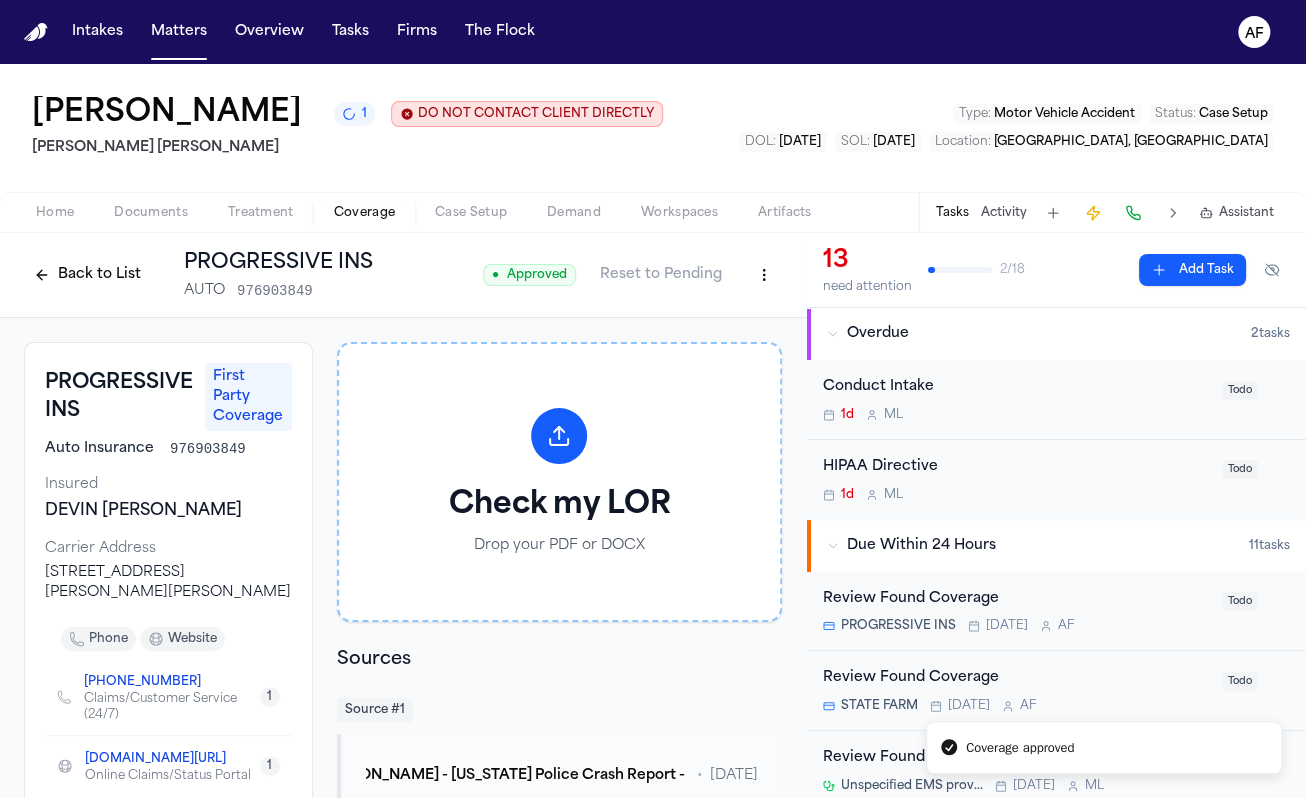 click on "Coverage" at bounding box center [364, 213] 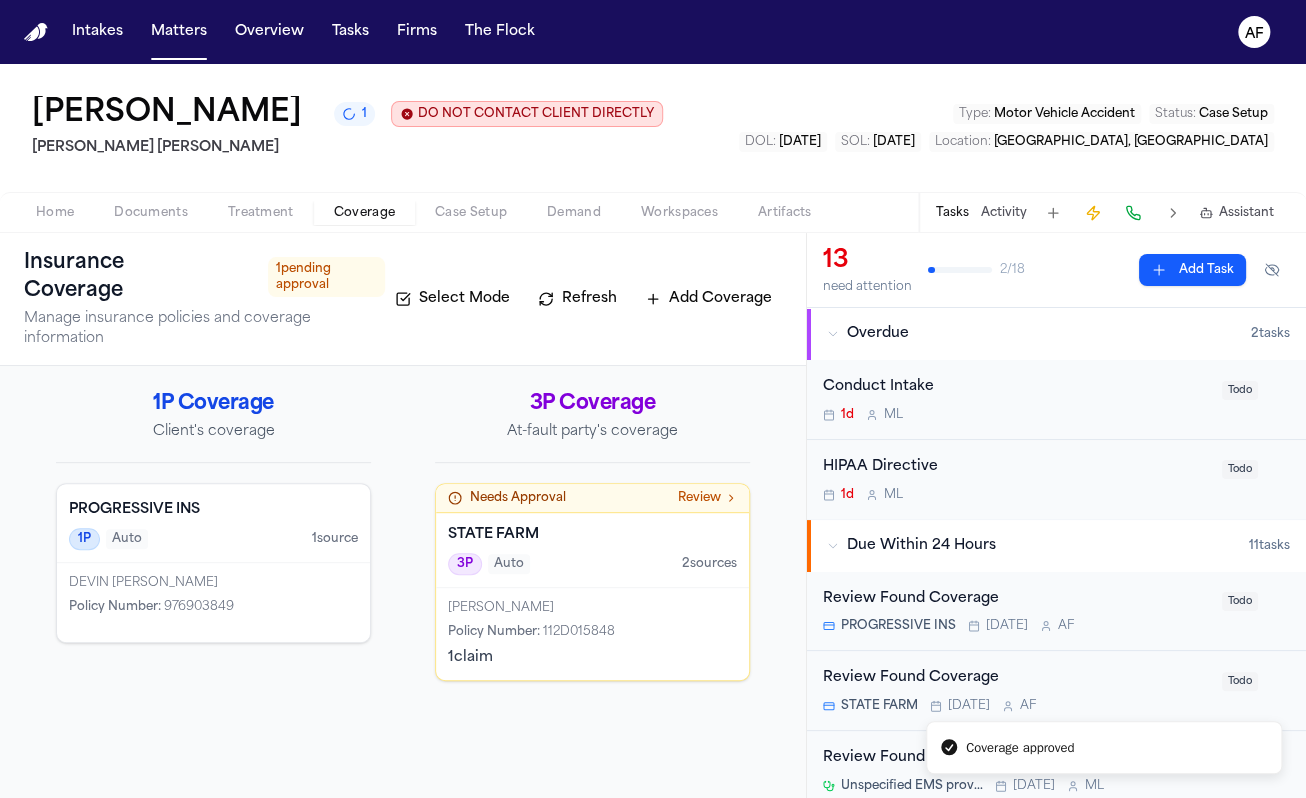 click on "Coverage" at bounding box center [364, 213] 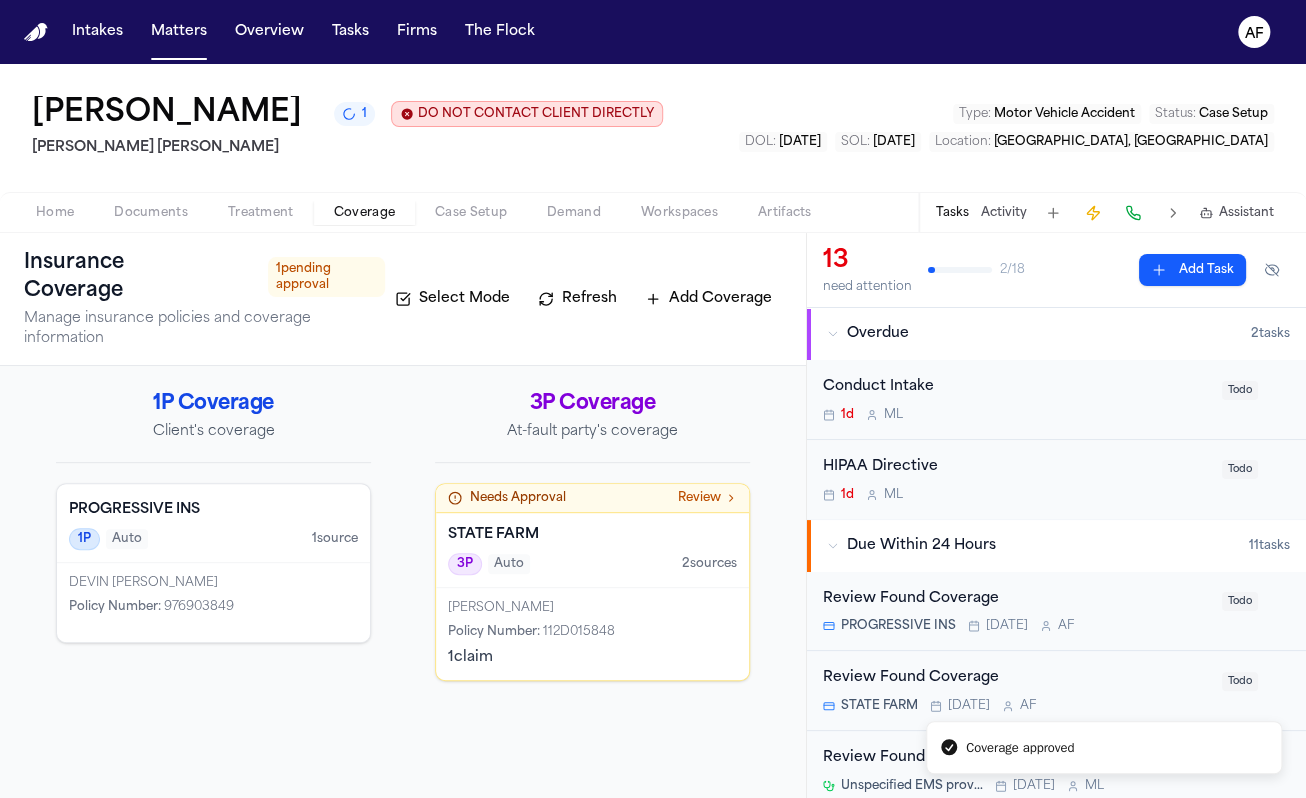 click on "JOHNATHAN BRYCE REESE Policy Number :   112D015848 1  claim" at bounding box center (592, 634) 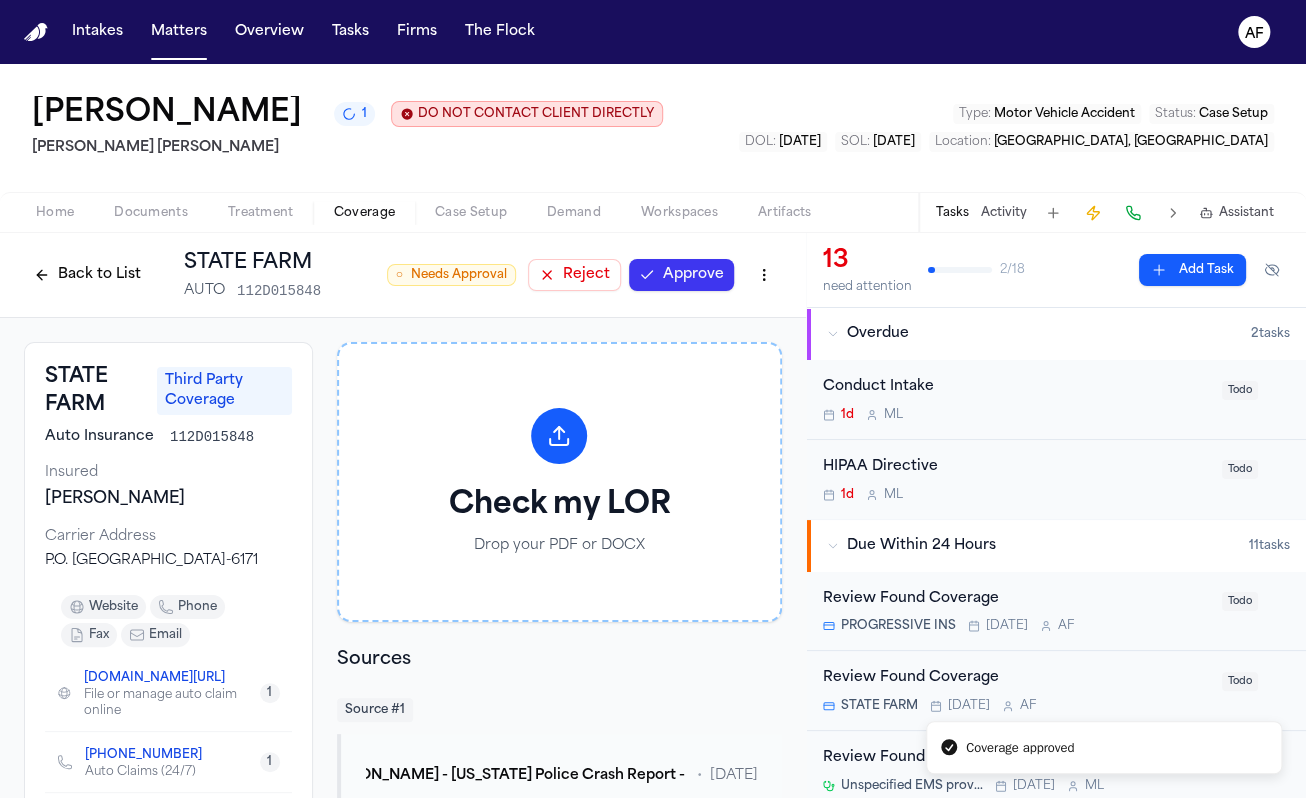 click on "Approve" at bounding box center (681, 275) 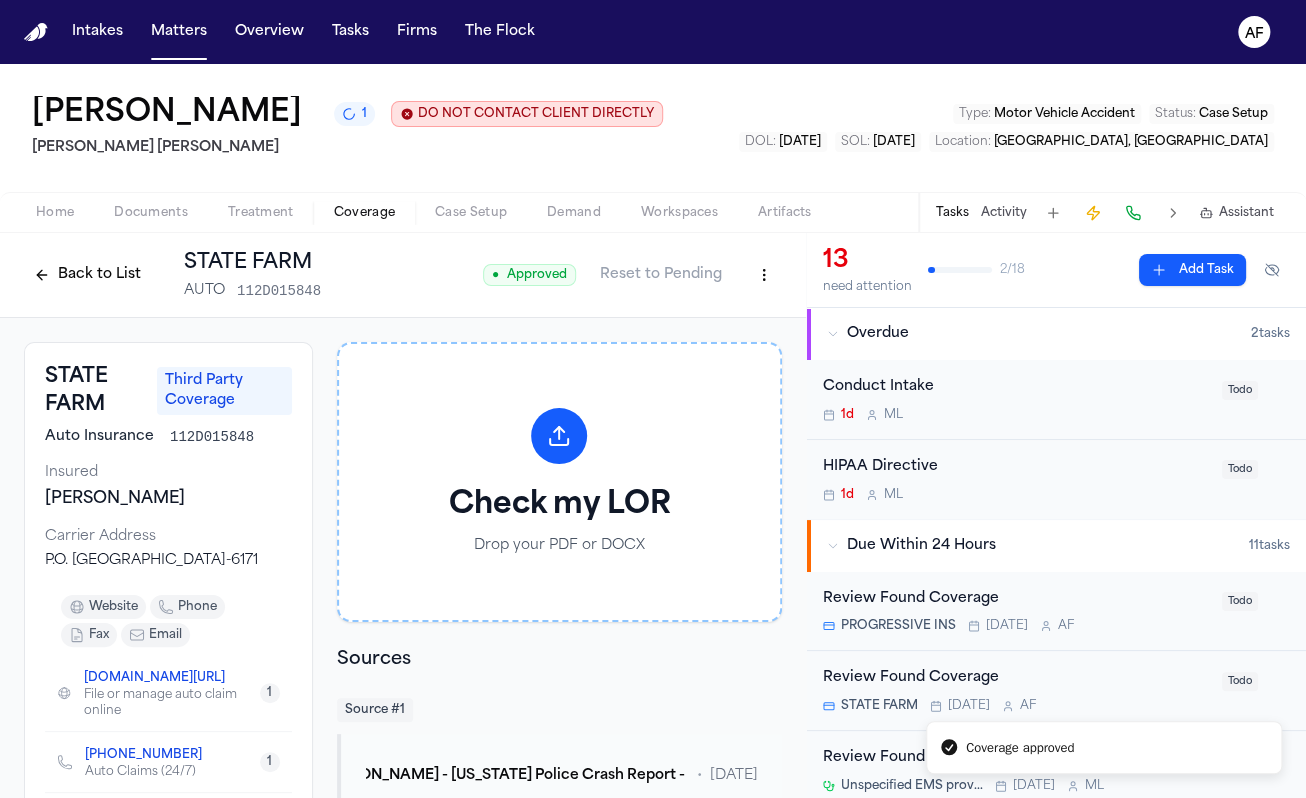 click on "Coverage" at bounding box center [364, 213] 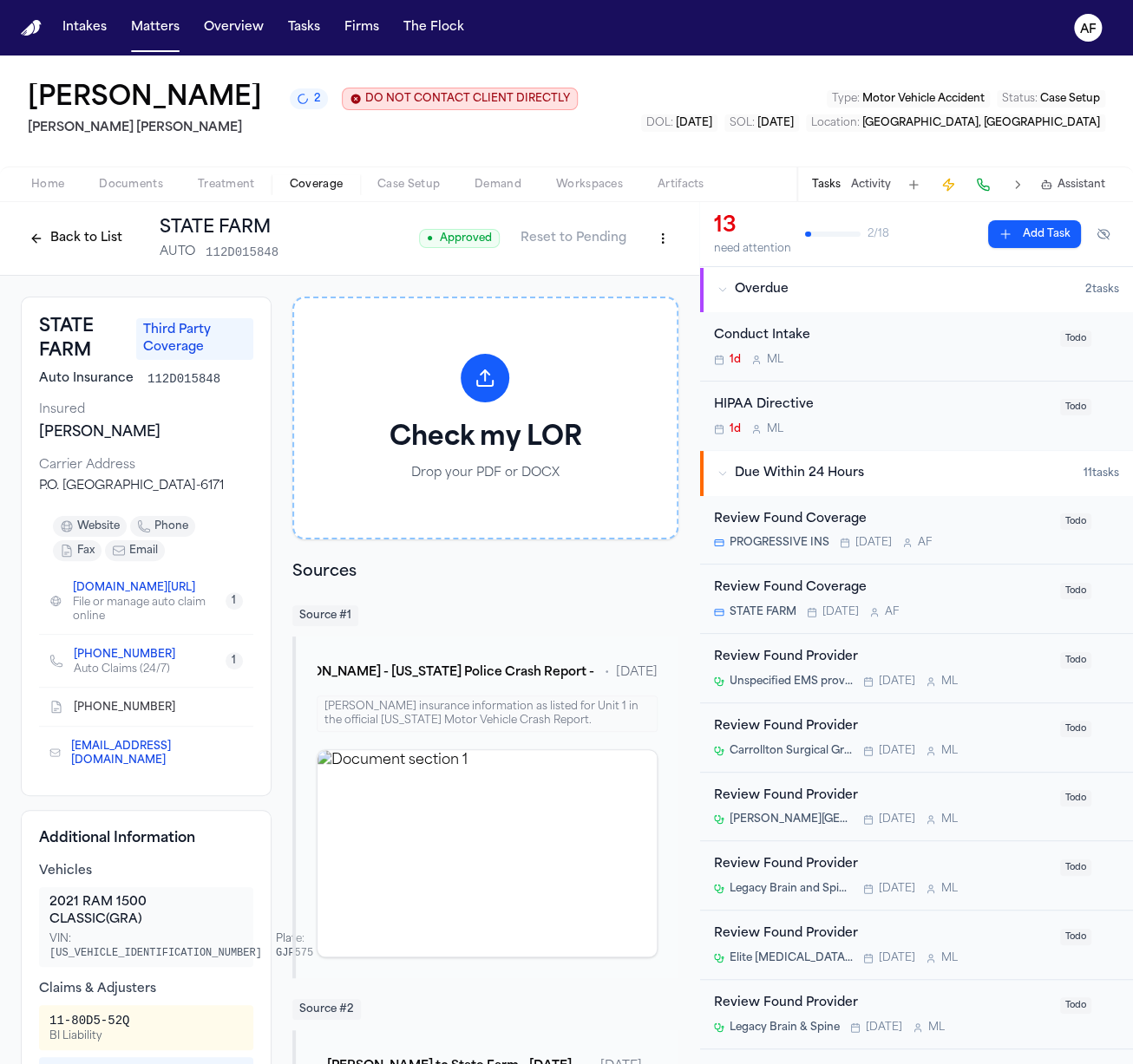 click on "Review Found Coverage" at bounding box center (881, 519) 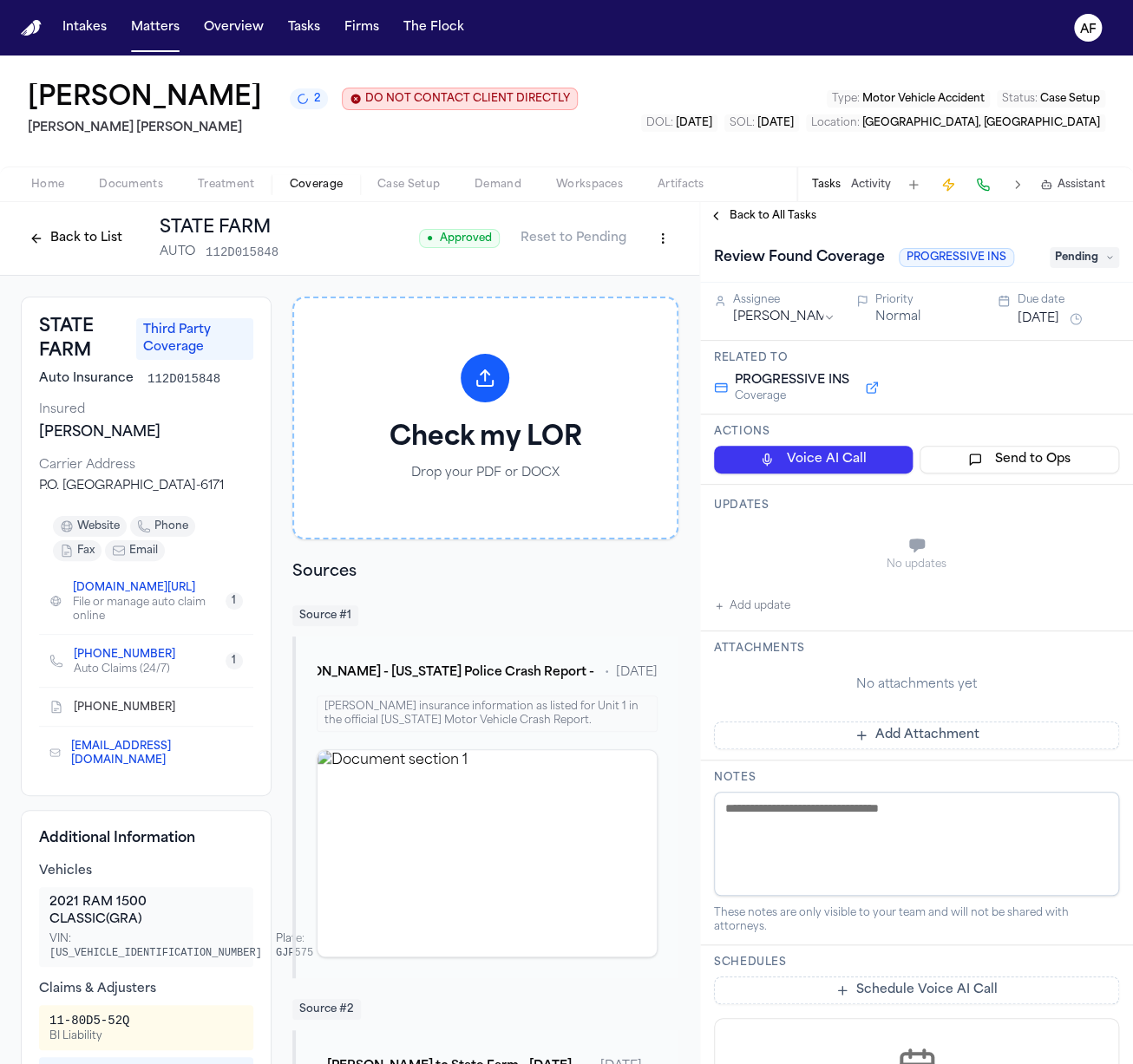 click on "Review Found Coverage PROGRESSIVE INS Pending" at bounding box center (916, 258) 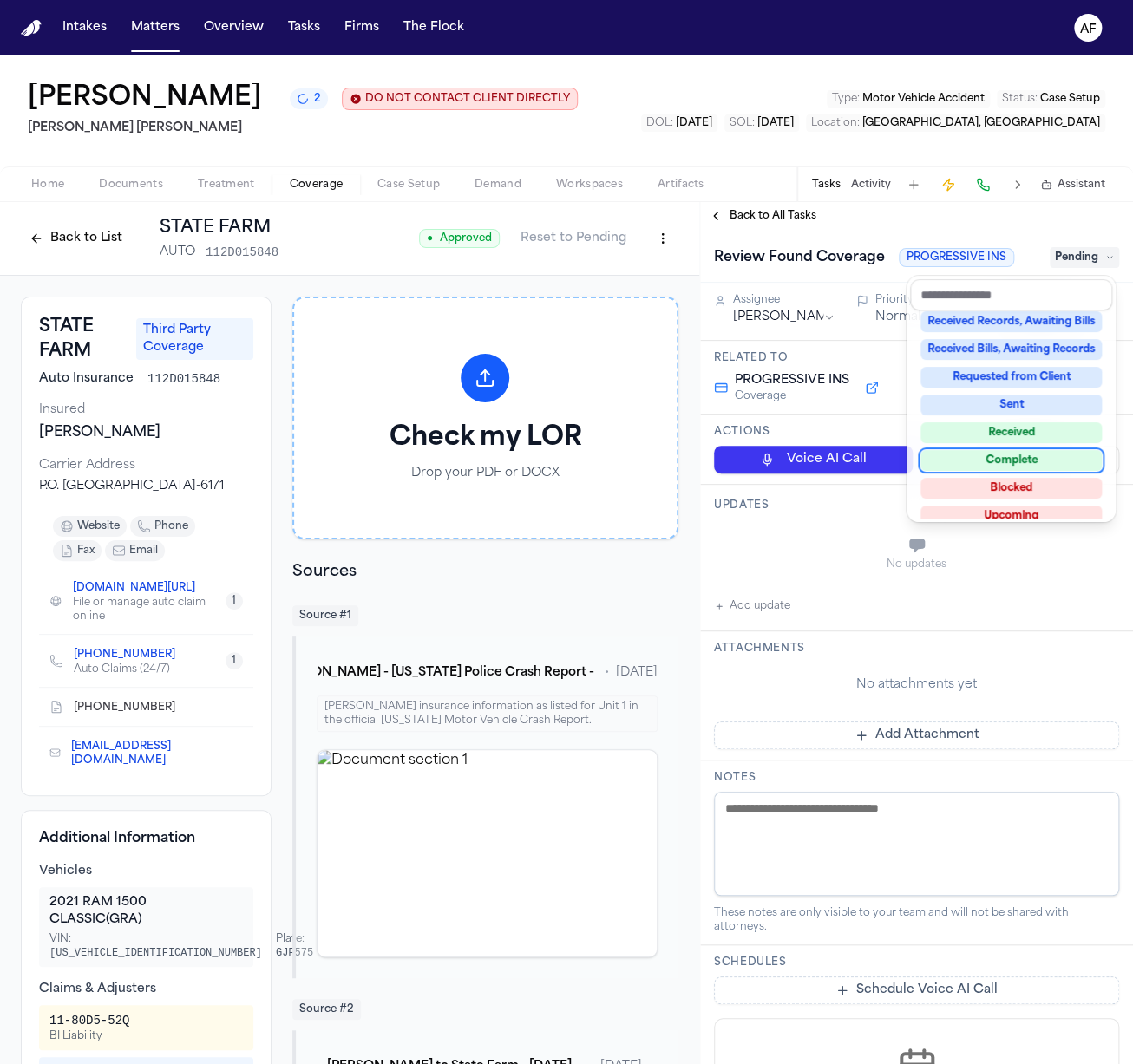 click on "Complete" at bounding box center (1011, 460) 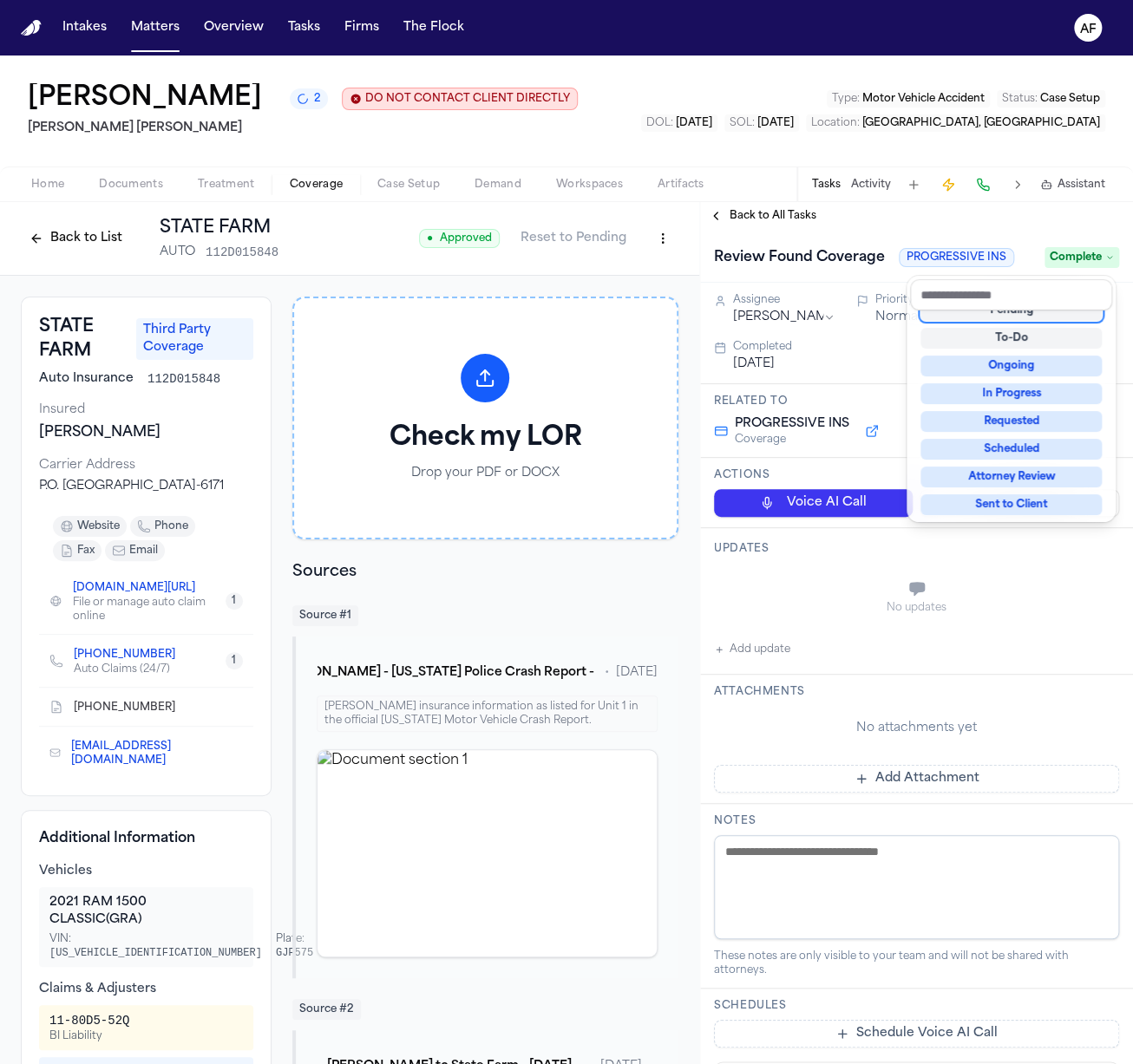 scroll, scrollTop: 32, scrollLeft: 0, axis: vertical 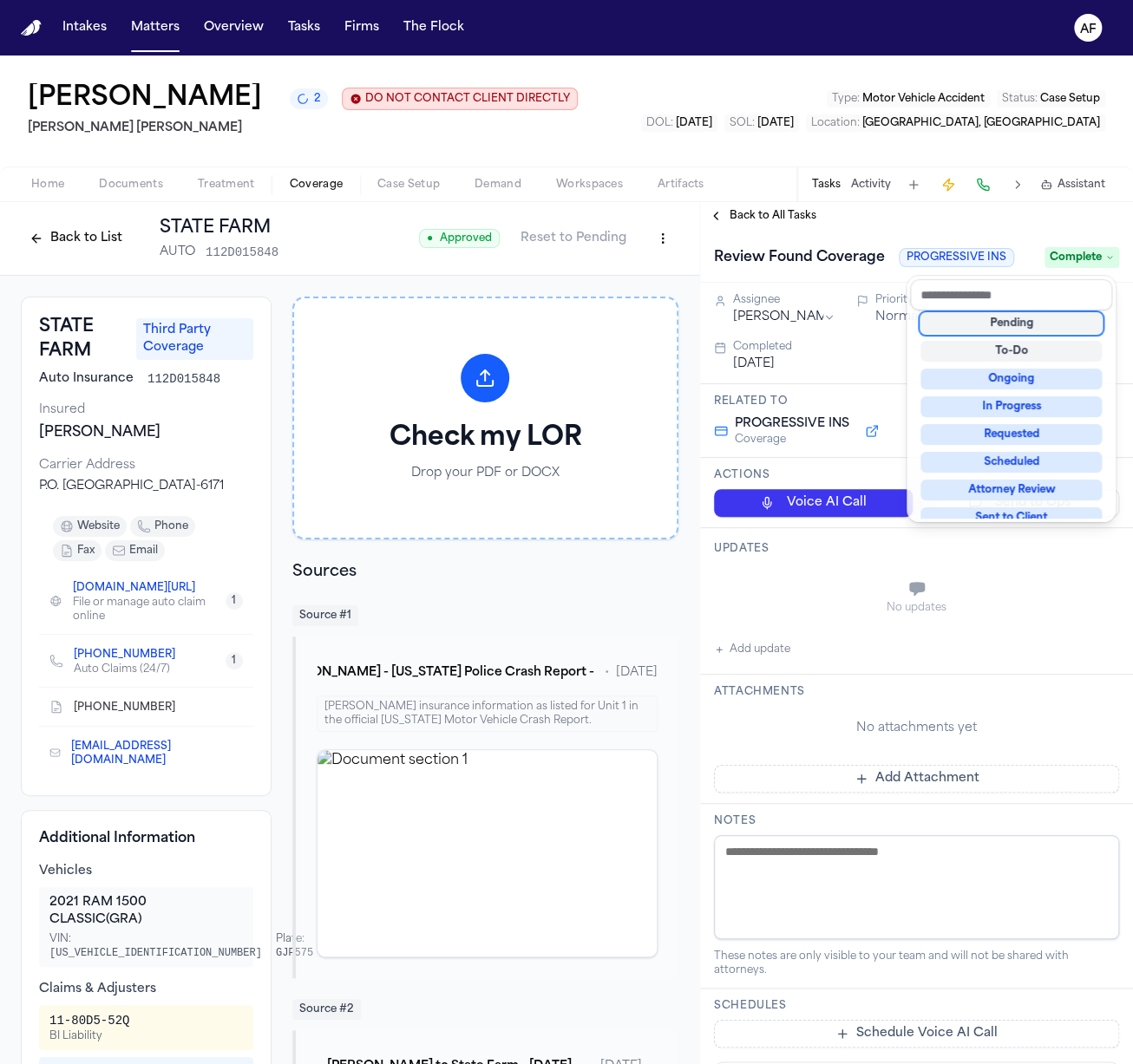 click on "Back to All Tasks Review Found Coverage PROGRESSIVE INS Complete Assignee Adam Franck Priority Normal Due date Jul 3, 2025 Completed Jul 3, 2025 Related to PROGRESSIVE INS Coverage Actions Voice AI Call Send to Ops Updates No updates Add update Attachments No attachments yet Add Attachment Notes These notes are only visible to your team and will not be shared with attorneys. Schedules Schedule Voice AI Call No Scheduled Calls You haven't set up any scheduled calls for this task yet. Create a schedule to automatically run this task at specific times. Delete Task" at bounding box center [916, 633] 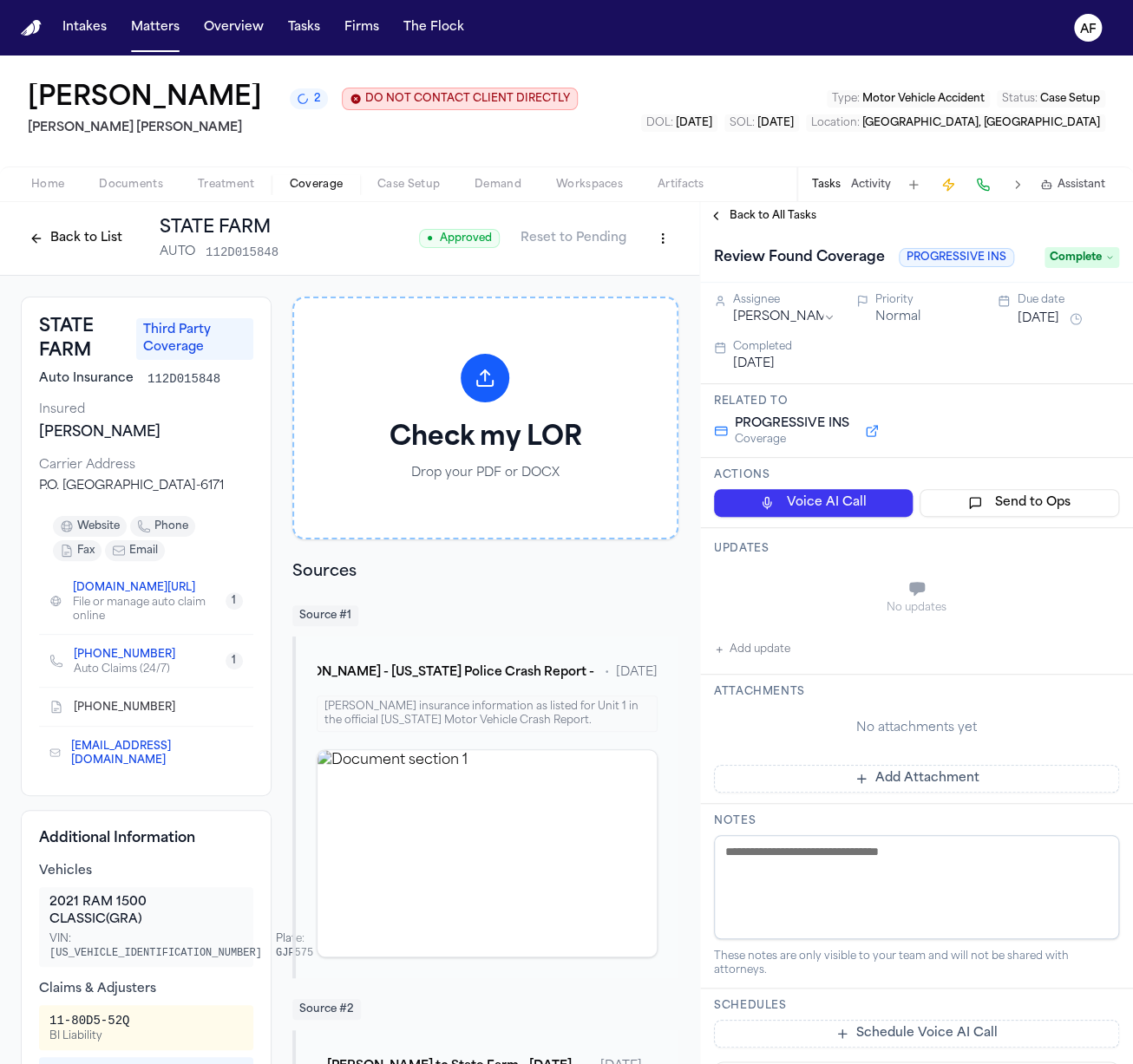 click on "Back to All Tasks" at bounding box center (773, 216) 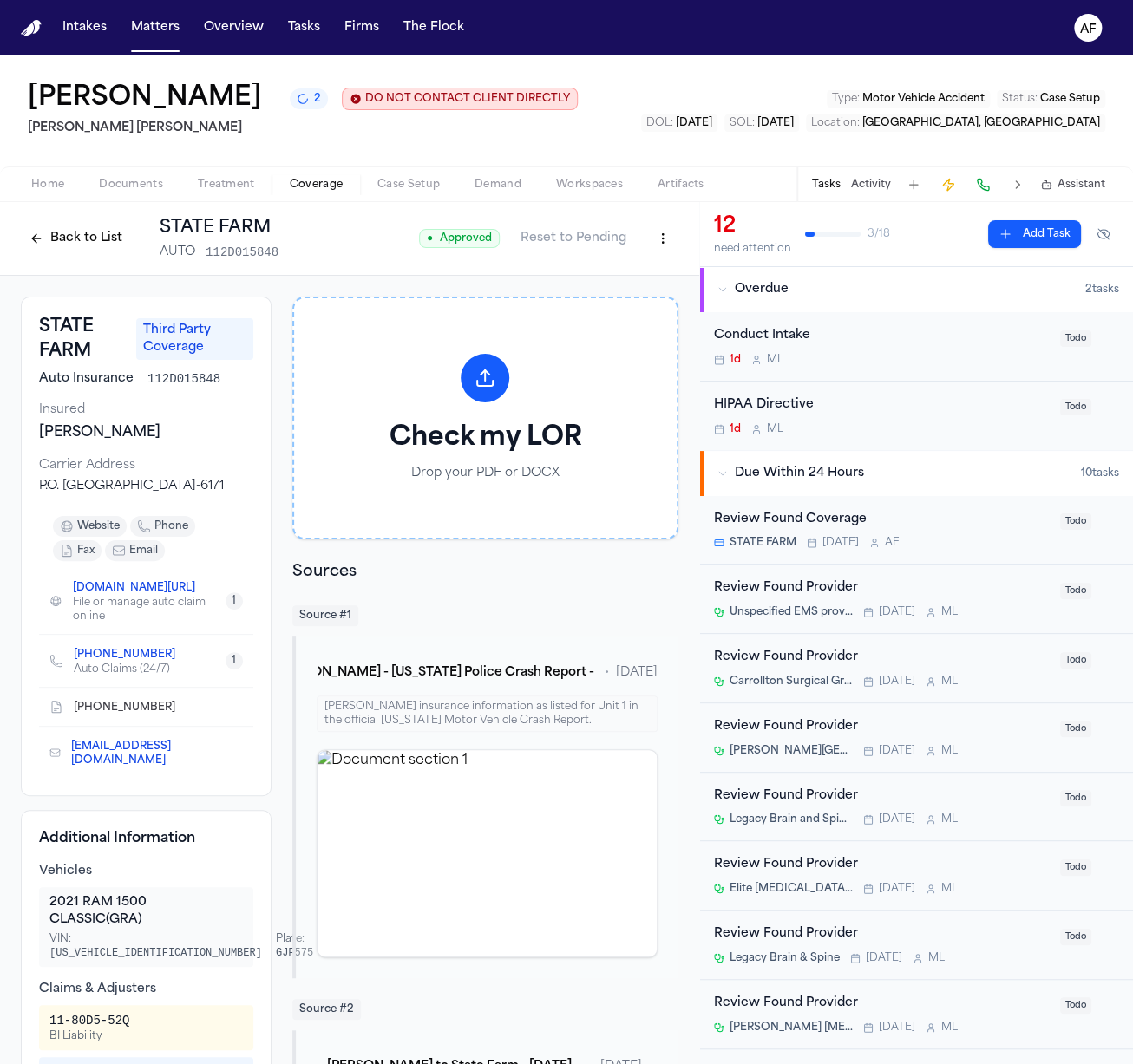 click on "Review Found Coverage STATE FARM Today A F Todo" at bounding box center [916, 531] 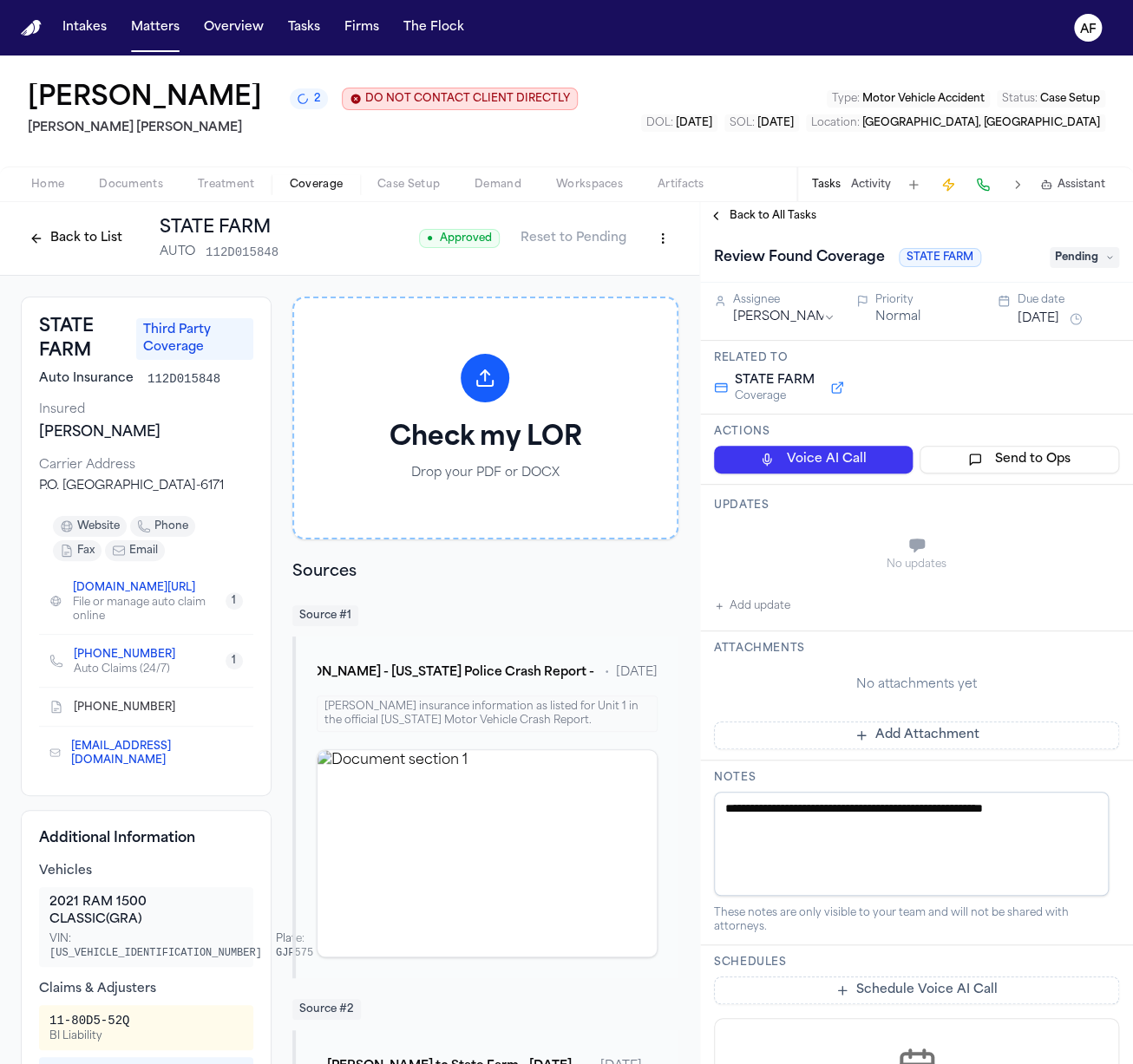 click on "Pending" at bounding box center (1084, 258) 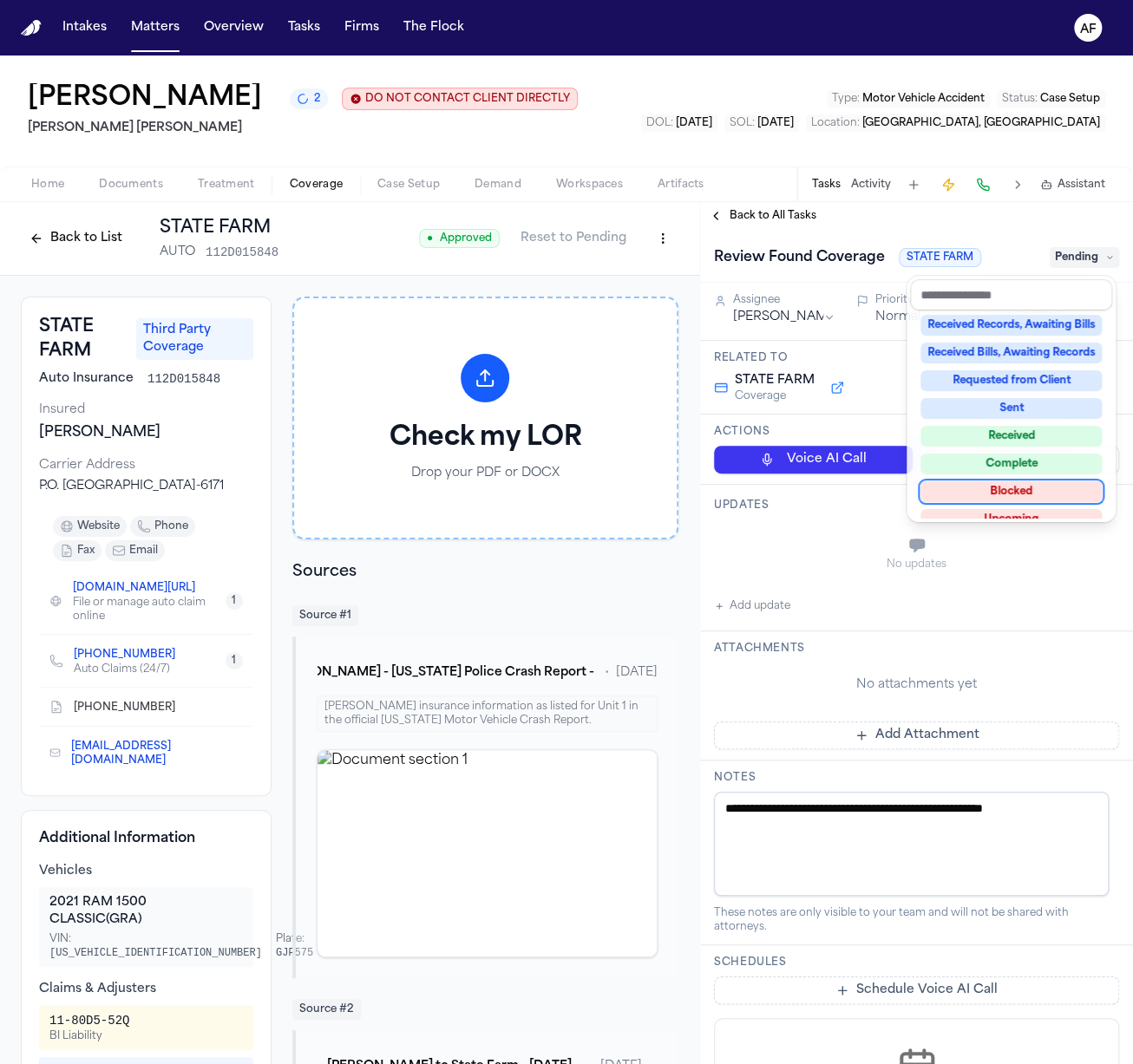 click on "Complete" at bounding box center (1011, 464) 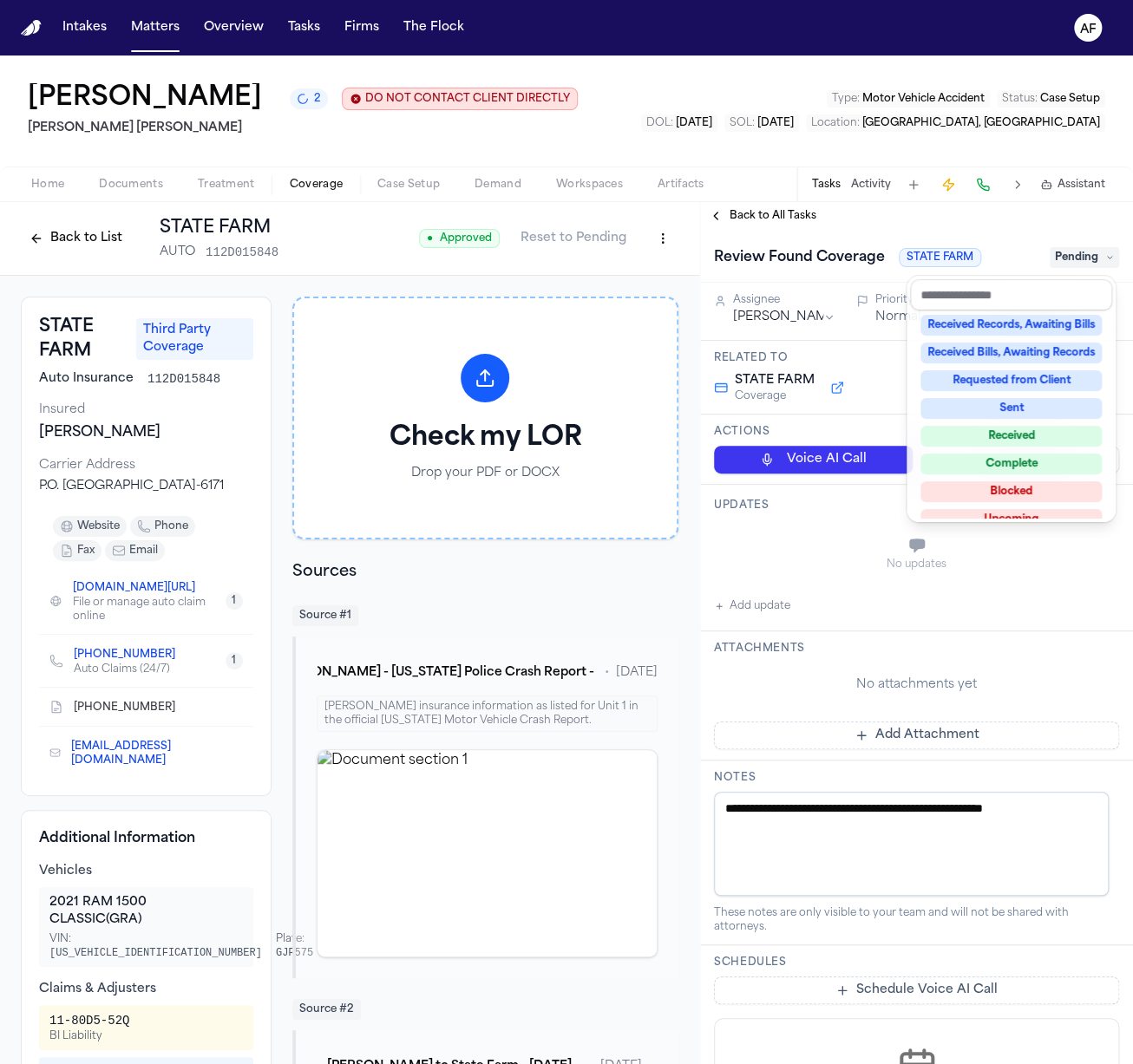 scroll, scrollTop: 7, scrollLeft: 0, axis: vertical 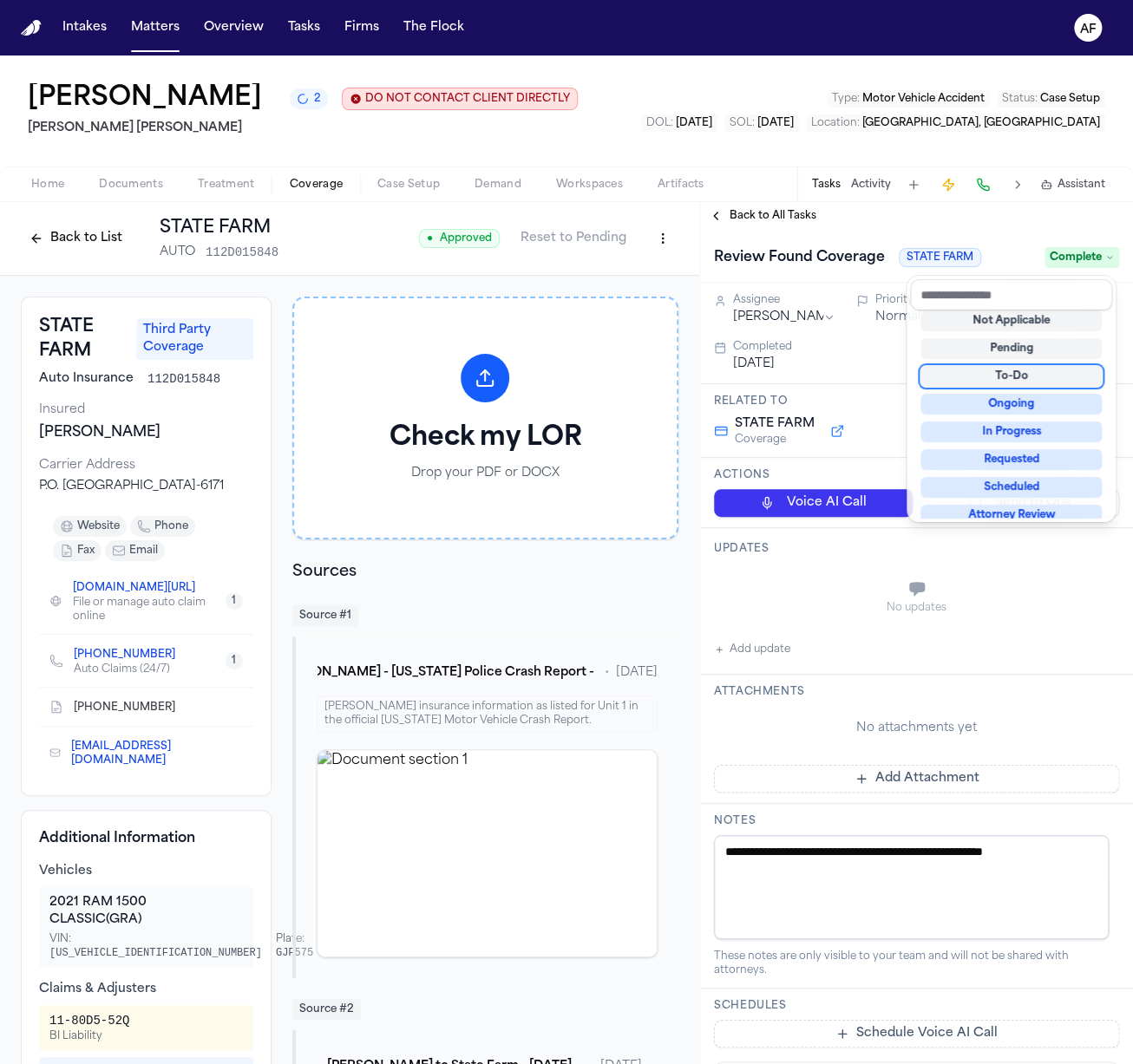 click on "Review Found Coverage STATE FARM Complete" at bounding box center (916, 256) 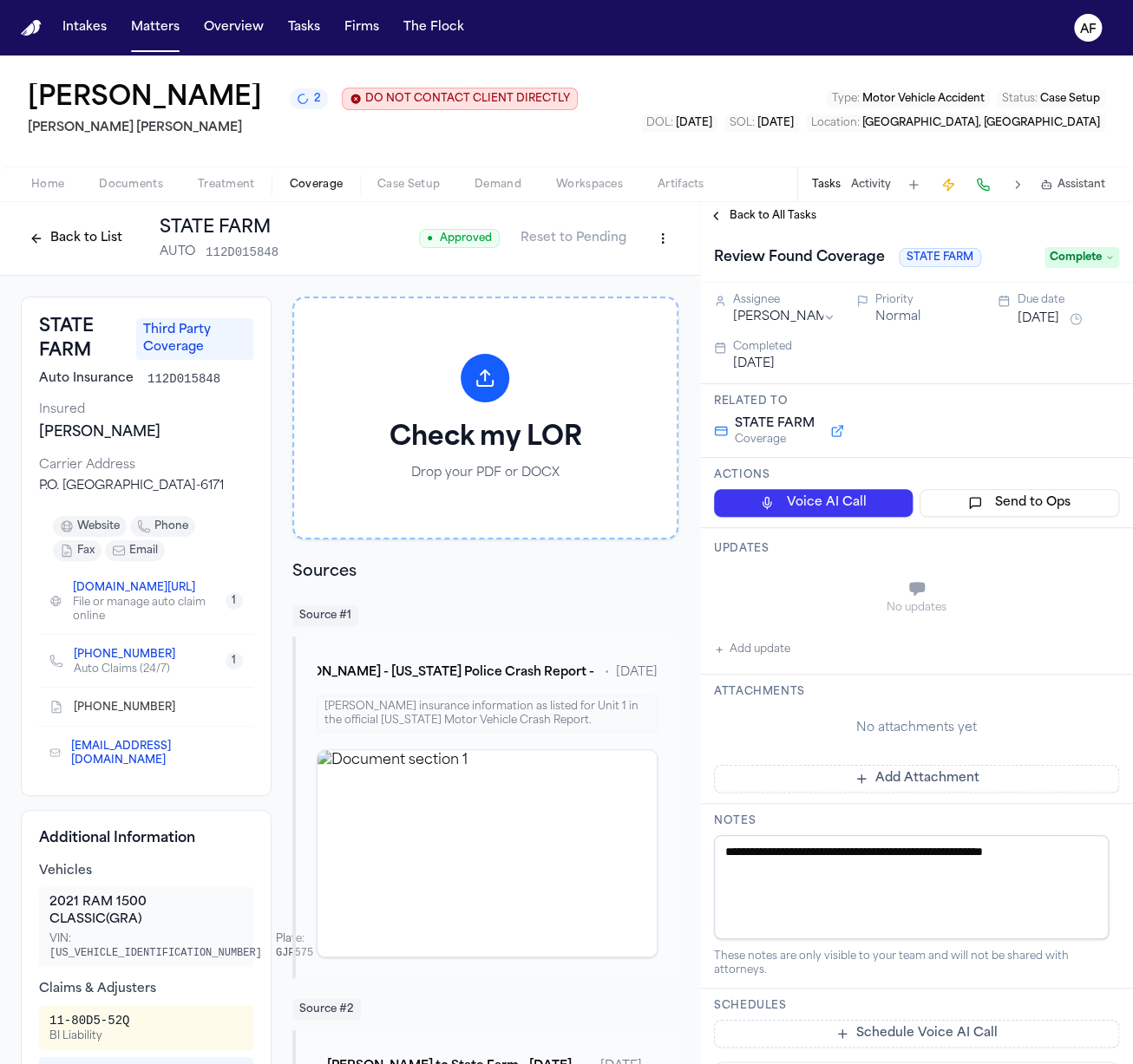 click on "Back to All Tasks" at bounding box center (773, 216) 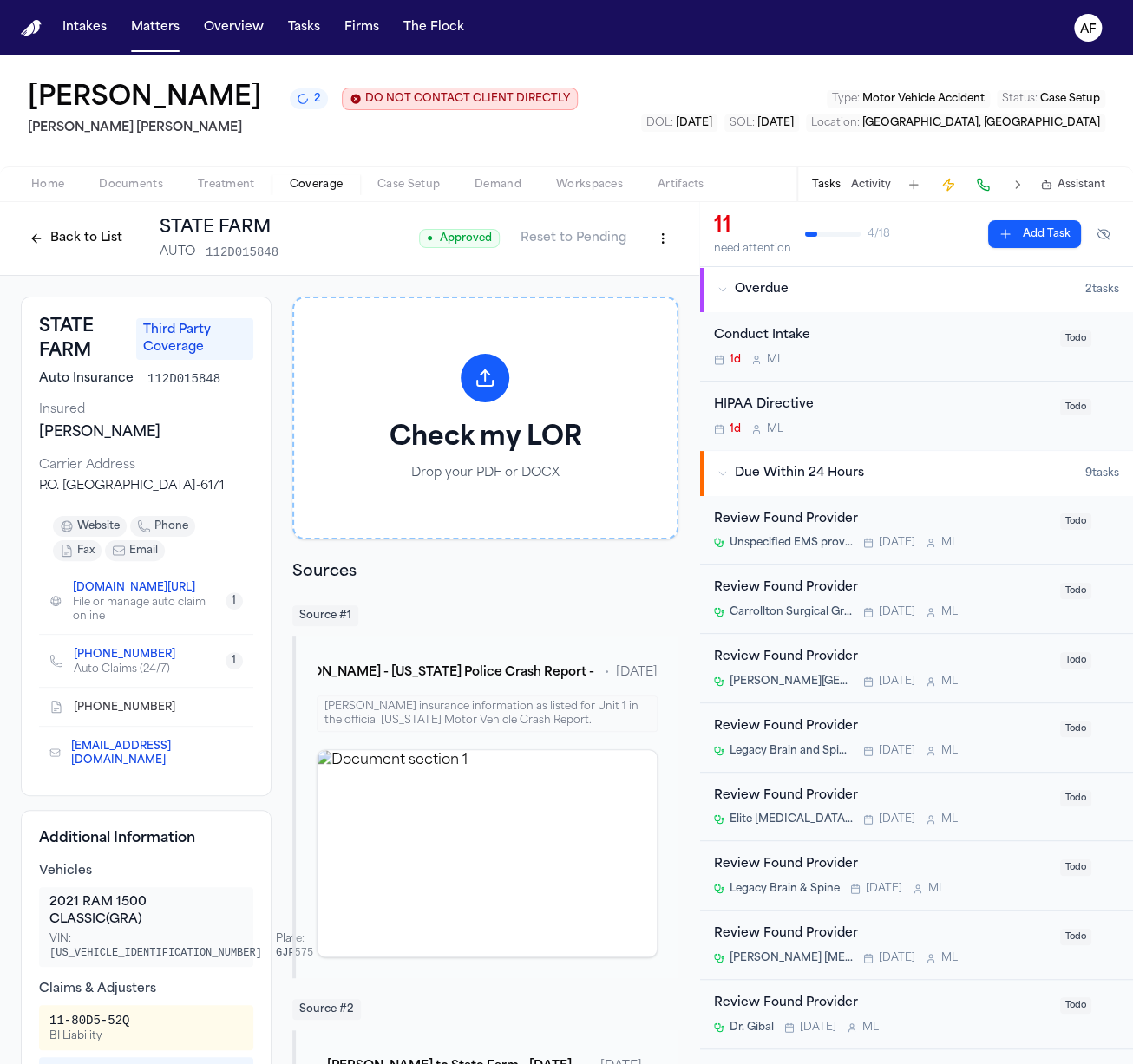 scroll, scrollTop: 652, scrollLeft: 0, axis: vertical 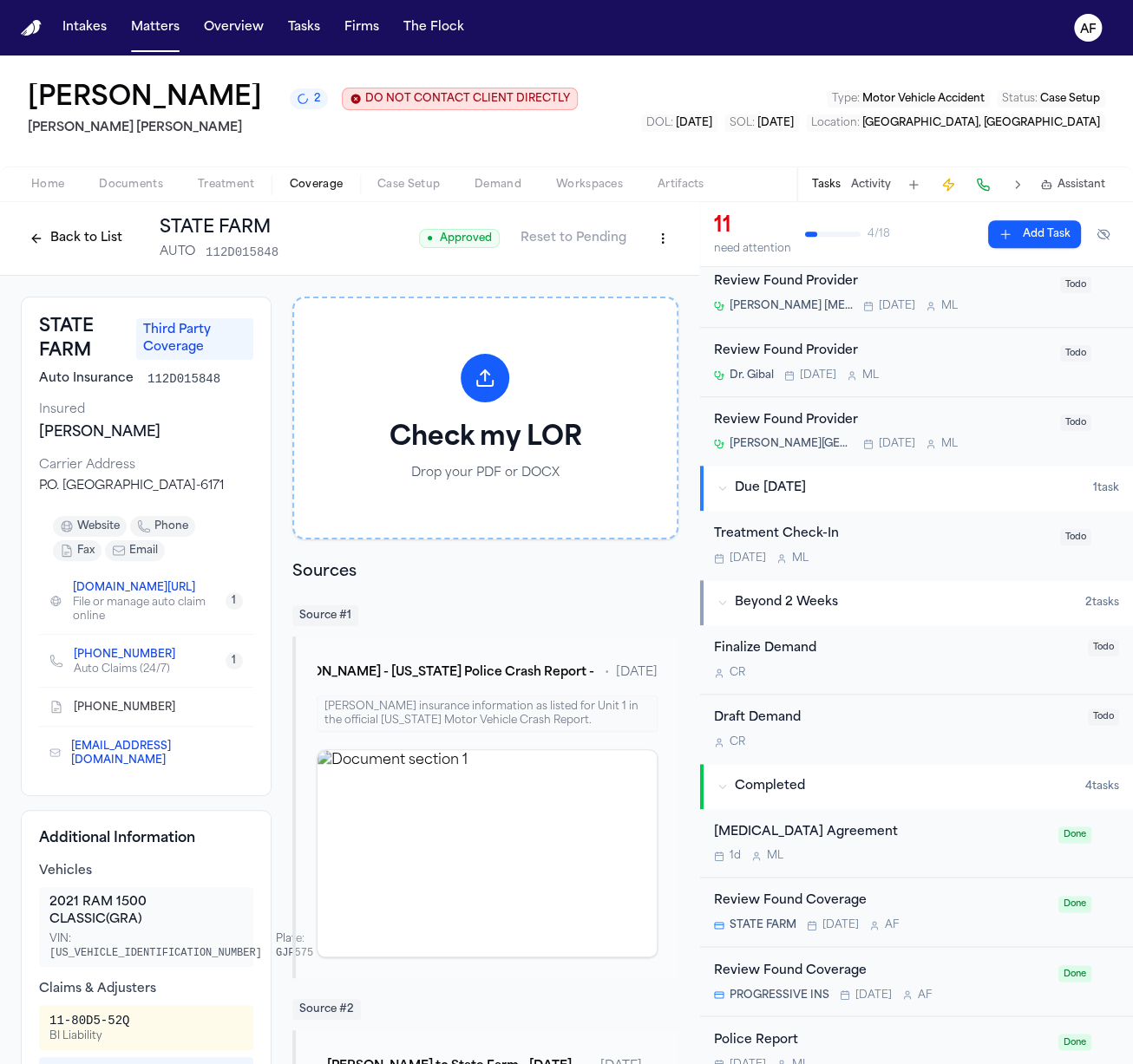 click at bounding box center [1104, 234] 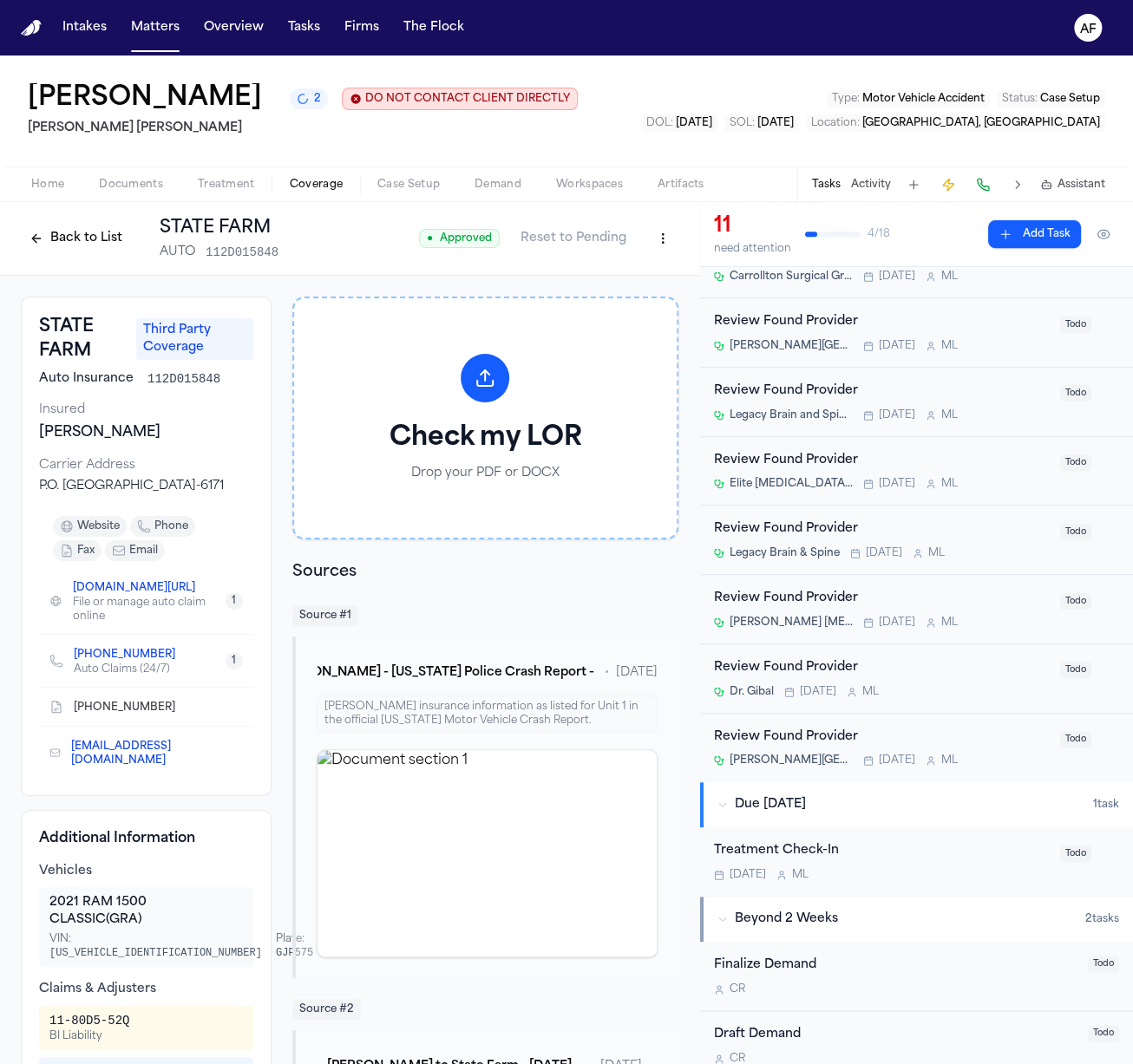 scroll, scrollTop: 0, scrollLeft: 0, axis: both 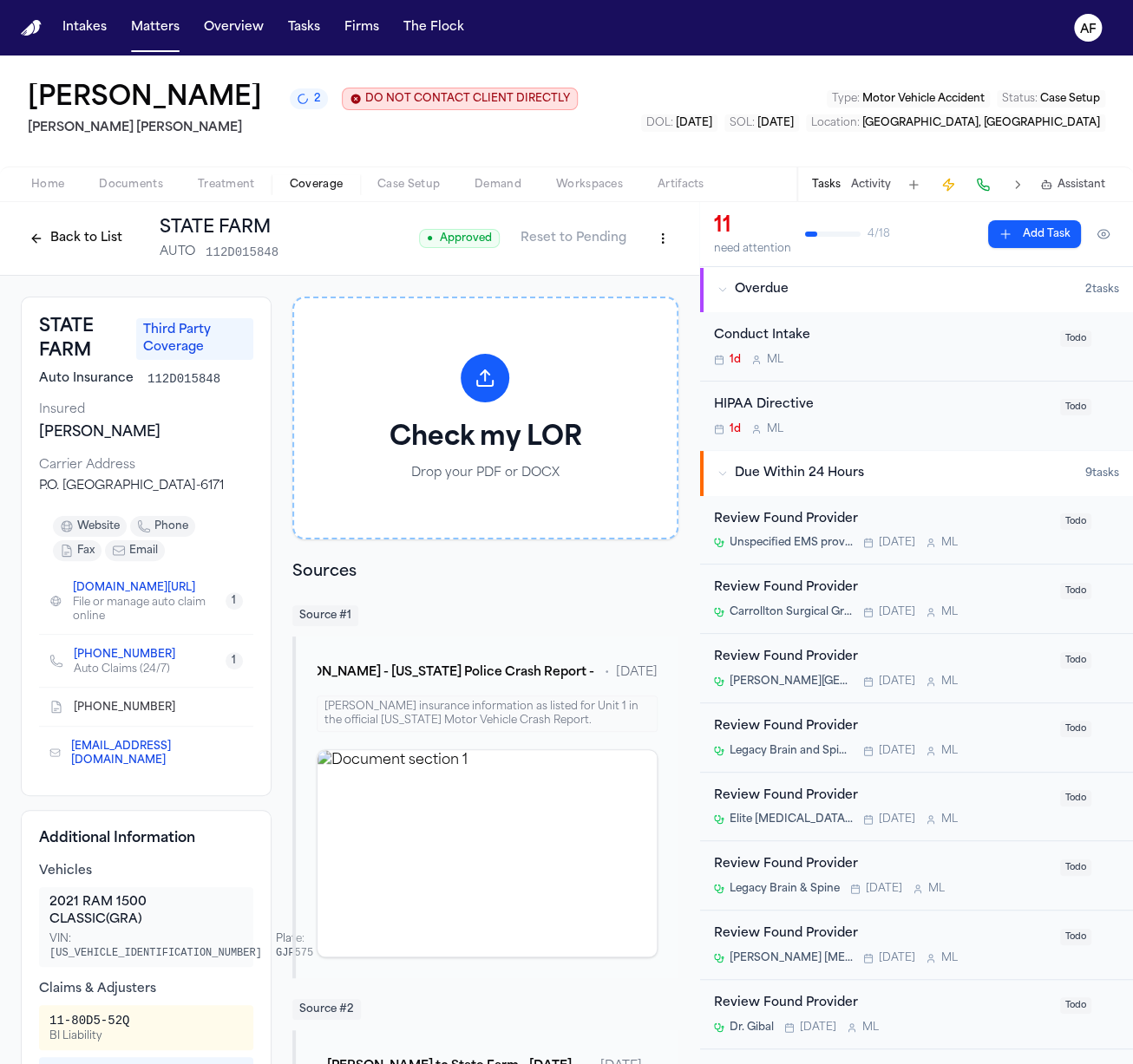click on "Back to List" at bounding box center (75, 238) 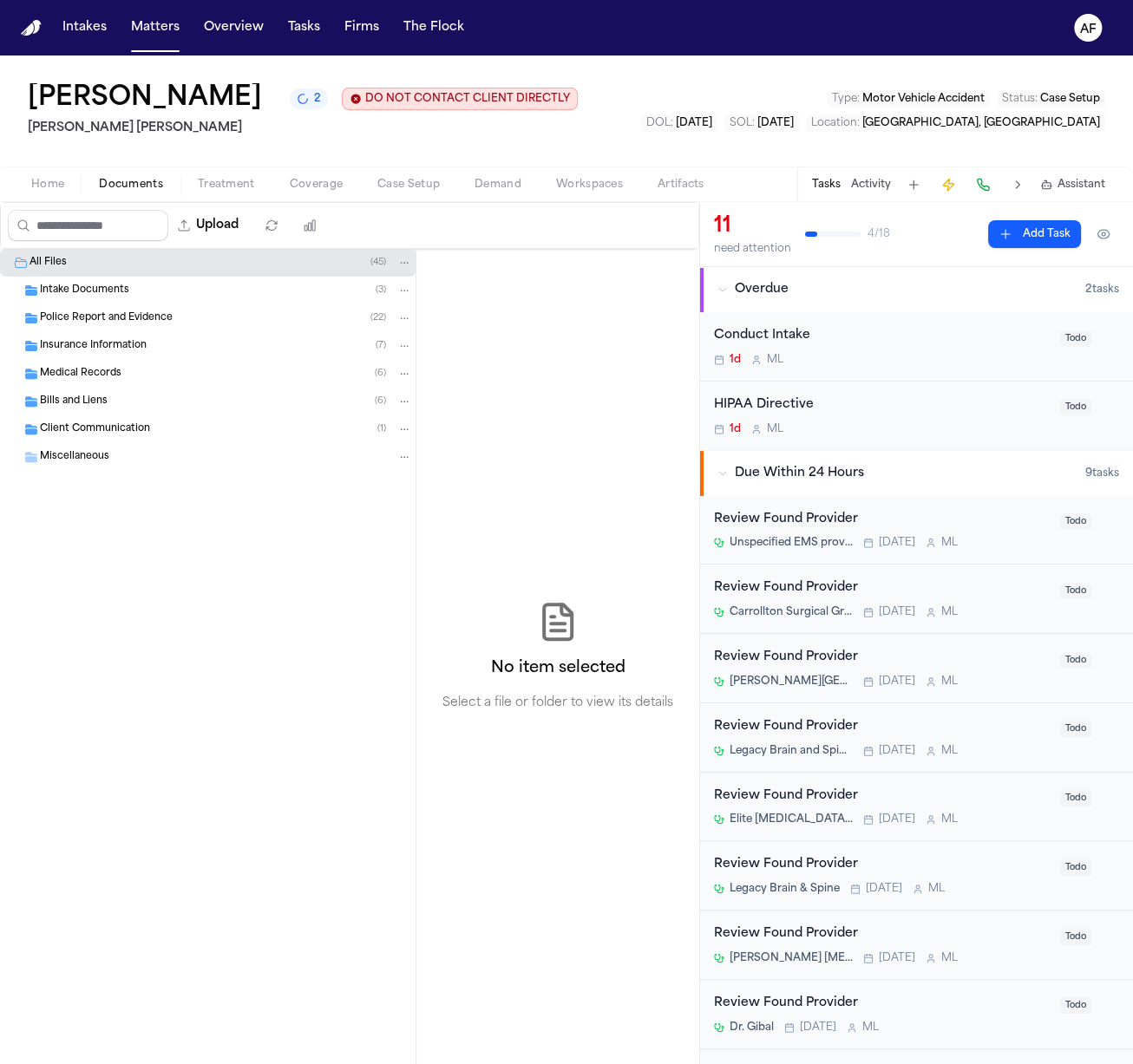click on "Documents" at bounding box center (131, 185) 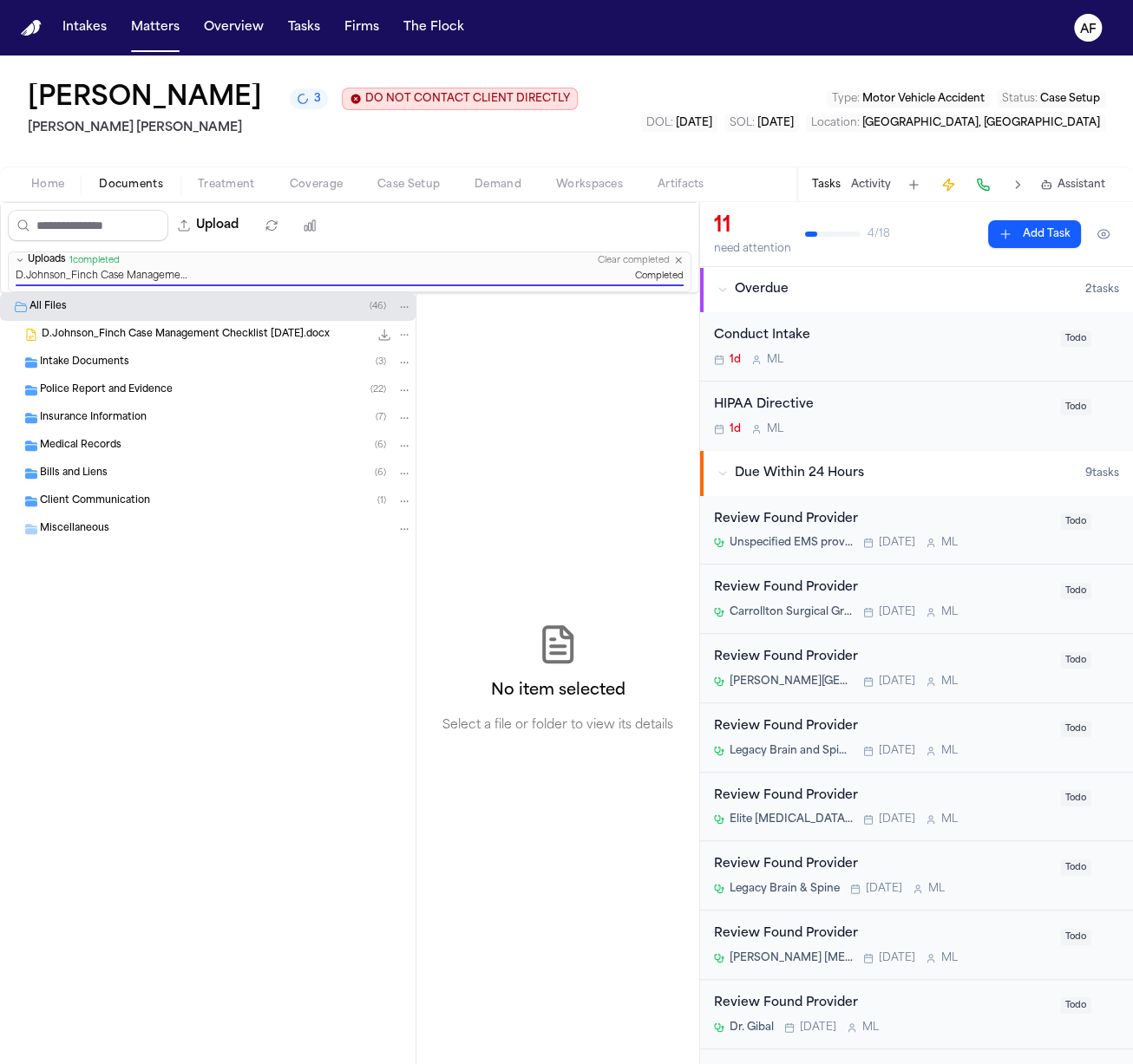 click on "Insurance Information ( 7 )" at bounding box center [226, 418] 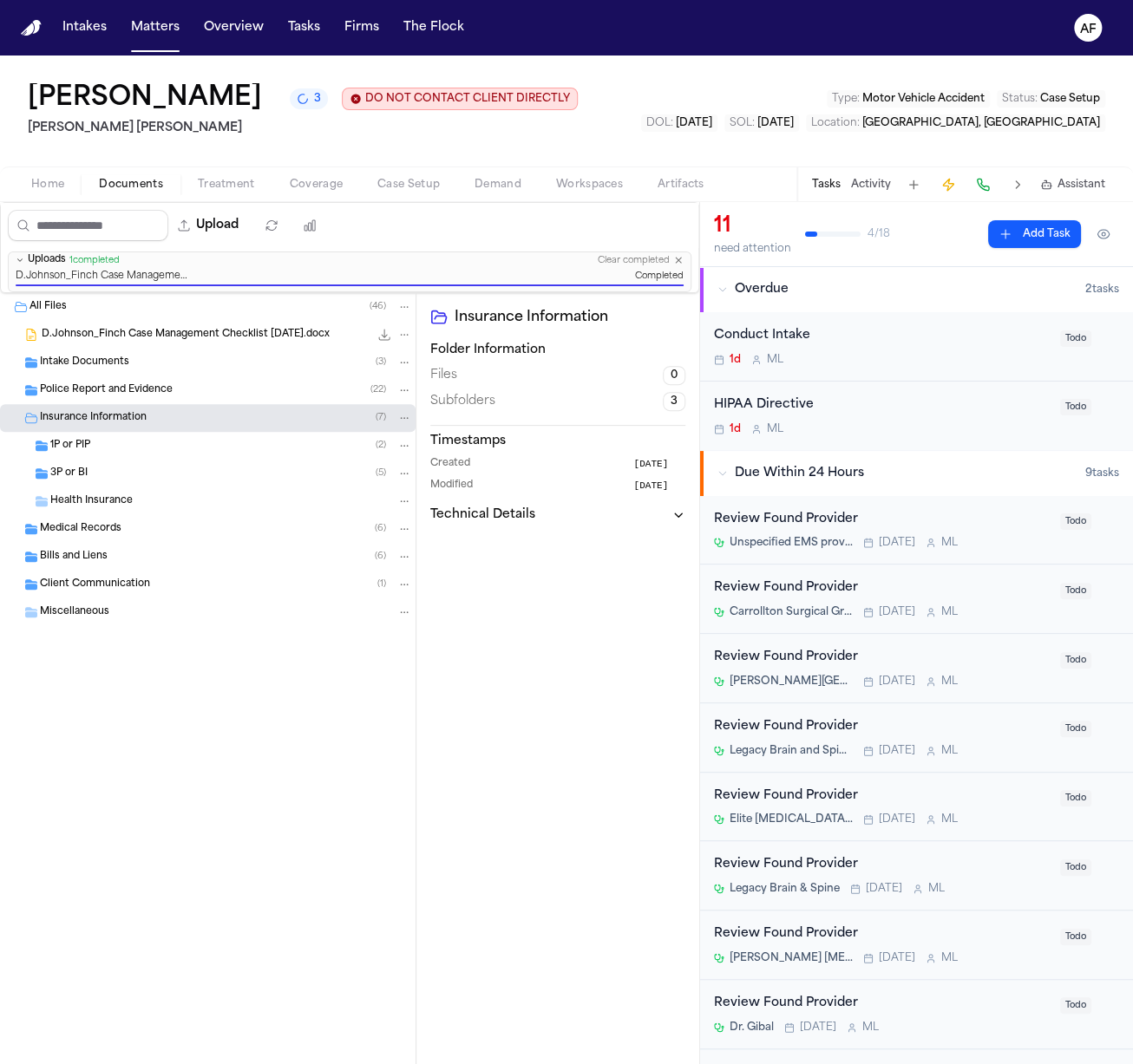click on "1P or PIP ( 2 )" at bounding box center [231, 446] 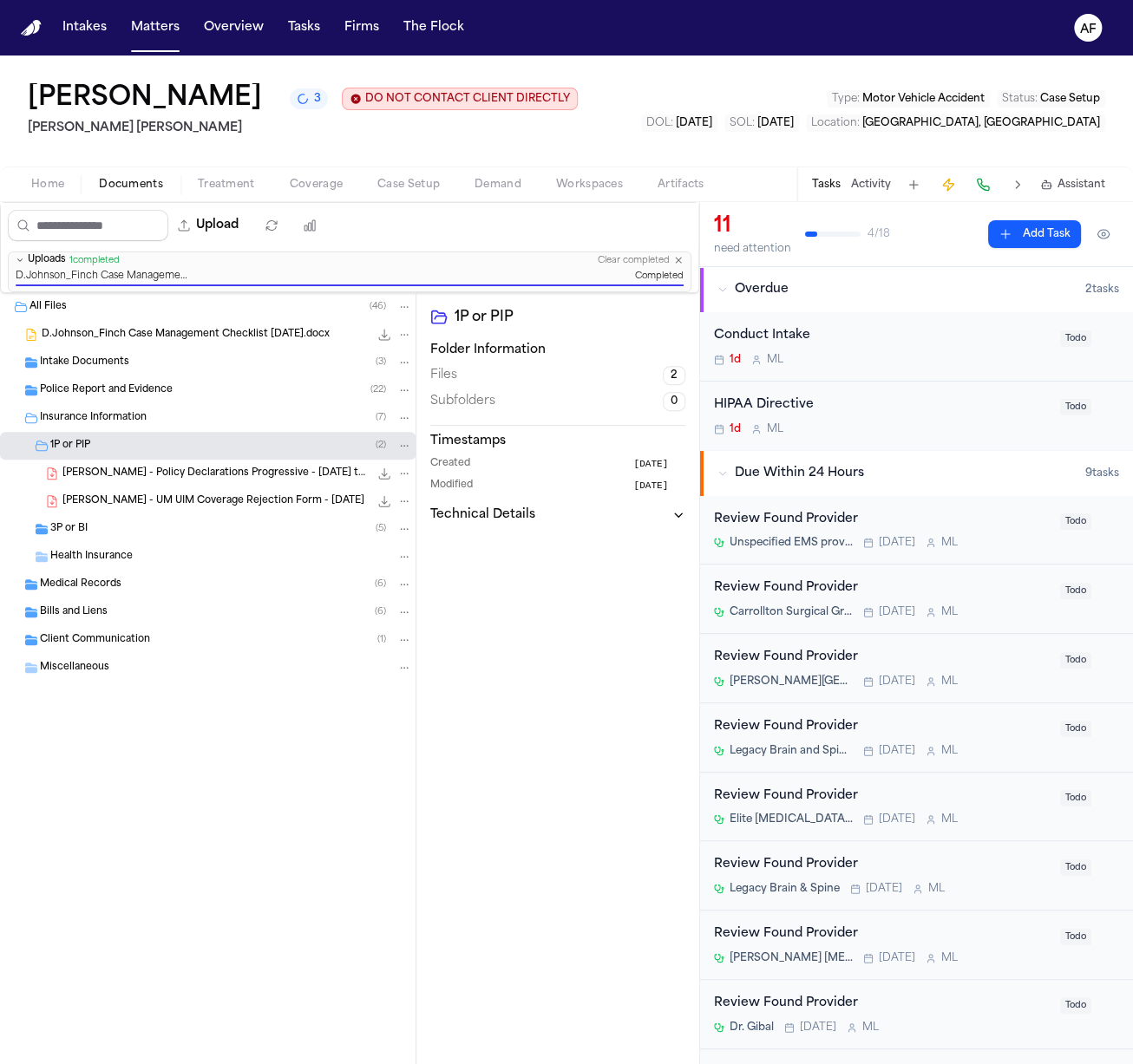 click on "D. Johnson - Policy Declarations Progressive - 1.27.25 to 7.27.25 78.2 KB  • PDF" at bounding box center [237, 473] 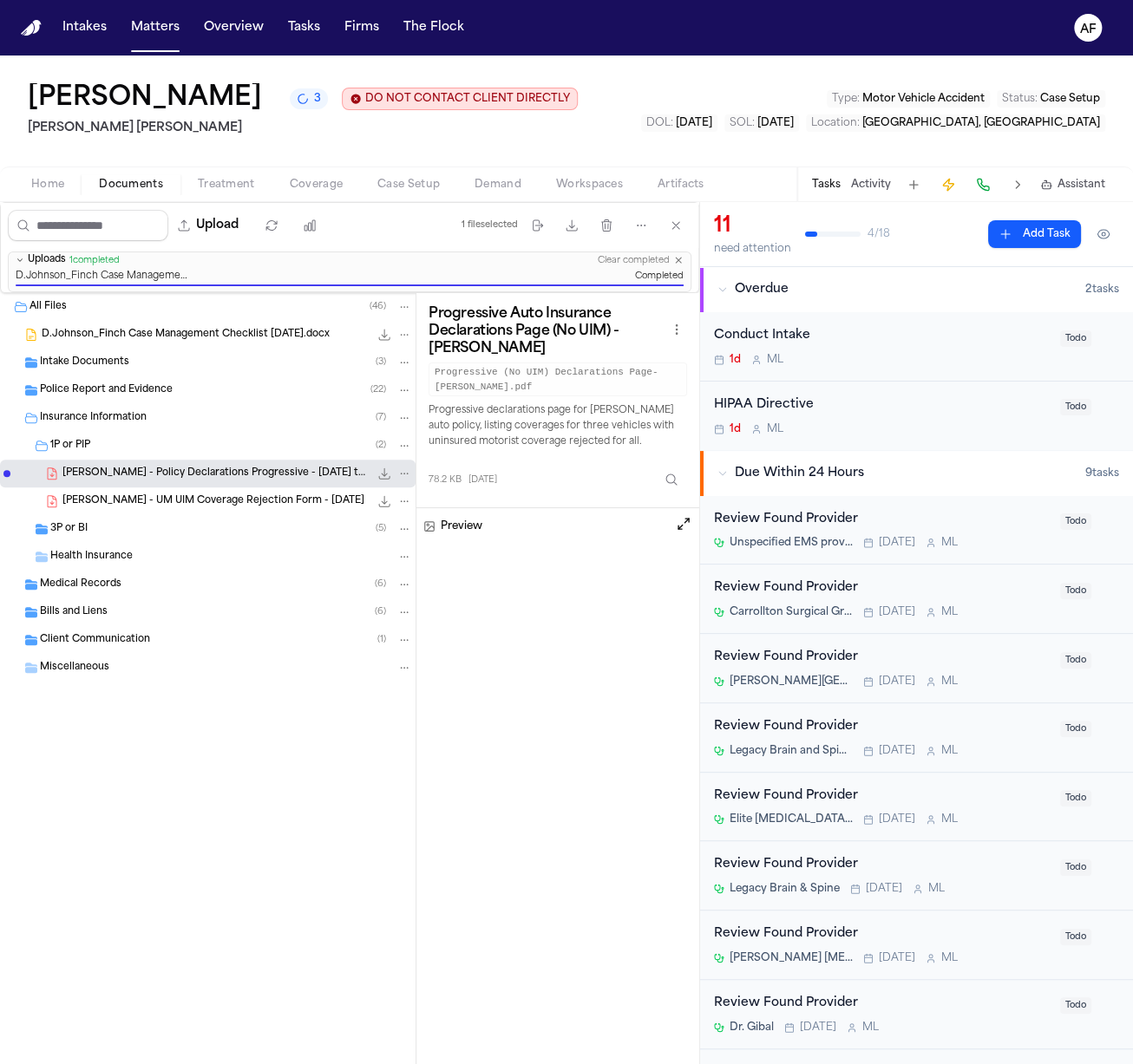 click on "Intakes Matters Overview Tasks Firms The Flock AF" at bounding box center [566, 28] 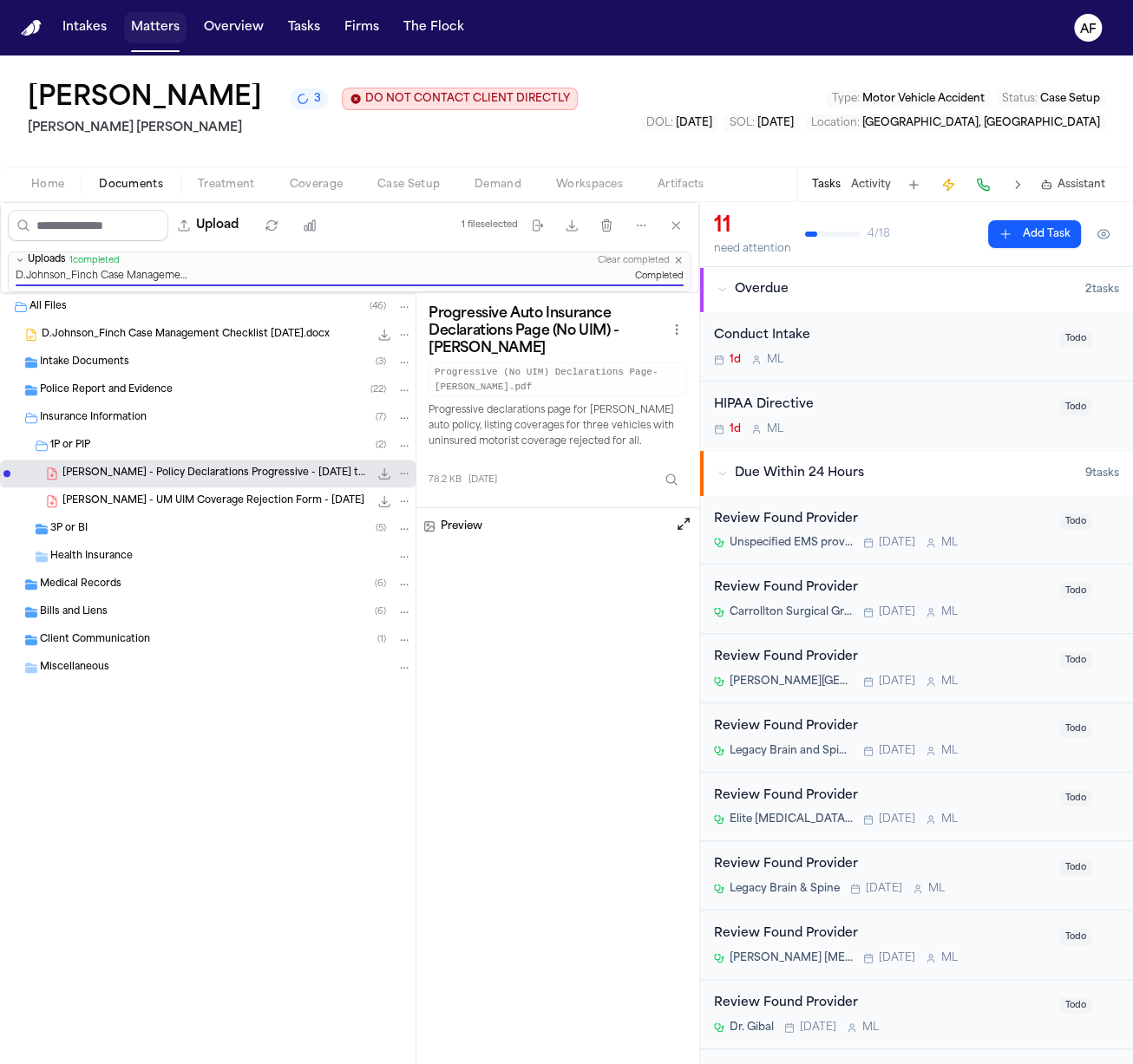 click on "Matters" at bounding box center [155, 28] 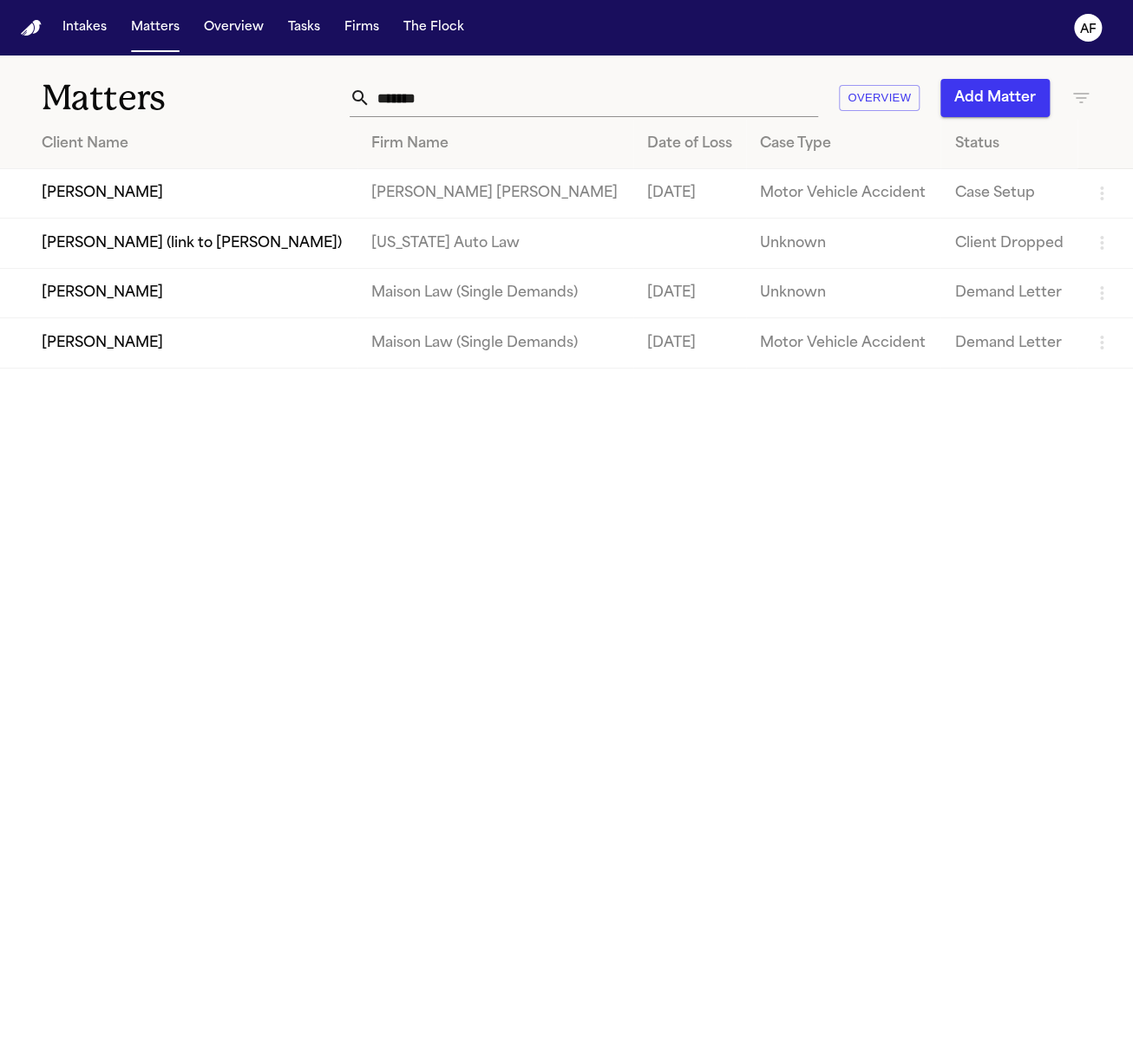 click on "*******" at bounding box center (594, 98) 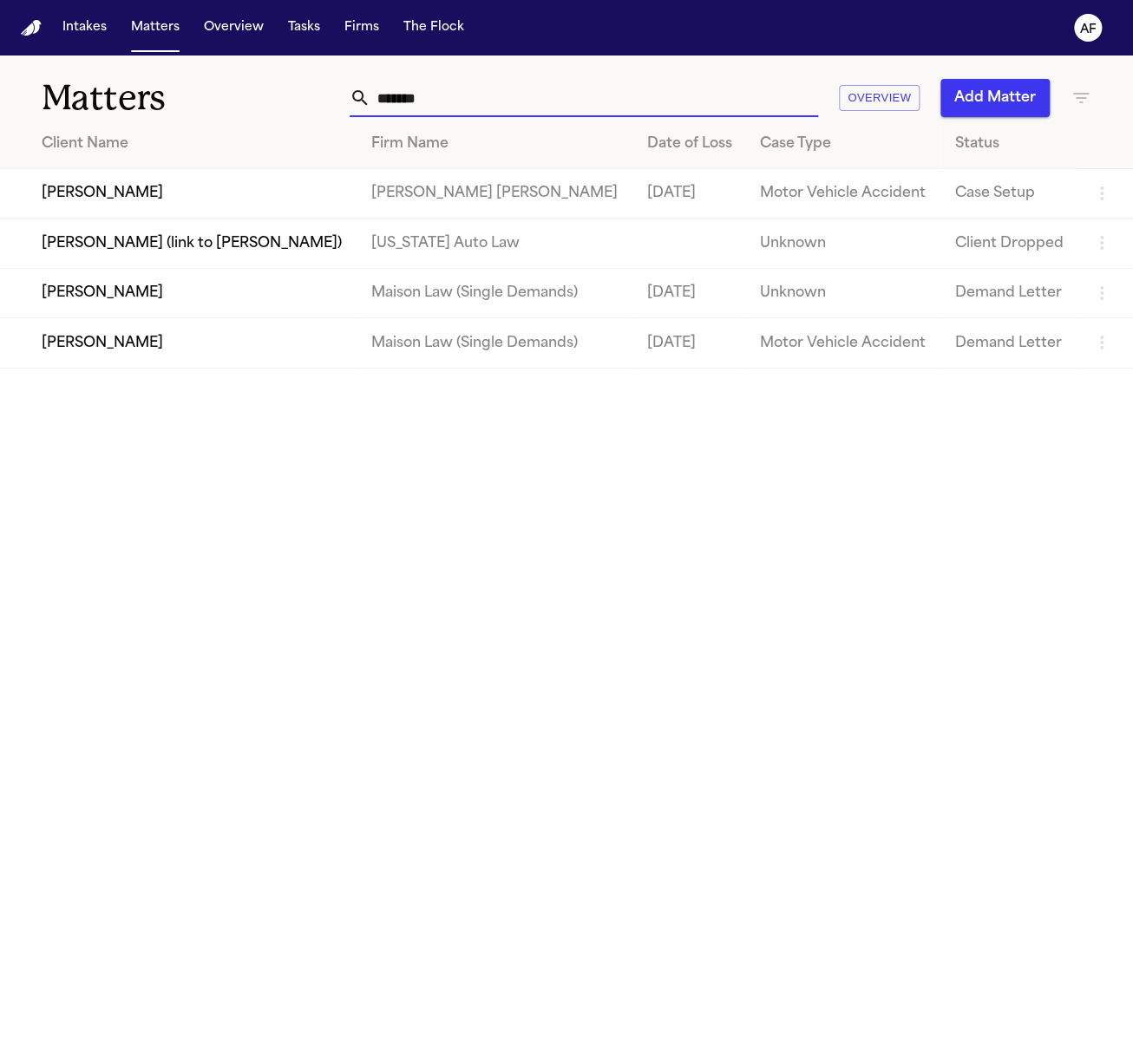 click on "*******" at bounding box center (594, 98) 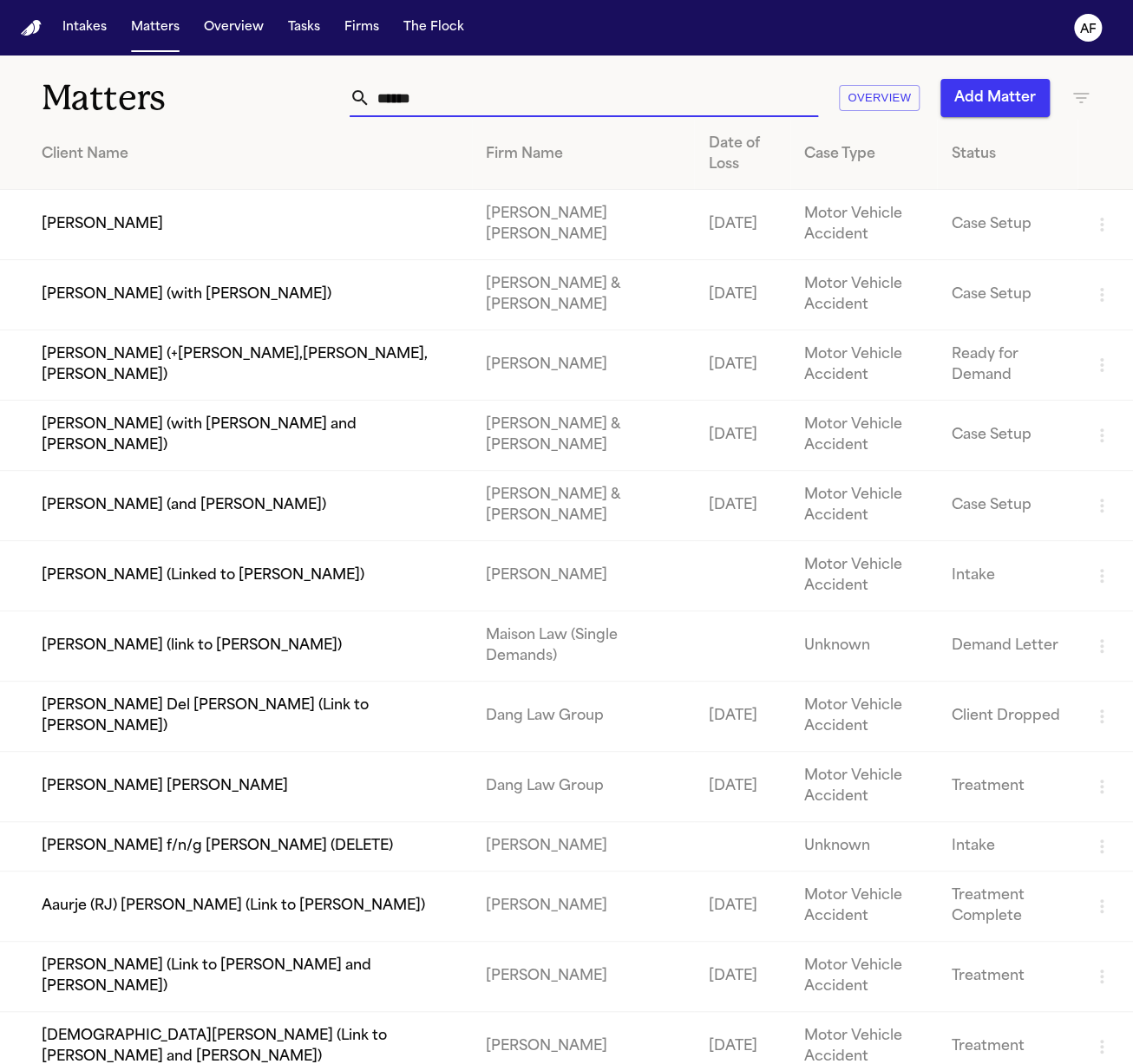 type on "******" 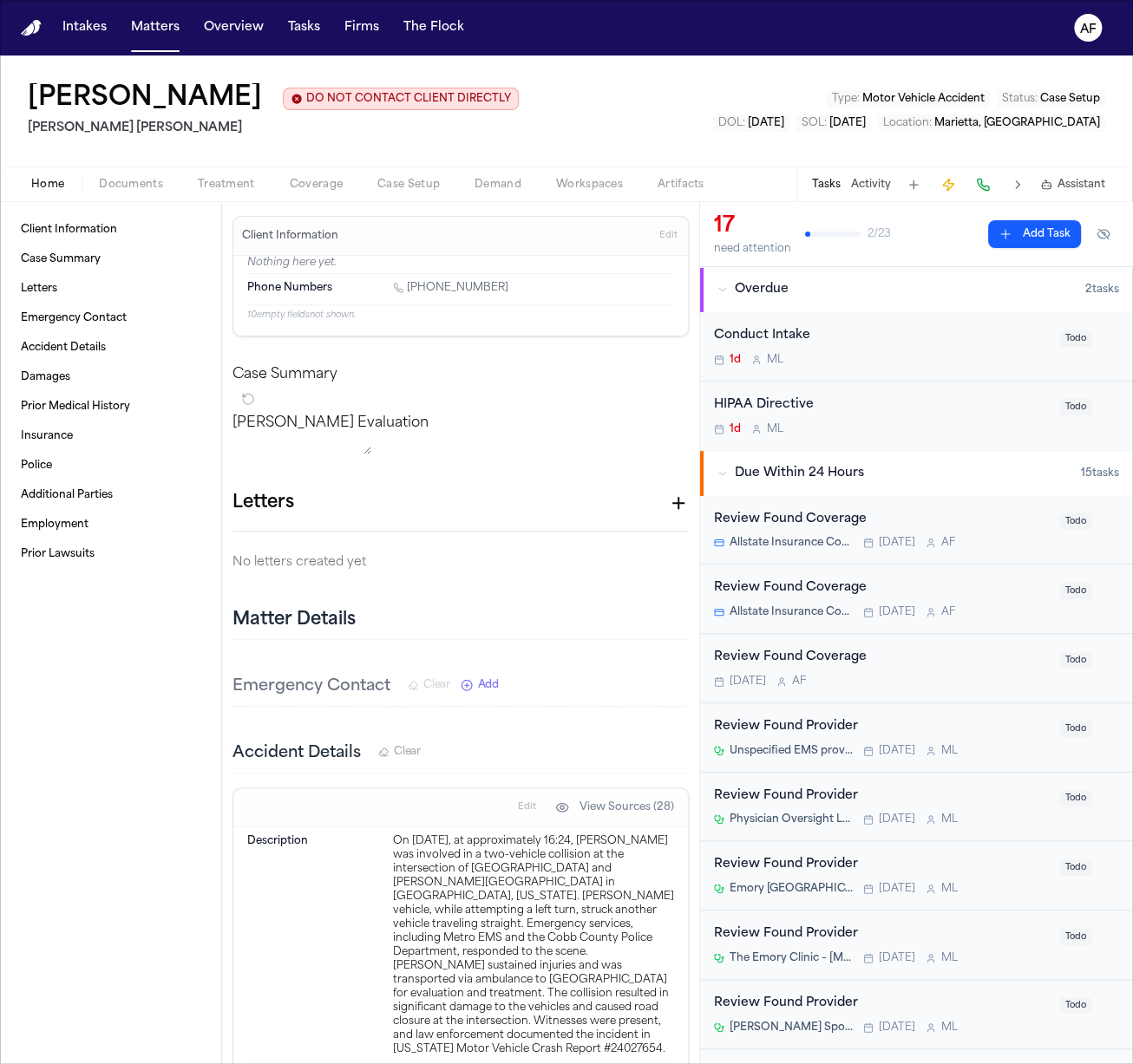 click on "Documents" at bounding box center (131, 185) 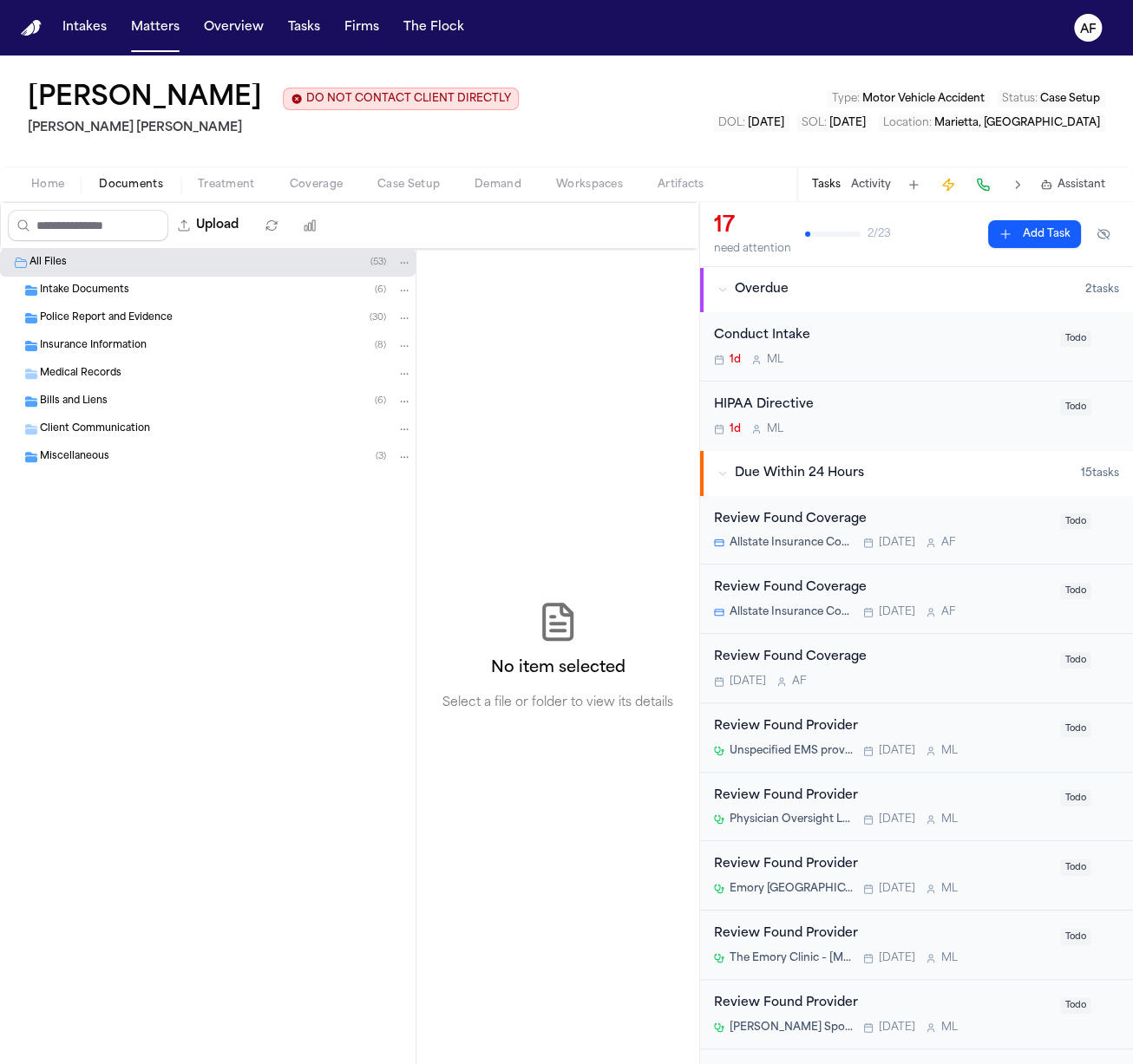 click on "Insurance Information" at bounding box center (93, 346) 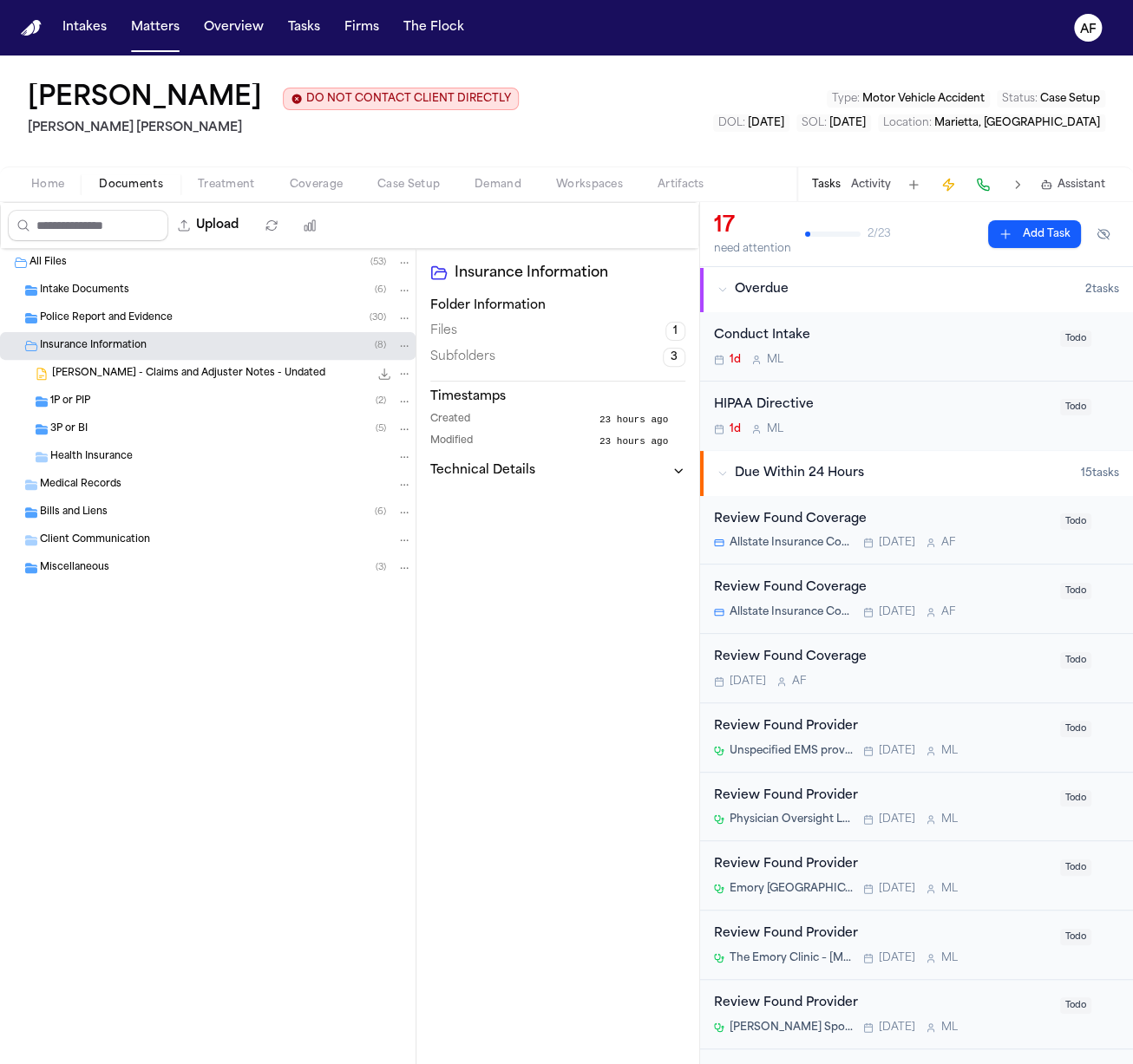 click on "A. Vereen - Claims and Adjuster Notes - Undated" at bounding box center [188, 374] 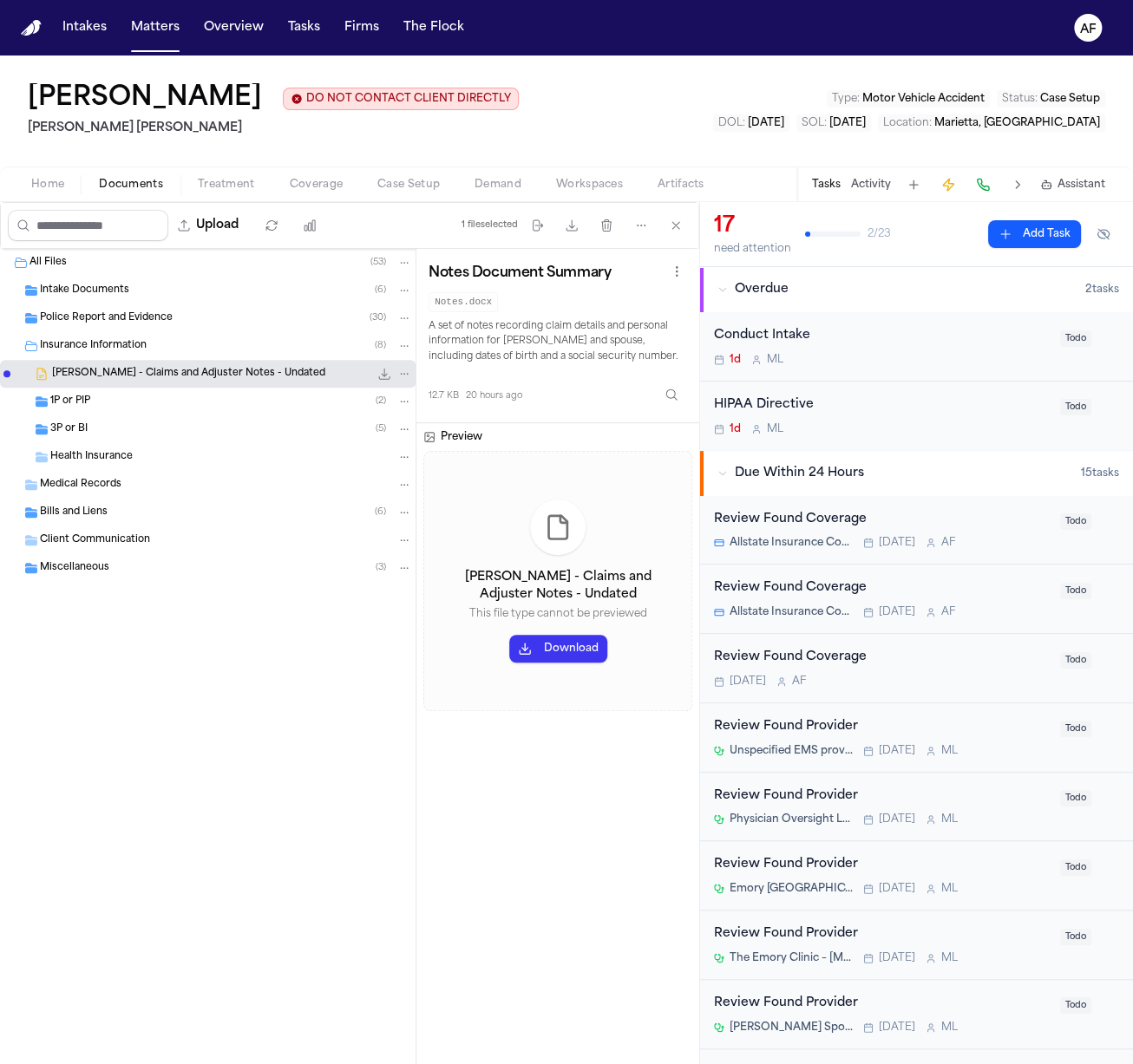 click on "1P or PIP ( 2 )" at bounding box center (231, 401) 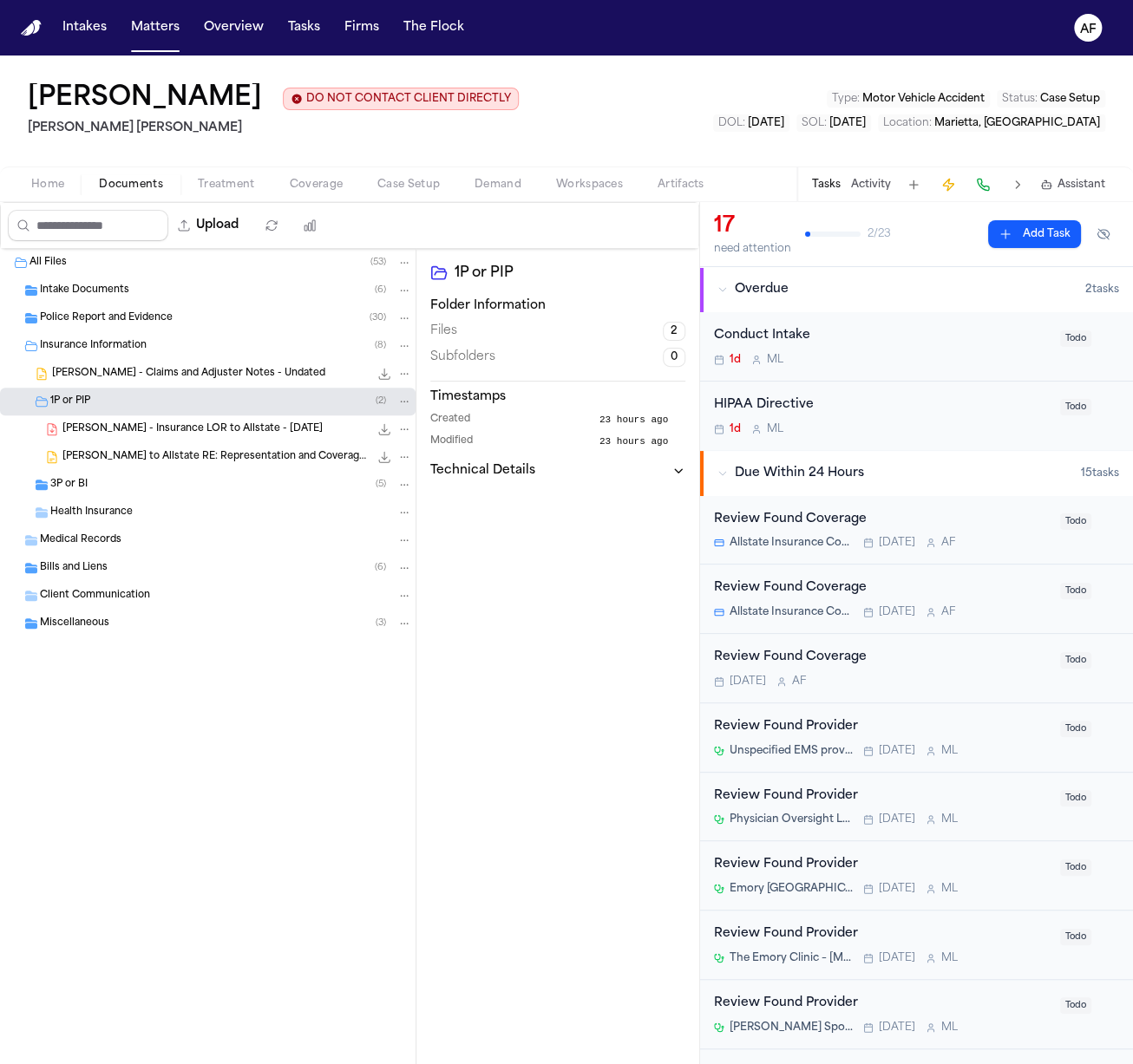 click on "A. Vereen - Insurance LOR to Allstate - 8.30.24 411.6 KB  • PDF" at bounding box center [207, 429] 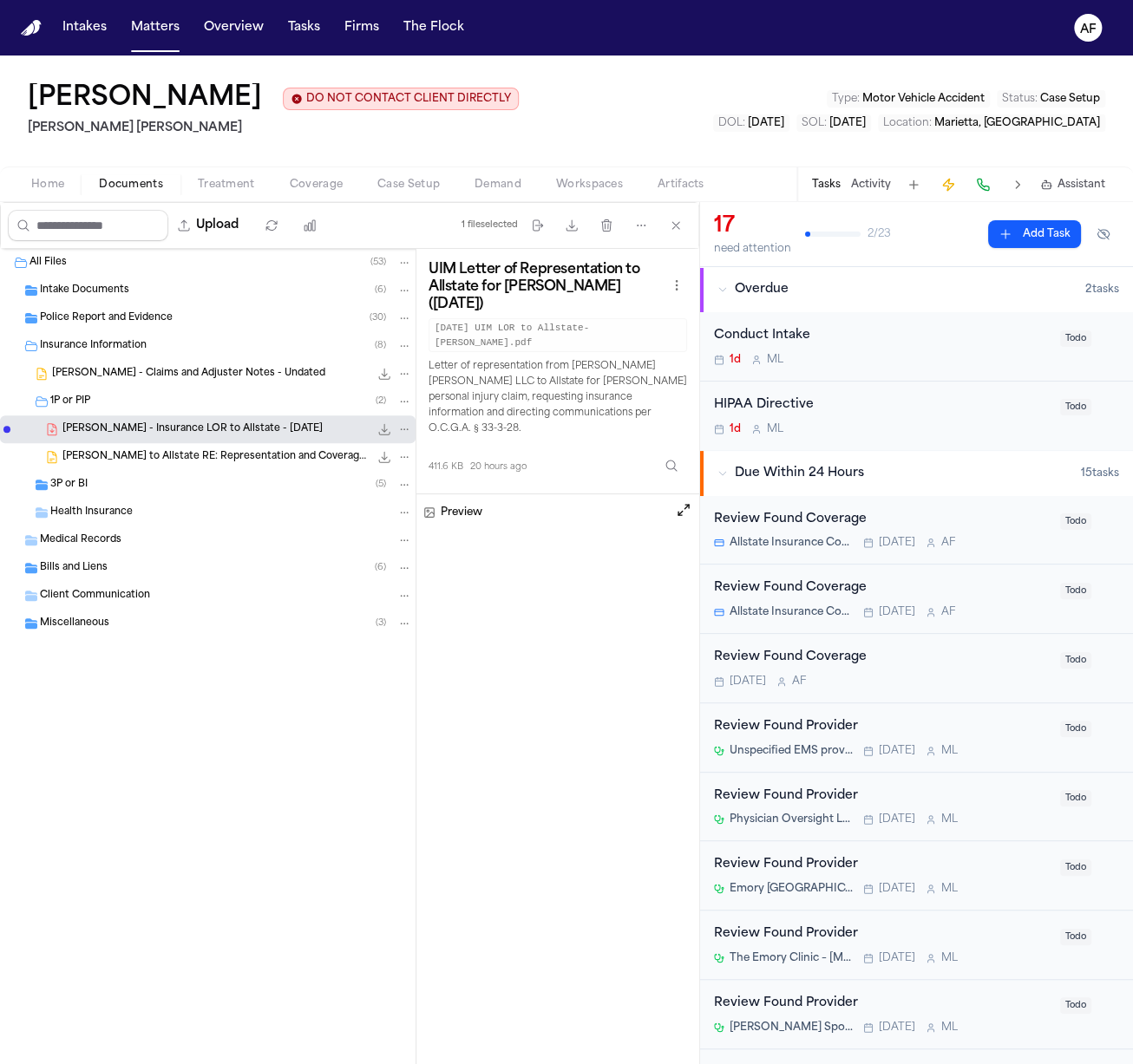 click on "A. Vereen - LOR to Allstate RE: Representation and Coverage Request - 7.2.25" at bounding box center [215, 457] 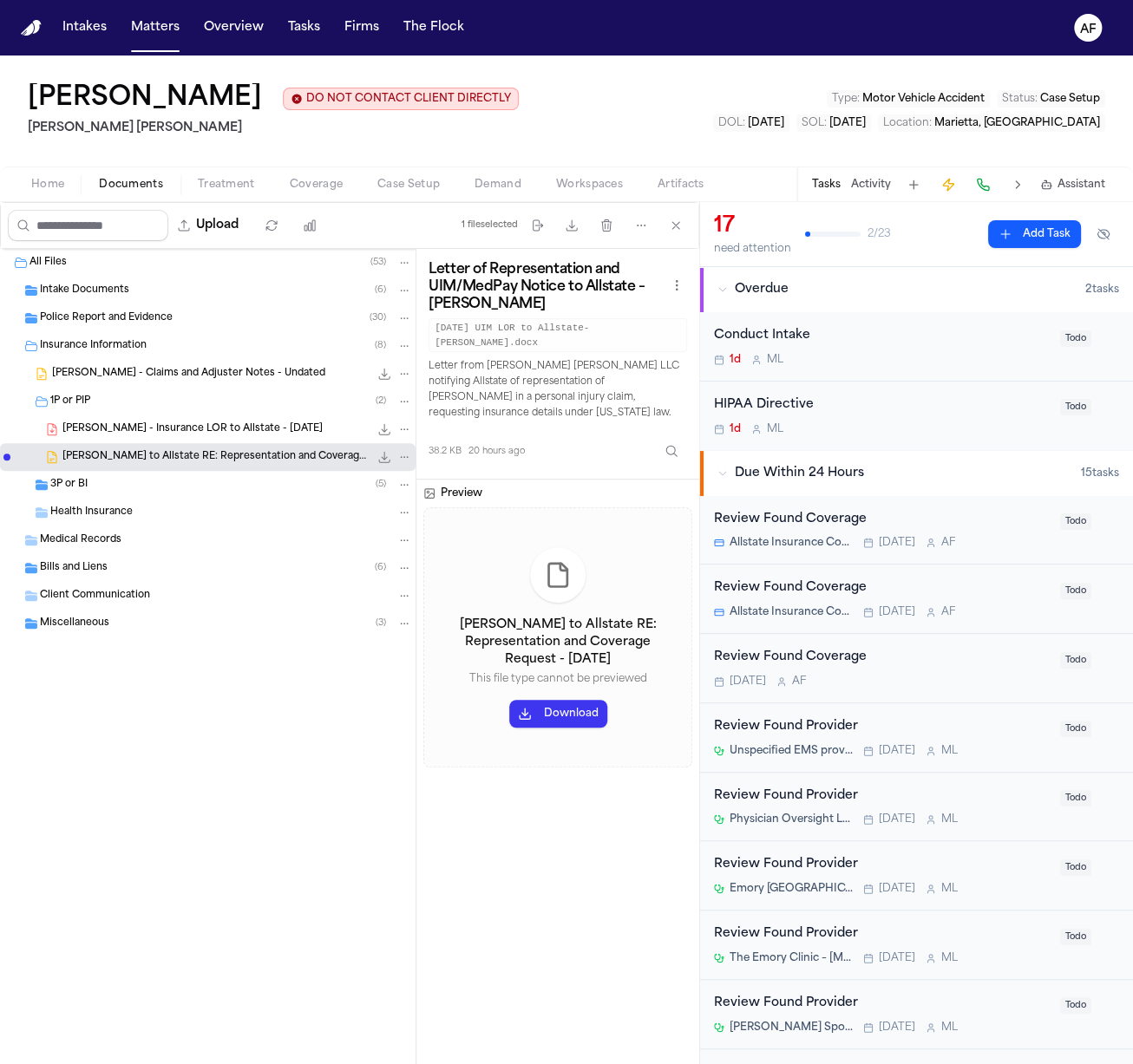 click on "A. Vereen - Insurance LOR to Allstate - 8.30.24" at bounding box center [193, 429] 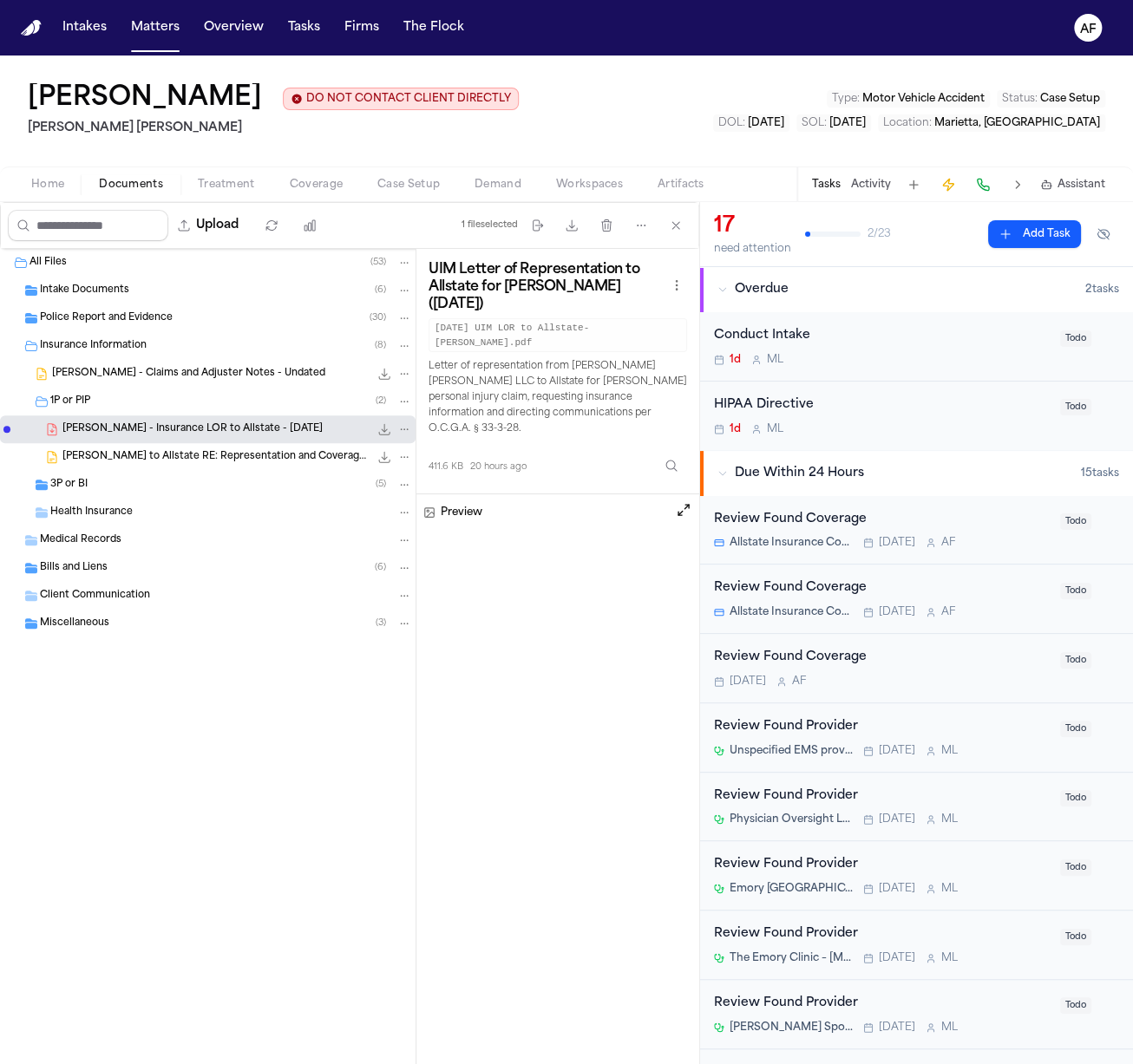 click at bounding box center [684, 510] 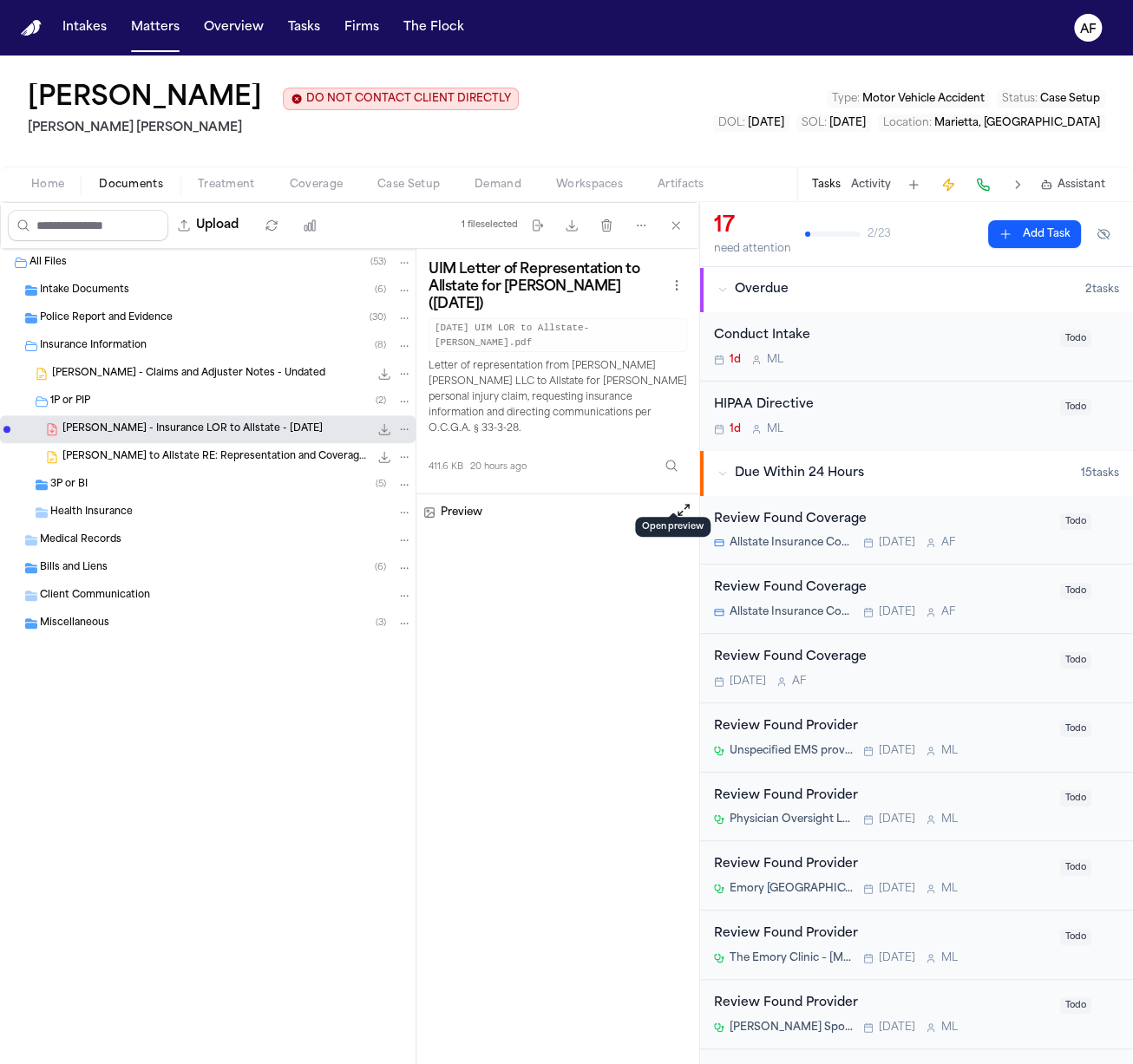 click at bounding box center [684, 510] 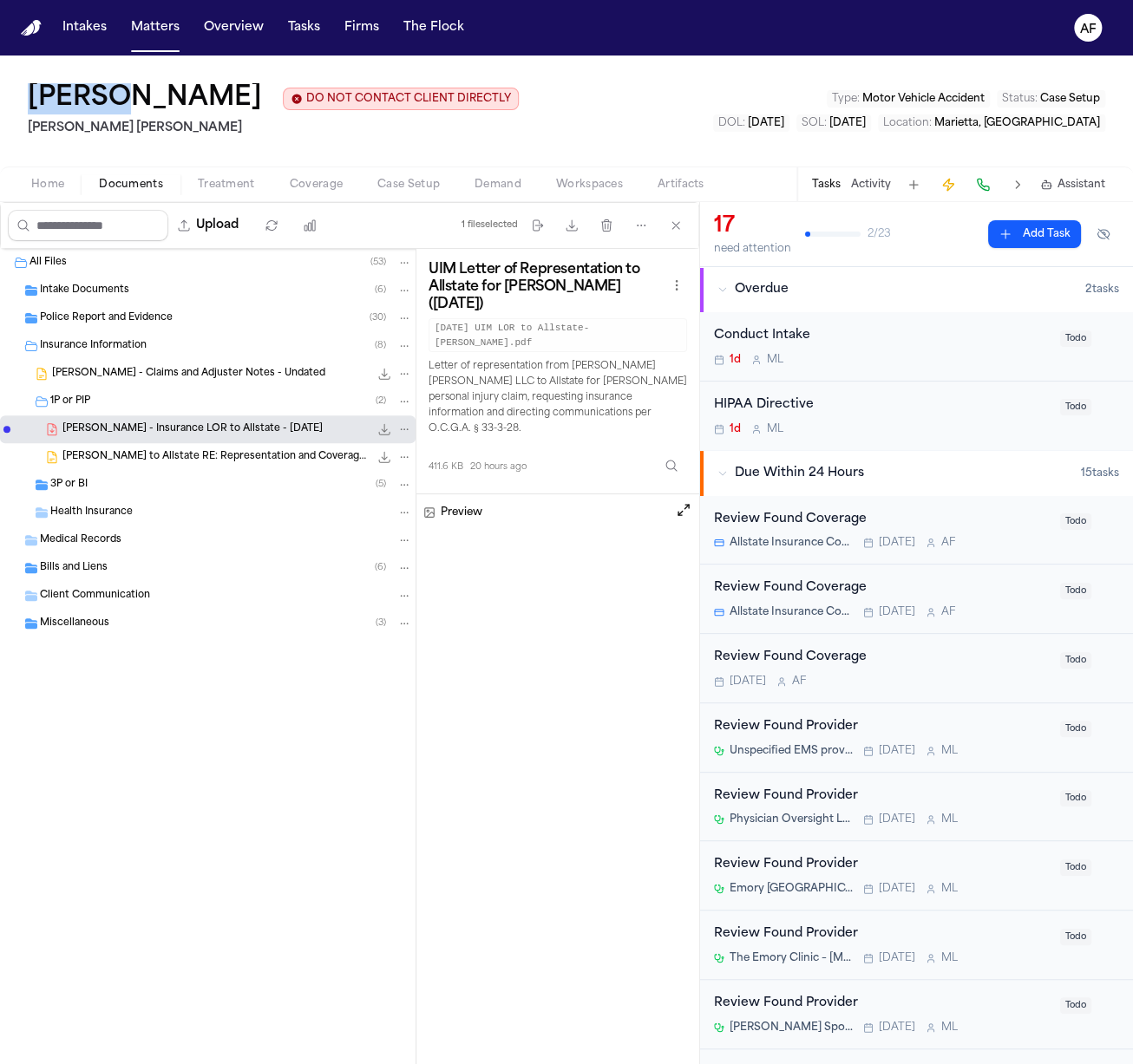 click on "Intakes Matters Overview Tasks Firms The Flock AF" at bounding box center [566, 28] 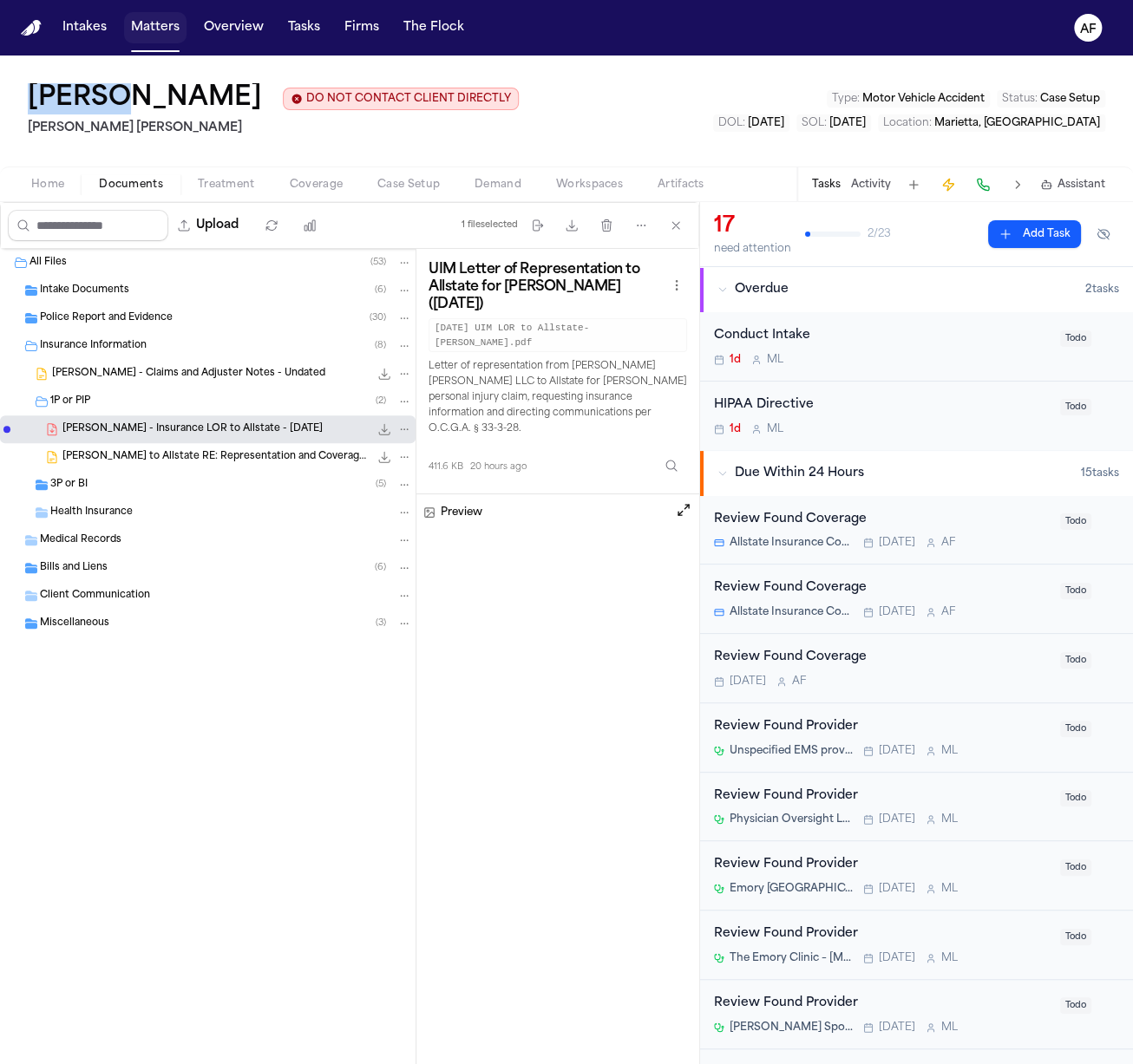 click on "Matters" at bounding box center (155, 28) 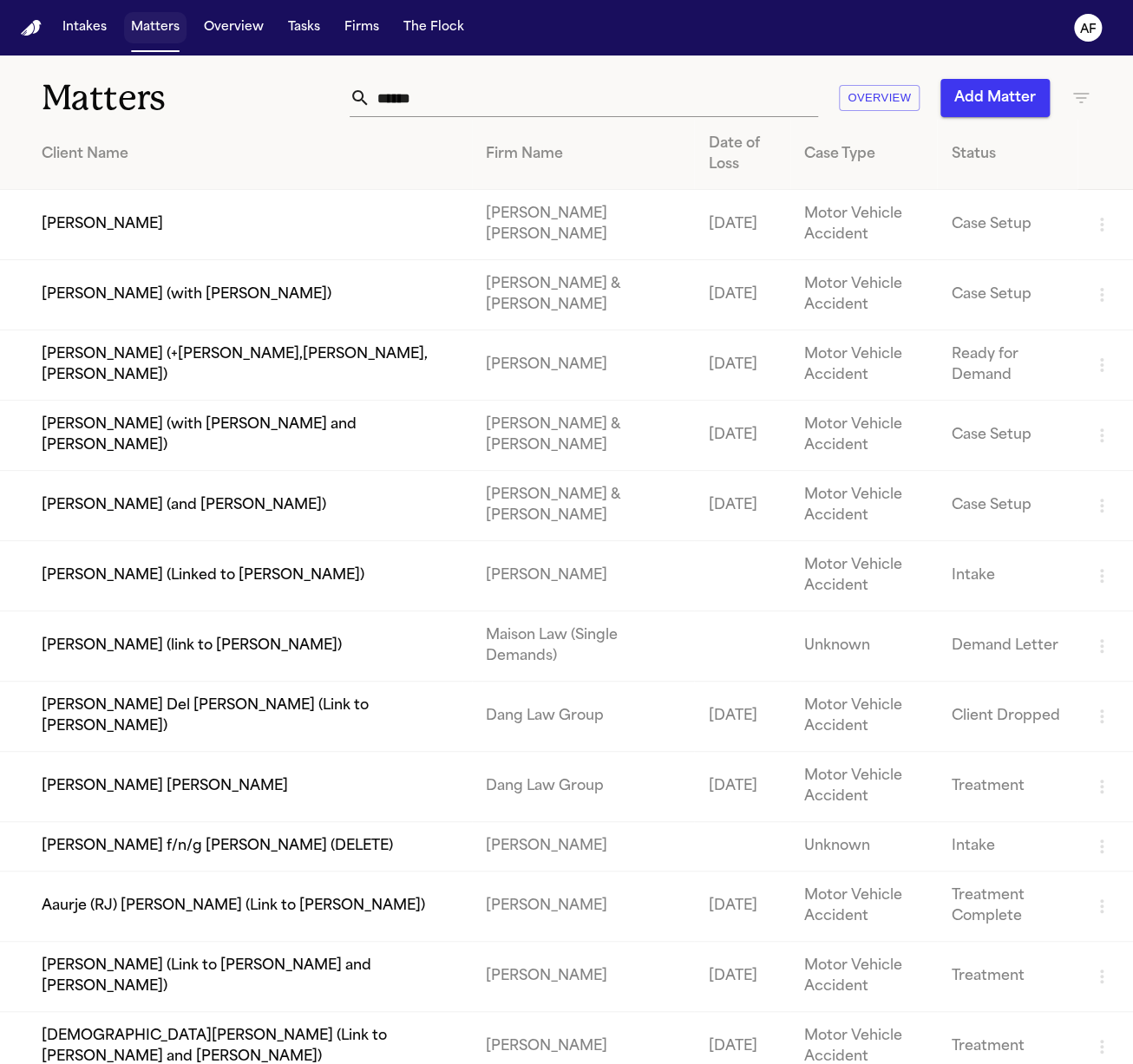 click on "Matters" at bounding box center (155, 28) 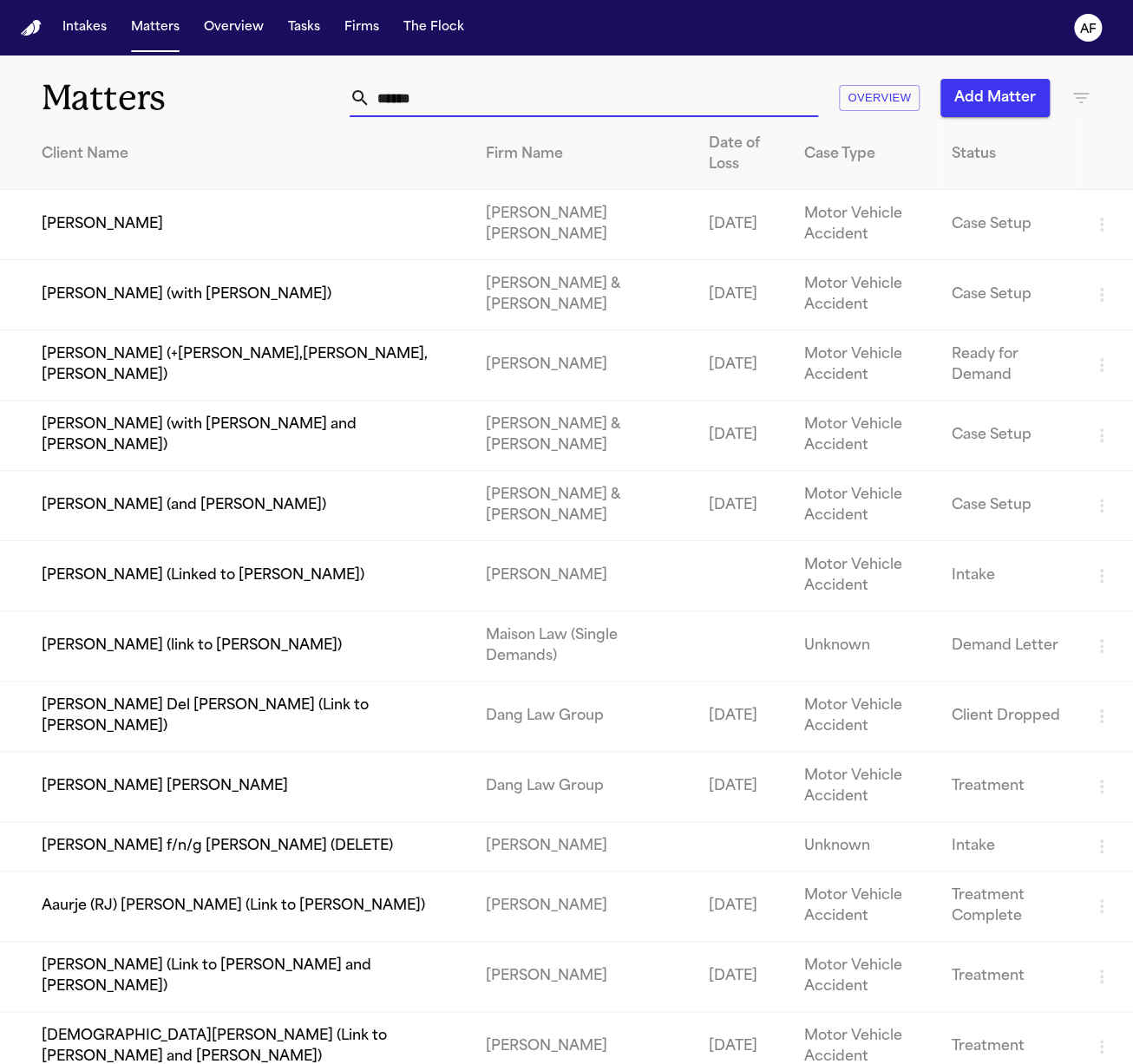 drag, startPoint x: 485, startPoint y: 108, endPoint x: 361, endPoint y: 96, distance: 124.57929 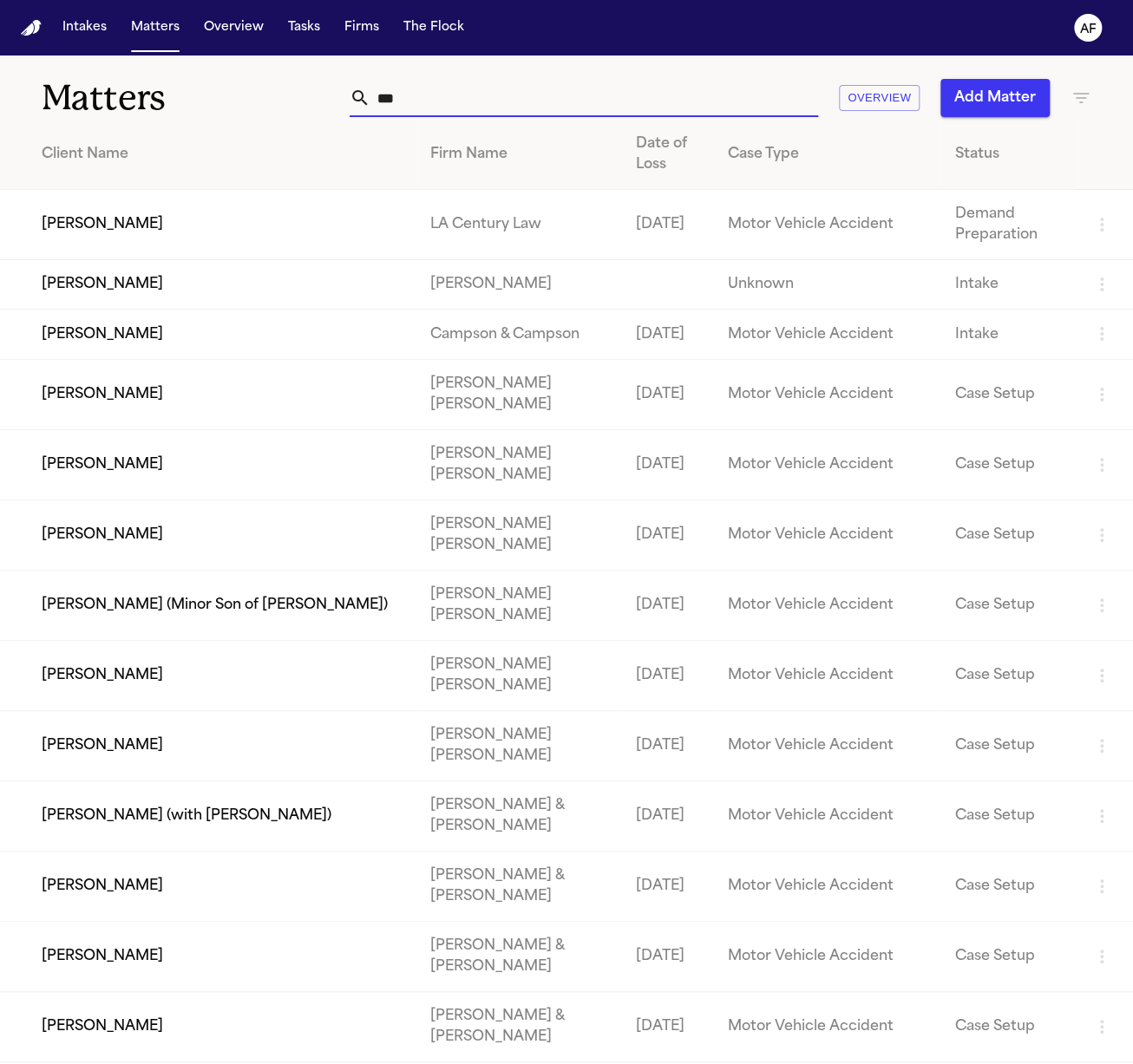 type on "****" 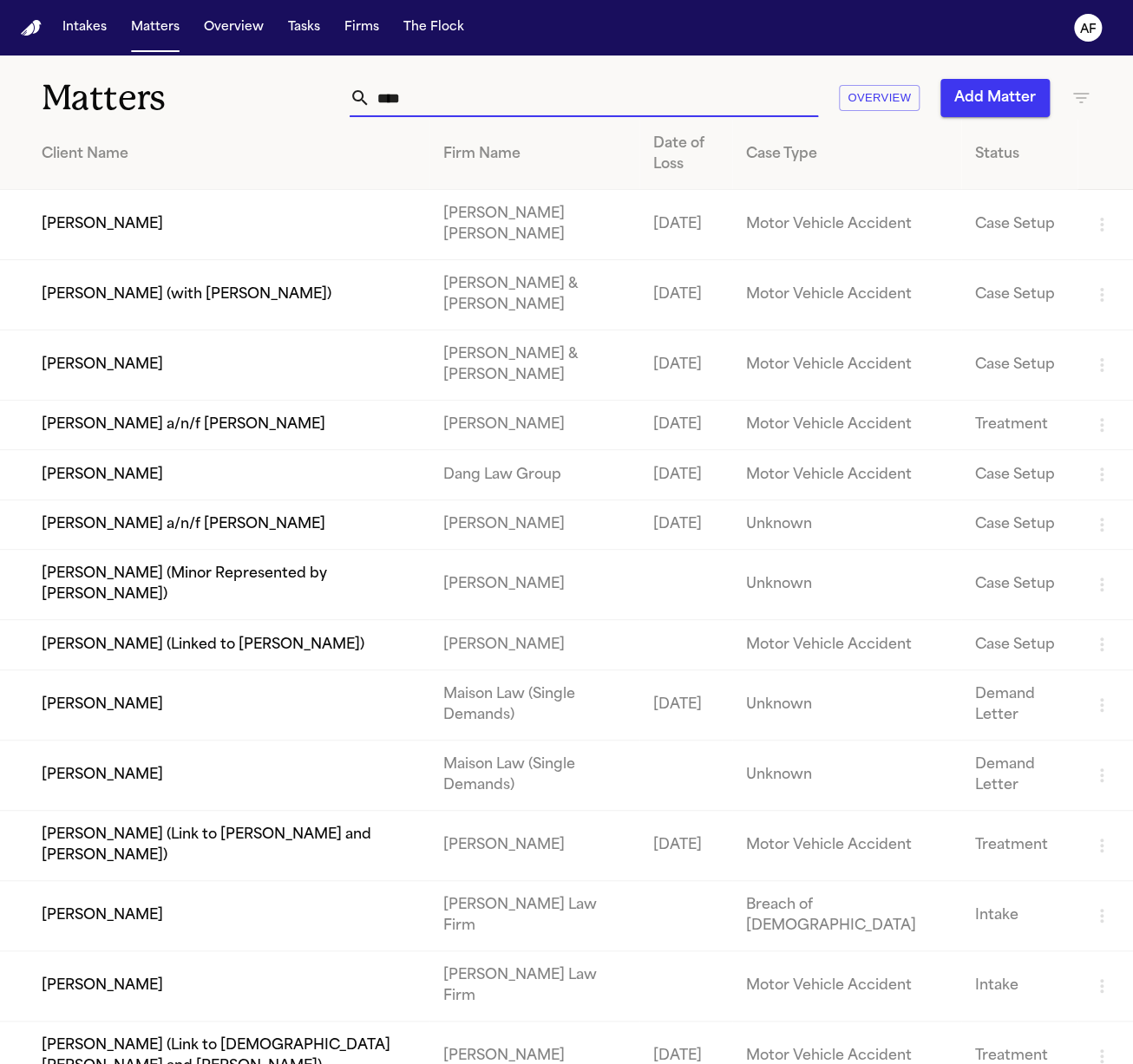 click on "[PERSON_NAME]" at bounding box center [214, 225] 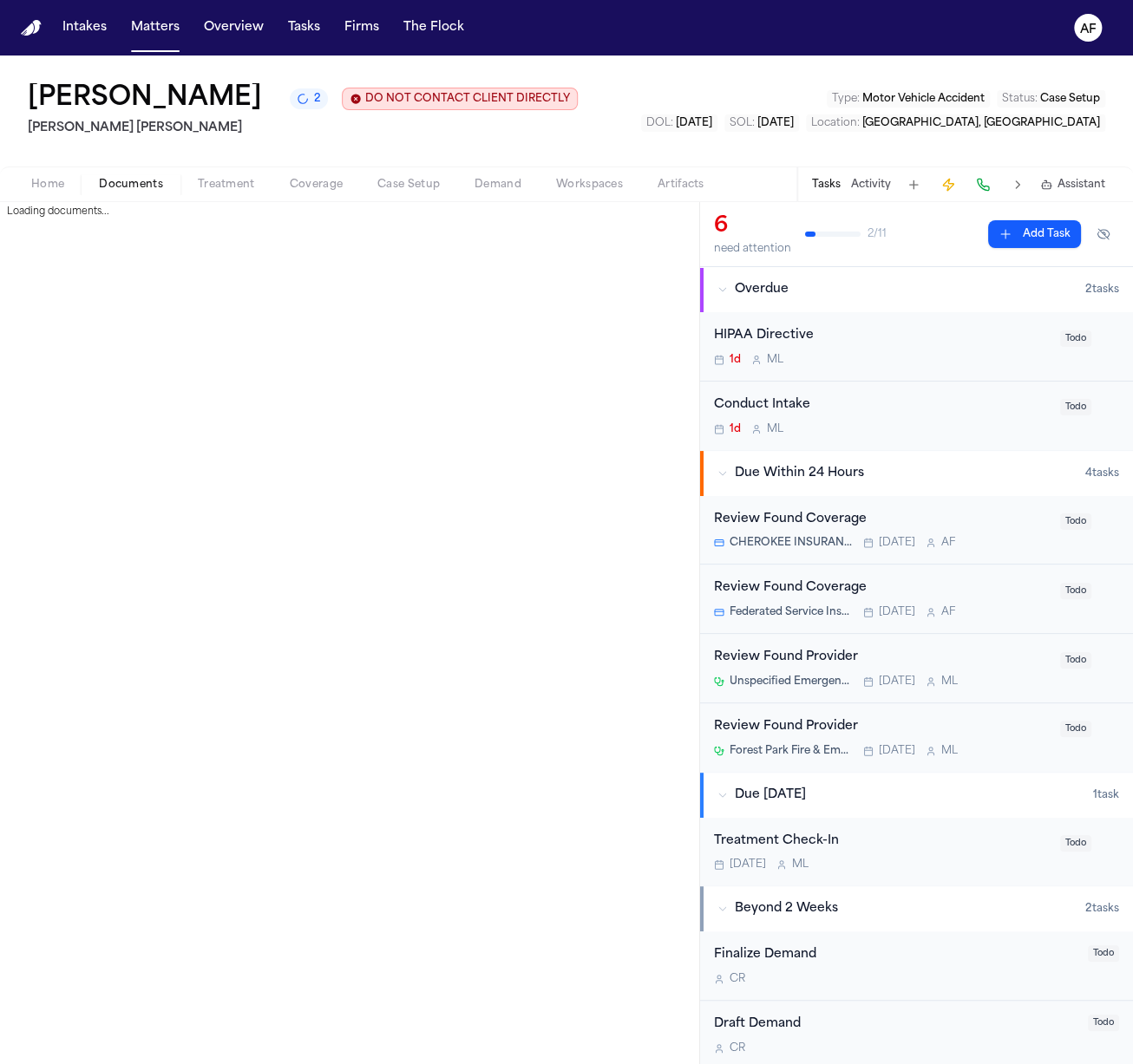 click on "Documents" at bounding box center [131, 185] 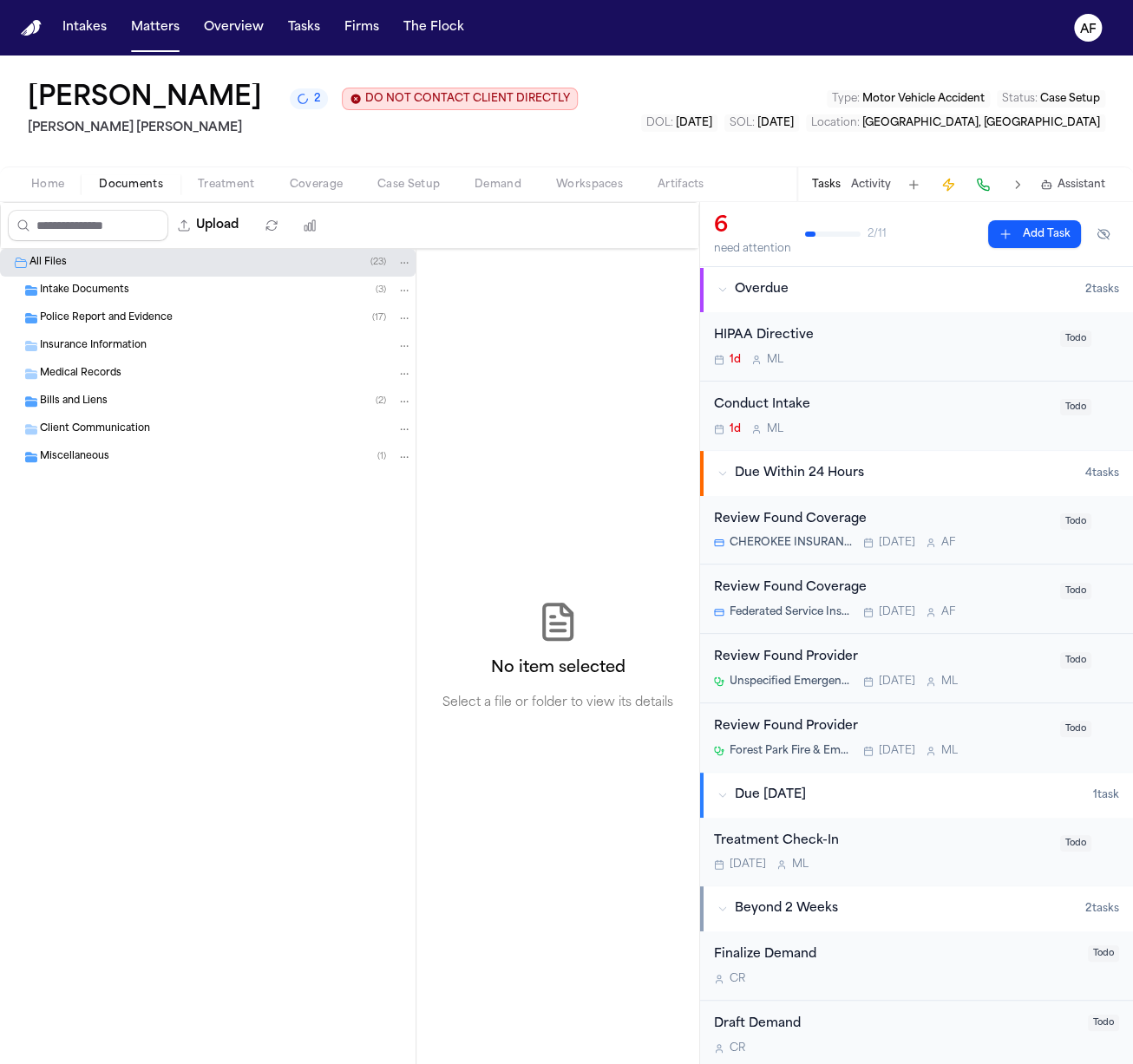 click on "Insurance Information" at bounding box center (93, 346) 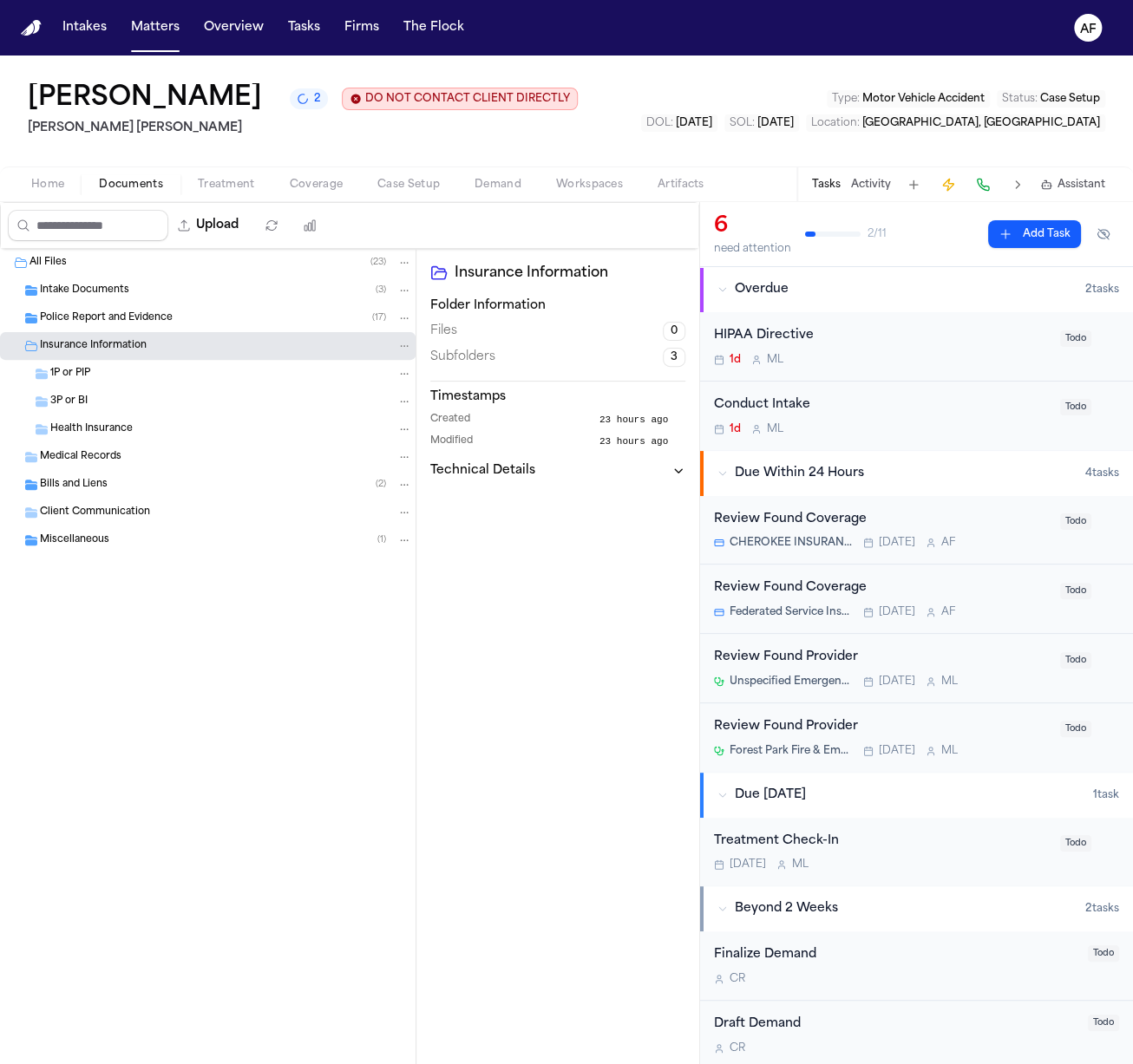 click on "Police Report and Evidence" at bounding box center (106, 318) 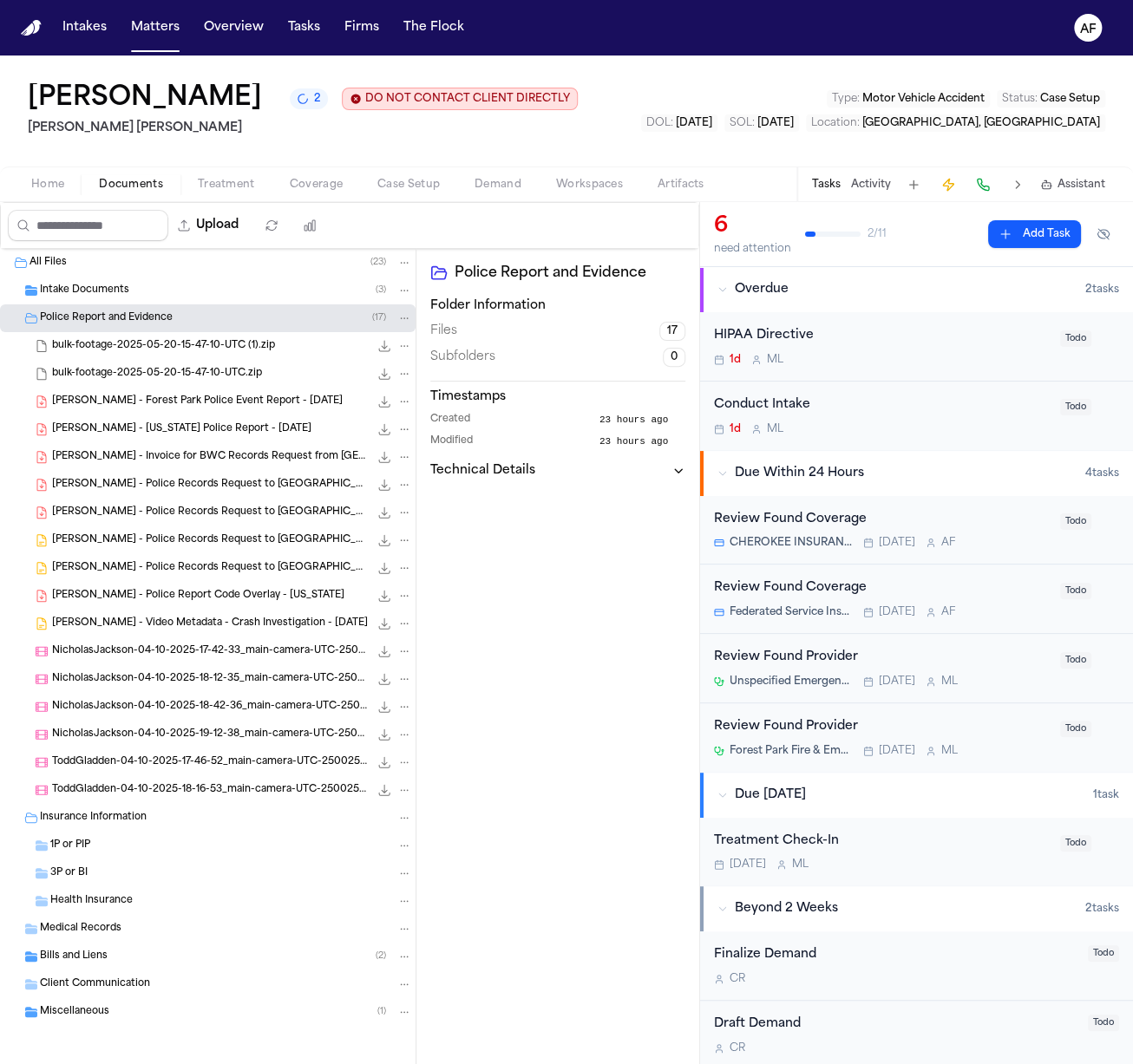click on "J. Bale - Georgia Police Report - 4.10.25" at bounding box center (181, 429) 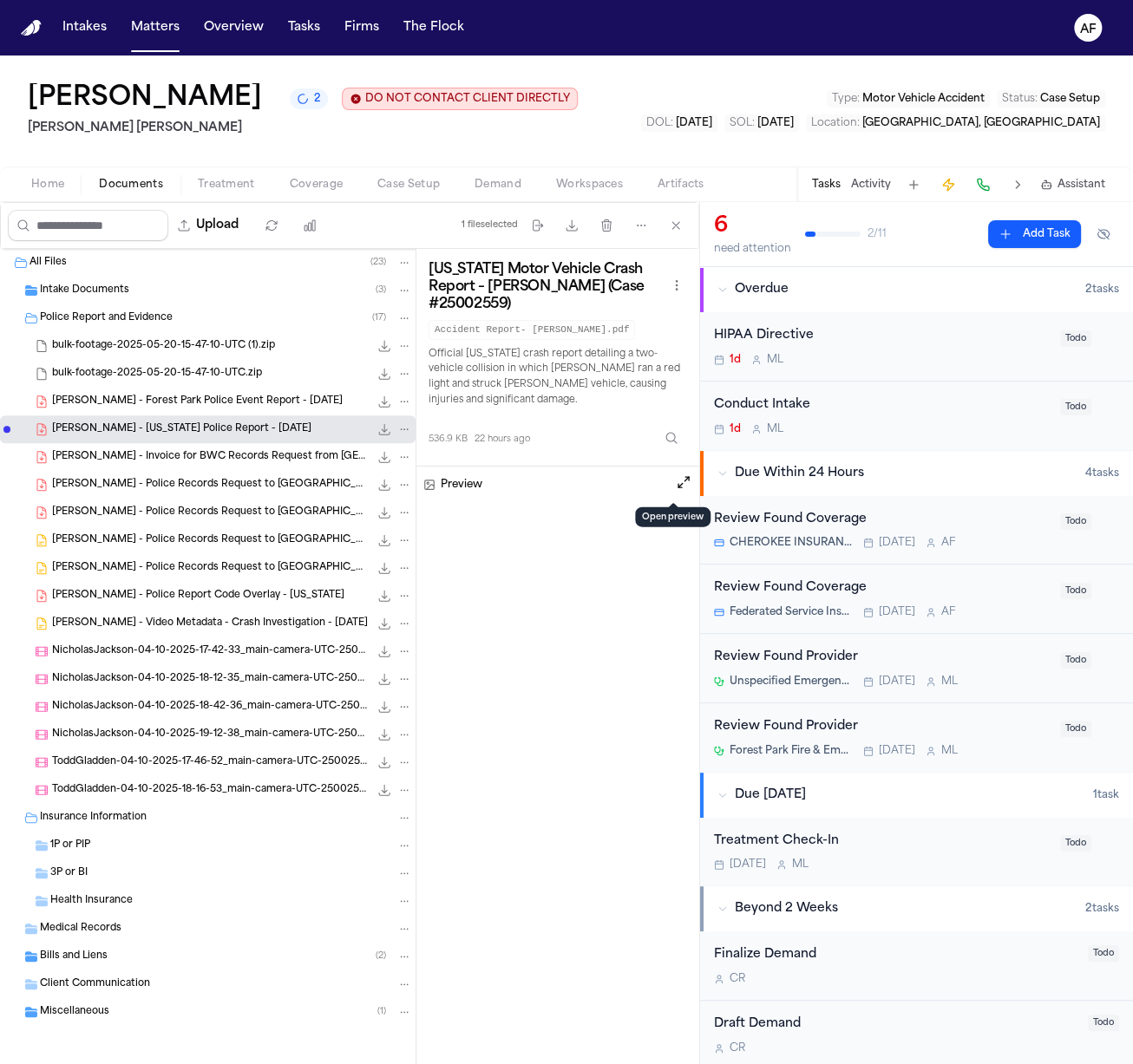 click at bounding box center (684, 482) 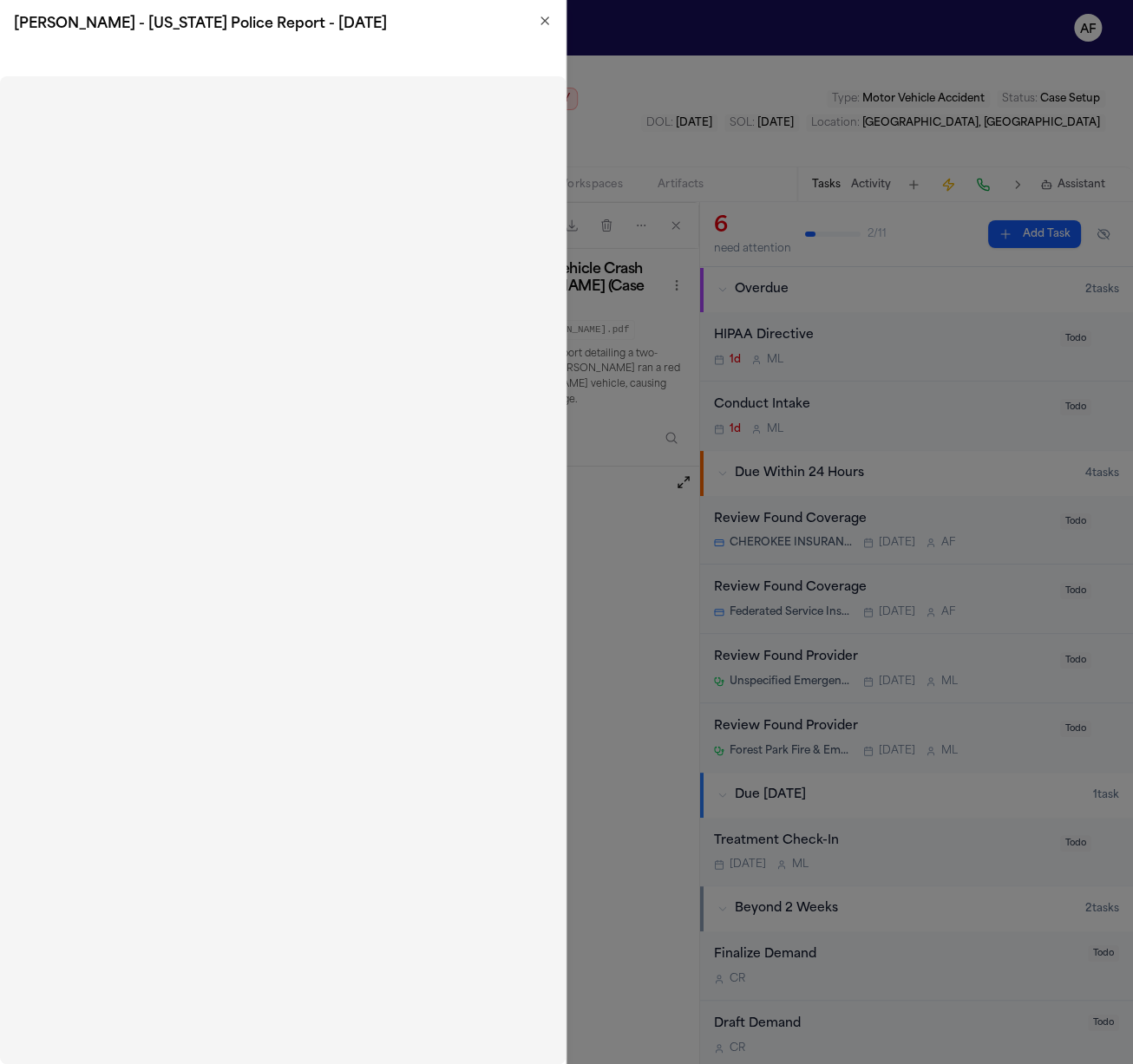 click on "Jonathan Bale 2 DO NOT CONTACT CLIENT DIRECTLY DO NOT CONTACT Blaska Holm Type :   Motor Vehicle Accident Status :   Case Setup DOL :   2025-04-10 SOL :   2027-04-10 Location :   Jonesboro, GA" at bounding box center [566, 111] 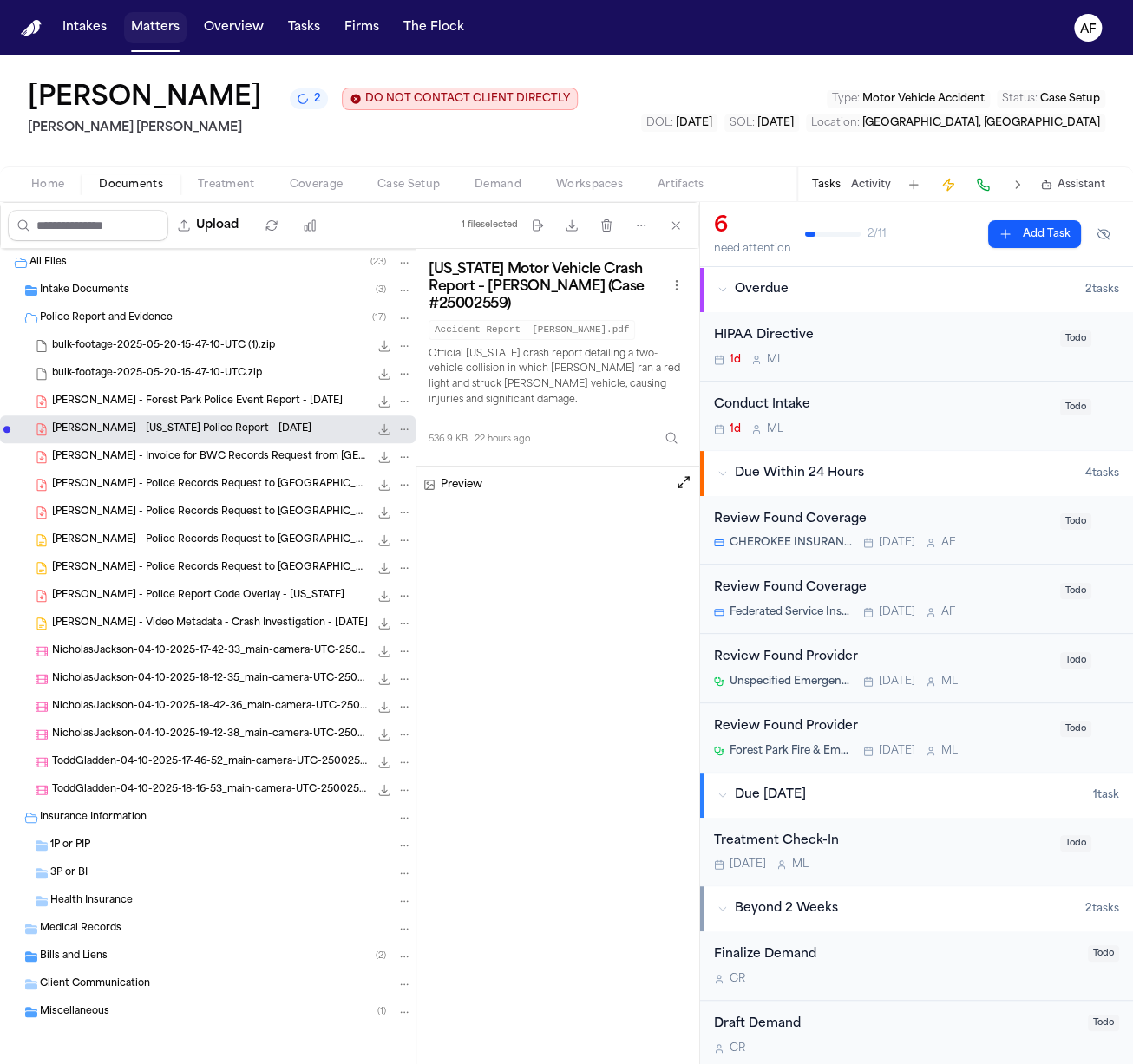 click on "Matters" at bounding box center [155, 28] 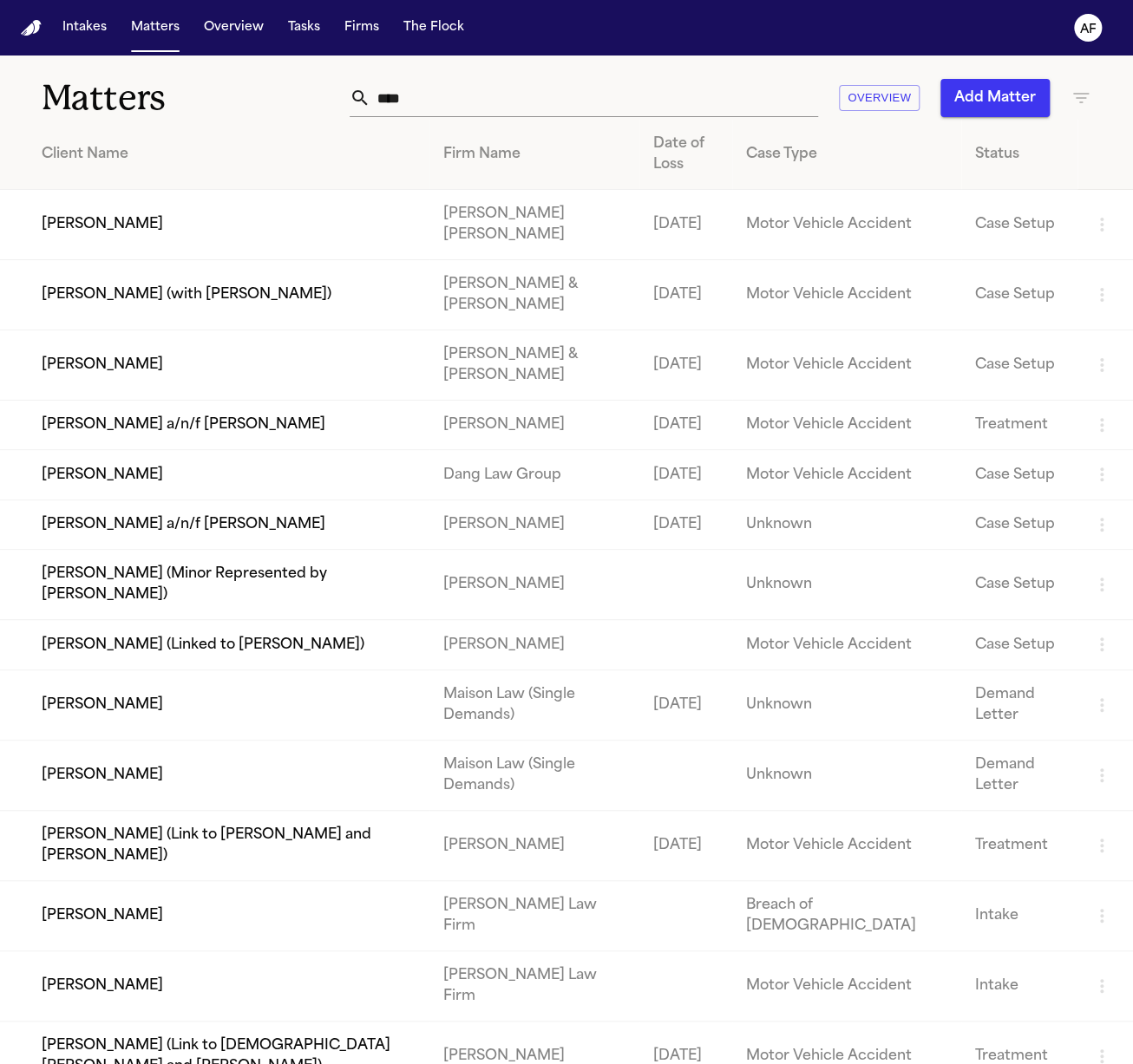 click on "****" at bounding box center (594, 98) 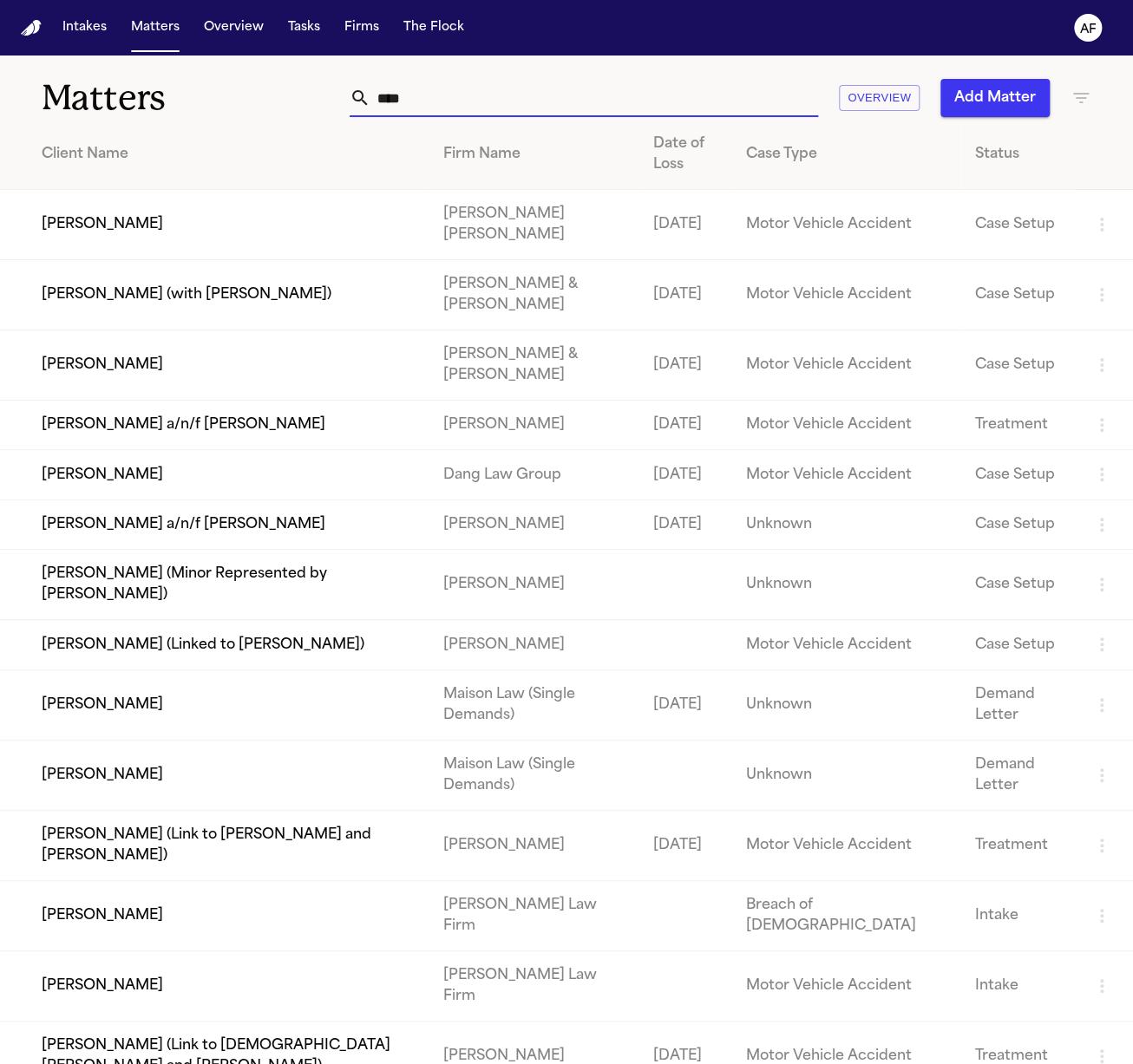 click on "****" at bounding box center (594, 98) 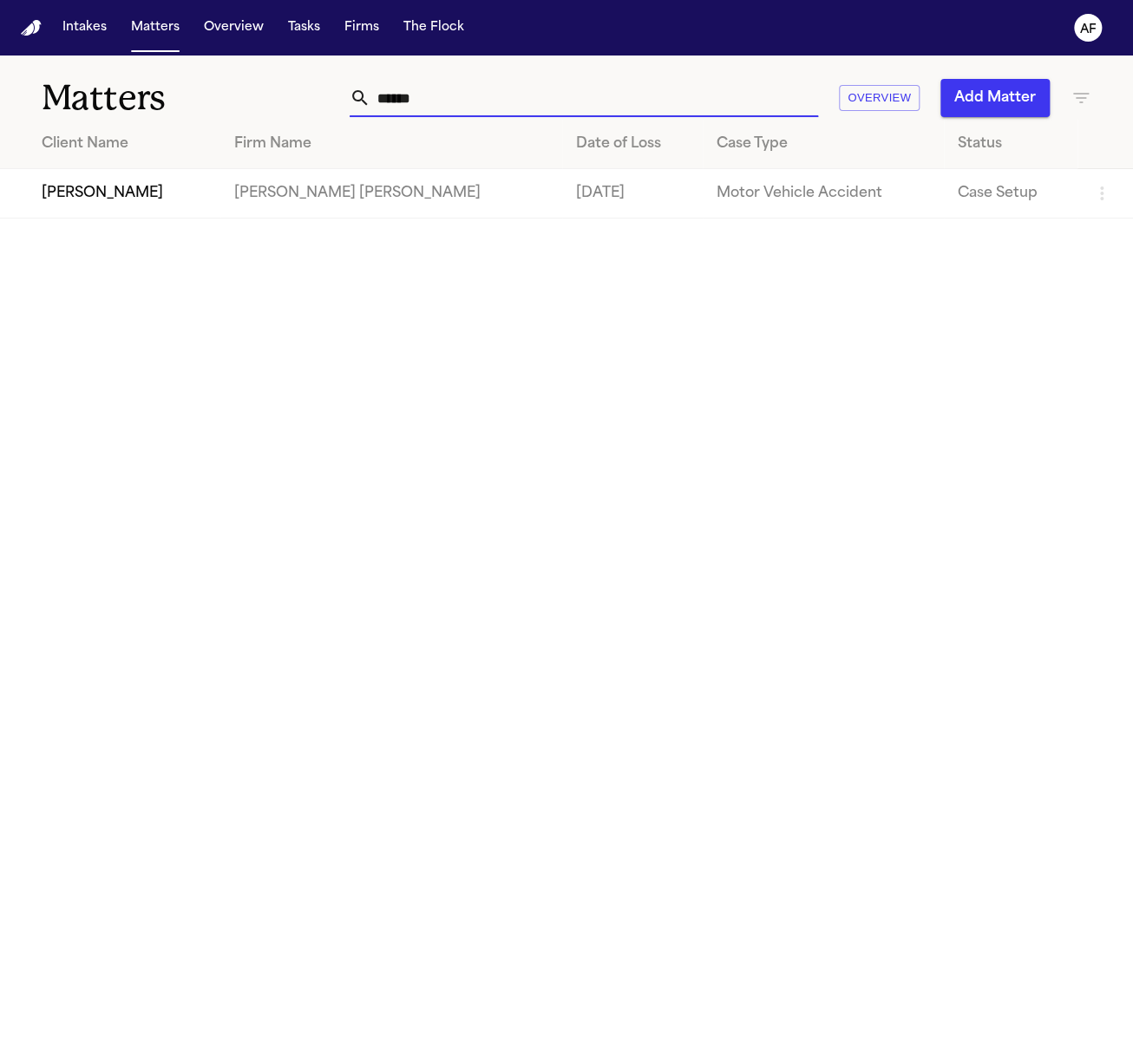 type on "******" 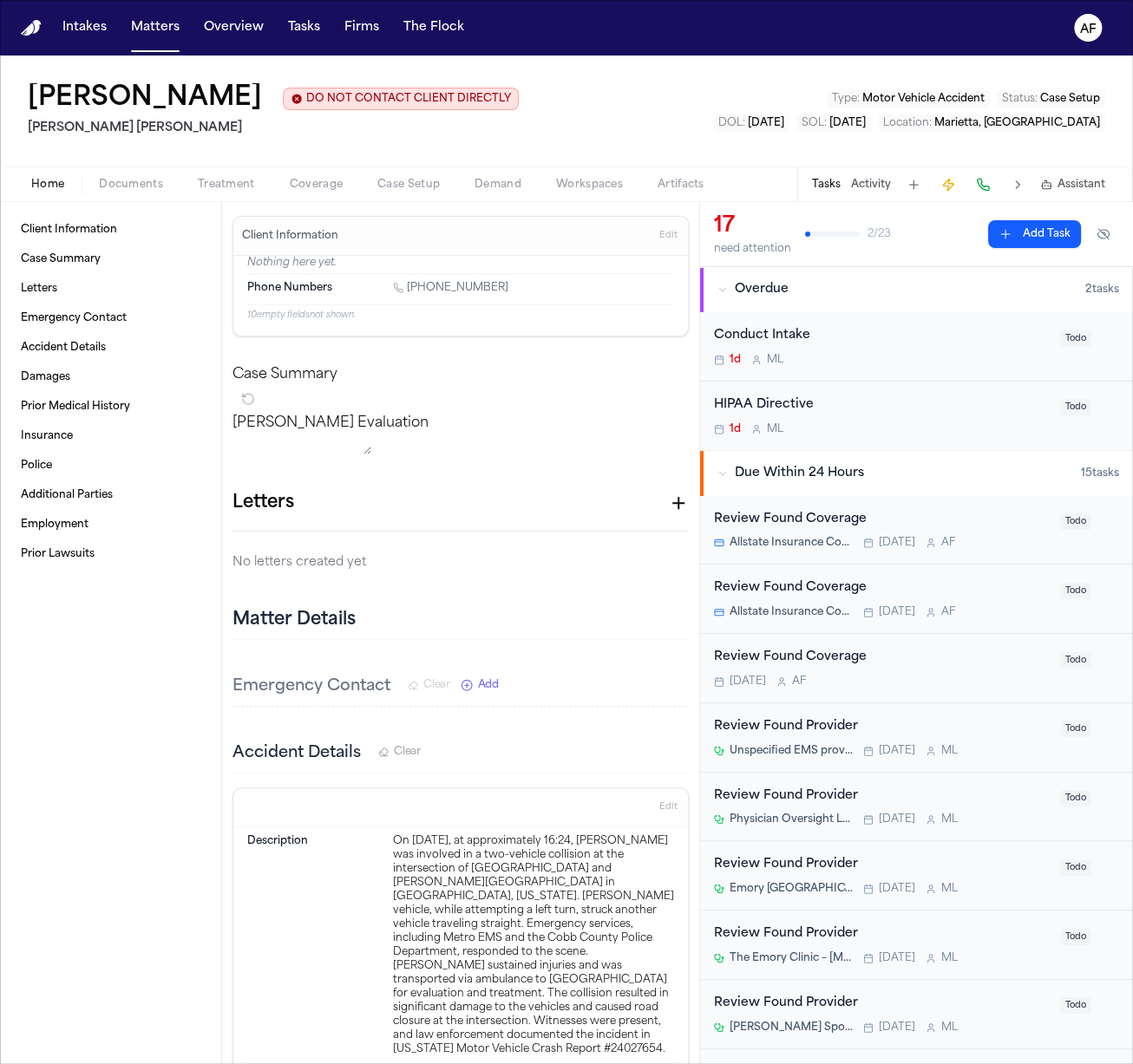 click on "Documents" at bounding box center (131, 185) 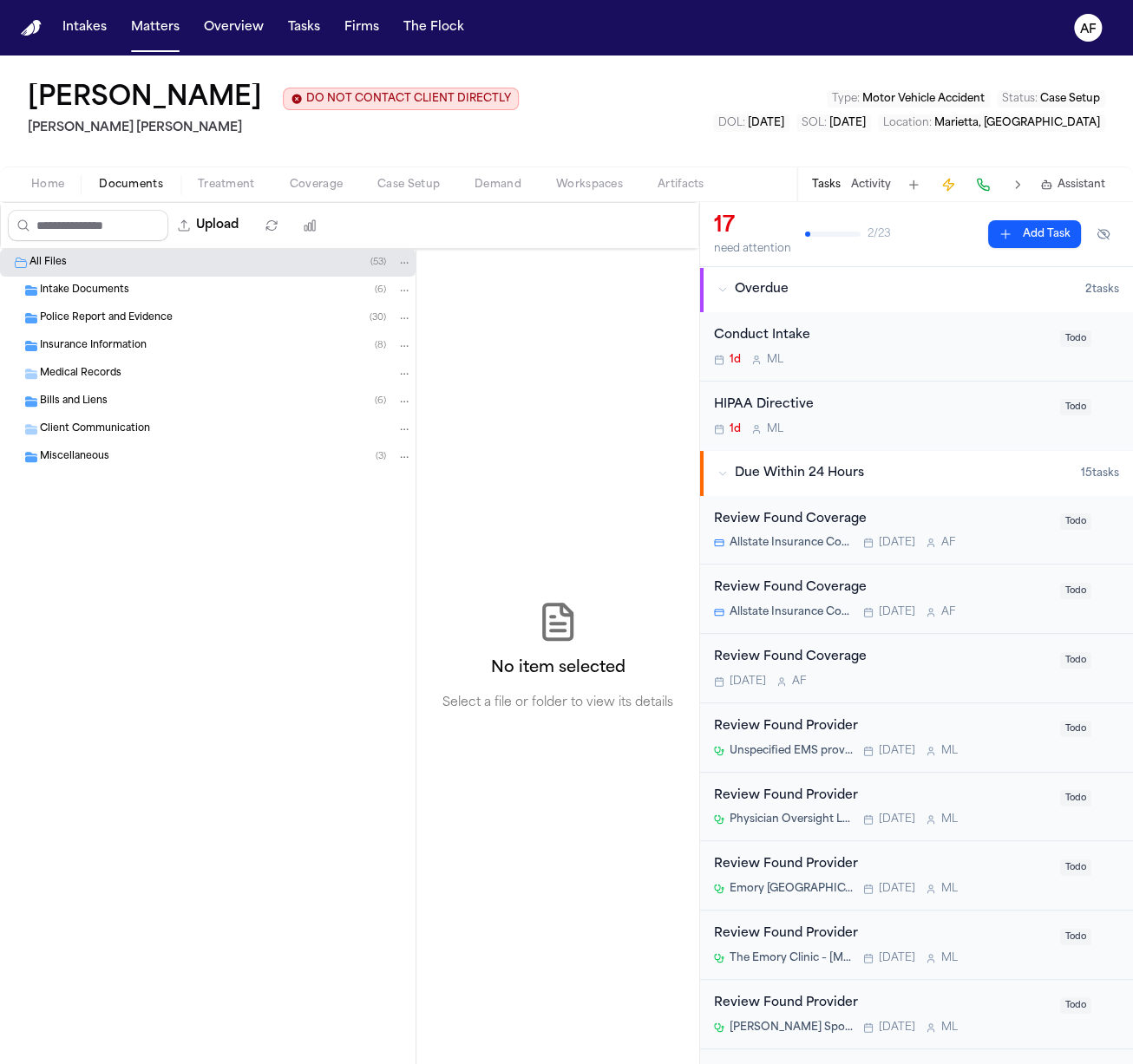 click on "Intake Documents" at bounding box center [84, 290] 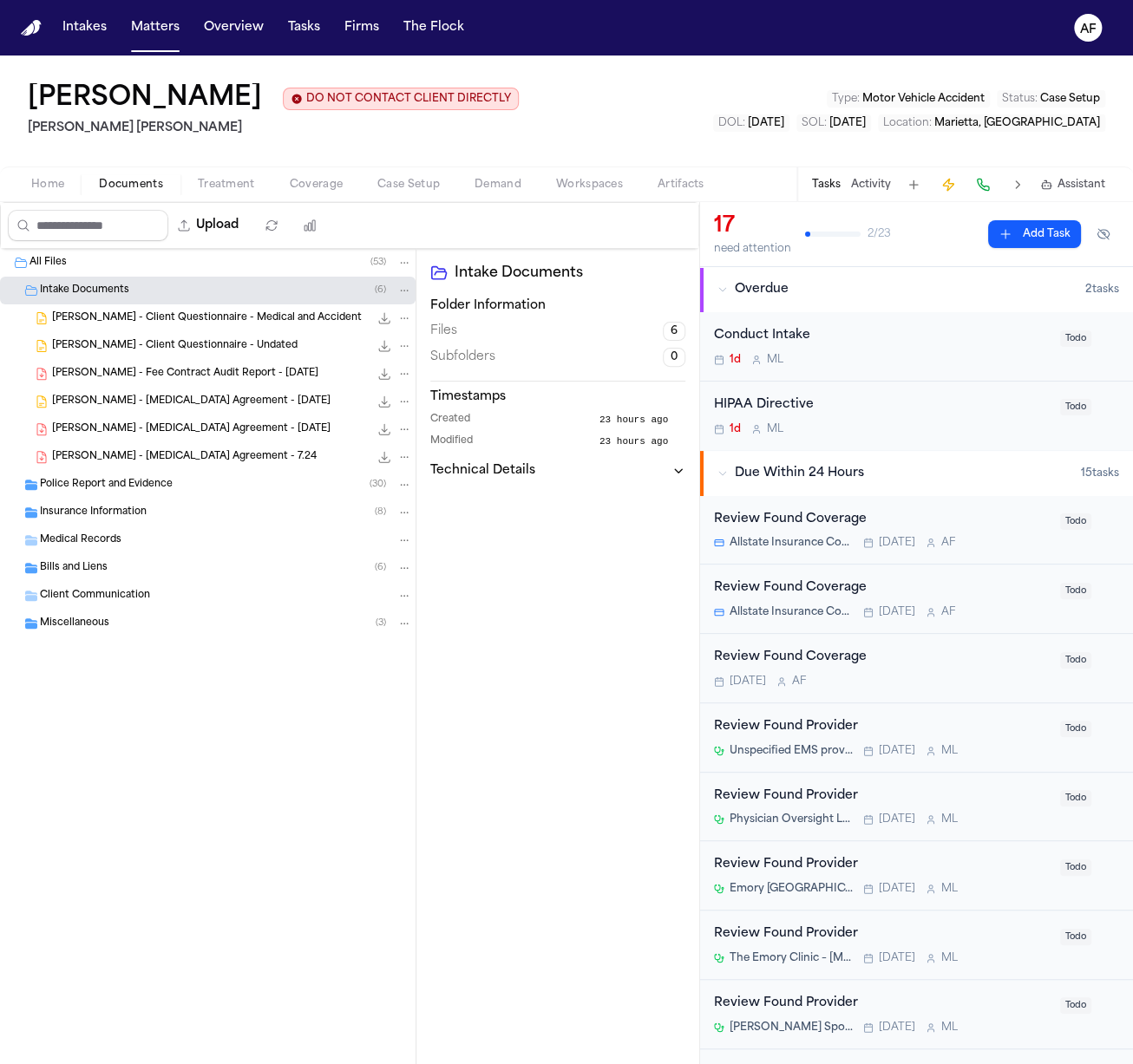 click on "Police Report and Evidence" at bounding box center [106, 485] 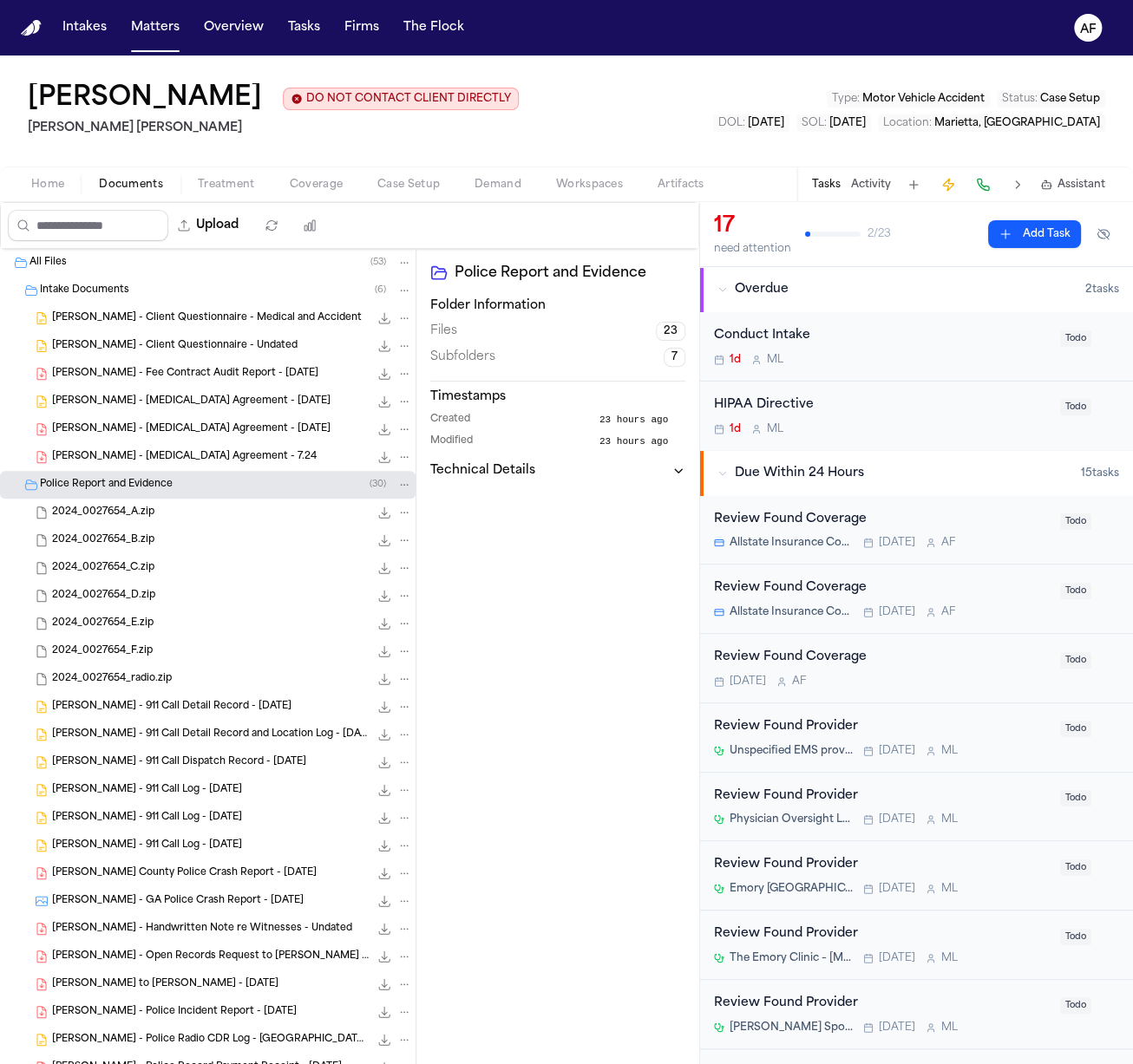 click on "Intake Documents ( 6 )" at bounding box center [226, 290] 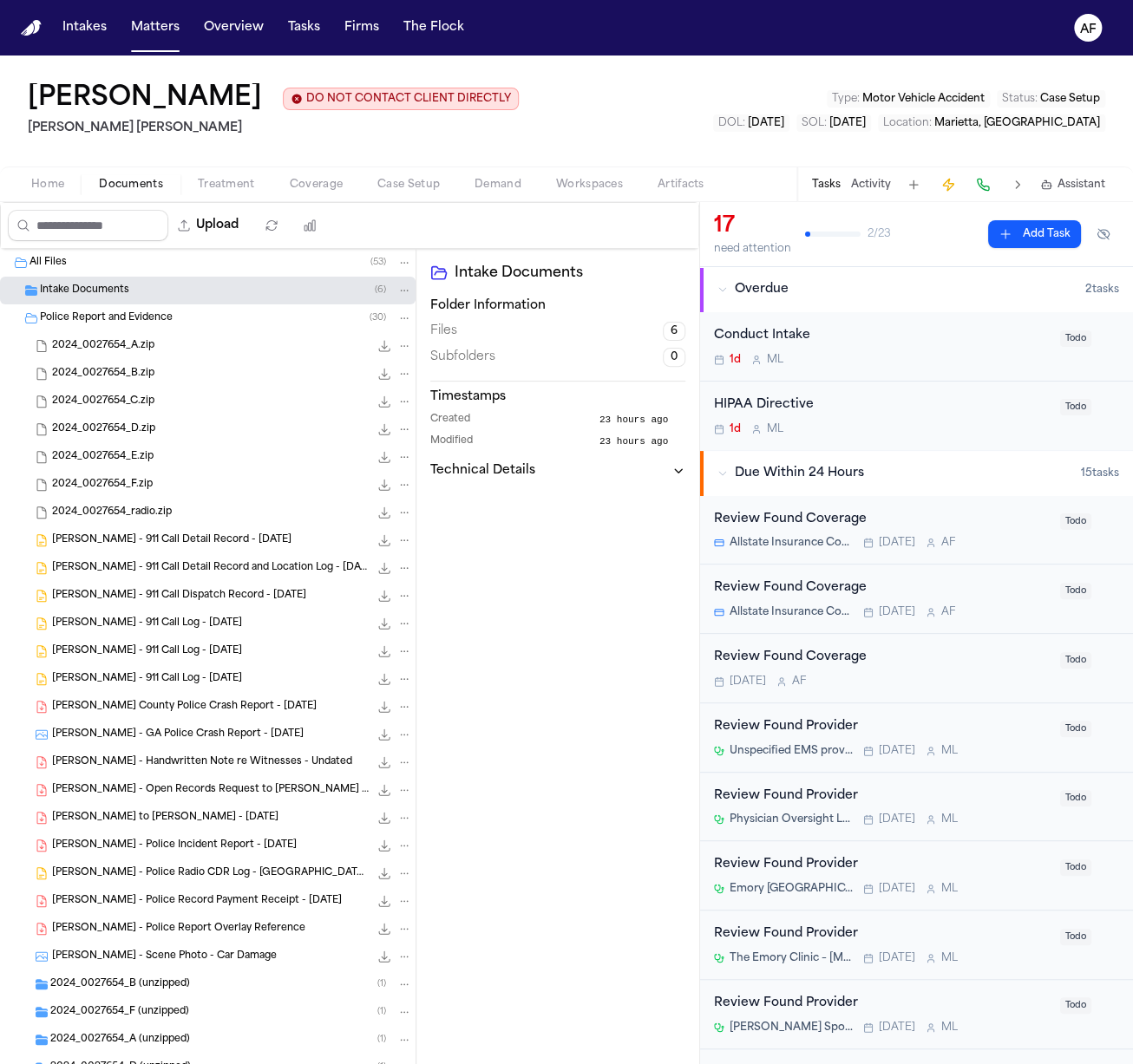 click on "Police Report and Evidence" at bounding box center (106, 318) 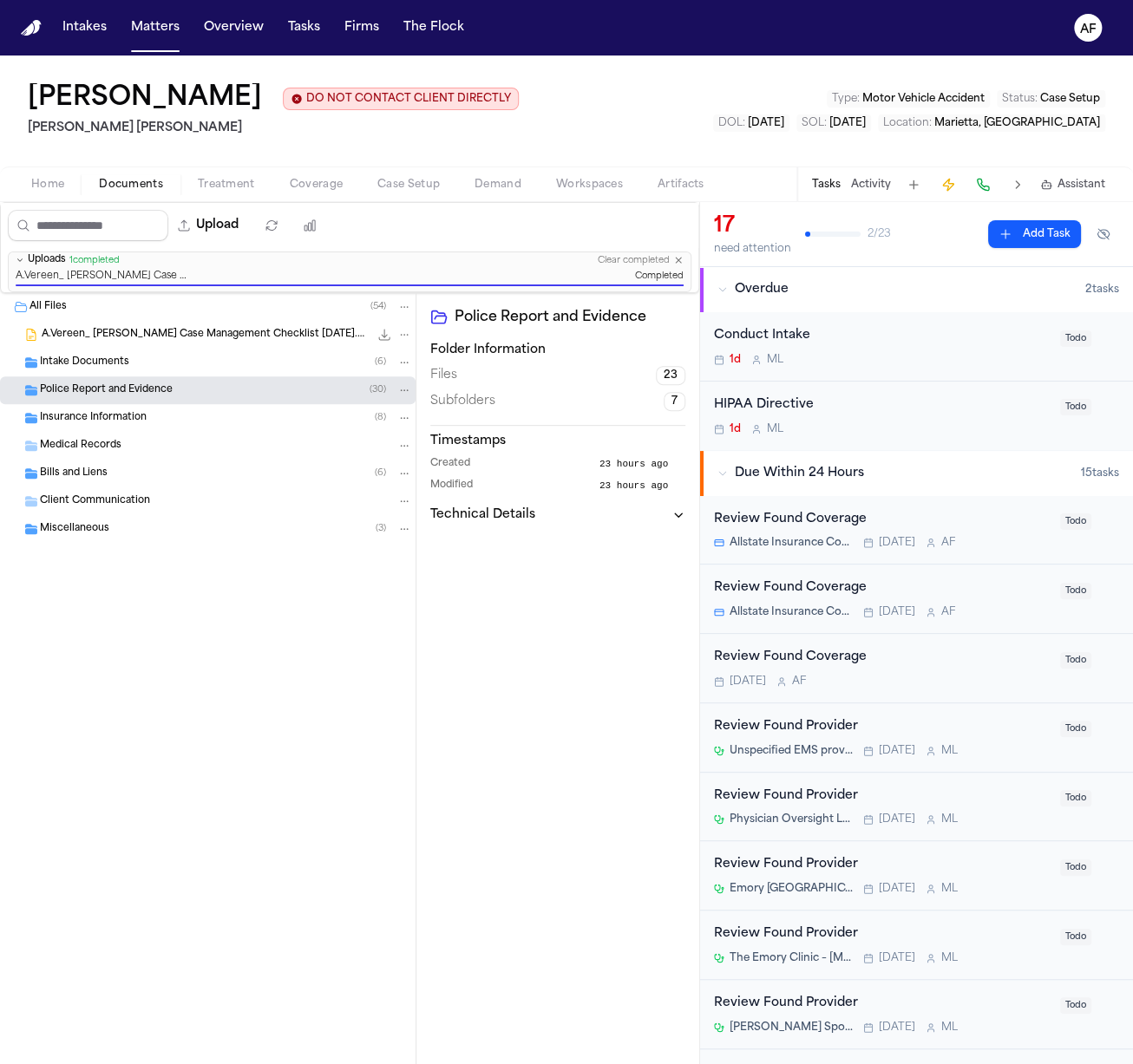 click on "Matters" at bounding box center (155, 28) 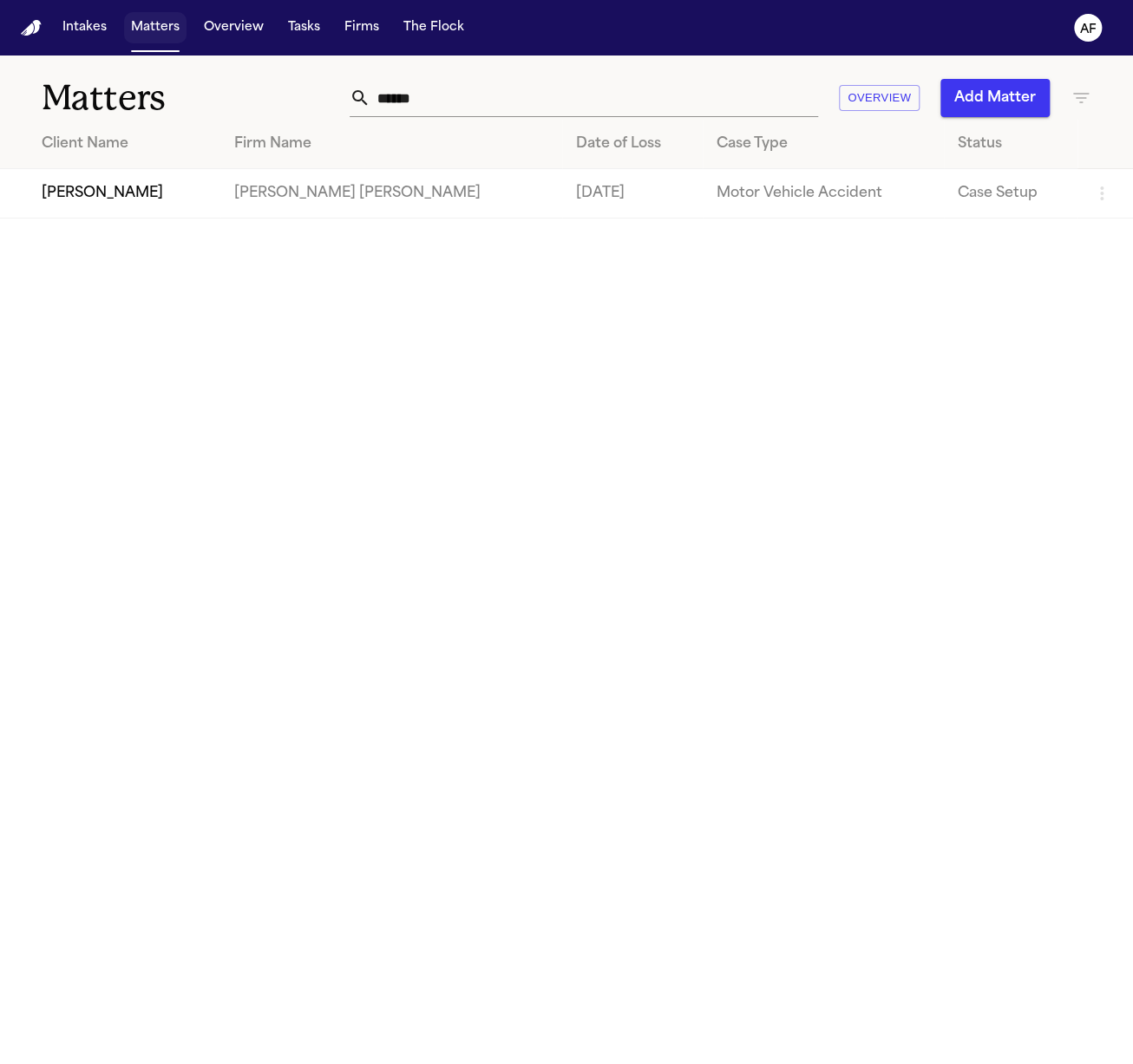 click on "Matters" at bounding box center (155, 28) 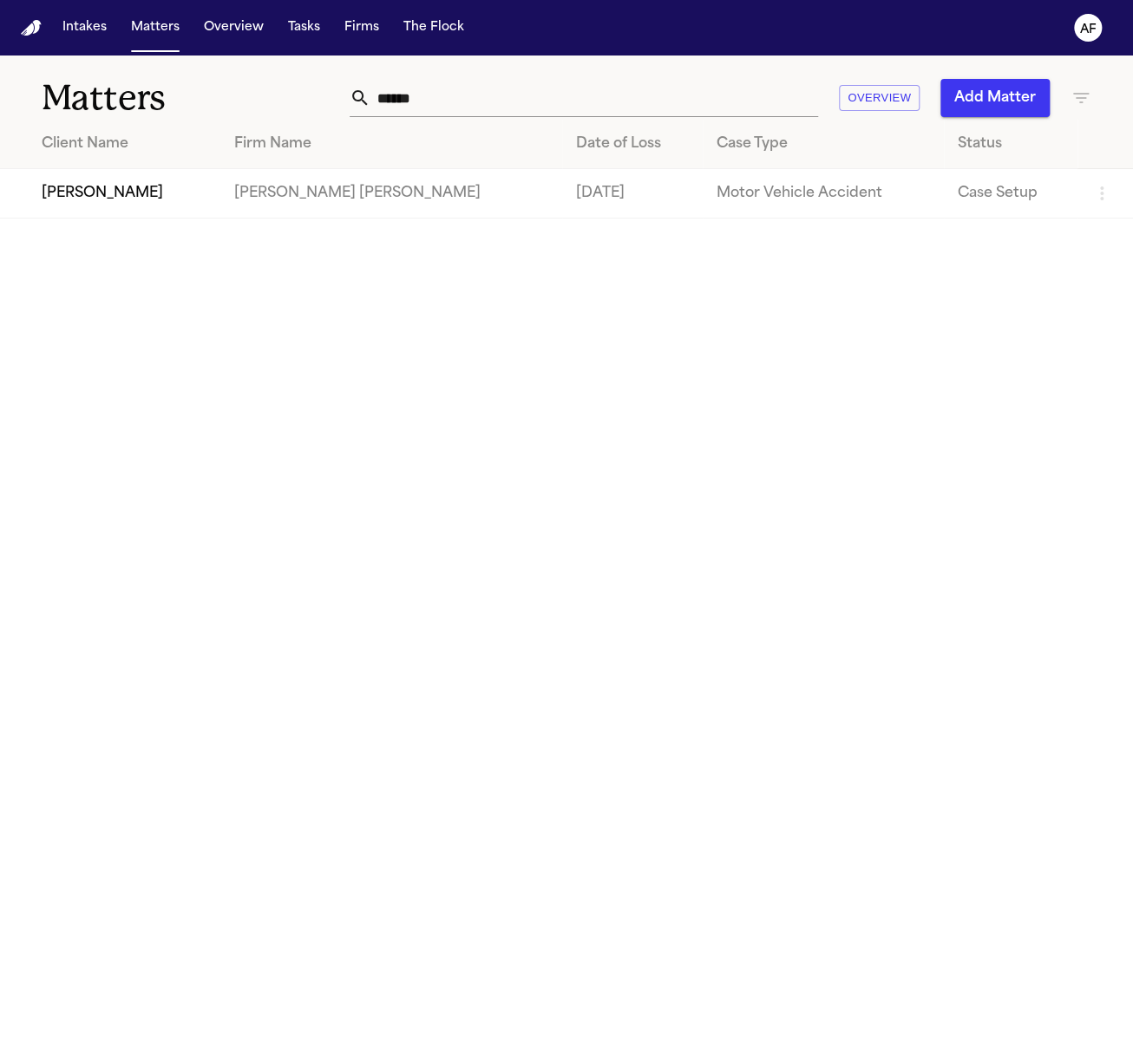click on "******" at bounding box center (594, 98) 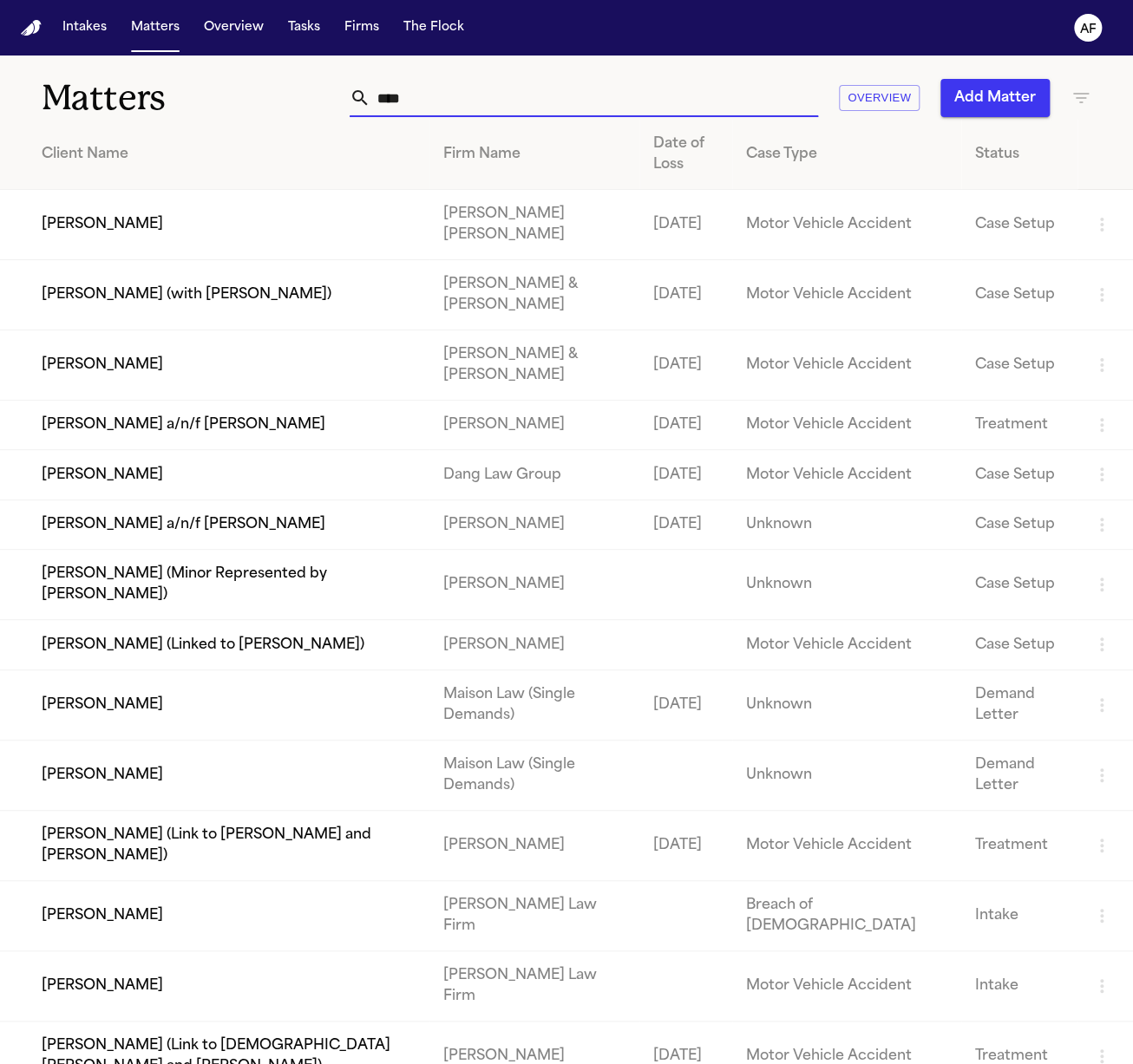 type on "****" 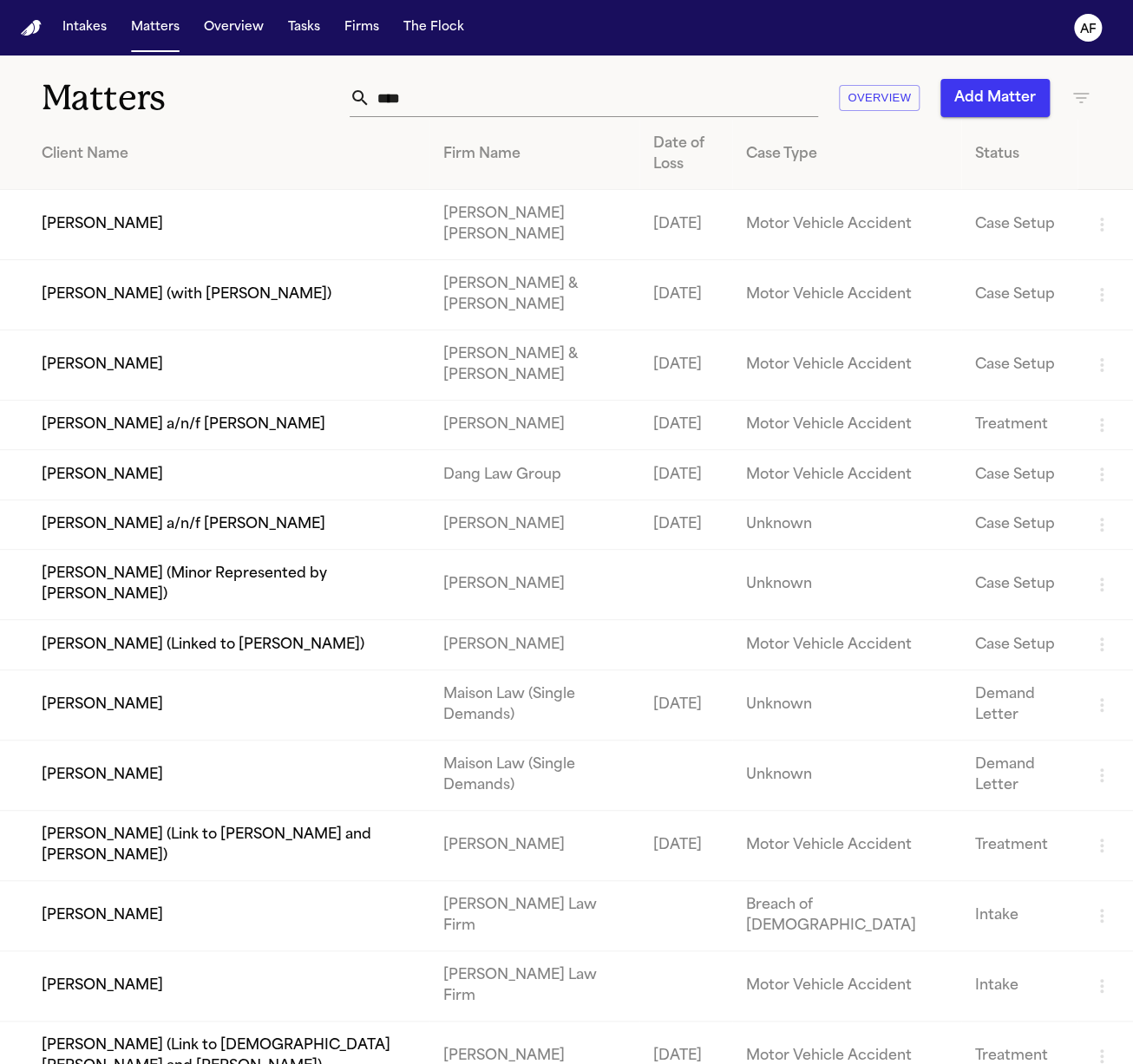 click on "[PERSON_NAME]" at bounding box center [214, 225] 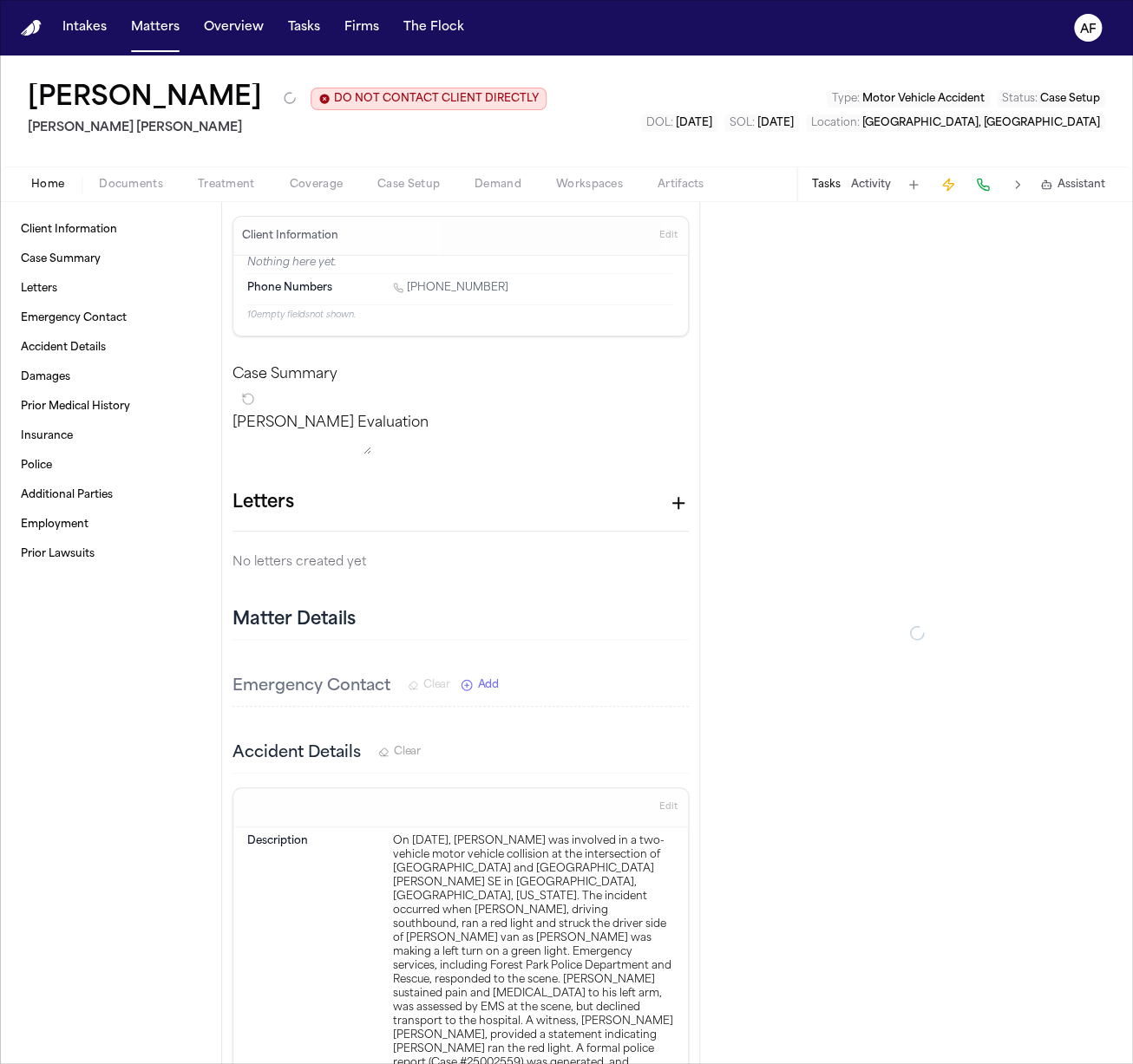 click on "Documents" at bounding box center (131, 185) 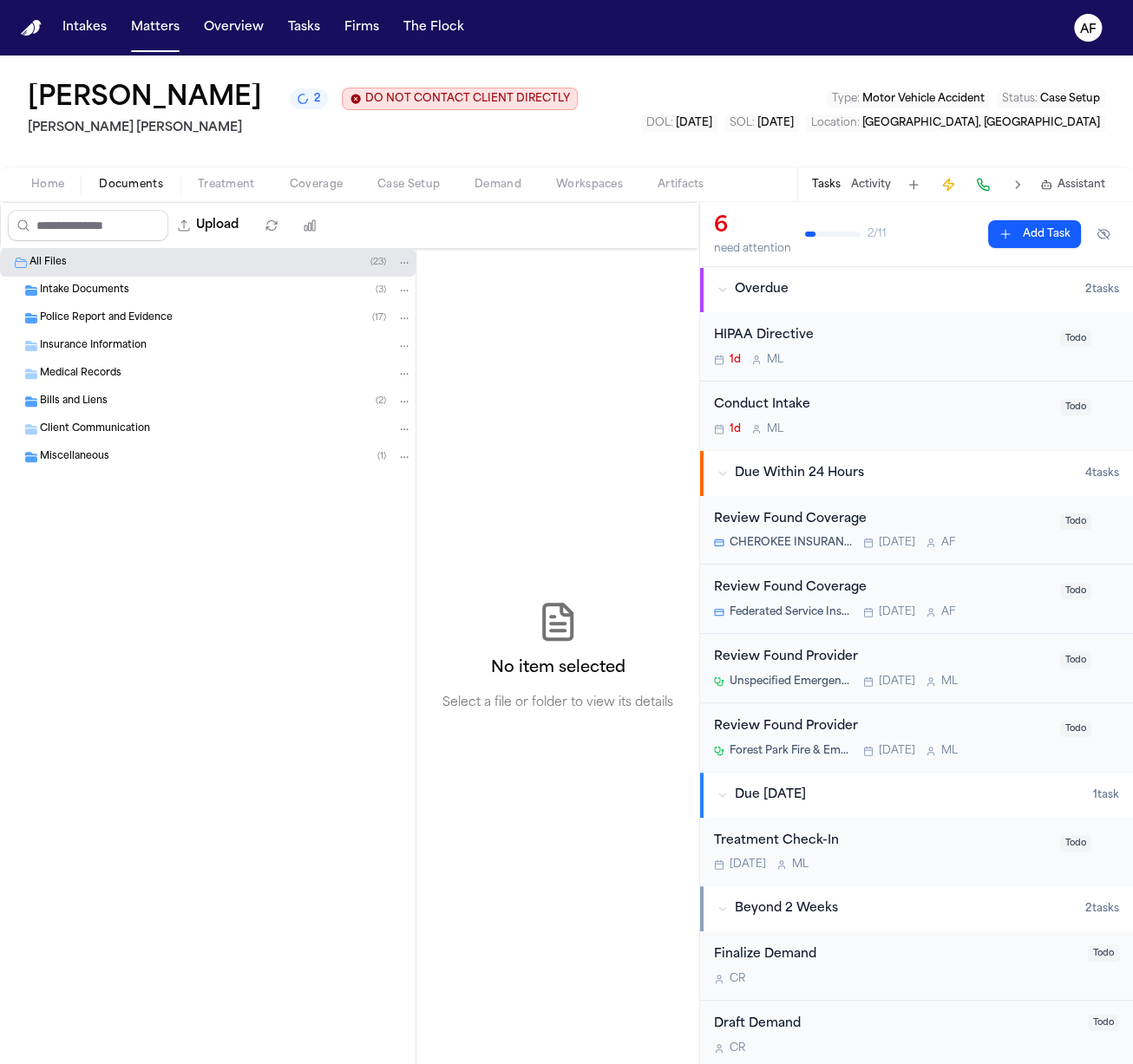 click on "Intake Documents" at bounding box center [84, 290] 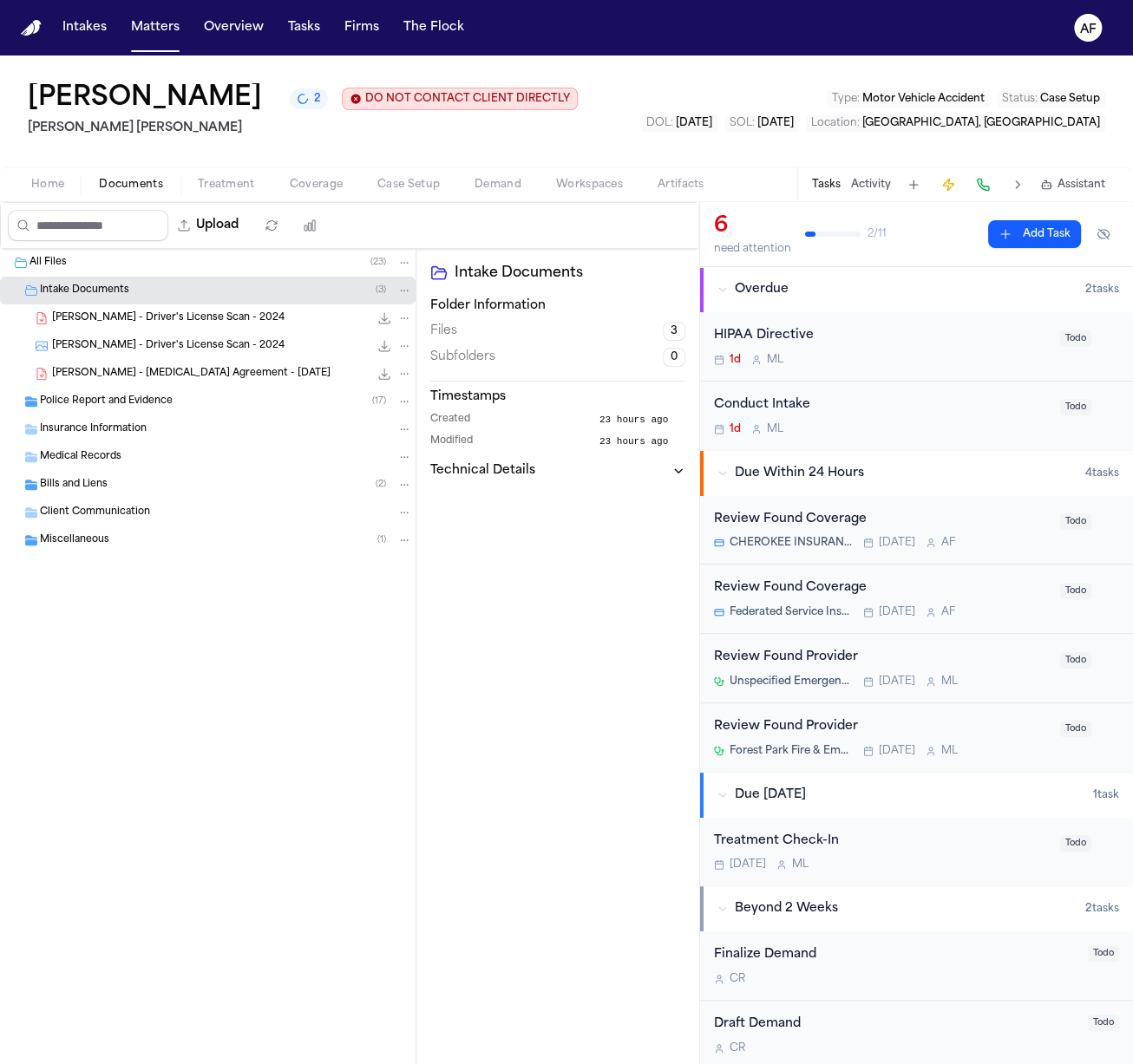 scroll, scrollTop: 177, scrollLeft: 0, axis: vertical 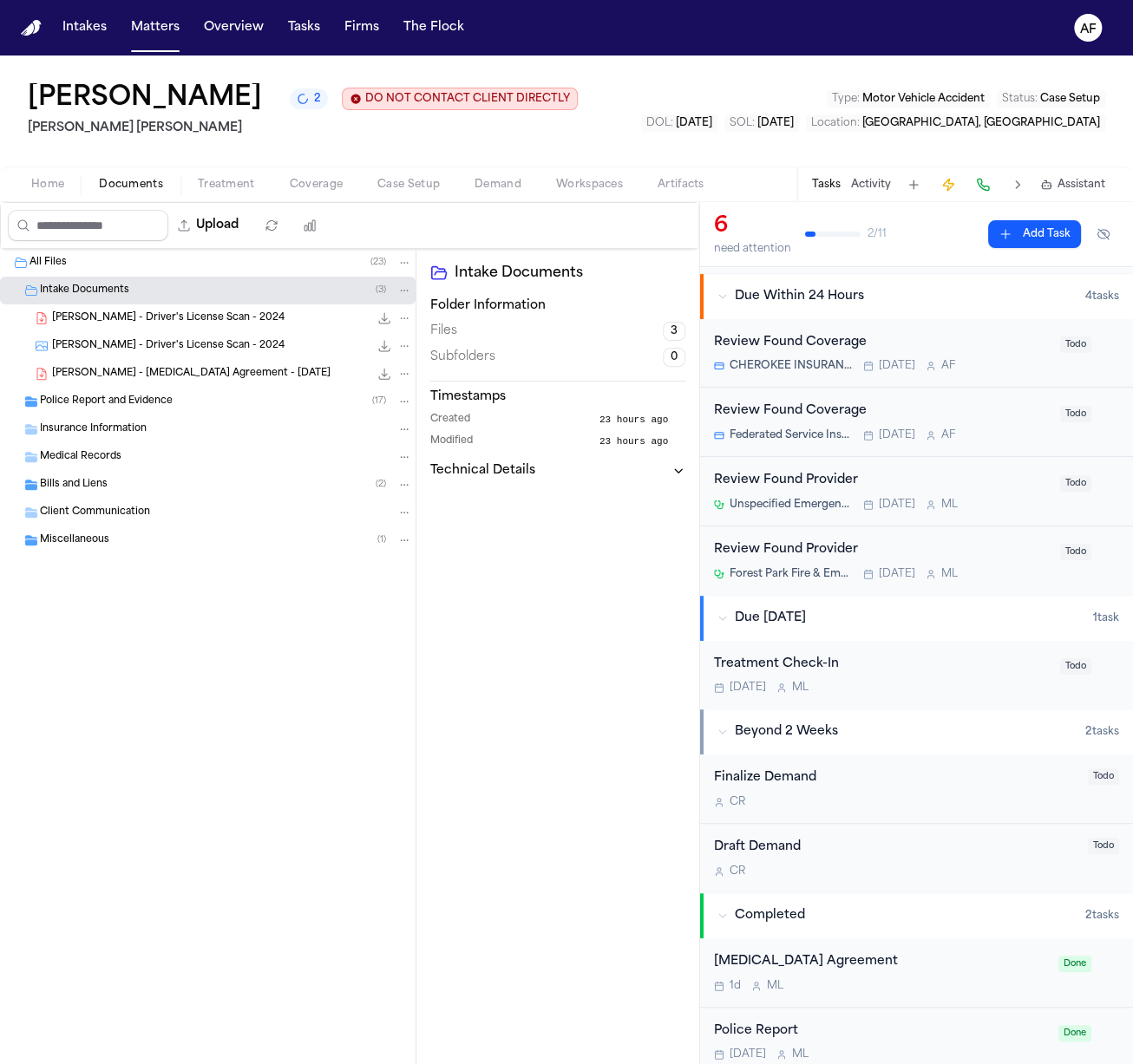 click on "Police Report and Evidence ( 17 )" at bounding box center [207, 401] 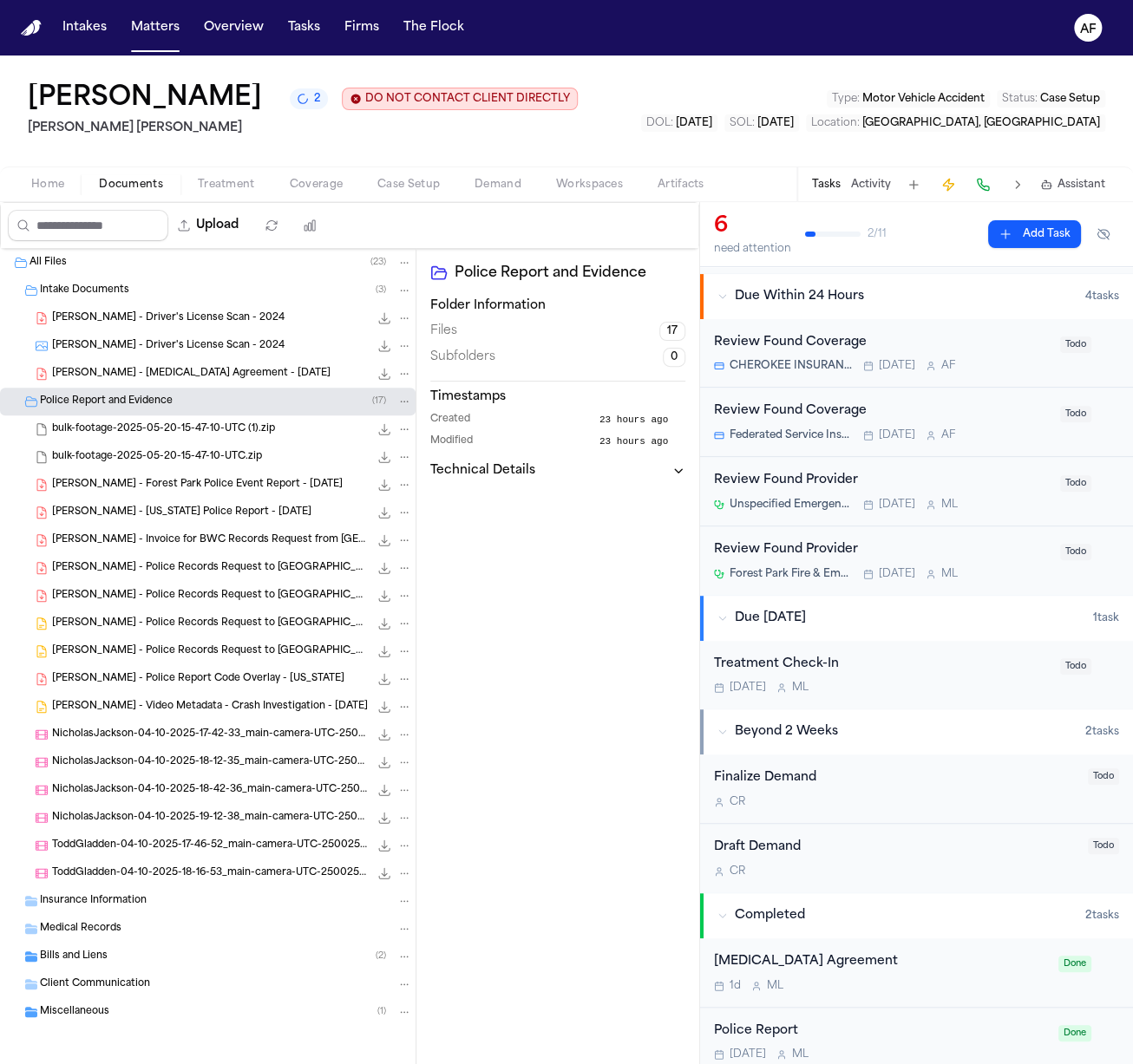 click on "J. Bale - Georgia Police Report - 4.10.25" at bounding box center [181, 512] 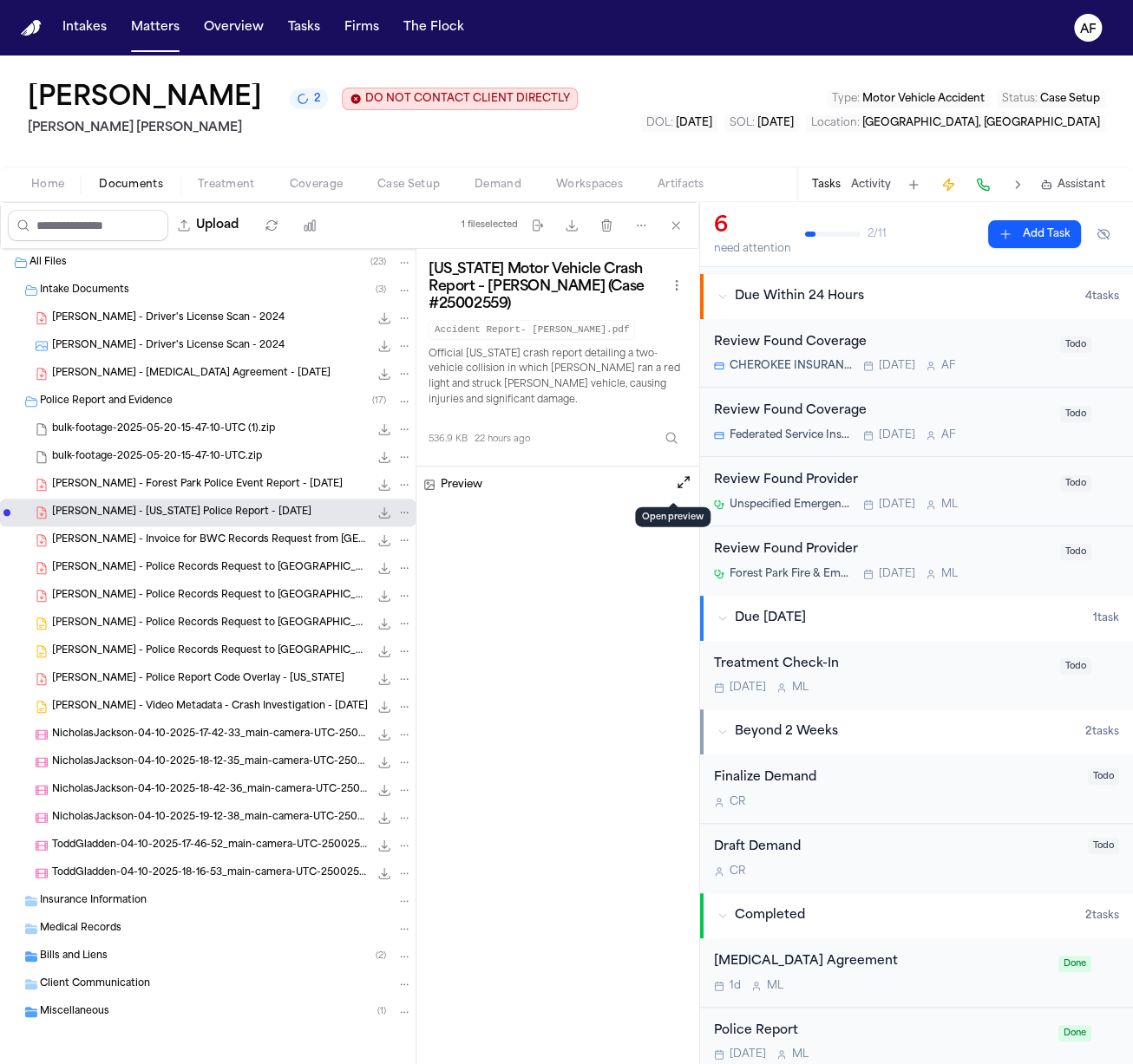 click at bounding box center [684, 482] 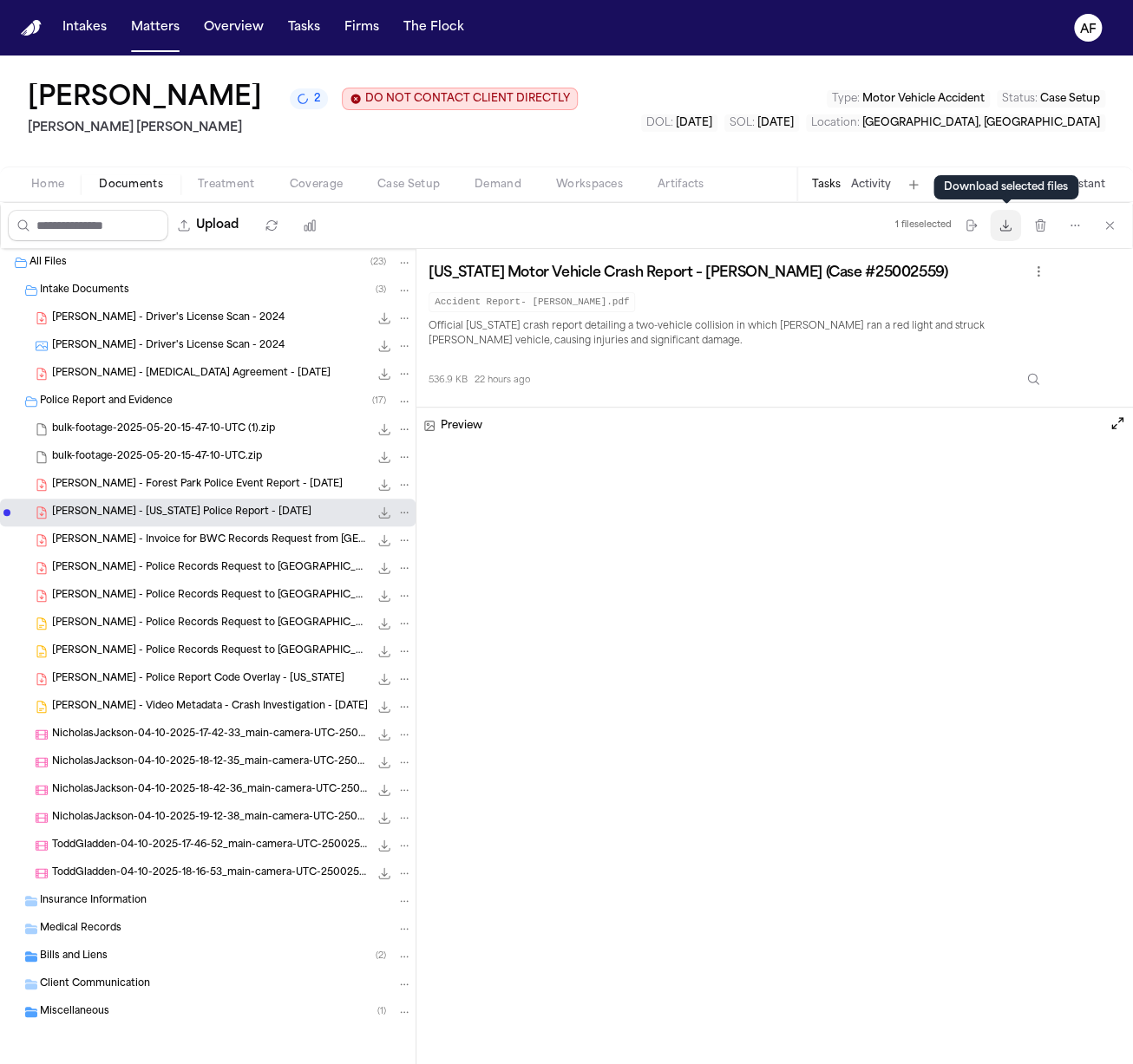 click on "Download files" at bounding box center (1005, 225) 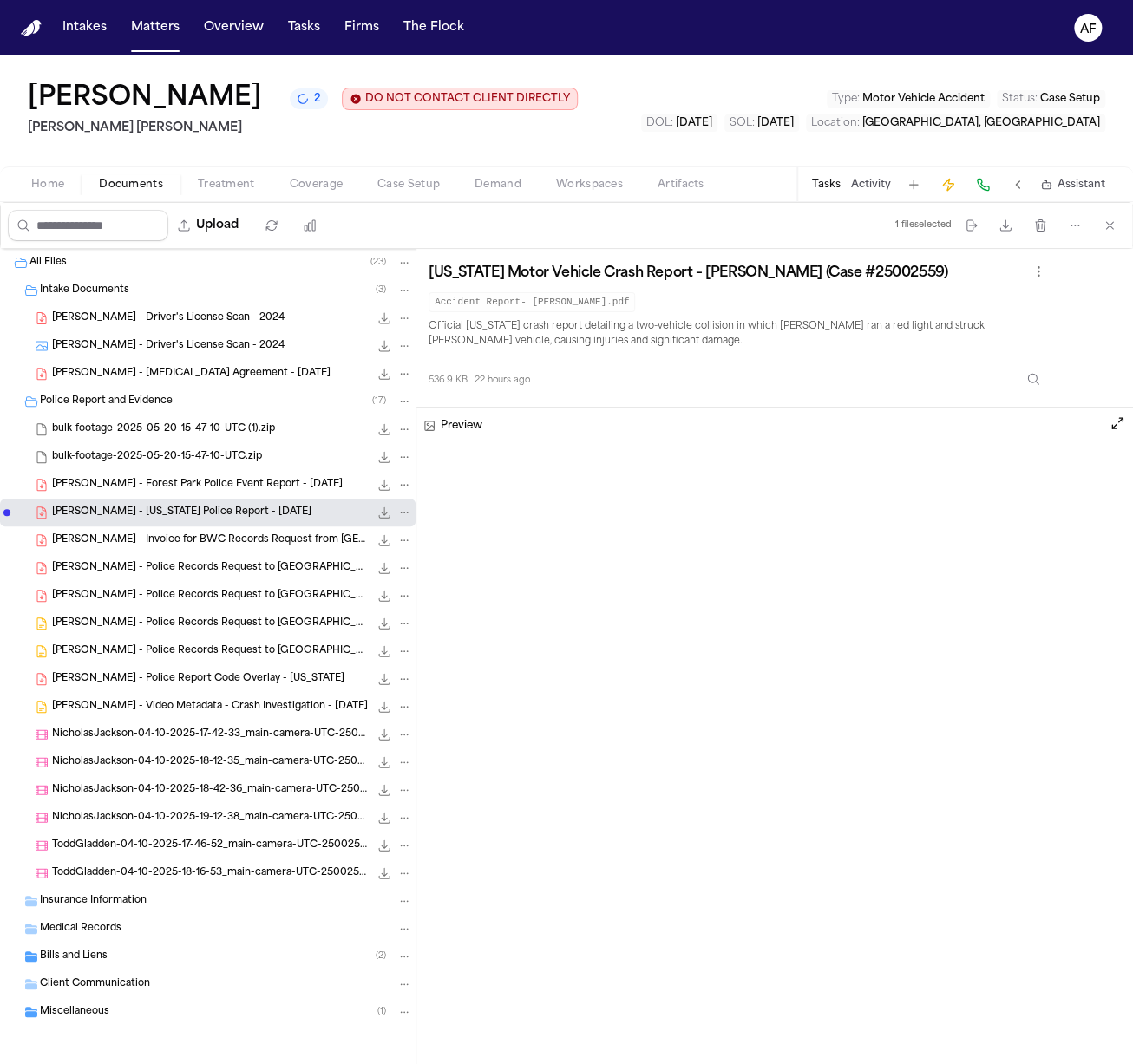 click on "Bills and Liens ( 2 )" at bounding box center [226, 956] 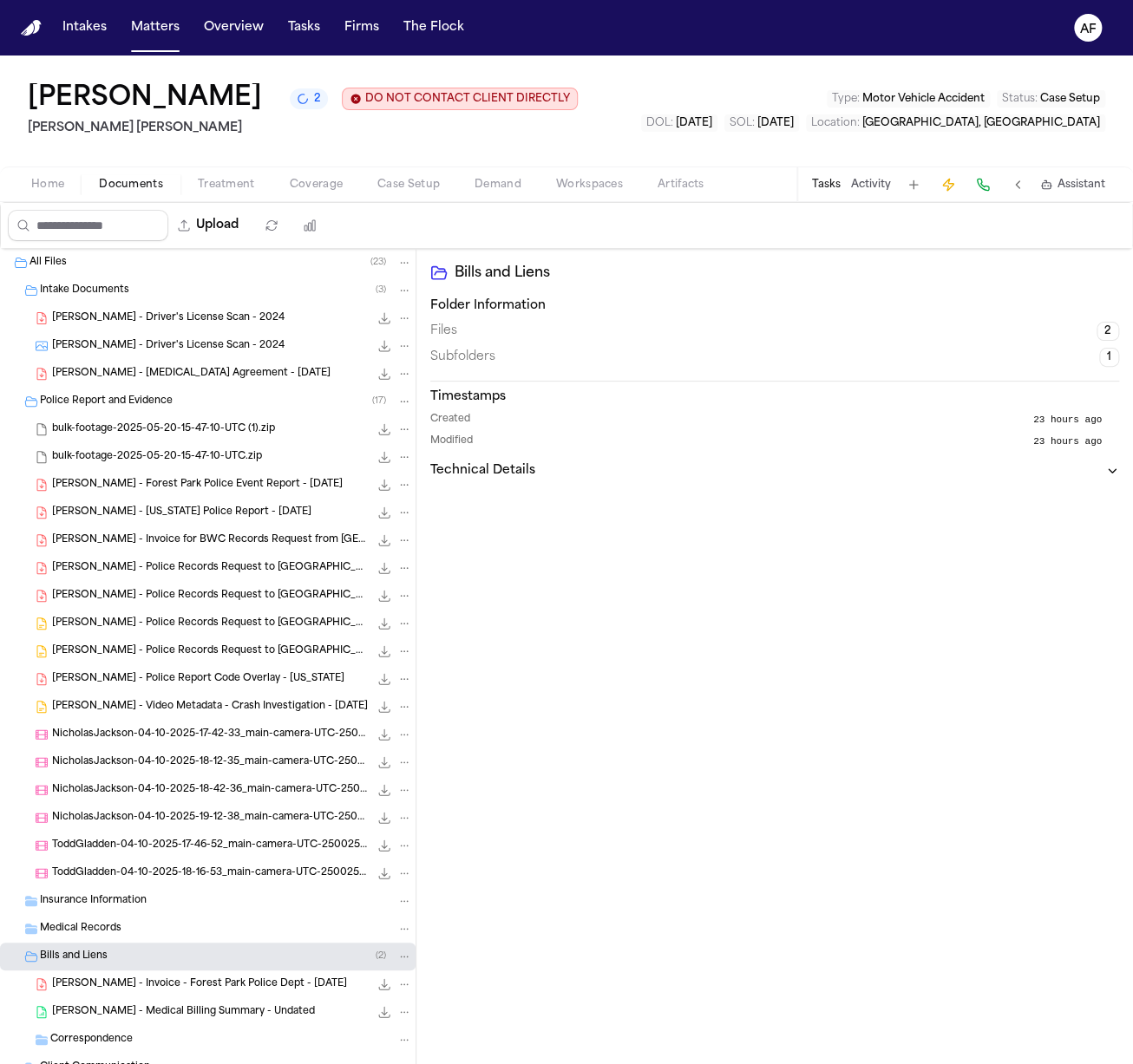 scroll, scrollTop: 87, scrollLeft: 0, axis: vertical 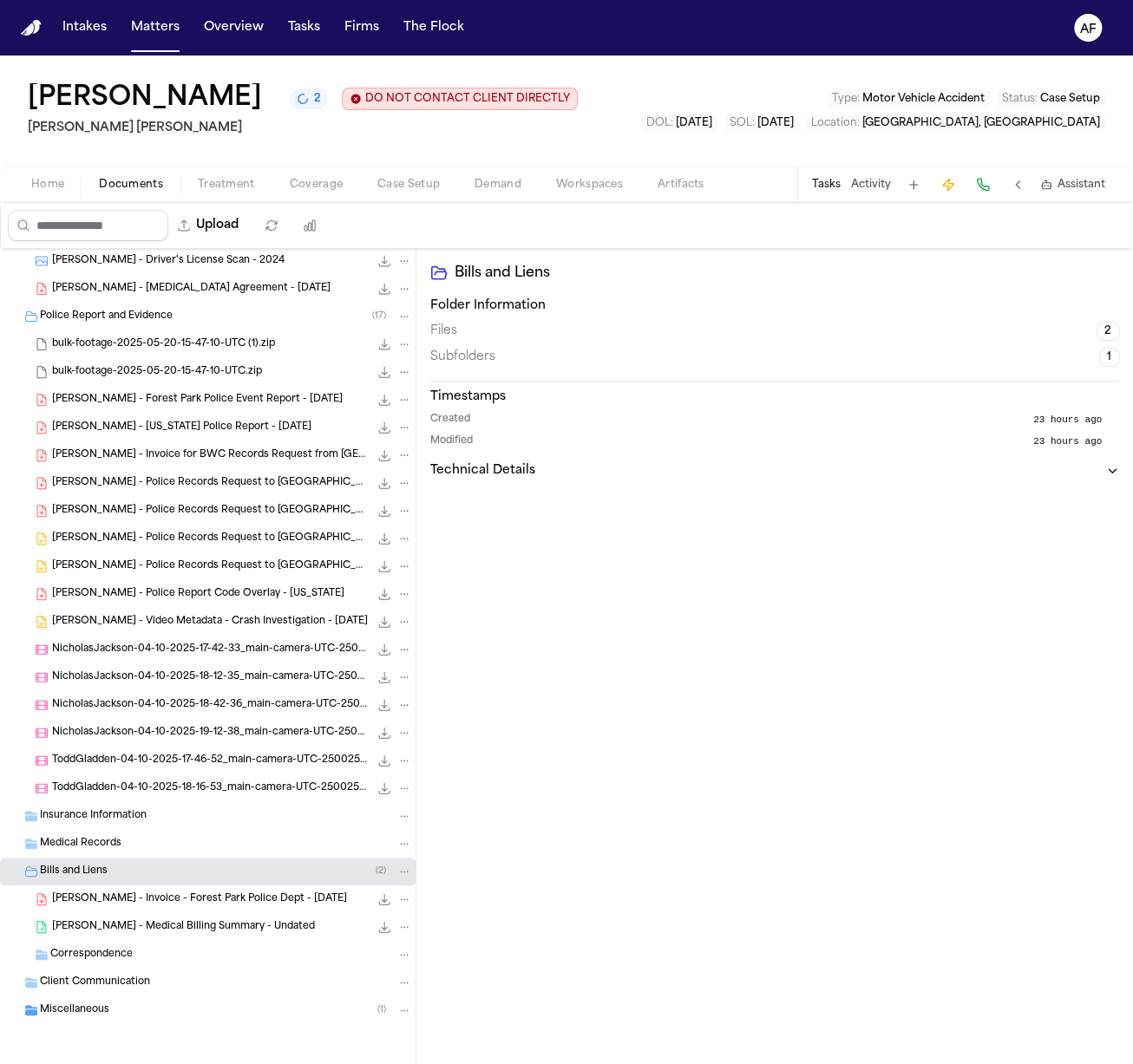 click on "Miscellaneous ( 1 )" at bounding box center [207, 1010] 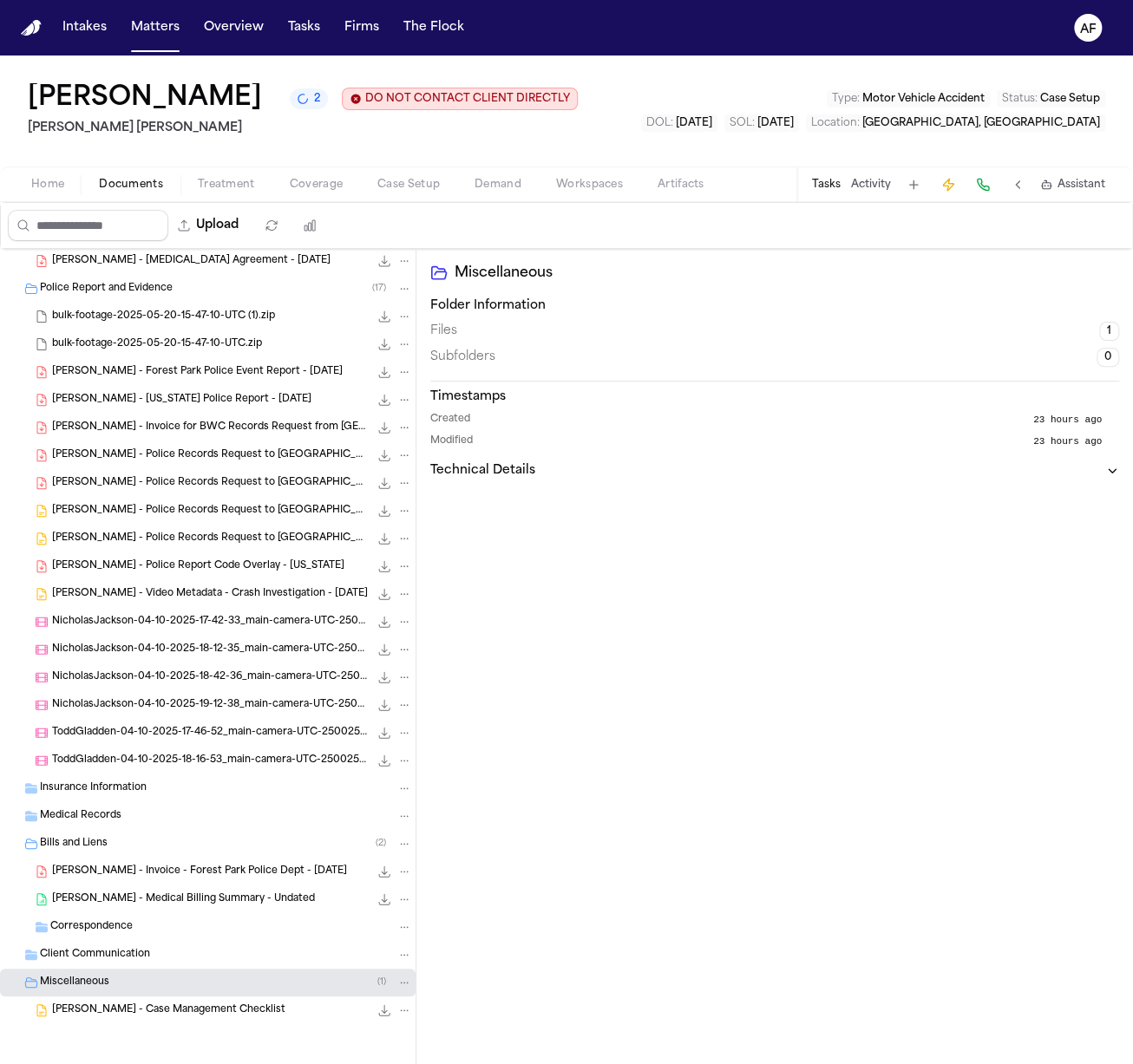 scroll, scrollTop: 0, scrollLeft: 0, axis: both 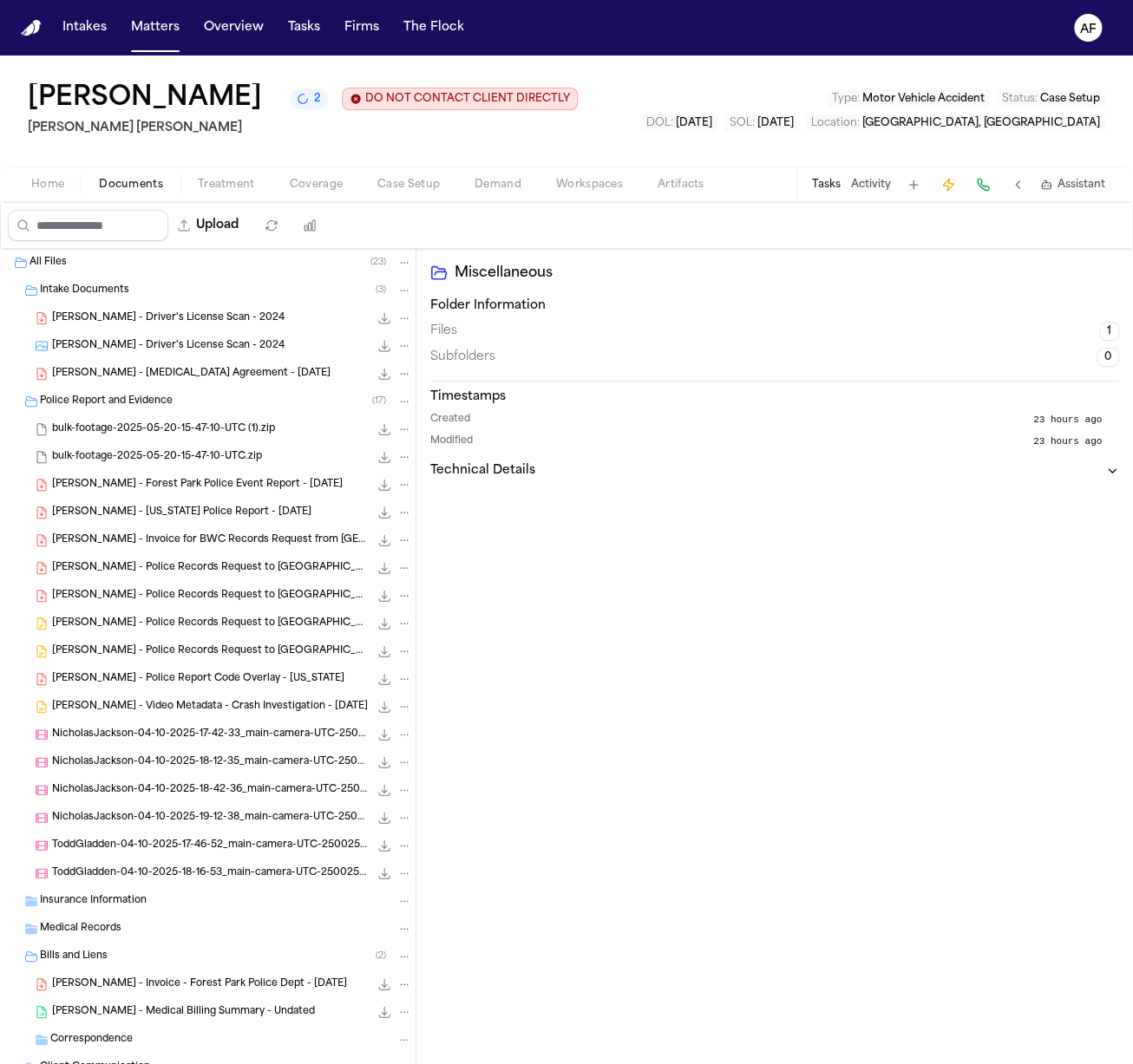 click on "J. Bale - Video Metadata - Crash Investigation - 5.20.25" at bounding box center [210, 707] 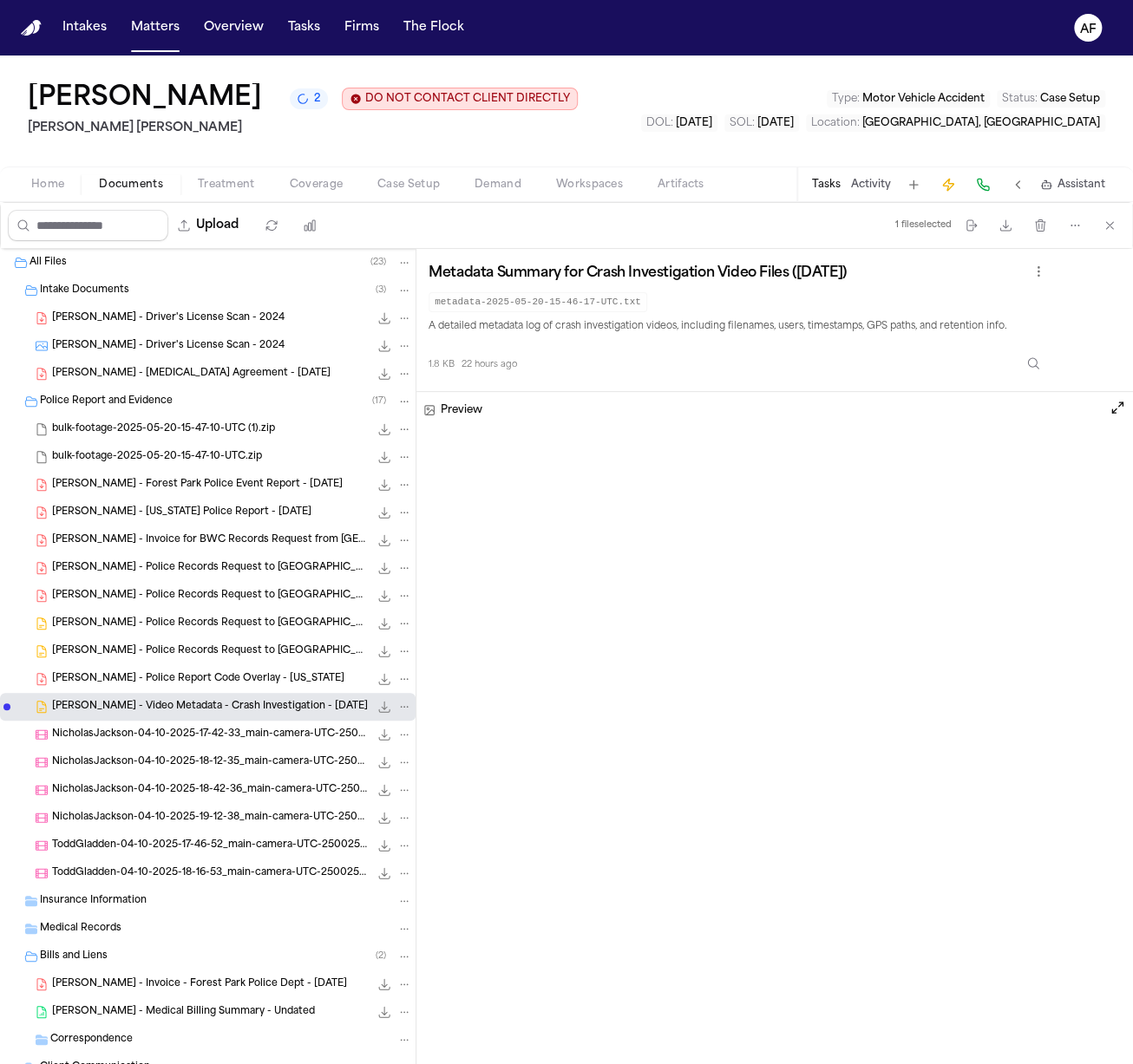 click on "J. Bale - Police Report Code Overlay - Georgia 476.1 KB  • PDF" at bounding box center [207, 679] 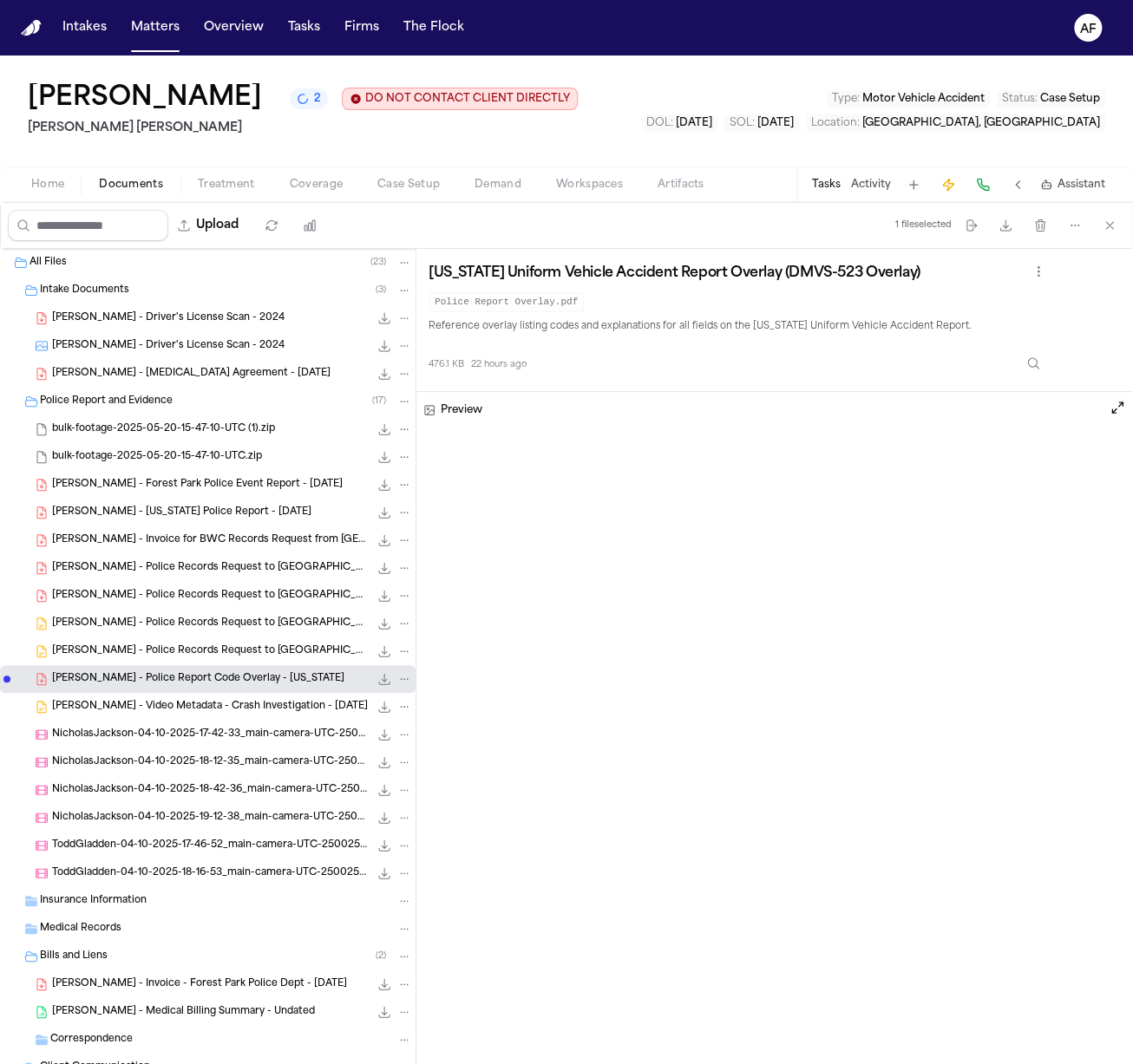 click on "J. Bale - Police Records Request to Forest Park PD - 7.2.25 40.1 KB  • DOCX" at bounding box center (232, 651) 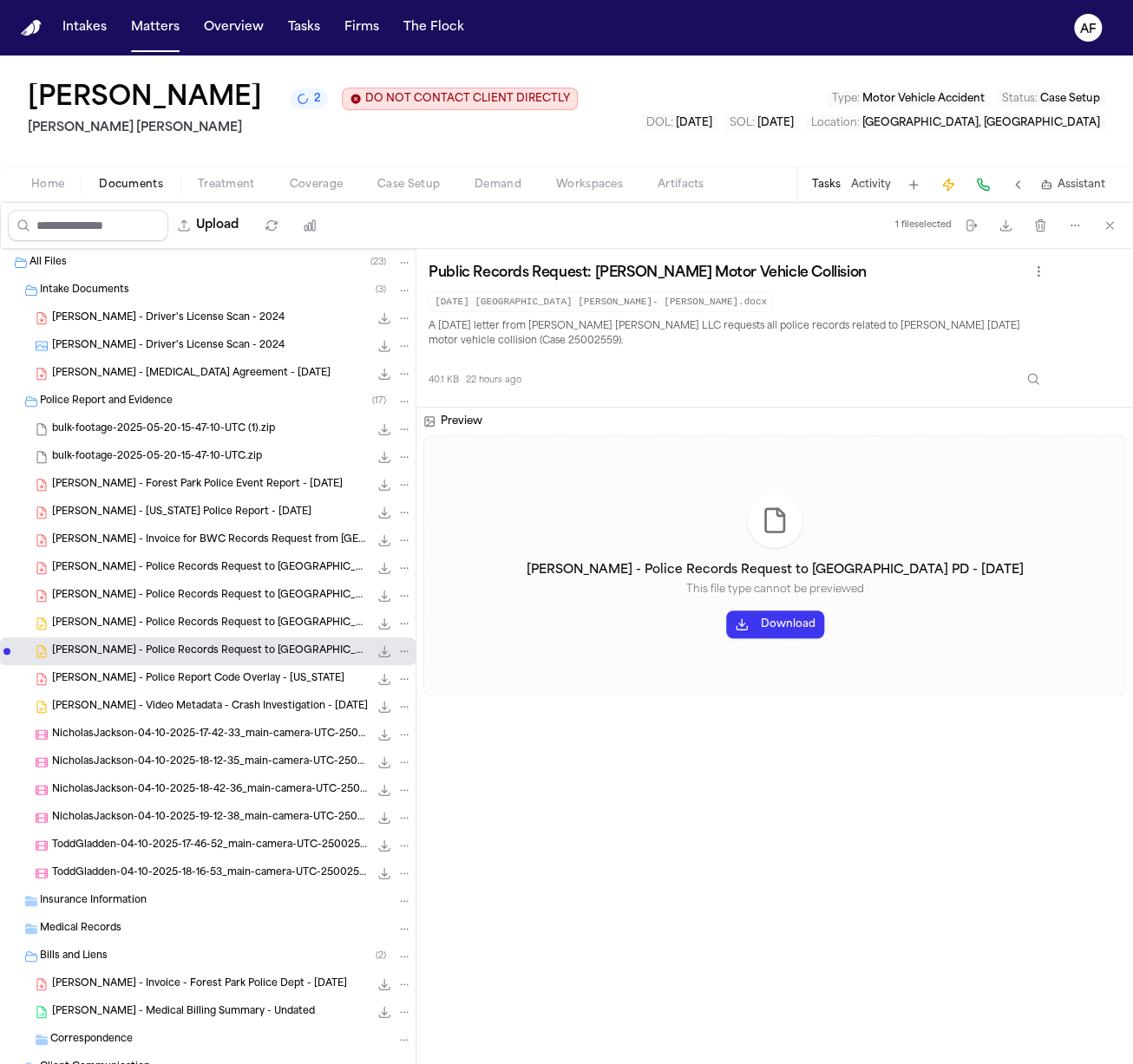 click on "J. Bale - Police Records Request to Forest Park PD - 7.2.25" at bounding box center (210, 623) 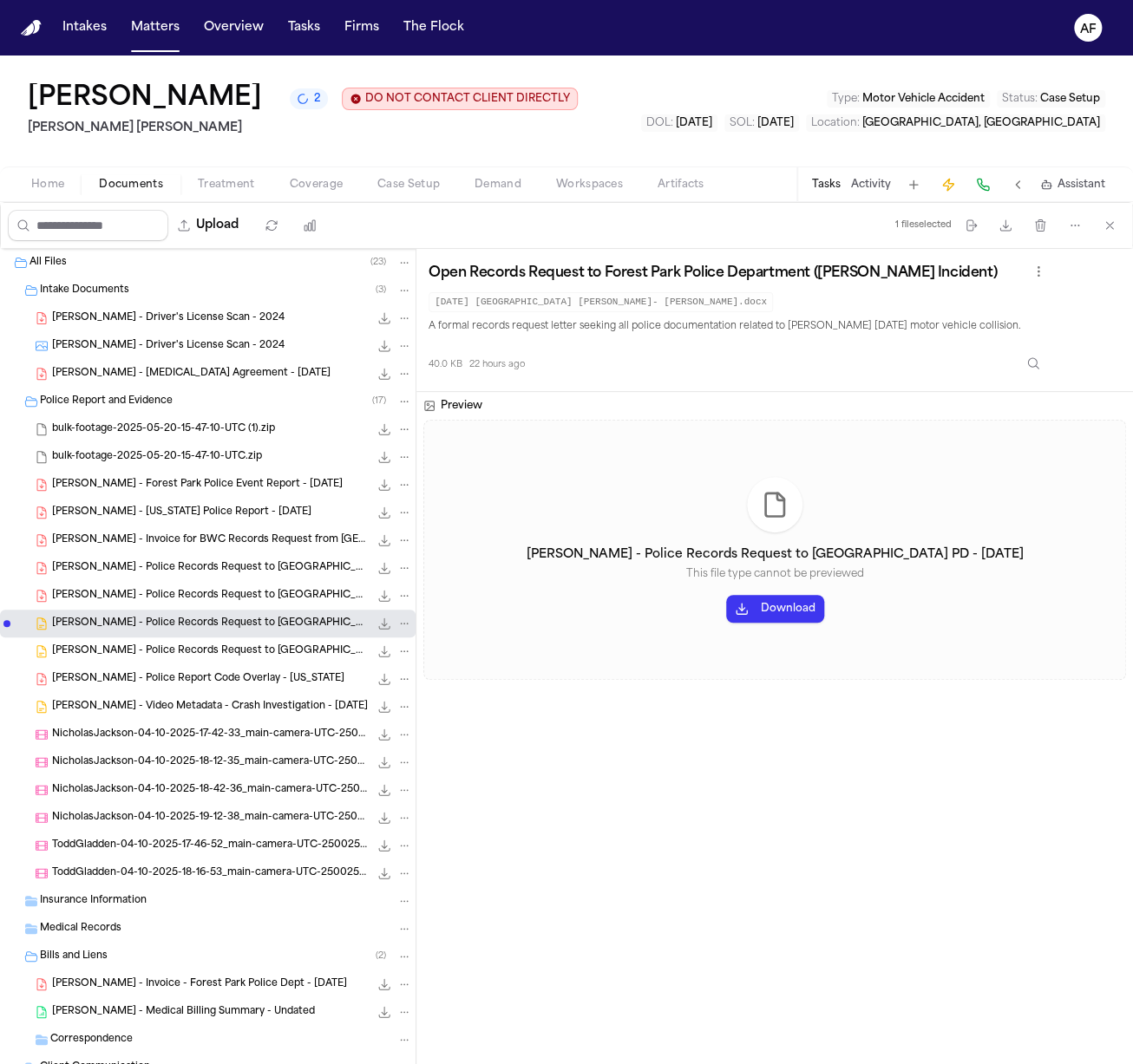 click on "J. Bale - Forest Park Police Event Report - 4.10.25 1.7 MB  • PDF" at bounding box center [232, 485] 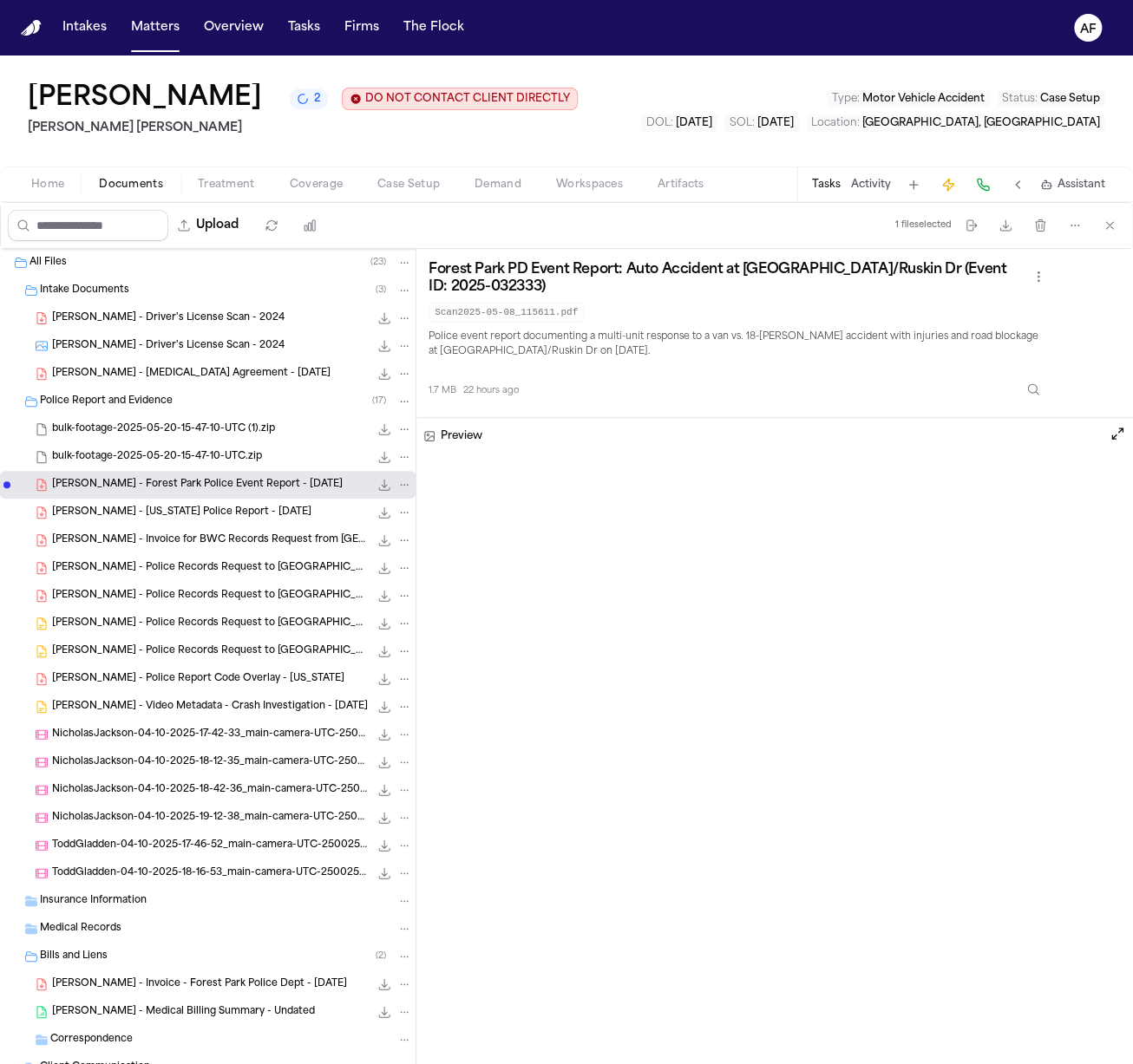 click on "bulk-footage-2025-05-20-15-47-10-UTC.zip 1968.0 MB  • ZIP" at bounding box center (207, 457) 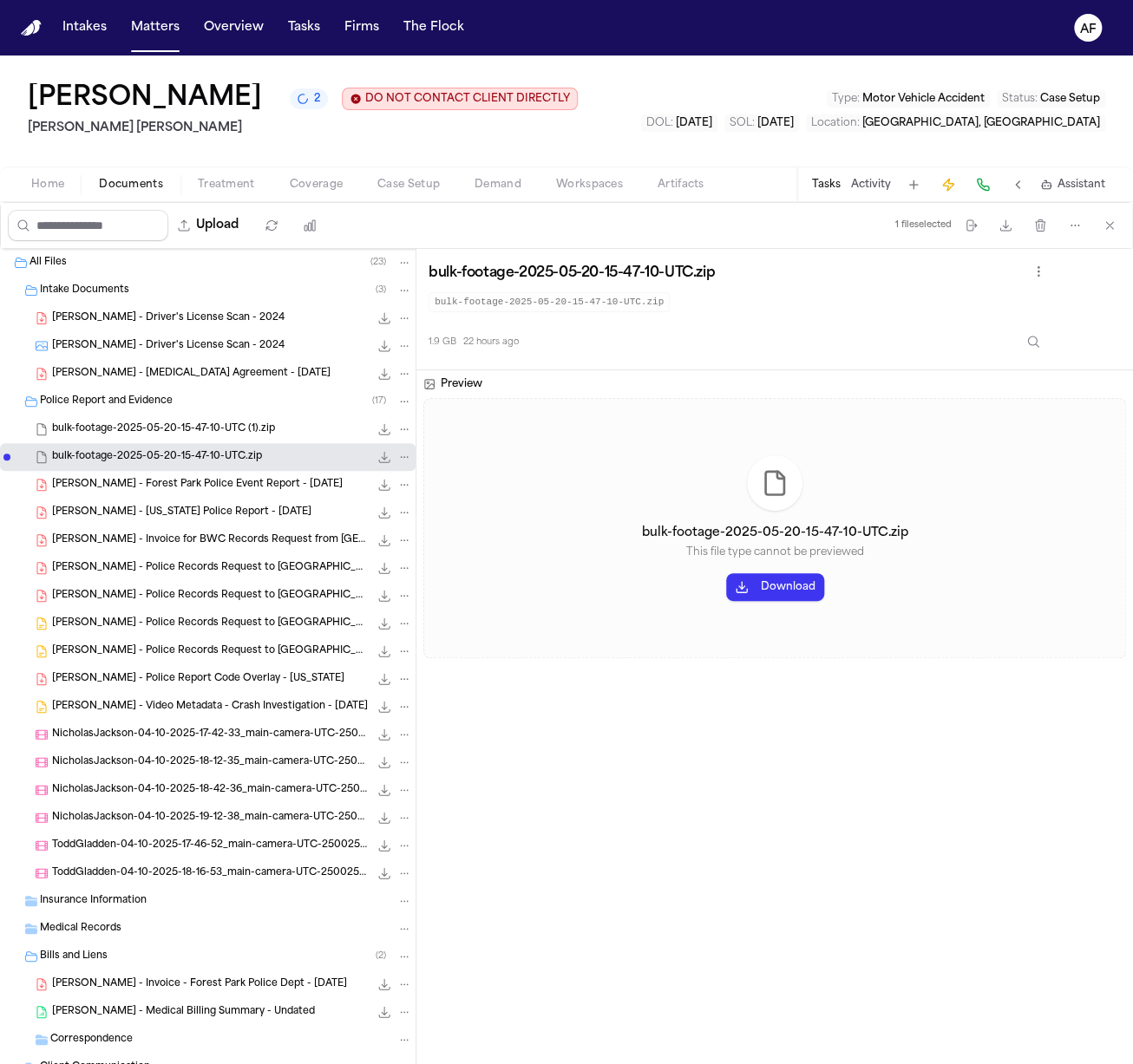 click on "J. Bale - Retainer Agreement - 4.16.25 553.9 KB  • PDF" at bounding box center [207, 374] 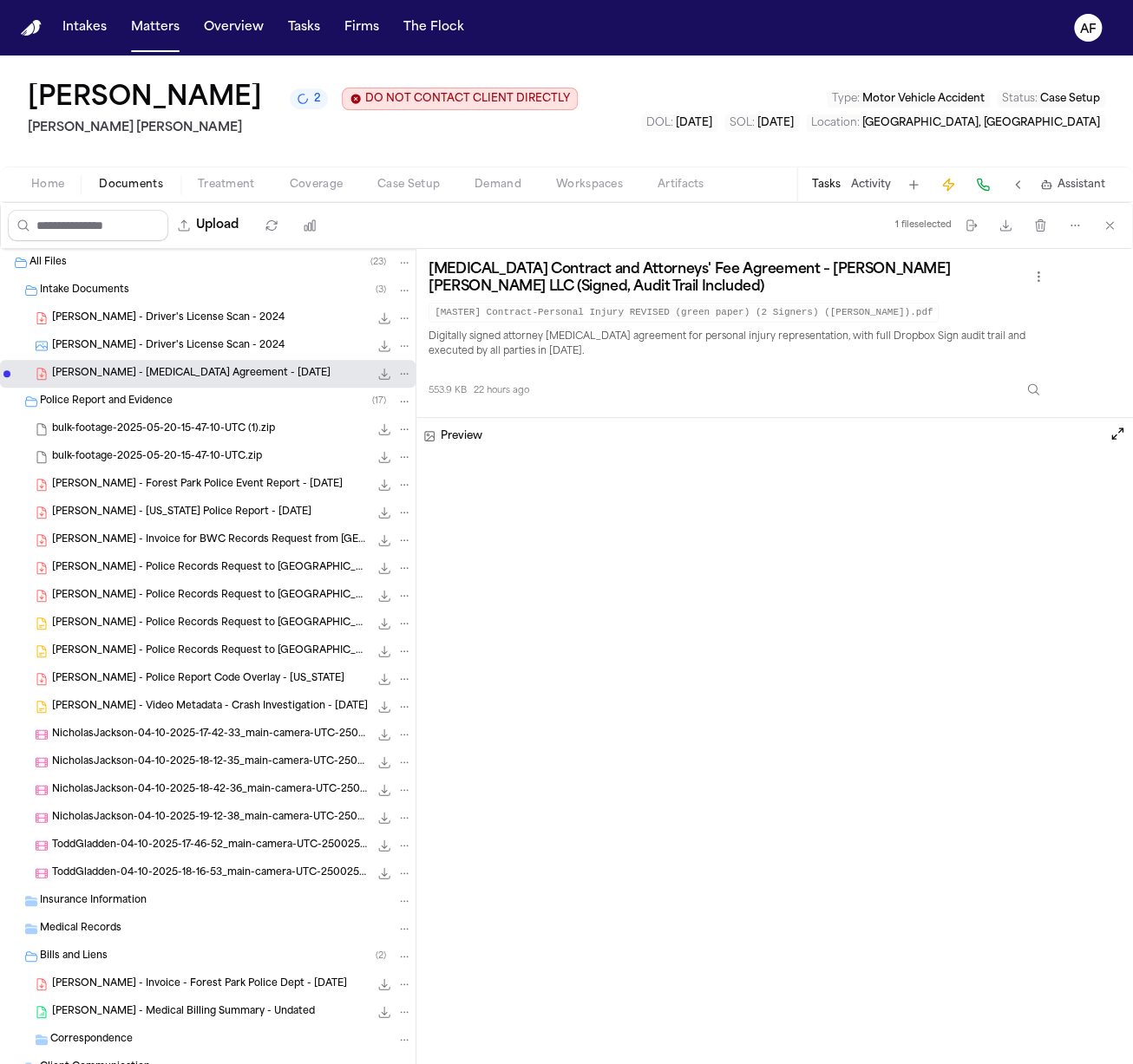 click on "J. Bale - Driver's License Scan - 2024" at bounding box center (168, 346) 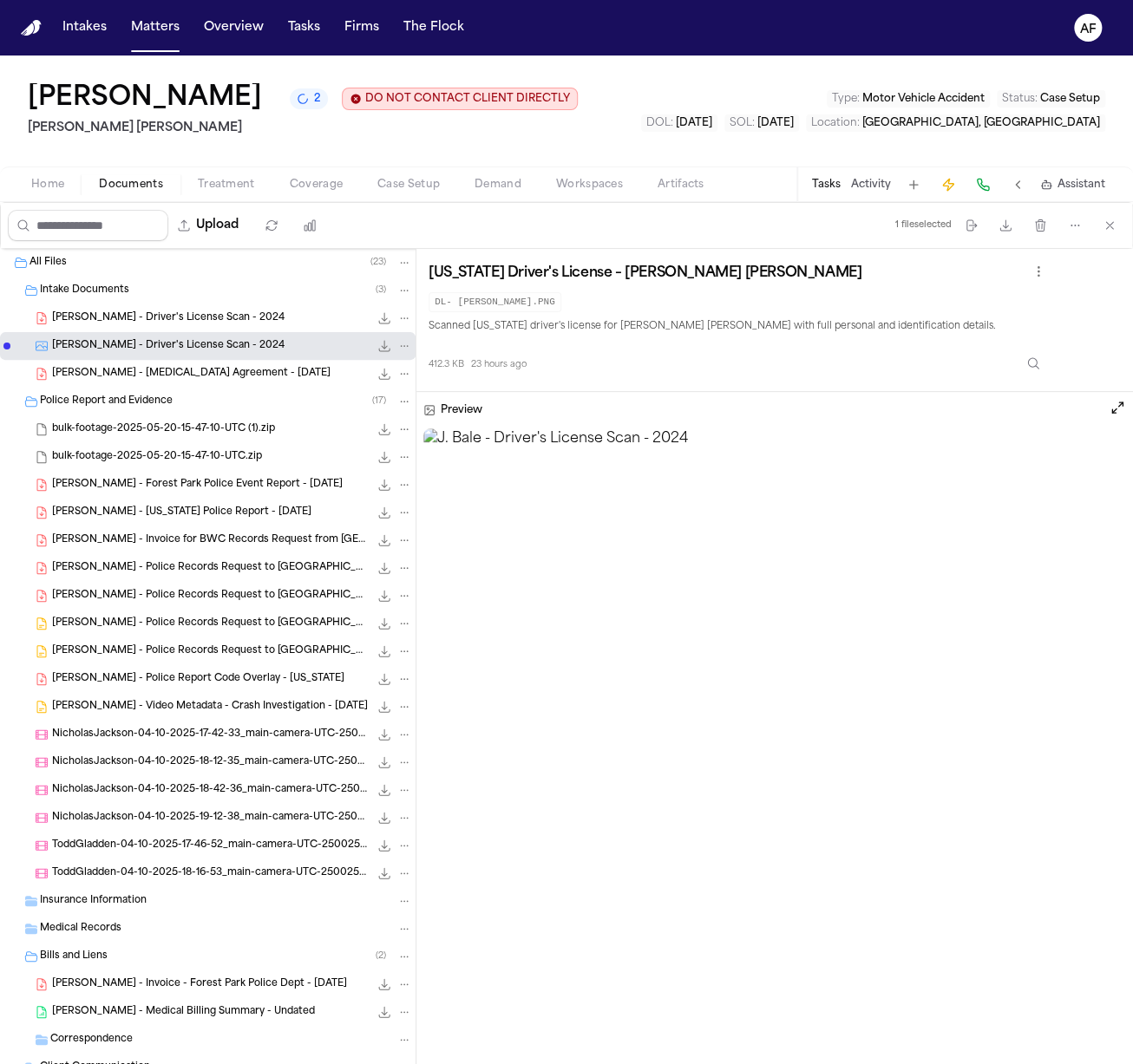 click on "Intakes" at bounding box center [84, 28] 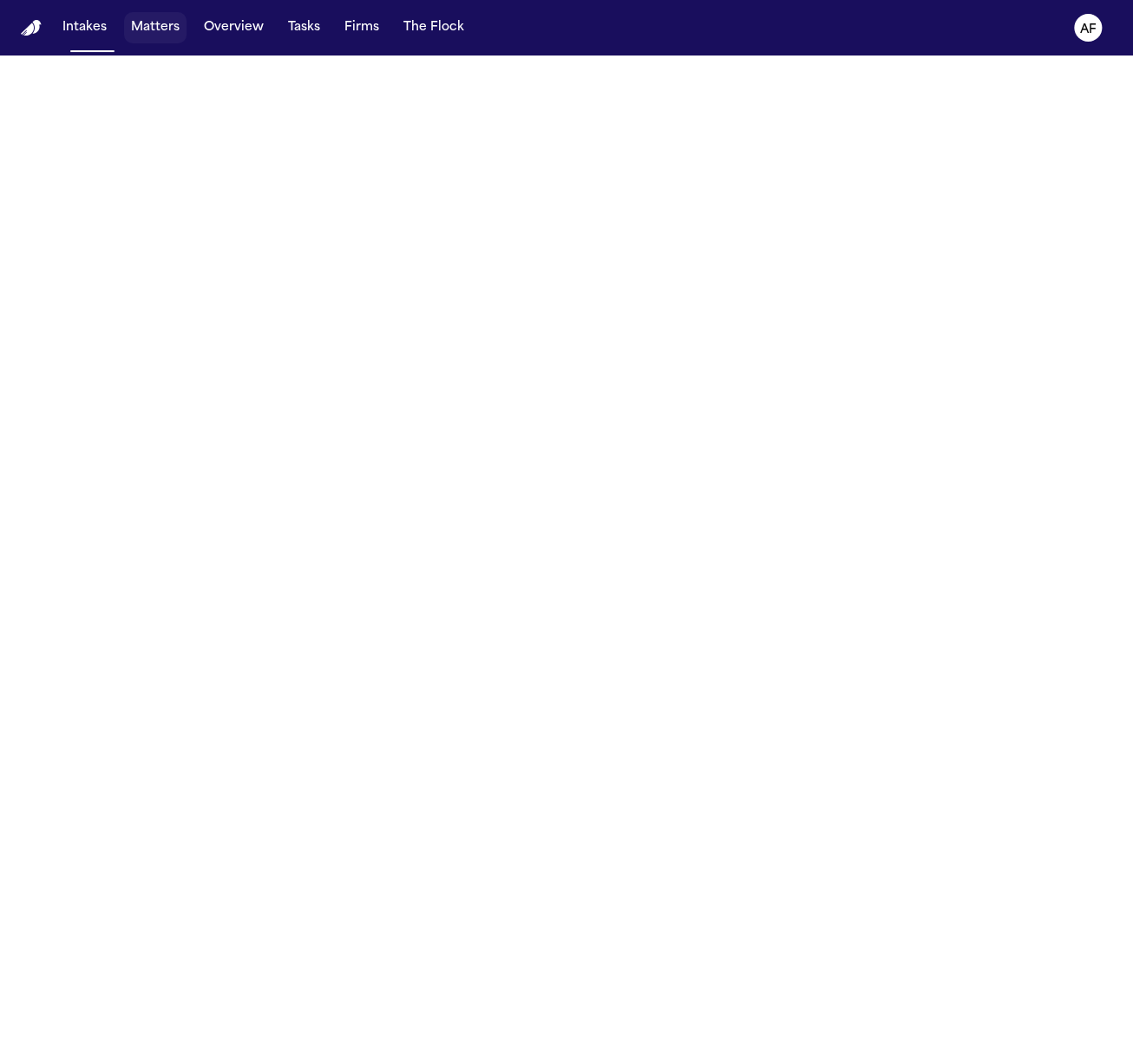 click on "Matters" at bounding box center (155, 28) 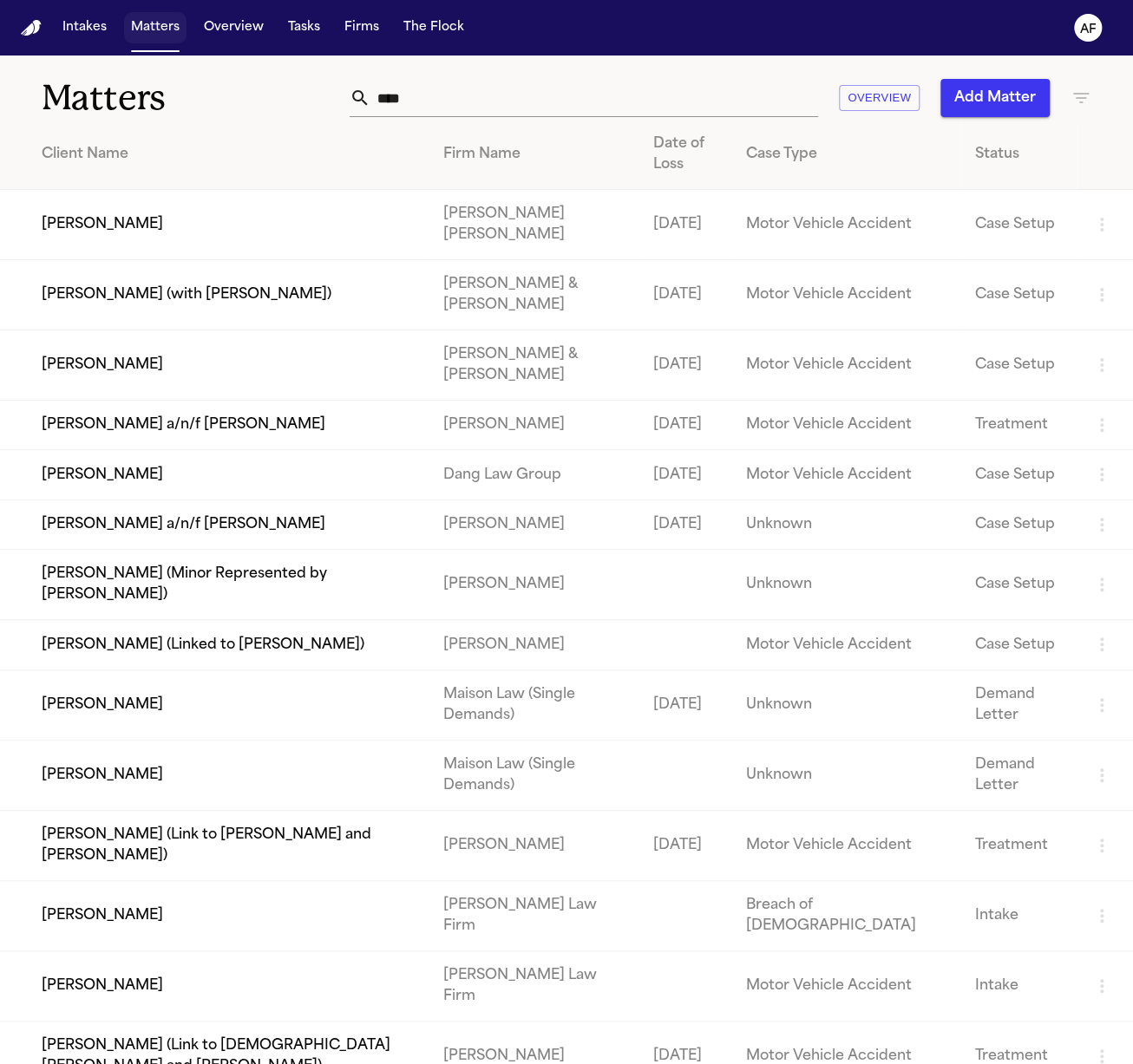 click on "Matters" at bounding box center (155, 28) 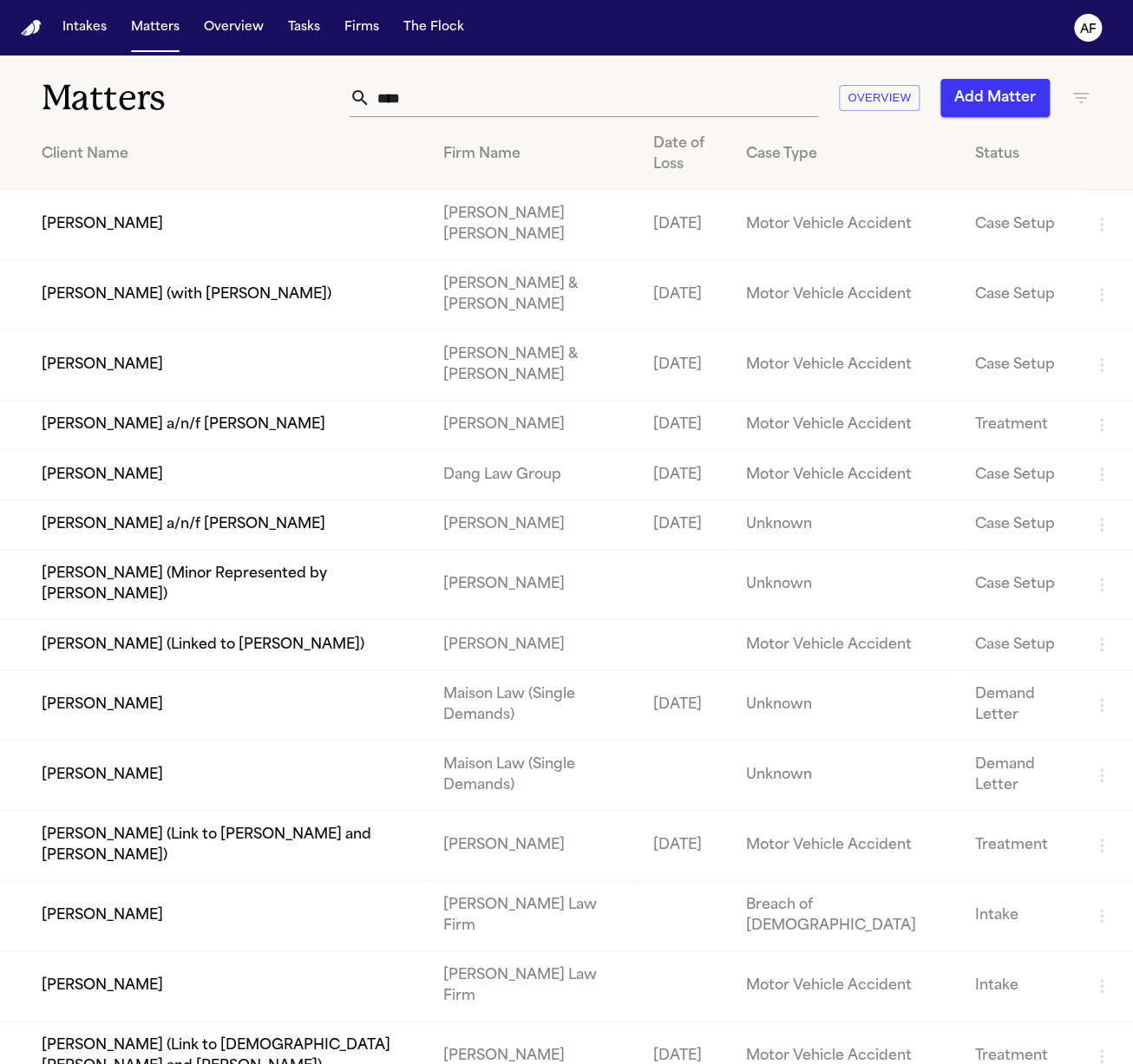 click on "[PERSON_NAME]" at bounding box center [214, 225] 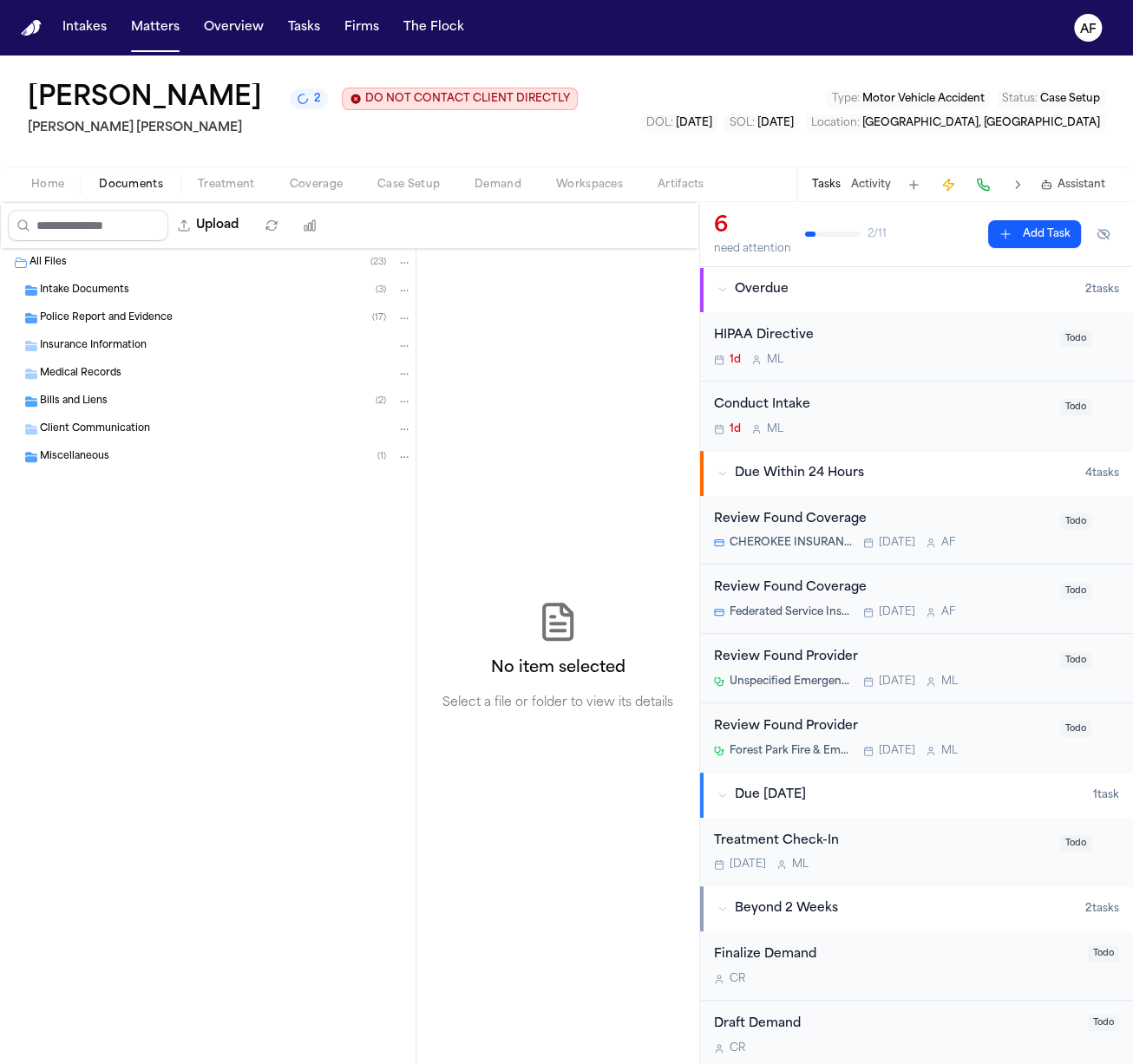 click on "Documents" at bounding box center (131, 185) 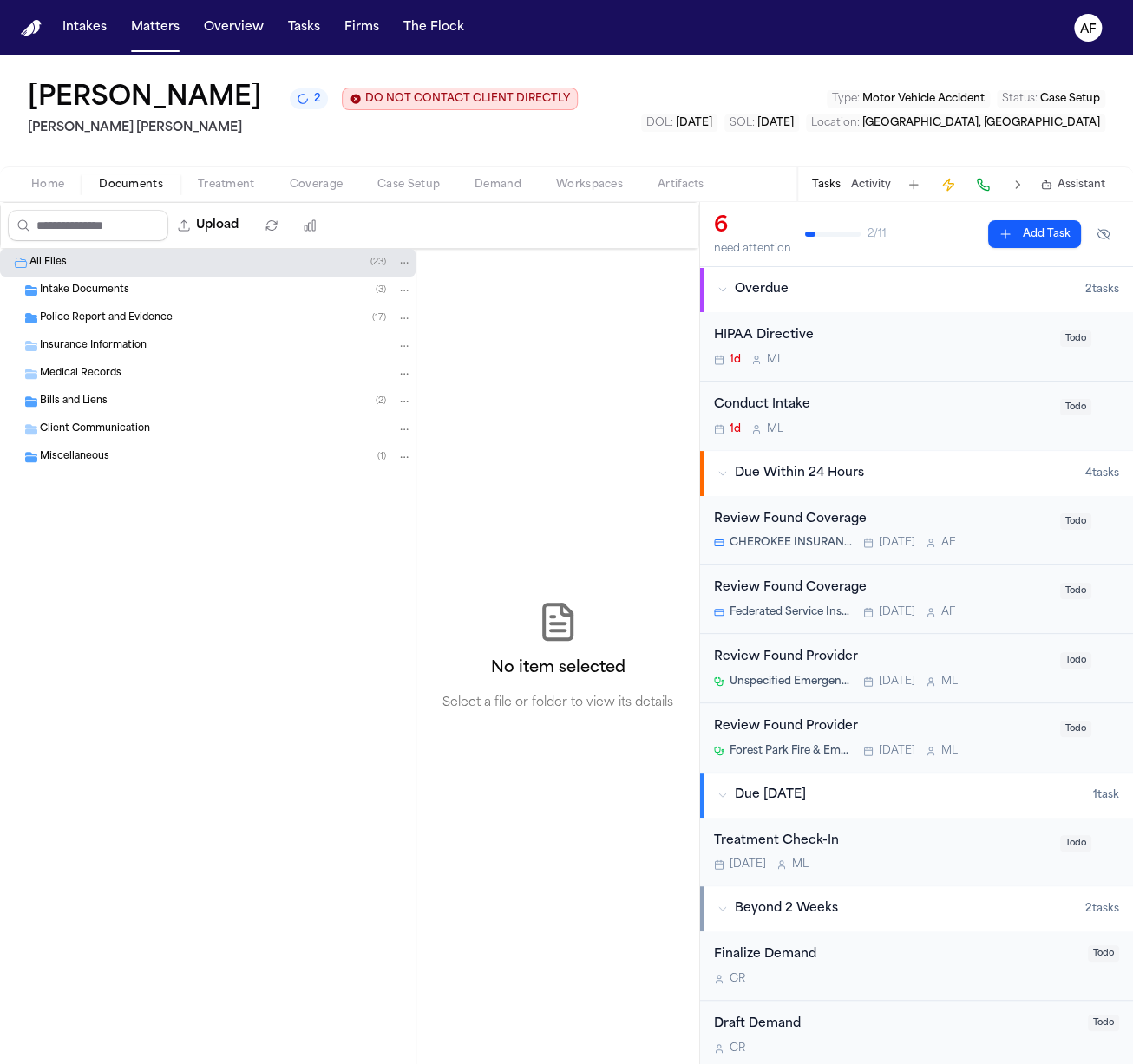 click on "Home" at bounding box center (48, 185) 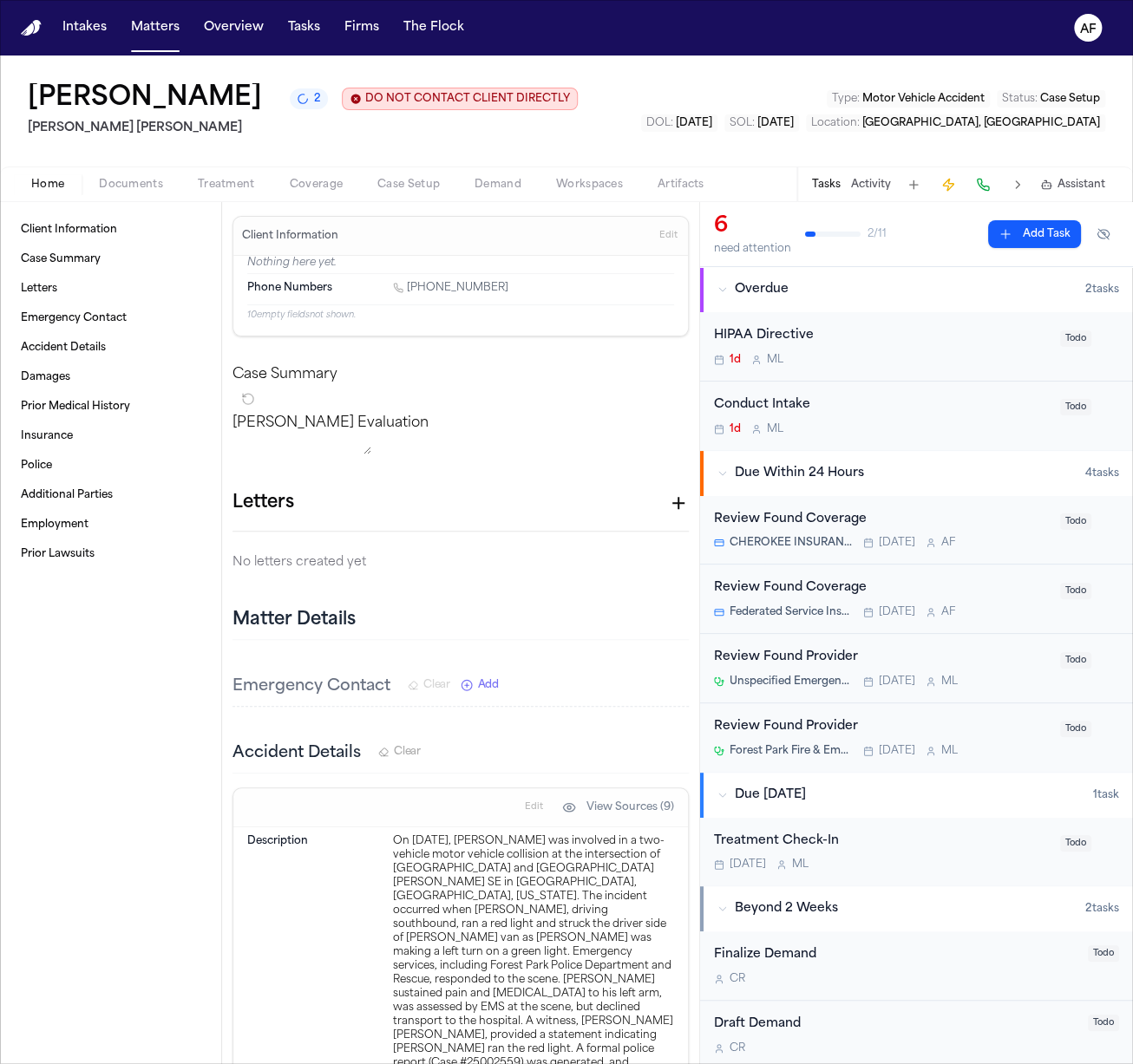 click 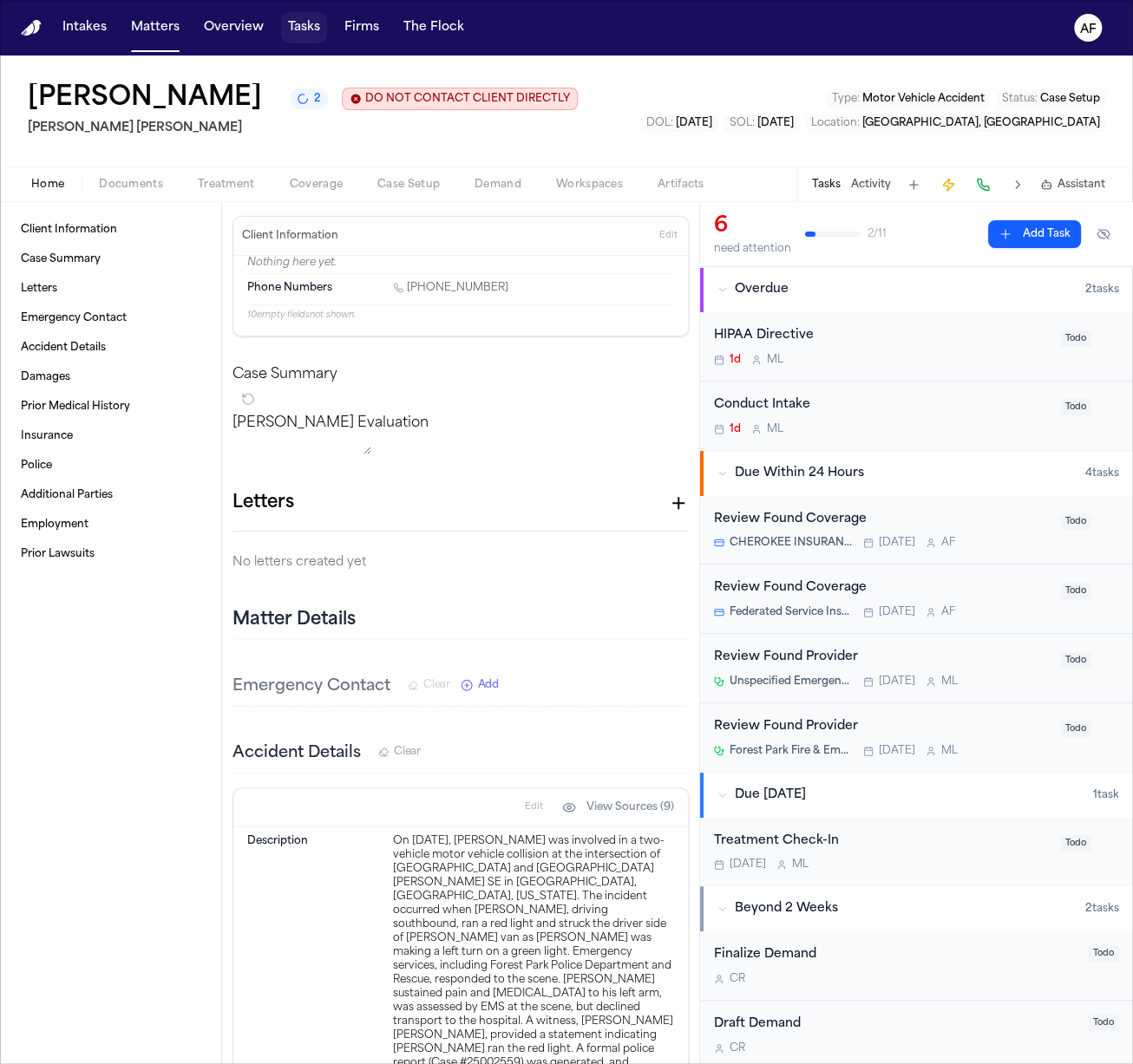 click on "Tasks" at bounding box center [304, 28] 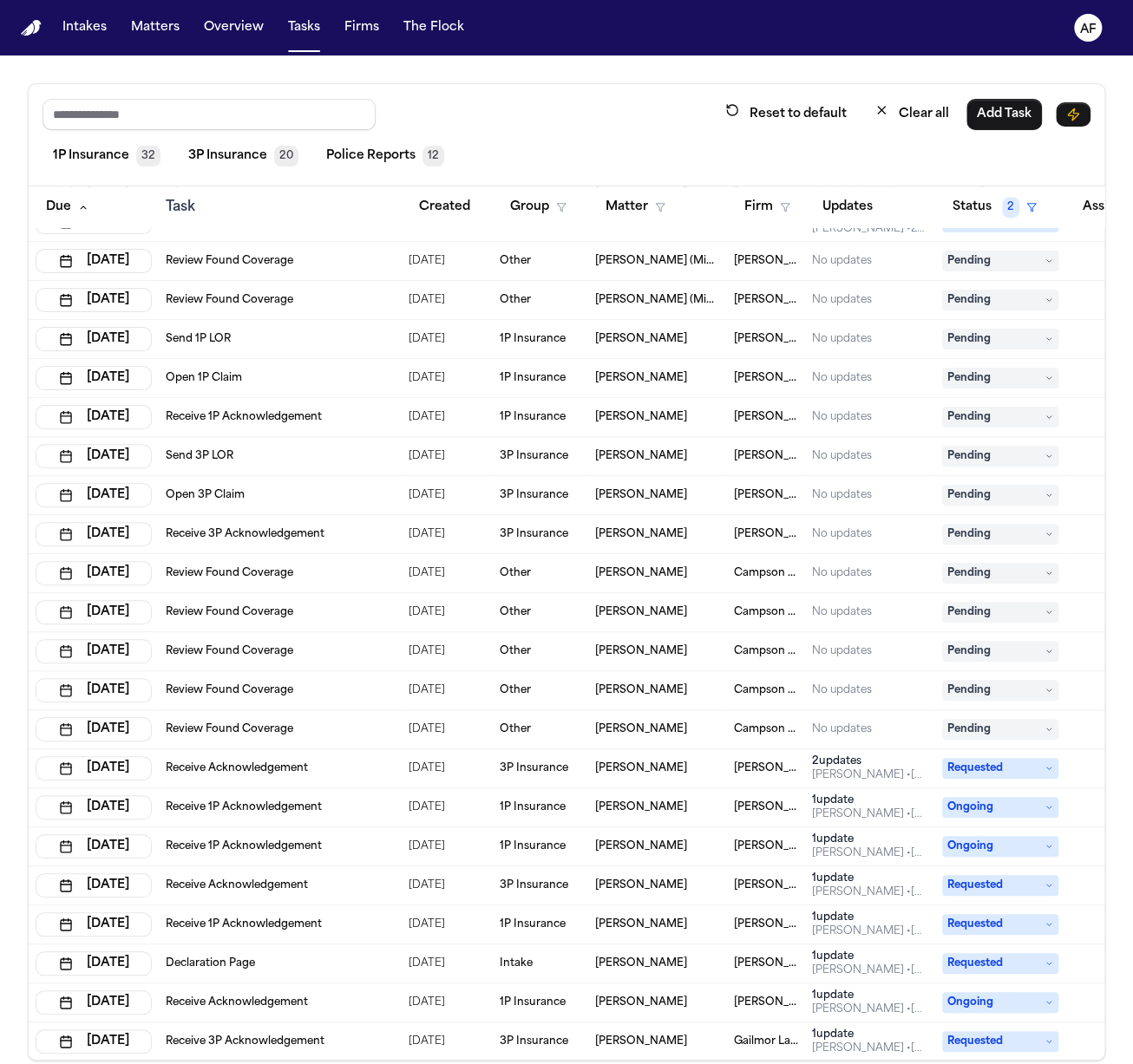scroll, scrollTop: 0, scrollLeft: 0, axis: both 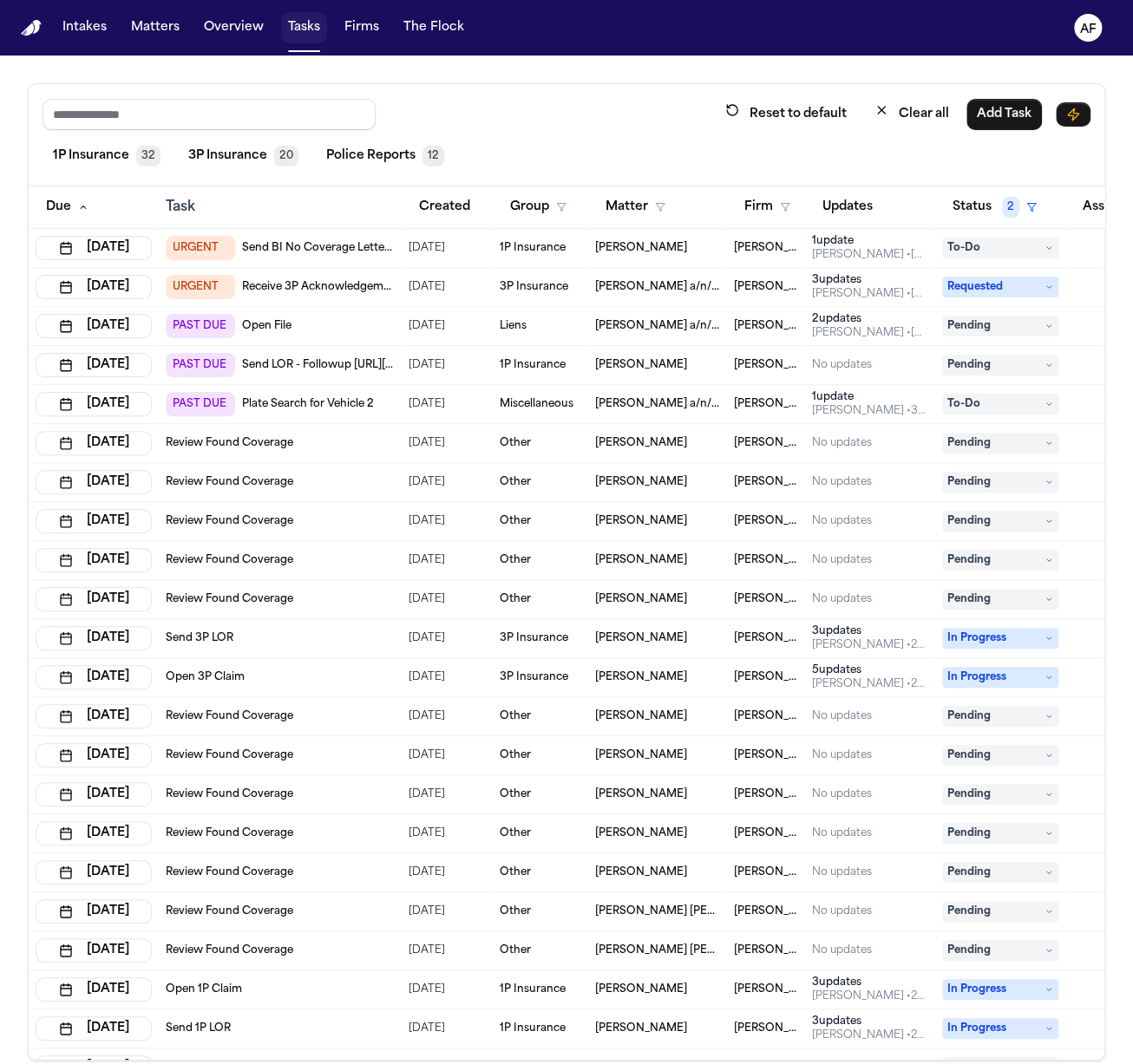 click on "Tasks" at bounding box center (304, 28) 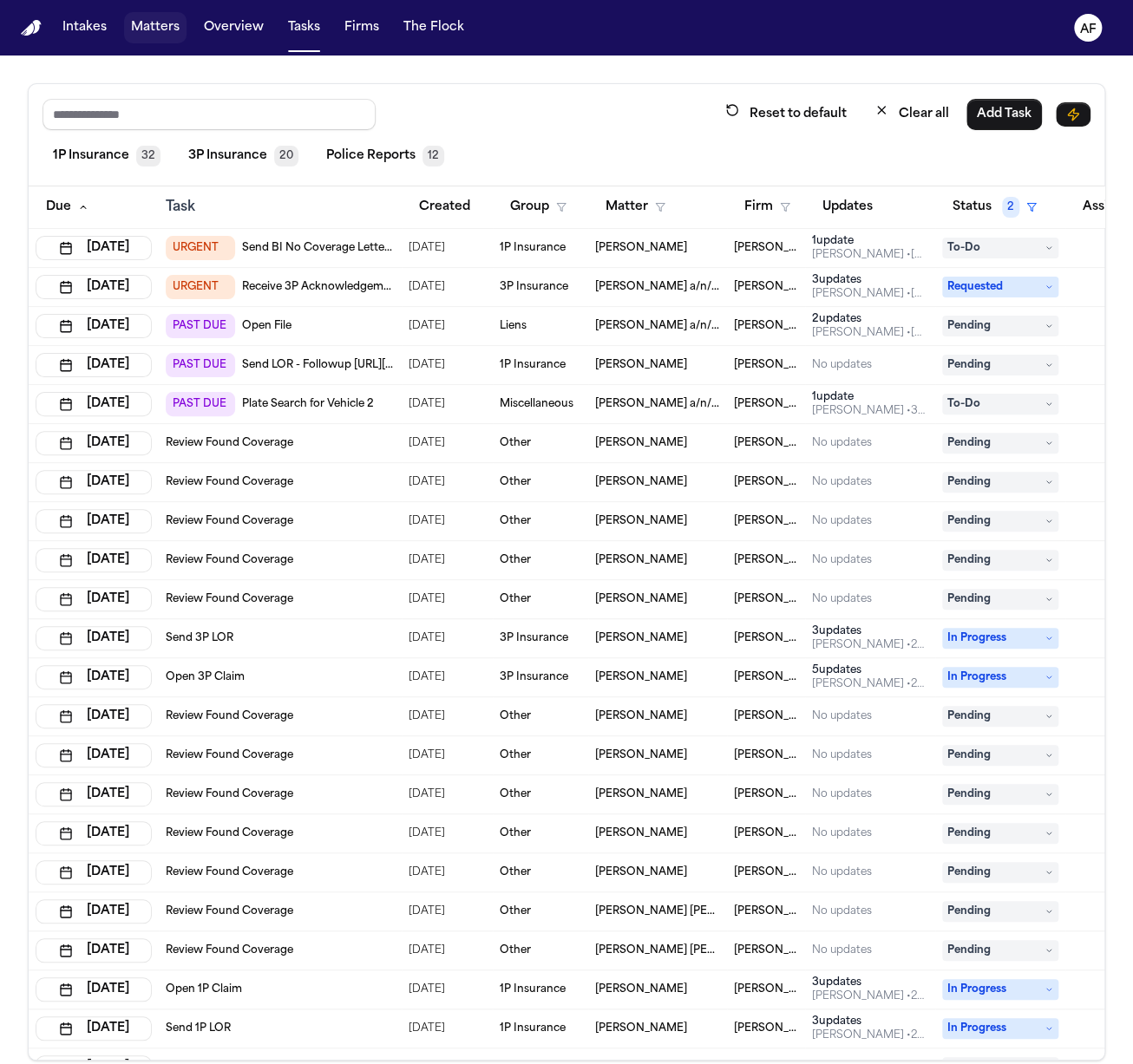 click on "Matters" at bounding box center [155, 28] 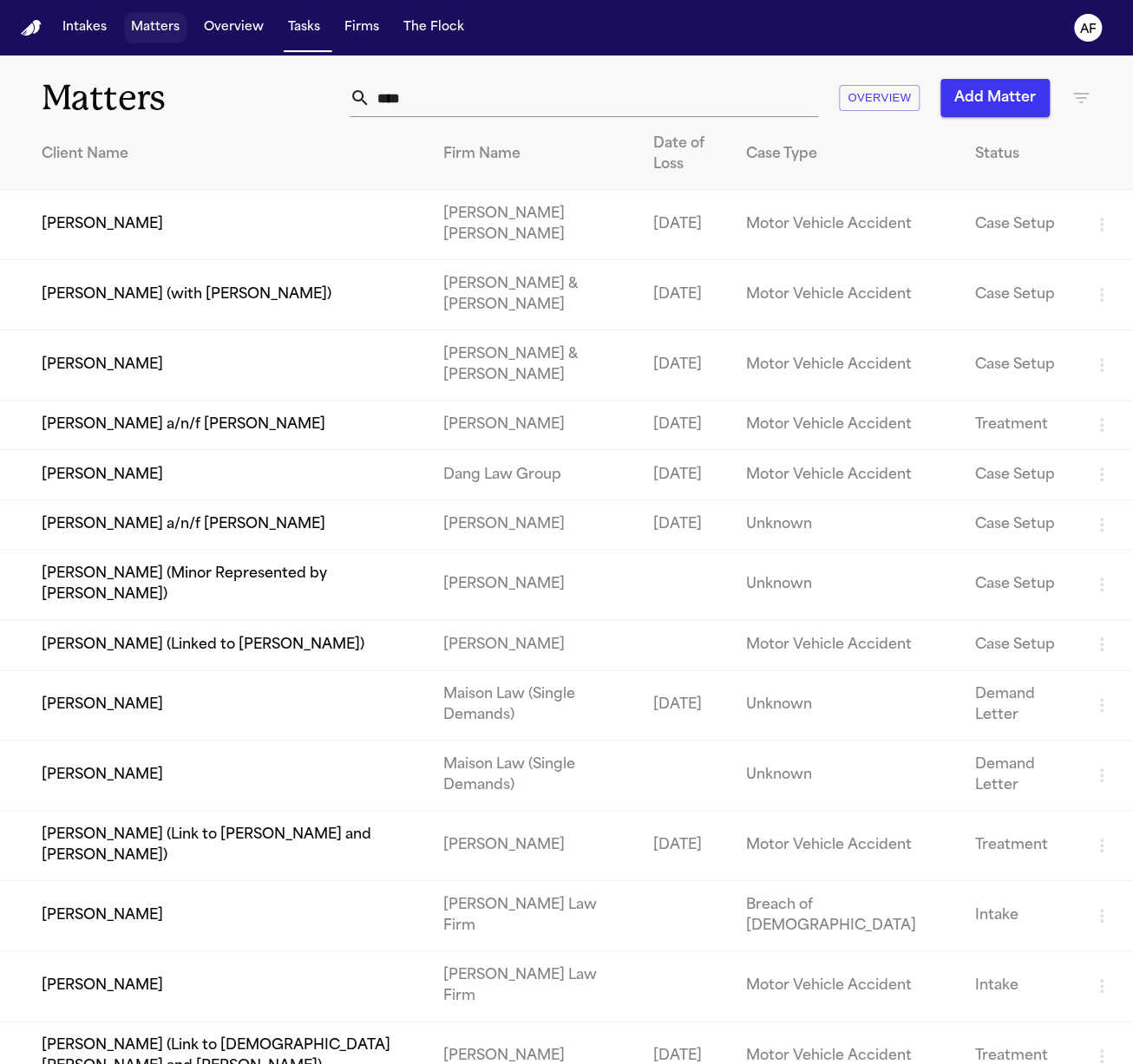 click on "Matters" at bounding box center (155, 28) 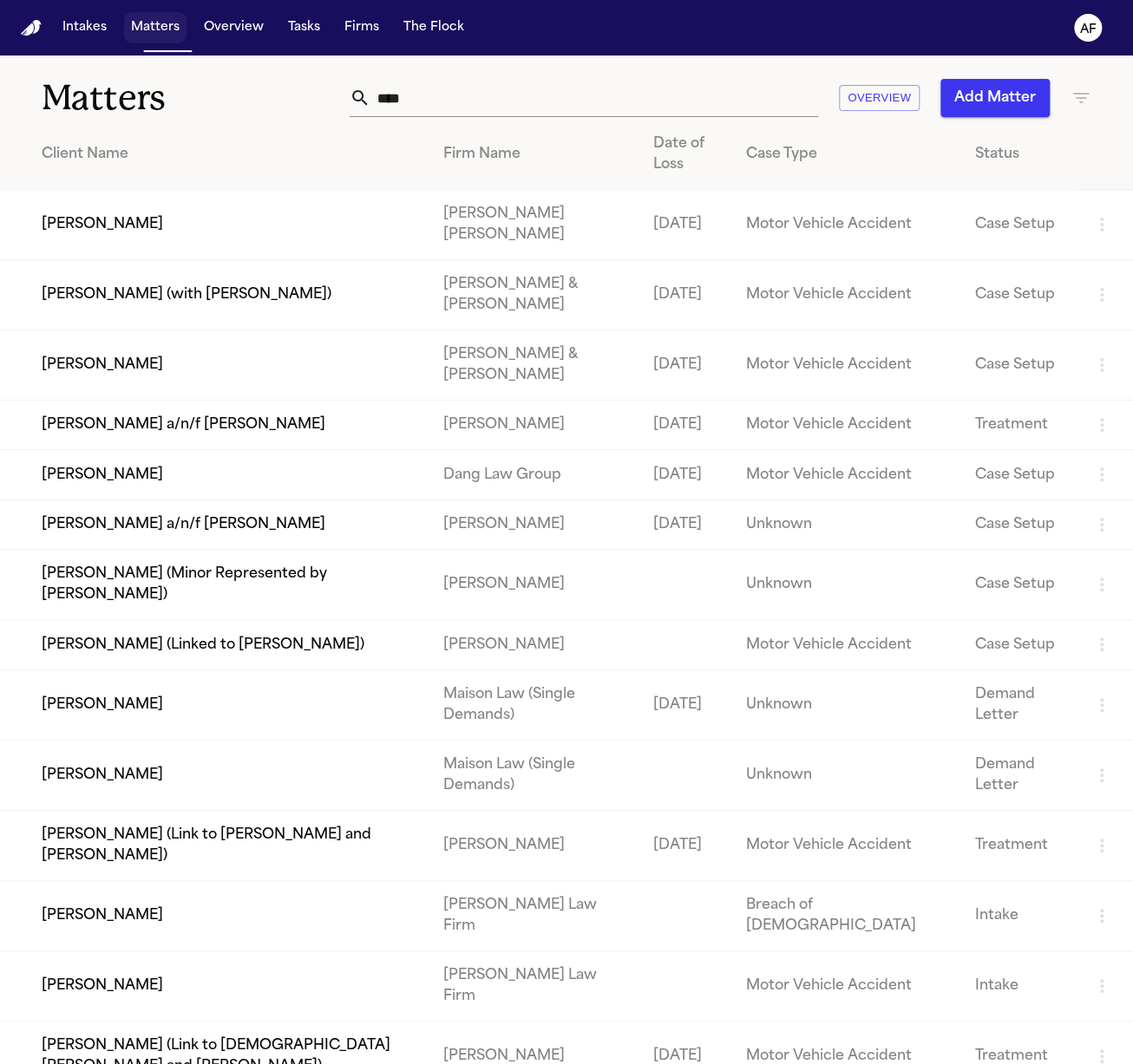 click on "Matters" at bounding box center [155, 28] 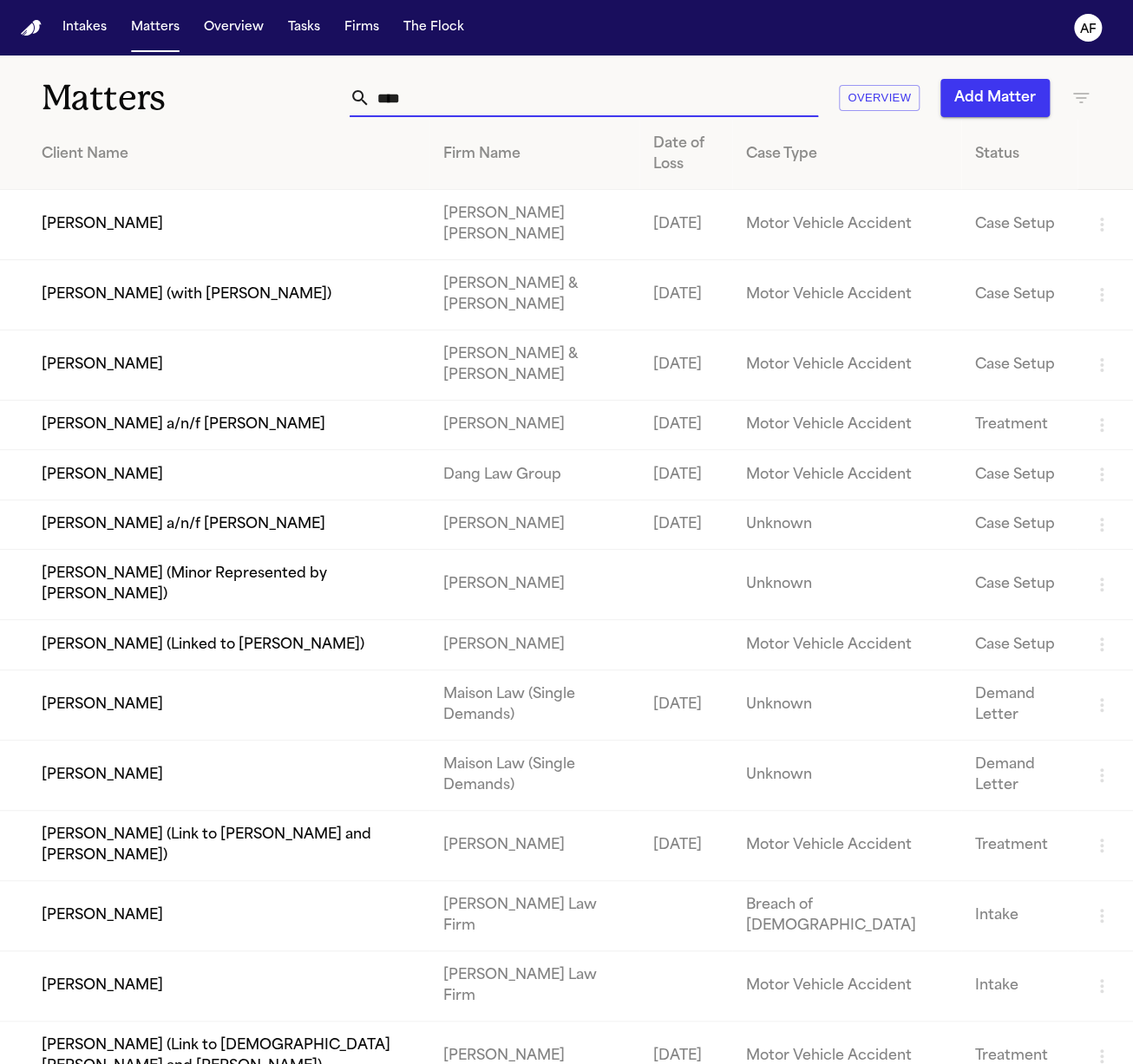 click on "****" at bounding box center [594, 98] 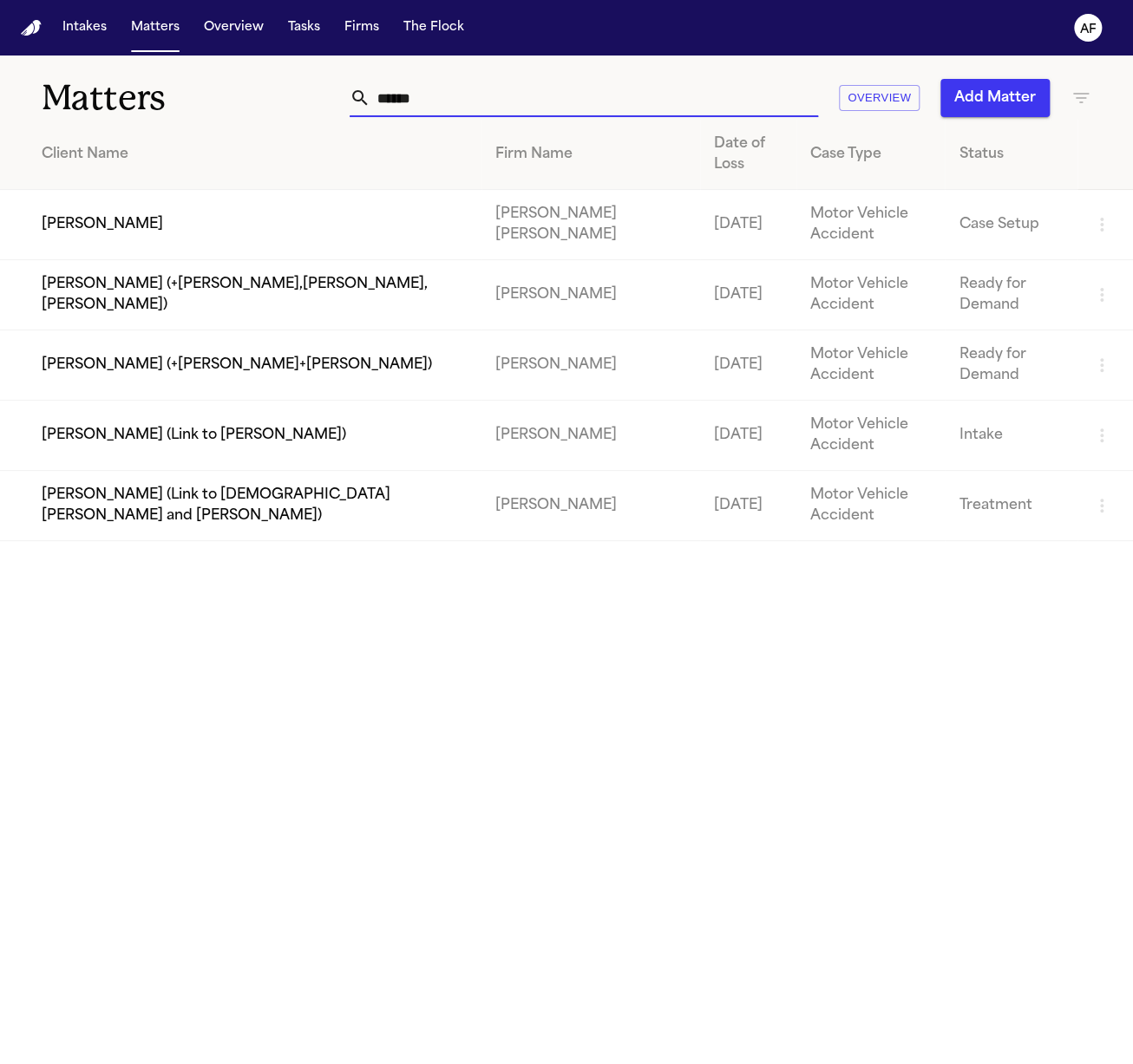 type on "******" 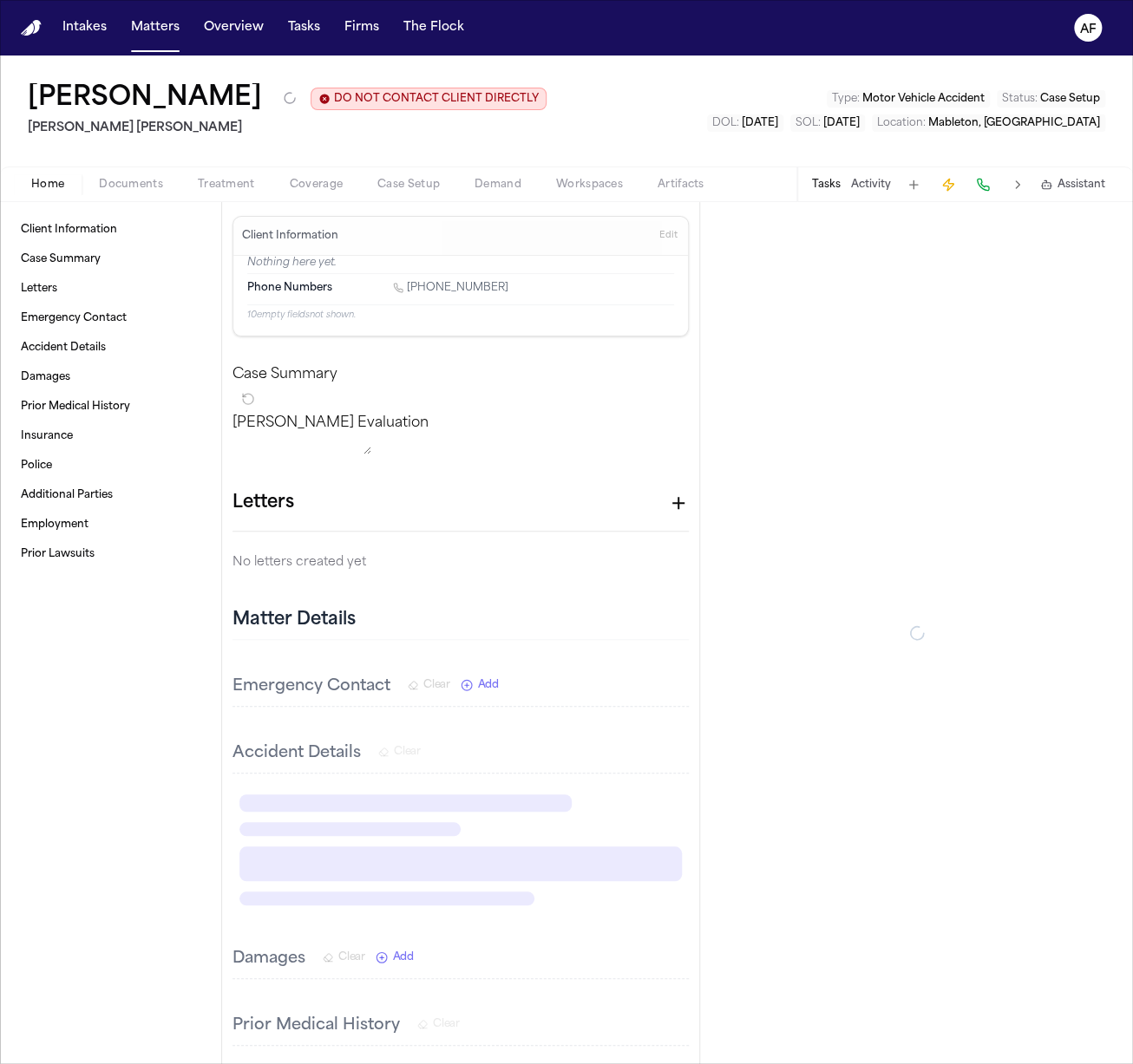 click on "Documents" at bounding box center (131, 185) 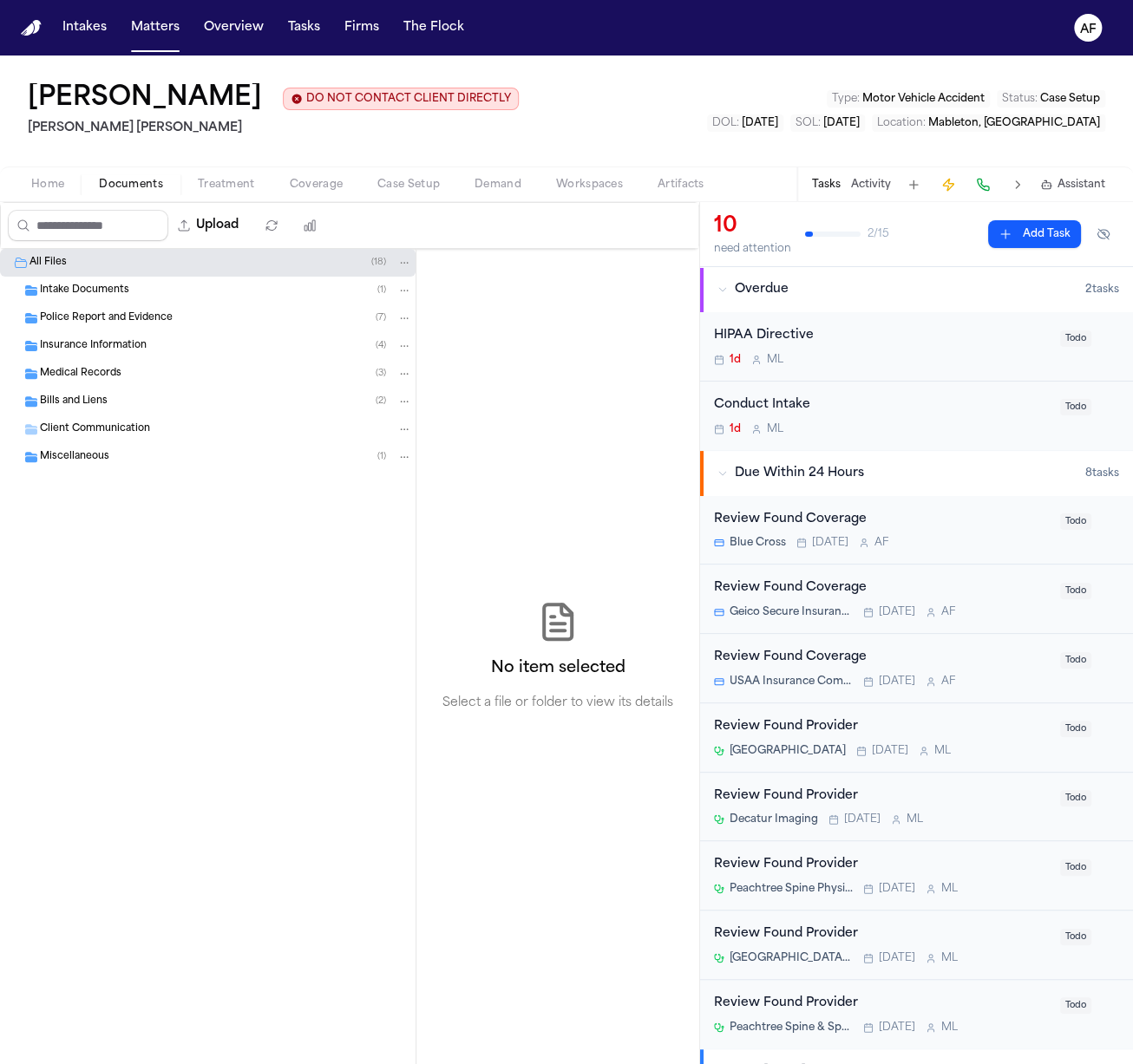 click on "Insurance Information" at bounding box center [93, 346] 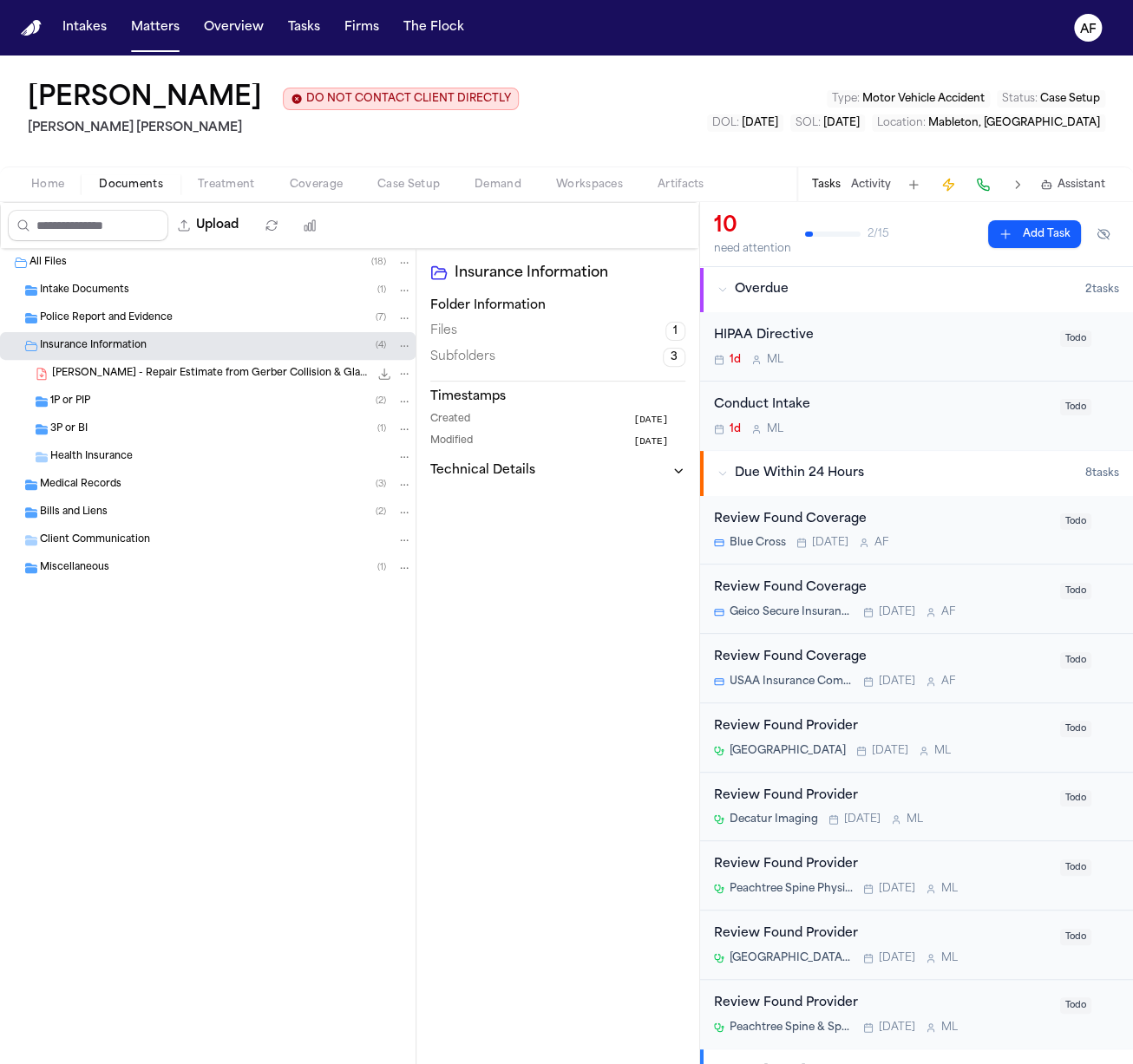 click on "1P or PIP ( 2 )" at bounding box center (231, 401) 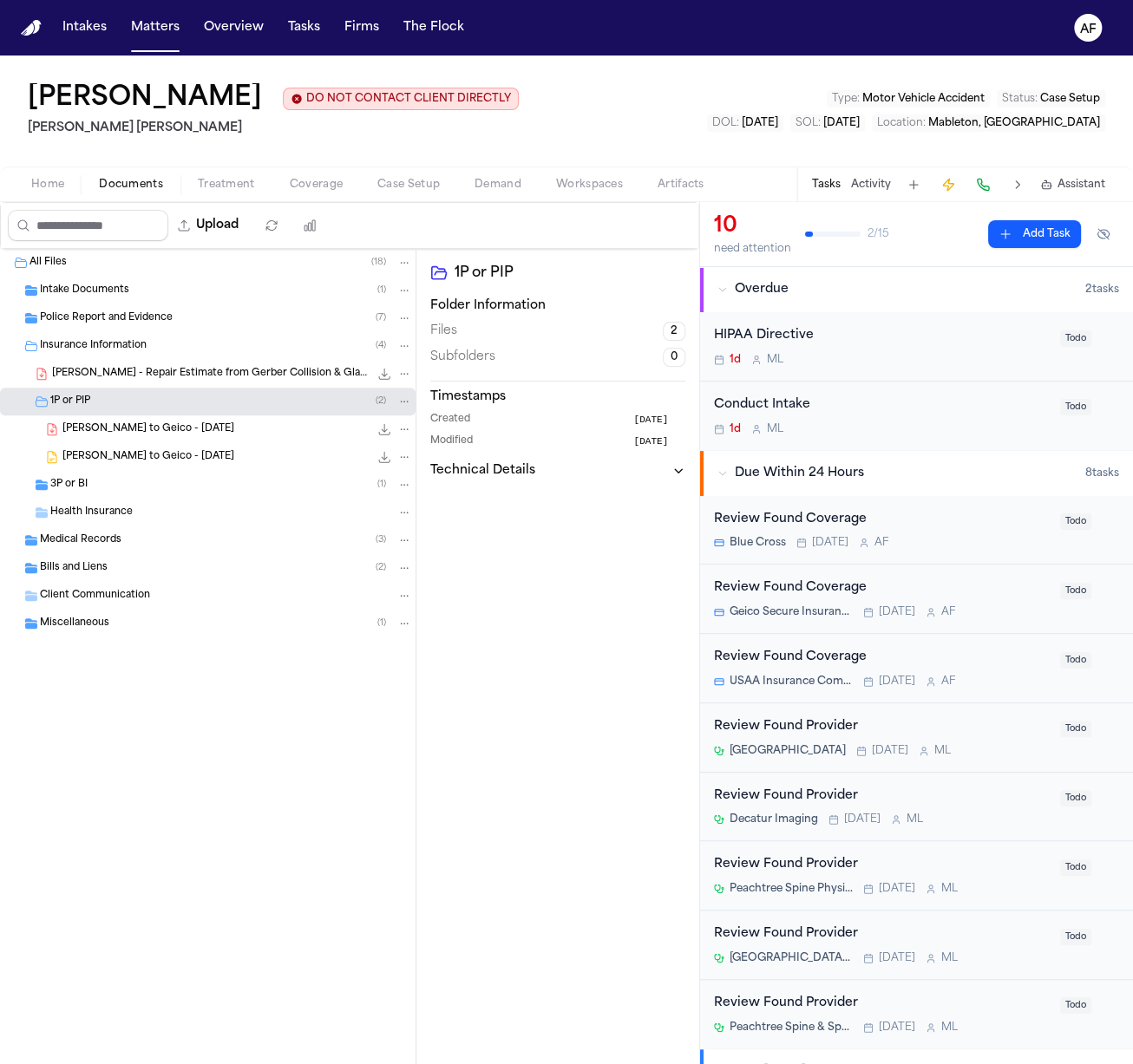 click on "3P or BI ( 1 )" at bounding box center [207, 485] 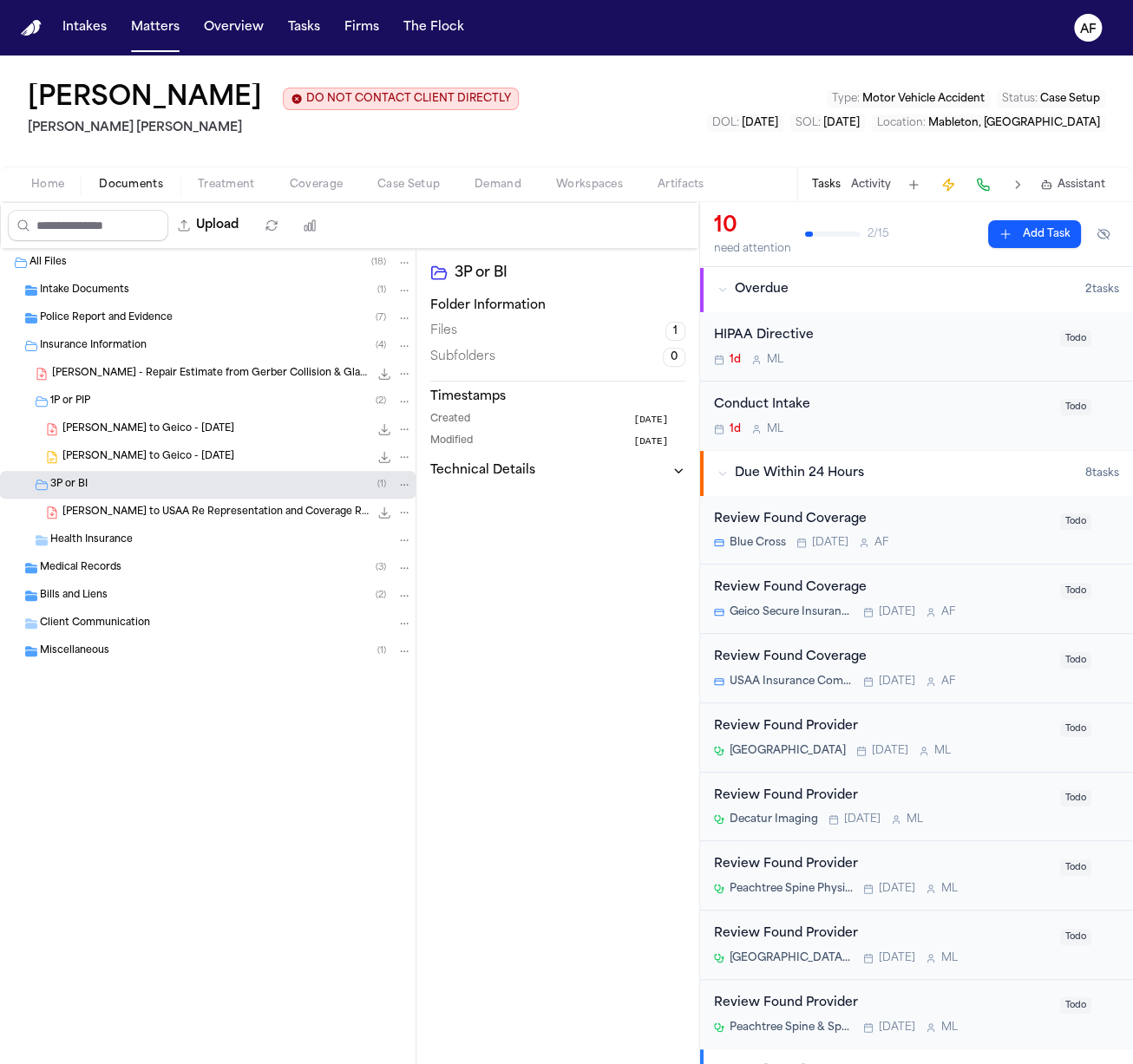 click on "J. Williams - LOR to Geico - 1.21.25 415.1 KB  • PDF" at bounding box center [207, 429] 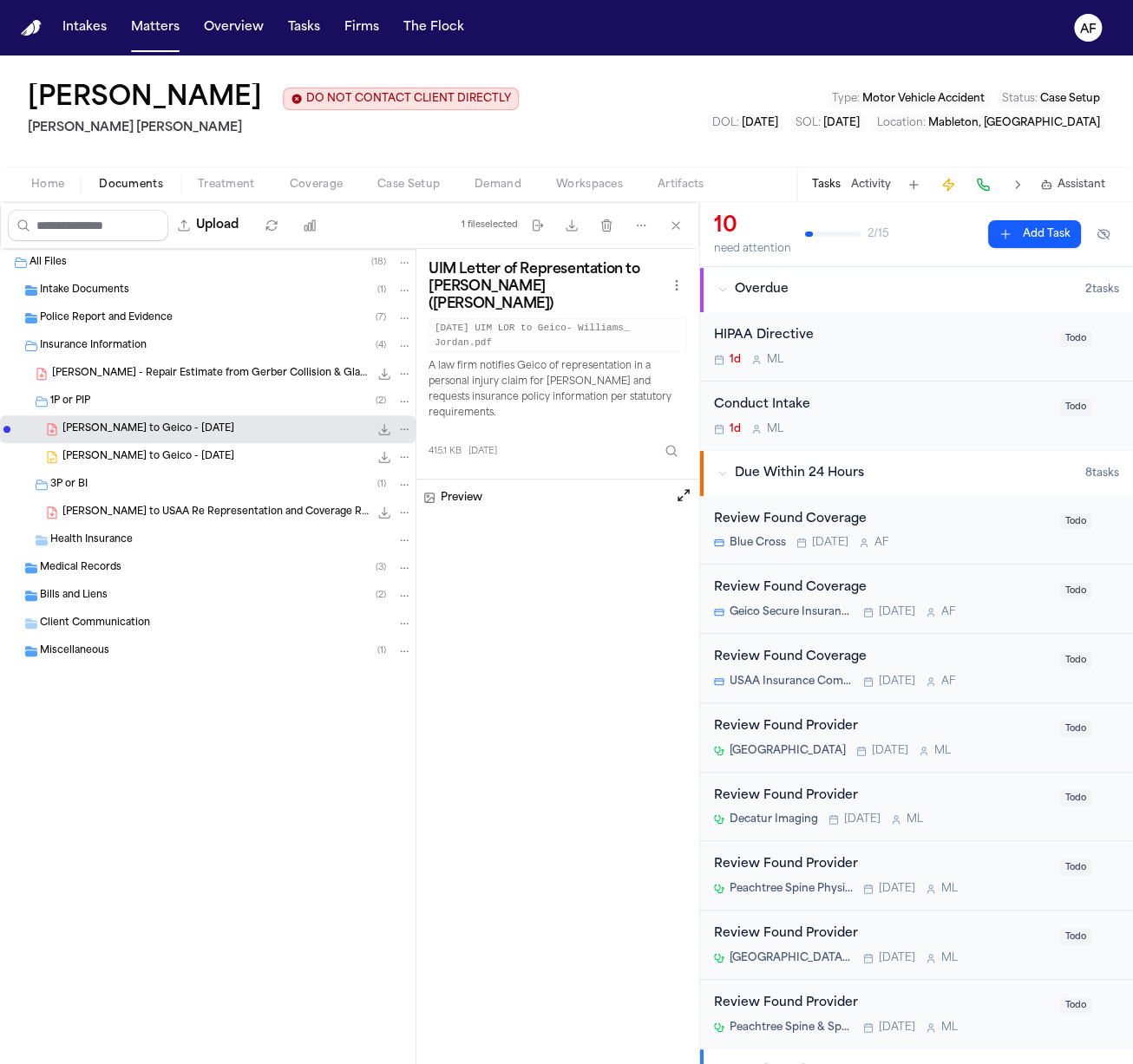 click on "J. Williams - LOR to Geico - 7.2.25" at bounding box center (148, 457) 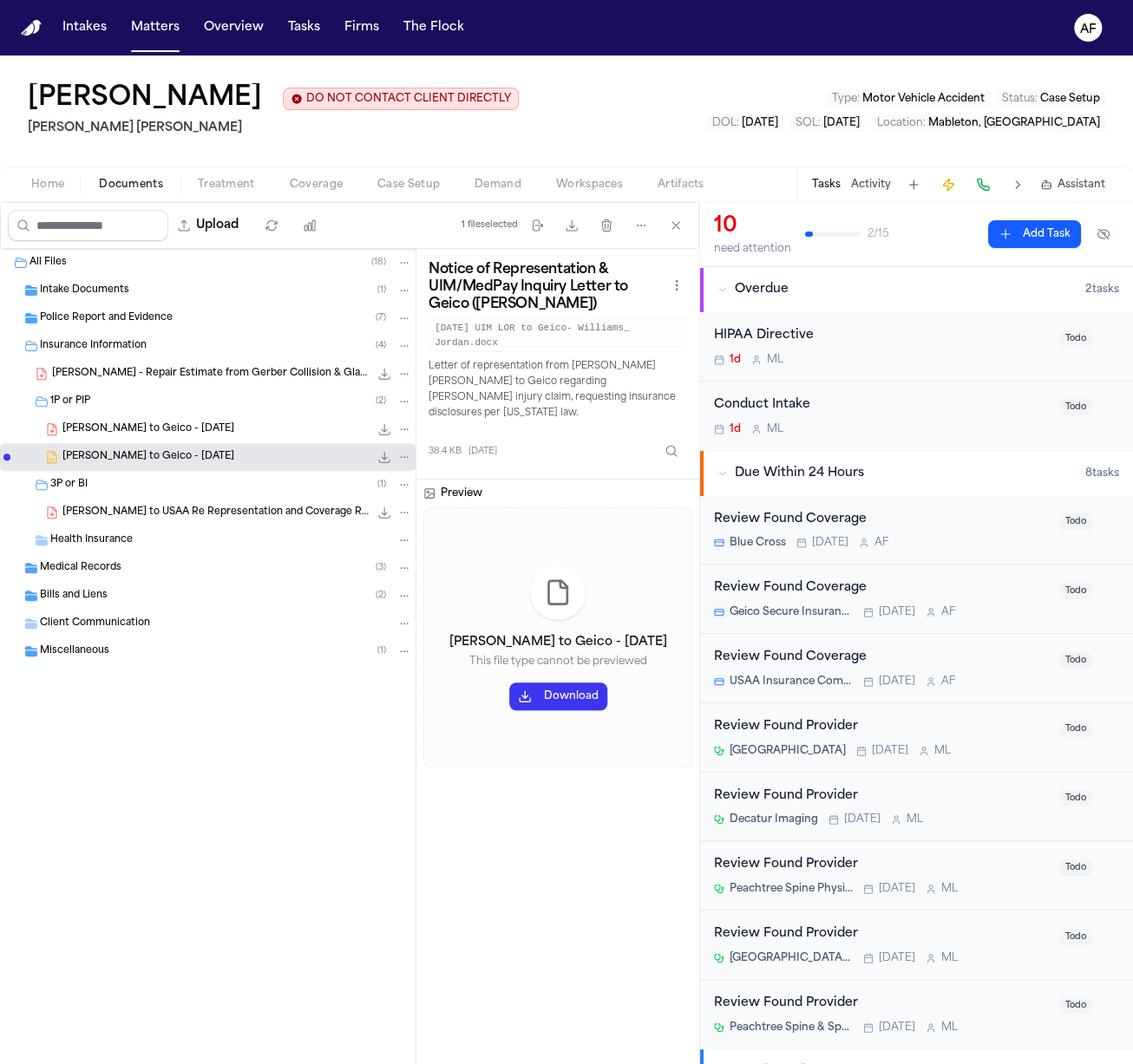 click on "J. Williams - LOR to USAA Re Representation and Coverage Request - 12.18.24" at bounding box center (215, 512) 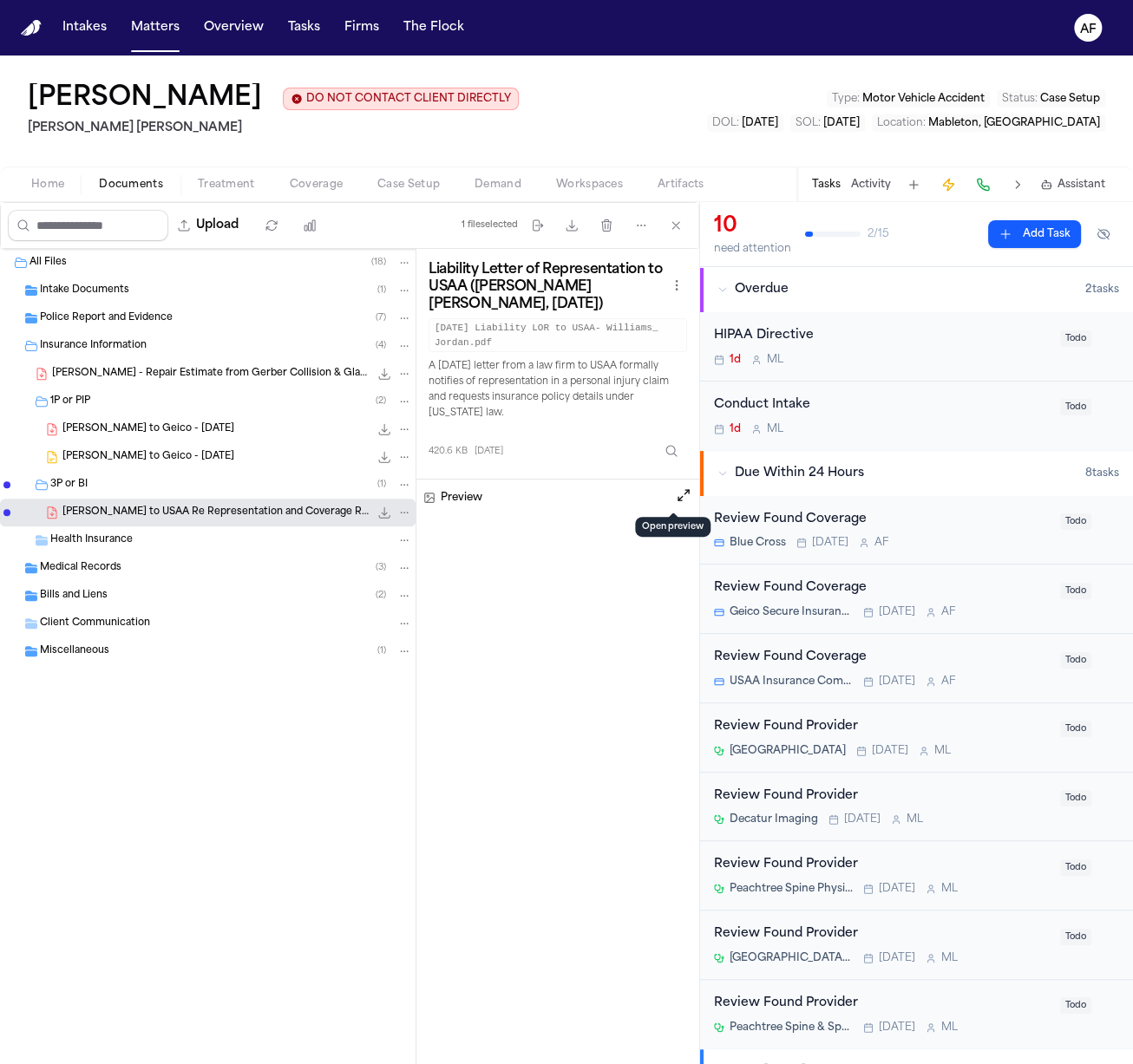 click at bounding box center [684, 495] 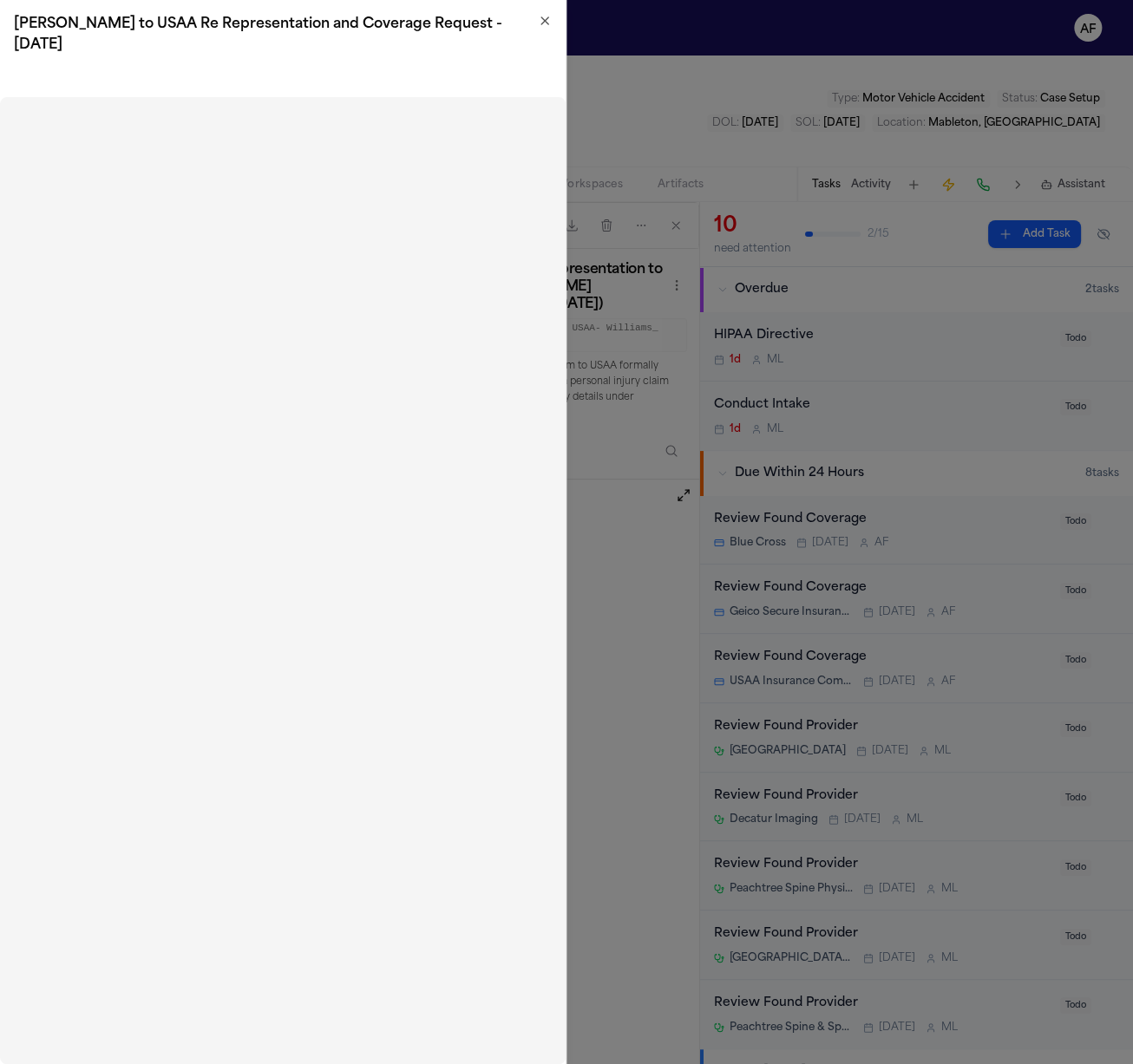 click on "Jordan Williams DO NOT CONTACT CLIENT DIRECTLY DO NOT CONTACT Blaska Holm Type :   Motor Vehicle Accident Status :   Case Setup DOL :   2024-12-12 SOL :   2026-12-12 Location :   Mableton, GA" at bounding box center [566, 111] 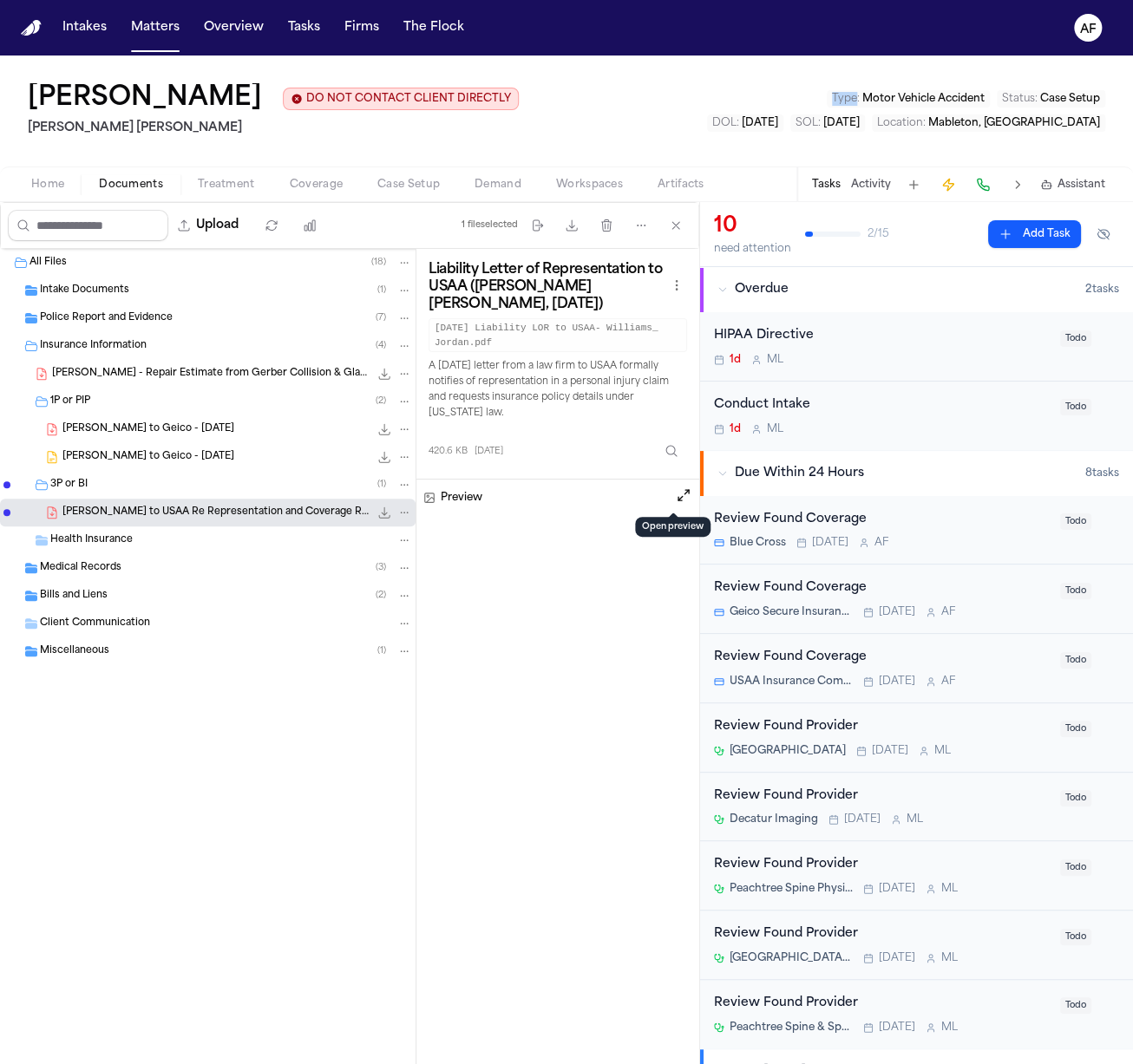 click at bounding box center [684, 495] 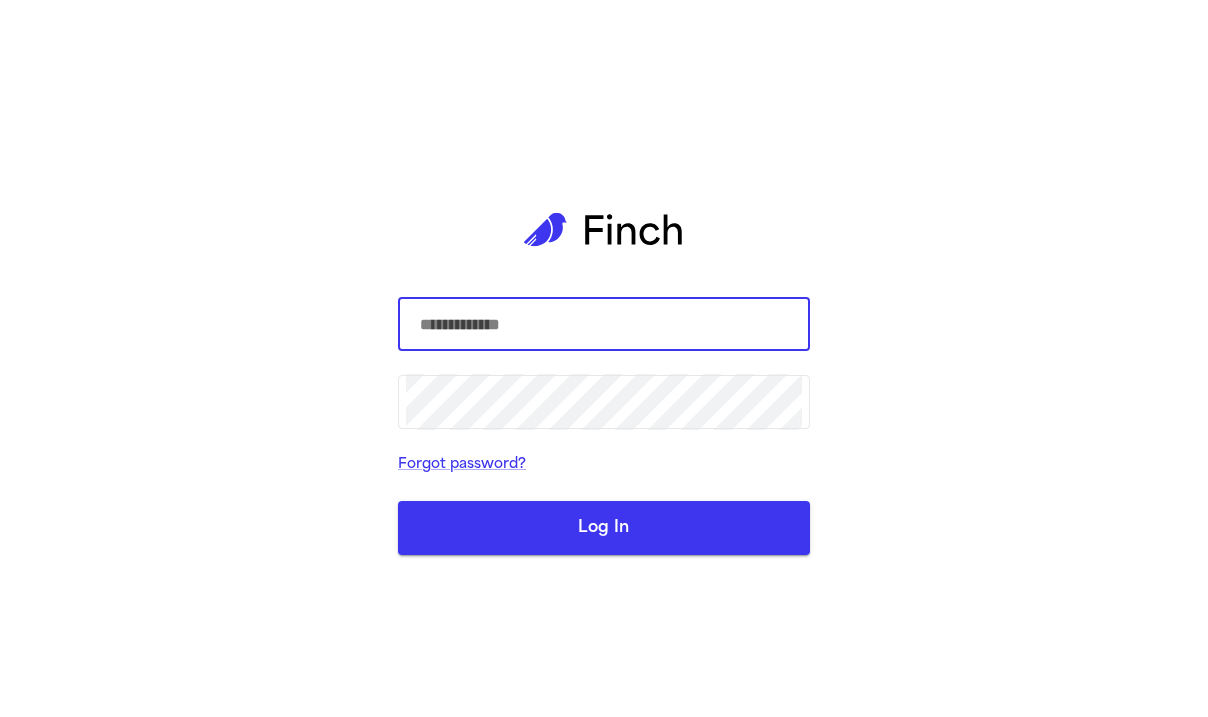 scroll, scrollTop: 0, scrollLeft: 0, axis: both 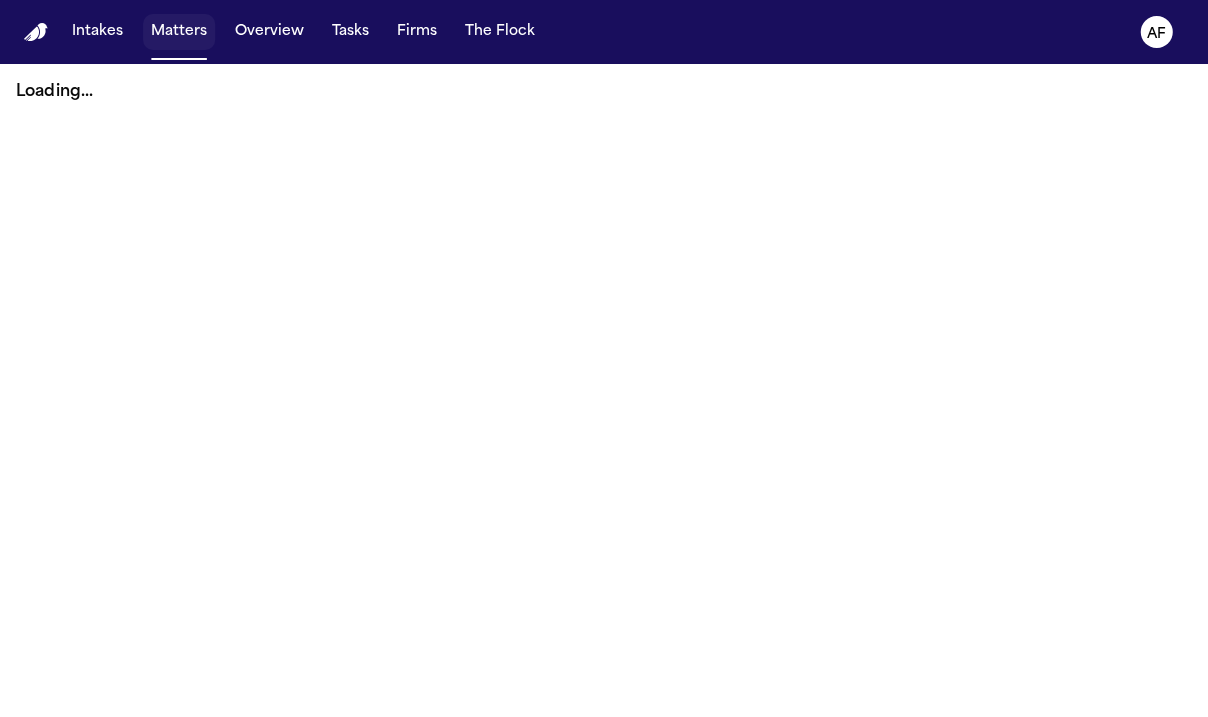 click on "Matters" at bounding box center [179, 32] 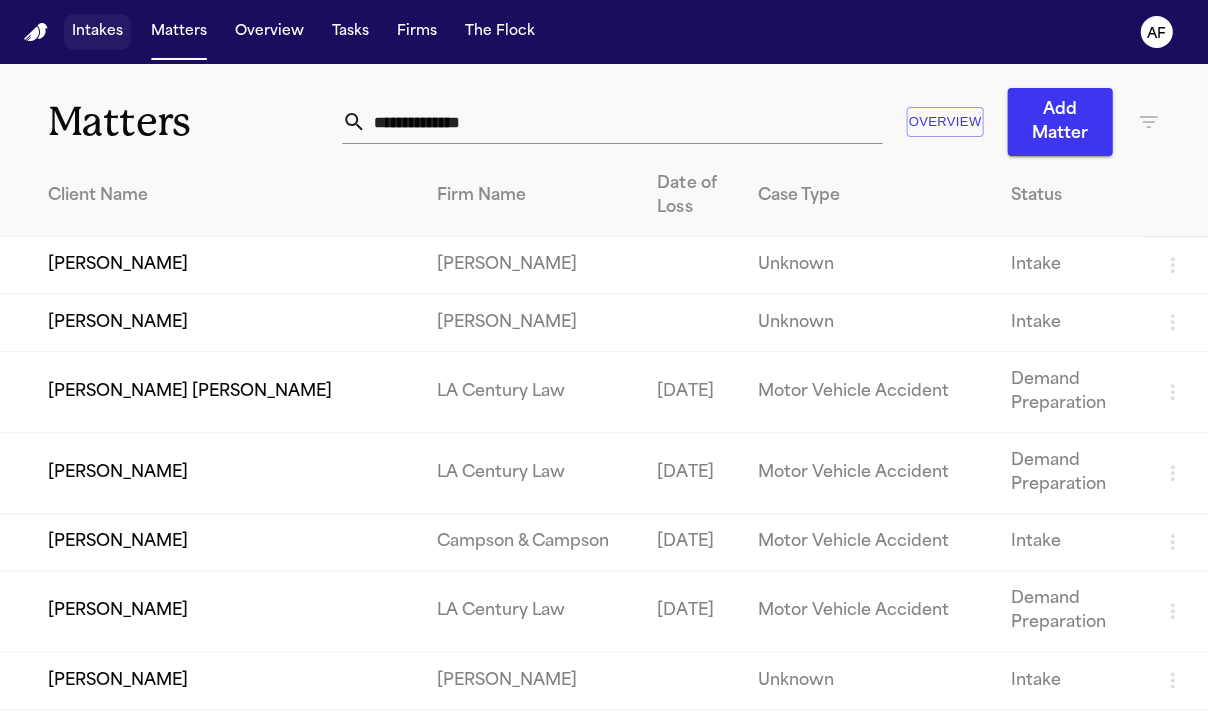 click on "Intakes" at bounding box center (97, 32) 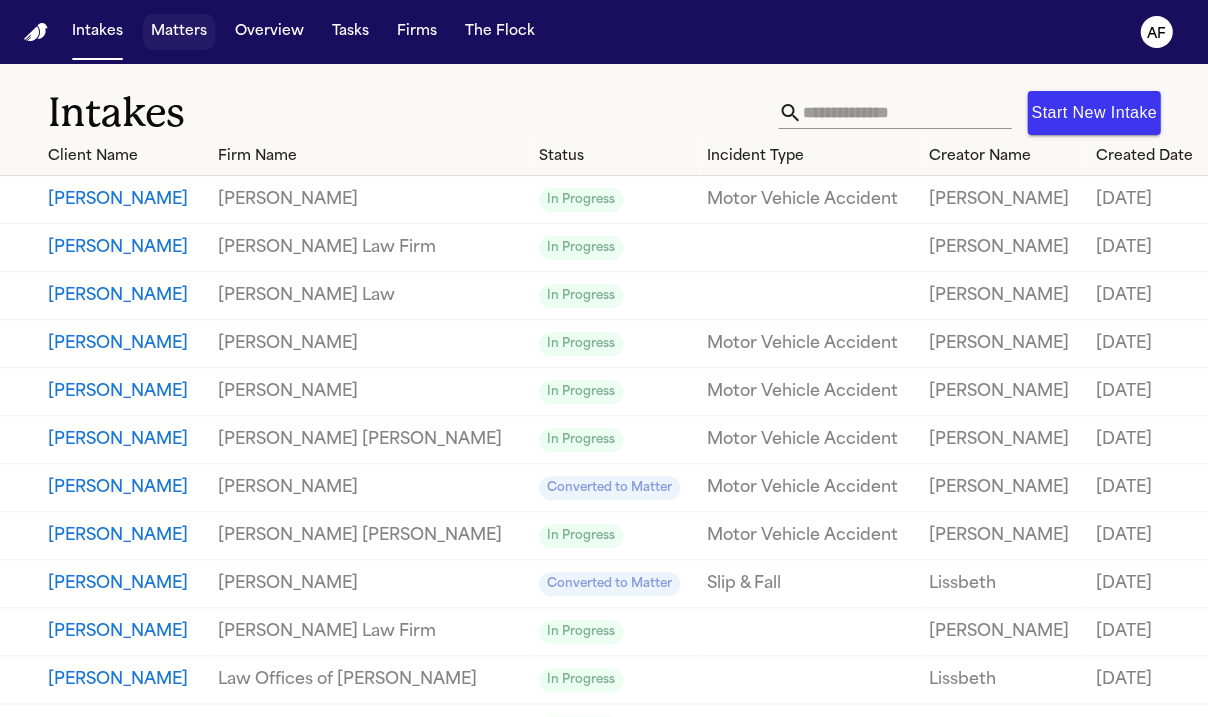 click on "Matters" at bounding box center (179, 32) 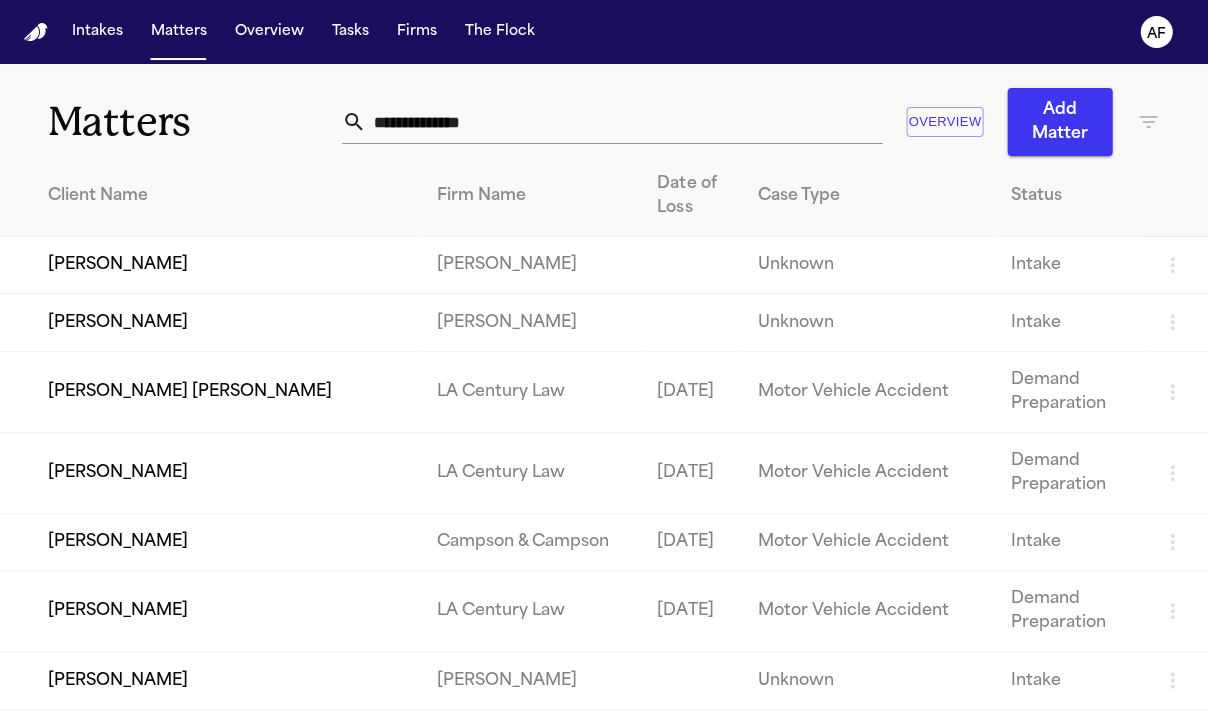 click at bounding box center [624, 122] 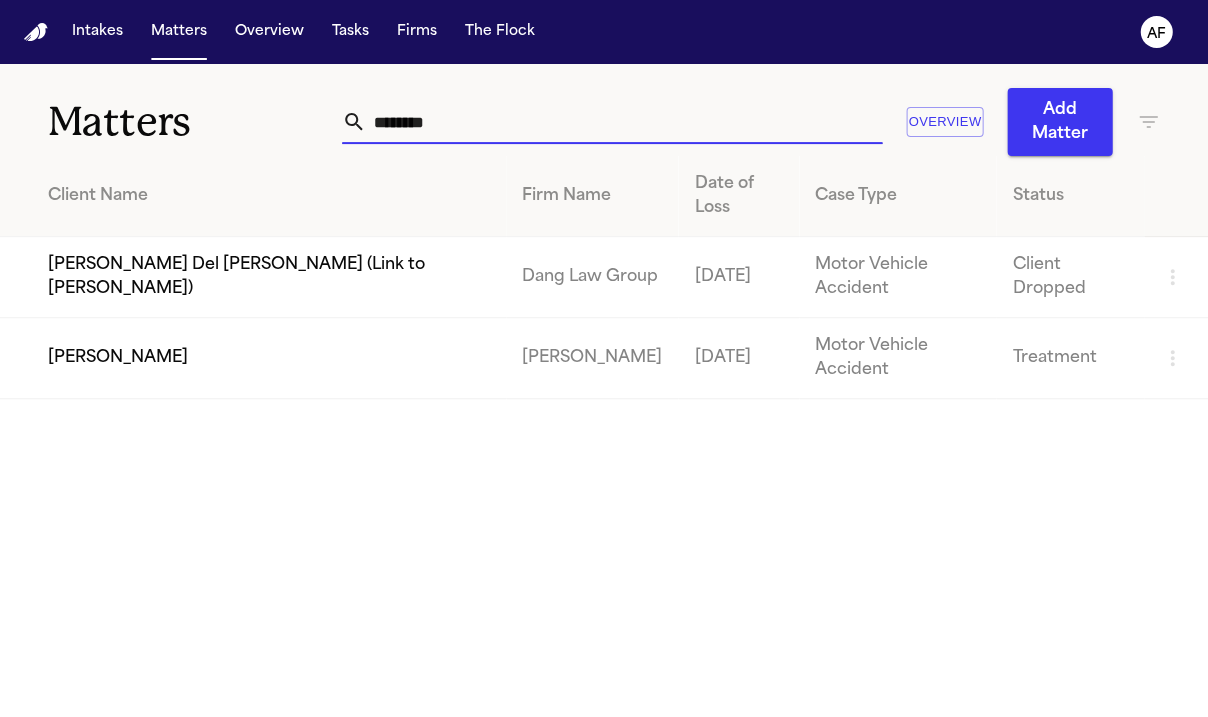 type on "********" 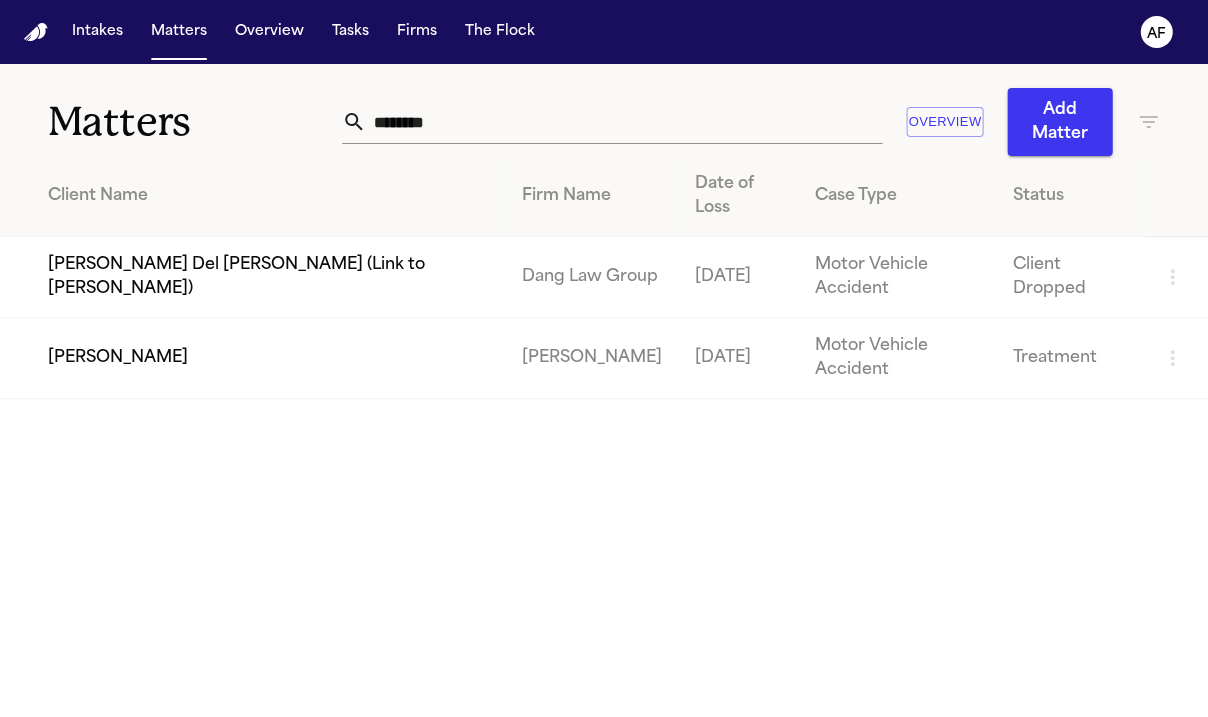 click on "[PERSON_NAME]" at bounding box center [253, 358] 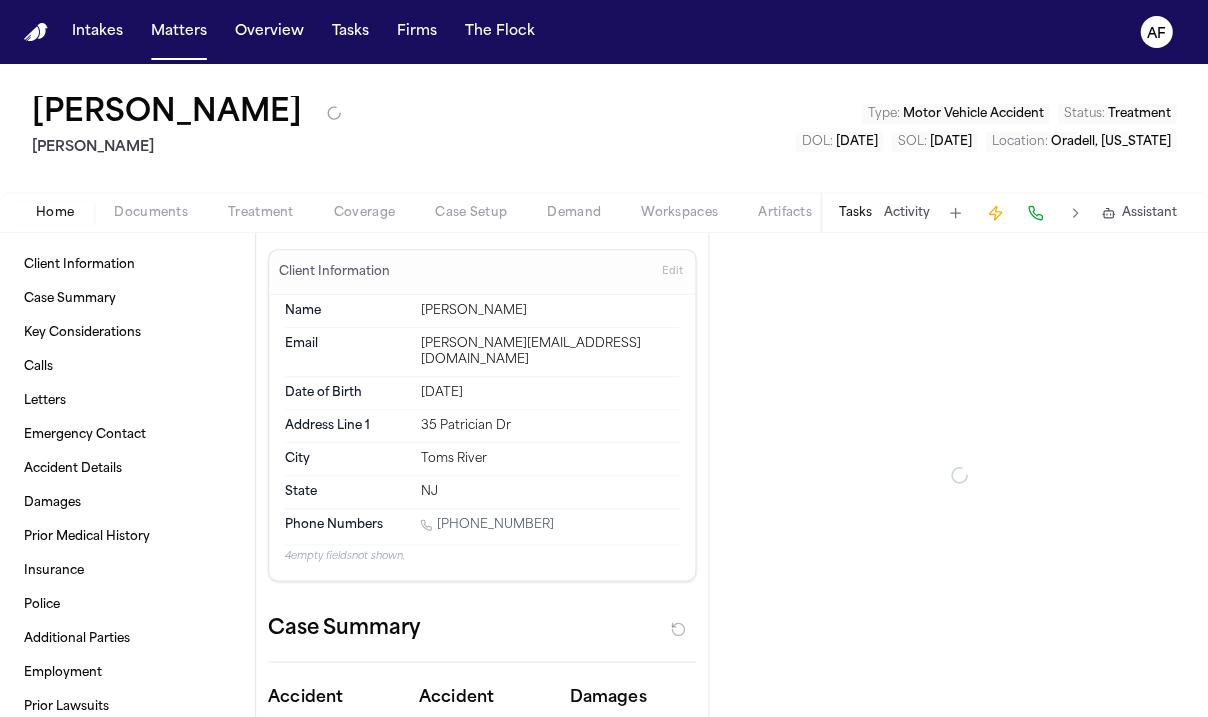 type on "*" 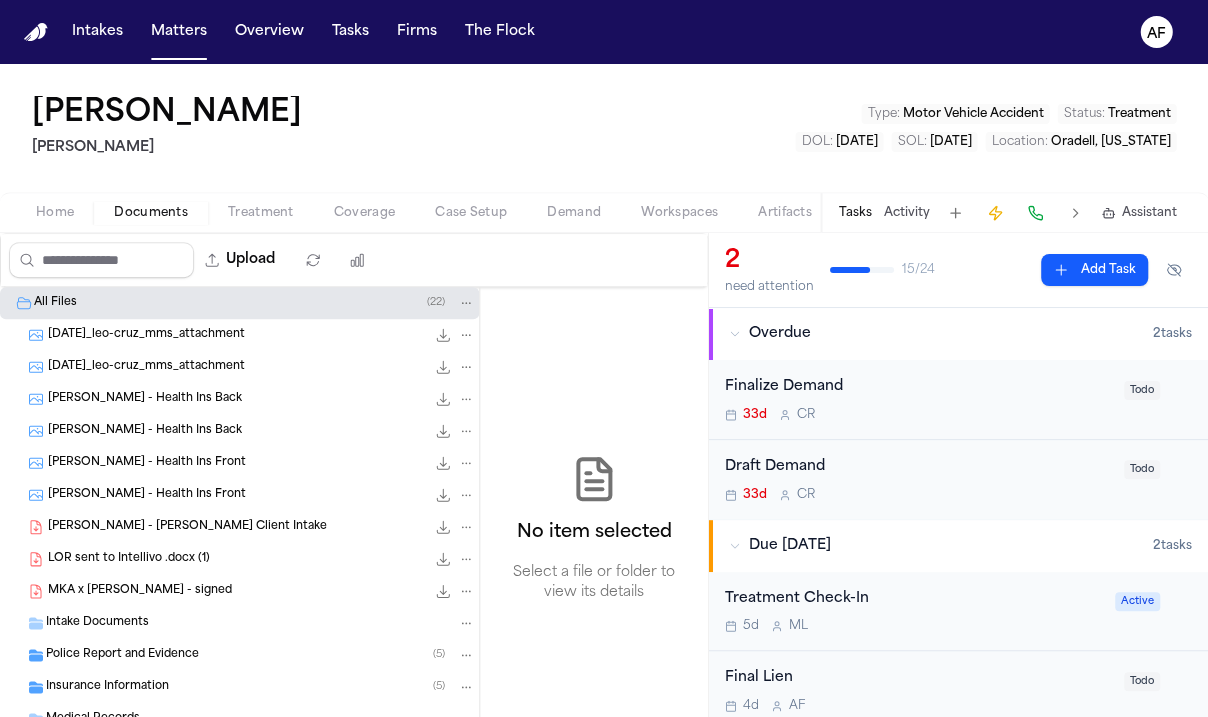 scroll, scrollTop: 160, scrollLeft: 0, axis: vertical 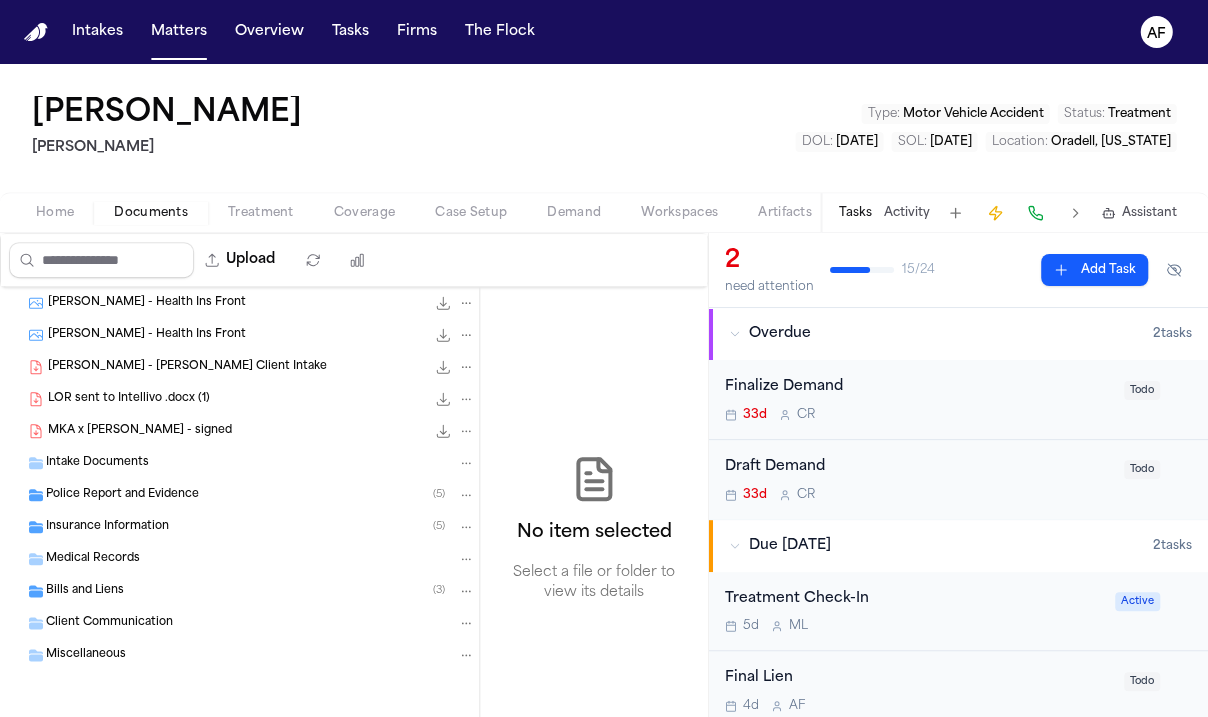 click on "Insurance Information ( 5 )" at bounding box center [239, 527] 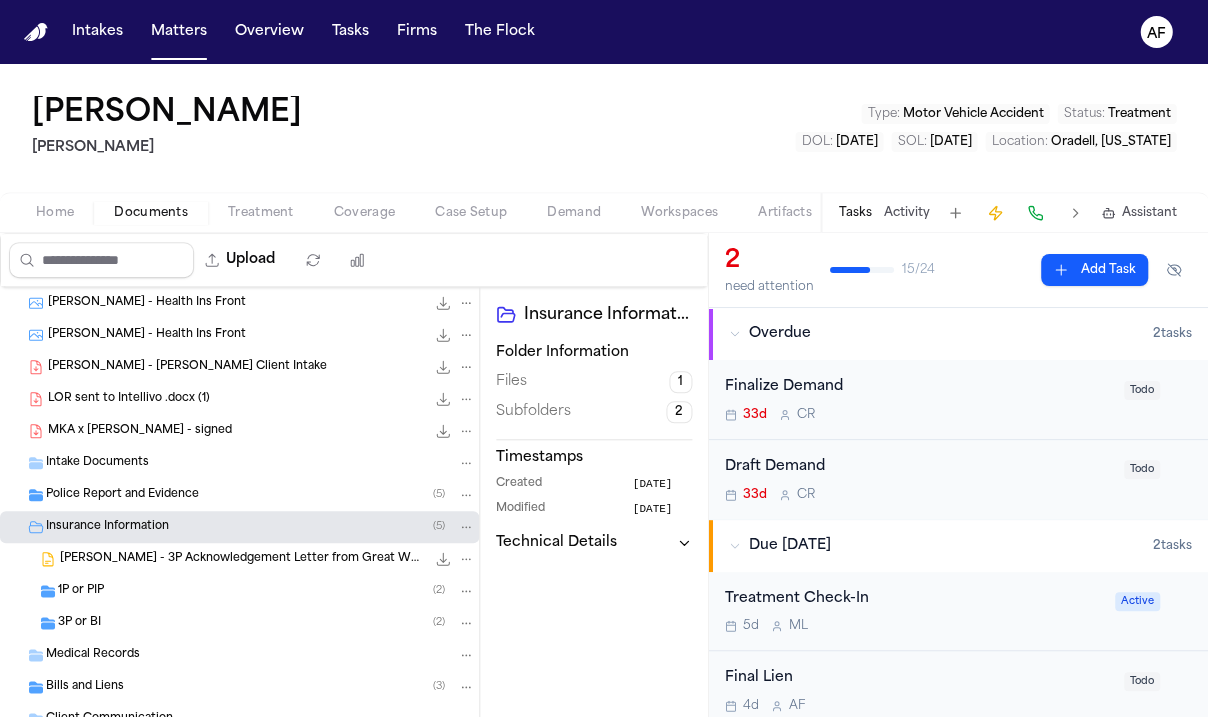 click on "1P or PIP ( 2 )" at bounding box center (266, 591) 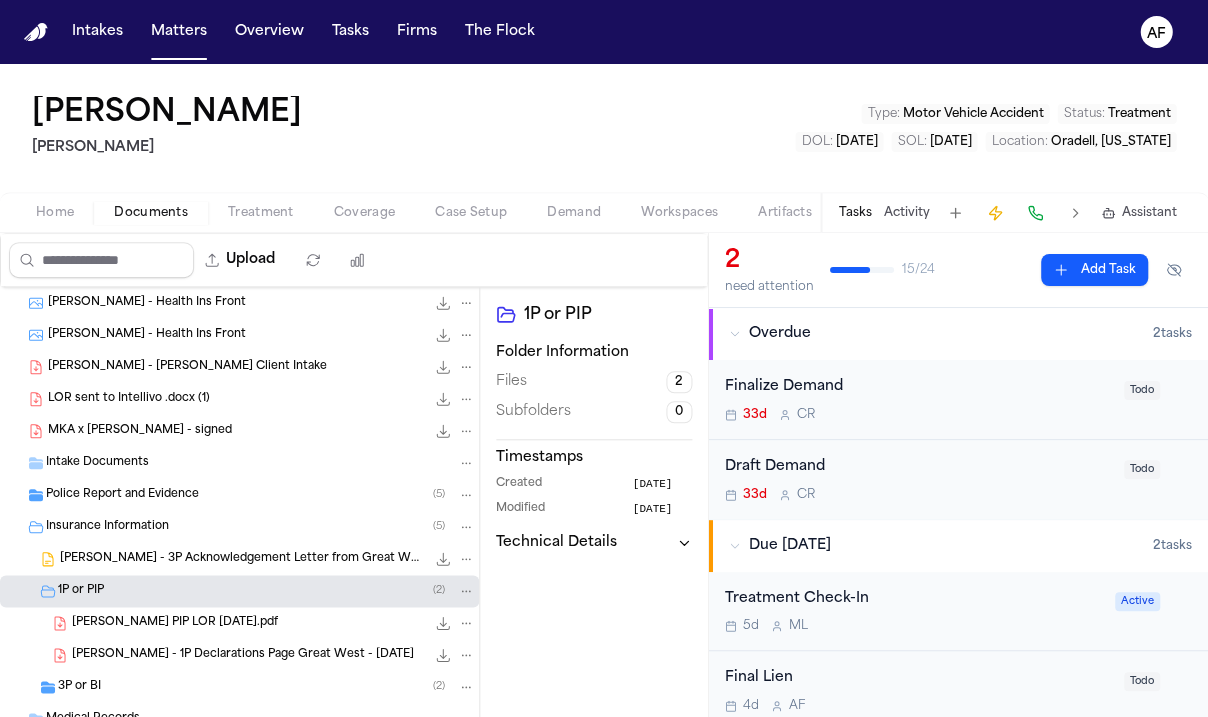 click on "[PERSON_NAME] - 1P Declarations Page Great West - [DATE]" at bounding box center (243, 655) 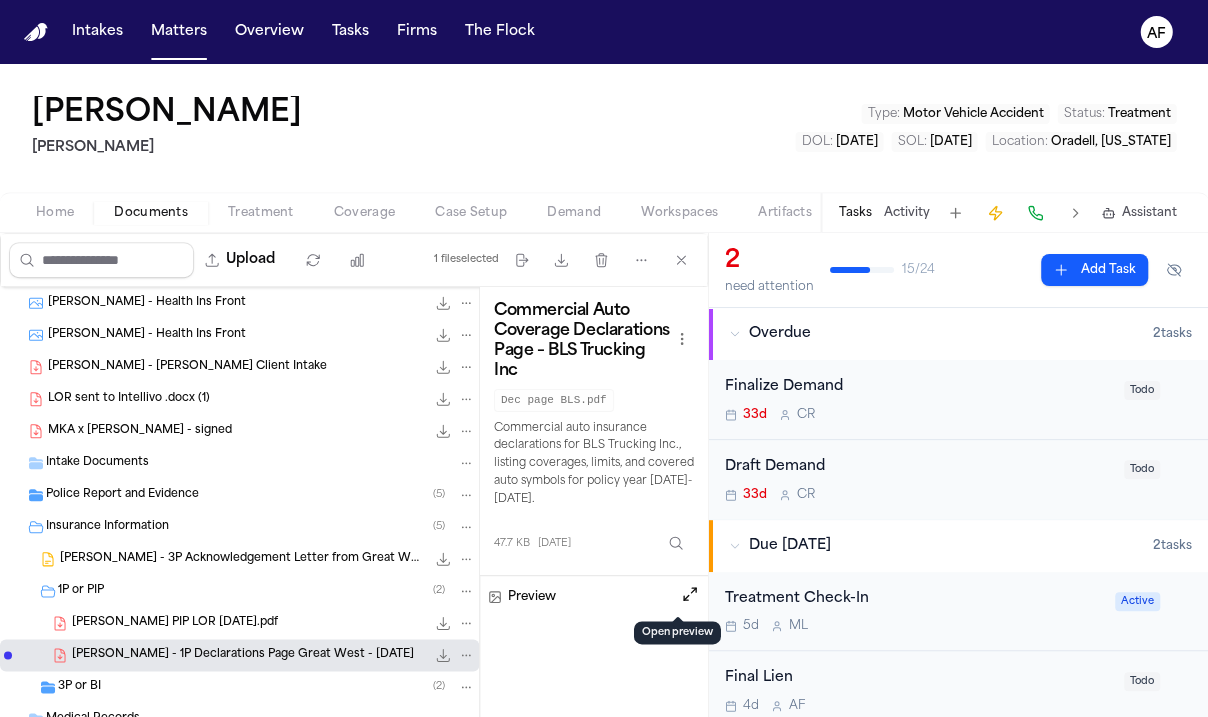 click at bounding box center (690, 594) 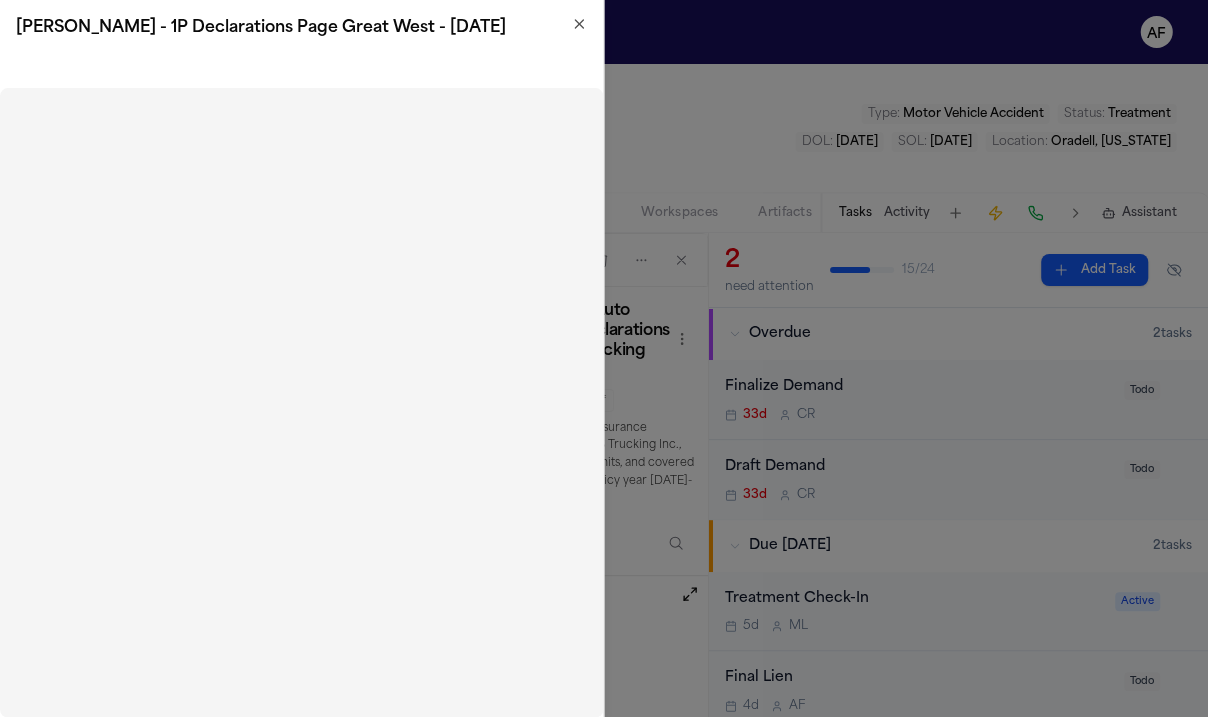 click 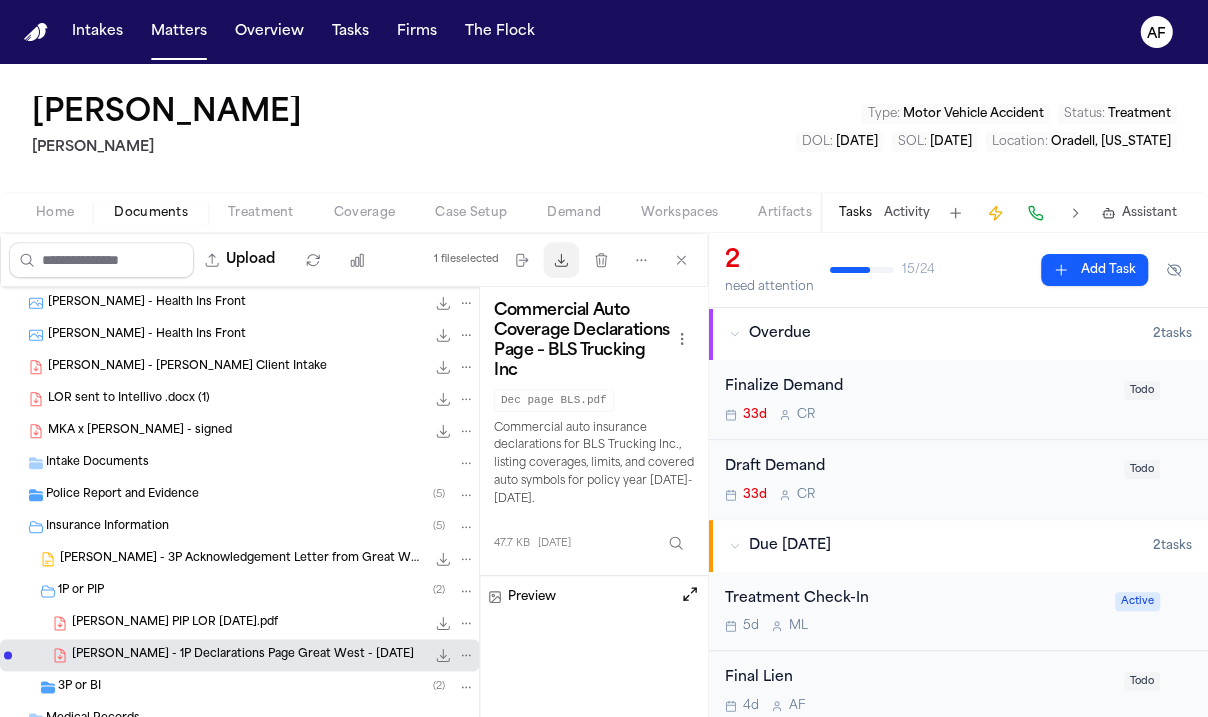 click on "Download files" at bounding box center [561, 260] 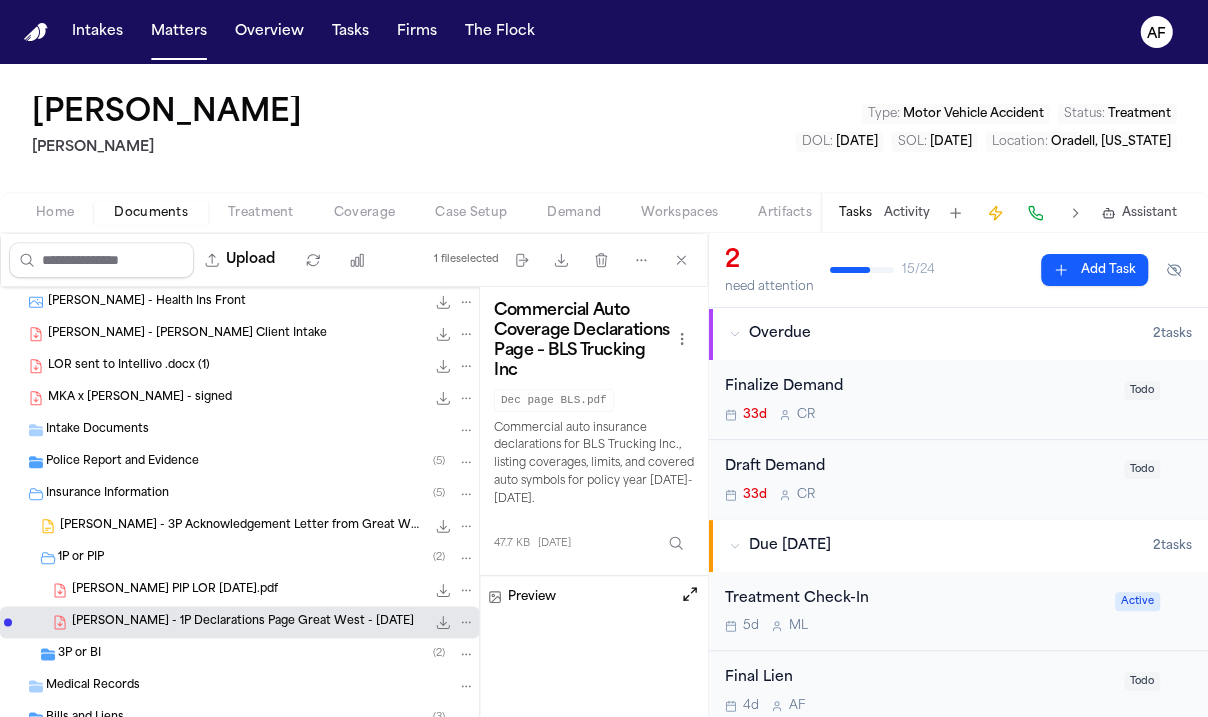 scroll, scrollTop: 320, scrollLeft: 0, axis: vertical 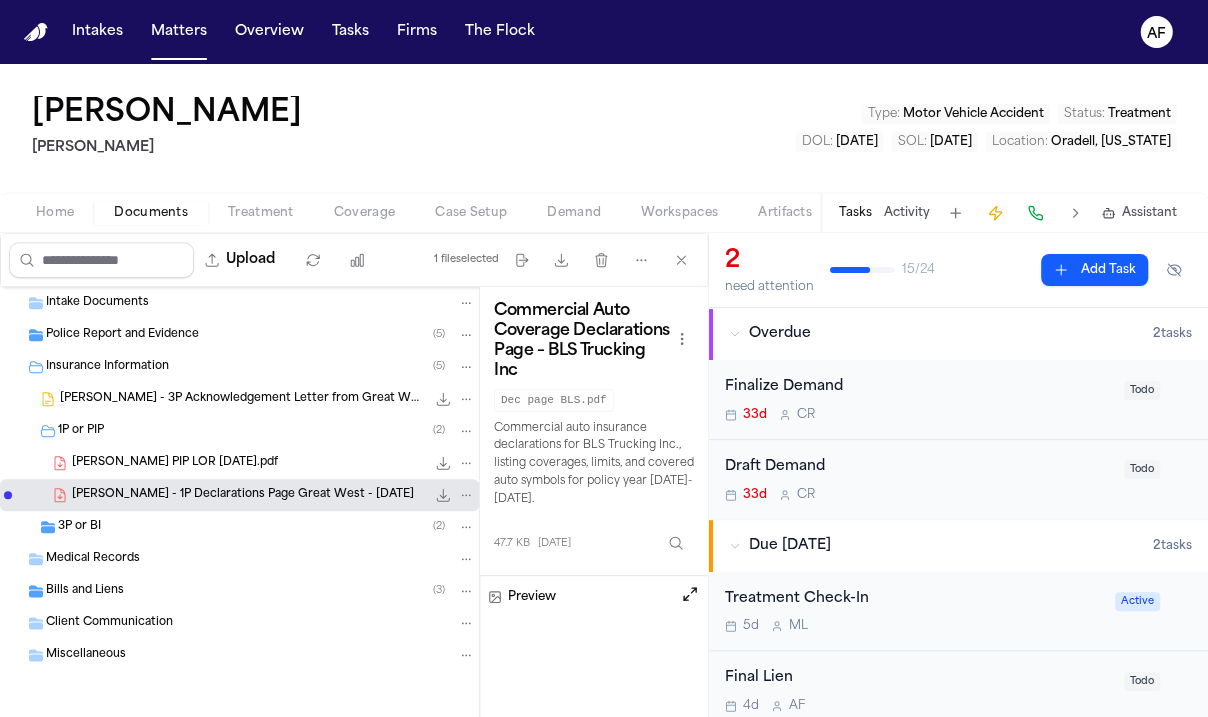 click on "3P or BI ( 2 )" at bounding box center (266, 527) 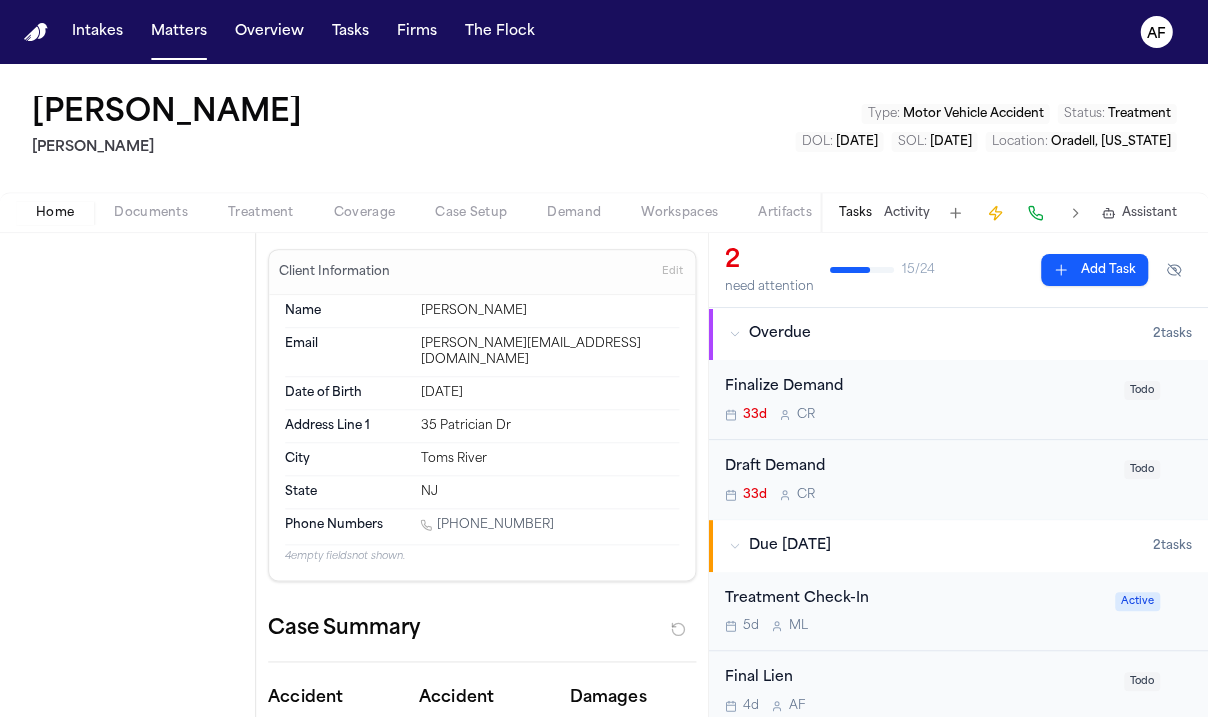 type on "*" 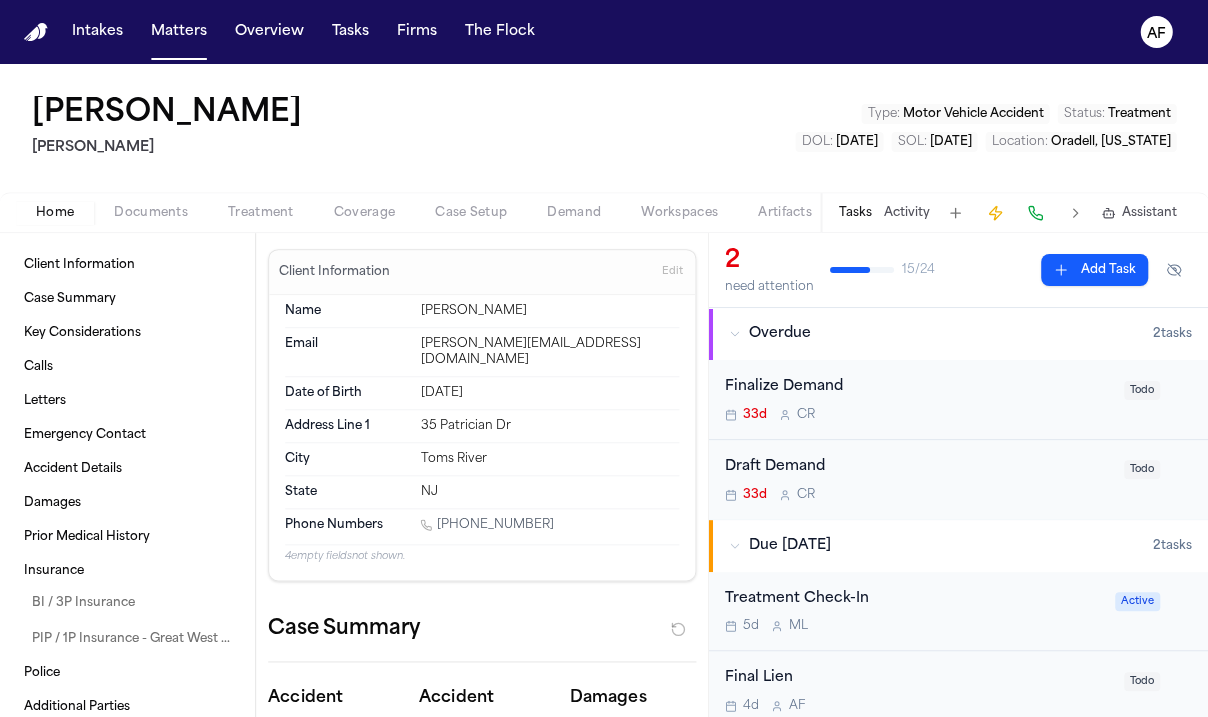 type on "*" 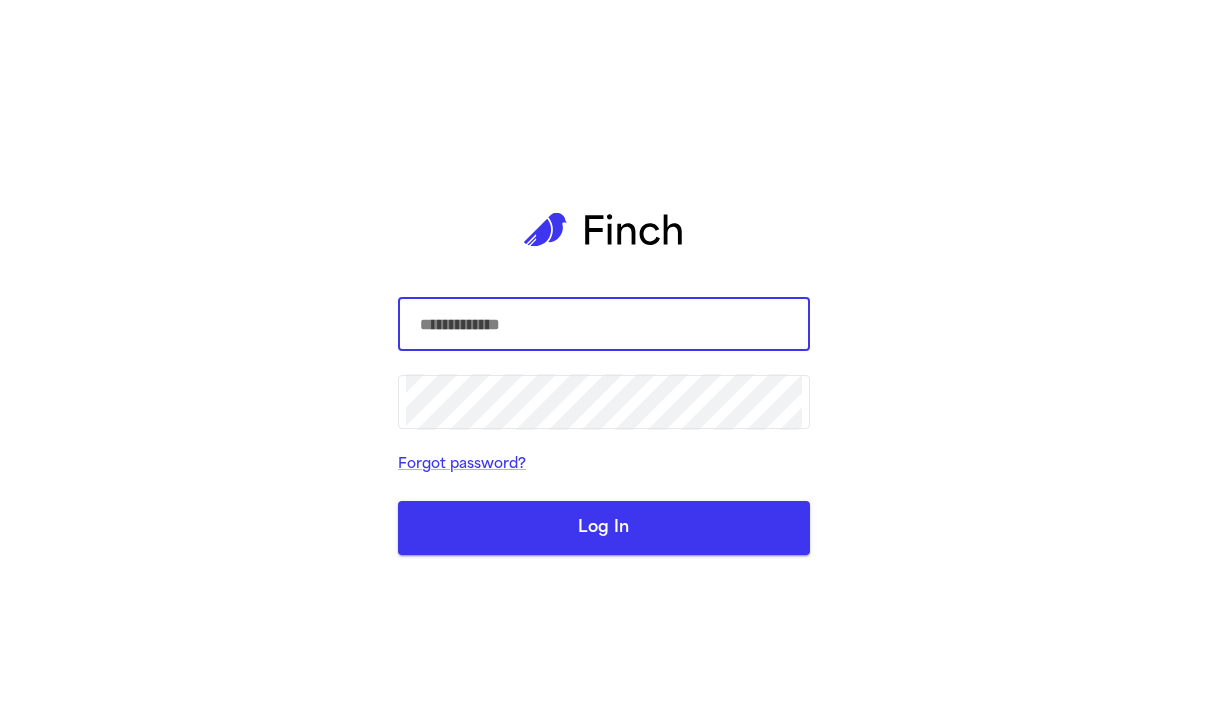 scroll, scrollTop: 0, scrollLeft: 0, axis: both 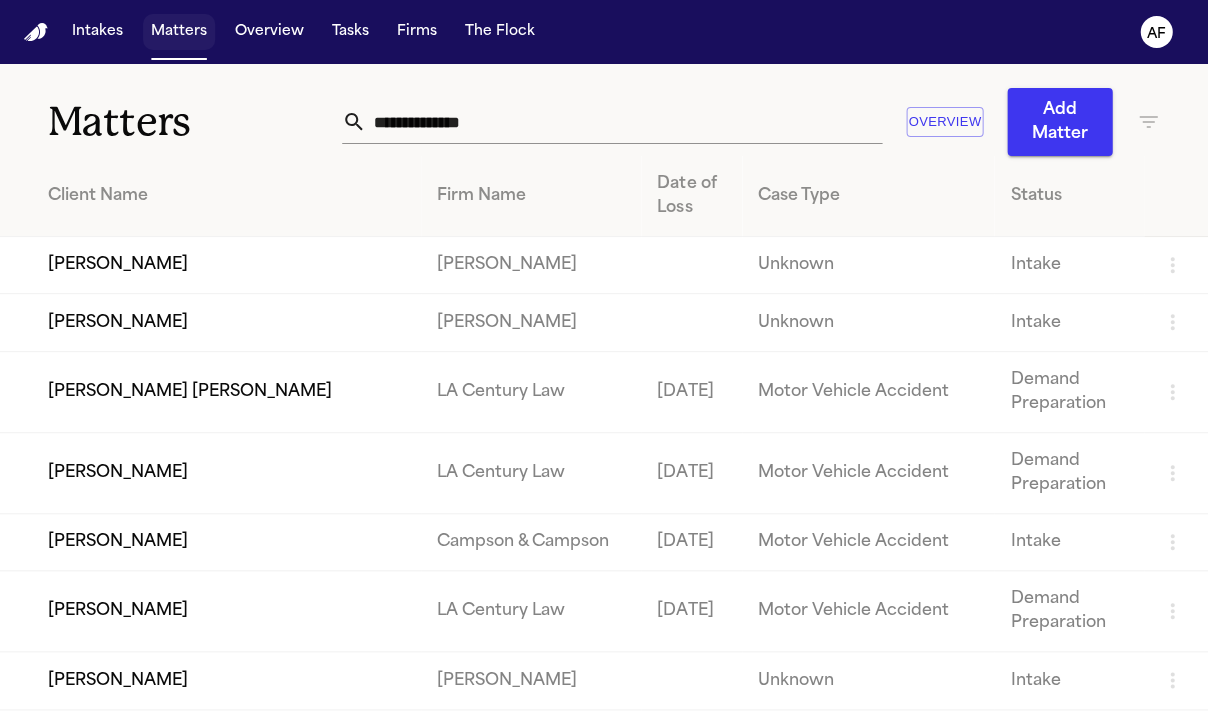 click on "Matters" at bounding box center [179, 32] 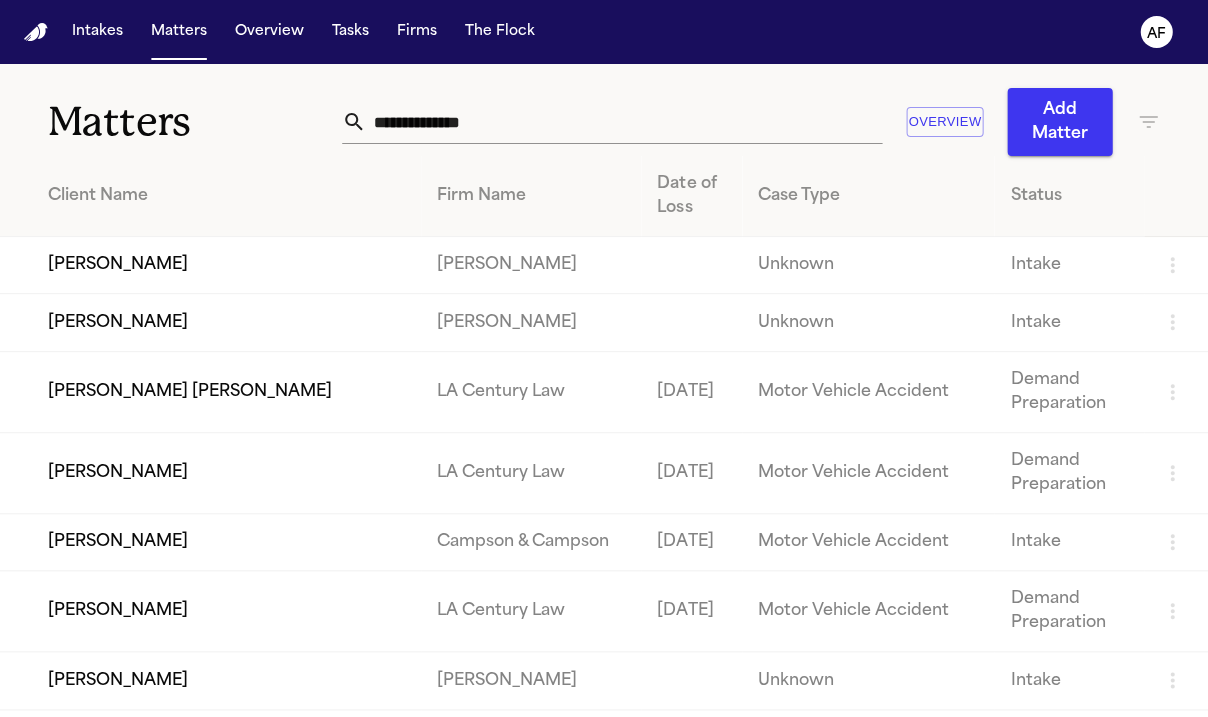 click at bounding box center (624, 122) 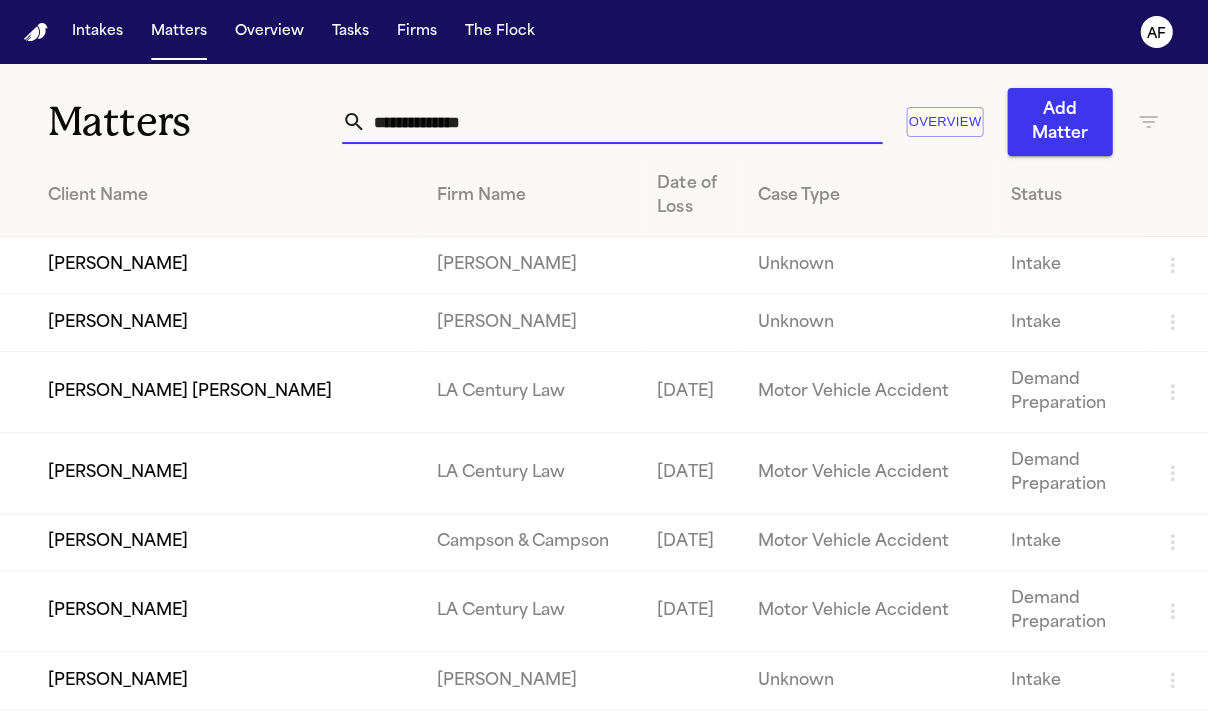 type on "*" 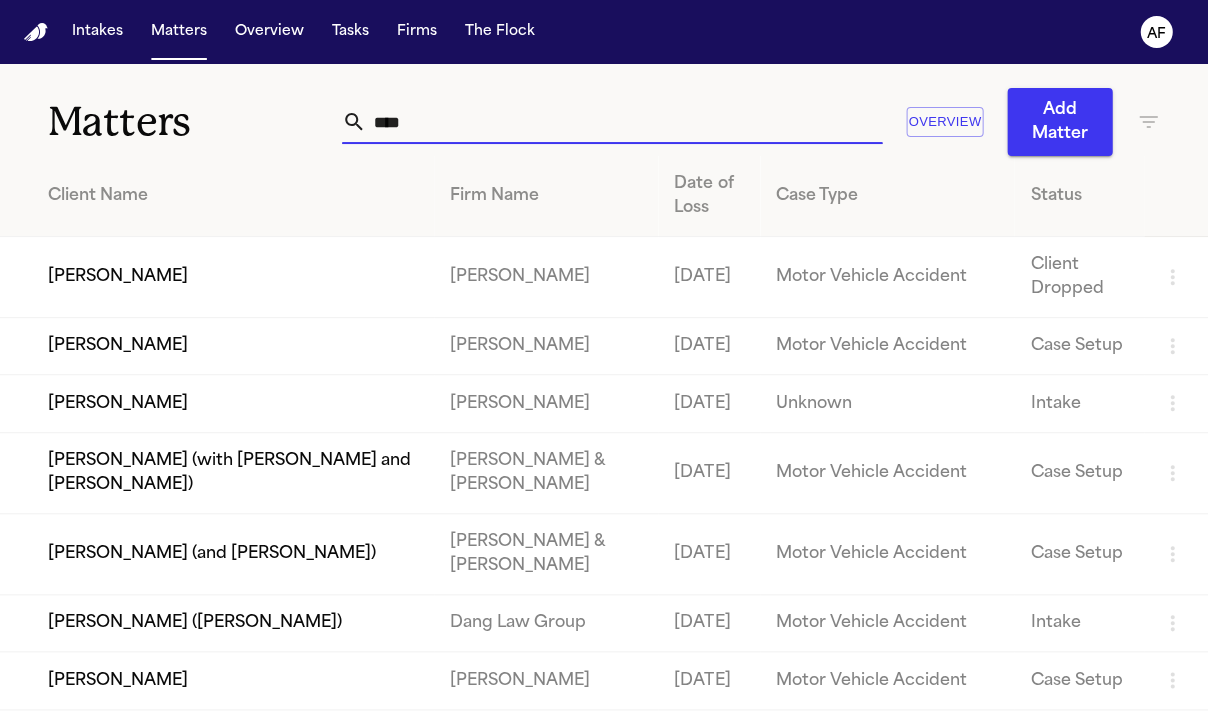 type on "*****" 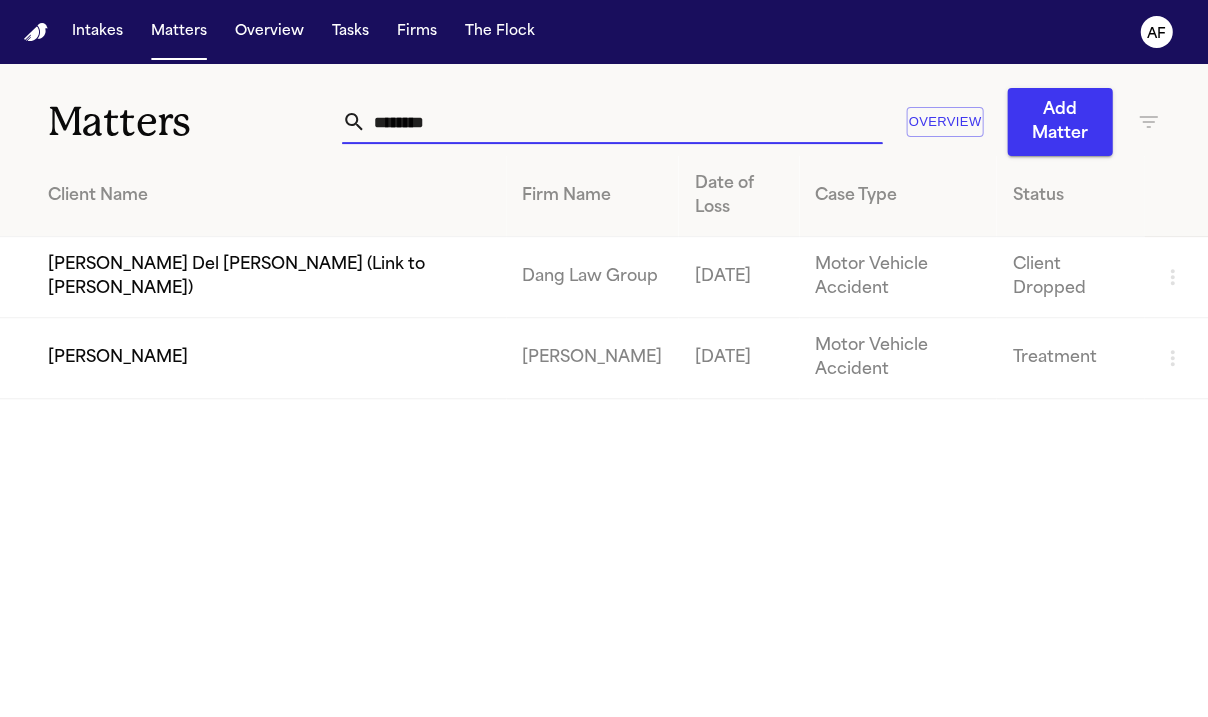 type on "********" 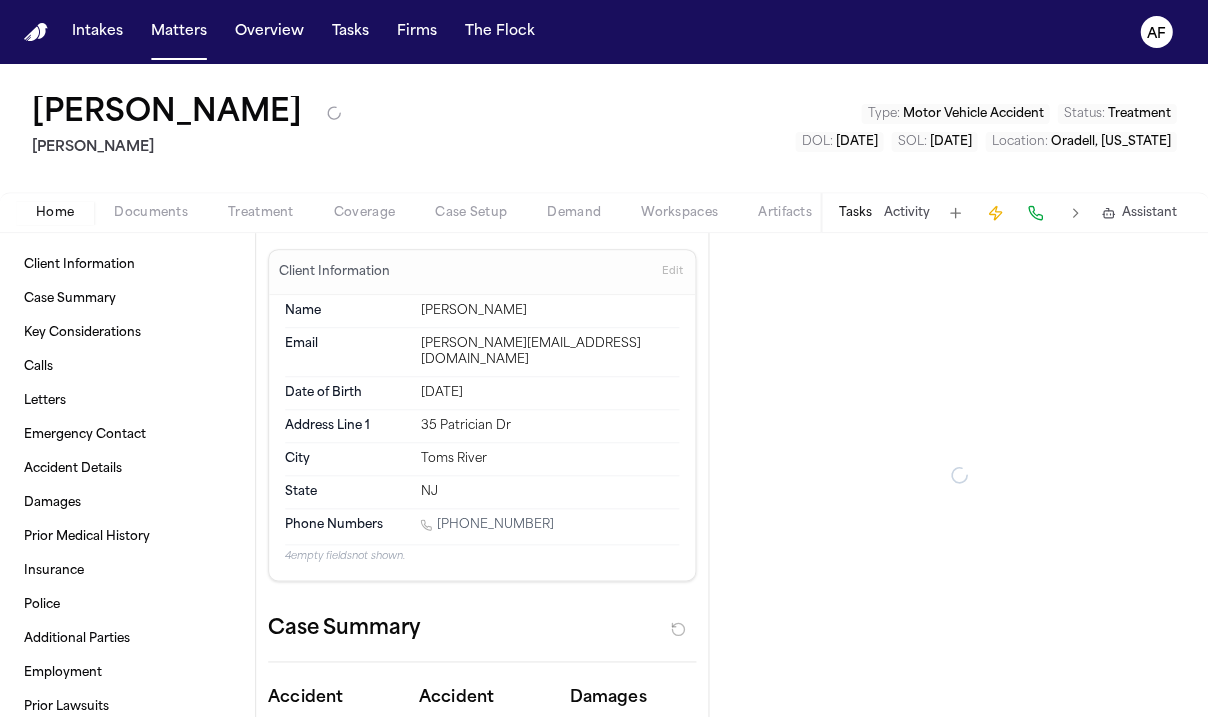 type on "*" 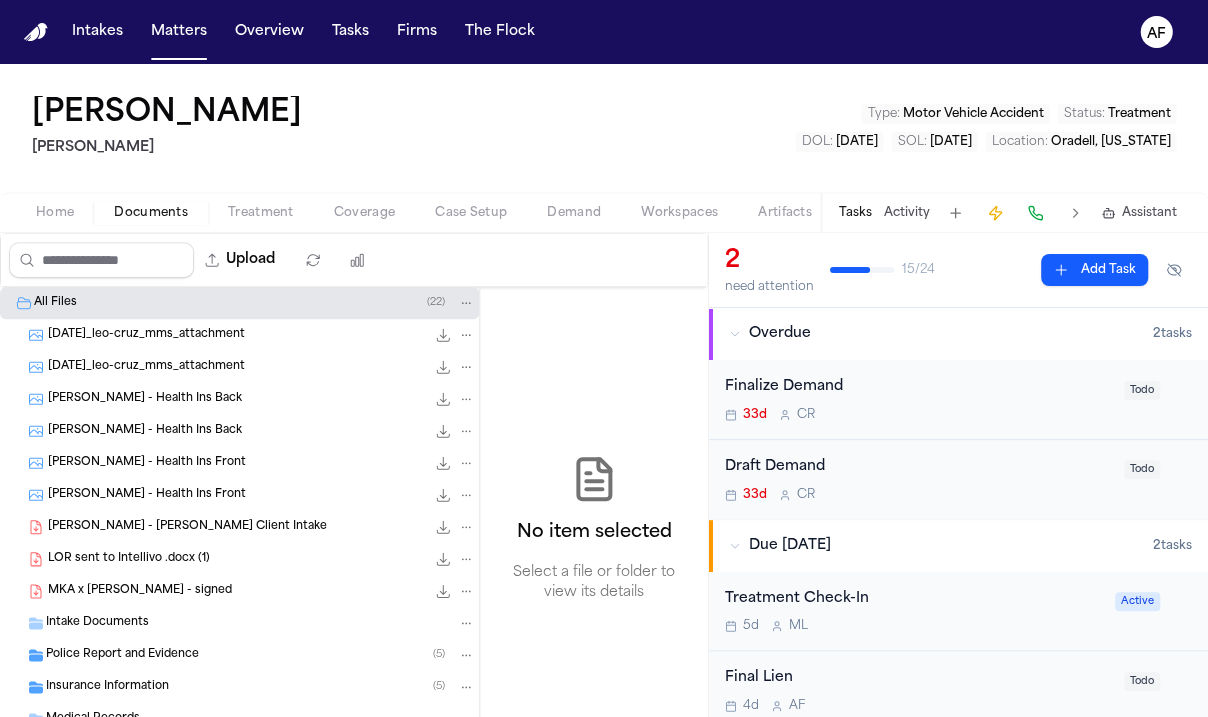 click on "[PERSON_NAME] - [PERSON_NAME] Client Intake" at bounding box center (187, 527) 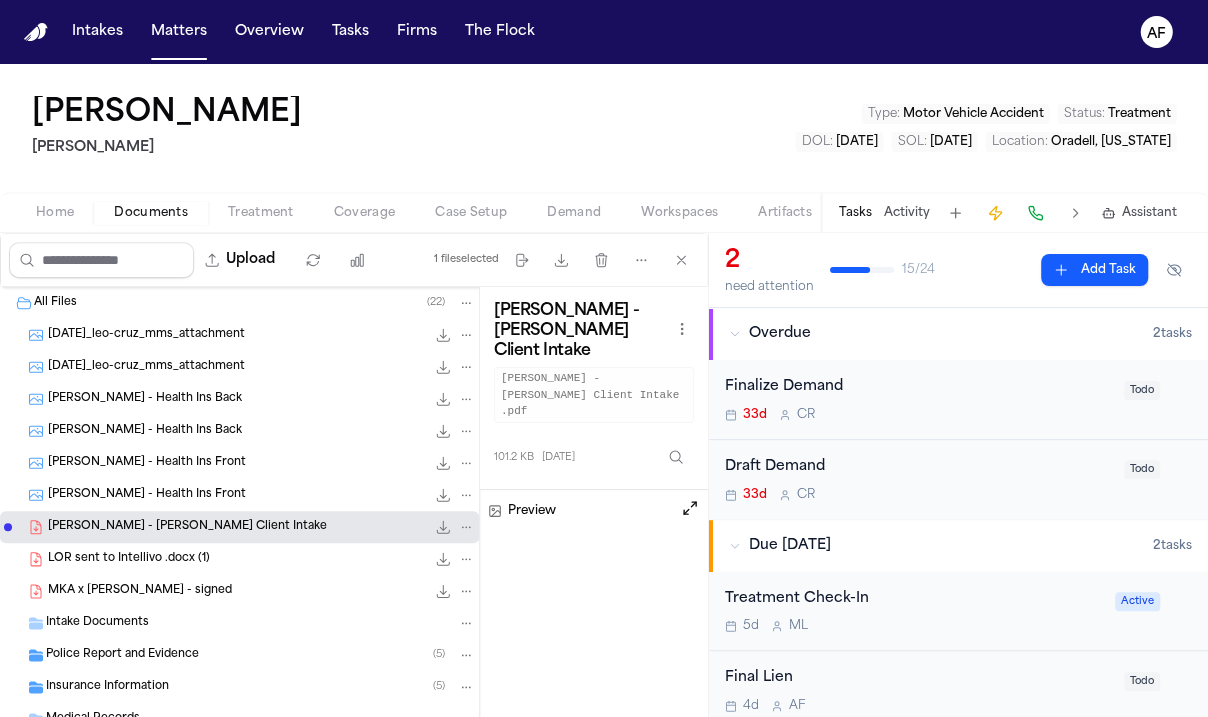 click on "Police Report and Evidence" at bounding box center (122, 655) 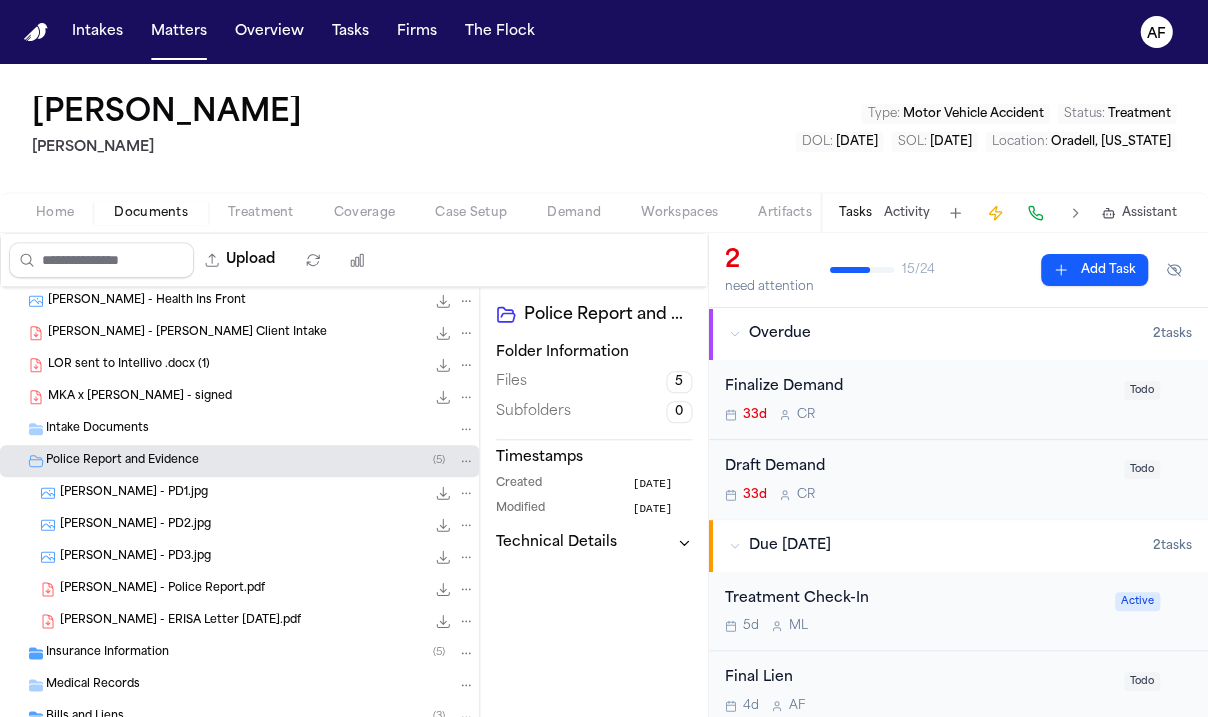 scroll, scrollTop: 314, scrollLeft: 0, axis: vertical 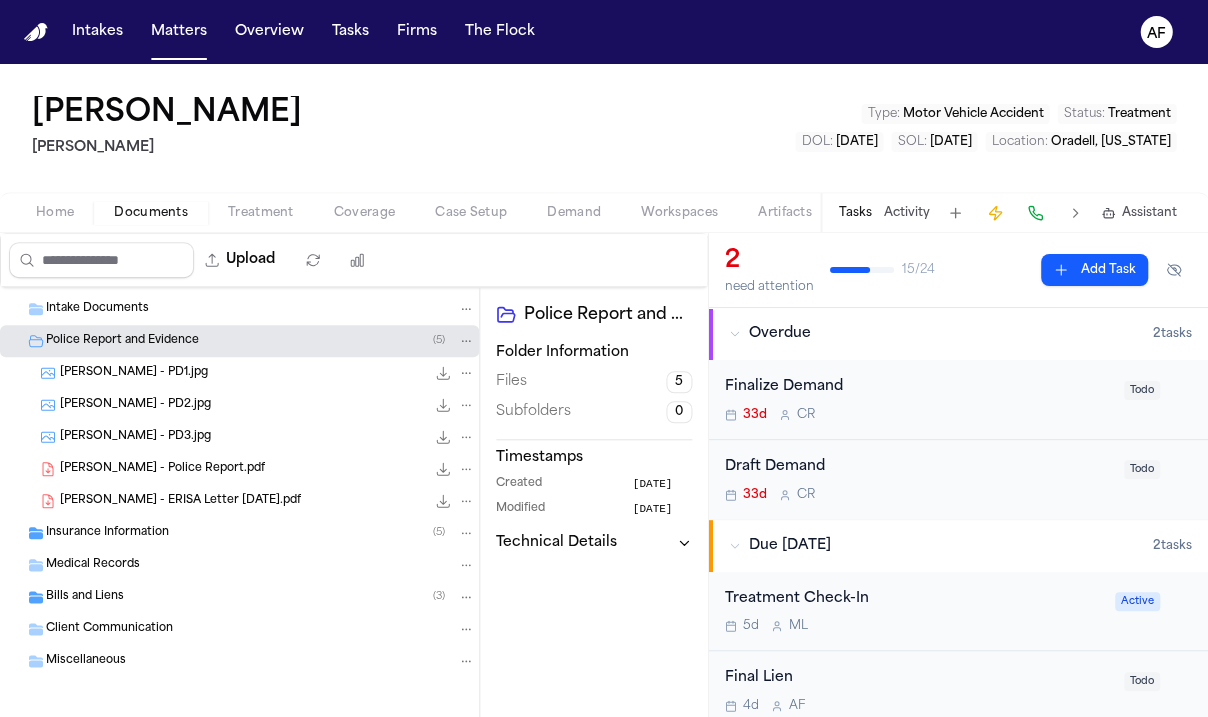 click on "Insurance Information ( 5 )" at bounding box center (239, 533) 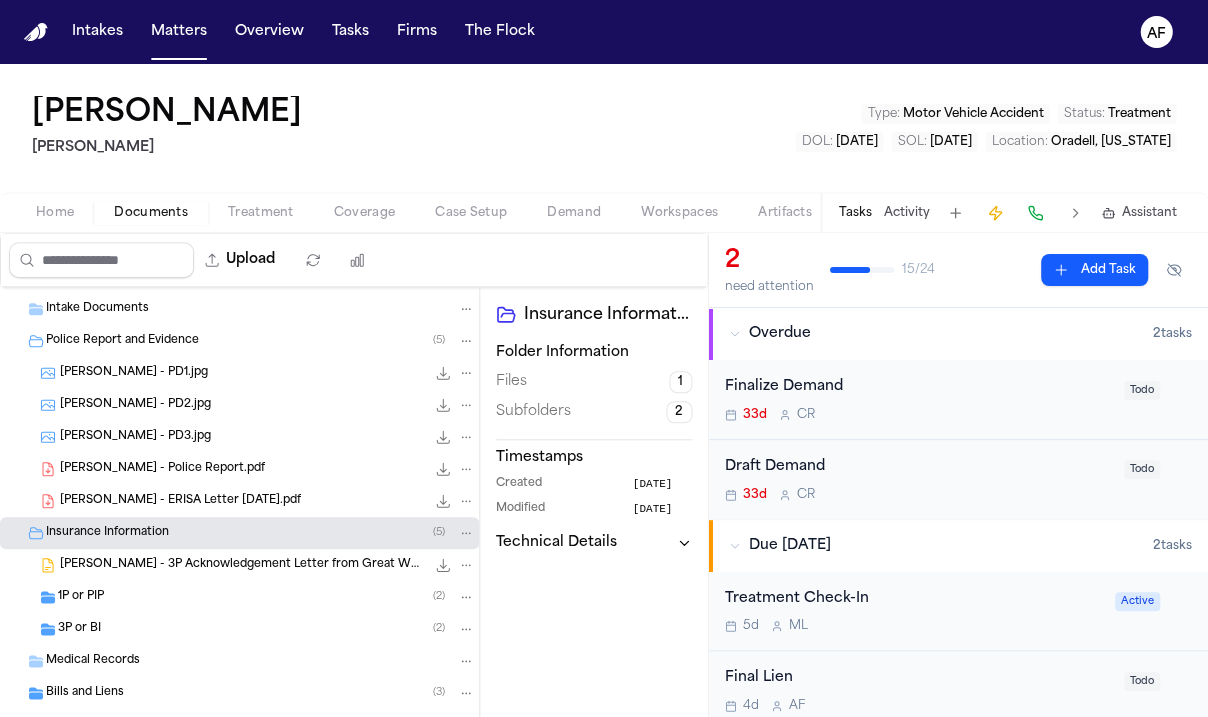 click on "L. D. Cruz - 3P Acknowledgement Letter from Great West Casualty - 5.8.25 143.5 KB  • DOC" at bounding box center [239, 565] 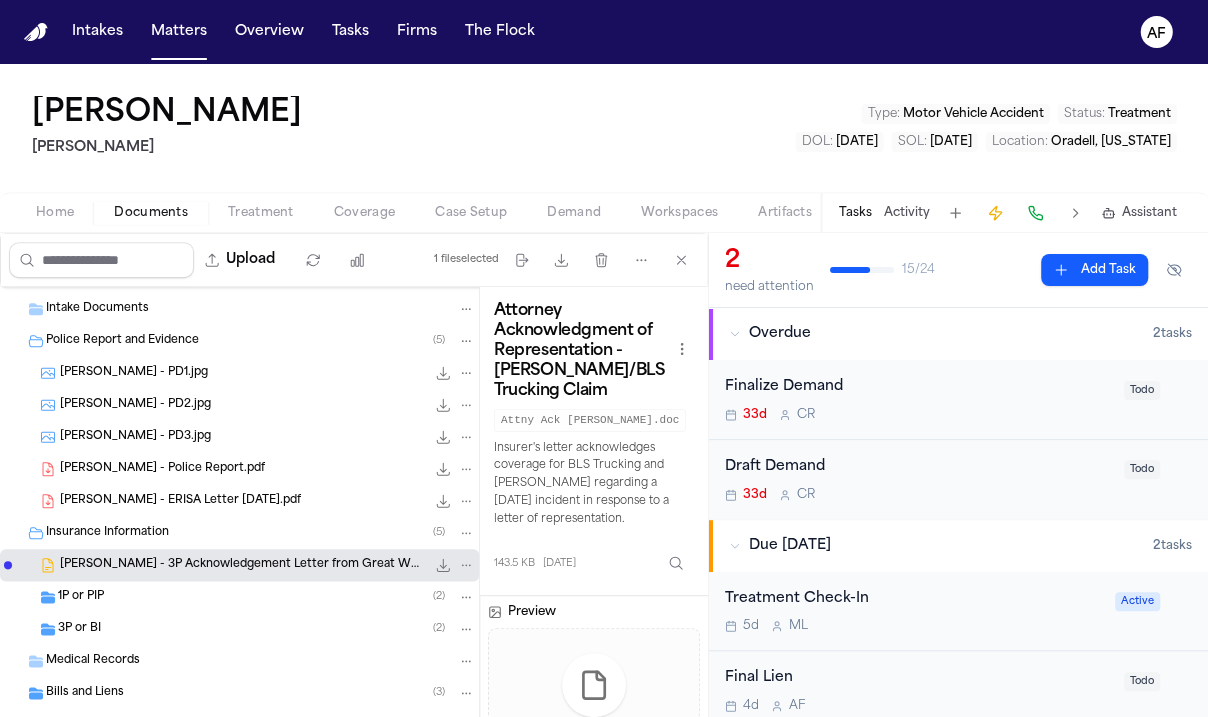 scroll, scrollTop: 319, scrollLeft: 0, axis: vertical 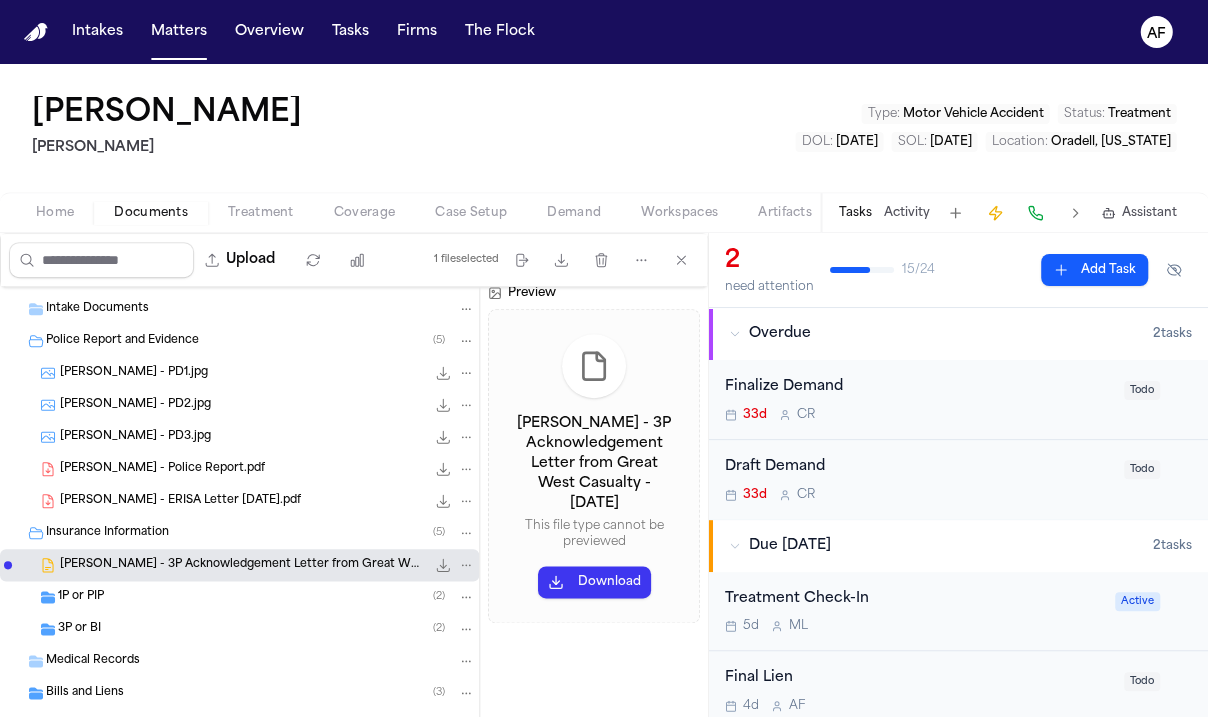 click on "1P or PIP ( 2 )" at bounding box center [266, 597] 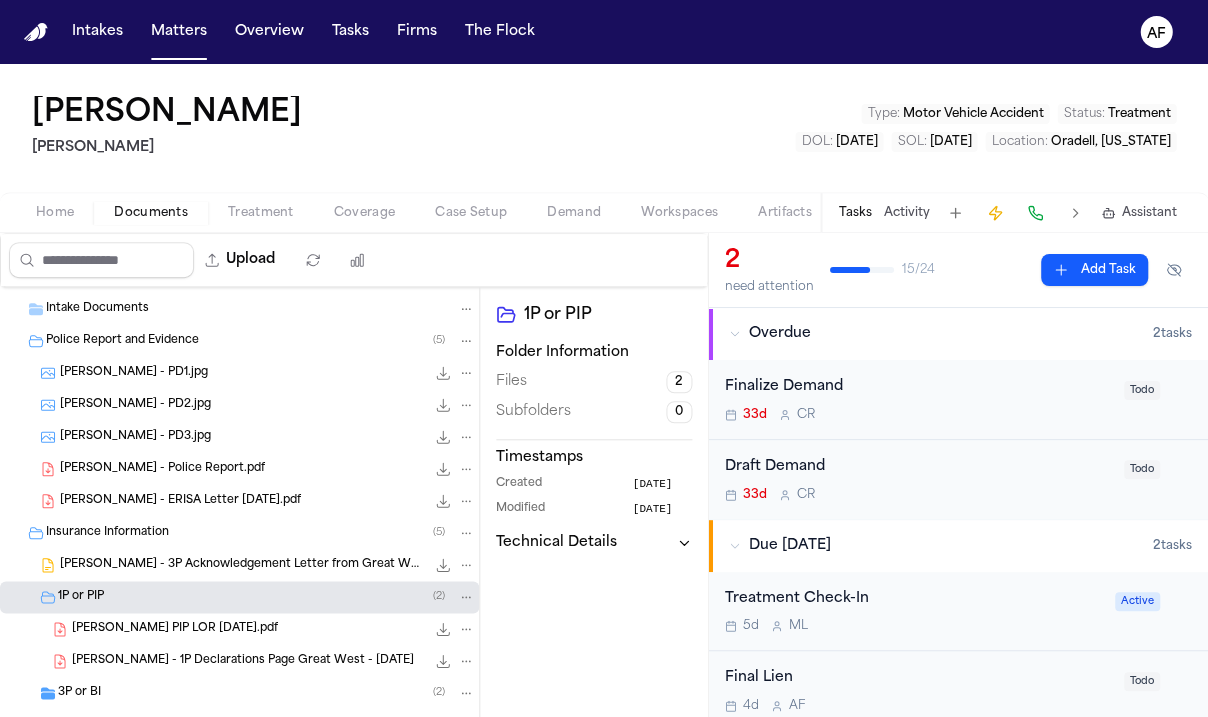 click on "L. D Cruz - 1P Declarations Page Great West - 7.1.24" at bounding box center (243, 661) 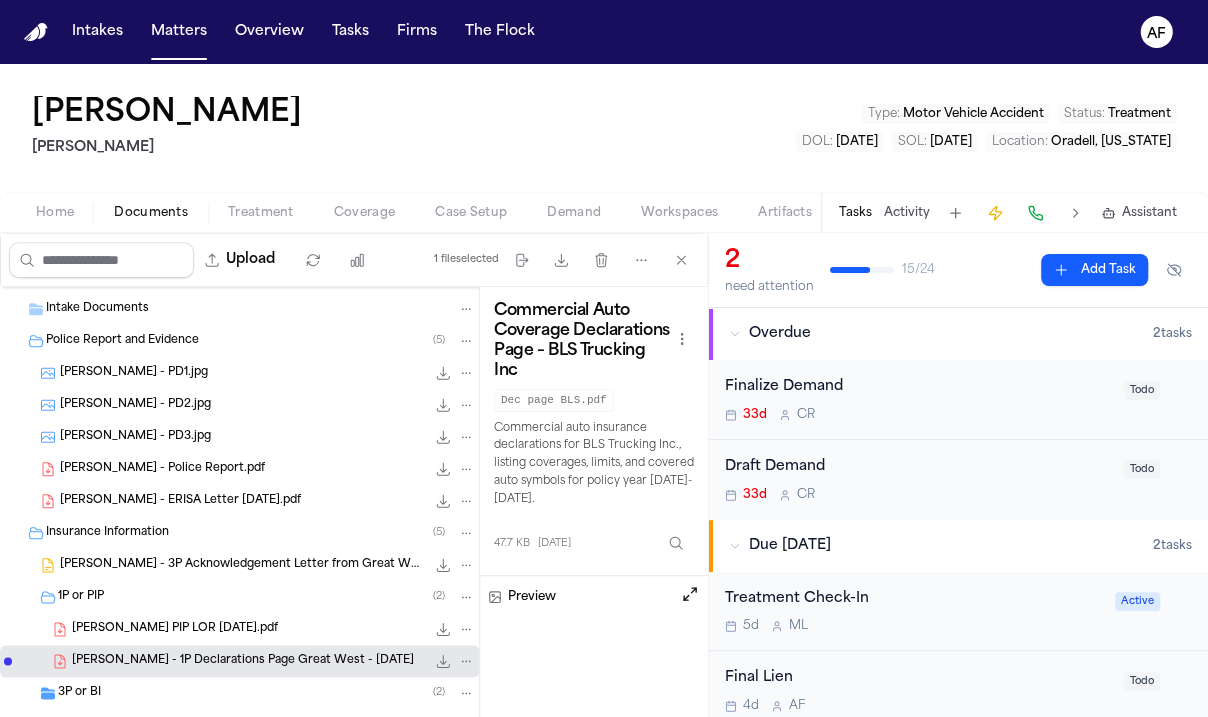 click on "L. D Cruz - 1P Declarations Page Great West - 7.1.24 47.7 KB  • PDF" at bounding box center [239, 661] 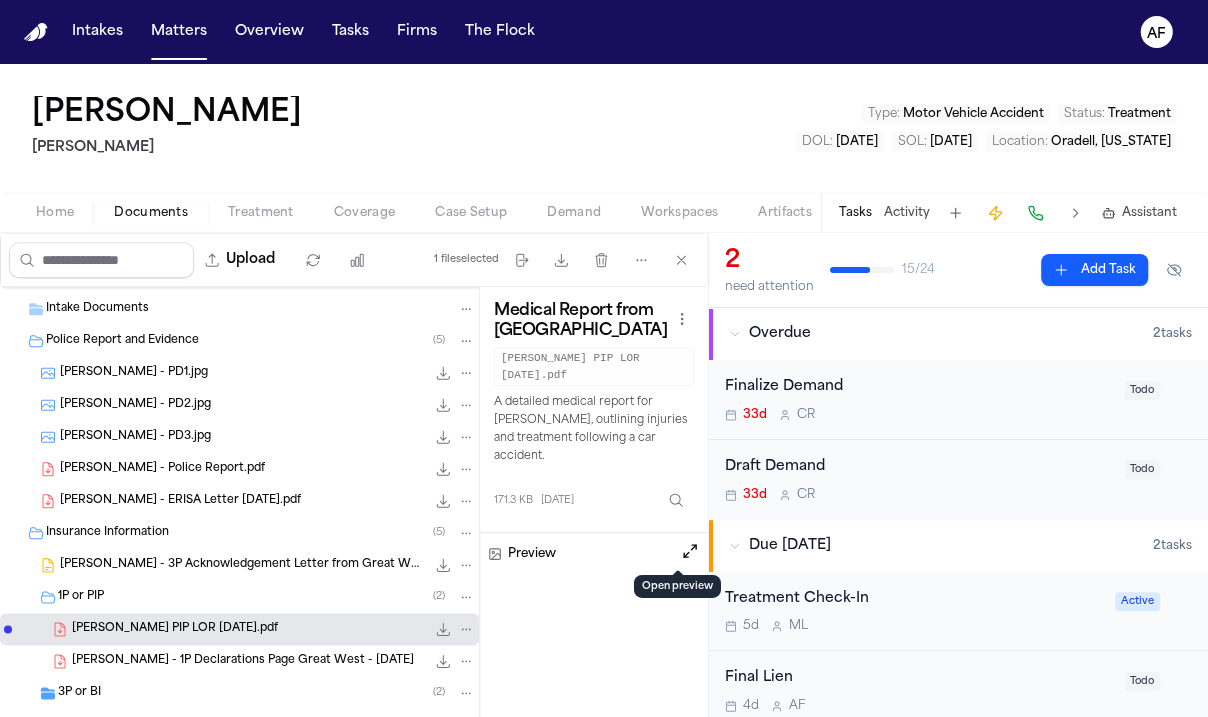 click at bounding box center (690, 554) 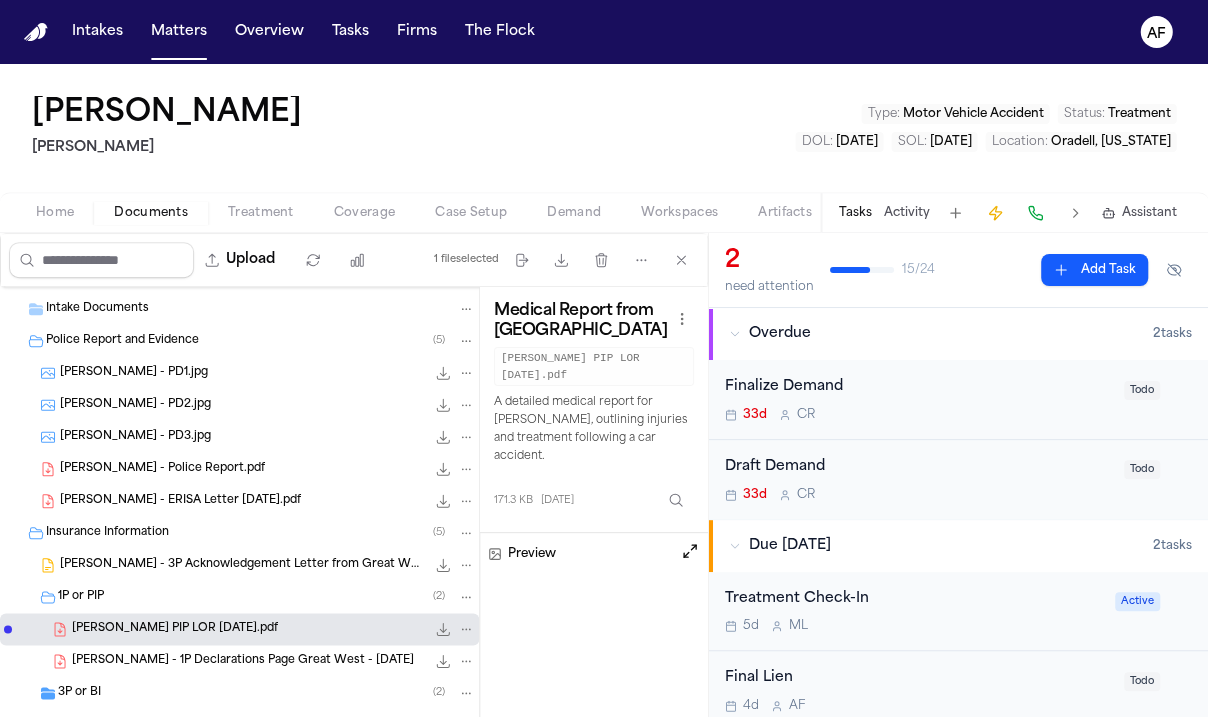 click at bounding box center (690, 551) 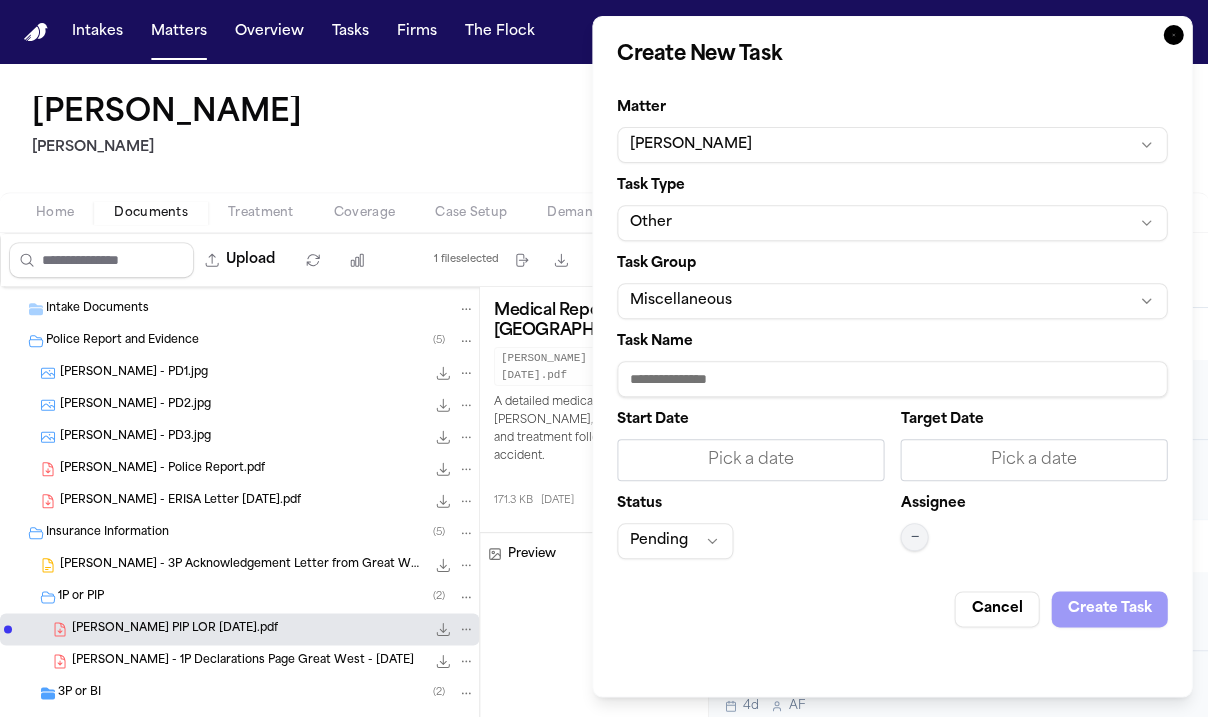 click on "Miscellaneous" at bounding box center [892, 301] 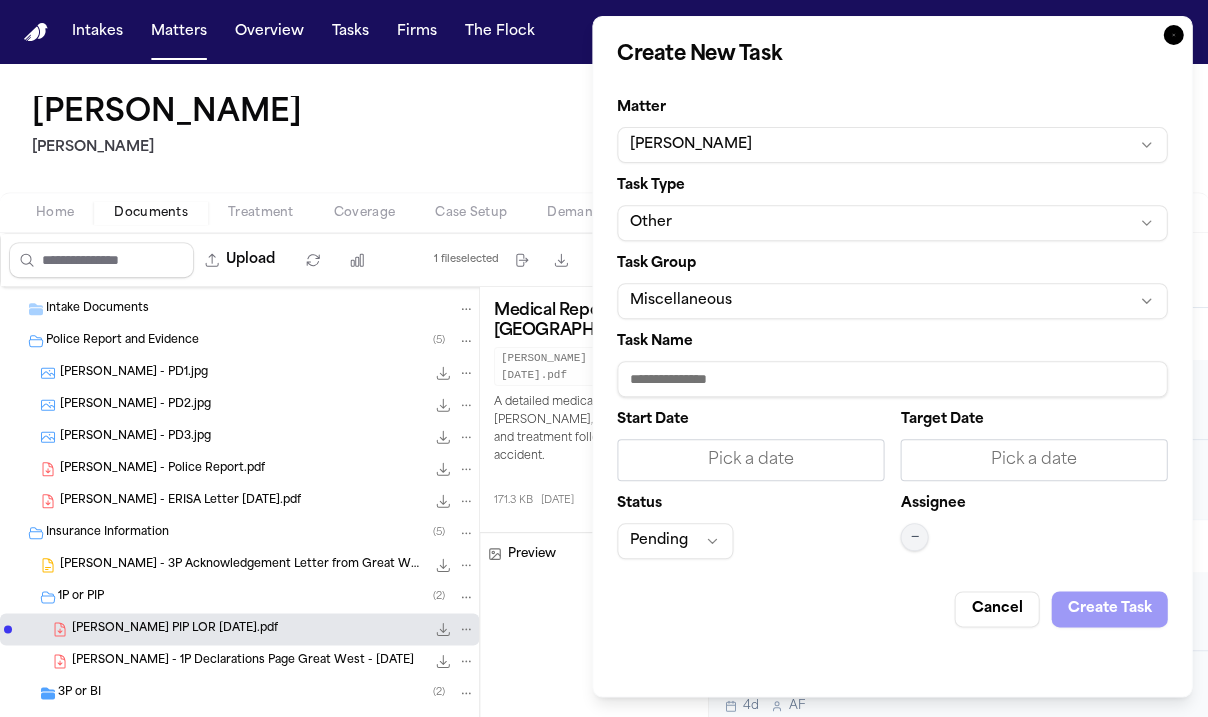 click on "Intakes Matters Overview Tasks Firms The Flock AF Leo D Cruz Mohamed K Ahmed Type :   Motor Vehicle Accident Status :   Treatment DOL :   2025-03-27 SOL :   2025-03-27 Location :   Oradell, New Jersey Home Documents Treatment Coverage Case Setup Demand Workspaces Artifacts Tasks Activity Assistant Upload 1   file  selected Move files Download files Delete files More actions Clear selection L. Cruz - Health Ins Back 72.8 KB  • JPG L. Cruz - Health Ins Front 73.3 KB  • JPG L. Cruz - Health Ins Front 28.2 KB  • JPG Leo Cruz - Finch Client Intake  101.2 KB  • PDF LOR sent to Intellivo .docx (1) 163.8 KB  • PDF MKA x Leo D. Cruz - signed 197.2 KB  • PDF Intake Documents Police Report and Evidence ( 5 ) L. Cruz - PD1.jpg 224.4 KB  • JPG L. Cruz - PD2.jpg 329.0 KB  • JPG L. Cruz - PD3.jpg 308.9 KB  • JPG L. Cruz - Police Report.pdf 1.7 MB  • PDF Leo Cruz - ERISA Letter 4-17-25.pdf 2.1 MB  • PDF Insurance Information ( 5 ) 143.5 KB  • DOC 1P or PIP ( 2 ) L. Cruz PIP LOR 4-24-25.pdf" at bounding box center (604, 358) 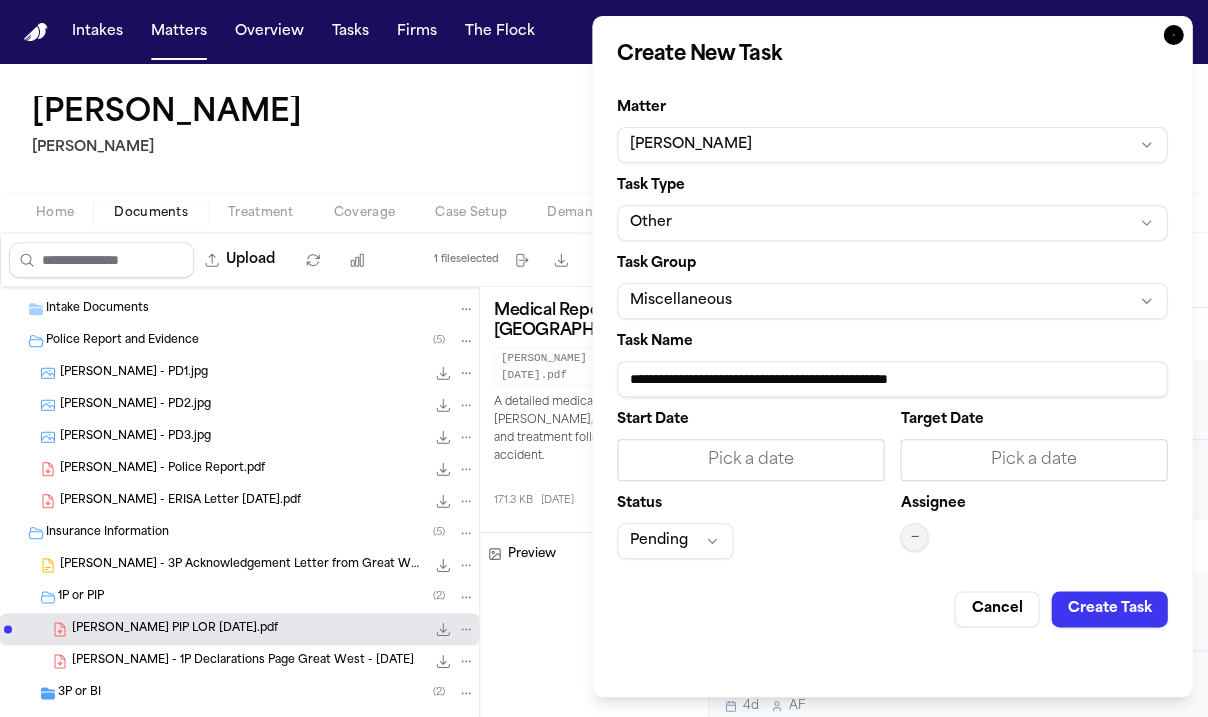 click on "Pick a date" at bounding box center [750, 460] 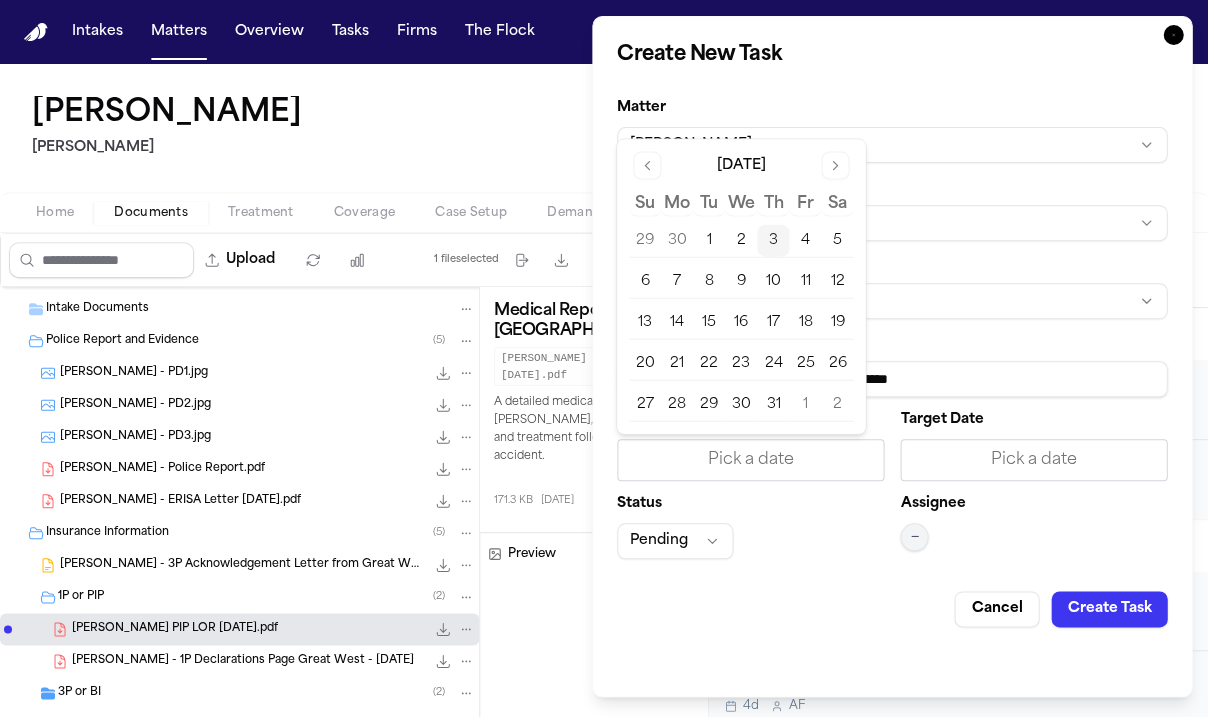 click on "3" at bounding box center [773, 241] 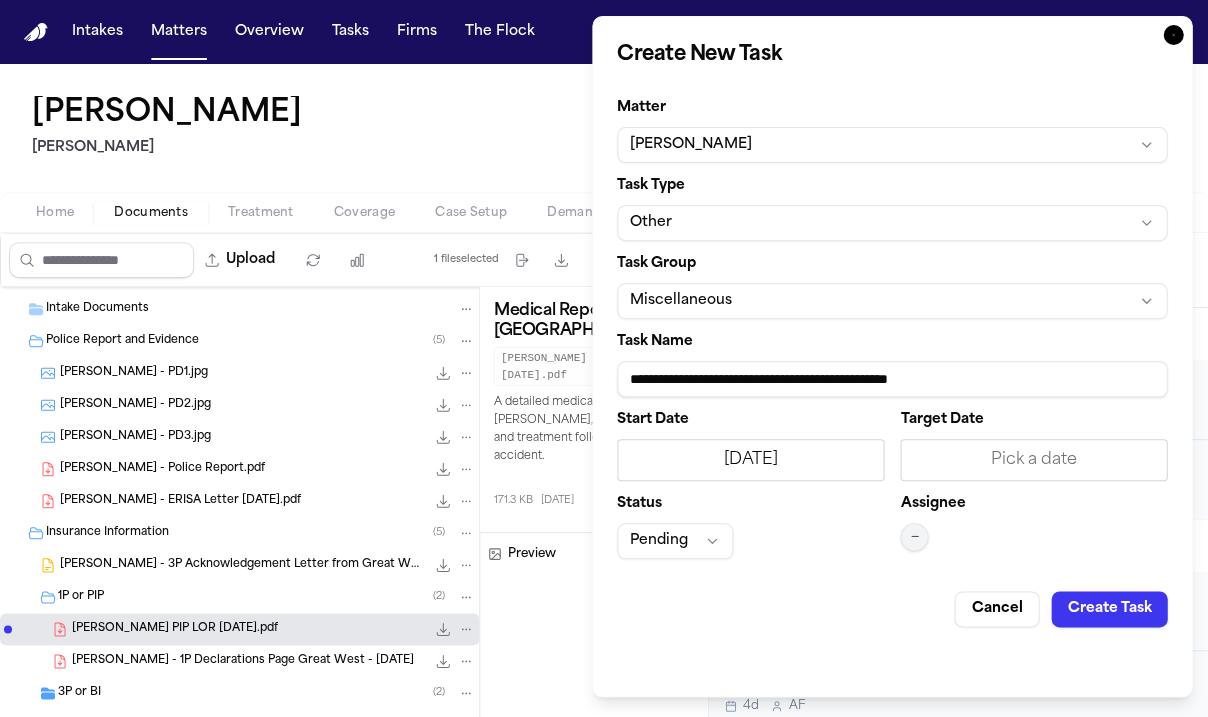 click on "Pick a date" at bounding box center [1033, 460] 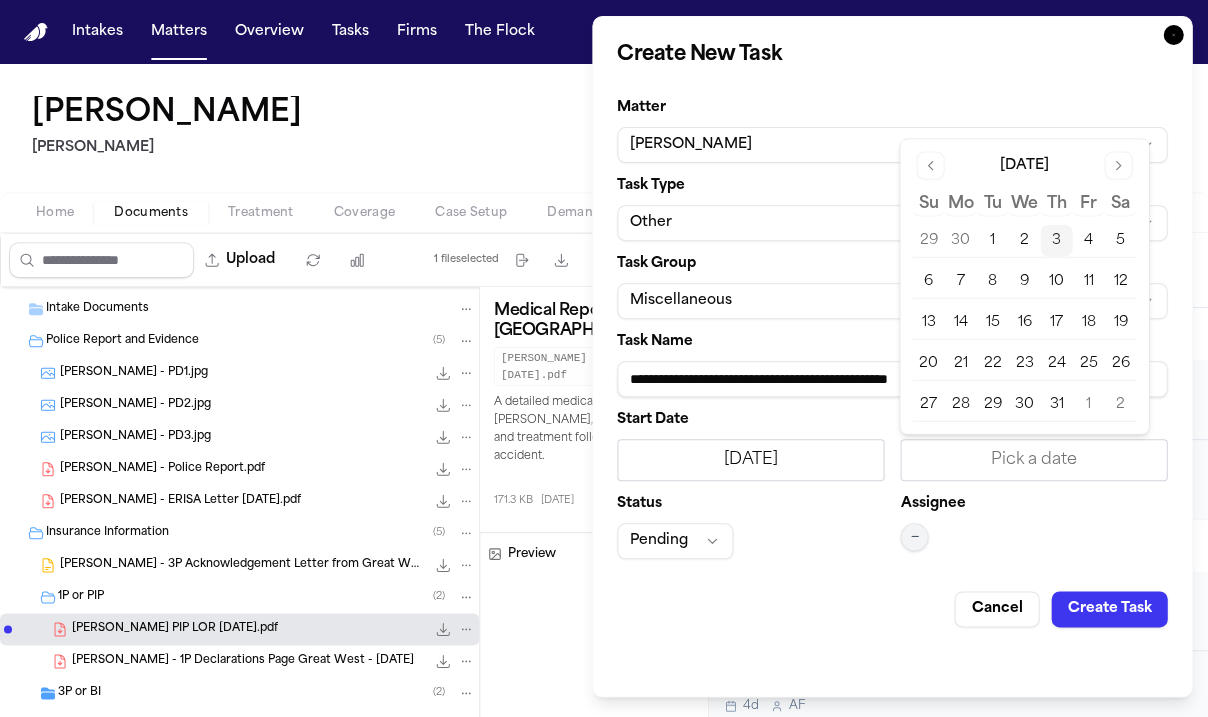 click on "7" at bounding box center (960, 282) 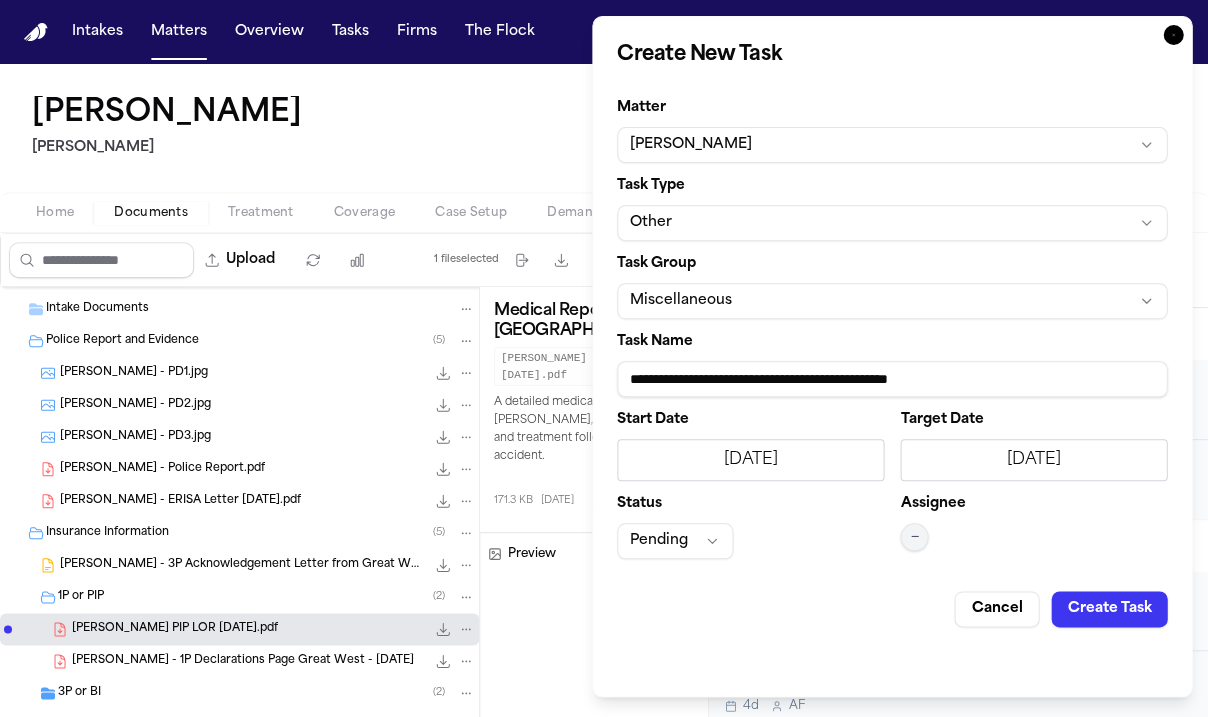 click on "Pending" at bounding box center (675, 541) 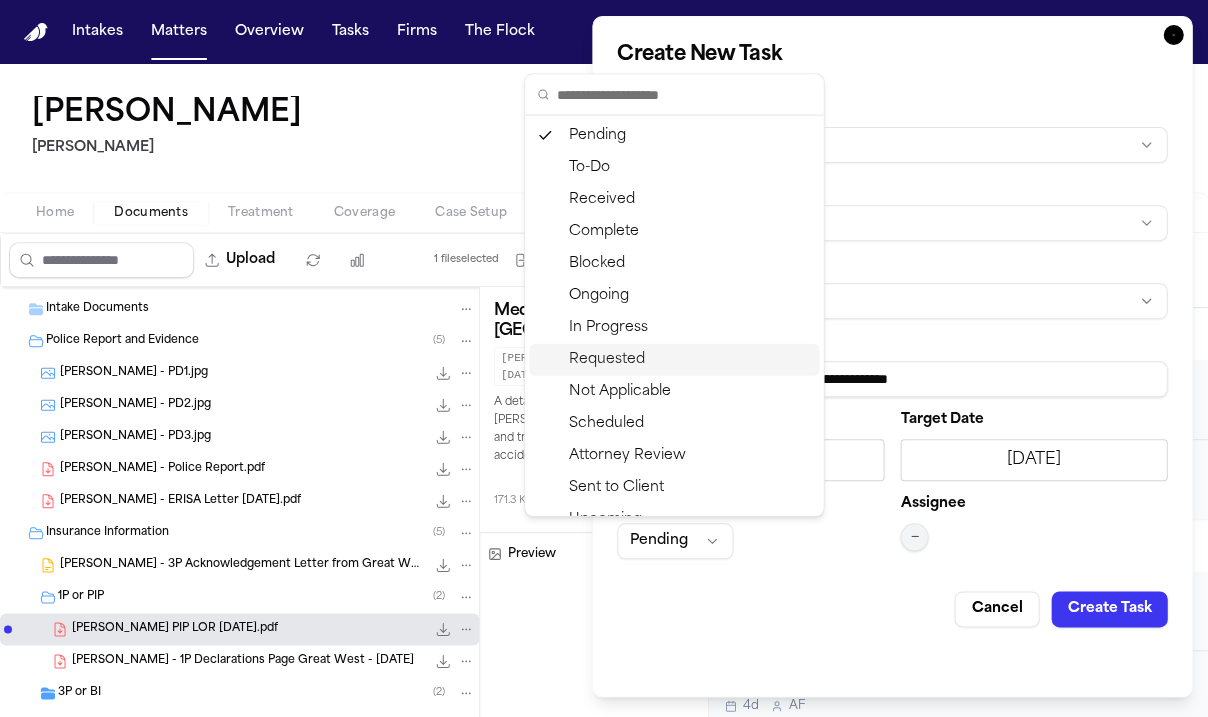 click on "Requested" at bounding box center (674, 360) 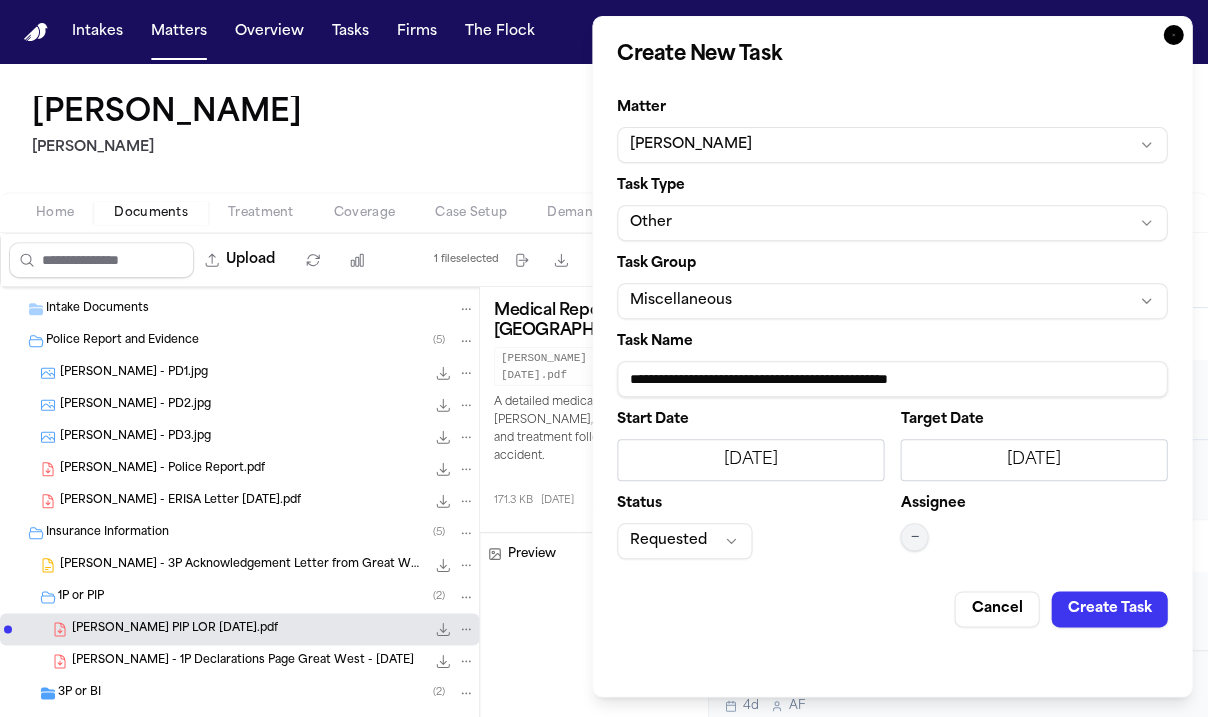 click on "Create Task" at bounding box center (1109, 609) 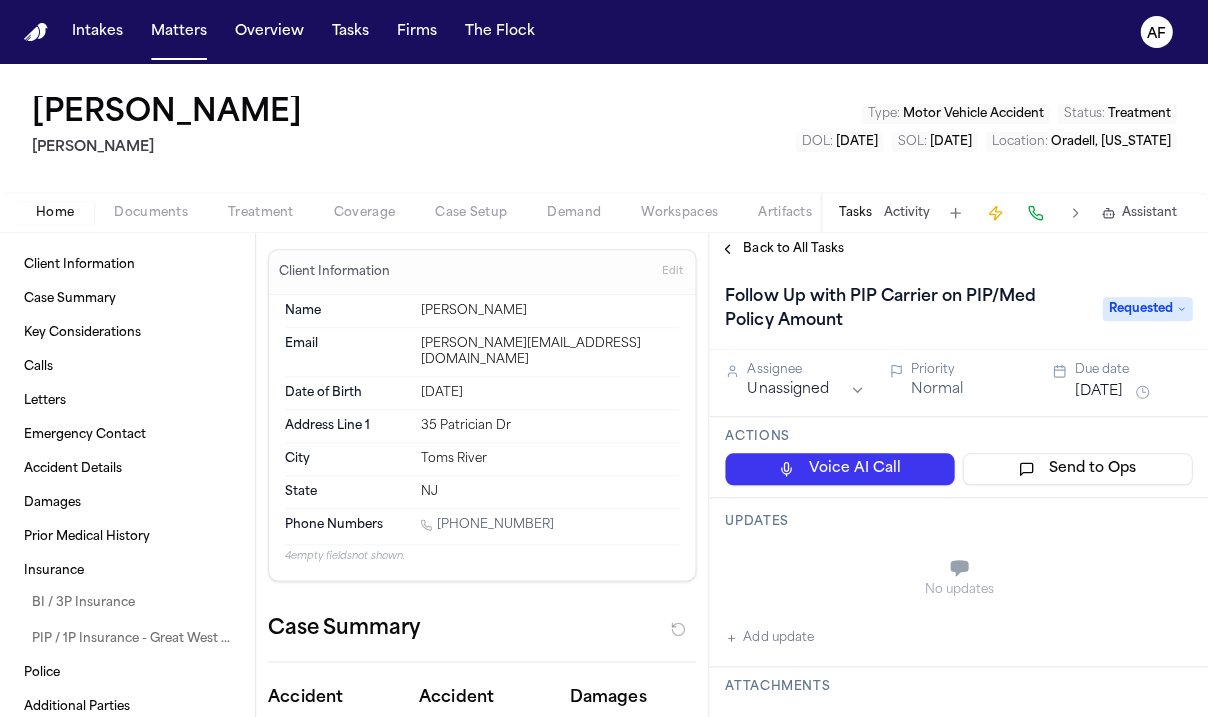 click on "**********" at bounding box center [604, 358] 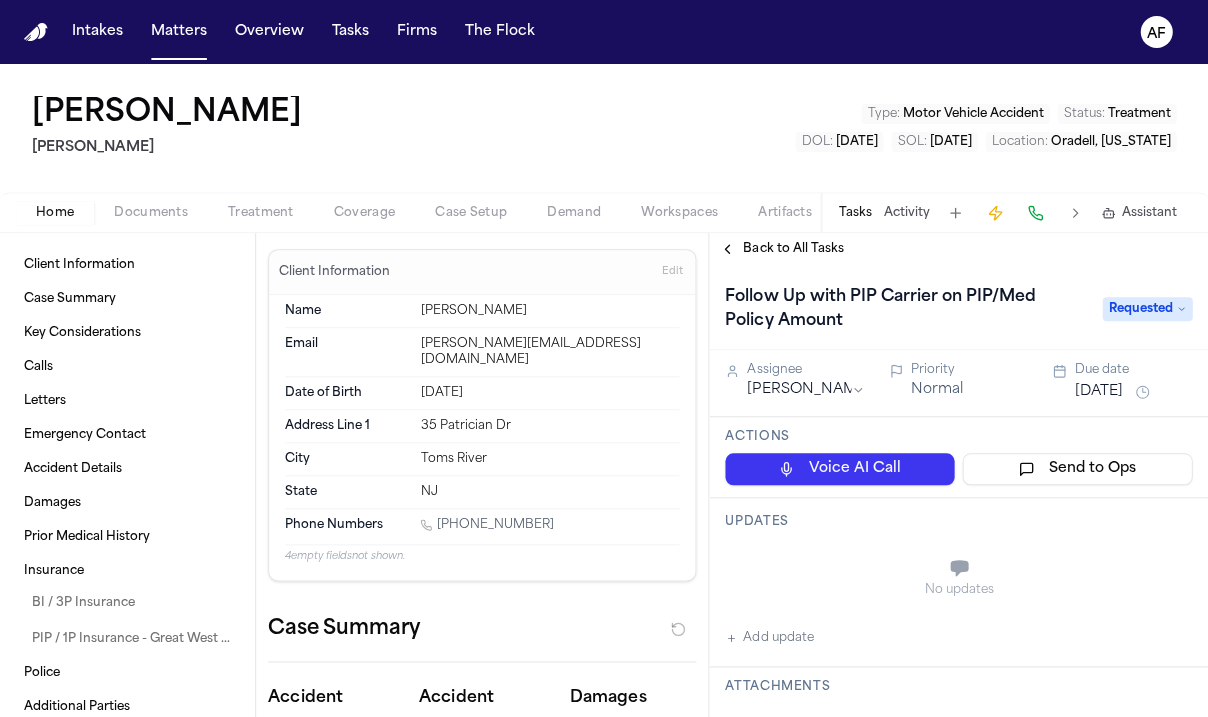 click on "No updates" at bounding box center [958, 578] 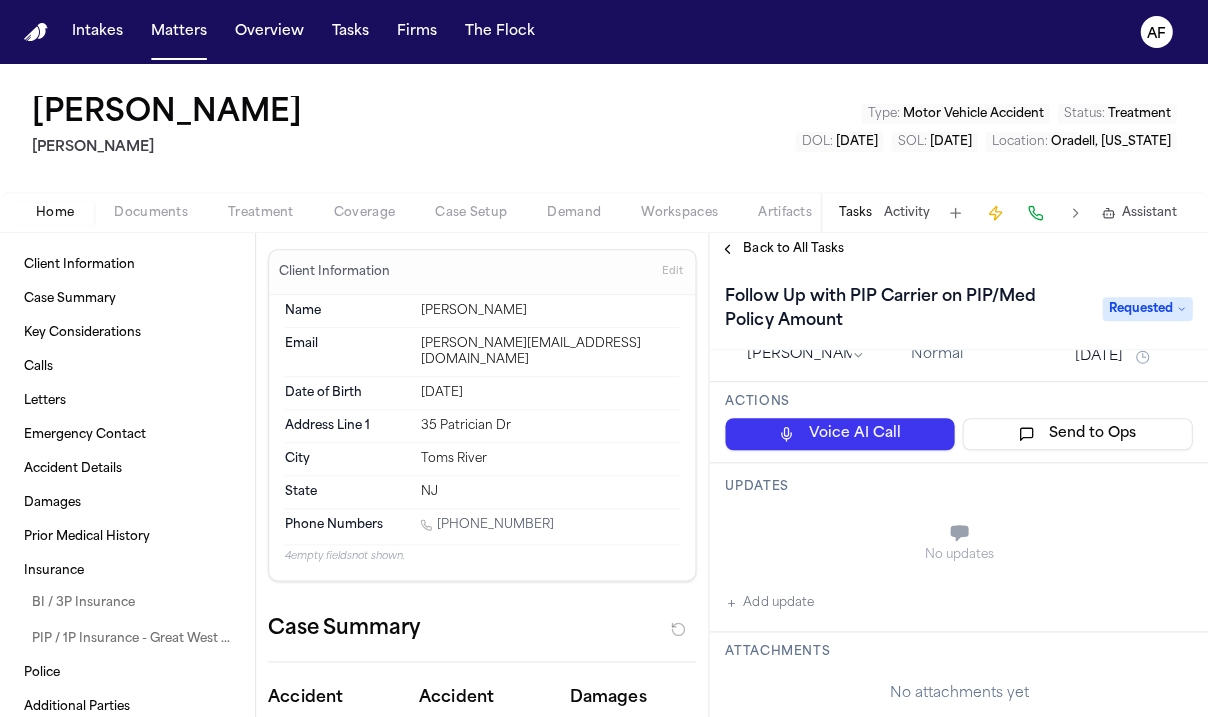 scroll, scrollTop: 65, scrollLeft: 0, axis: vertical 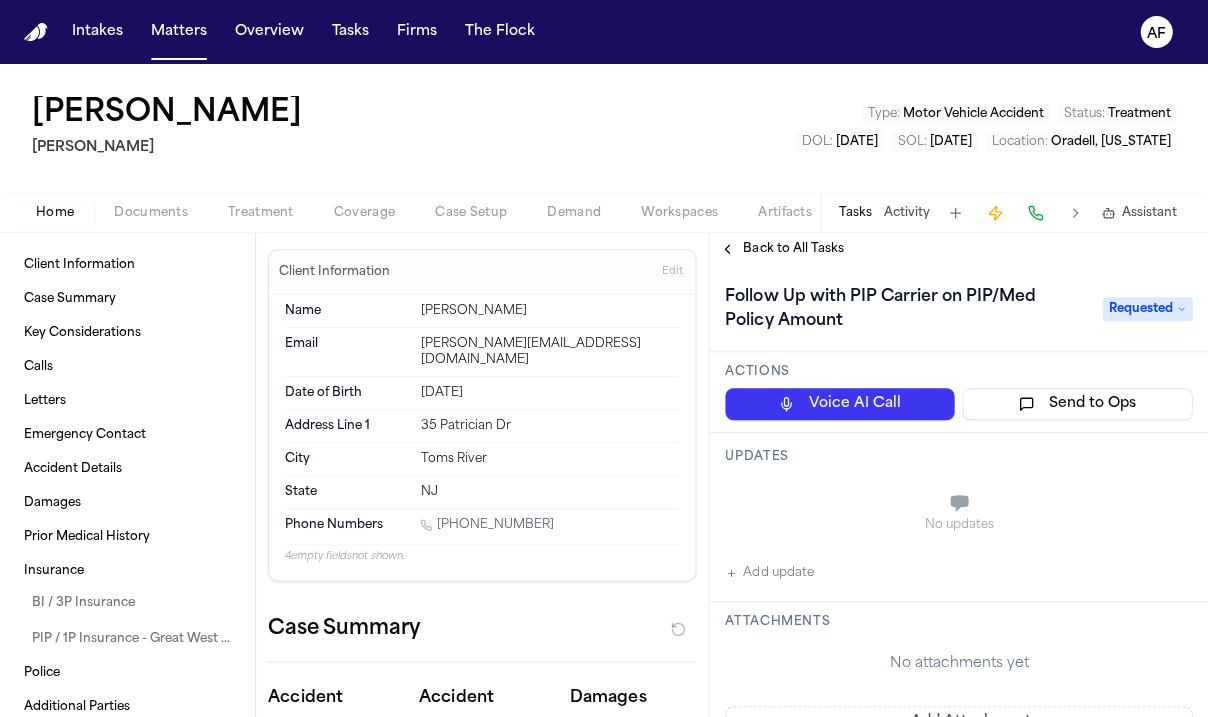 click on "Add update" at bounding box center (769, 573) 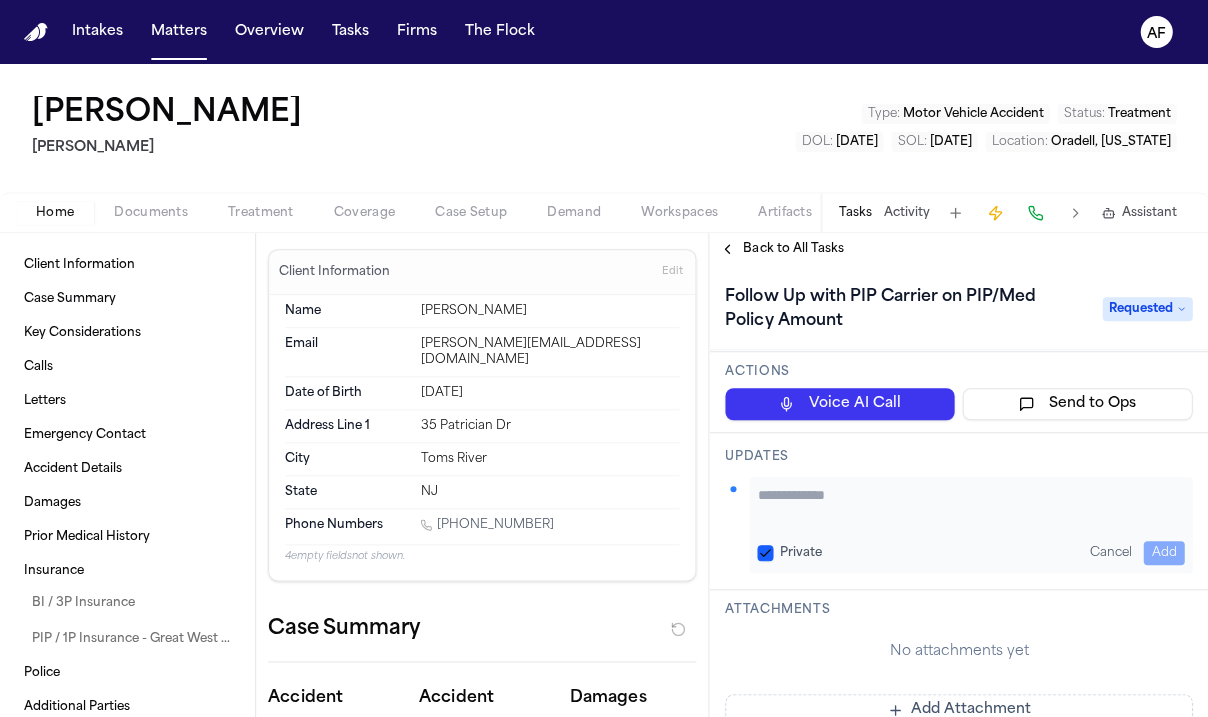 click on "Private" at bounding box center (765, 553) 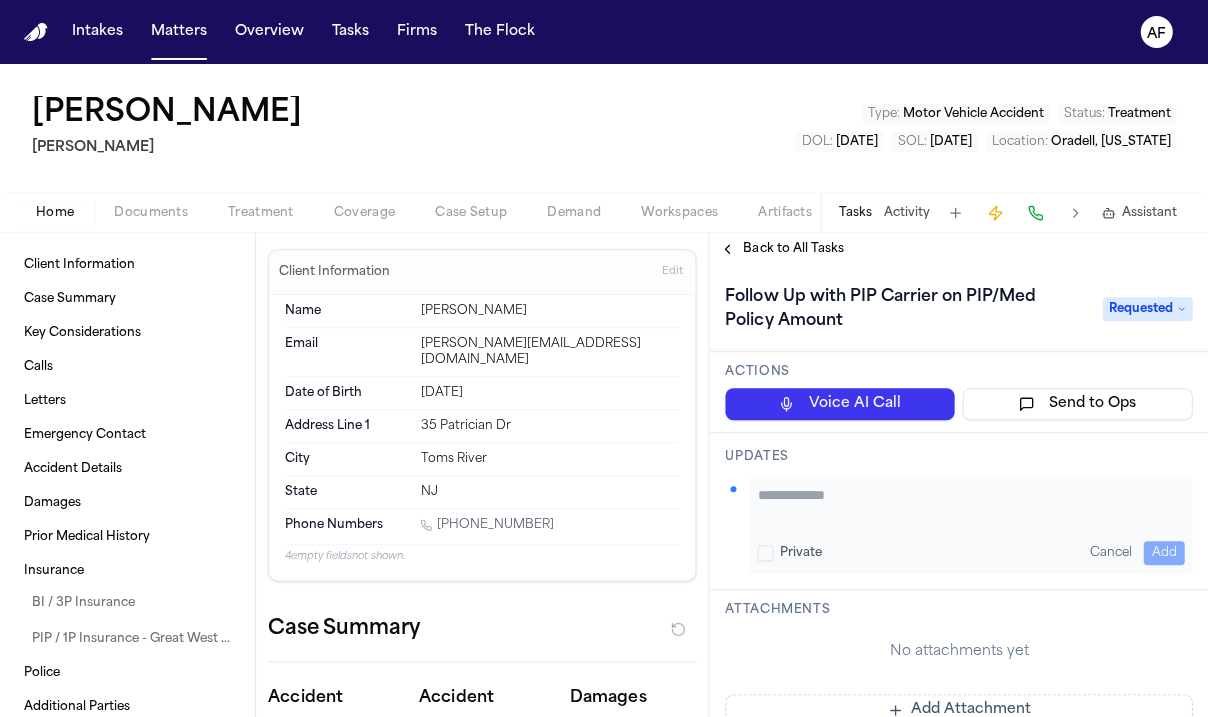 click at bounding box center (970, 505) 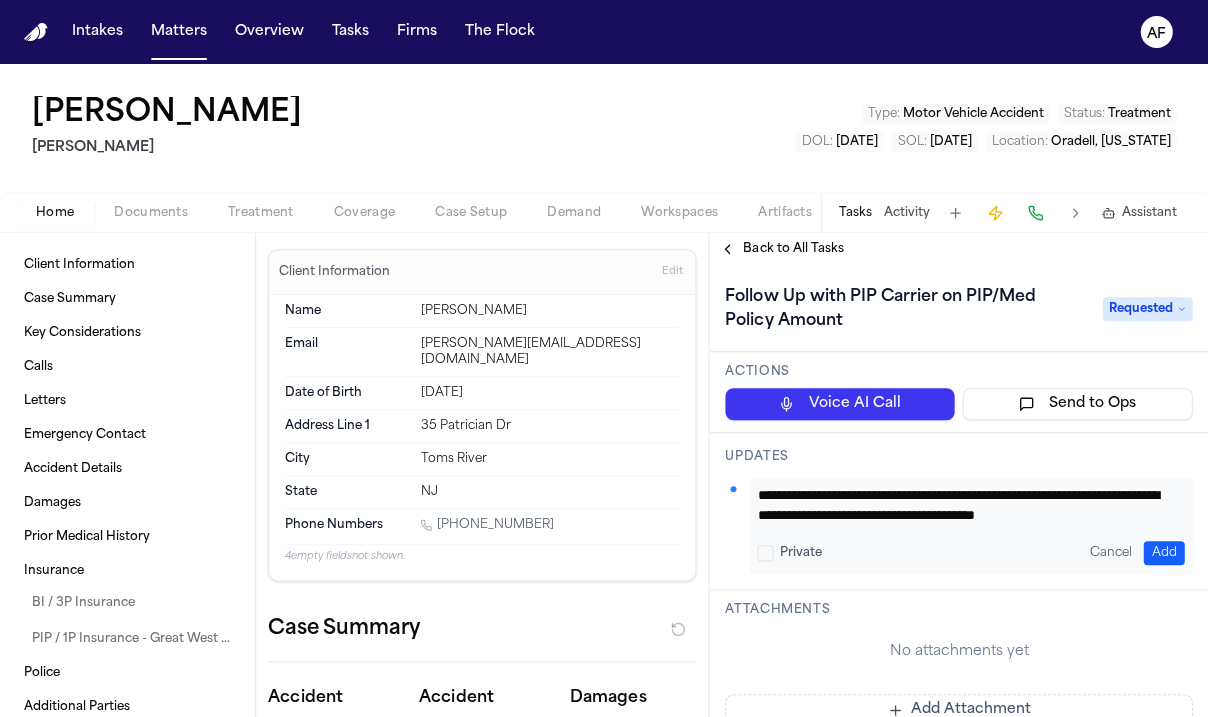 scroll, scrollTop: 20, scrollLeft: 0, axis: vertical 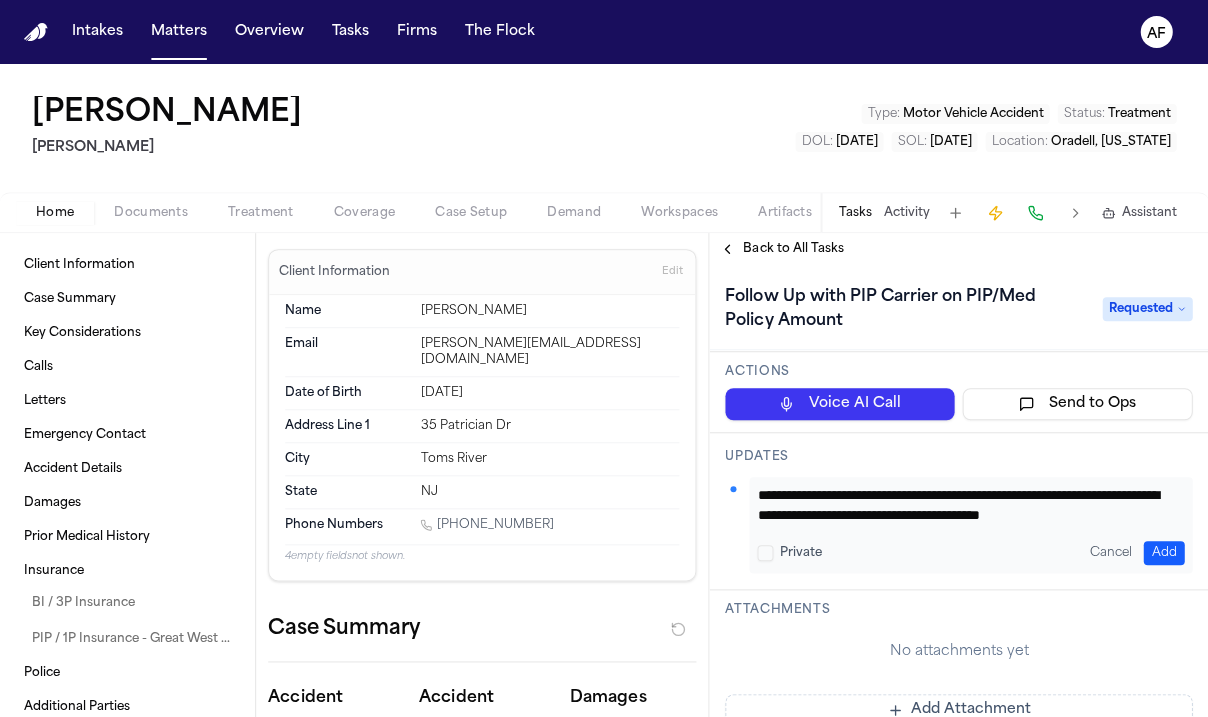 click on "Add" at bounding box center [1163, 553] 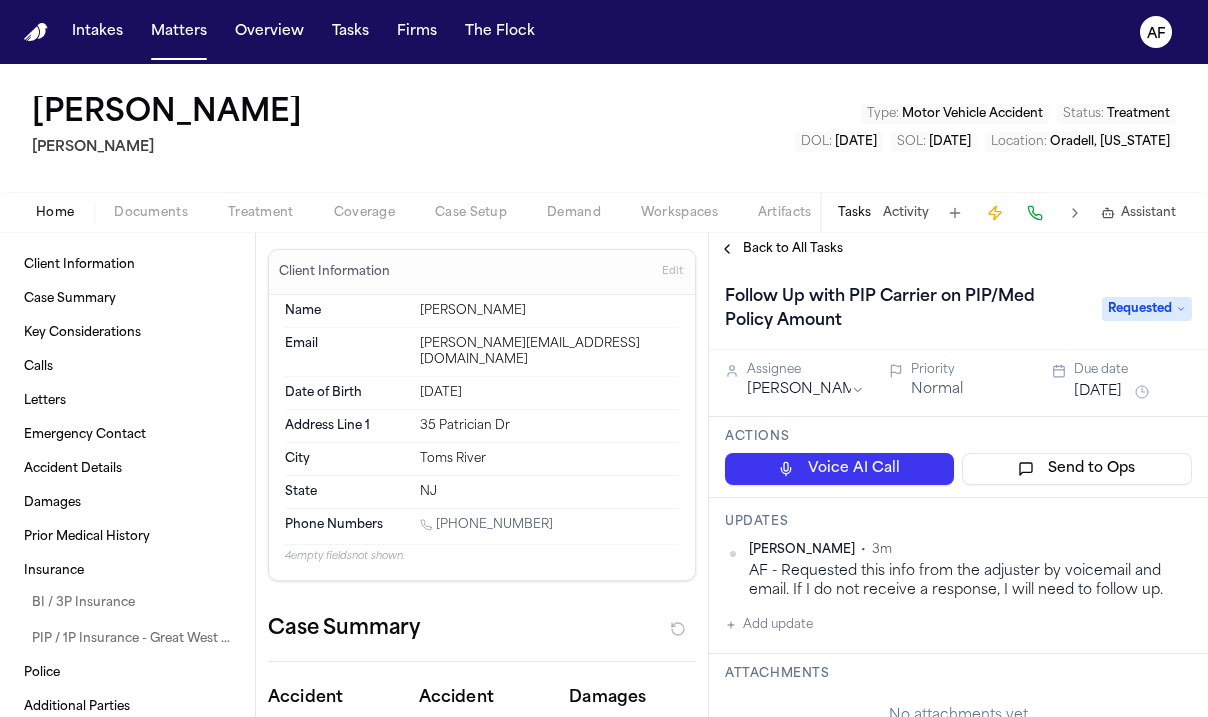 scroll, scrollTop: 0, scrollLeft: 0, axis: both 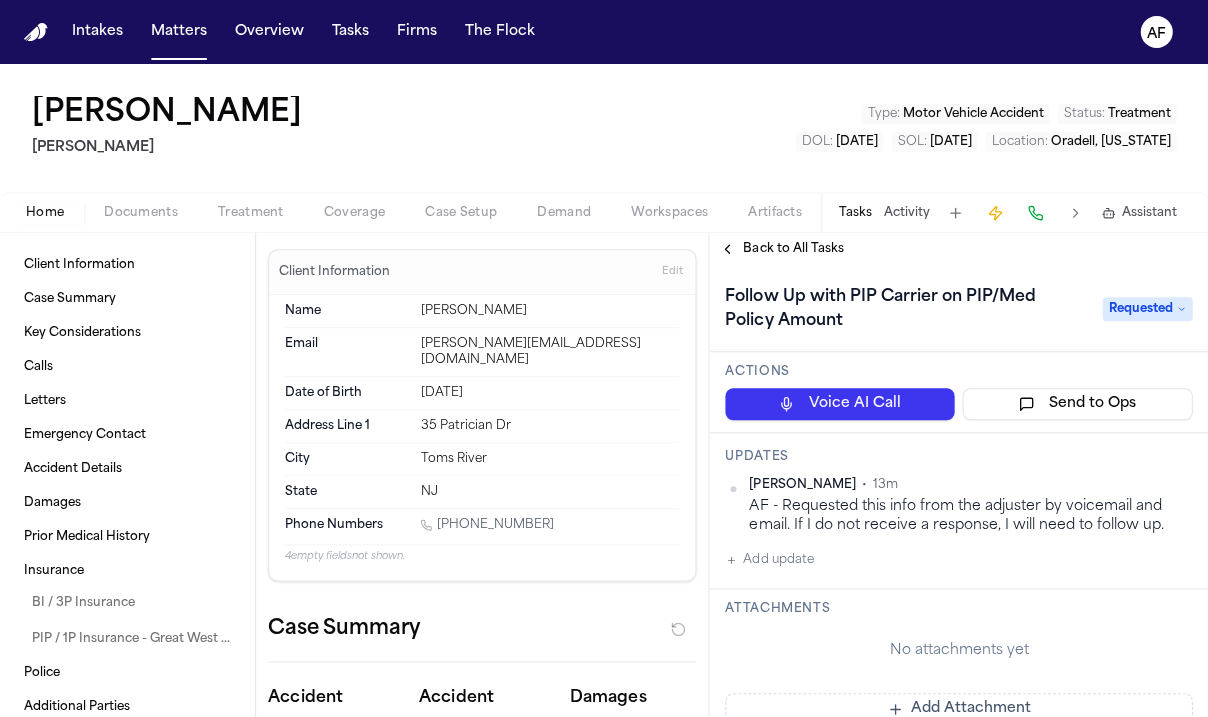 click on "Tasks" at bounding box center (350, 32) 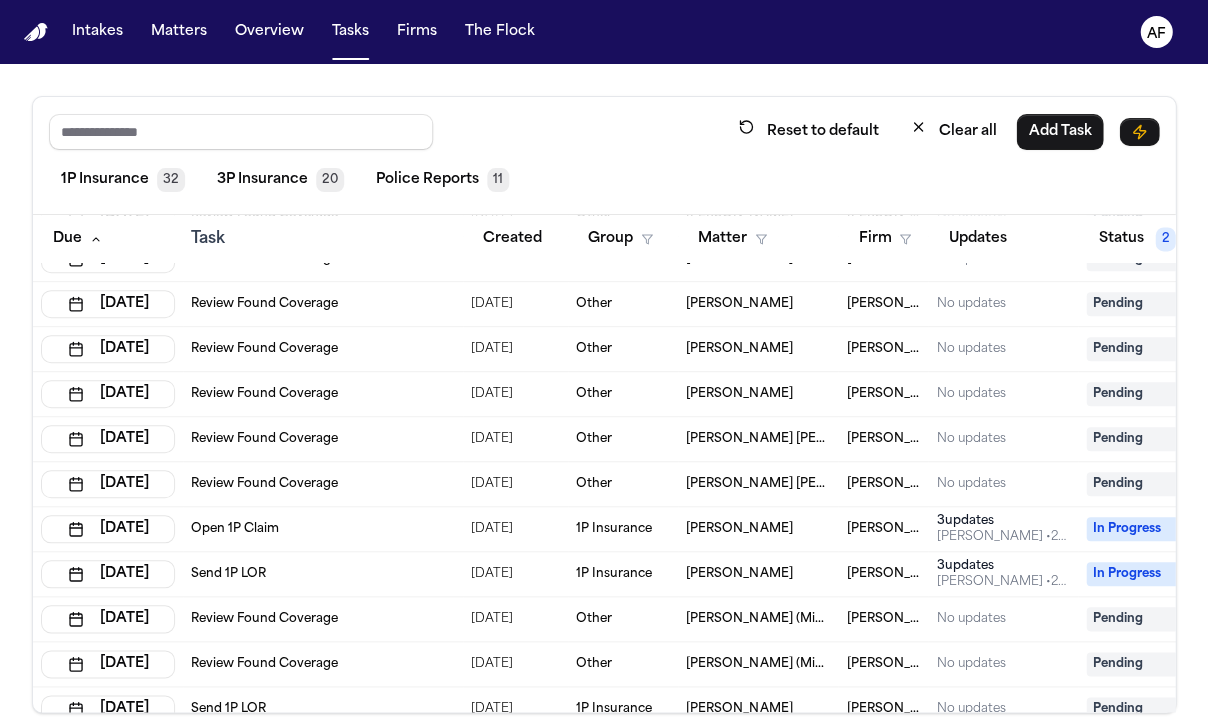 scroll, scrollTop: 0, scrollLeft: 0, axis: both 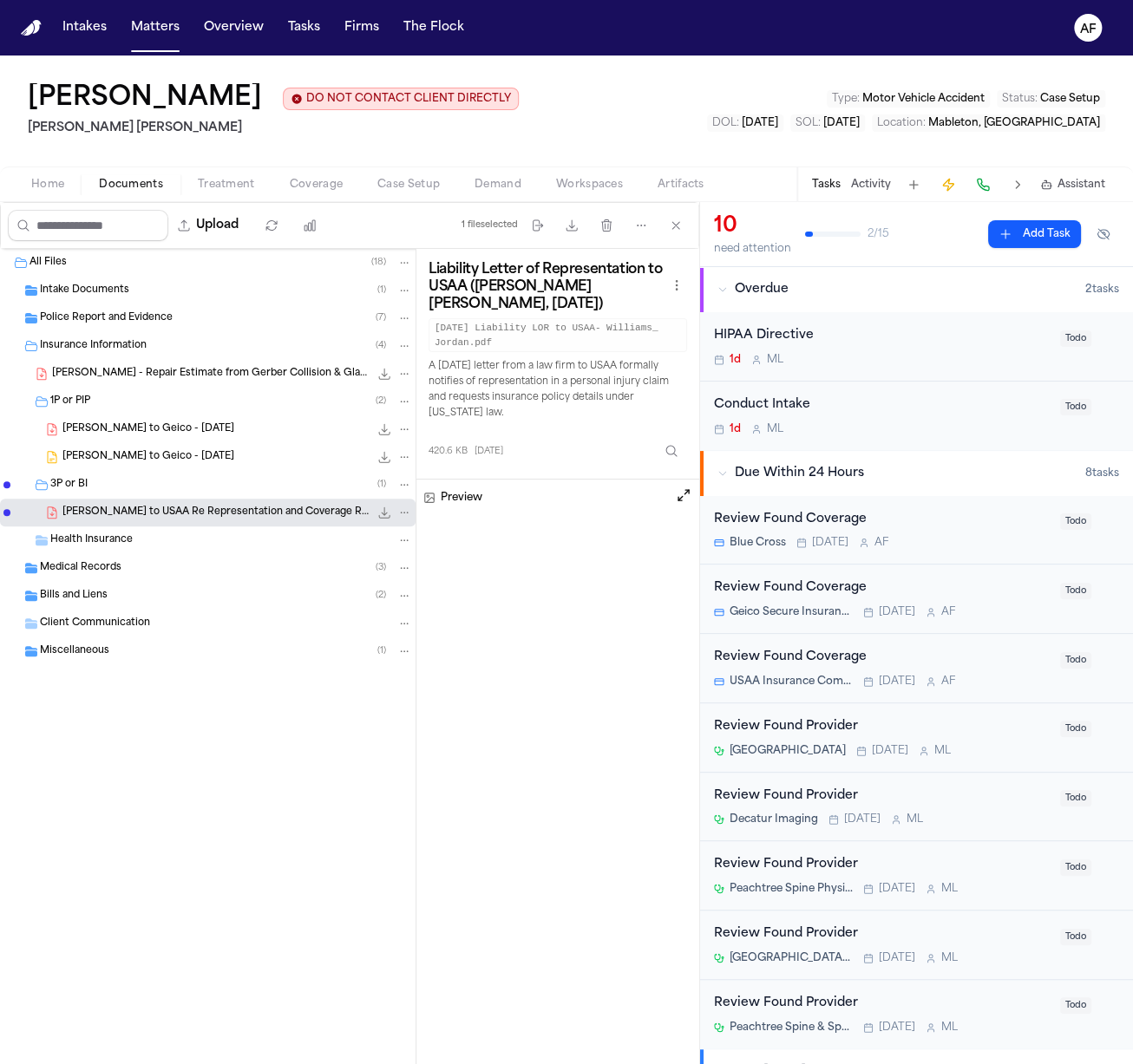 click on "Insurance Information ( 4 )" at bounding box center [207, 346] 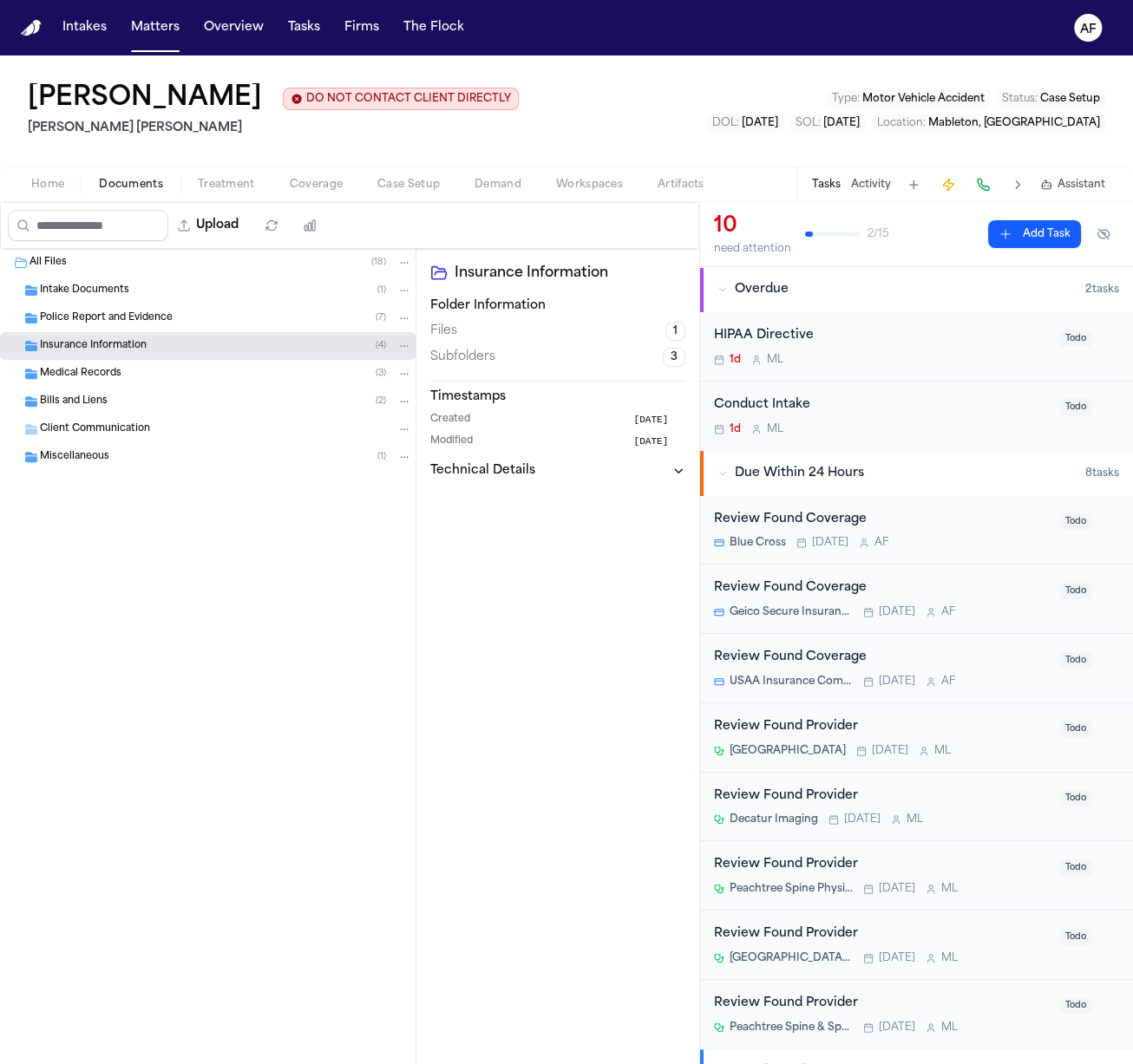 click on "Police Report and Evidence ( 7 )" at bounding box center (226, 318) 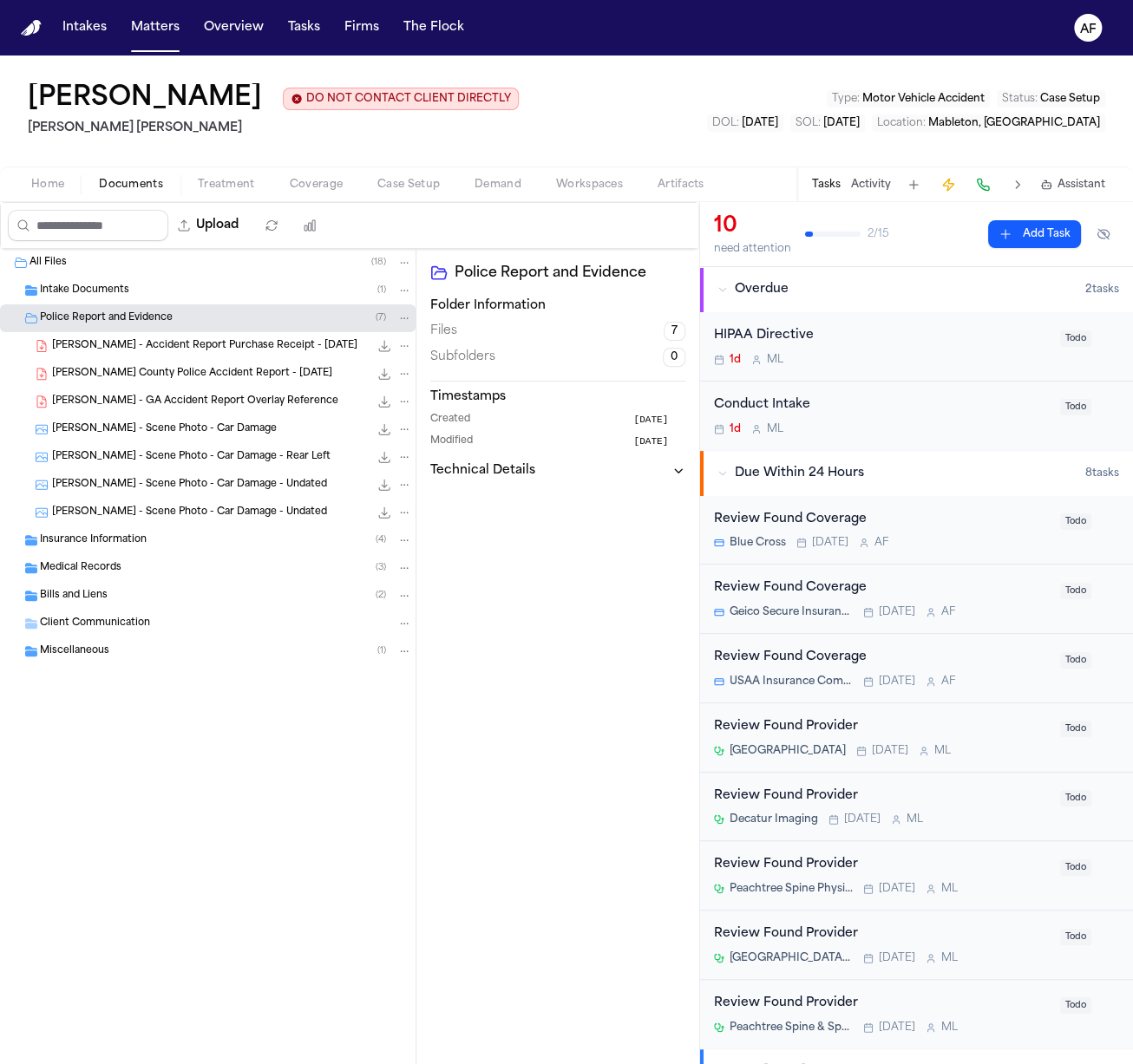 click on "Intake Documents ( 1 )" at bounding box center [207, 290] 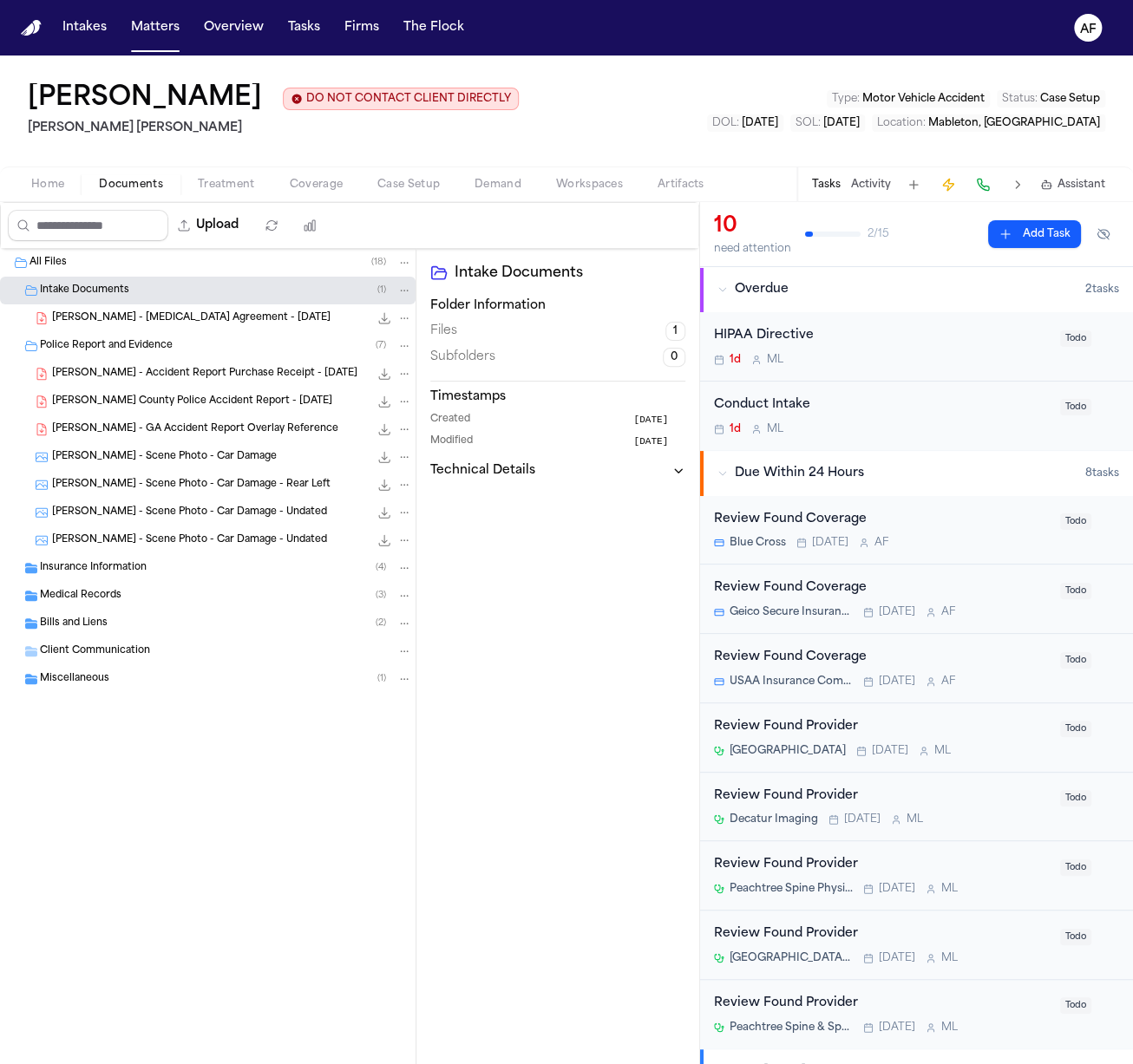 click on "[PERSON_NAME] - Accident Report Purchase Receipt - [DATE]" at bounding box center (205, 374) 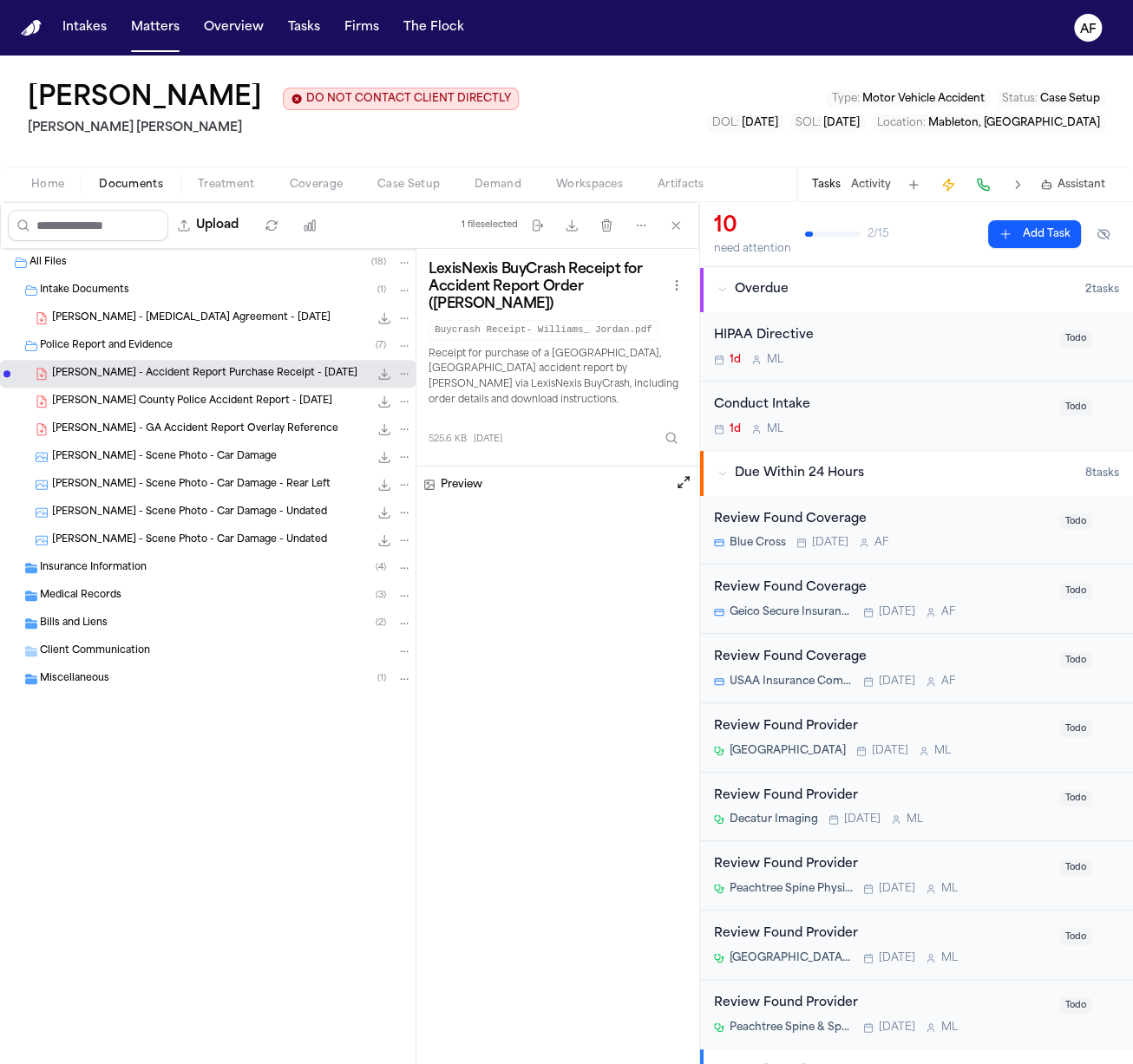 click on "[PERSON_NAME] County Police Accident Report - [DATE] 42.8 KB  • PDF" at bounding box center (232, 401) 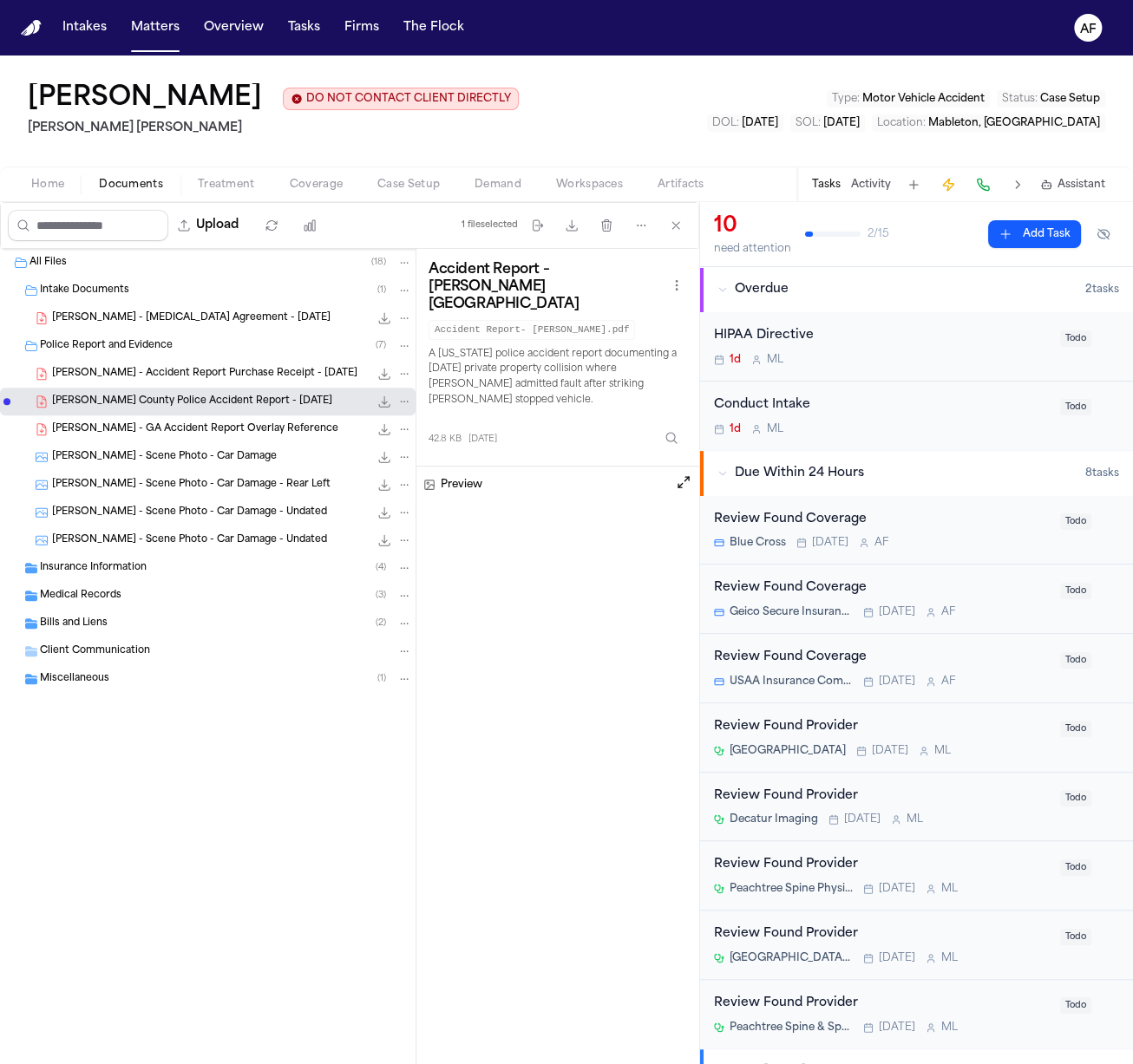 click on "Insurance Information ( 4 )" at bounding box center (226, 568) 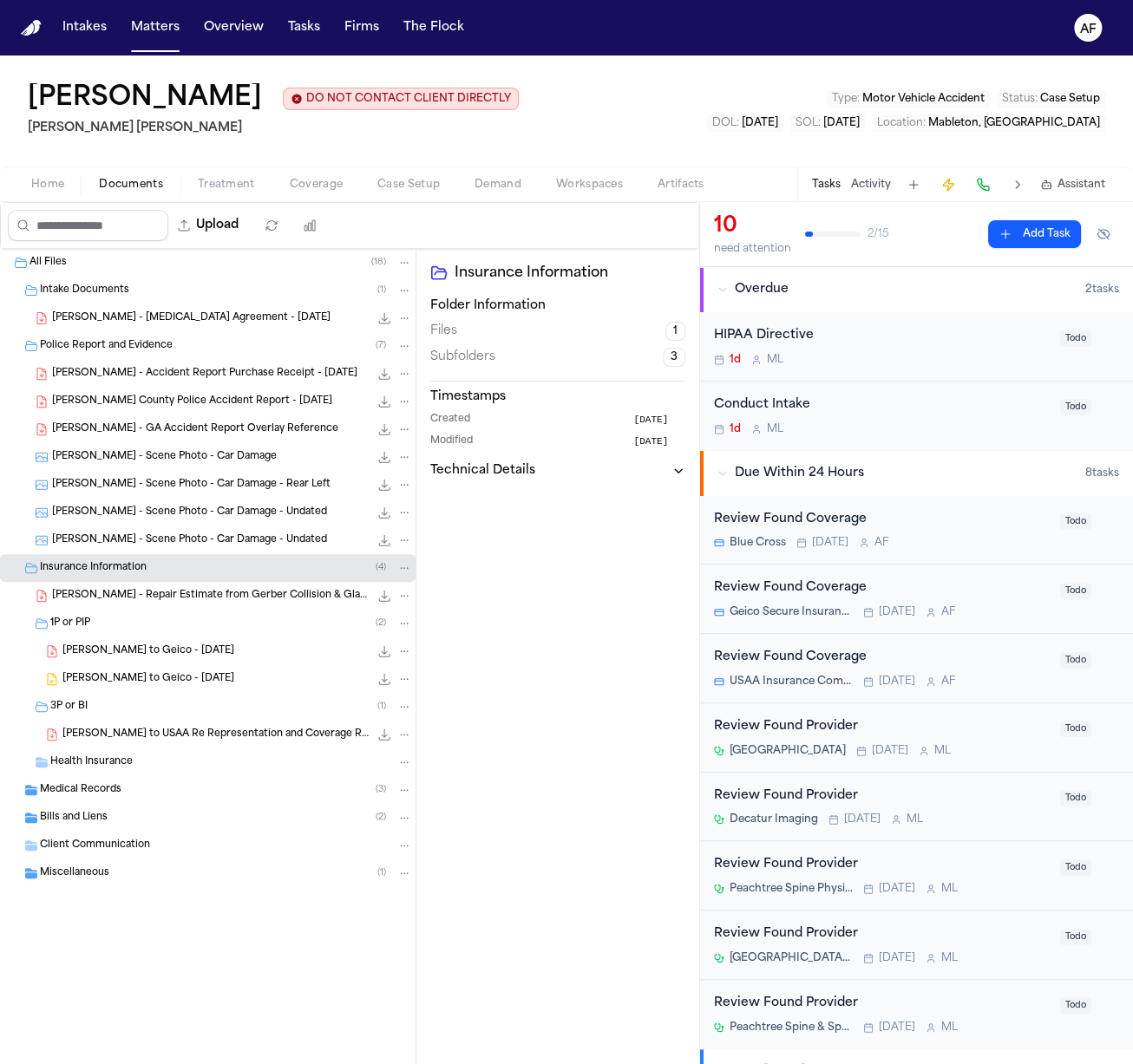 click on "[PERSON_NAME] - Repair Estimate from Gerber Collision & Glass - [DATE]" at bounding box center (210, 596) 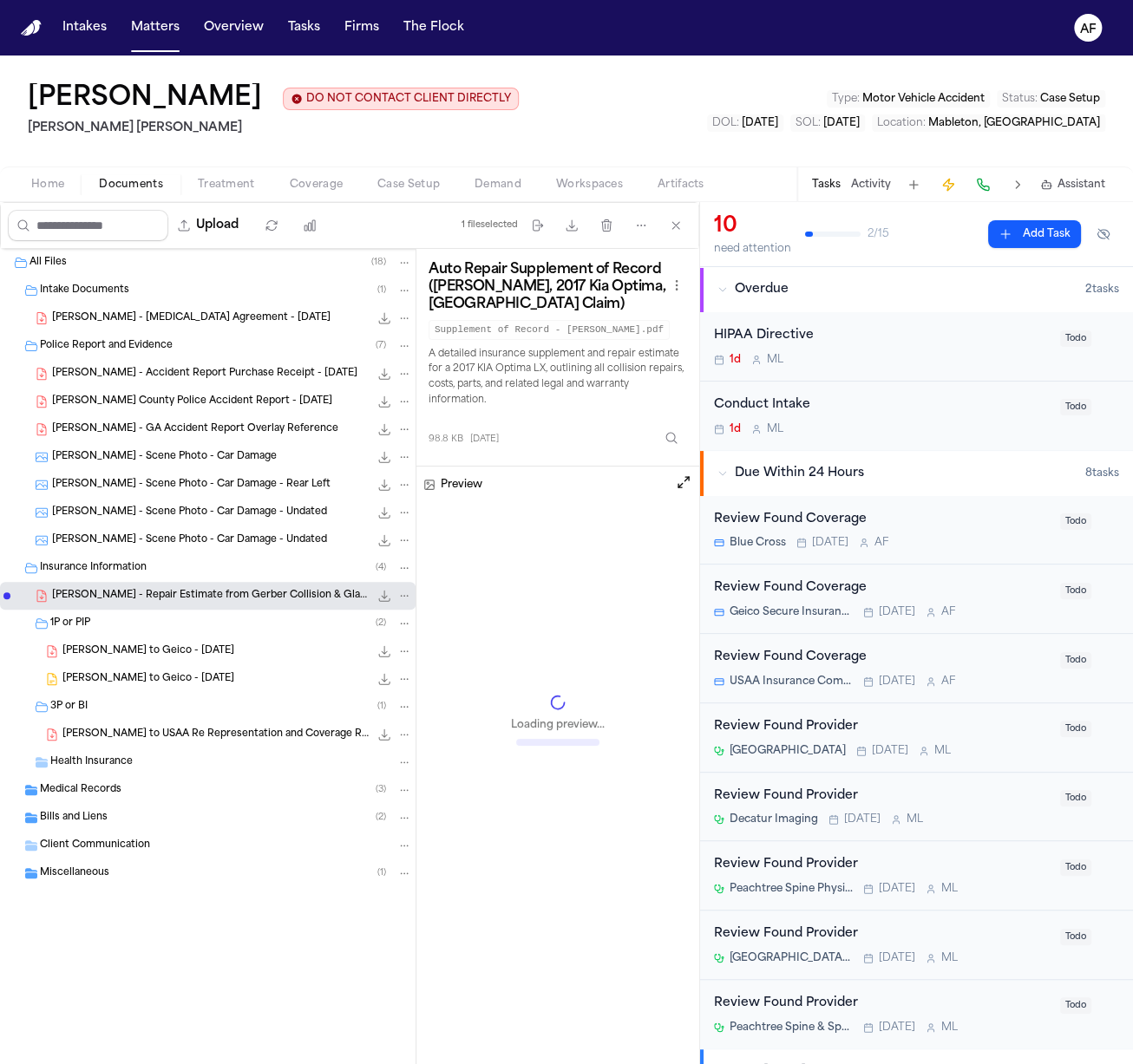 click on "[PERSON_NAME] to Geico - [DATE]" at bounding box center (148, 651) 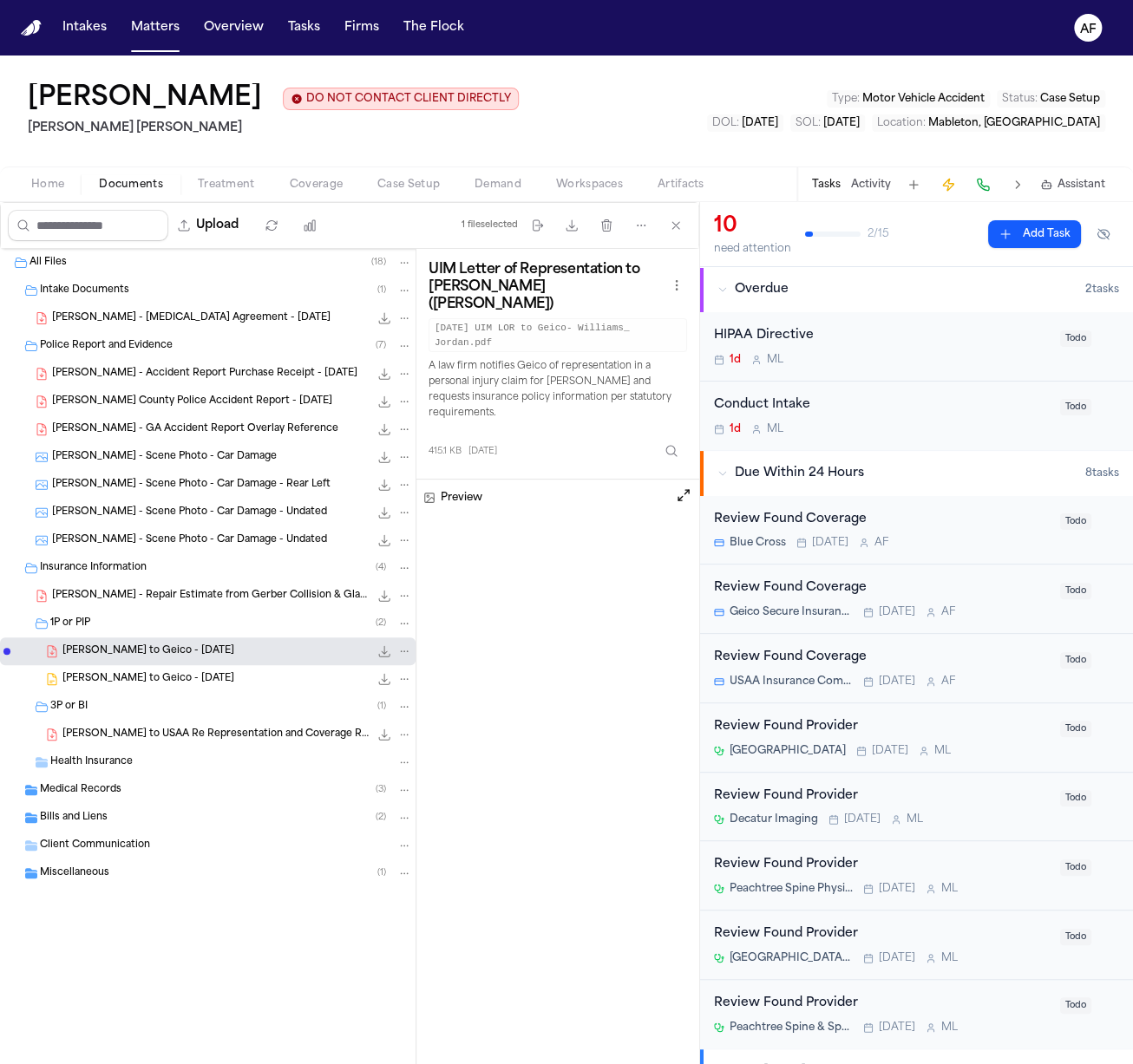 click on "[PERSON_NAME] to Geico - [DATE]" at bounding box center [148, 679] 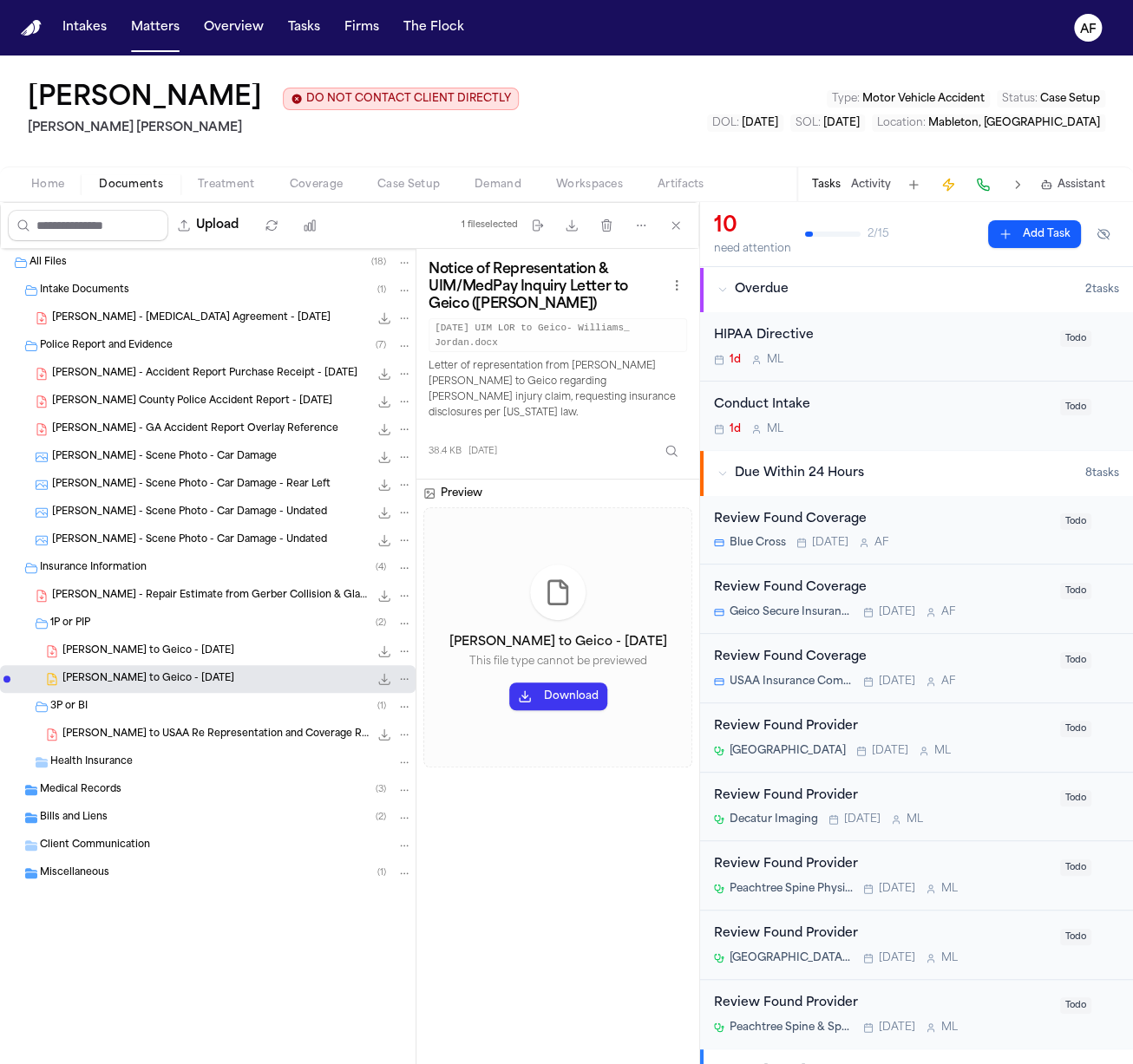 click on "[PERSON_NAME] to Geico - [DATE] 415.1 KB  • PDF" at bounding box center [207, 651] 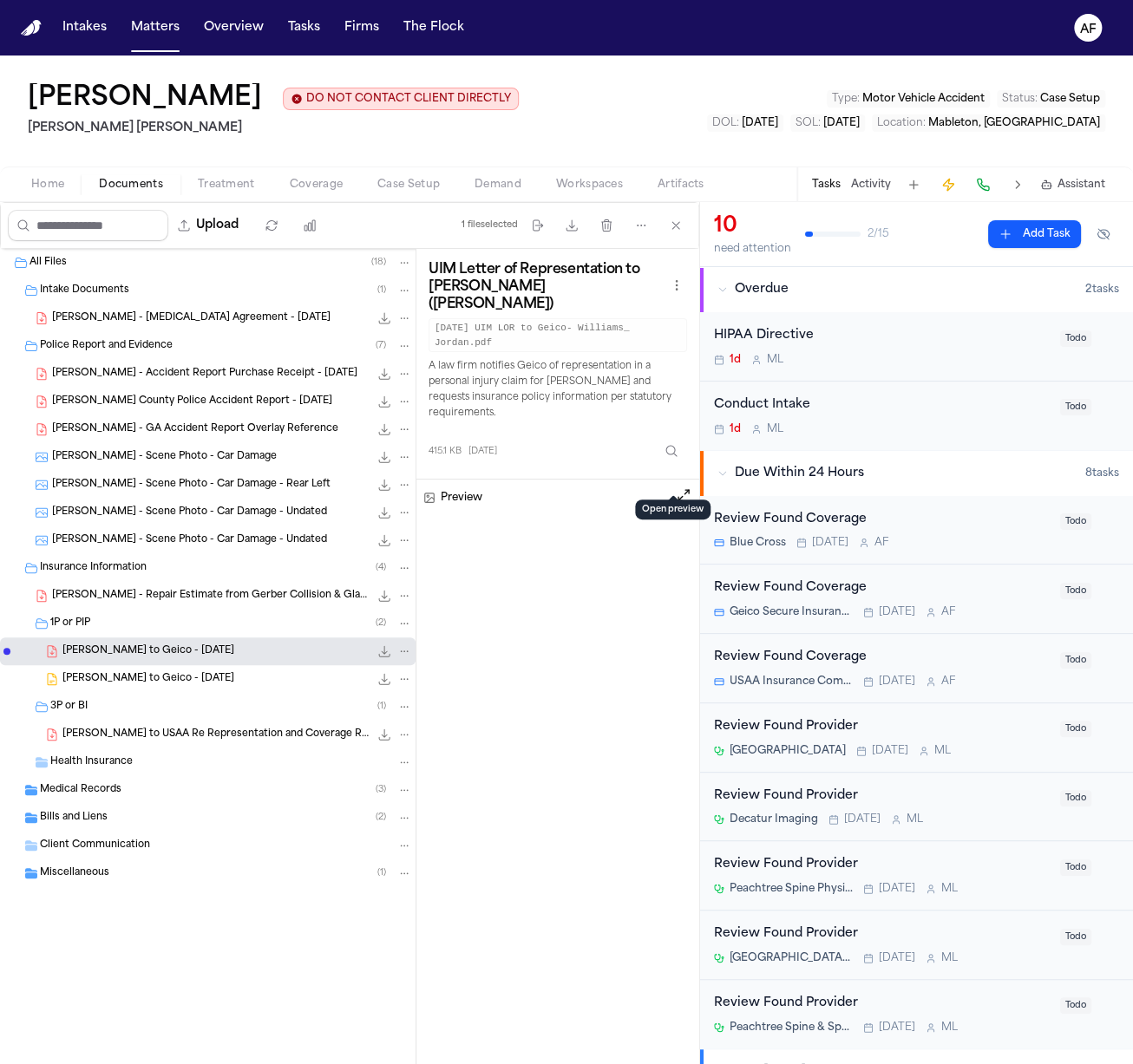 click at bounding box center (684, 495) 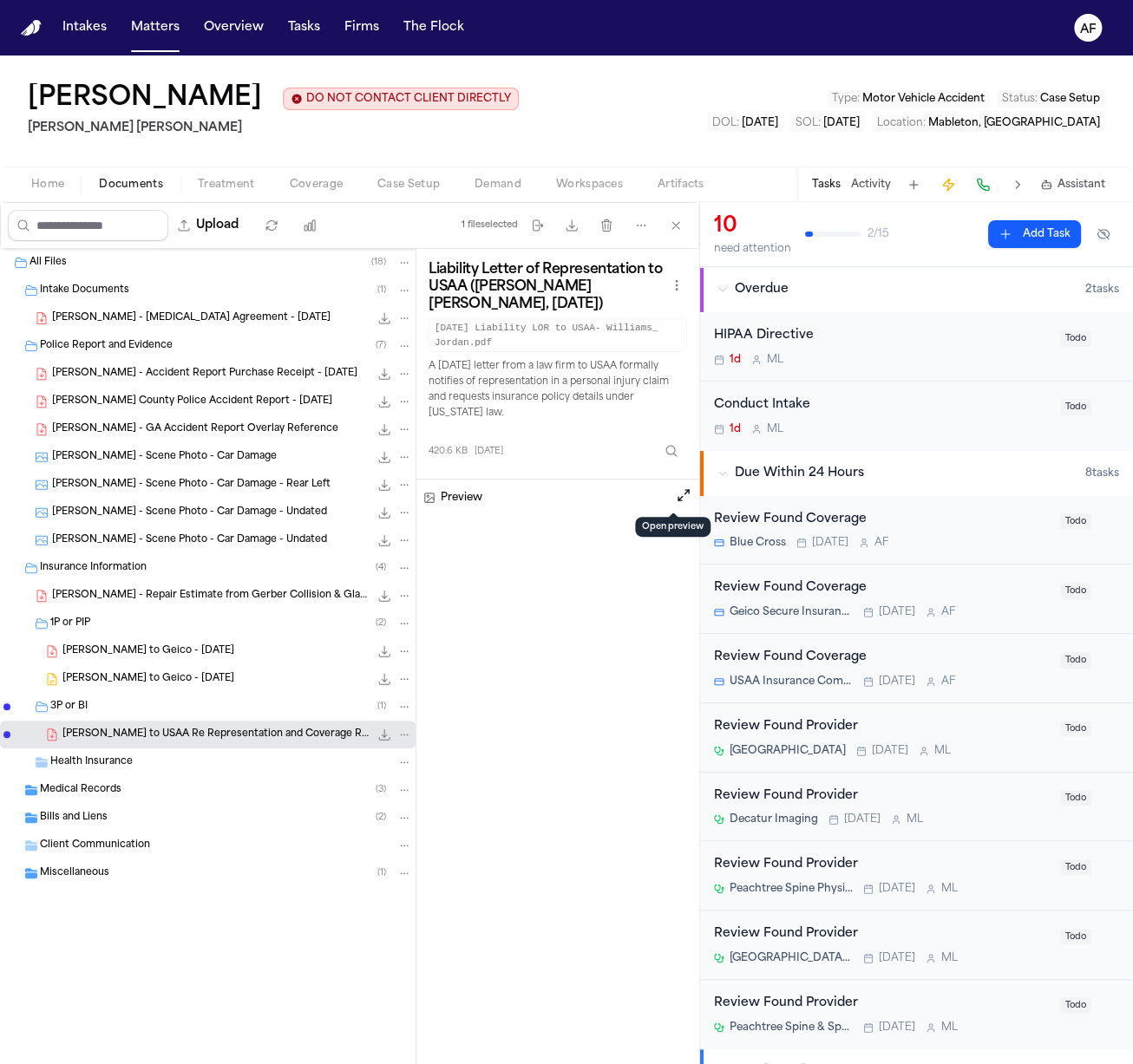 click at bounding box center [684, 495] 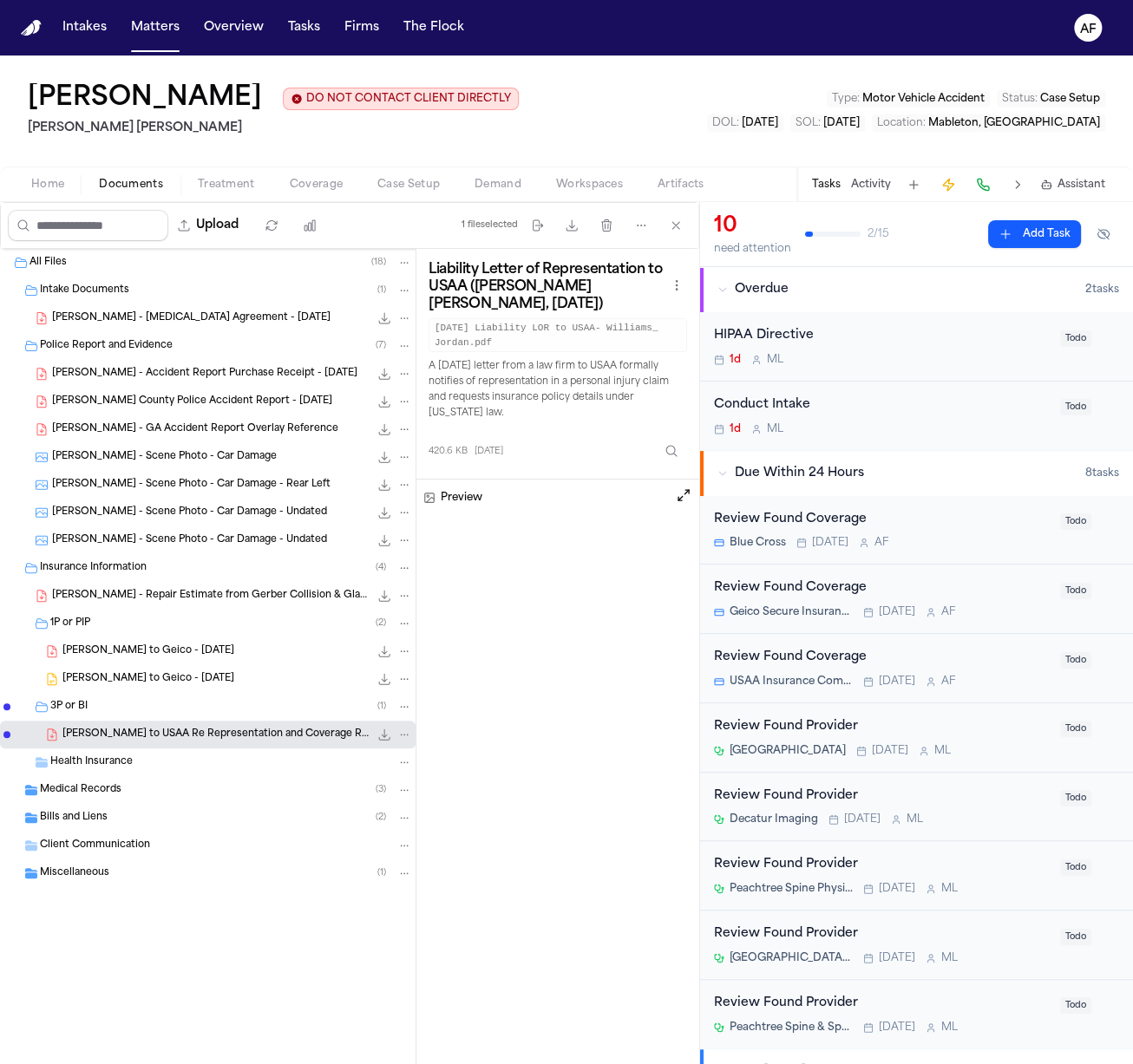click at bounding box center (684, 498) 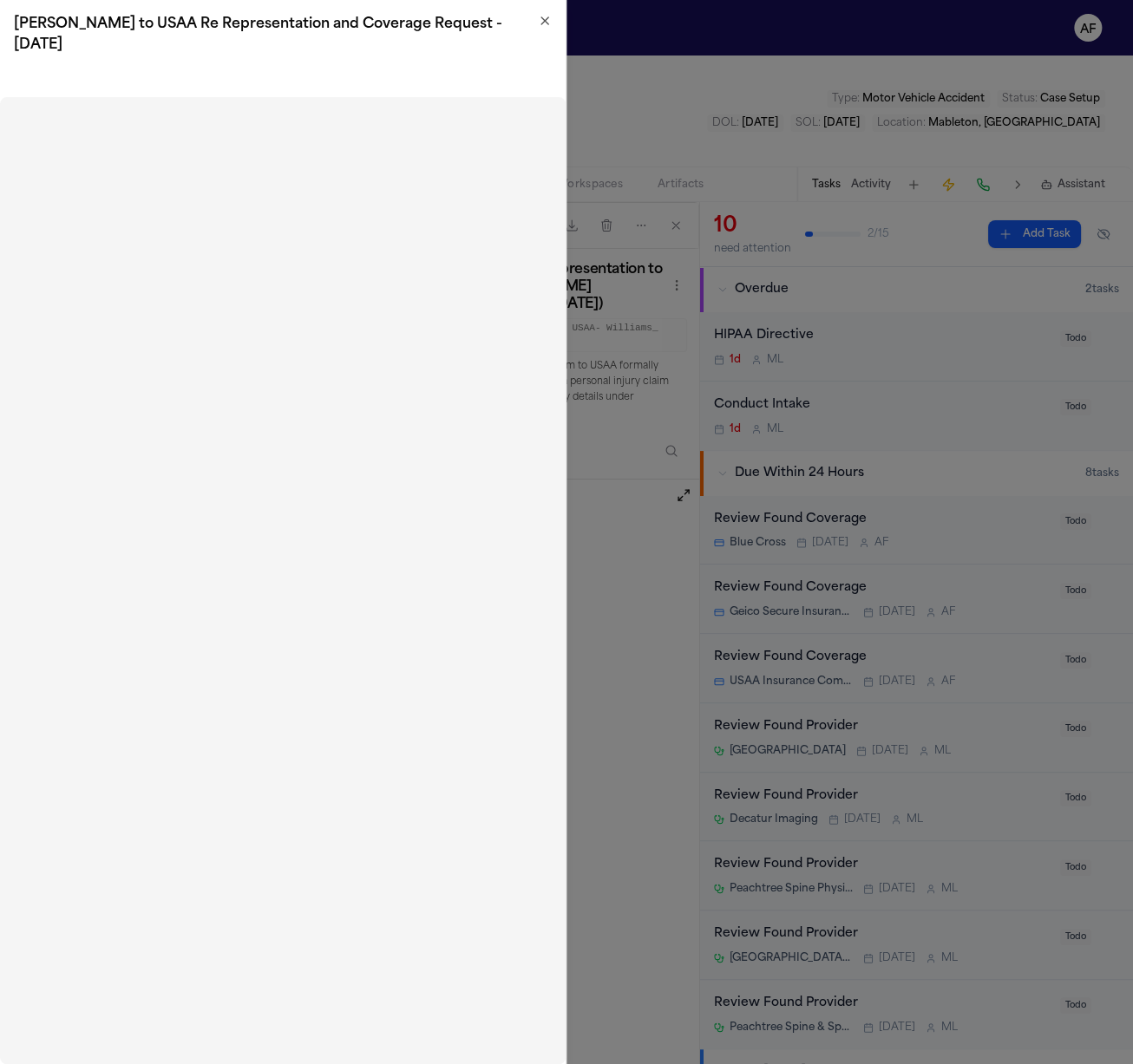click on "Jordan Williams DO NOT CONTACT CLIENT DIRECTLY DO NOT CONTACT Blaska Holm Type :   Motor Vehicle Accident Status :   Case Setup DOL :   2024-12-12 SOL :   2026-12-12 Location :   Mableton, GA" at bounding box center [566, 111] 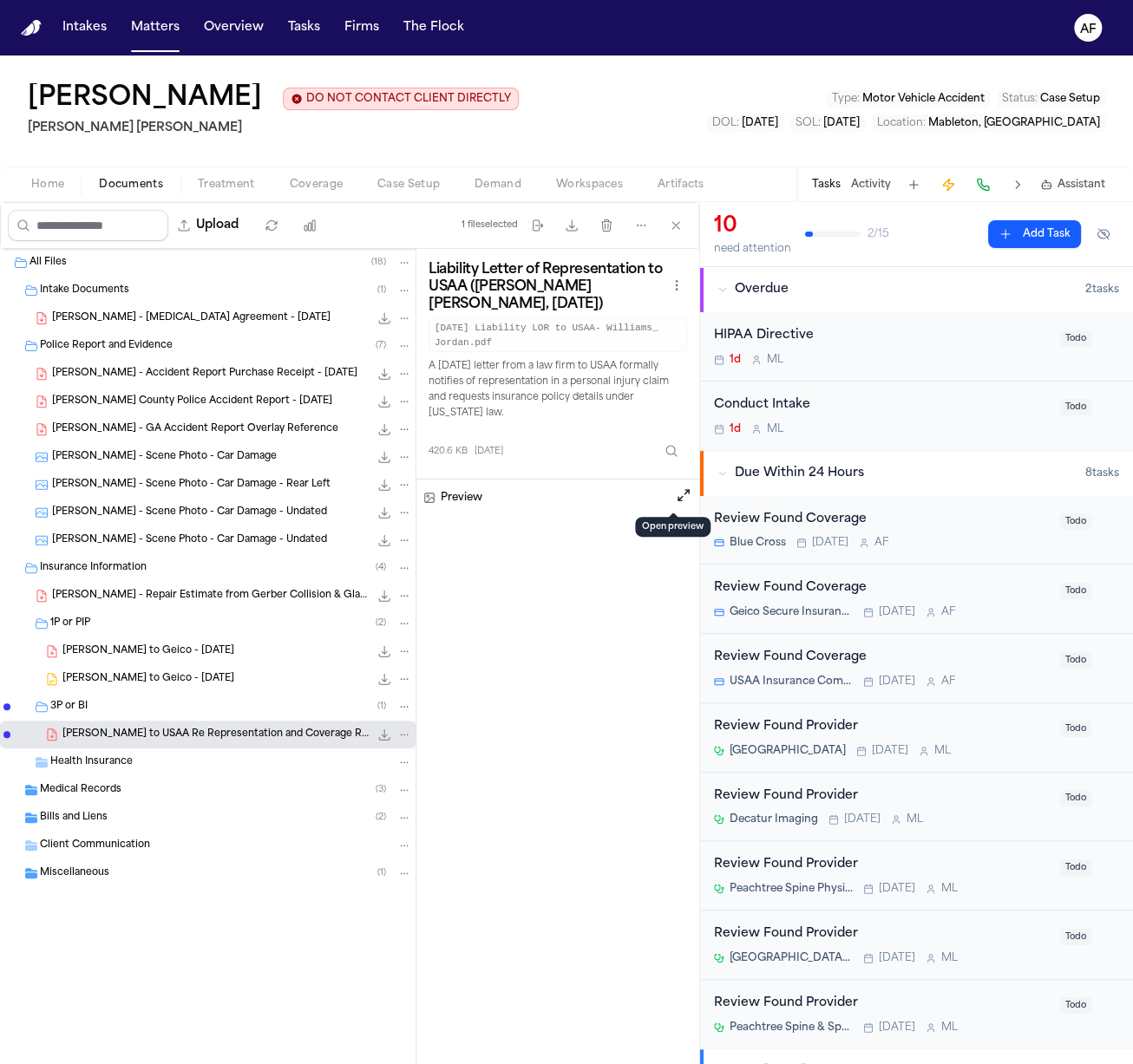 click at bounding box center (684, 495) 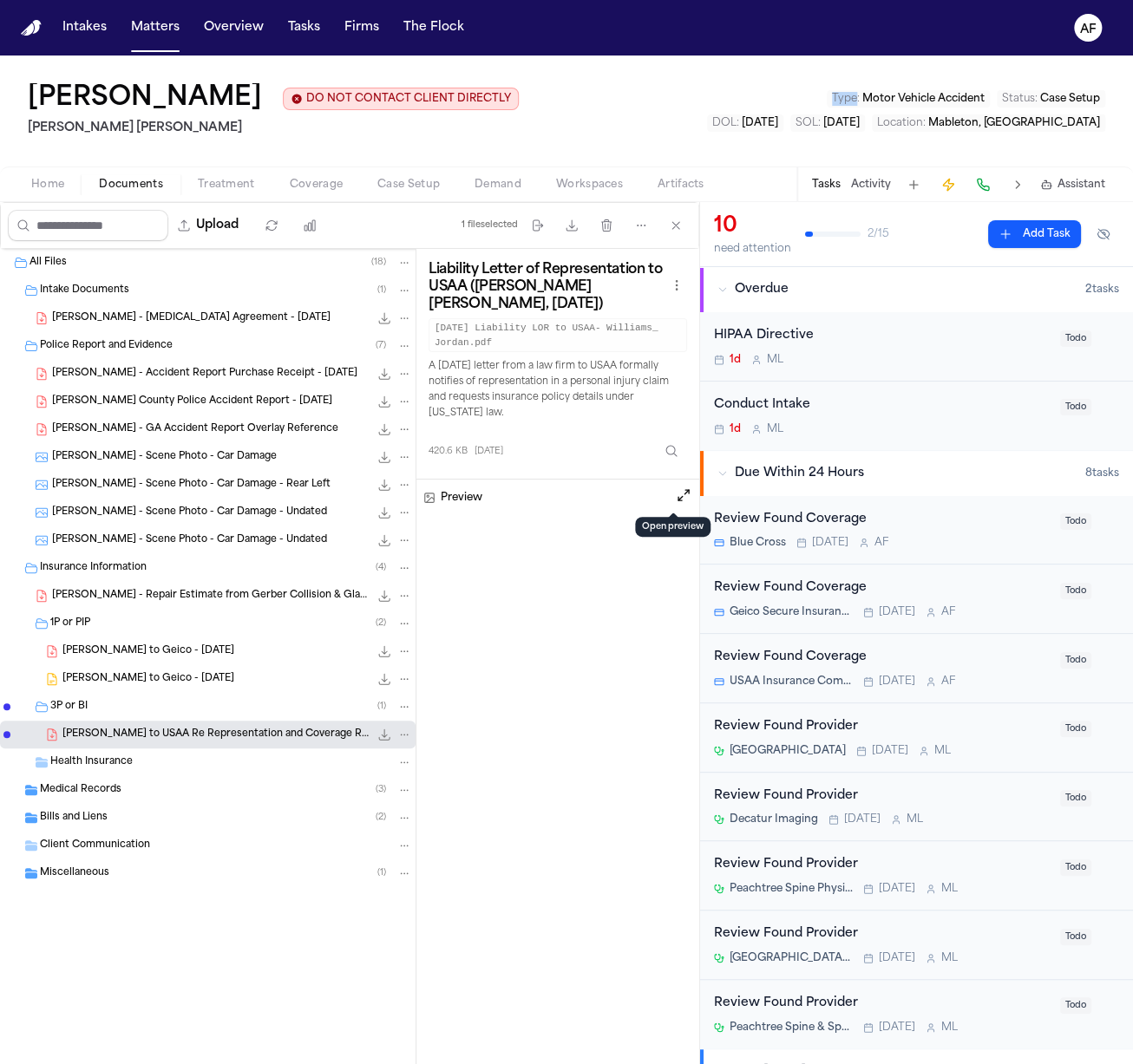 click on "Jordan Williams DO NOT CONTACT CLIENT DIRECTLY DO NOT CONTACT Blaska Holm Type :   Motor Vehicle Accident Status :   Case Setup DOL :   2024-12-12 SOL :   2026-12-12 Location :   Mableton, GA" at bounding box center (566, 111) 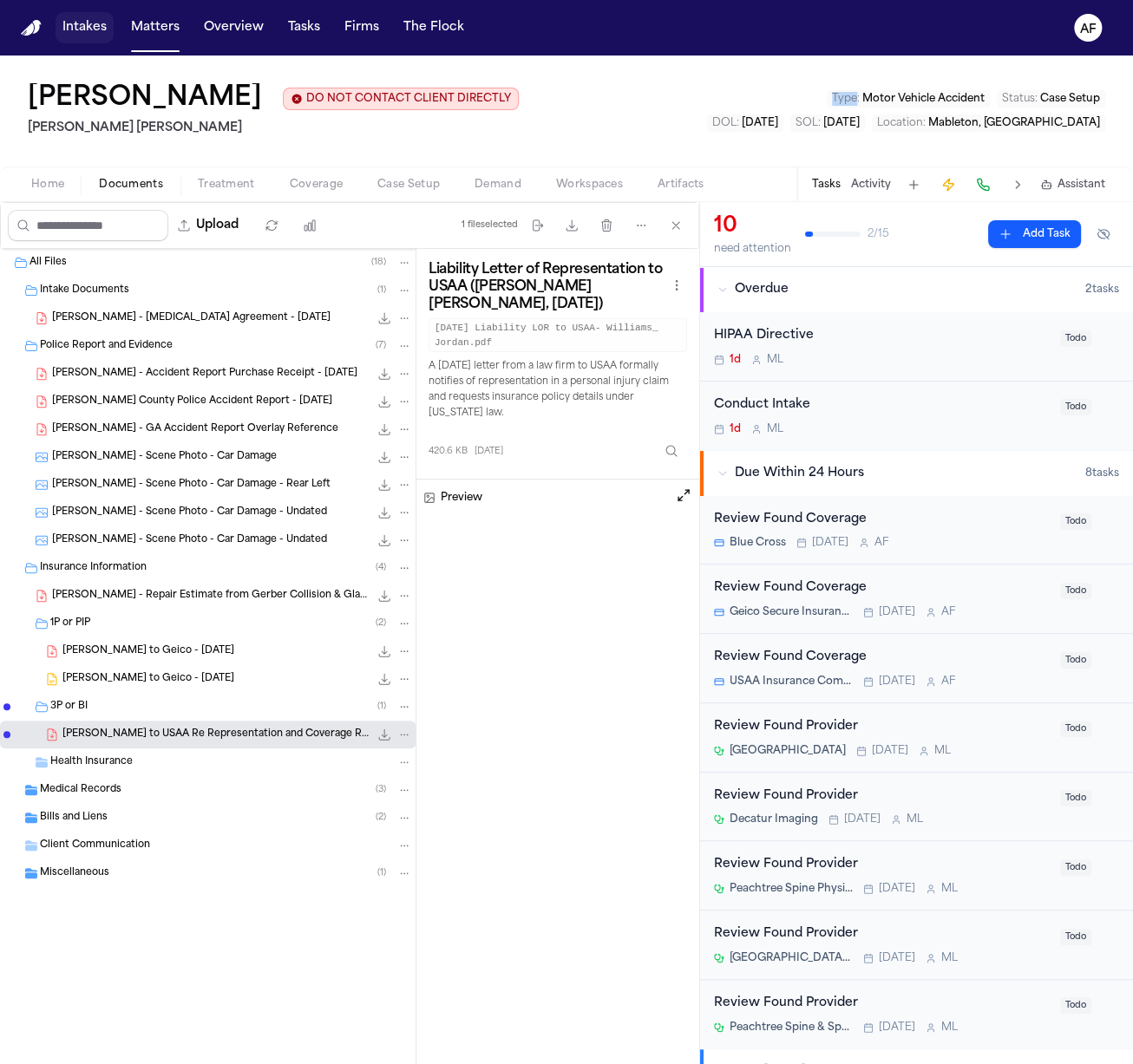 click on "Intakes" at bounding box center (84, 28) 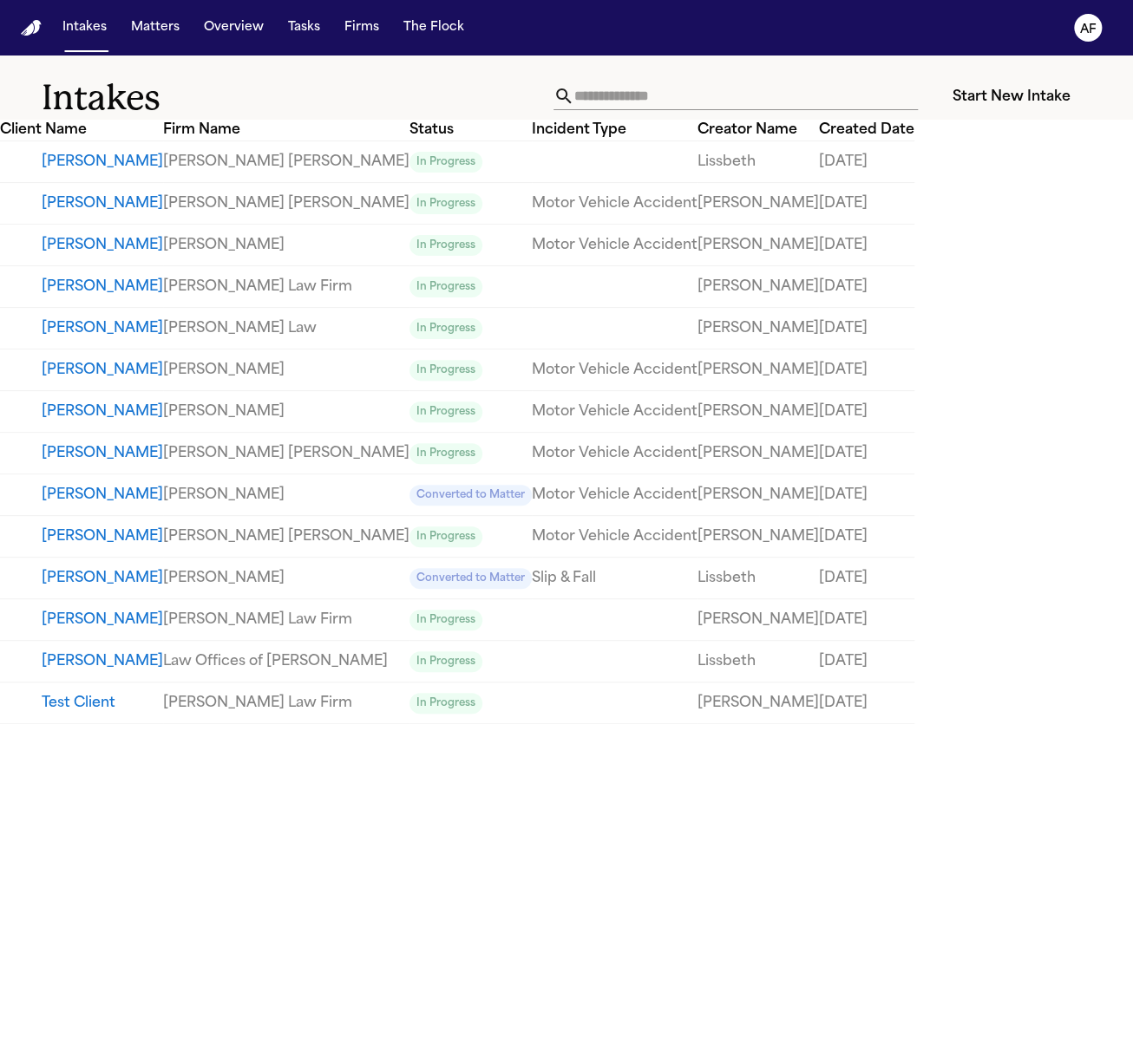 click on "Matters" at bounding box center [155, 28] 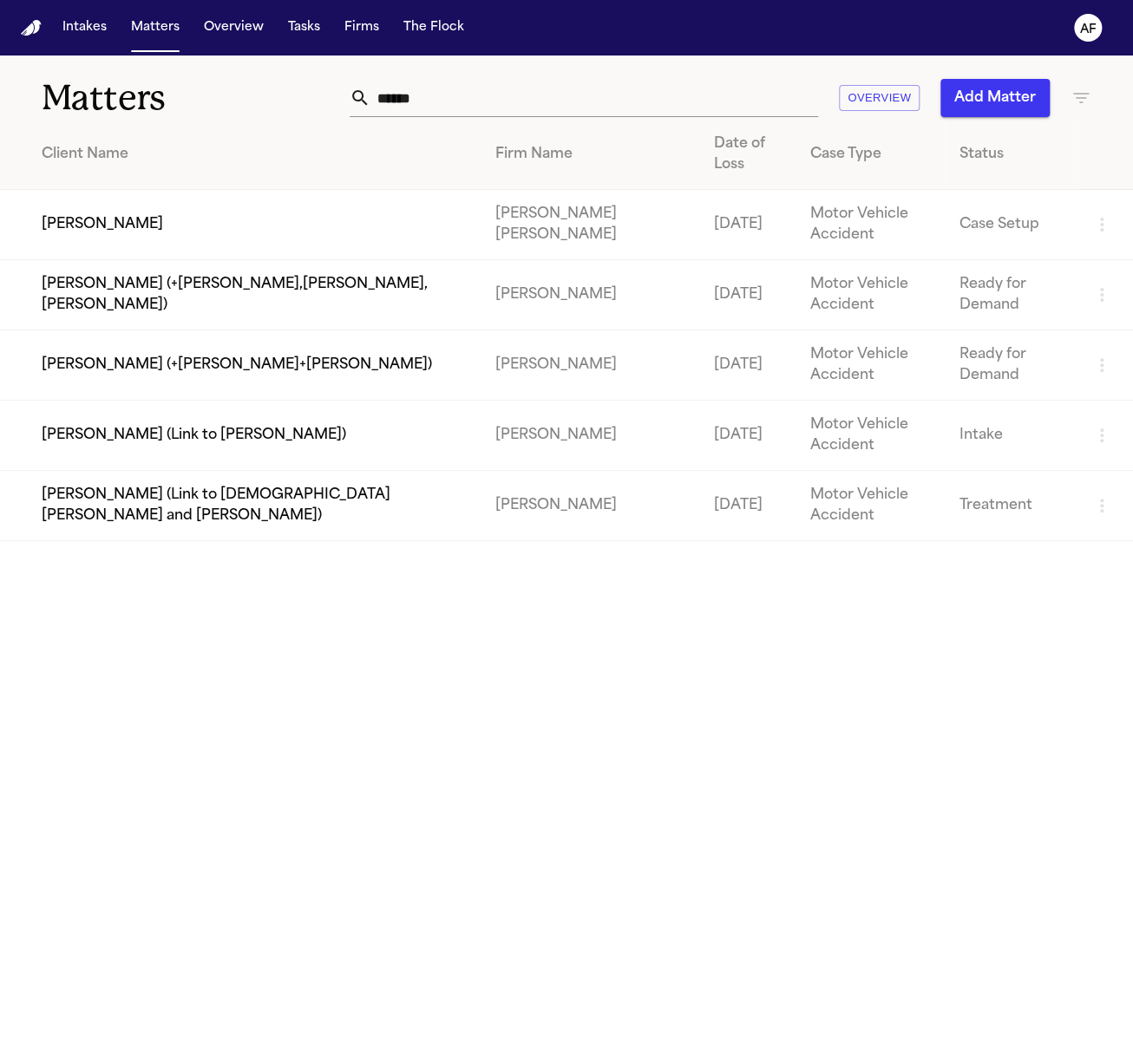 click on "******" at bounding box center [594, 98] 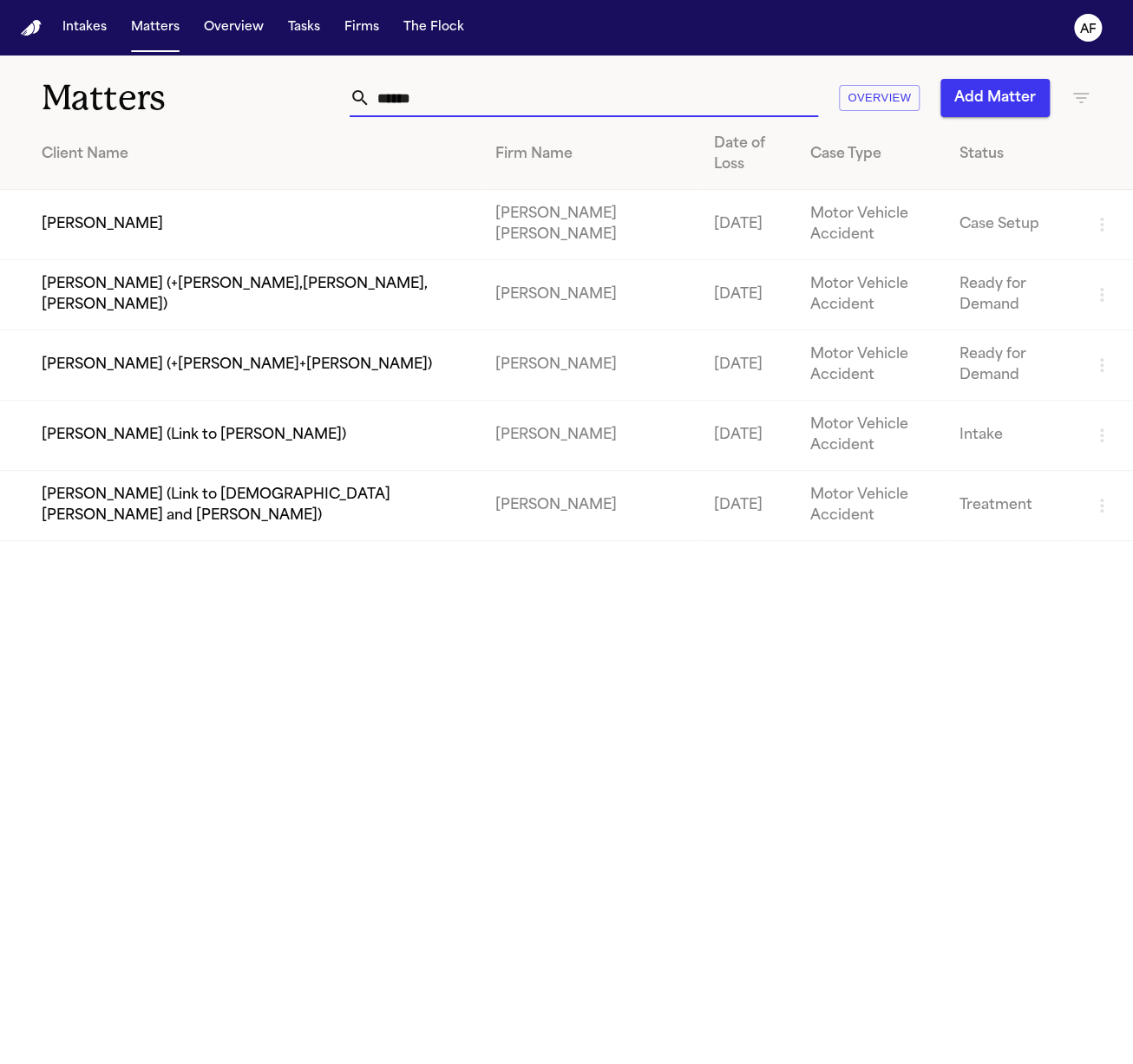click on "******" at bounding box center (594, 98) 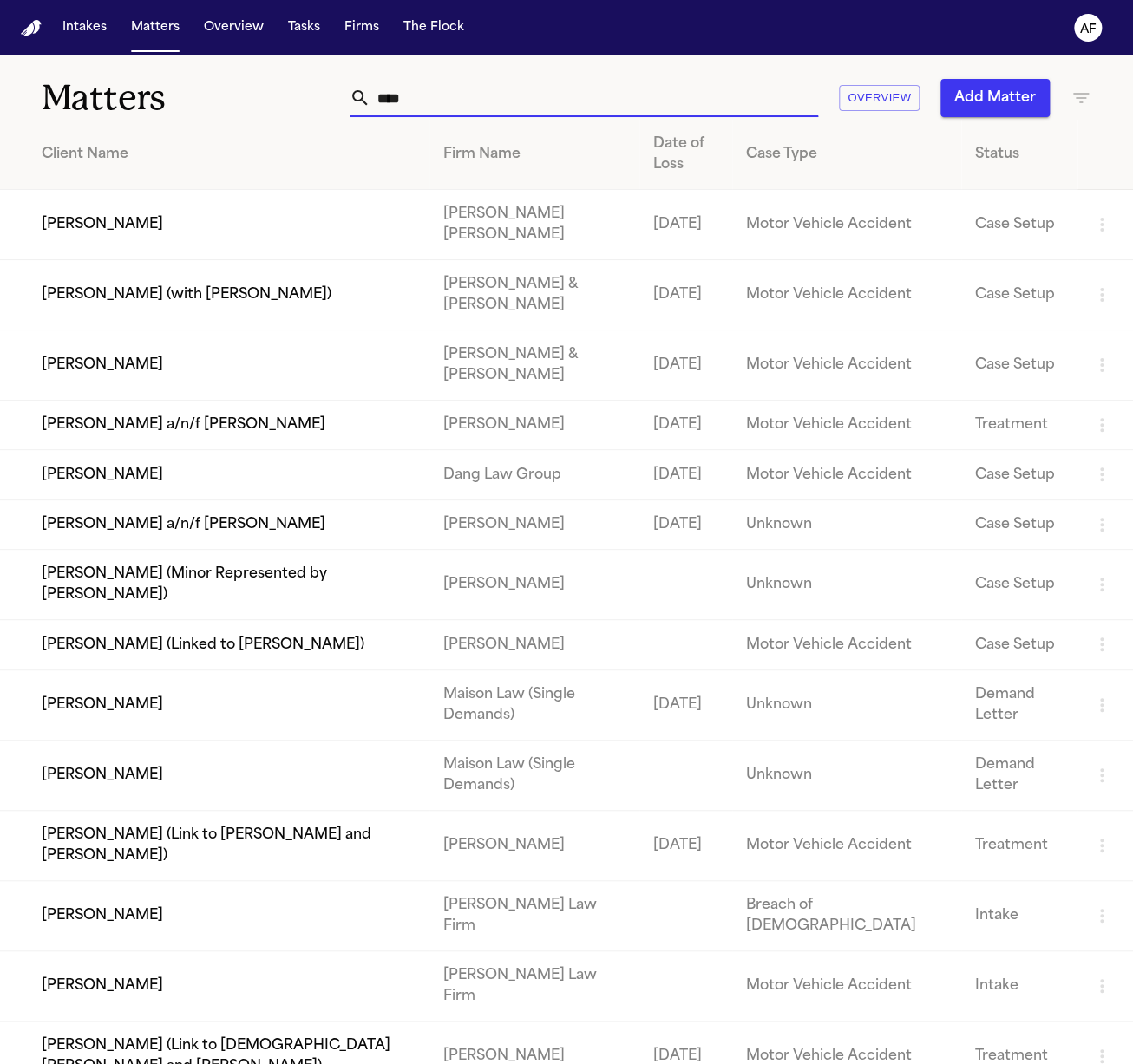 type on "****" 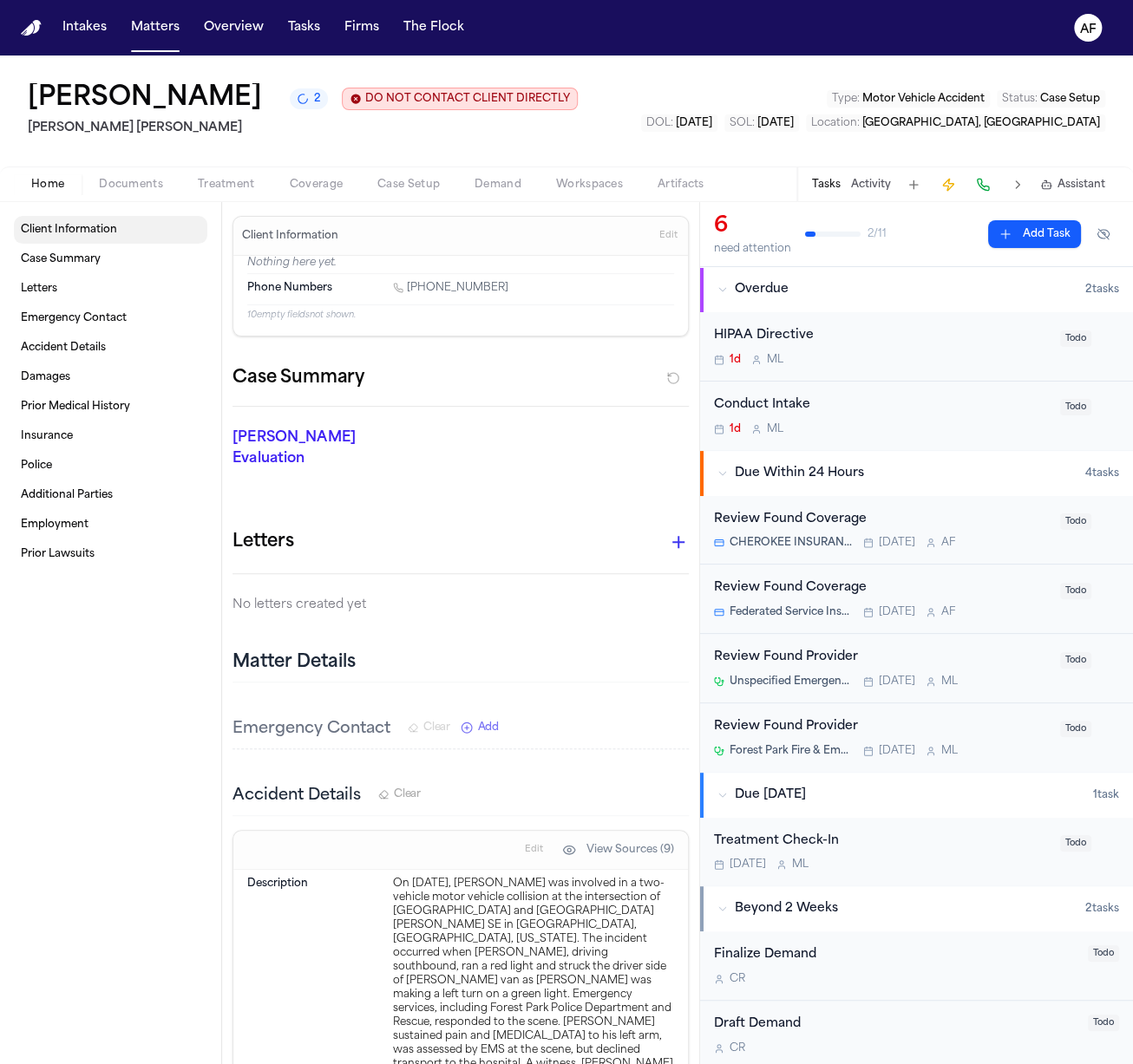 click on "Documents" at bounding box center (131, 185) 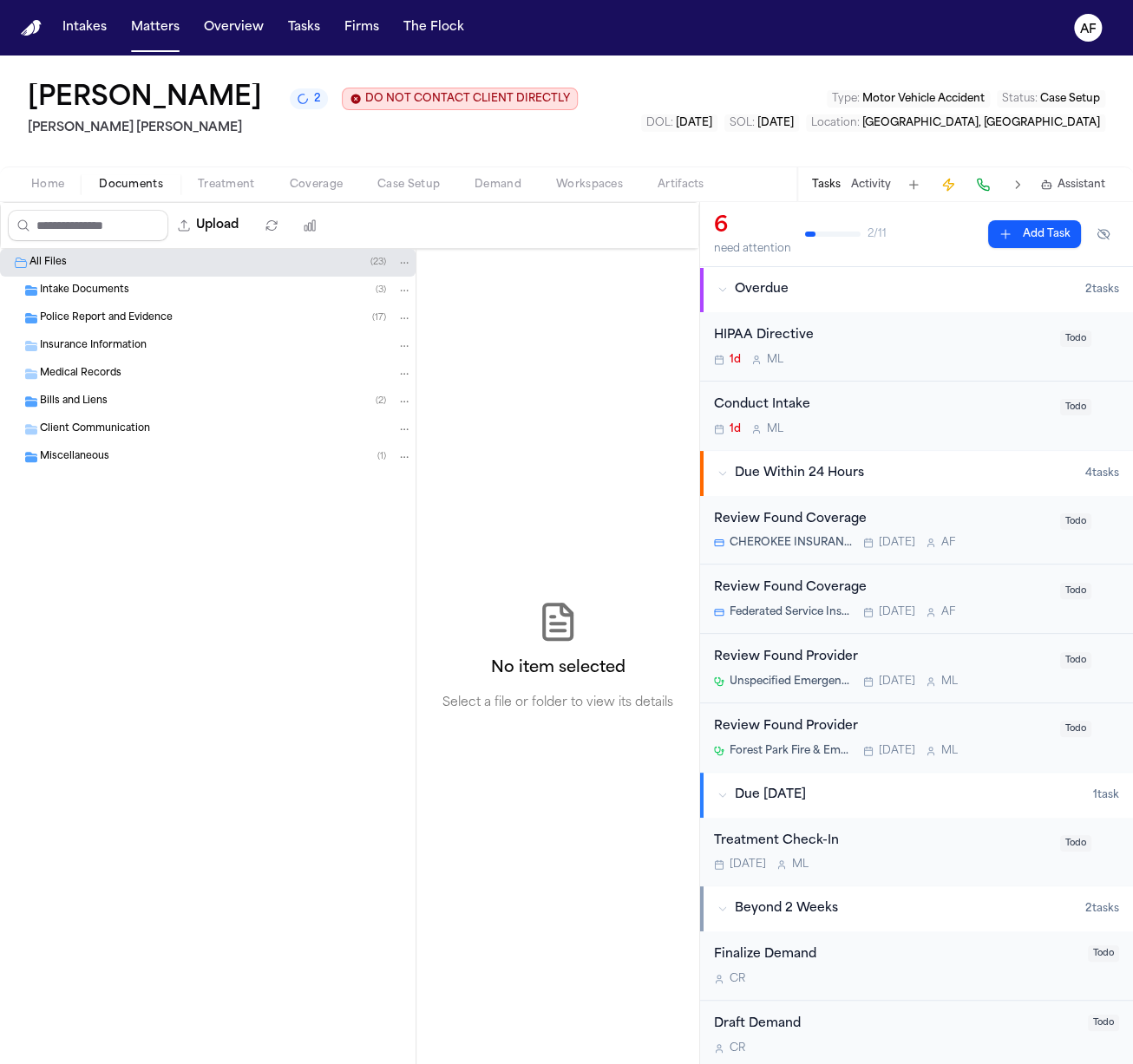 click on "Intake Documents ( 3 )" at bounding box center (207, 290) 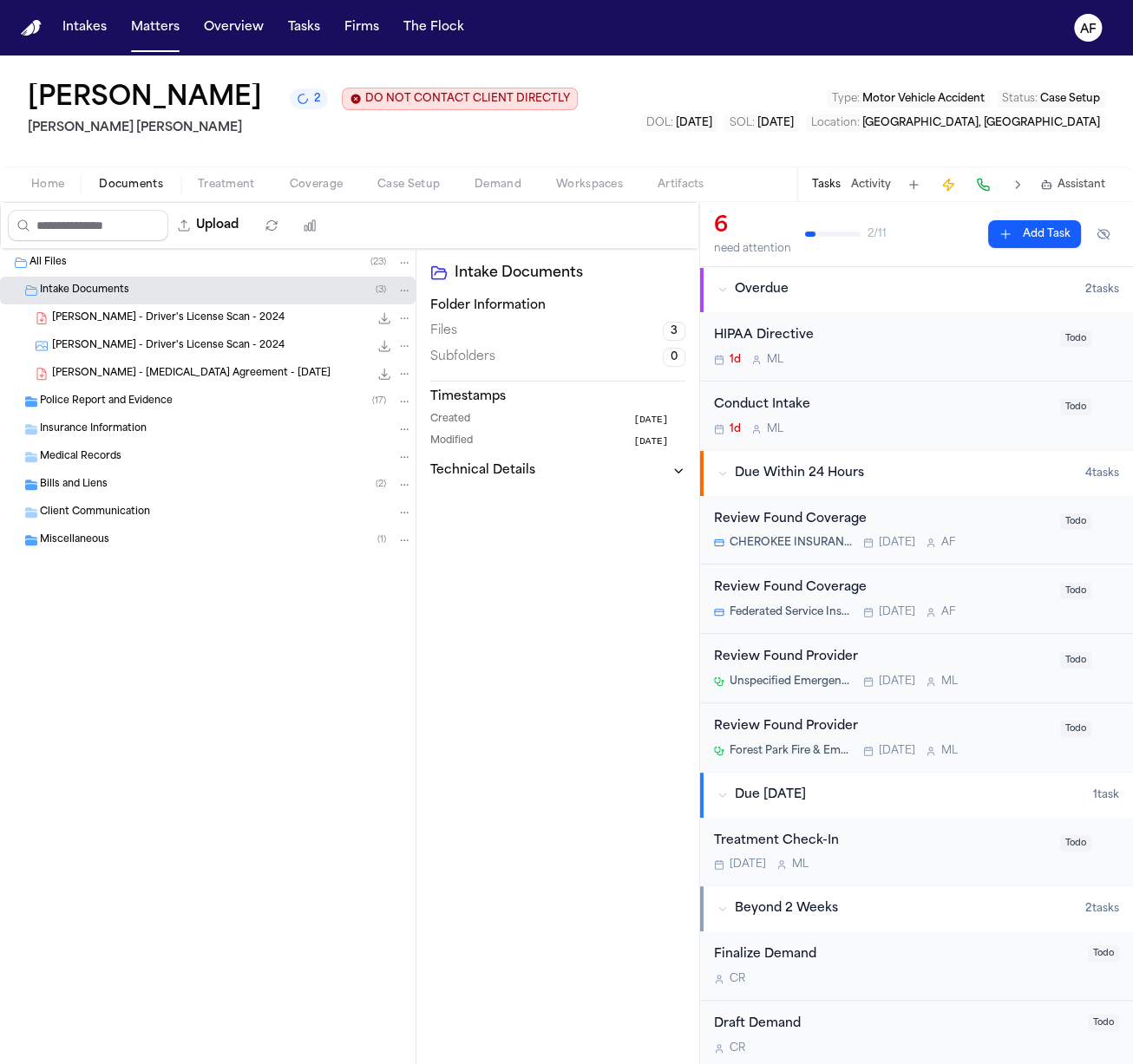 click on "Police Report and Evidence" at bounding box center (106, 401) 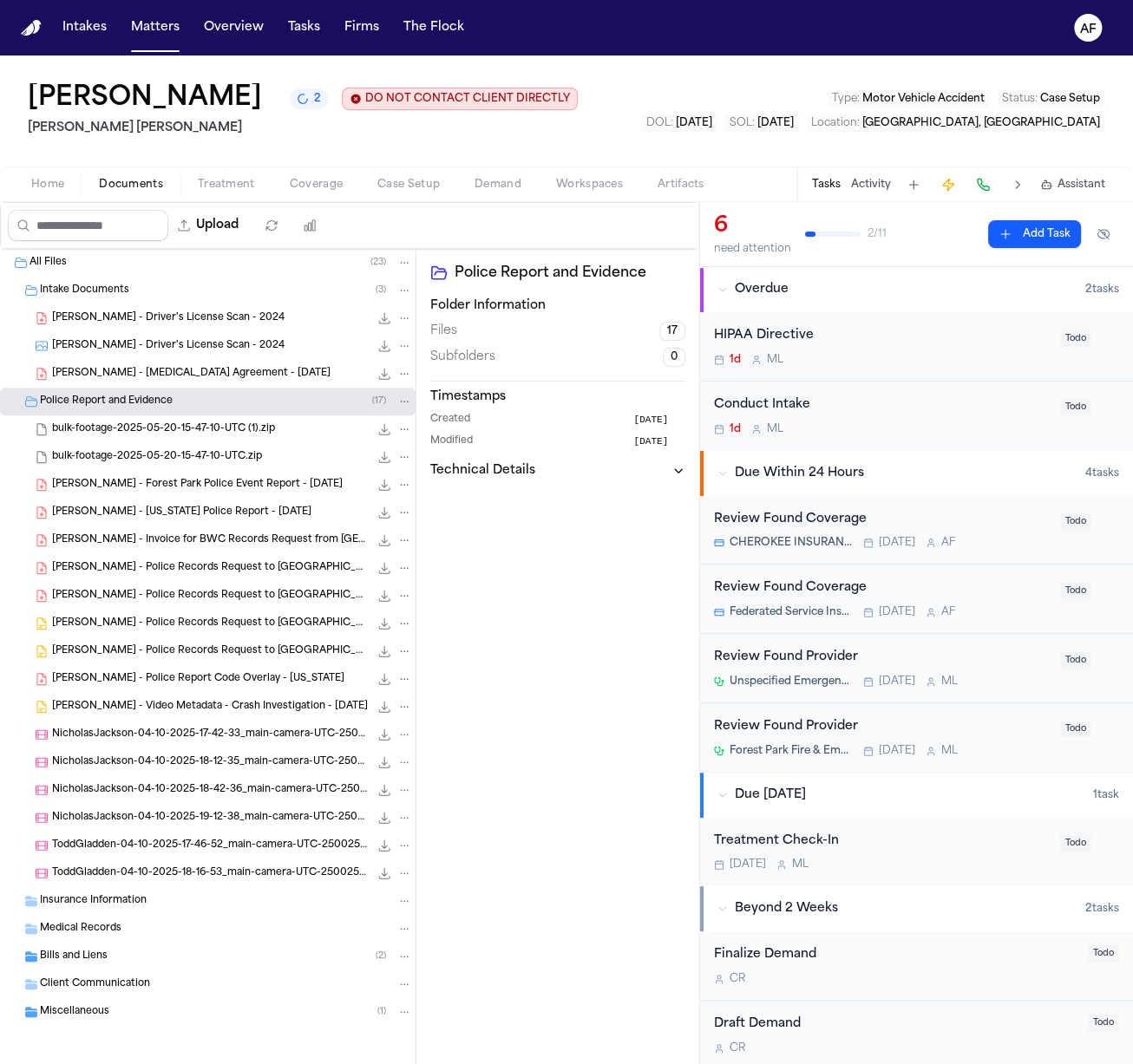 click on "Miscellaneous ( 1 )" at bounding box center [226, 1012] 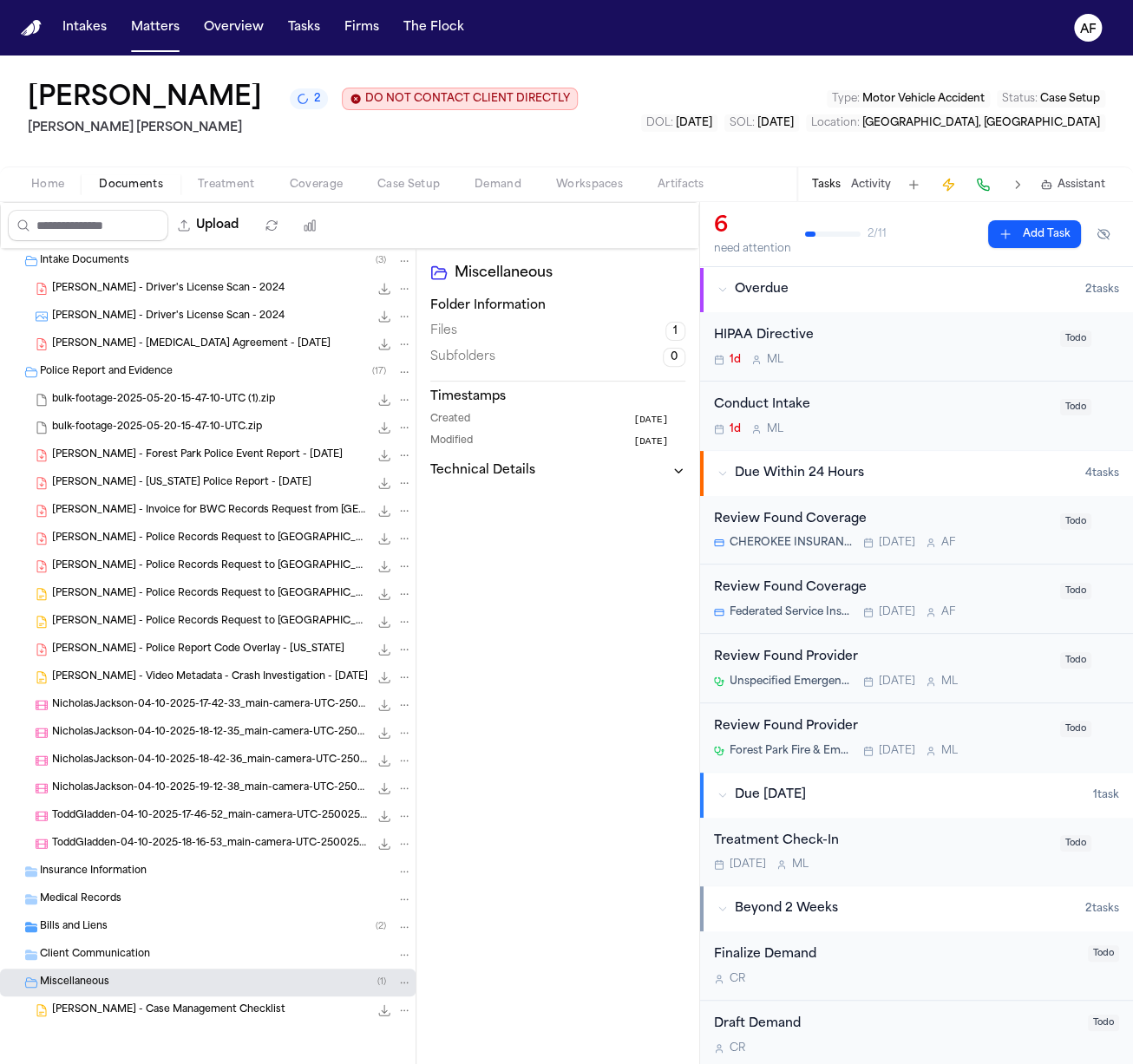 scroll, scrollTop: 0, scrollLeft: 0, axis: both 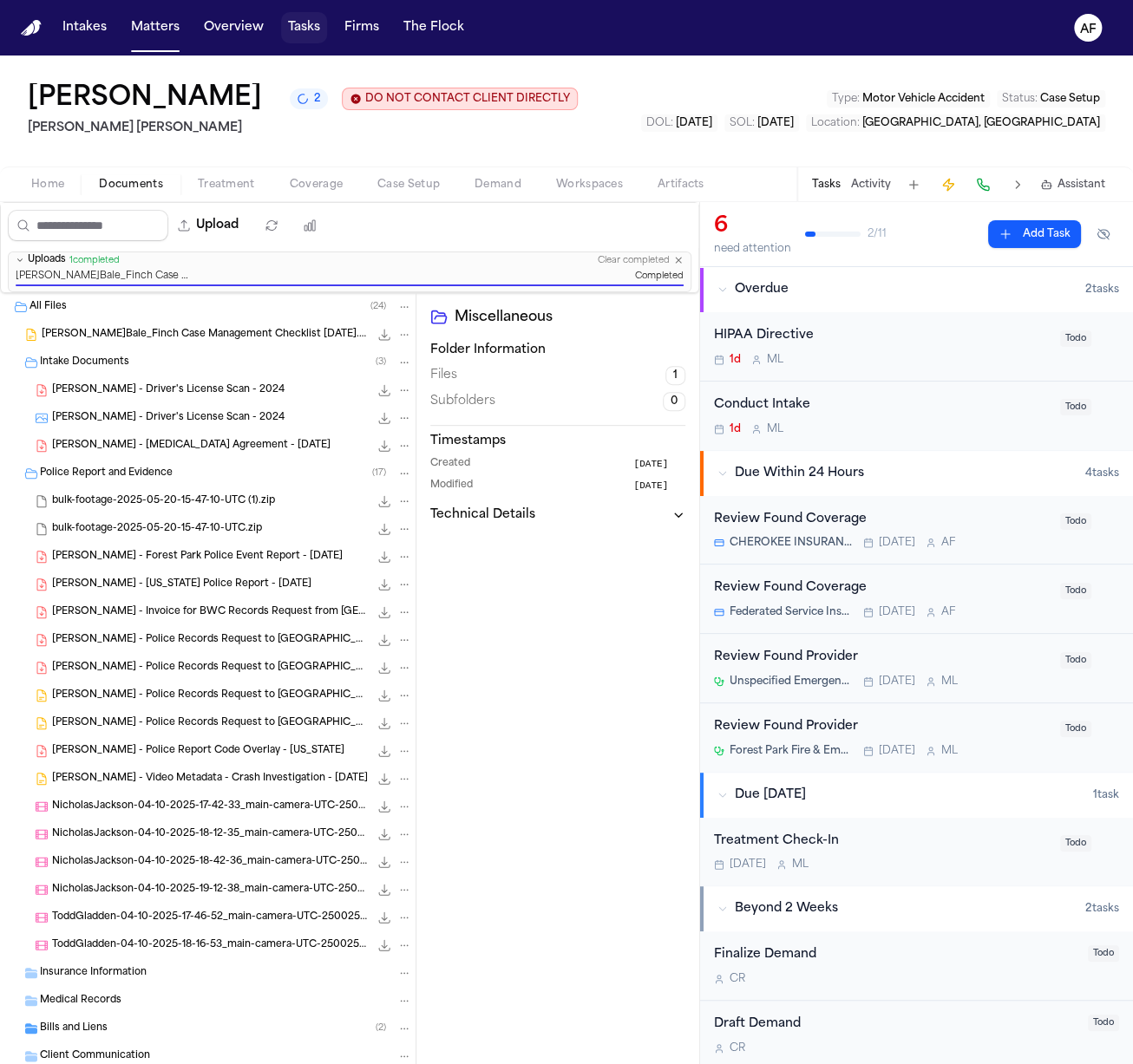 click on "Tasks" at bounding box center [304, 28] 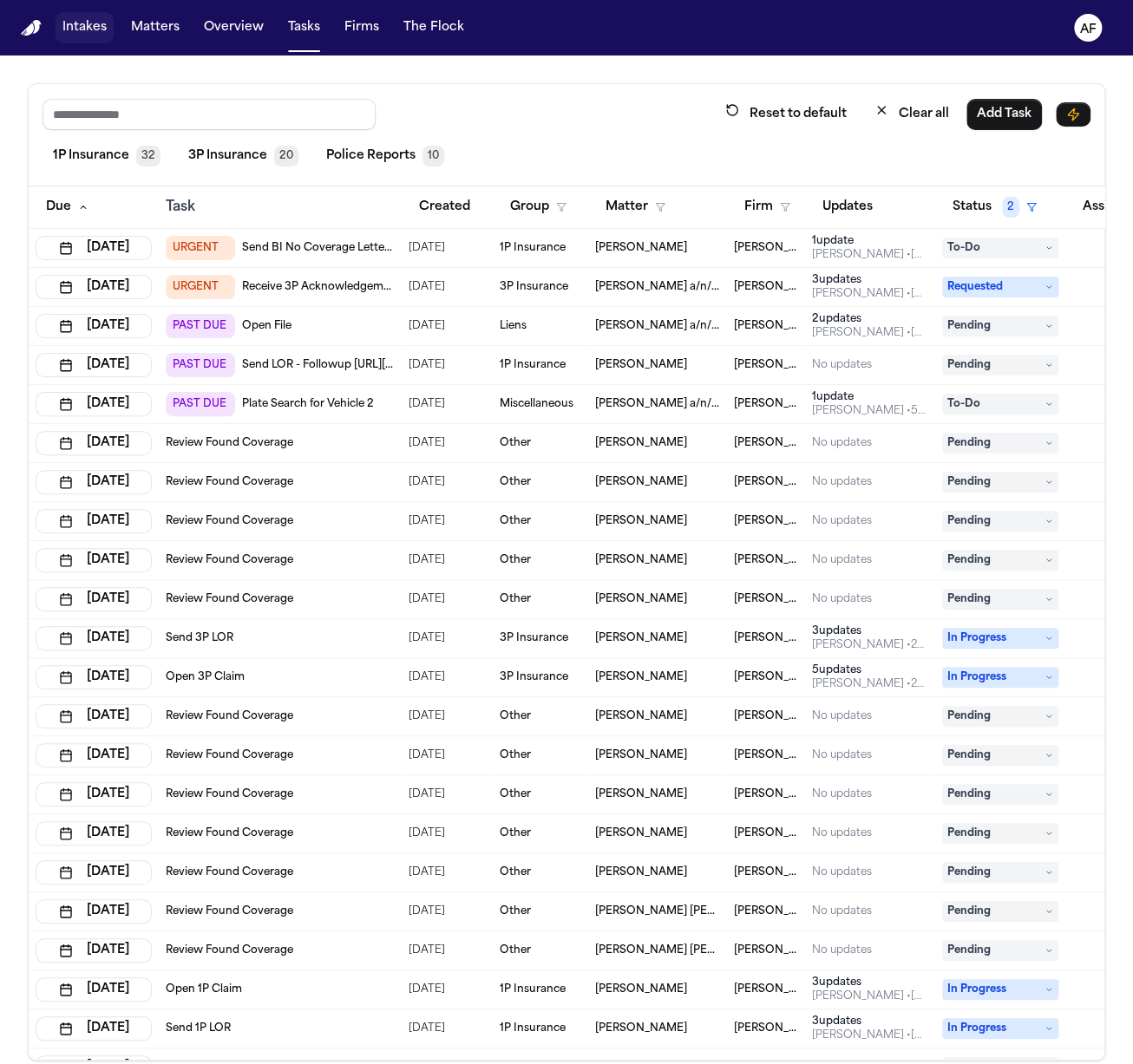 click on "Matters" at bounding box center (155, 28) 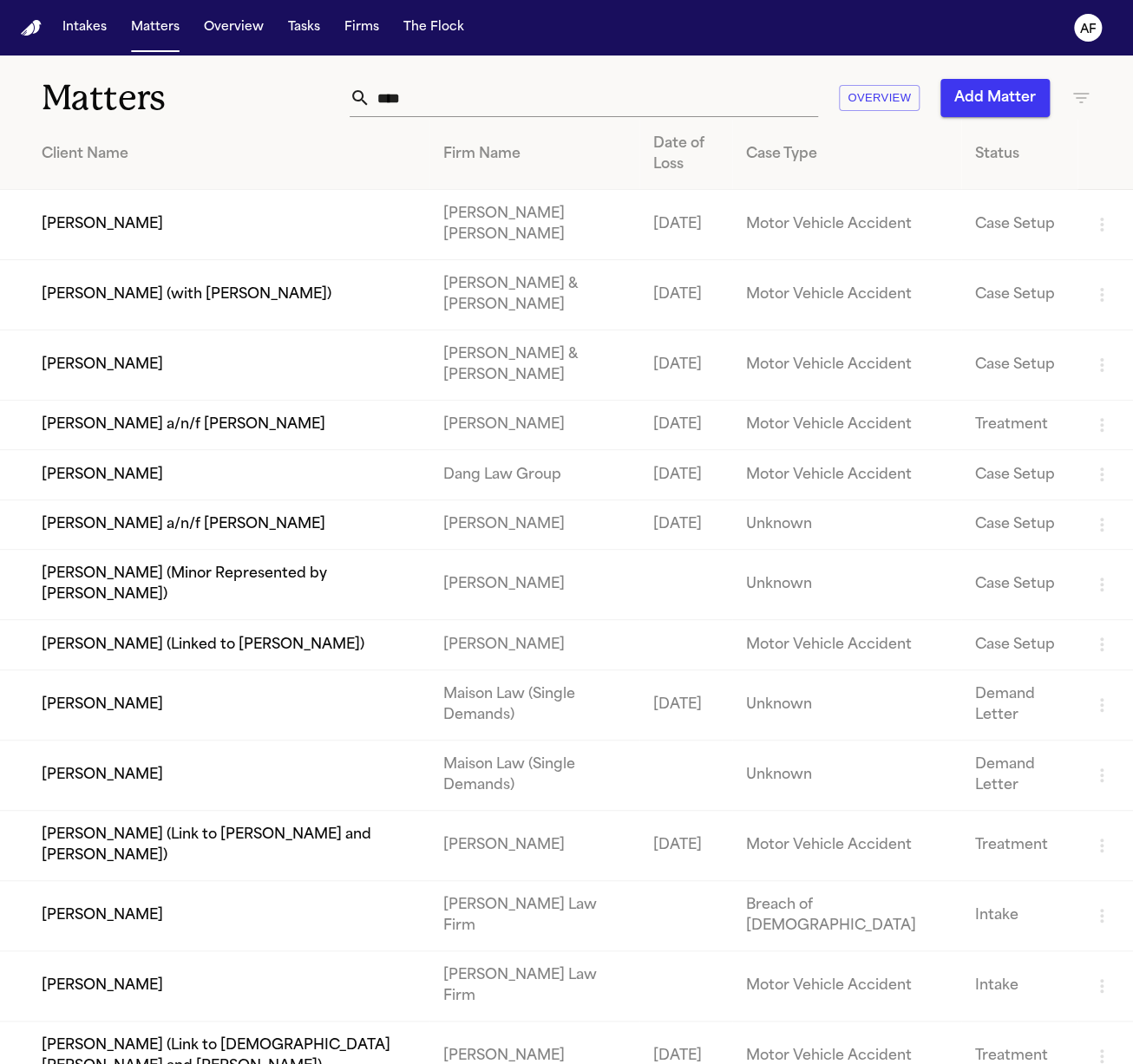 click on "****" at bounding box center [594, 98] 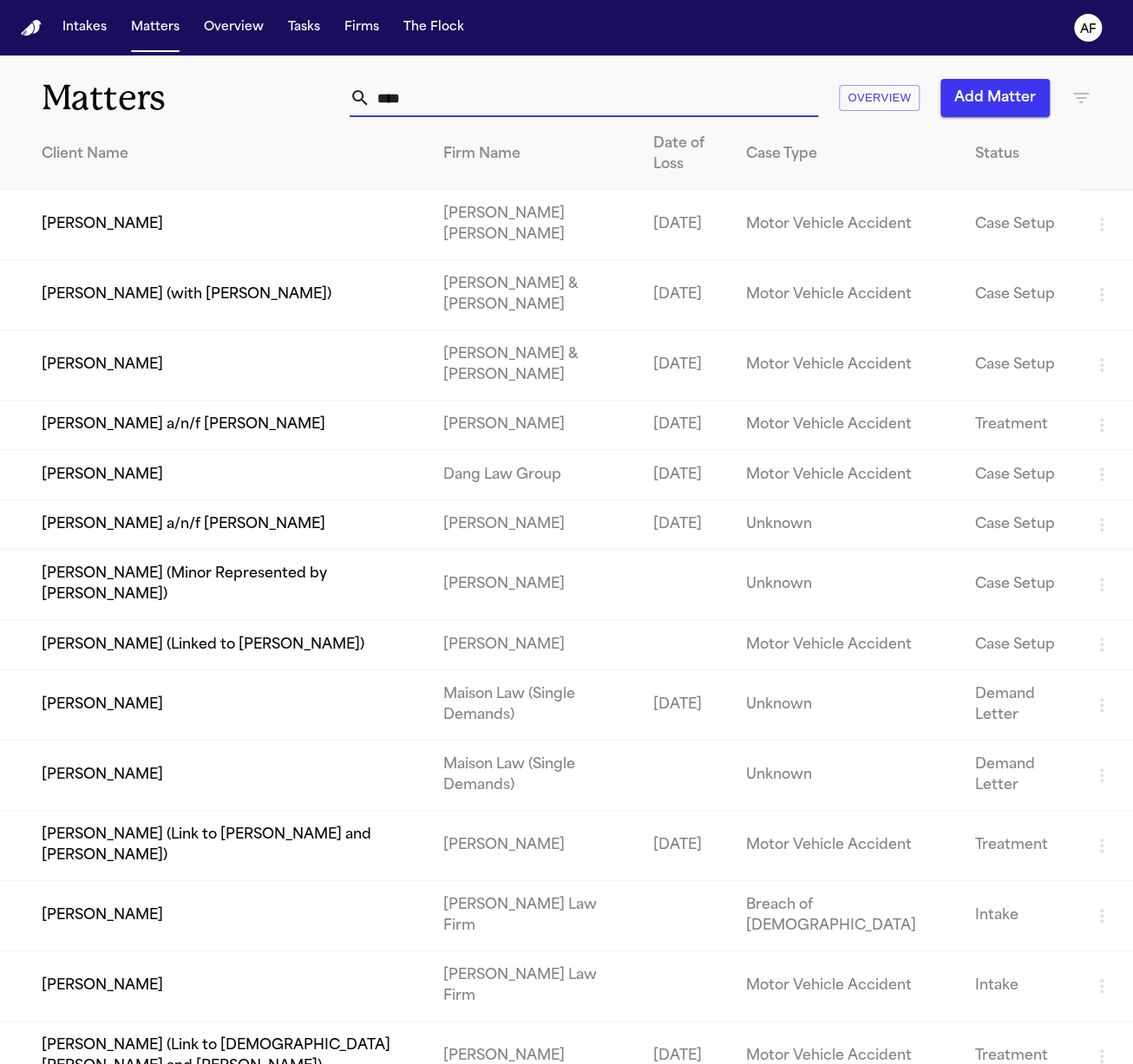 click on "****" at bounding box center (594, 98) 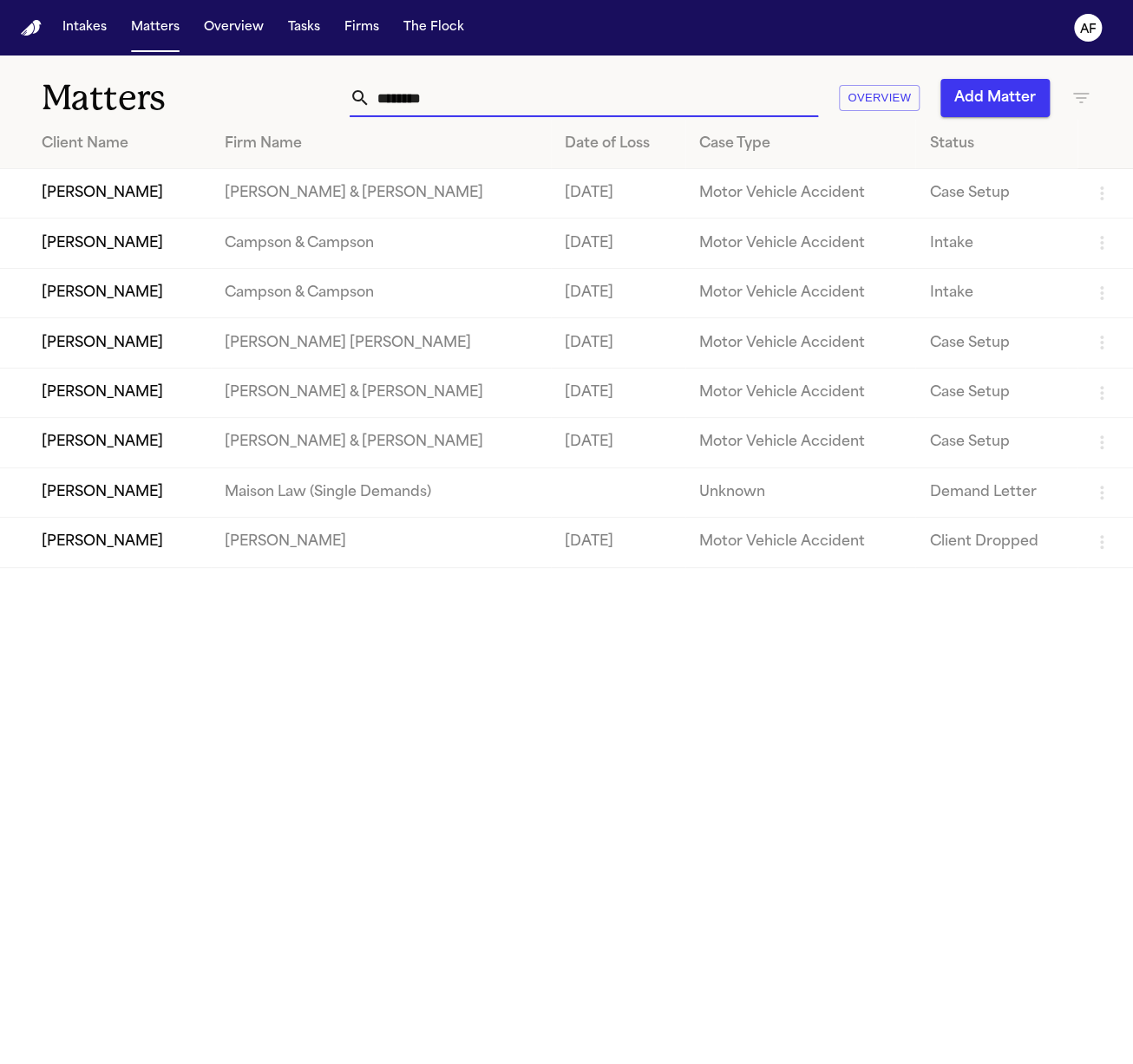 type on "********" 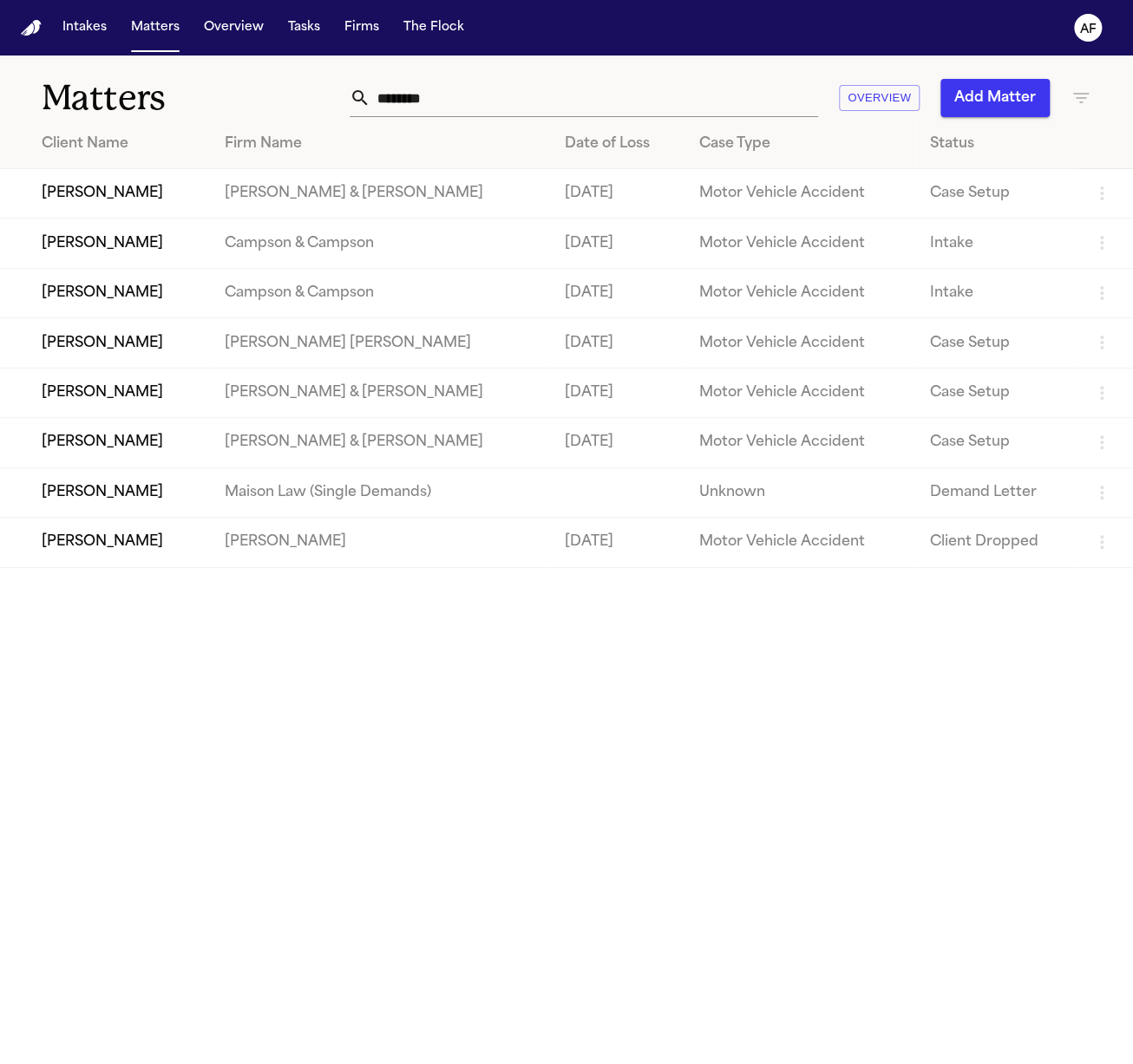 click on "[PERSON_NAME]" at bounding box center (105, 343) 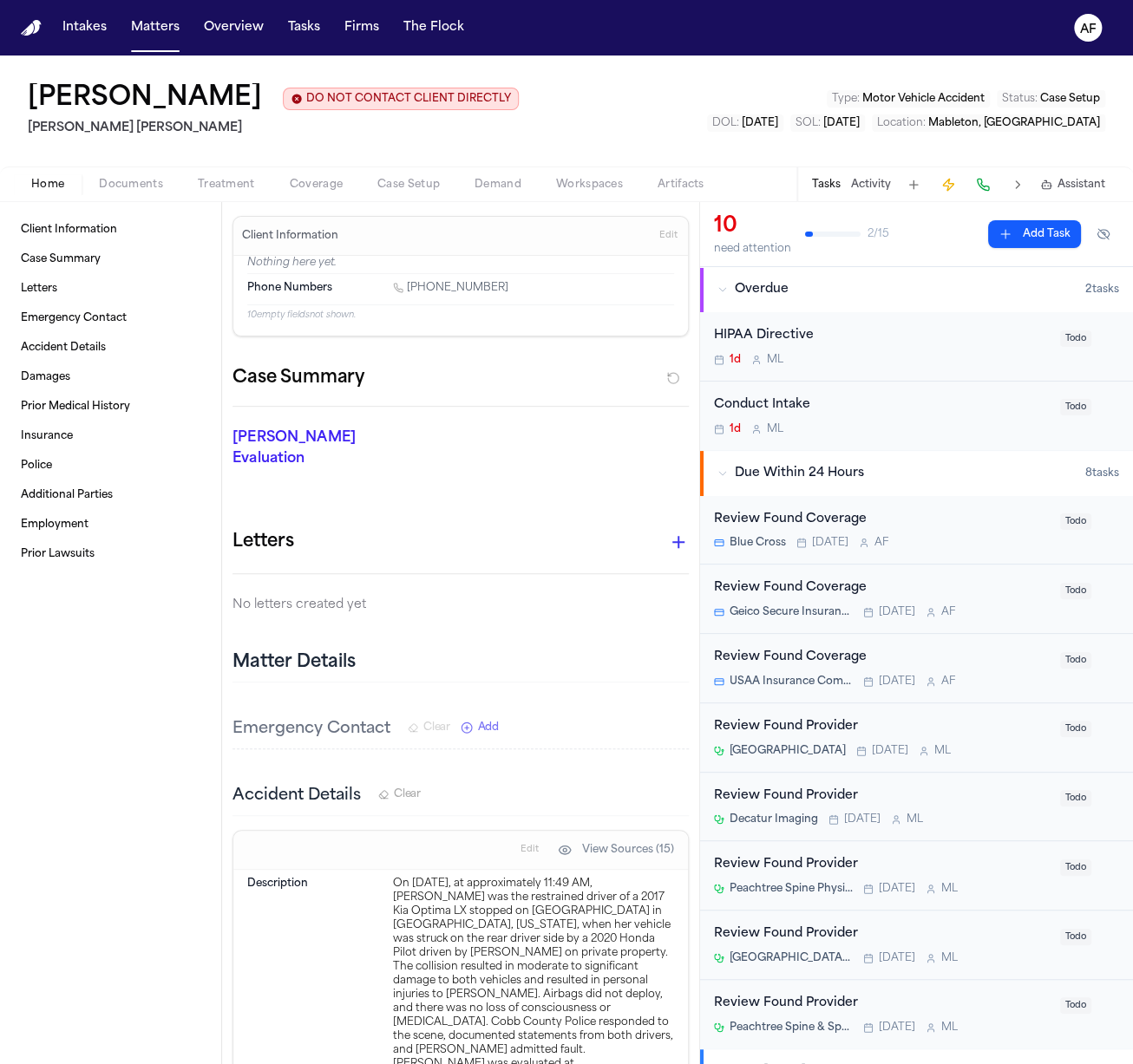 click at bounding box center [131, 194] 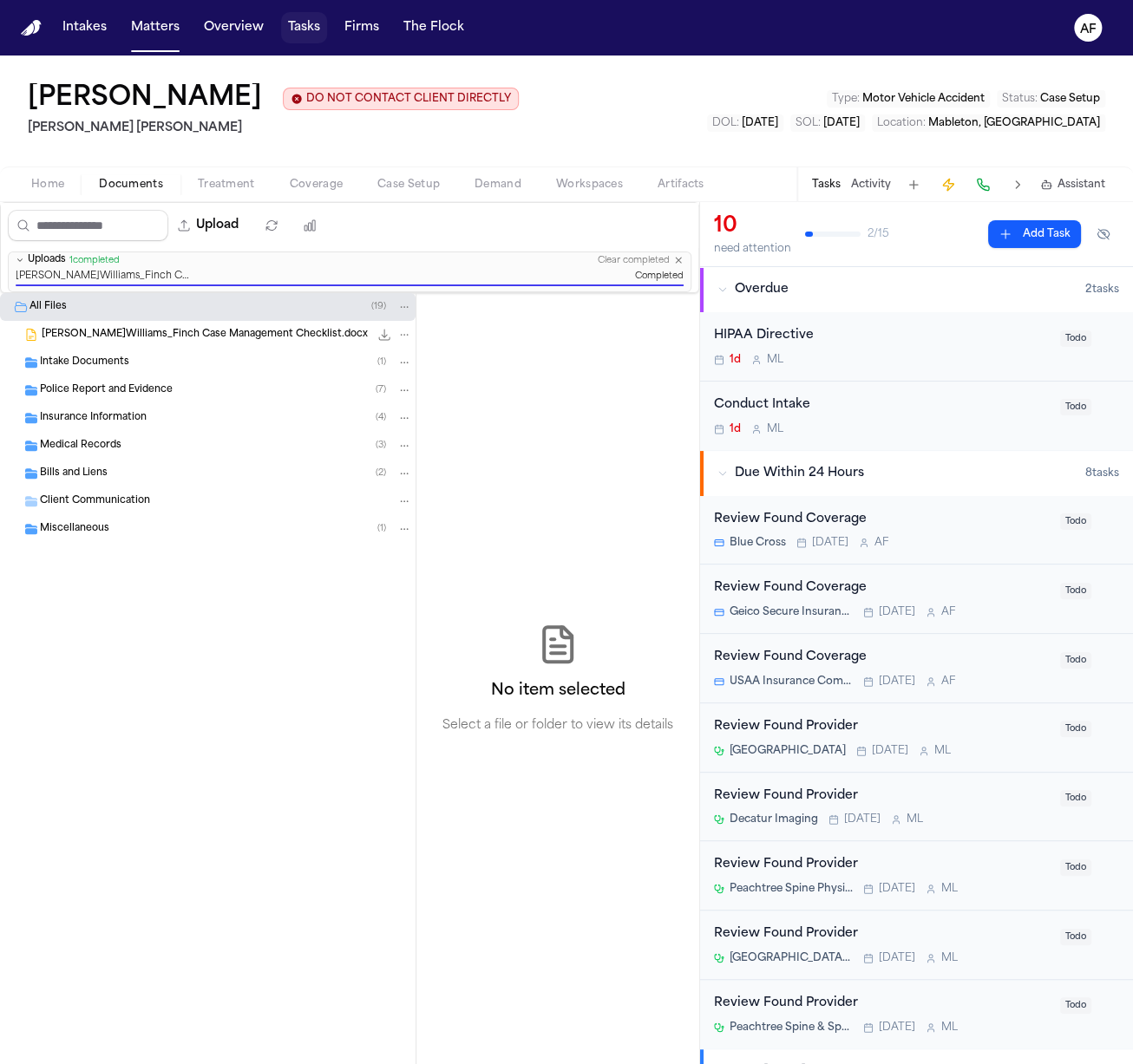 click on "Tasks" at bounding box center [304, 28] 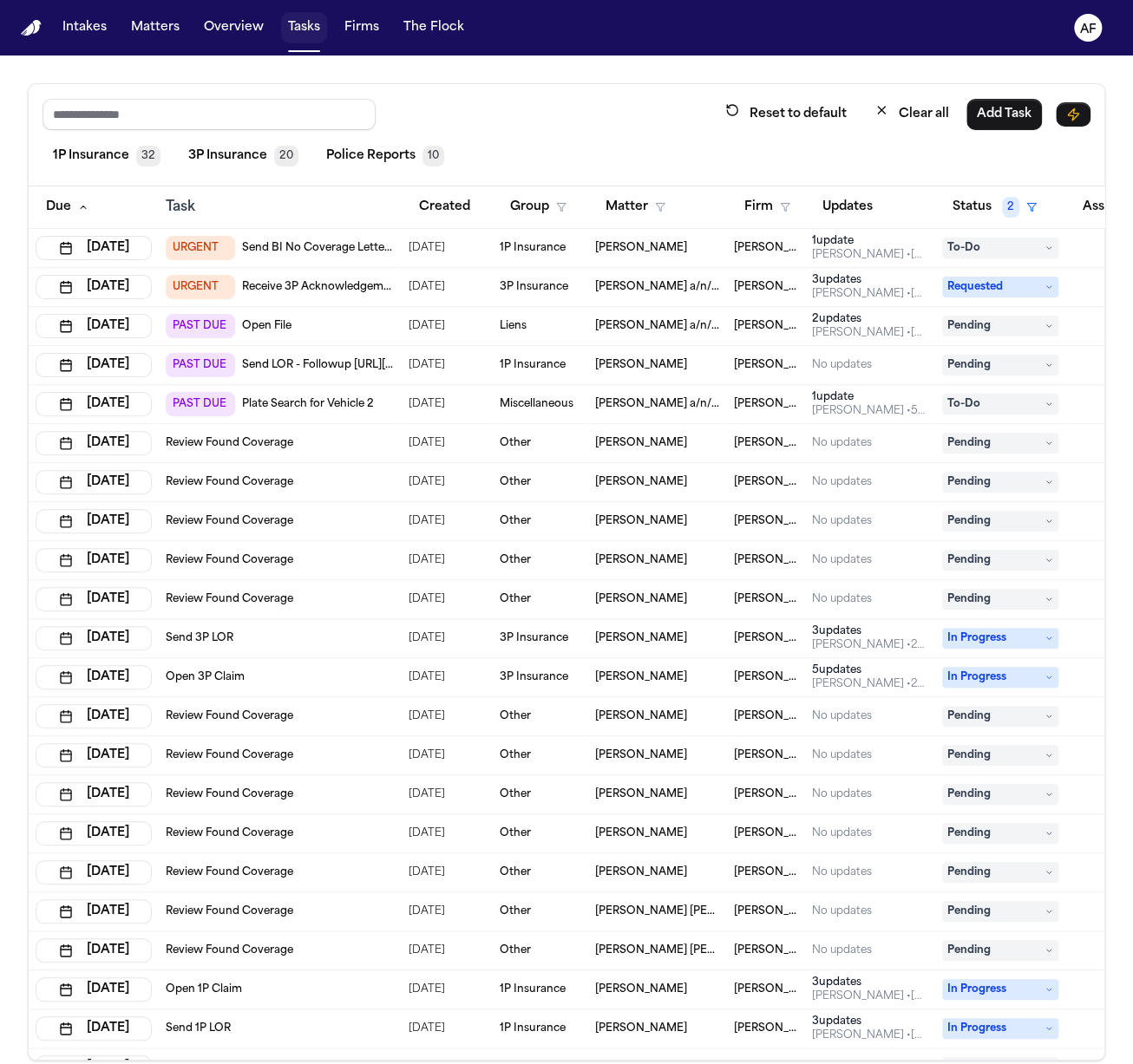 click on "Tasks" at bounding box center [304, 28] 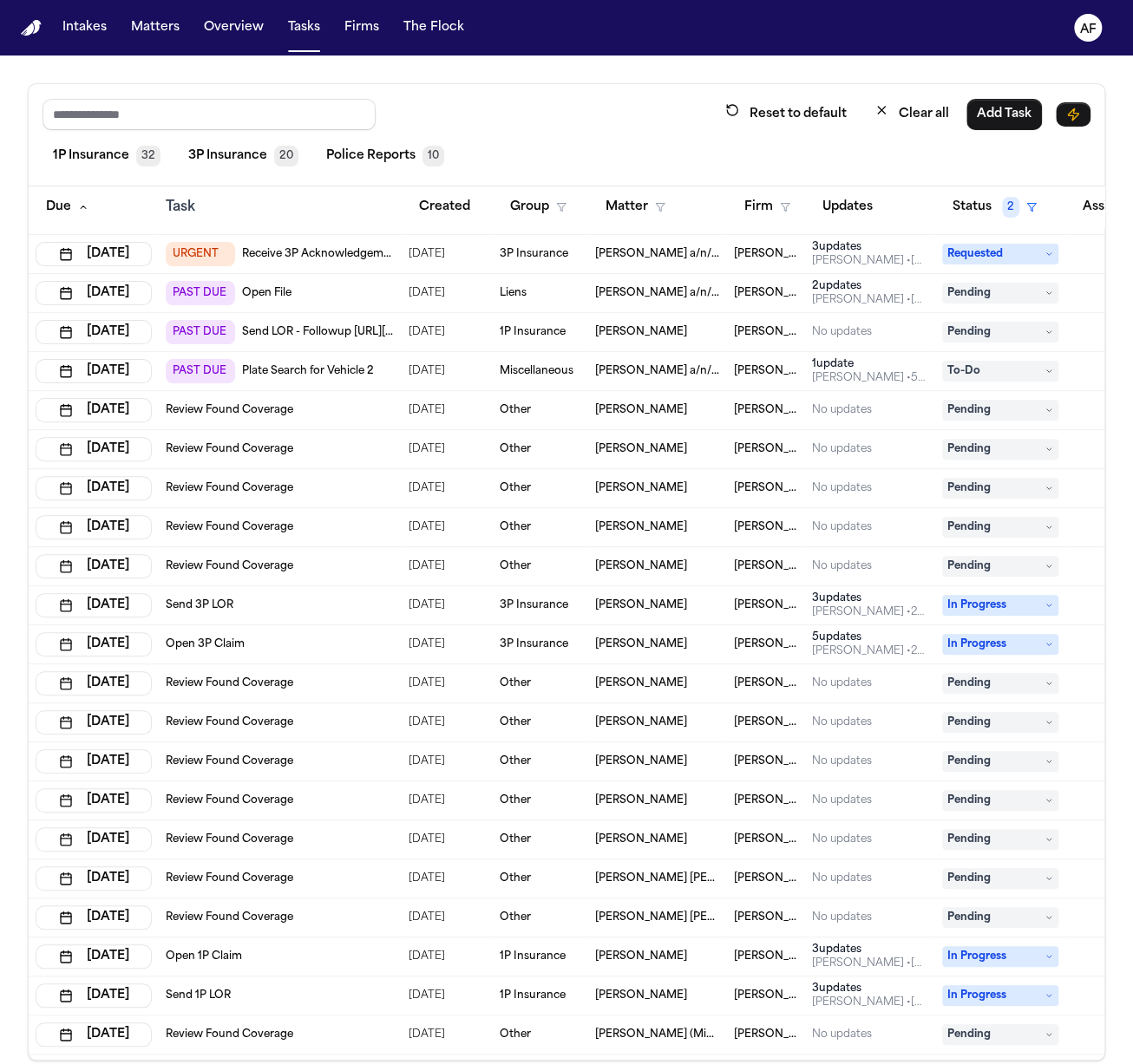 scroll, scrollTop: 0, scrollLeft: 0, axis: both 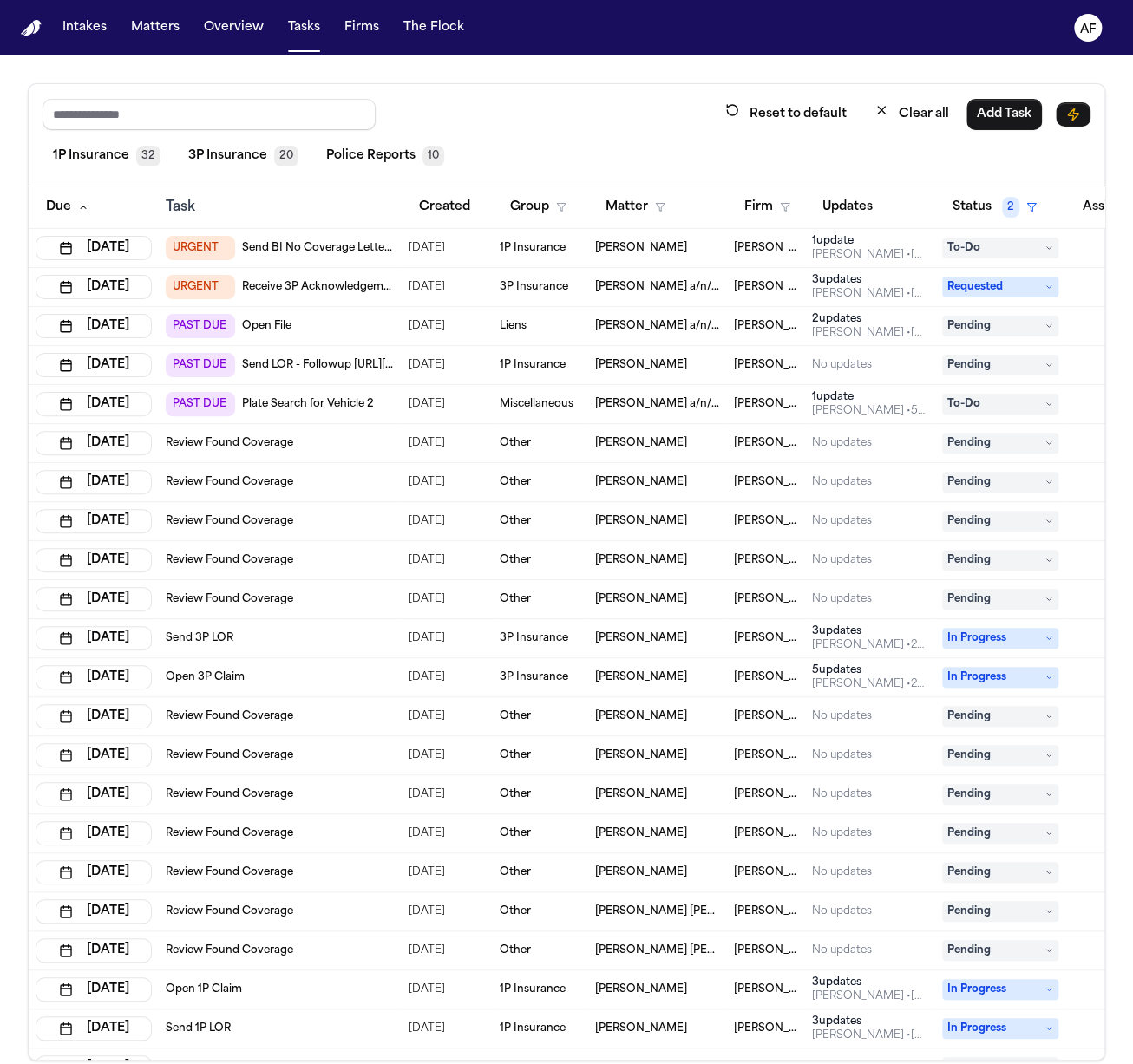 click on "Matters" at bounding box center (155, 28) 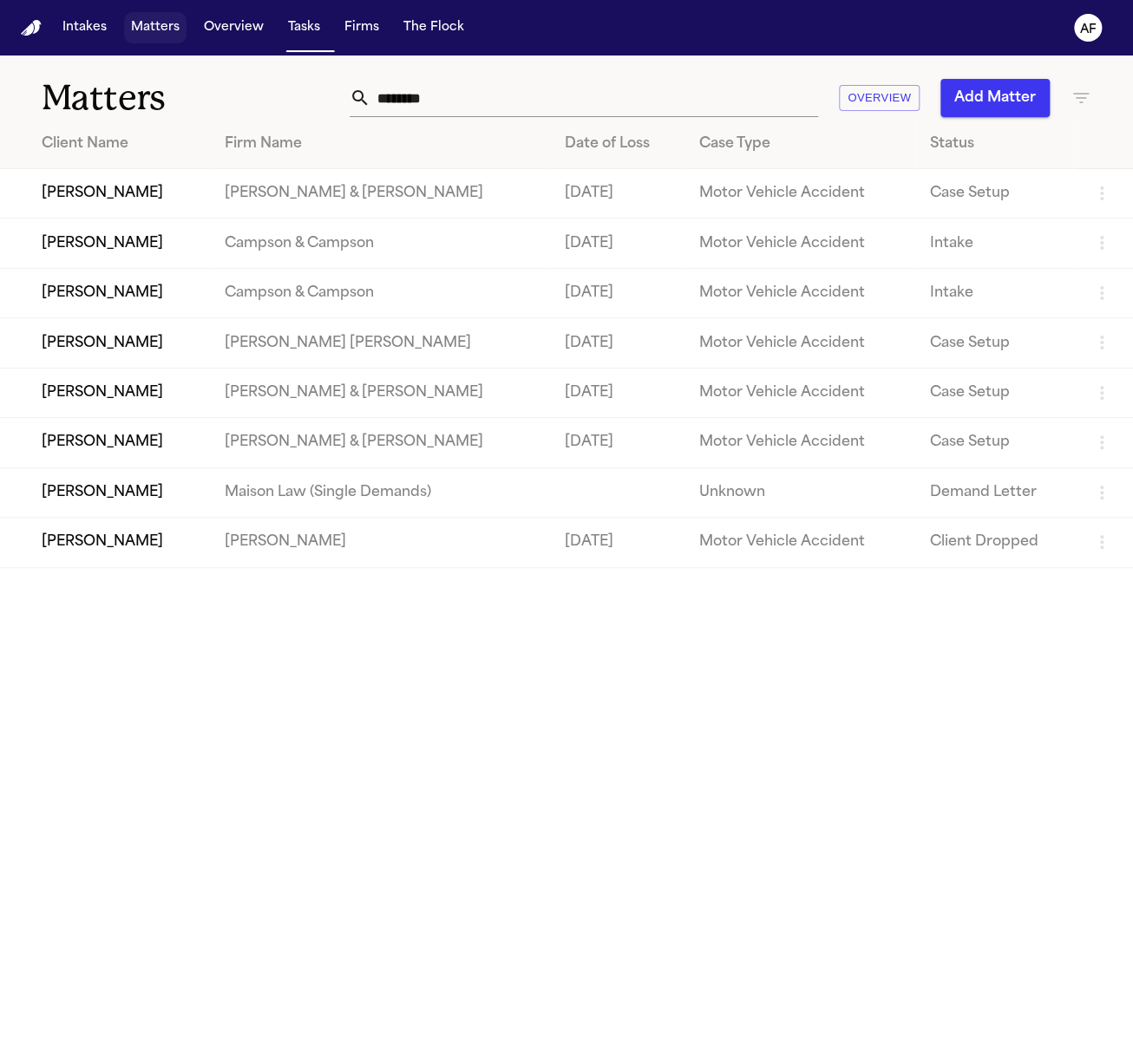 click on "Matters" at bounding box center (155, 28) 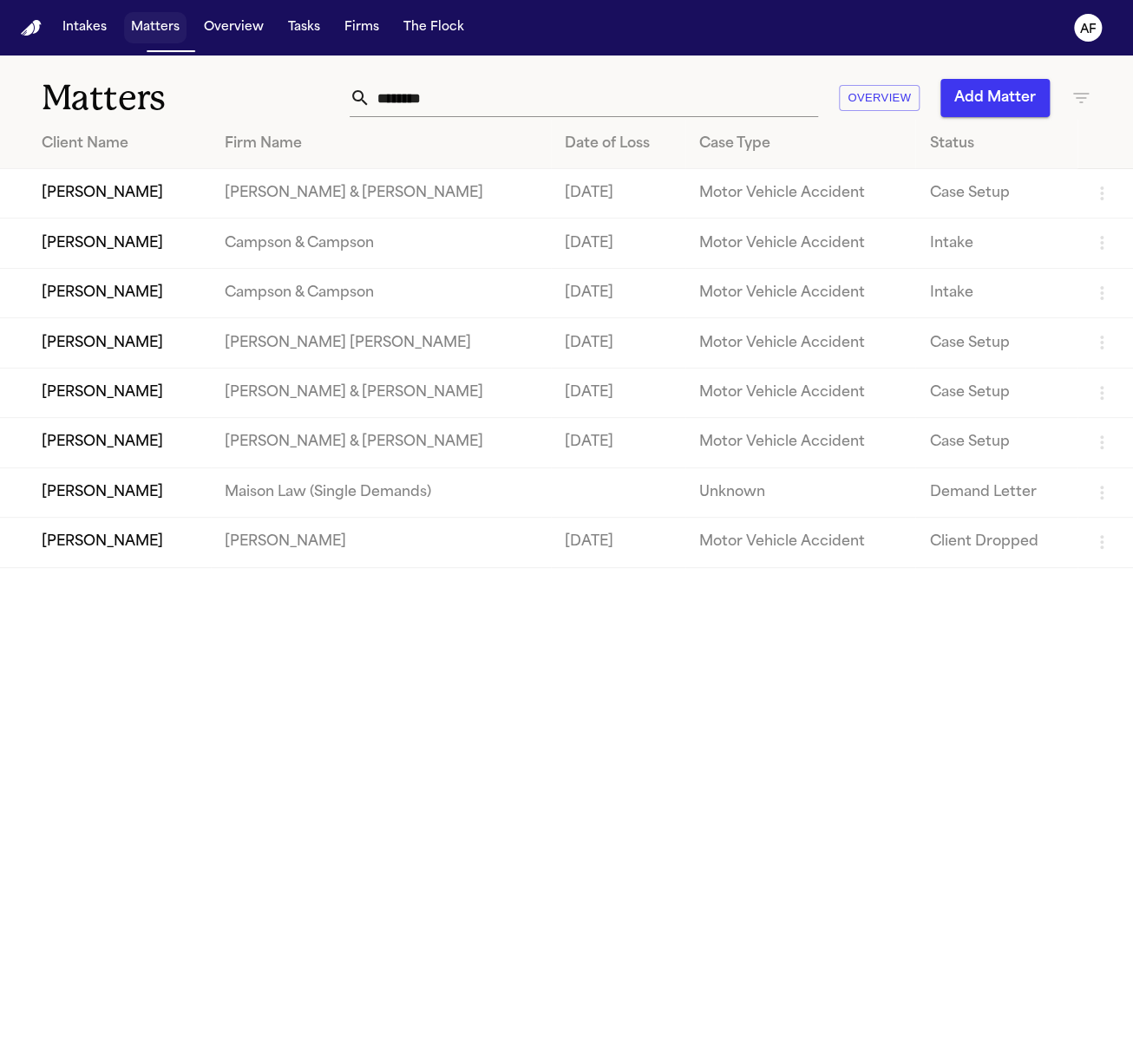 click on "Matters" at bounding box center [155, 28] 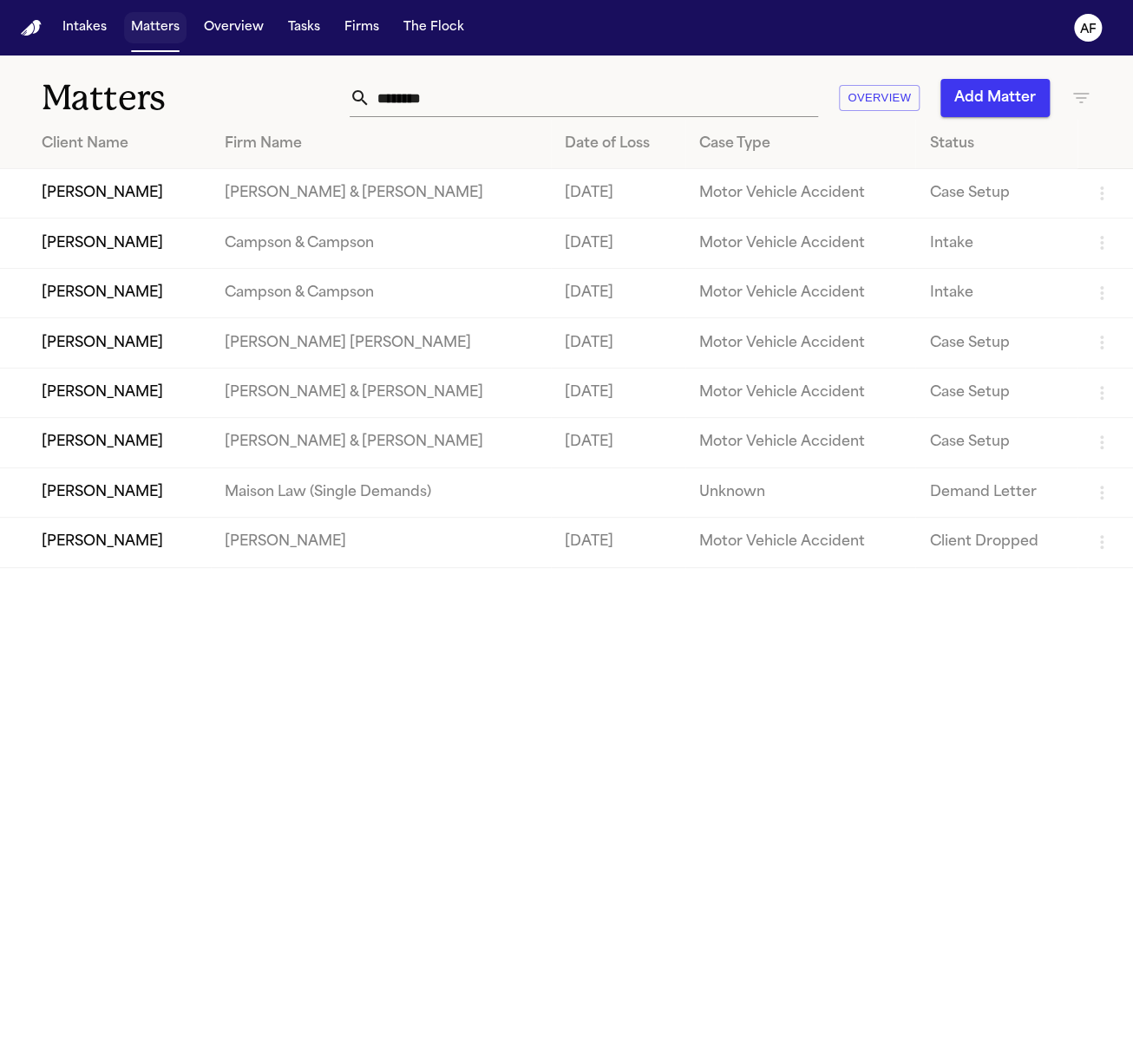 click on "Matters" at bounding box center (155, 28) 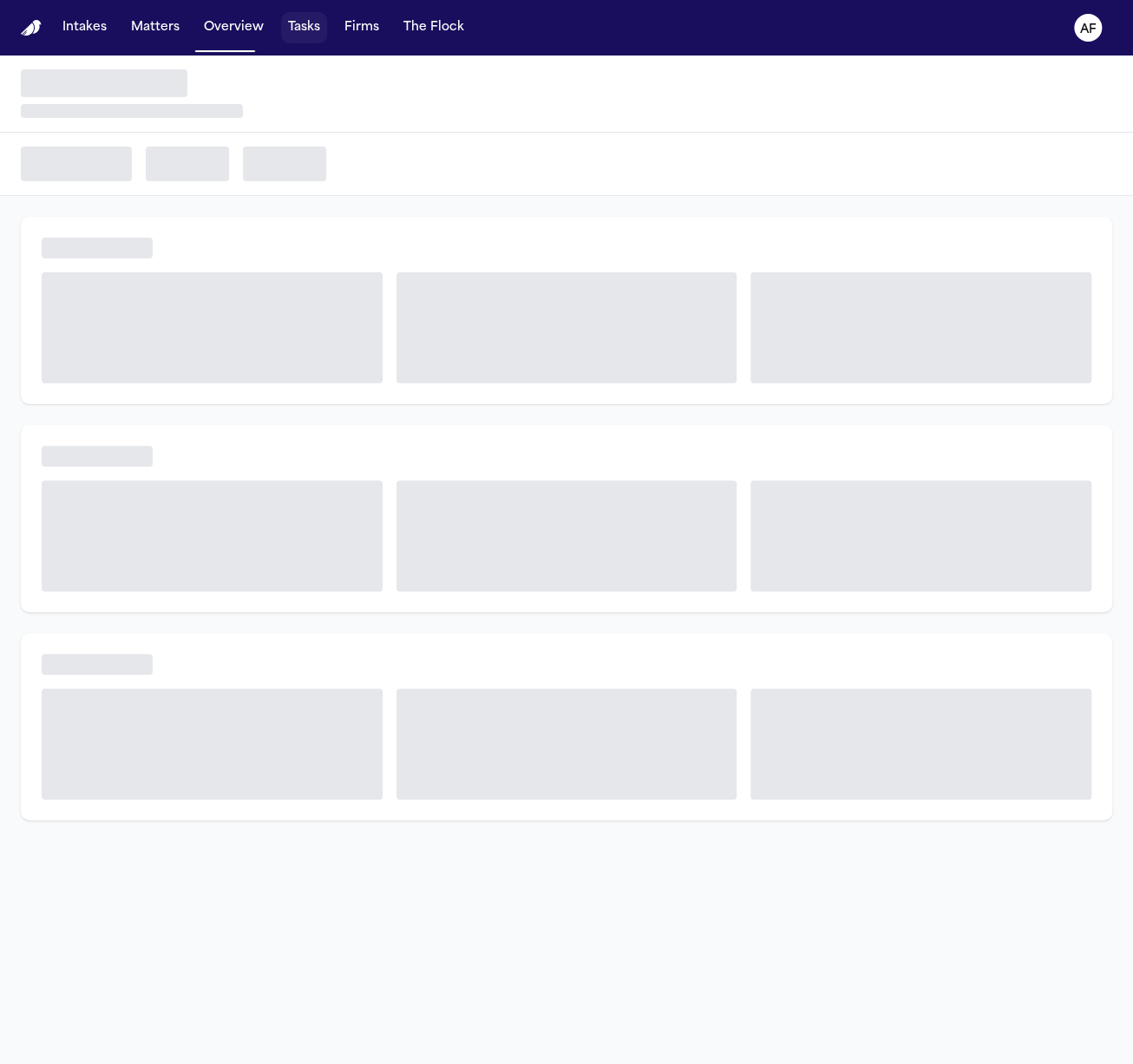 click on "Tasks" at bounding box center (304, 28) 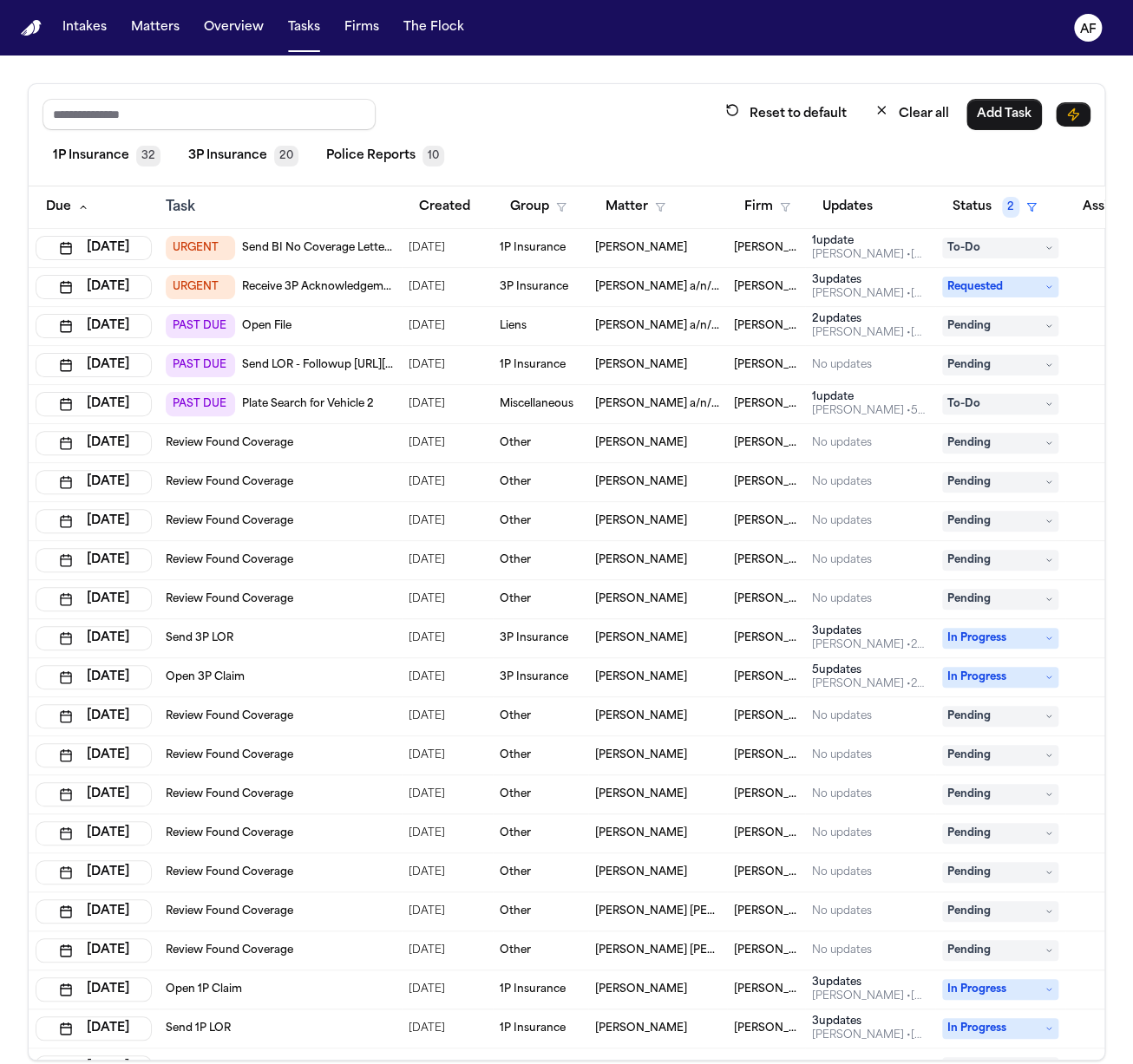 click on "Send 3P LOR" at bounding box center (280, 638) 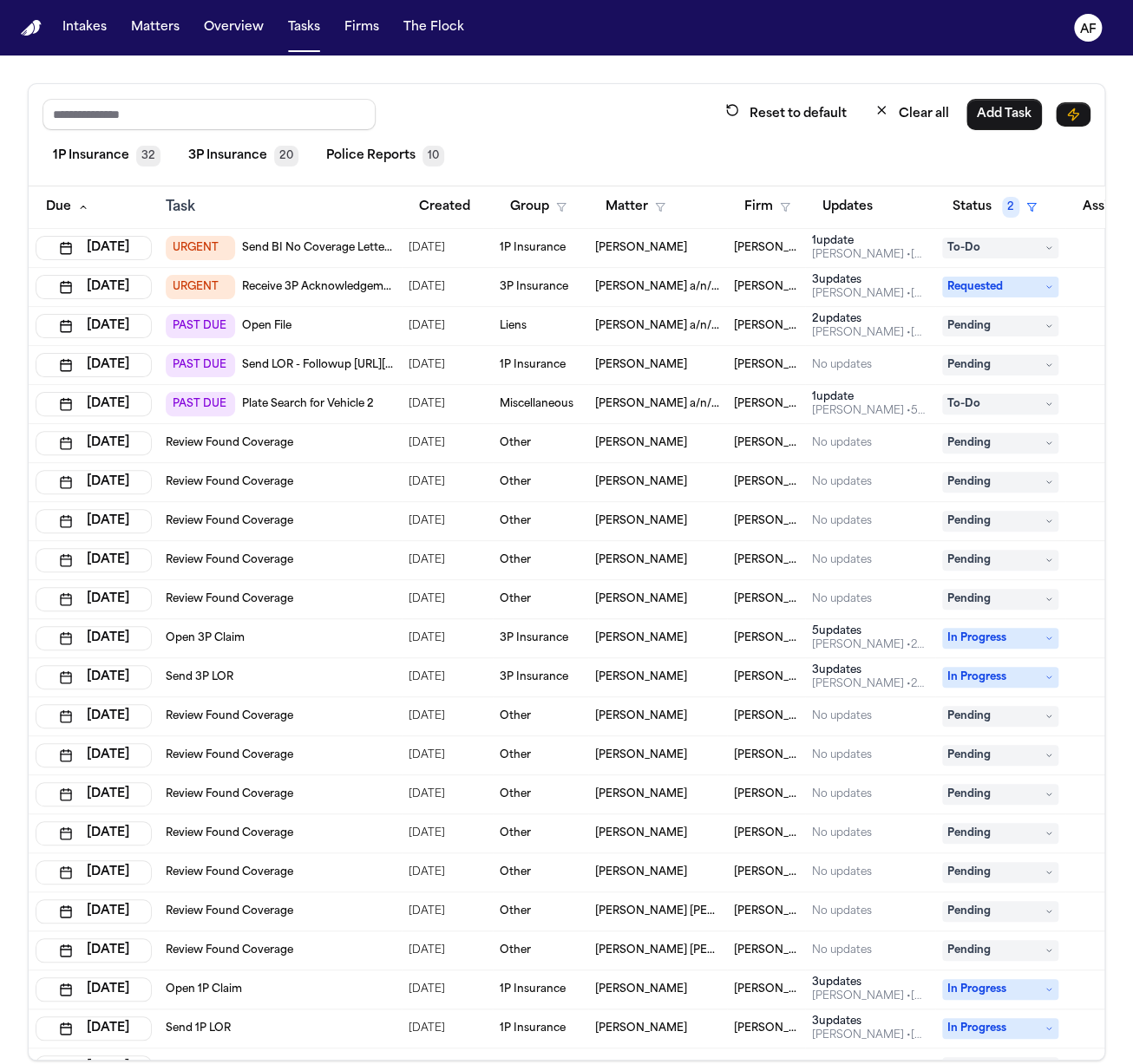 click on "Reset to default Clear all Add Task 1P Insurance 32 3P Insurance 20 Police Reports 10 Due Task Created Group Matter Firm Updates Status 2 Assignee 2 Jun 20, 2025 URGENT Send BI No Coverage Letter to UM/UIM 06/02/2025 1P Insurance Joel Cherestal Mohamed K Ahmed 1  update Adam Franck   •  13d ago To-Do AF Jul 2, 2025 URGENT Receive 3P Acknowledgement 06/09/2025 3P Insurance Juan Carlos Becerra a/n/f Gabriella Becerra Perez Martello 3  update s Adam Franck   •  3d ago Requested AF Jun 30, 2025 PAST DUE Open File 06/22/2025 Liens Ahmed Abdulle a/n/f Luqman Abdulle Hecht 2  update s Adam Franck   •  3d ago Pending AF Jun 30, 2025 PAST DUE Send LOR - Followup https://app.frontapp.com/open/cnv_1hnpiuhq?key=T7GyiMCIjpMm-XUVGmBWVlRxy2xCVUVT 06/26/2025 1P Insurance Charles Neal Hecht No updates Pending AF Jul 2, 2025 PAST DUE Plate Search for Vehicle 2 06/24/2025 Miscellaneous Juan Carlos Becerra a/n/f Gabriella Becerra Perez Martello 1  update Michelle Landazabal   •  5h ago To-Do AF Jul 3, 2025 07/02/2025 AF" at bounding box center (566, 571) 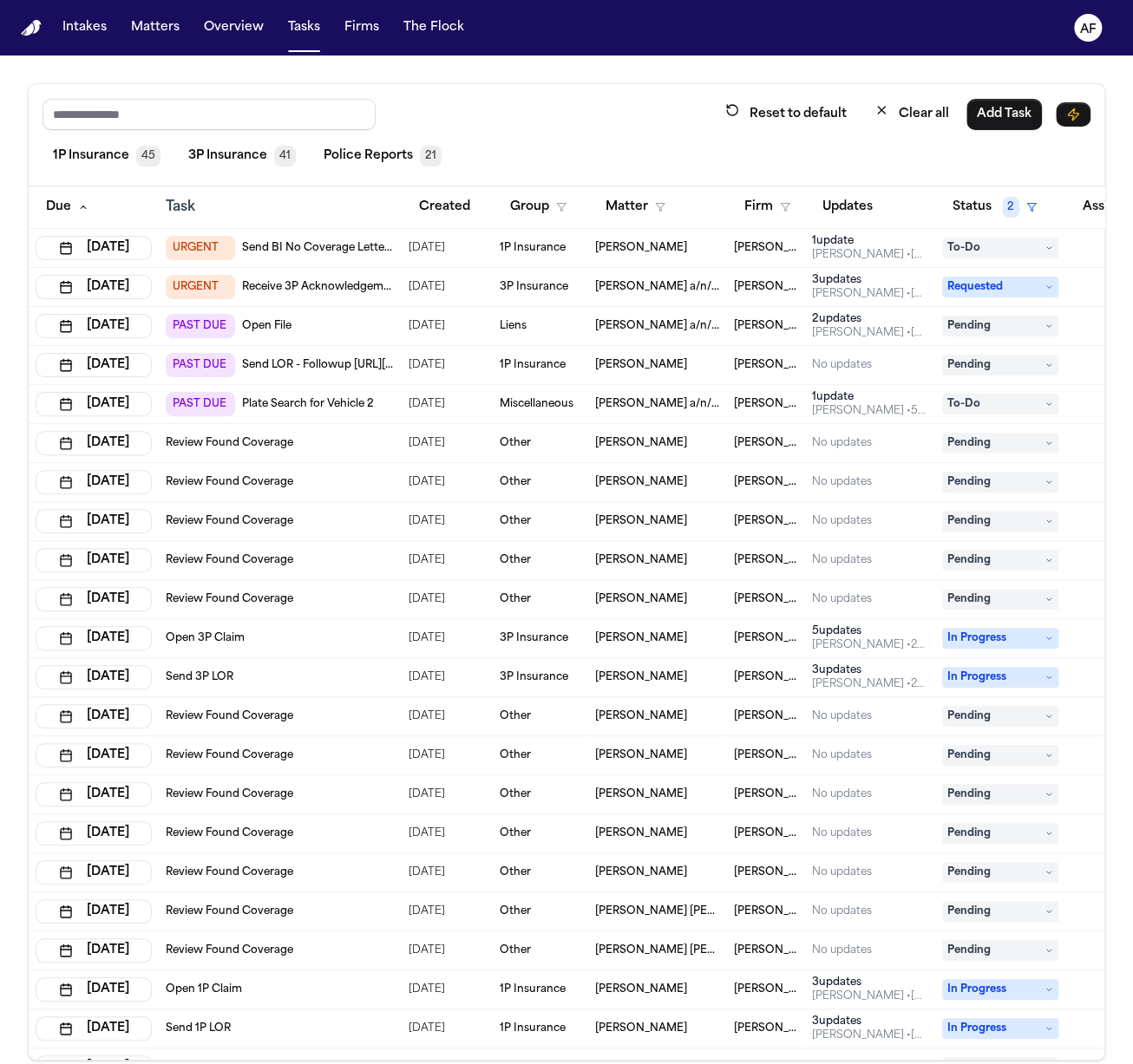 scroll, scrollTop: 3, scrollLeft: 0, axis: vertical 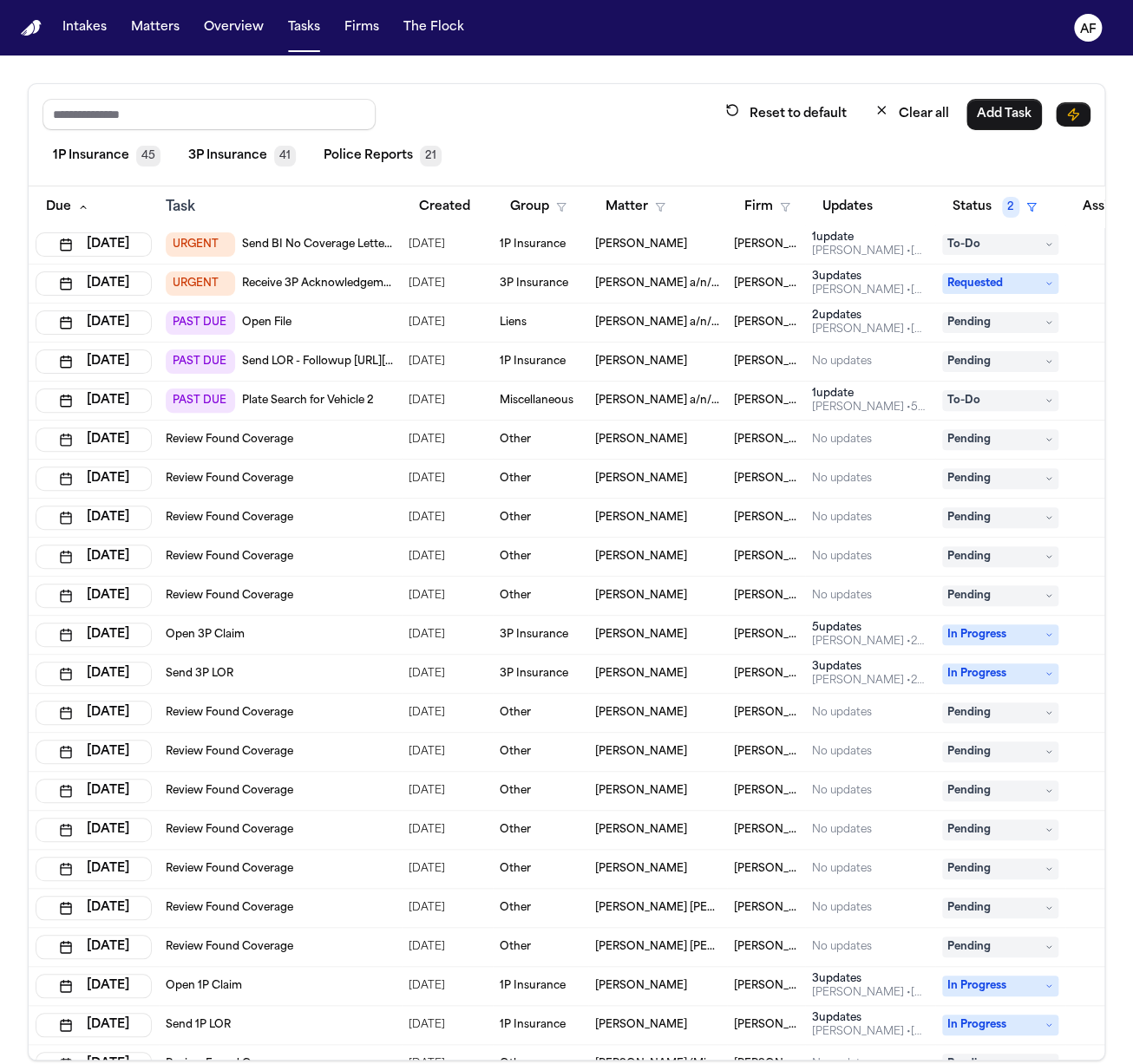 click on "Review Found Coverage" at bounding box center [280, 869] 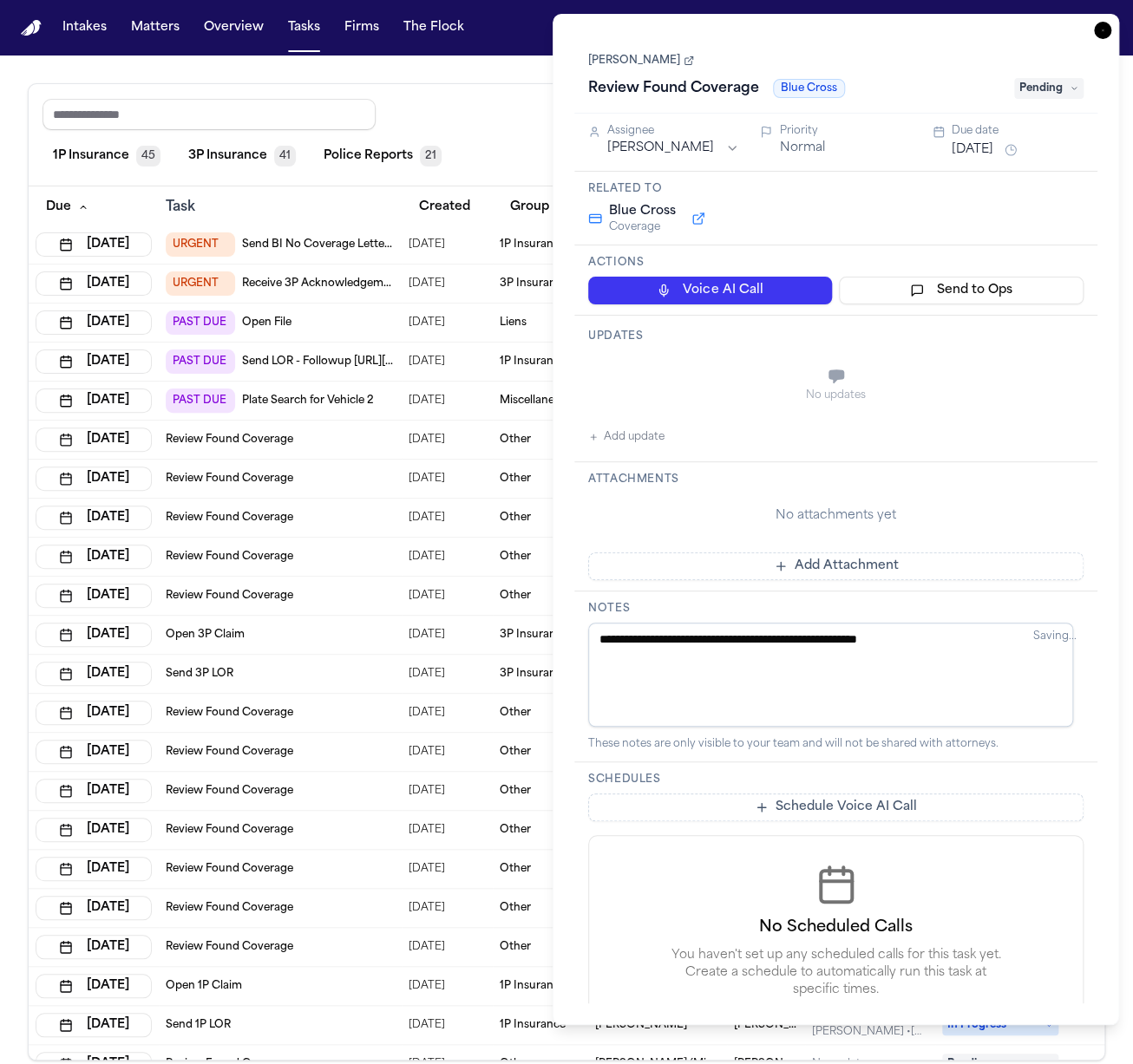 type 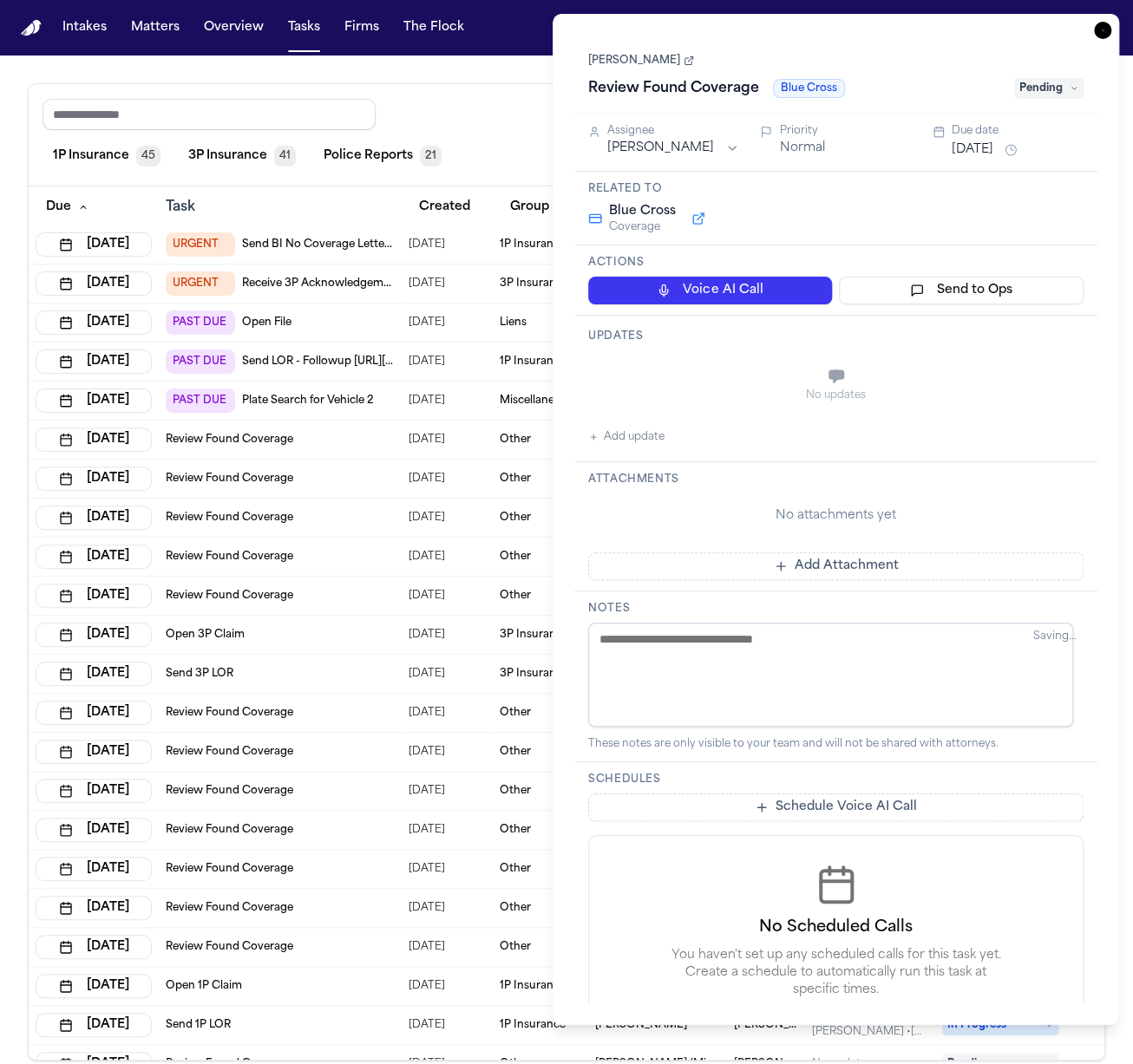 scroll, scrollTop: 94, scrollLeft: 0, axis: vertical 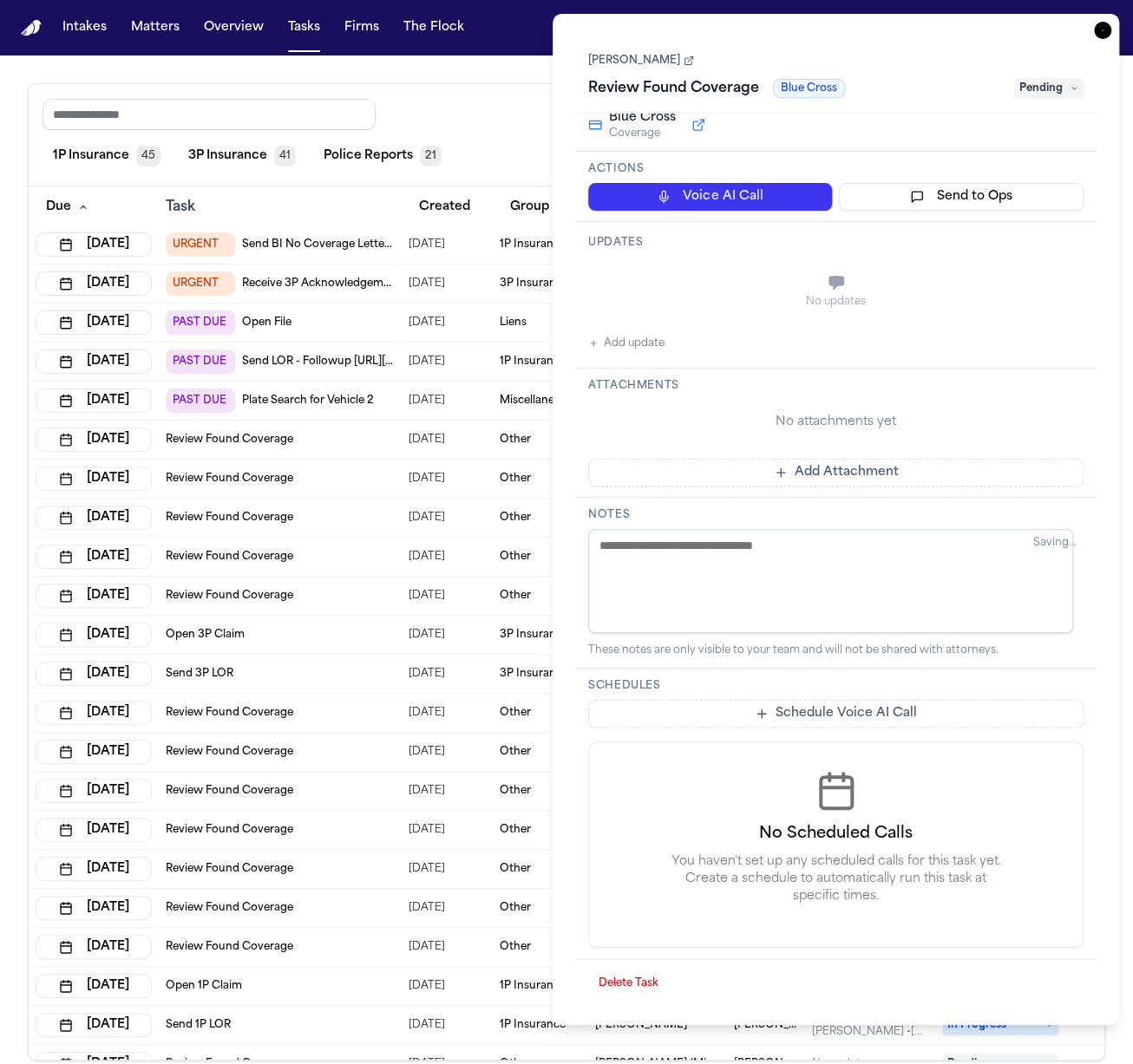 click on "Delete Task" at bounding box center (628, 983) 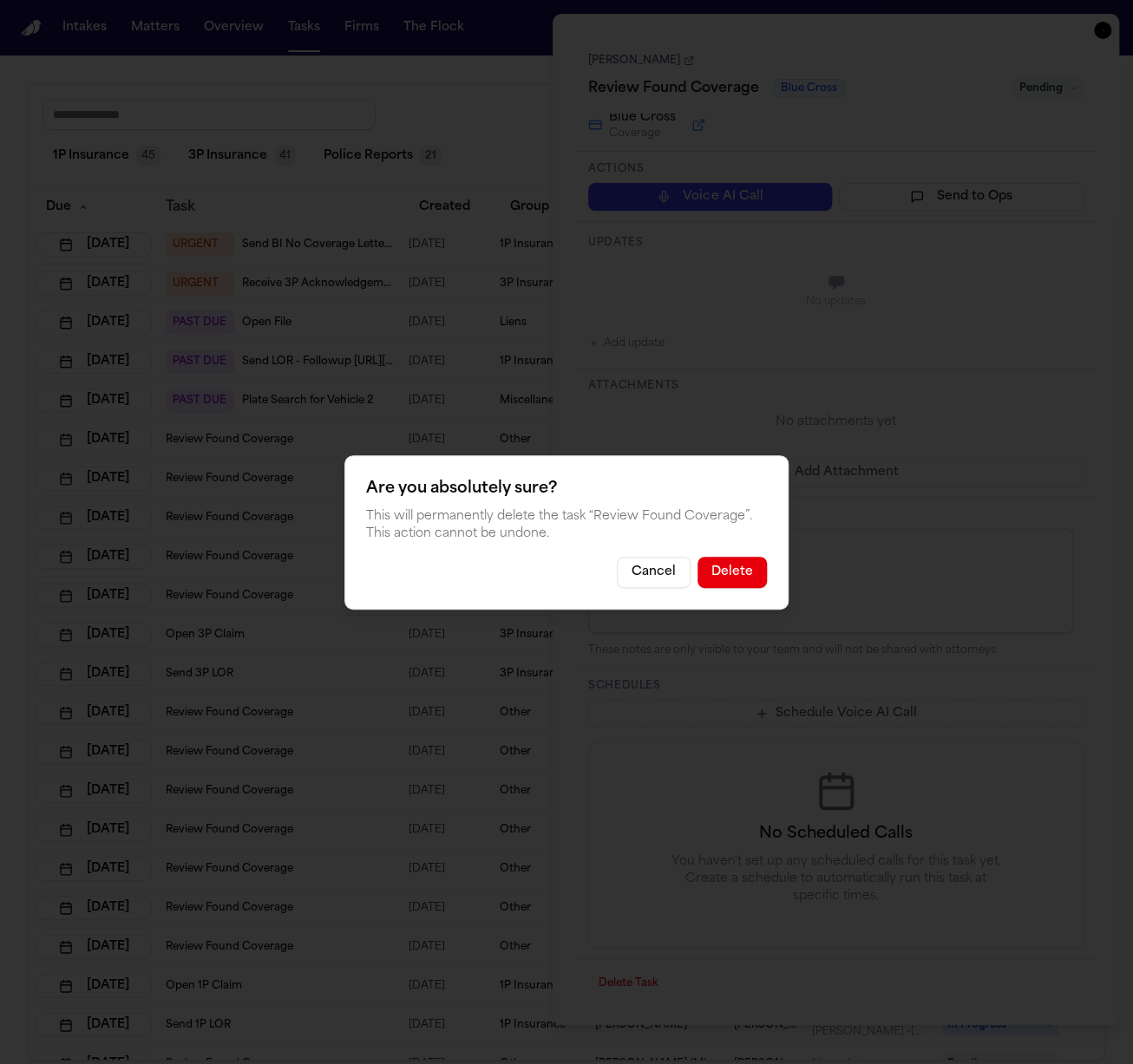 drag, startPoint x: 752, startPoint y: 540, endPoint x: 748, endPoint y: 551, distance: 12 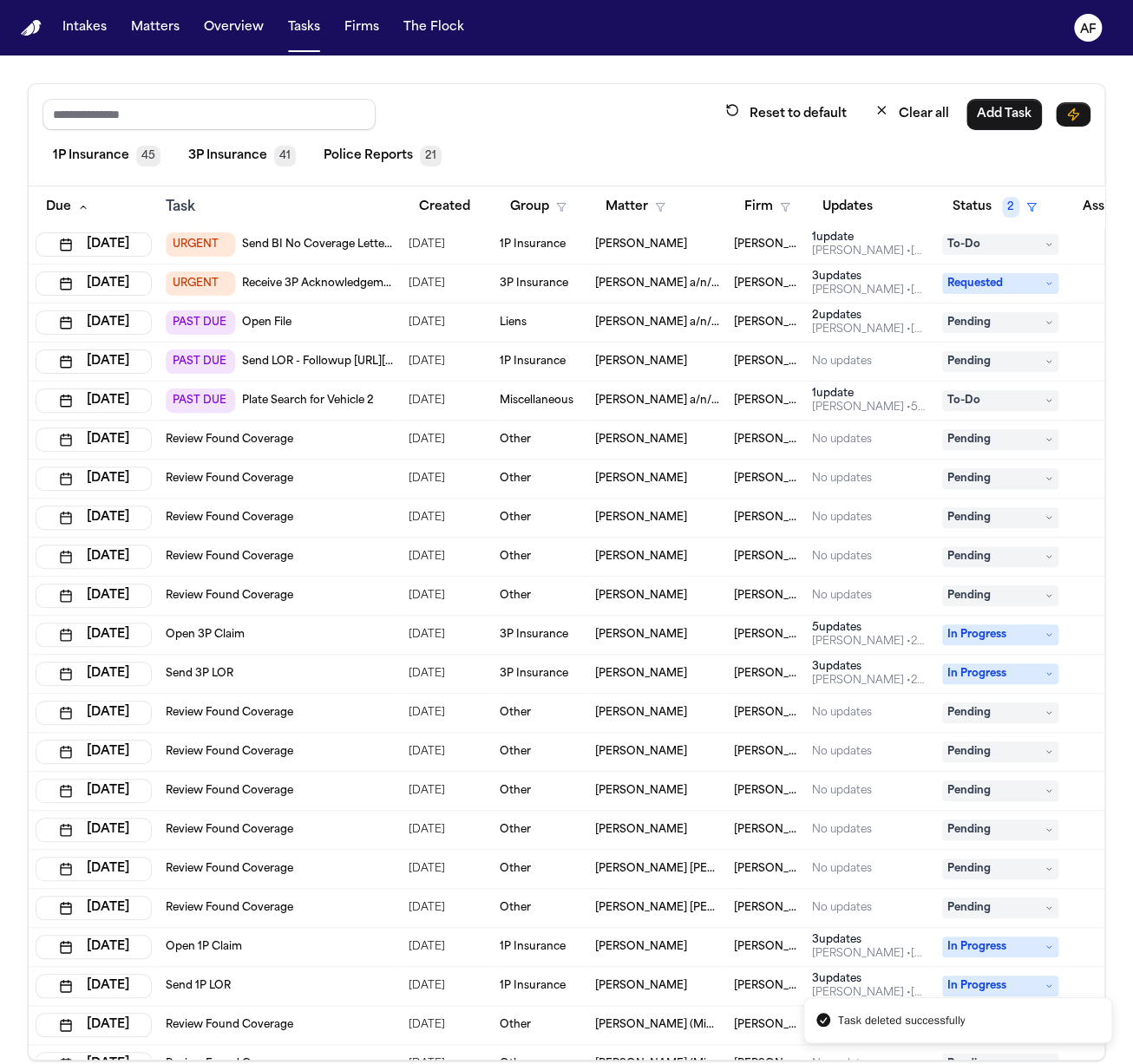 click on "Firm" at bounding box center [766, 207] 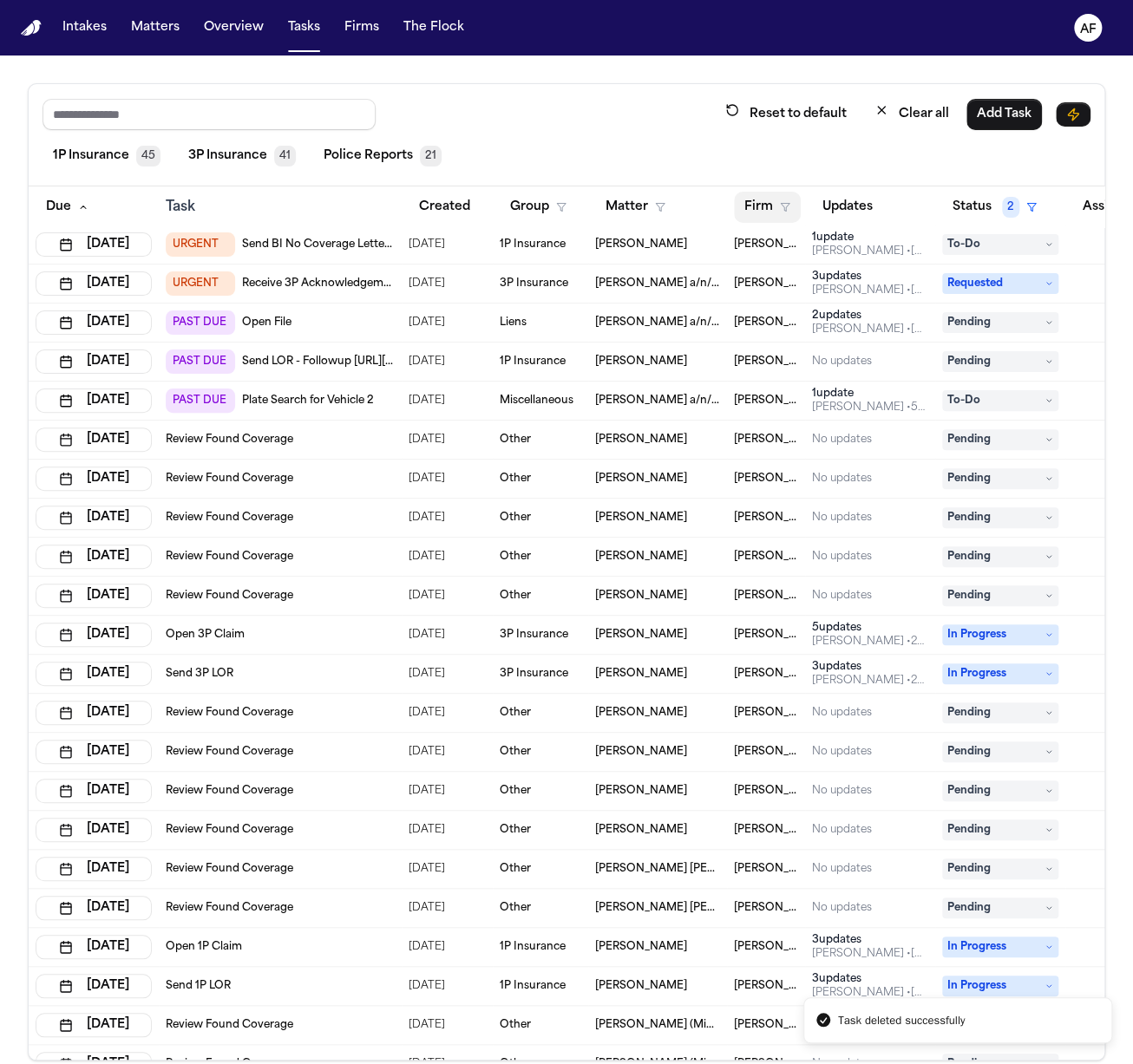 click on "Firm" at bounding box center (767, 207) 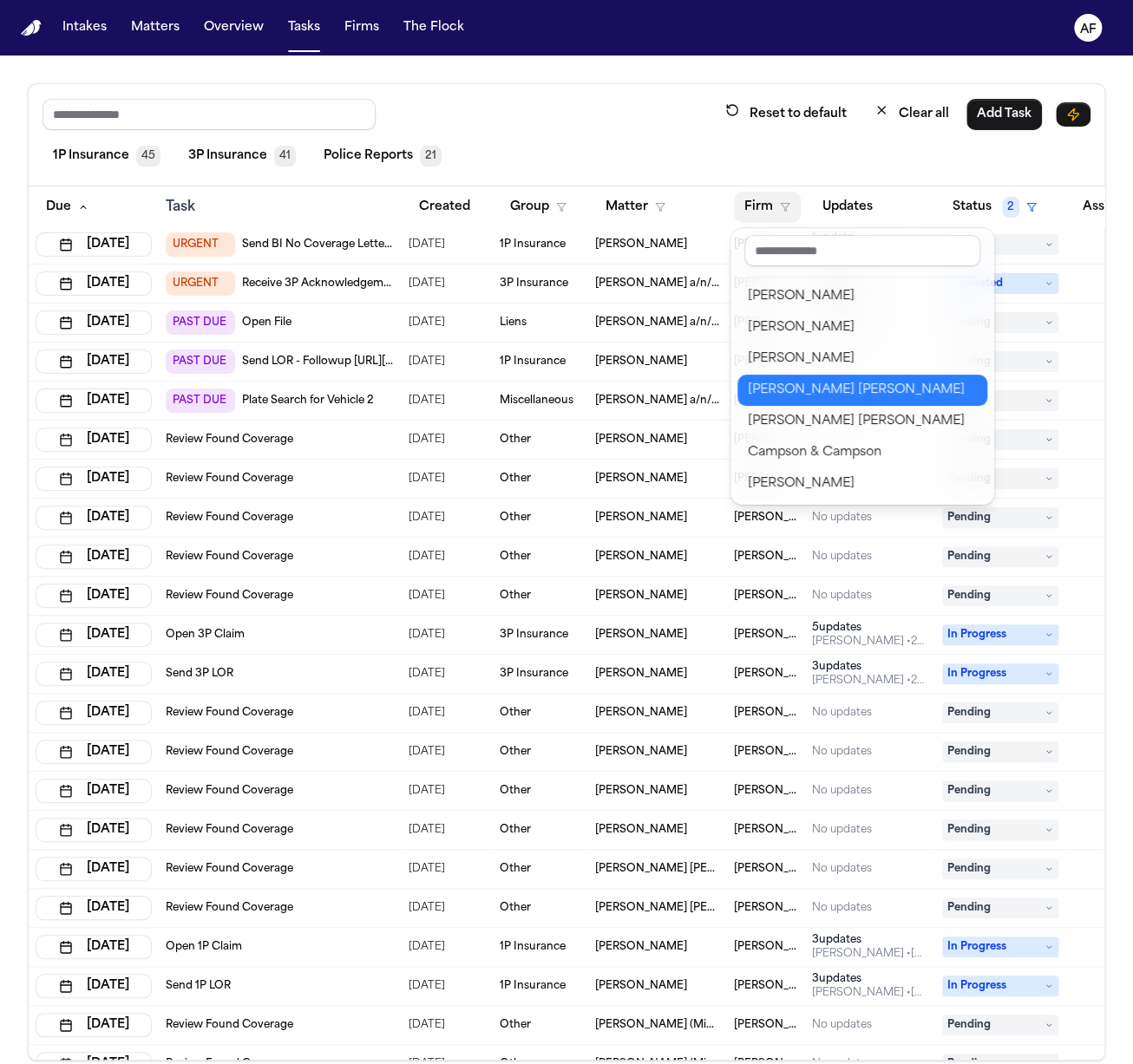 click on "[PERSON_NAME] [PERSON_NAME]" at bounding box center [862, 390] 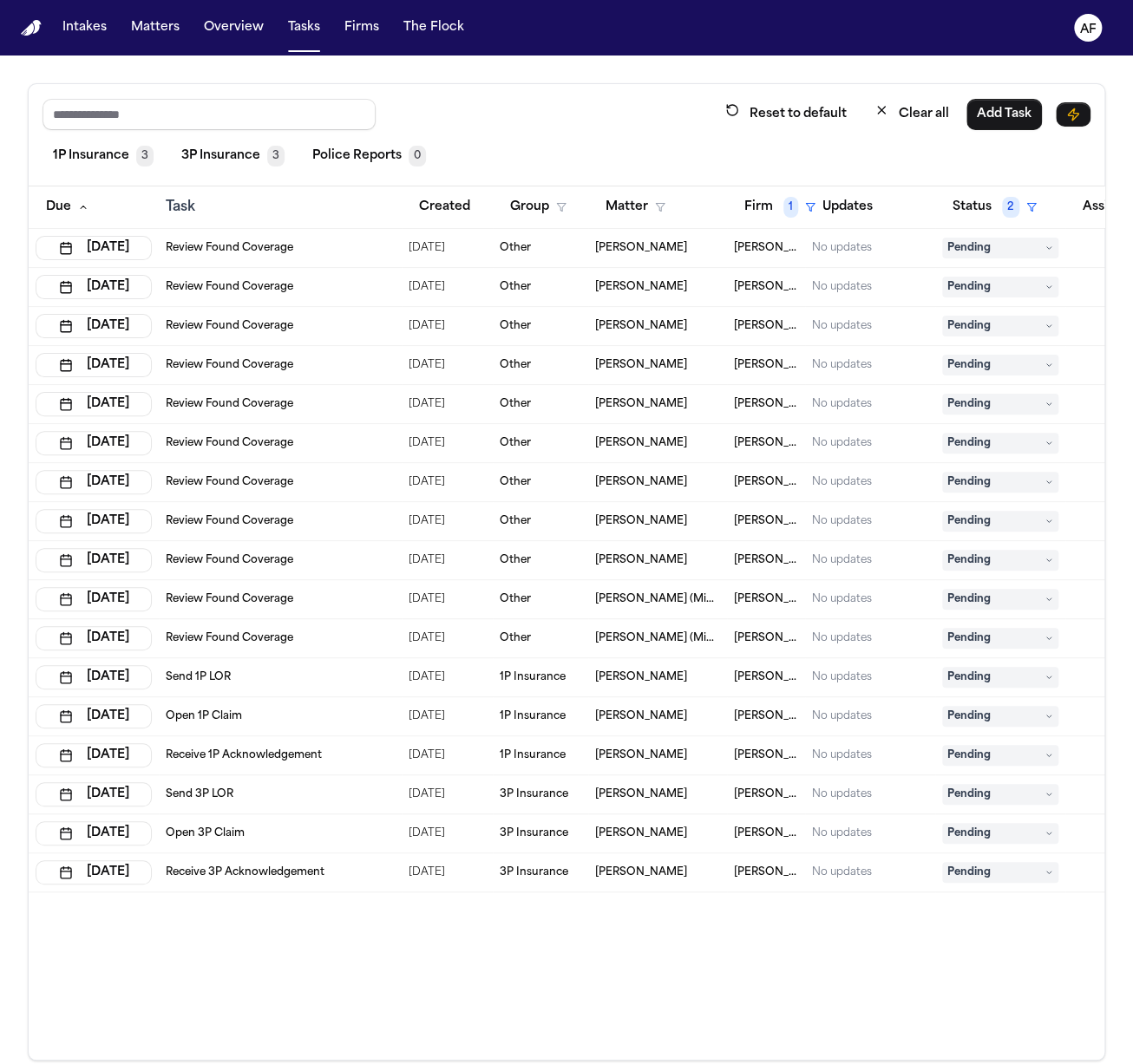 scroll, scrollTop: 0, scrollLeft: 0, axis: both 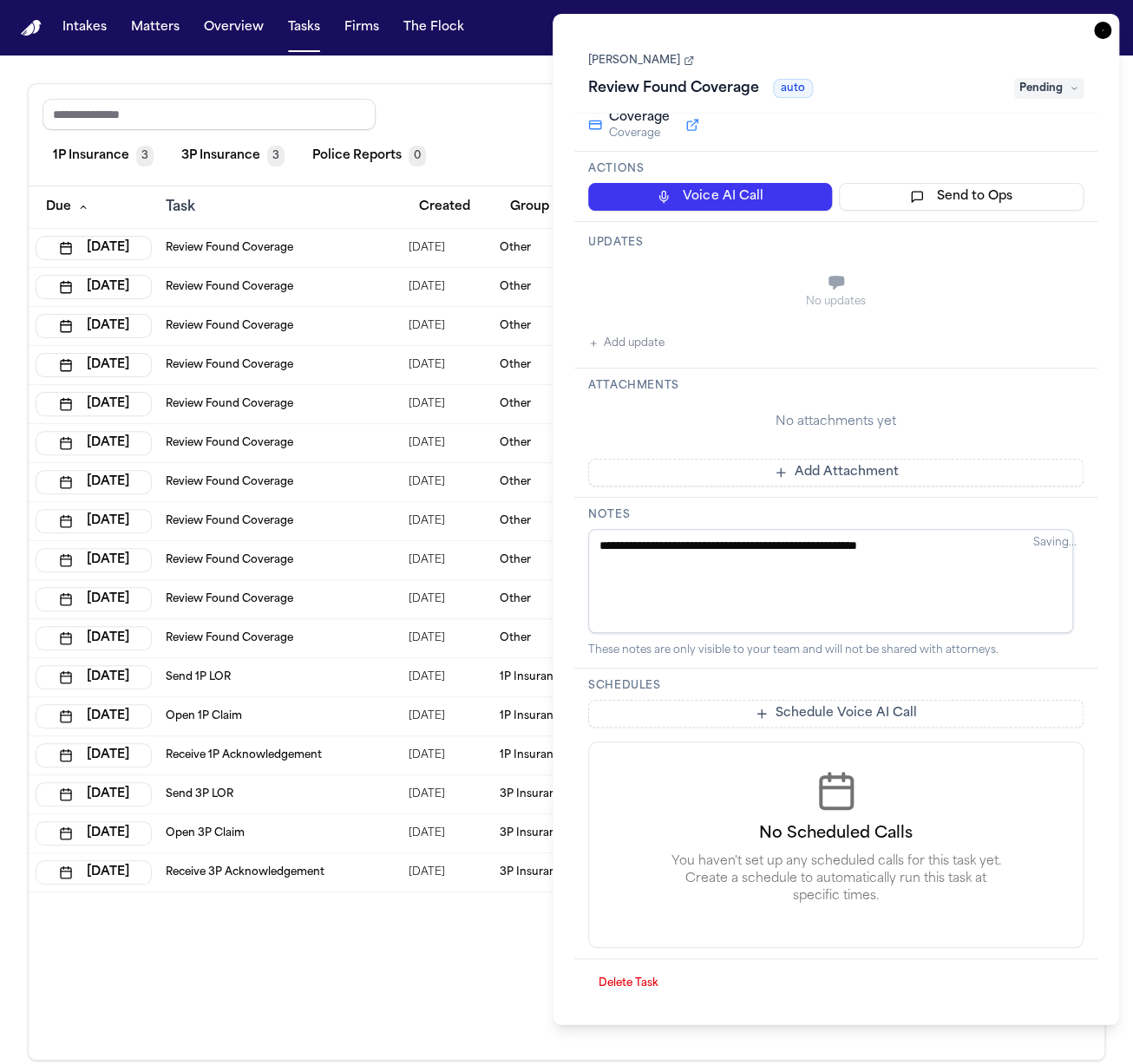 type 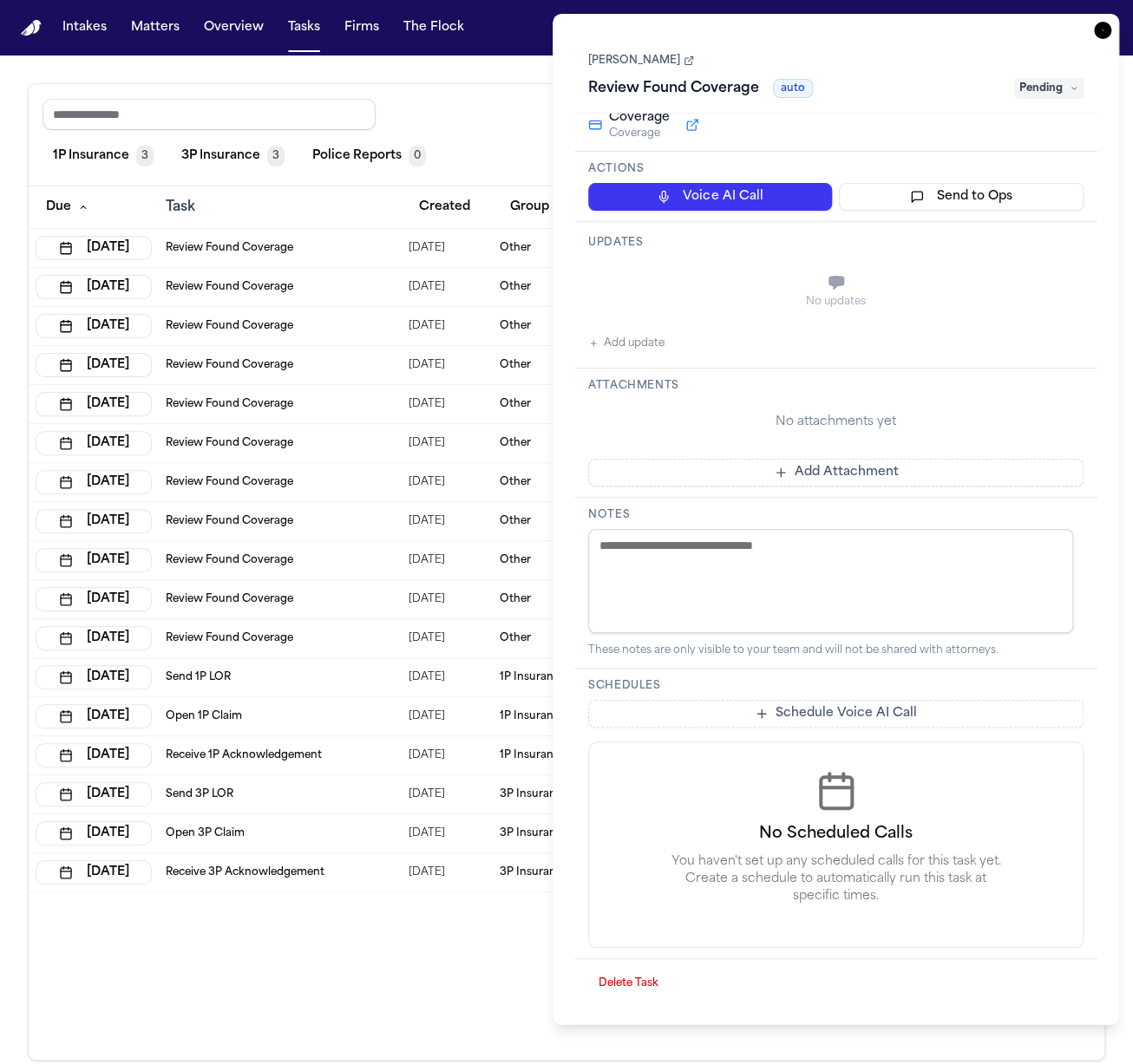 click on "Delete Task" at bounding box center (628, 983) 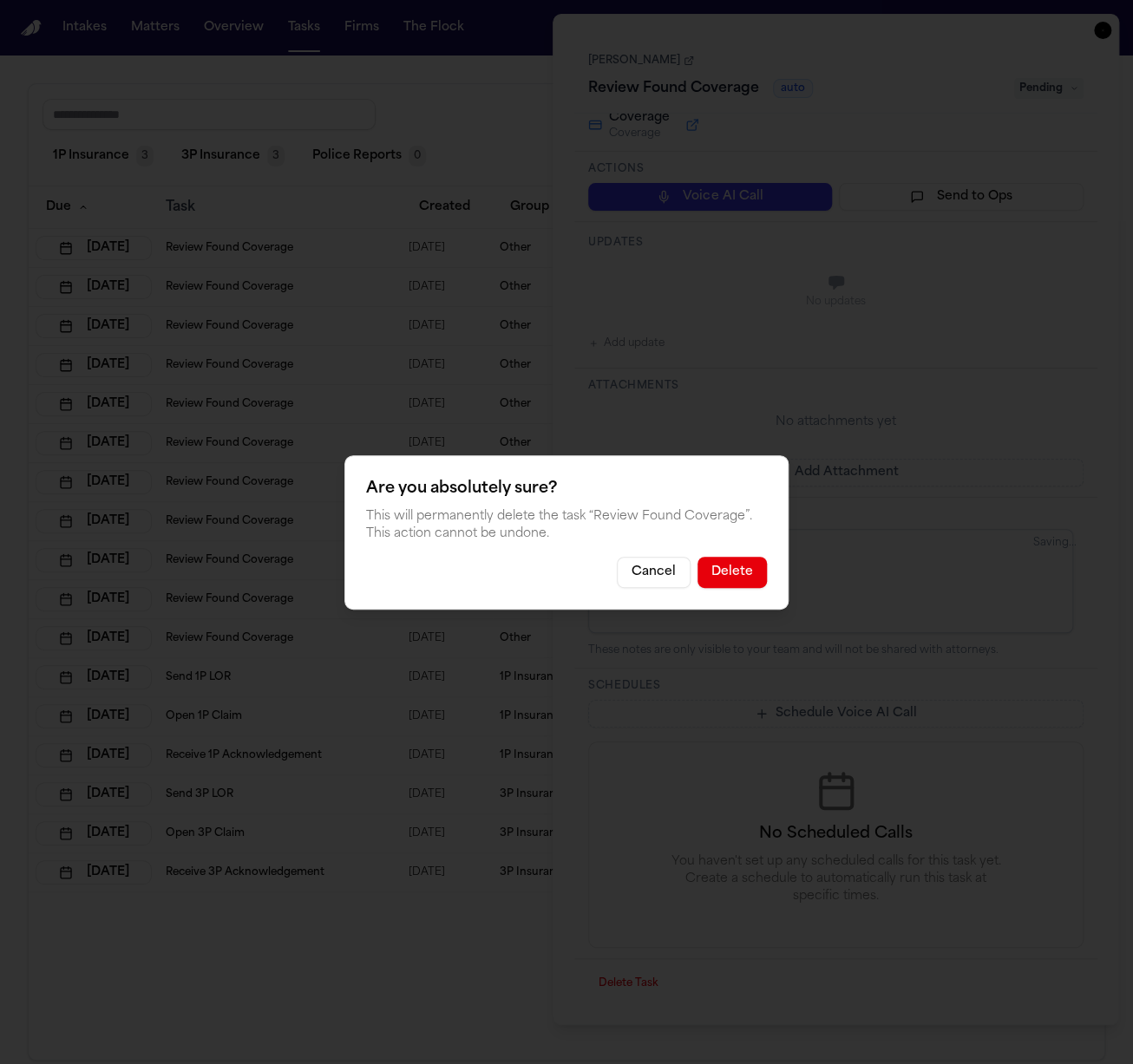 click on "Delete" at bounding box center [732, 572] 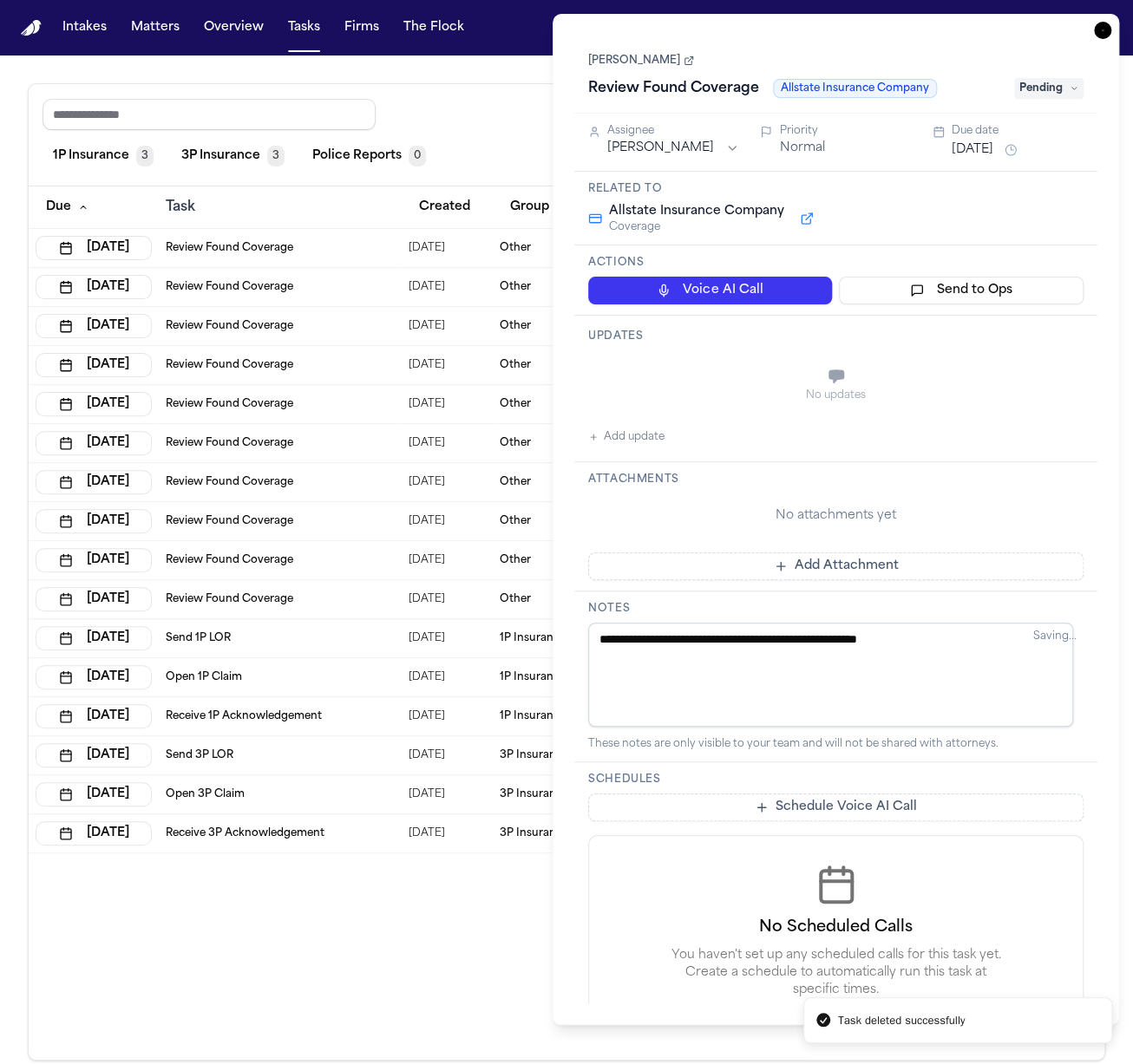 type 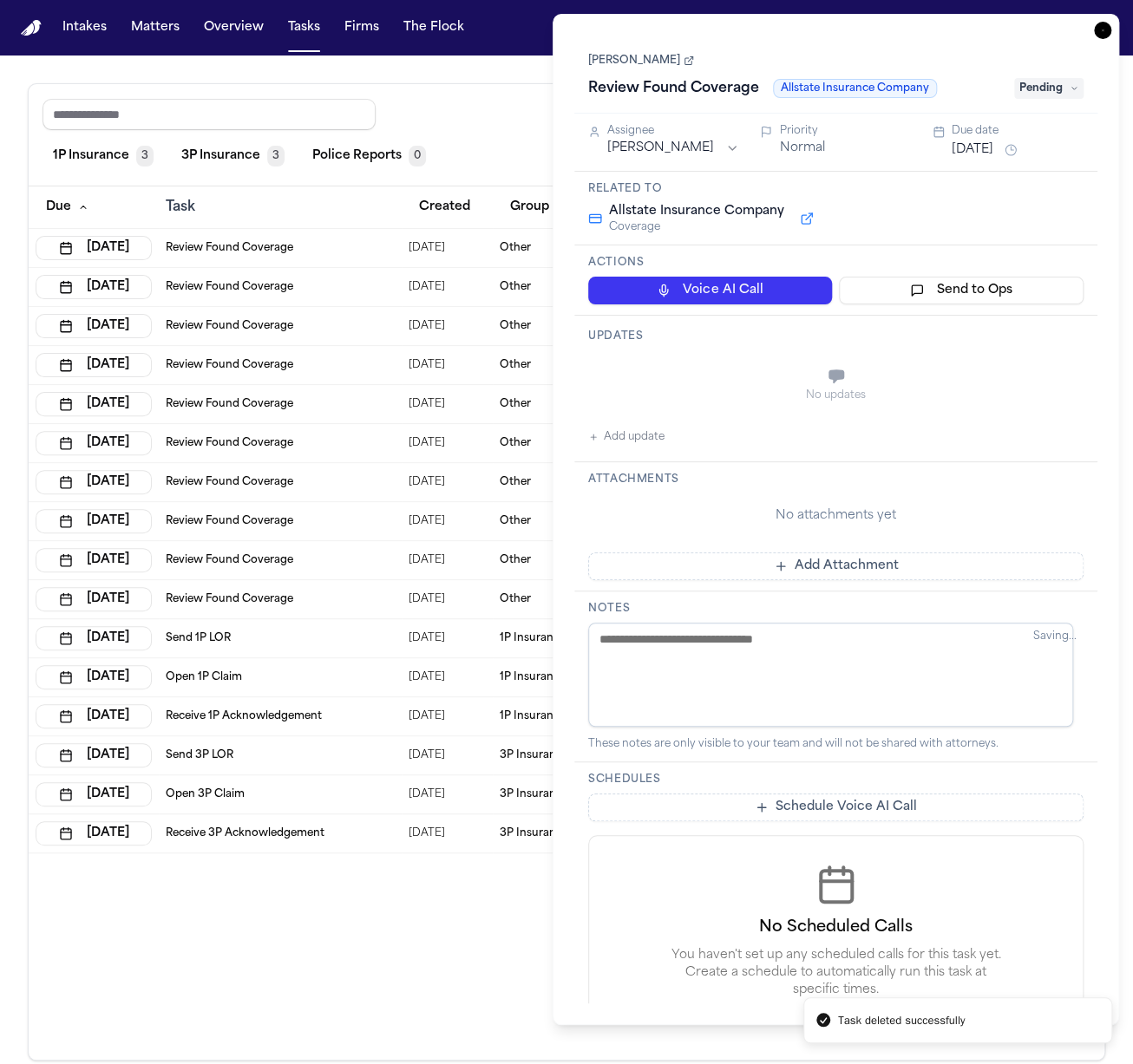 scroll, scrollTop: 94, scrollLeft: 0, axis: vertical 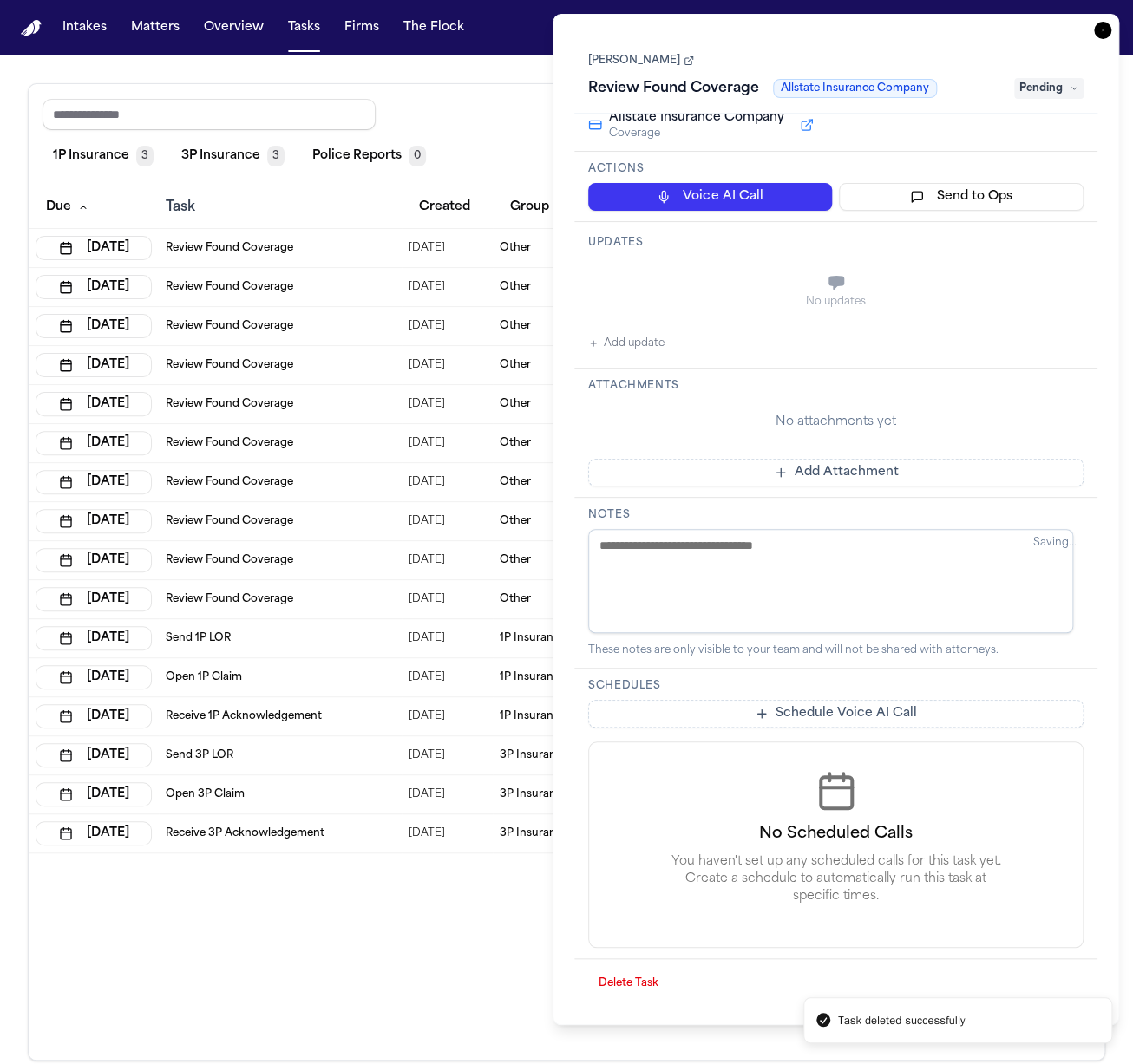 click on "Delete Task" at bounding box center (628, 983) 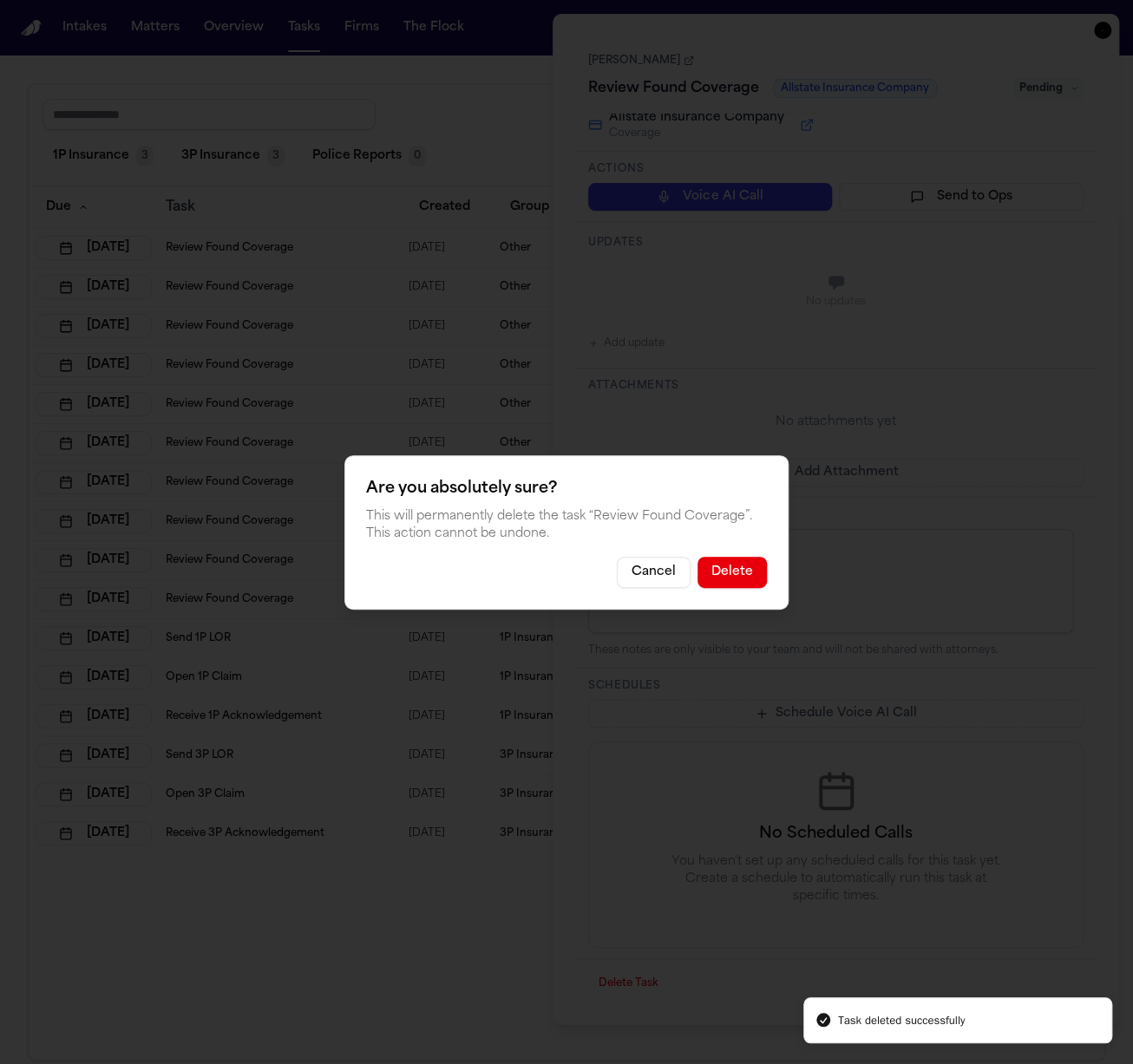 click on "Delete" at bounding box center (732, 572) 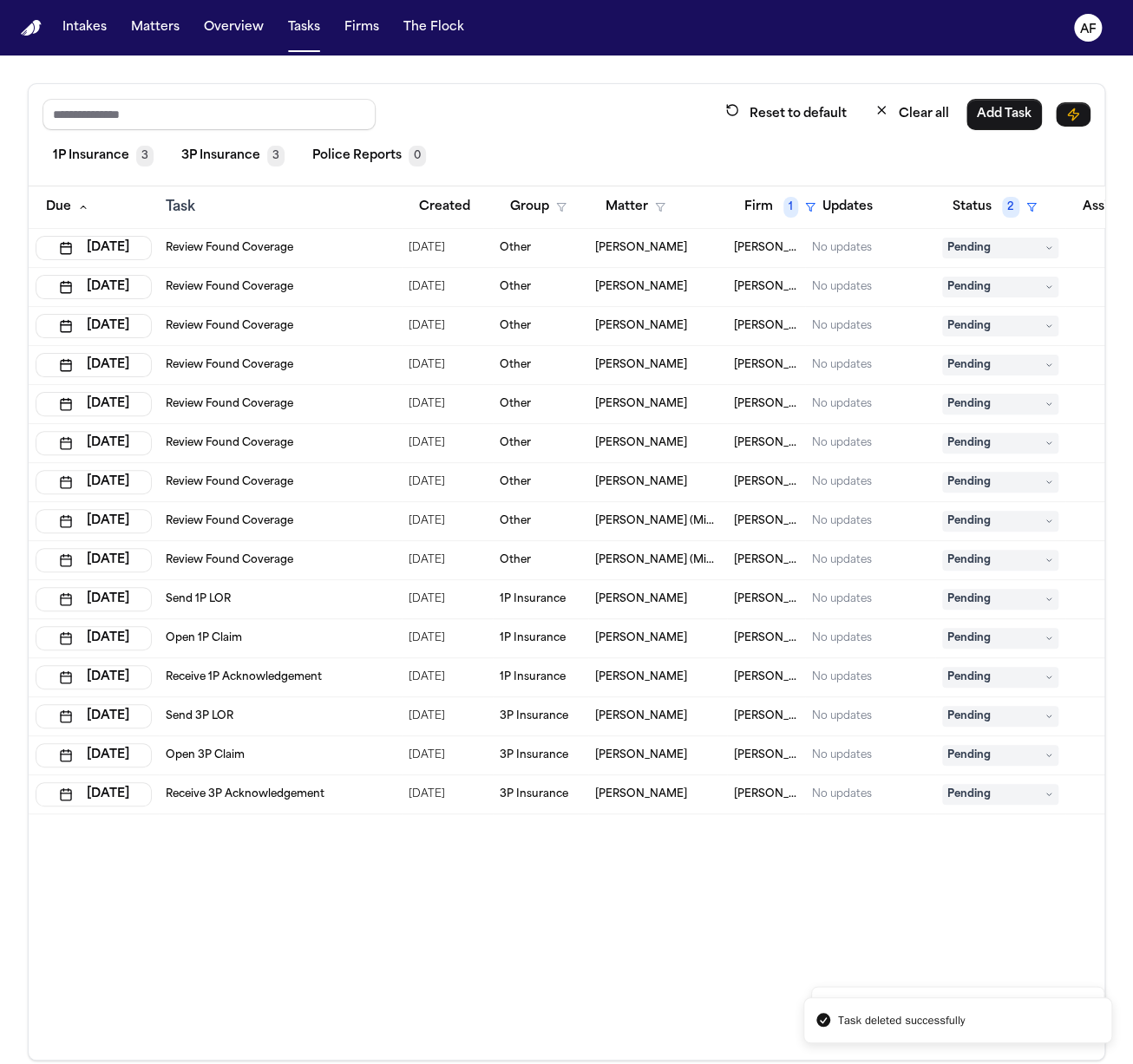 click on "Review Found Coverage" at bounding box center (280, 248) 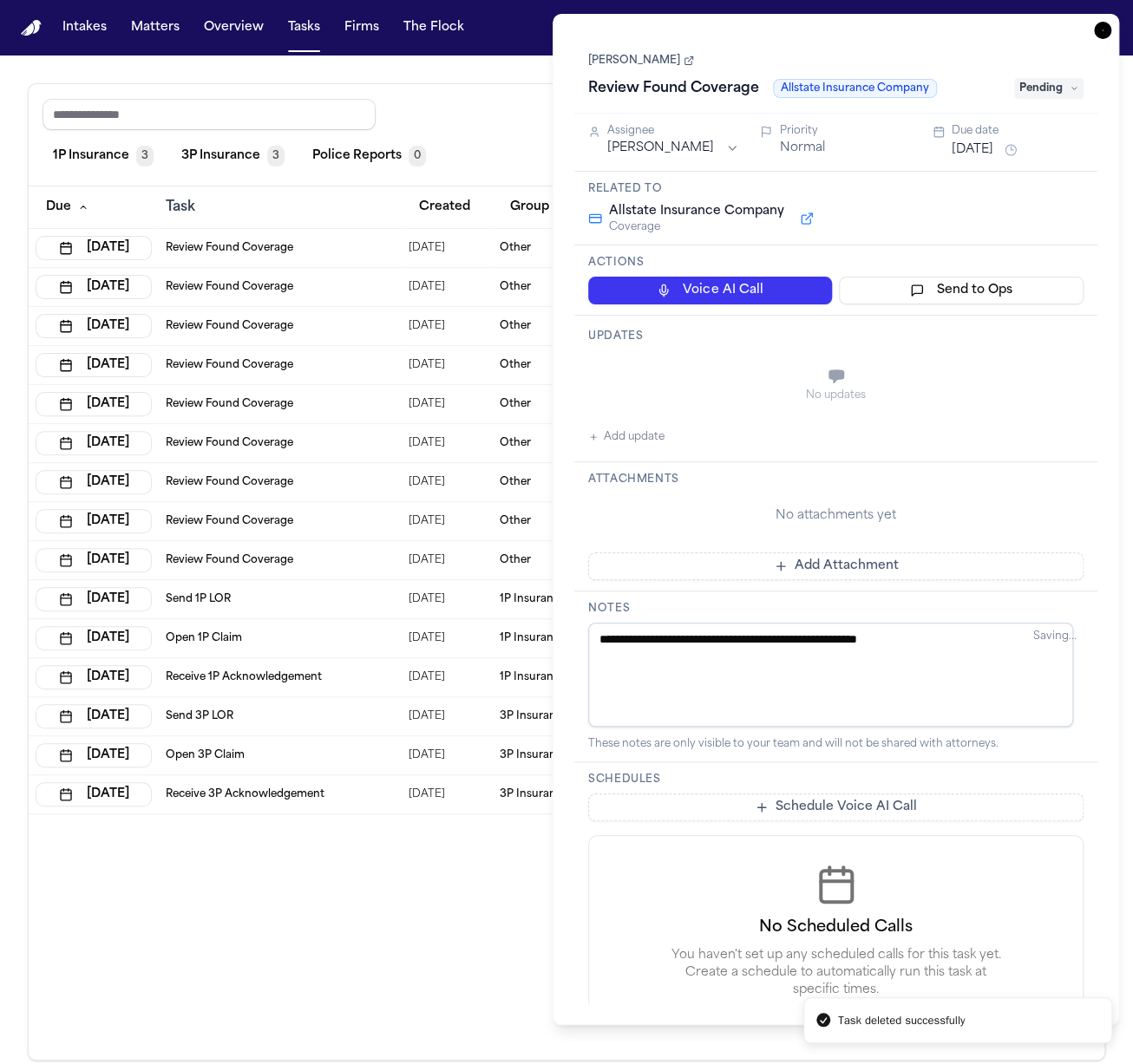 scroll, scrollTop: 94, scrollLeft: 0, axis: vertical 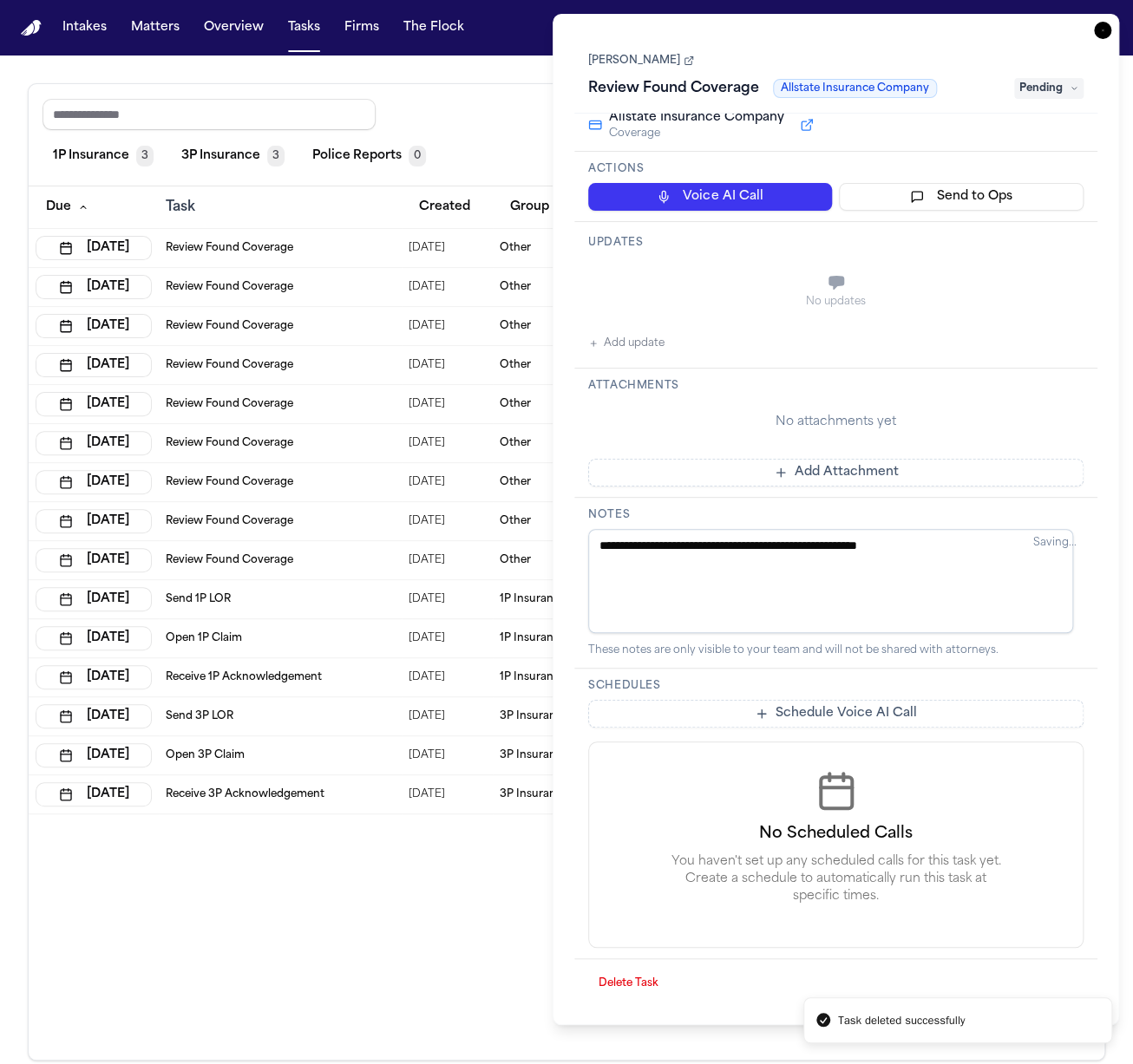 type 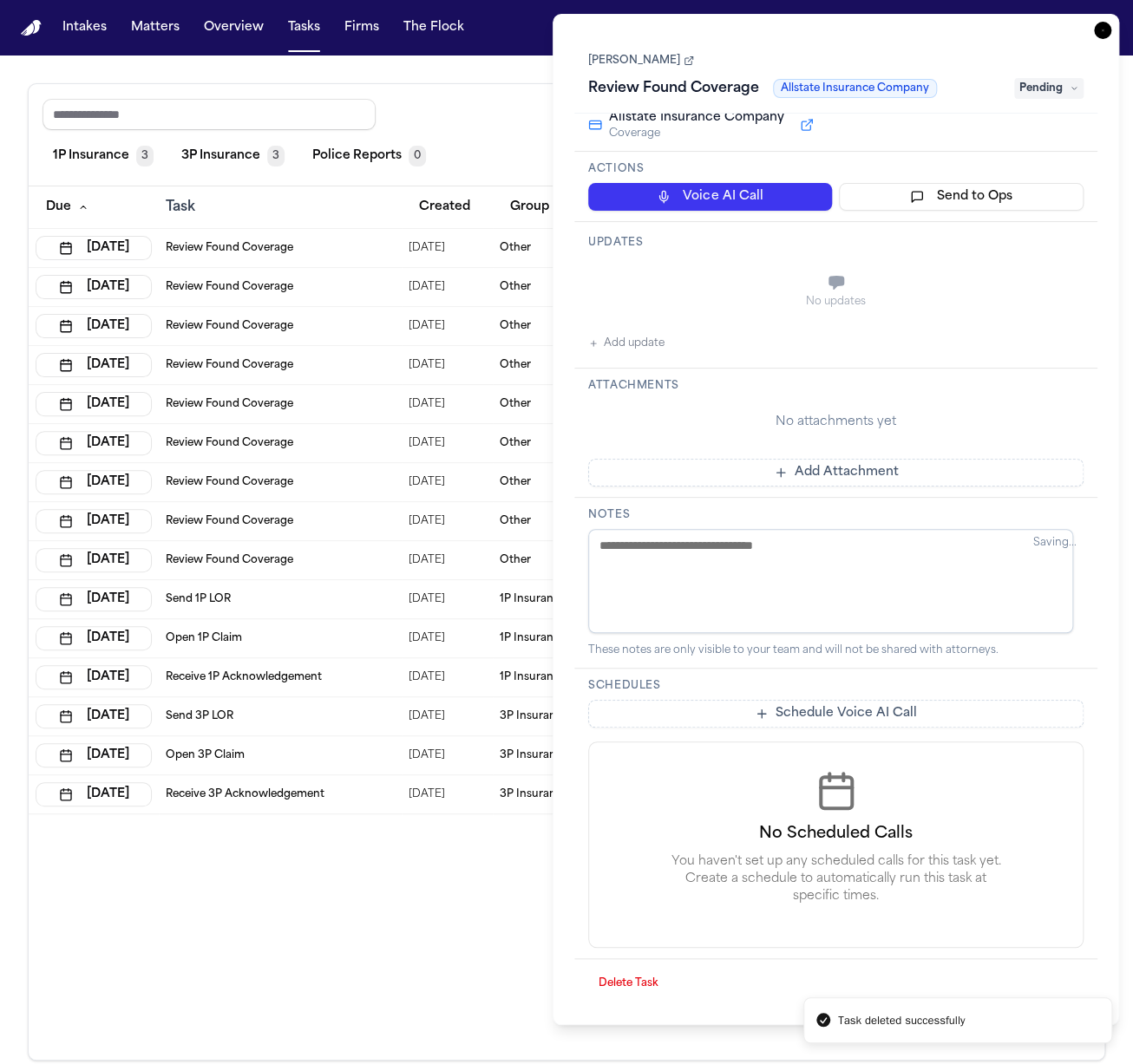 click on "Delete Task" at bounding box center (628, 983) 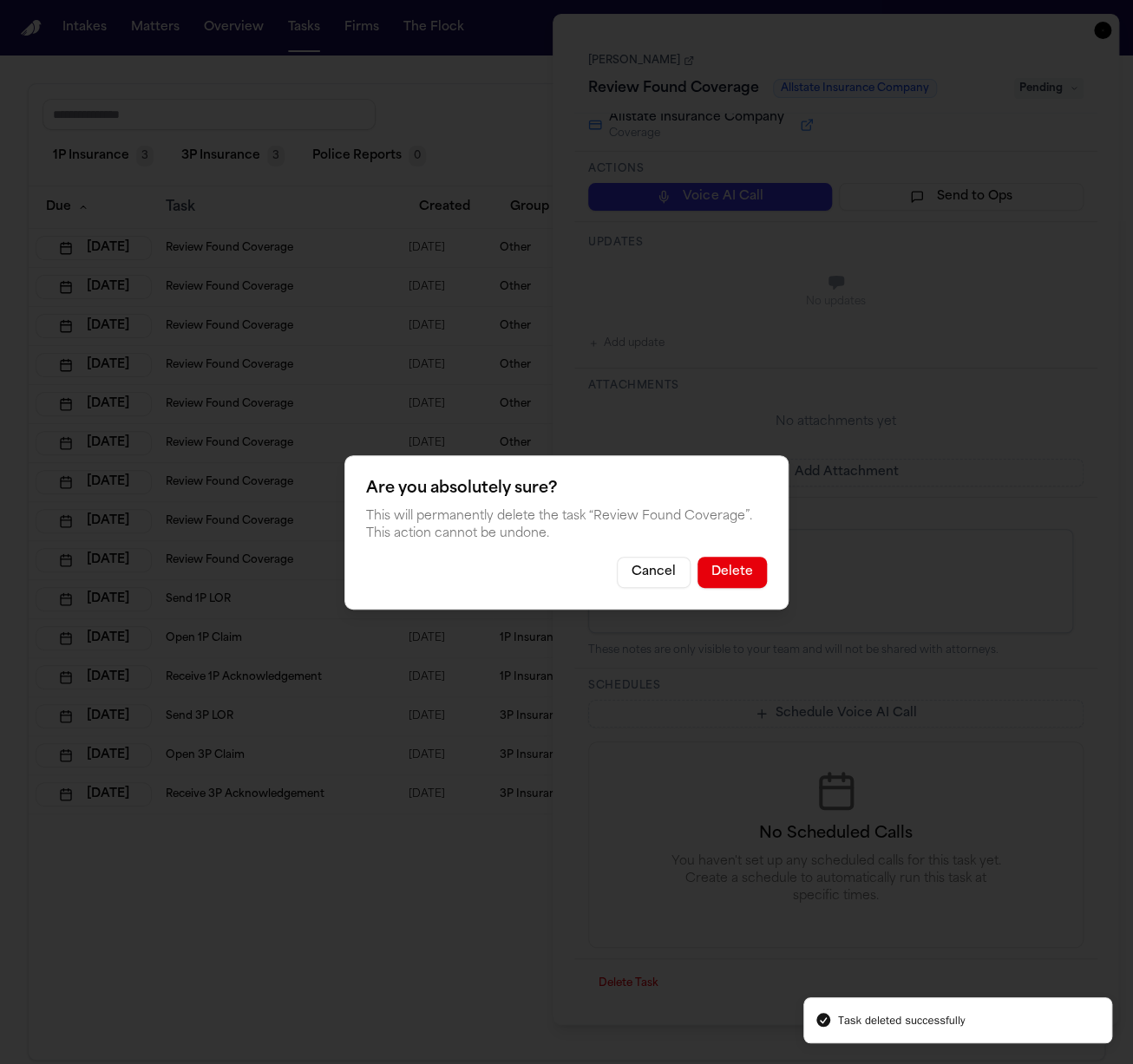 click on "Delete" at bounding box center [732, 572] 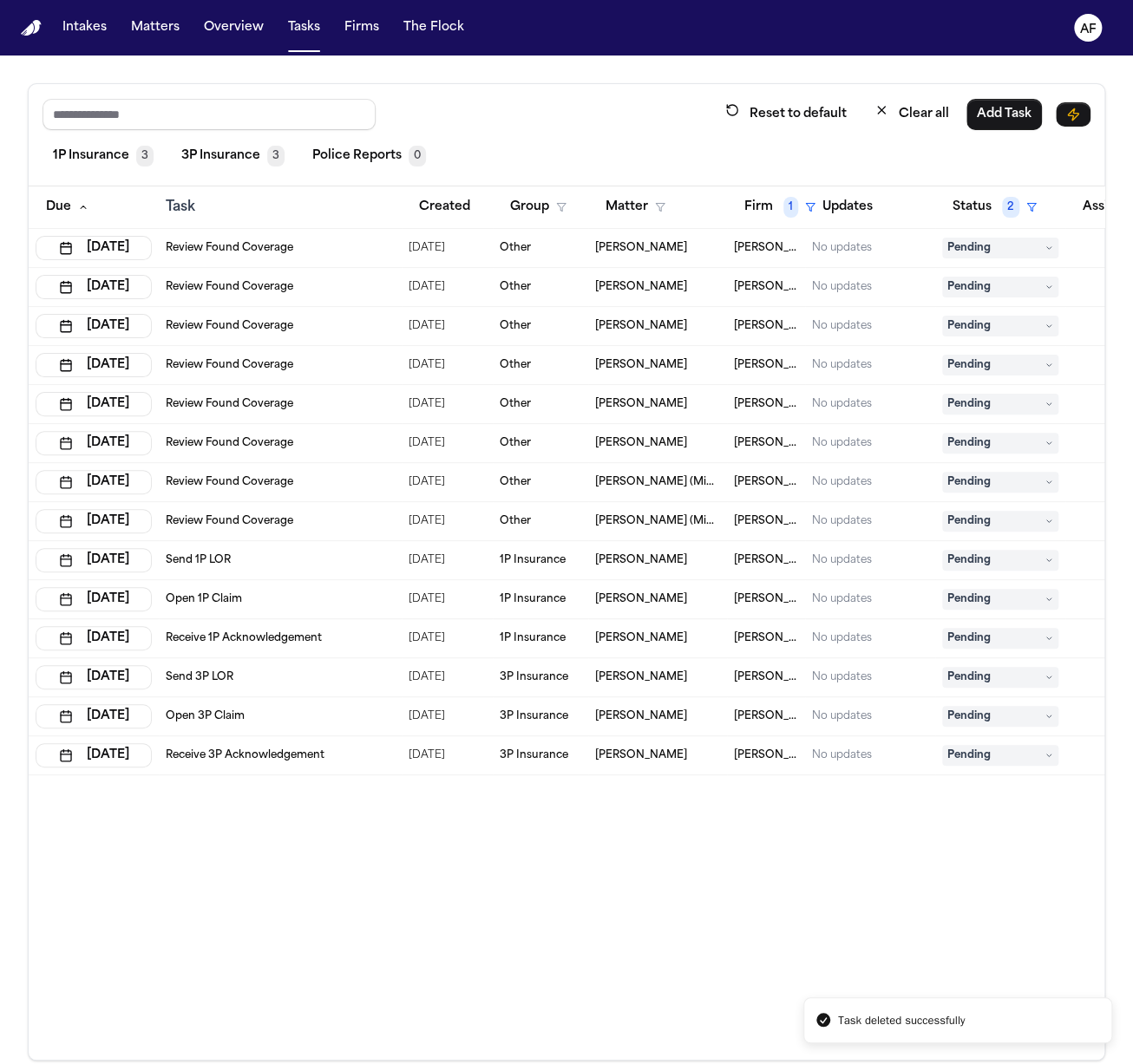 click on "Review Found Coverage" at bounding box center (280, 248) 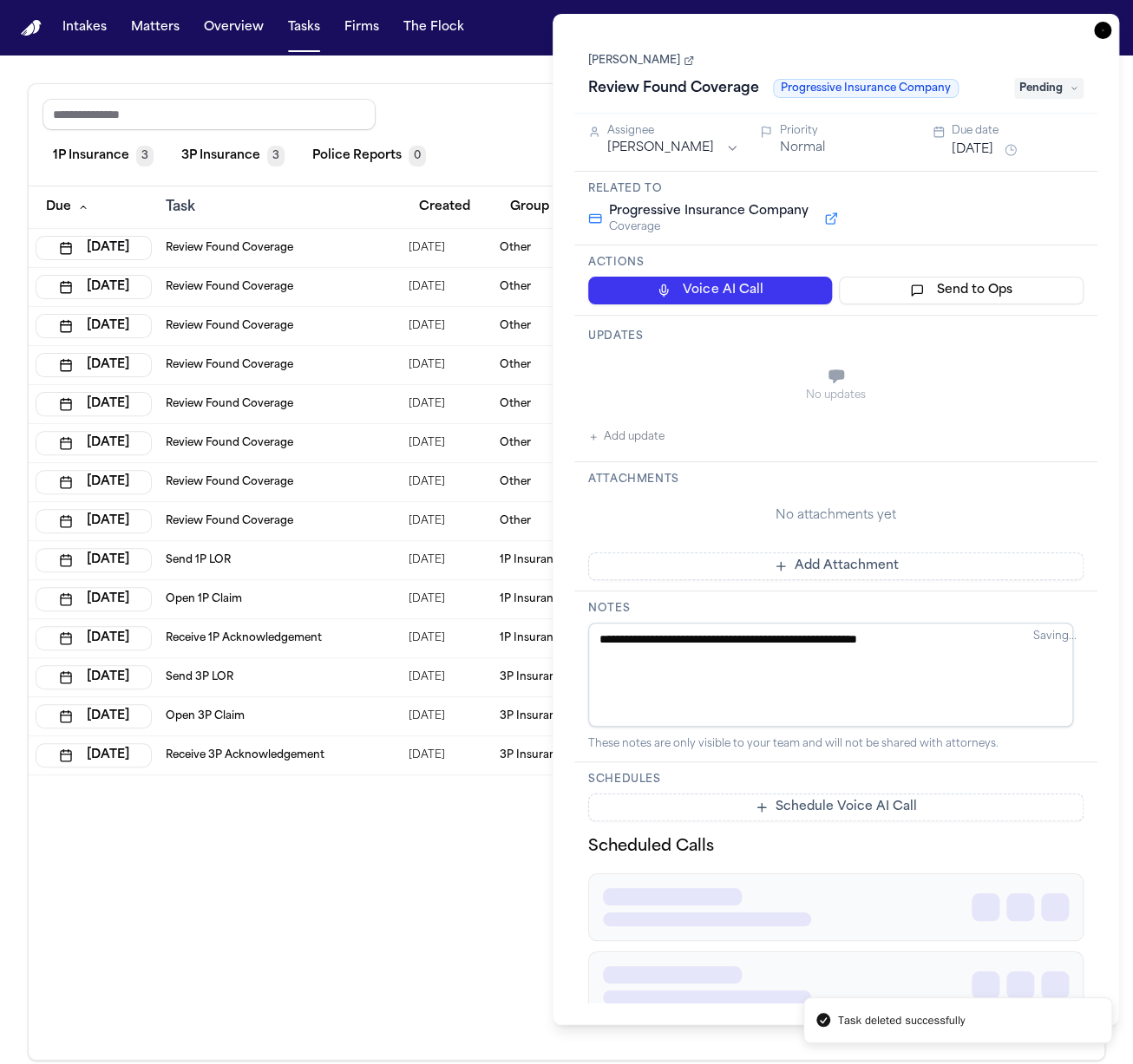 type 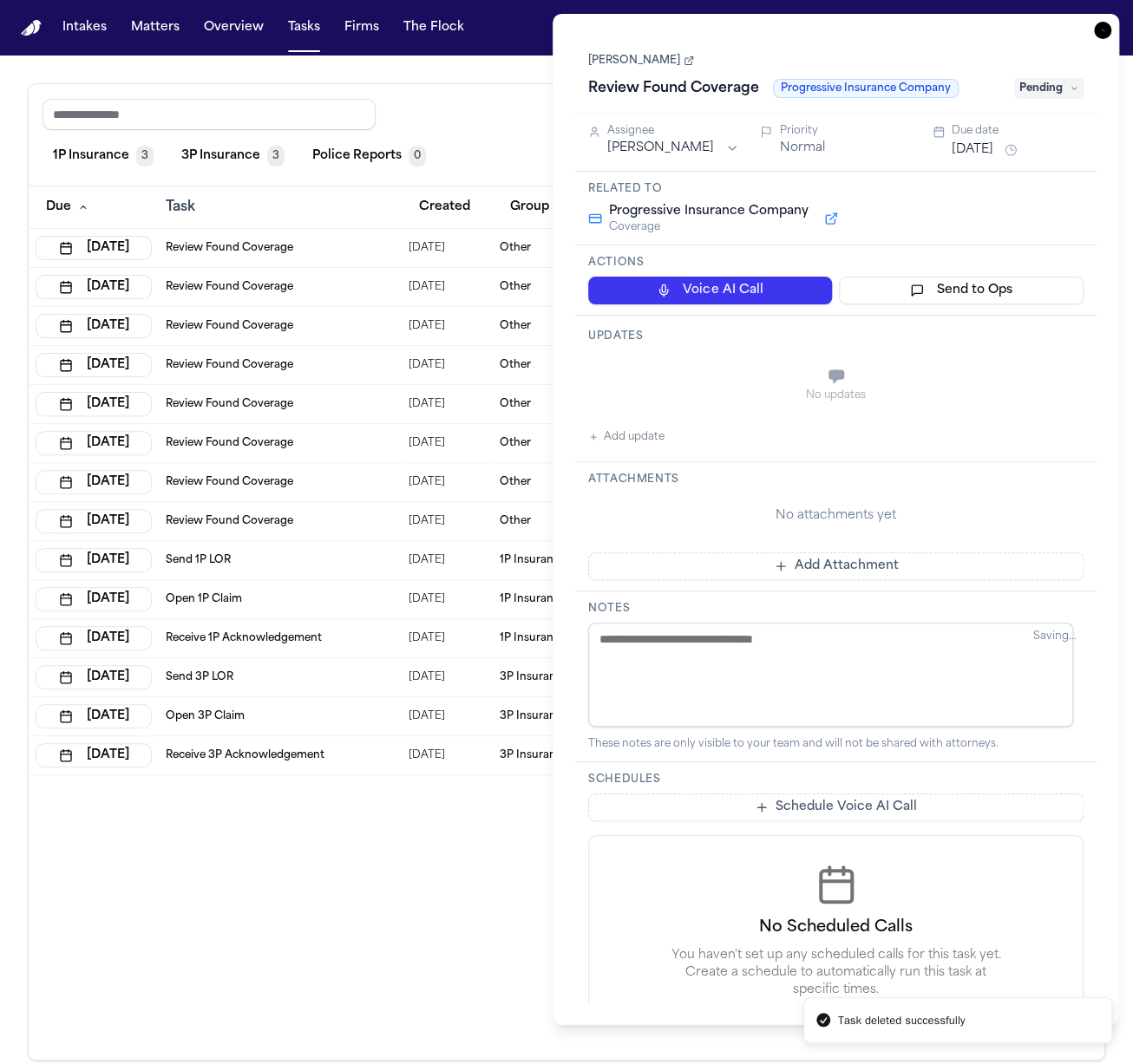 scroll, scrollTop: 94, scrollLeft: 0, axis: vertical 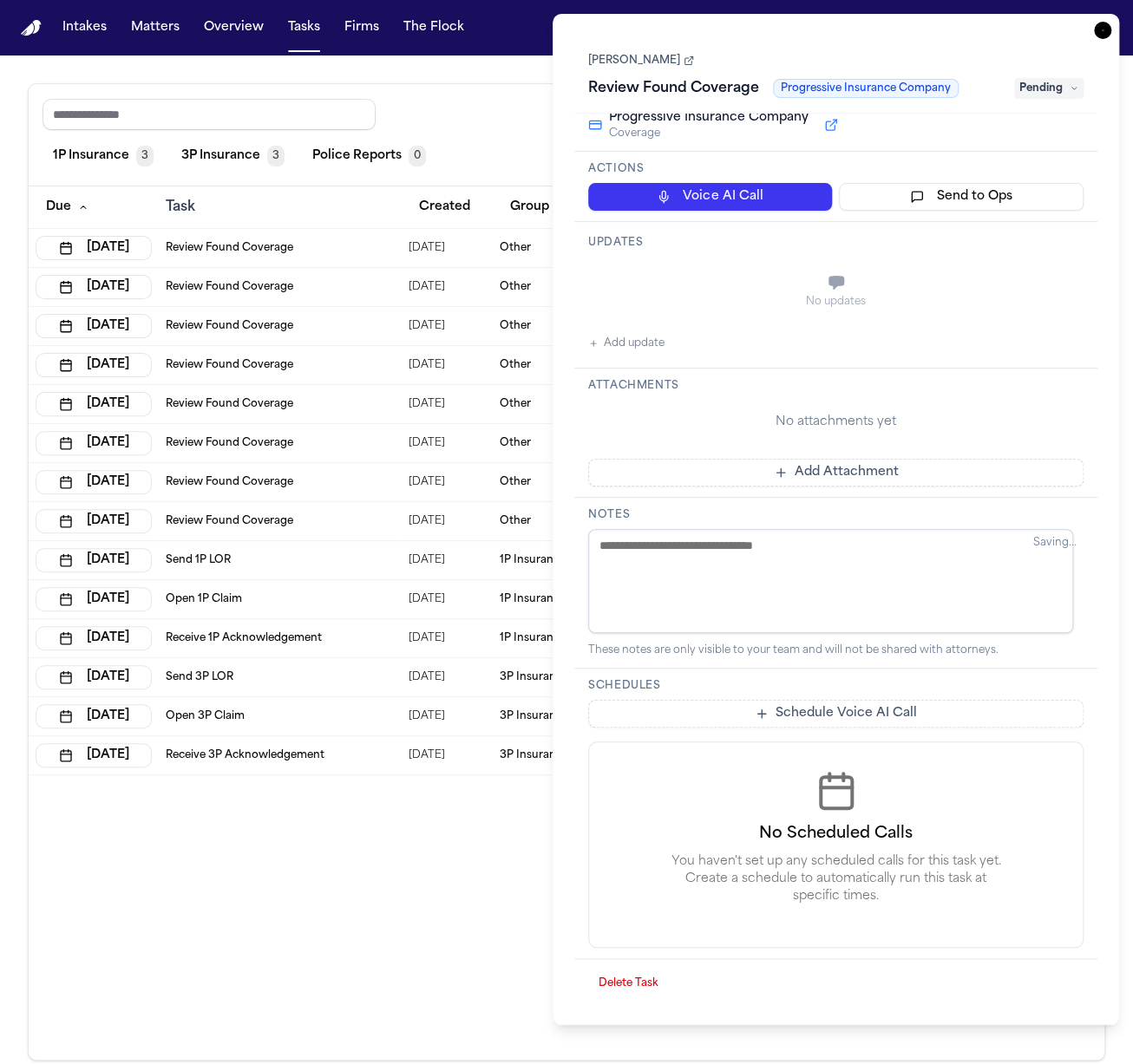 click on "Delete Task" at bounding box center (628, 983) 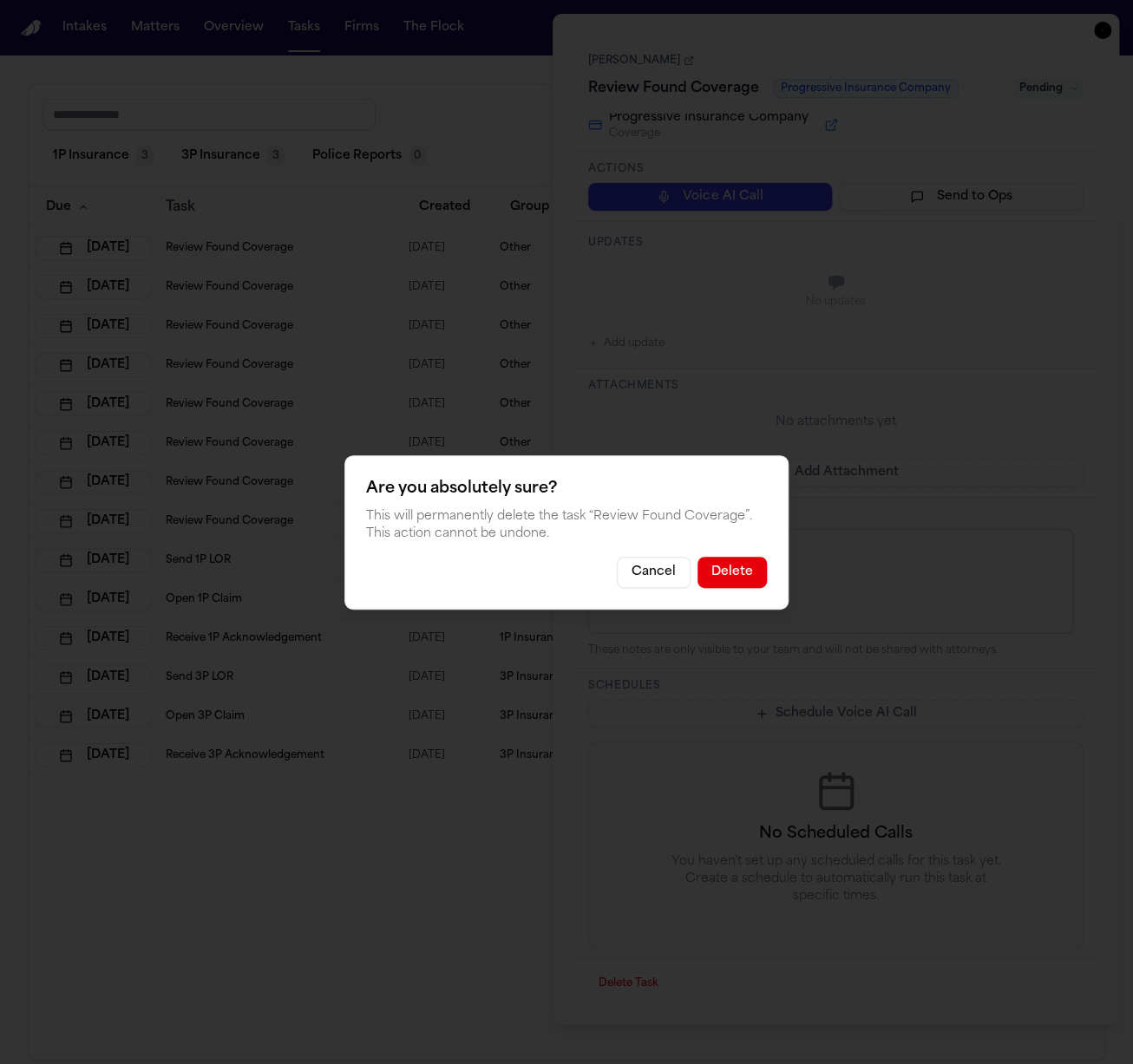 click on "Delete" at bounding box center (732, 572) 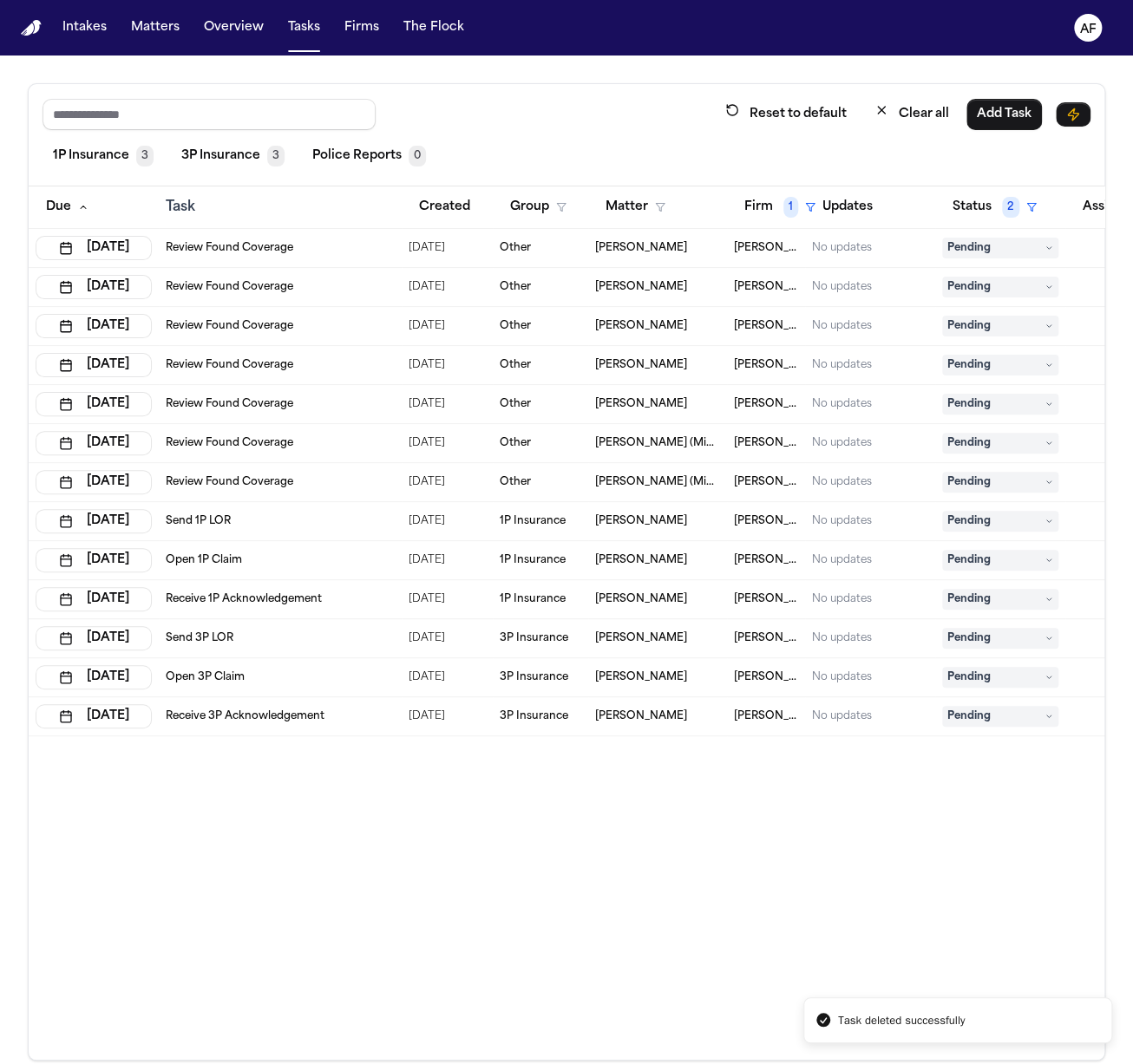 click on "Review Found Coverage" at bounding box center (280, 248) 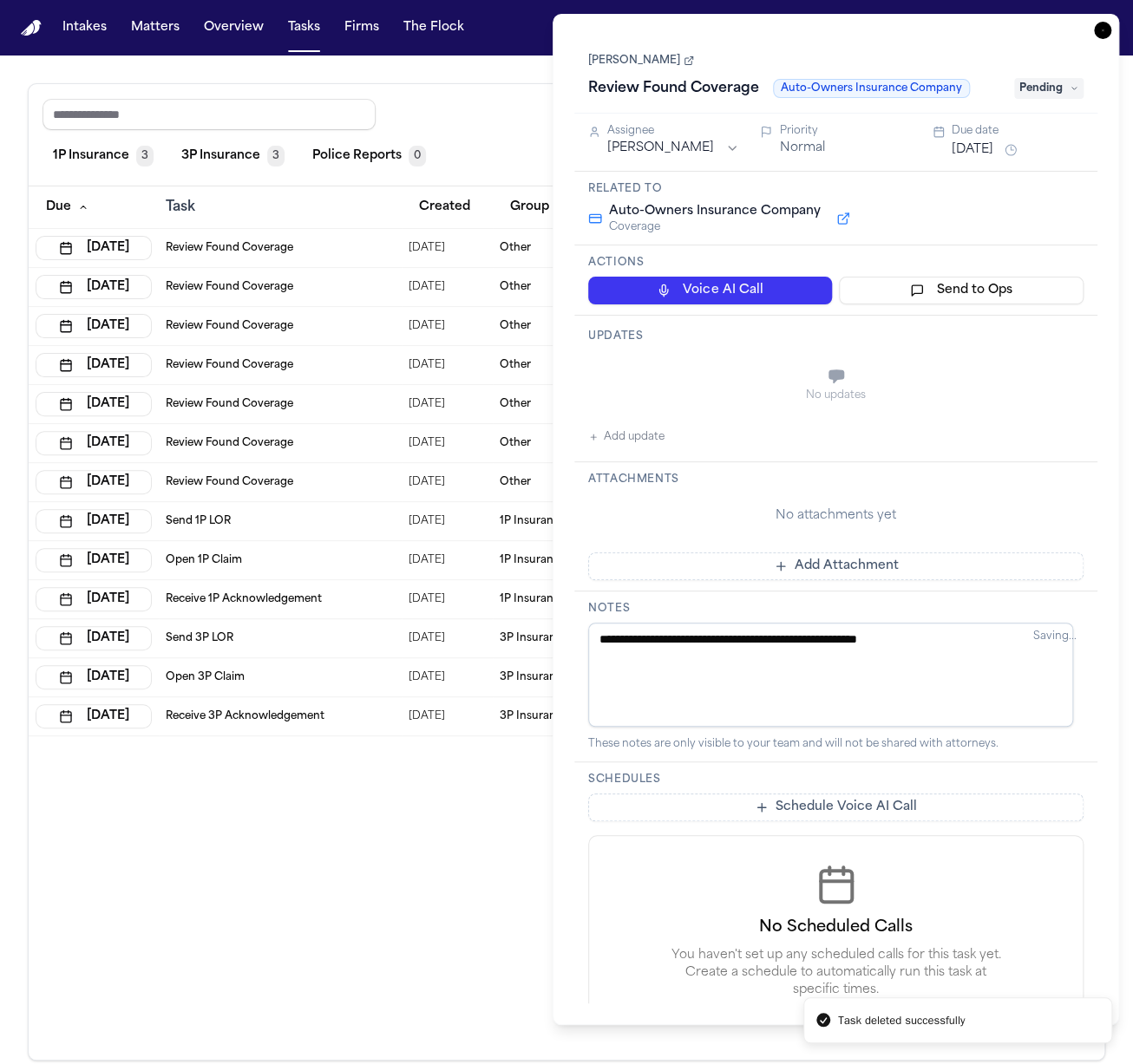 type 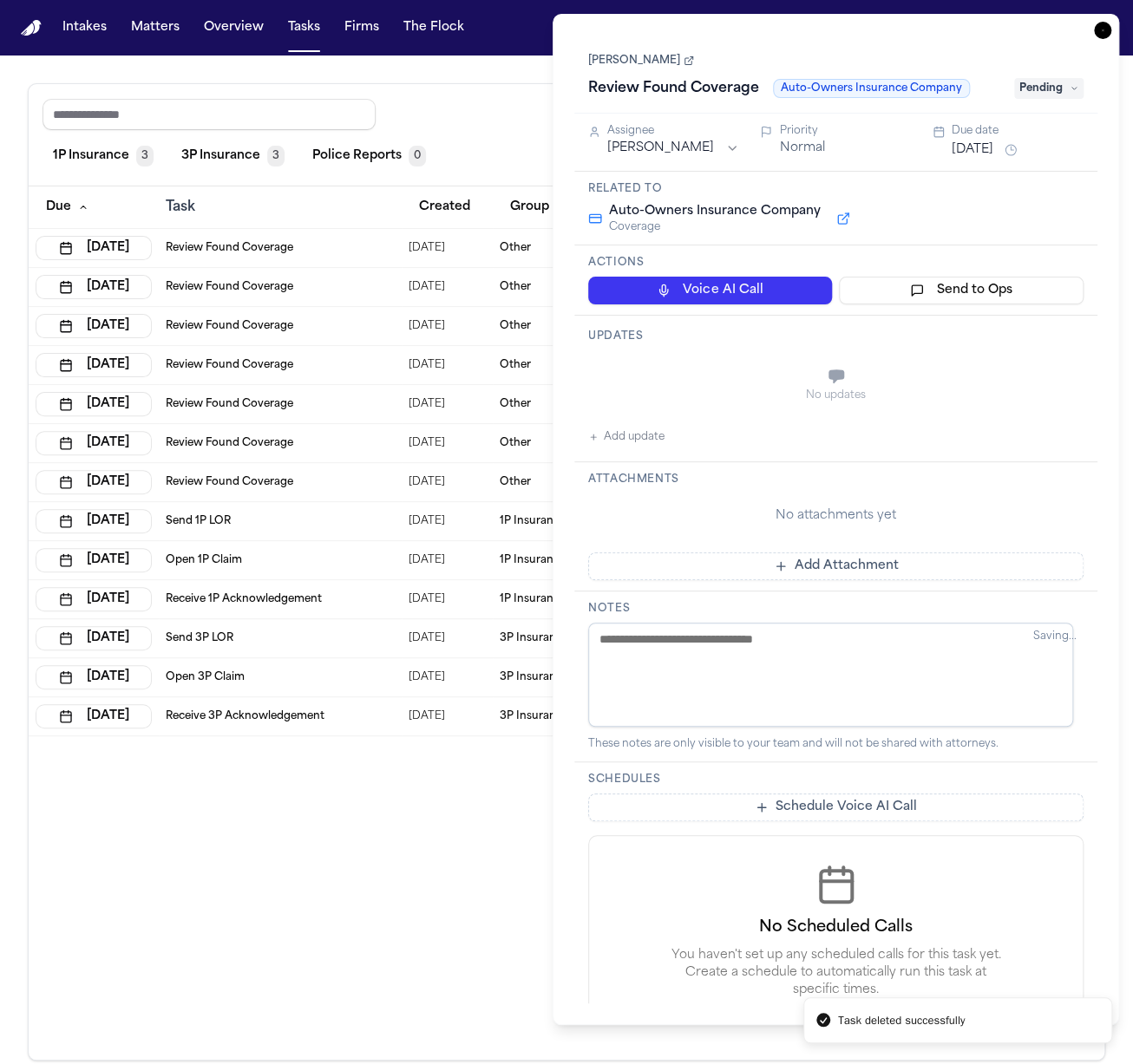 scroll, scrollTop: 94, scrollLeft: 0, axis: vertical 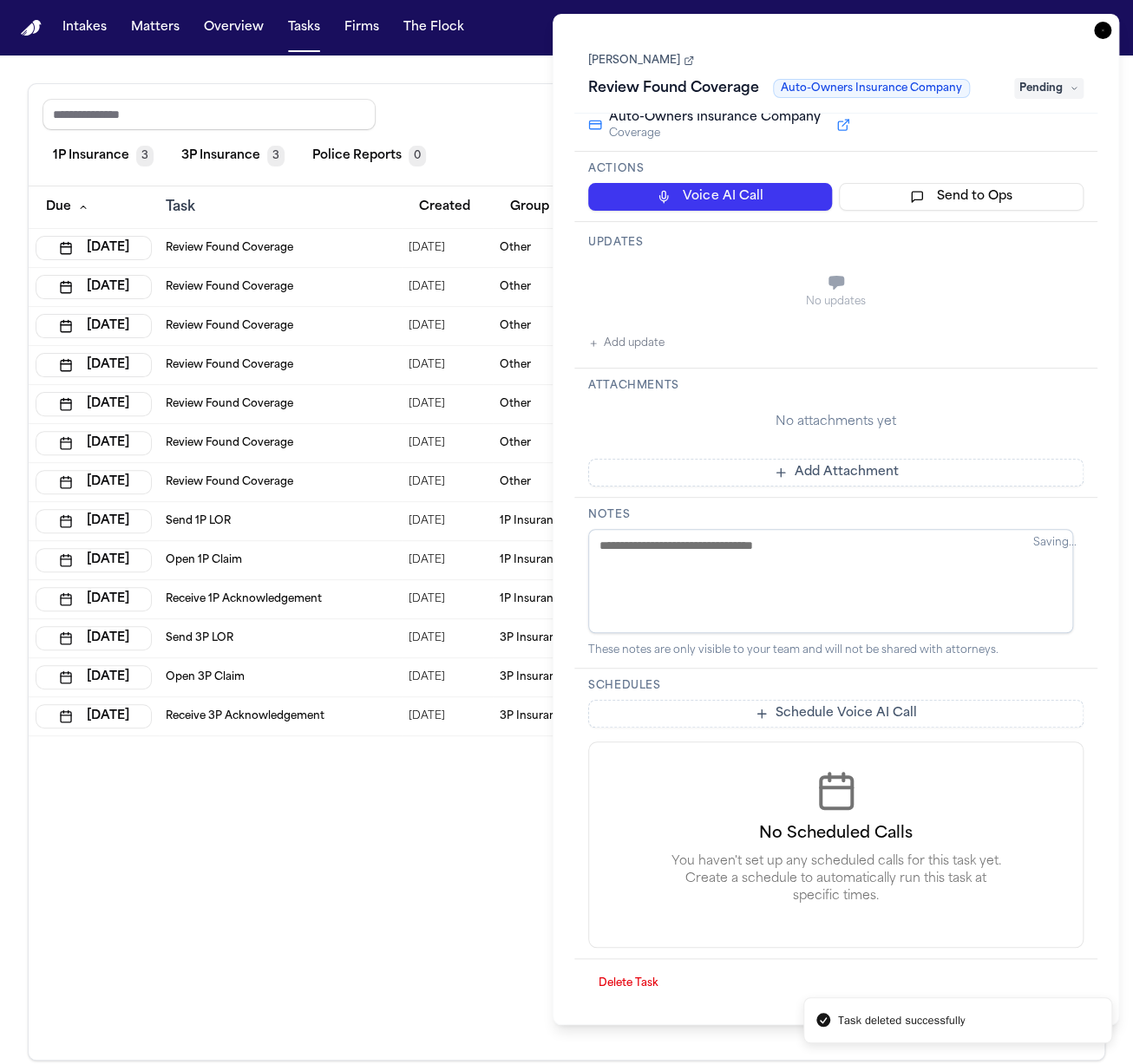 click on "Delete Task" at bounding box center (628, 983) 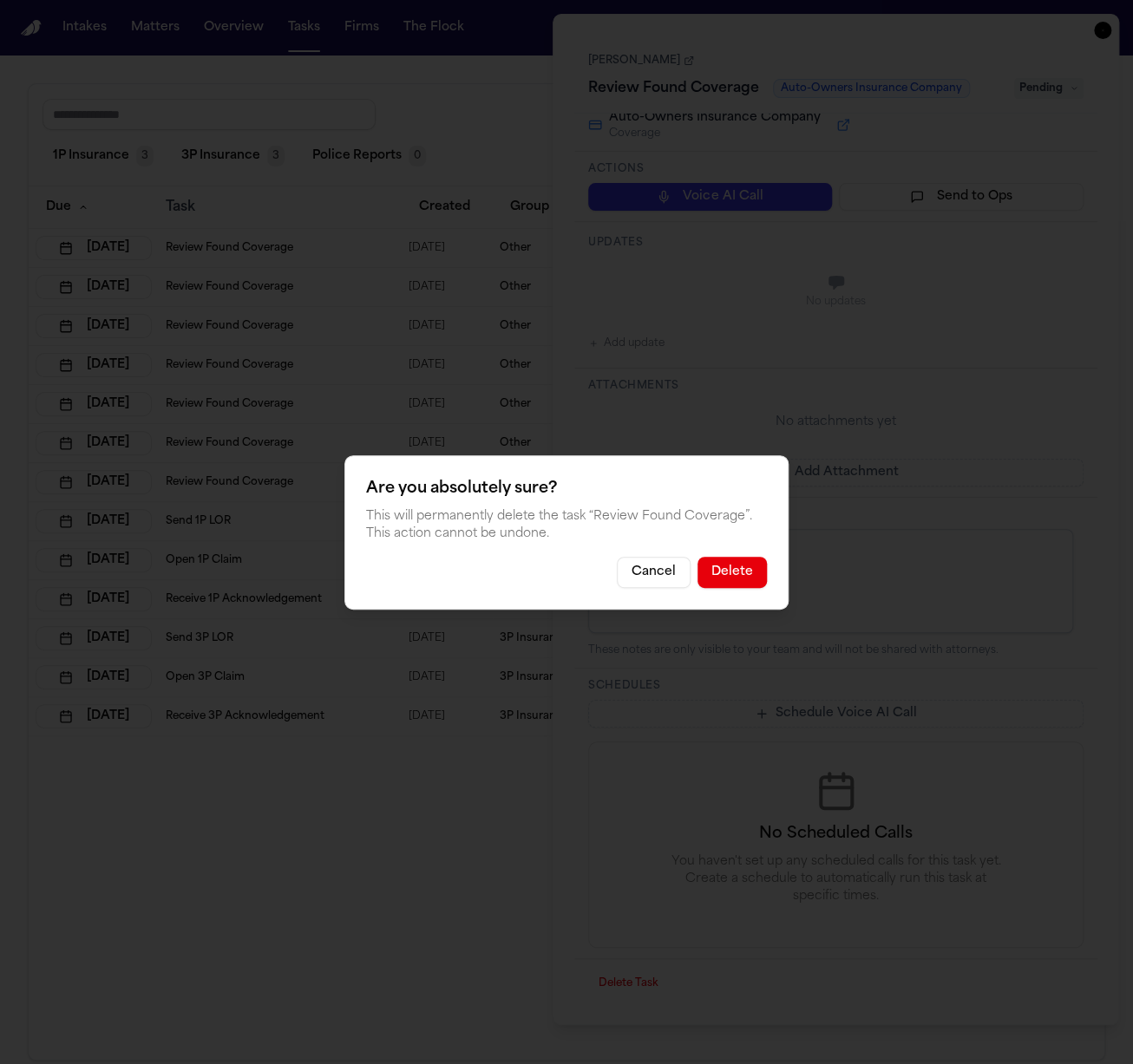 click on "Delete" at bounding box center (732, 572) 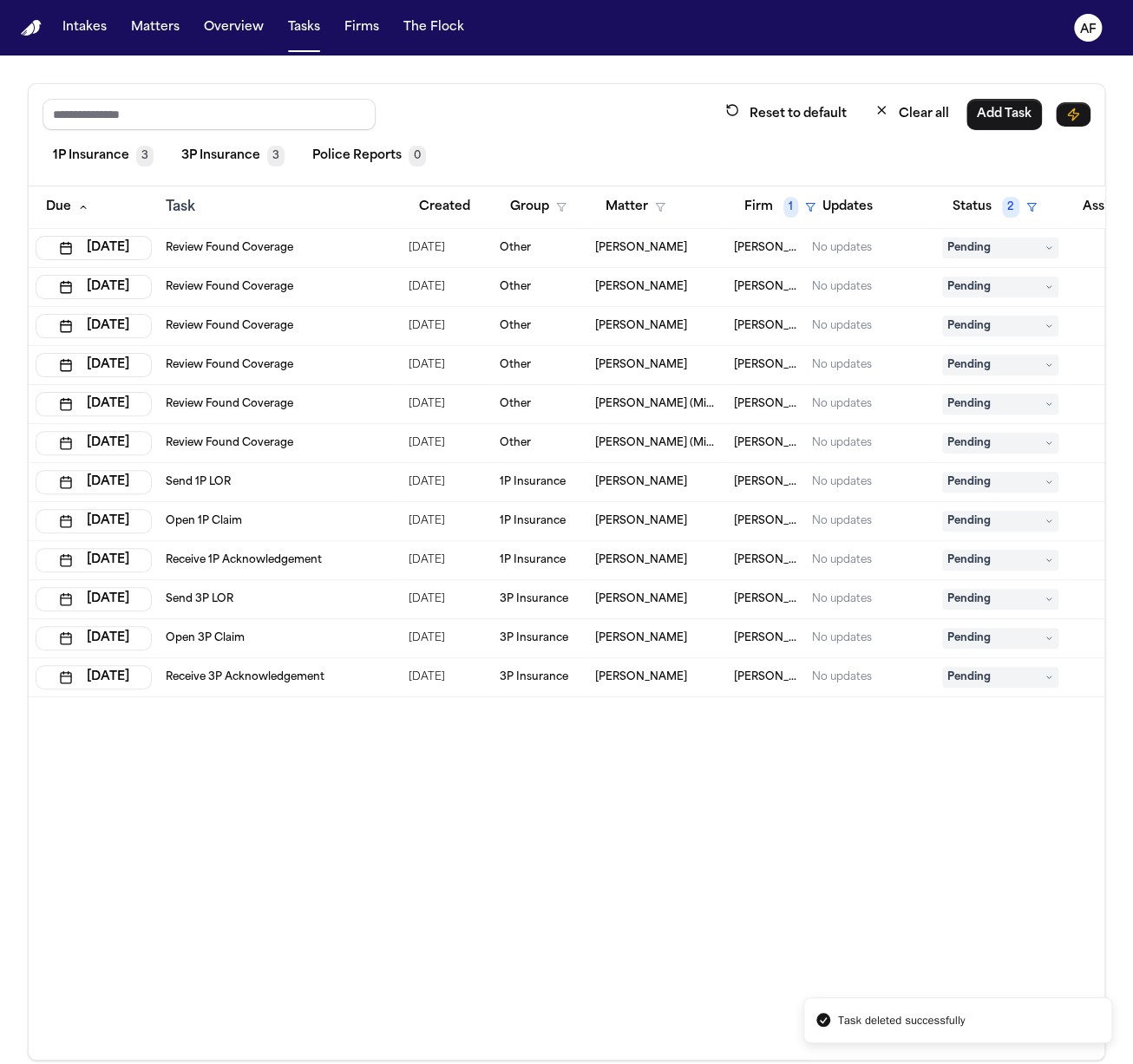 click on "Review Found Coverage" at bounding box center (280, 248) 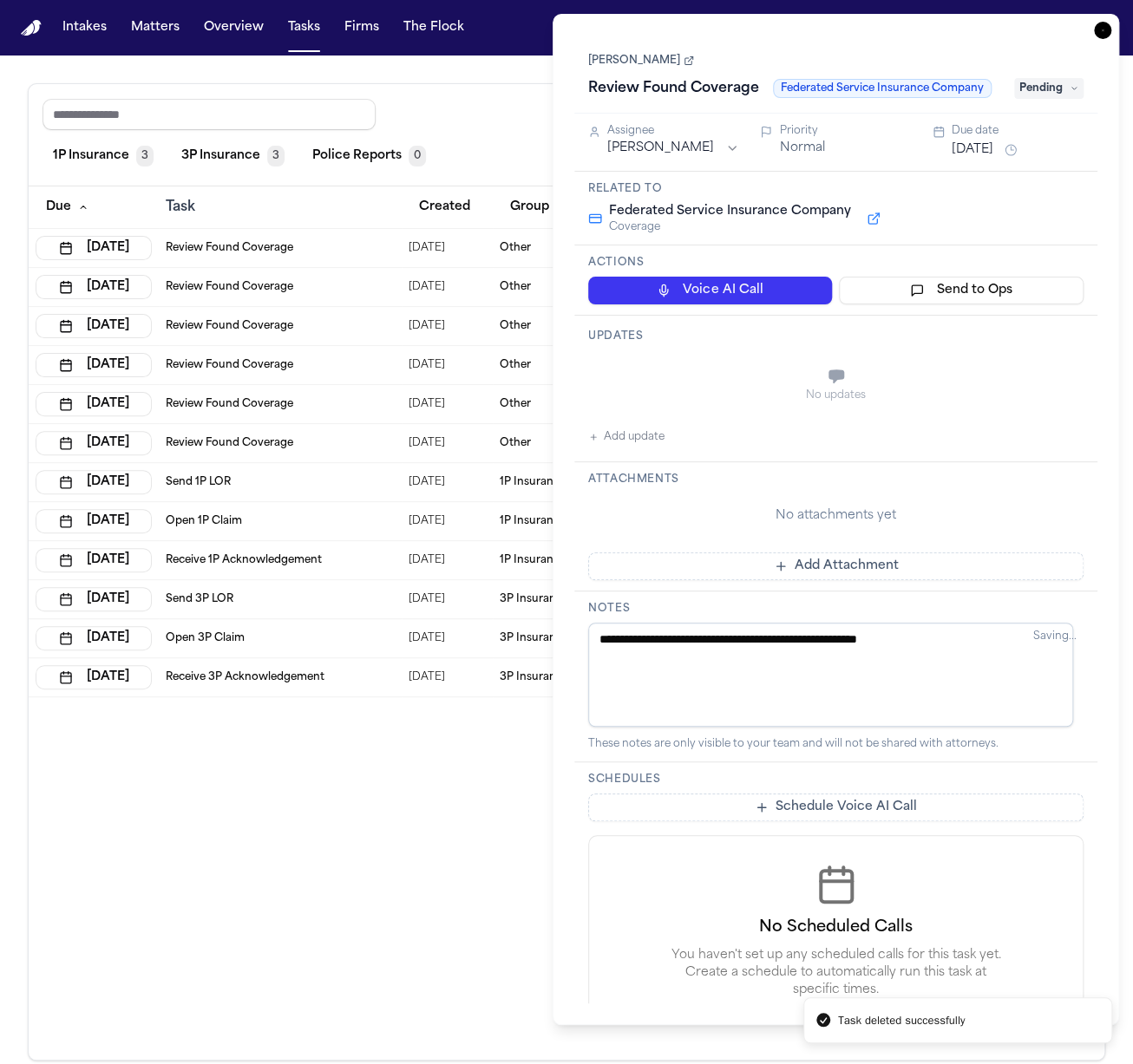 type 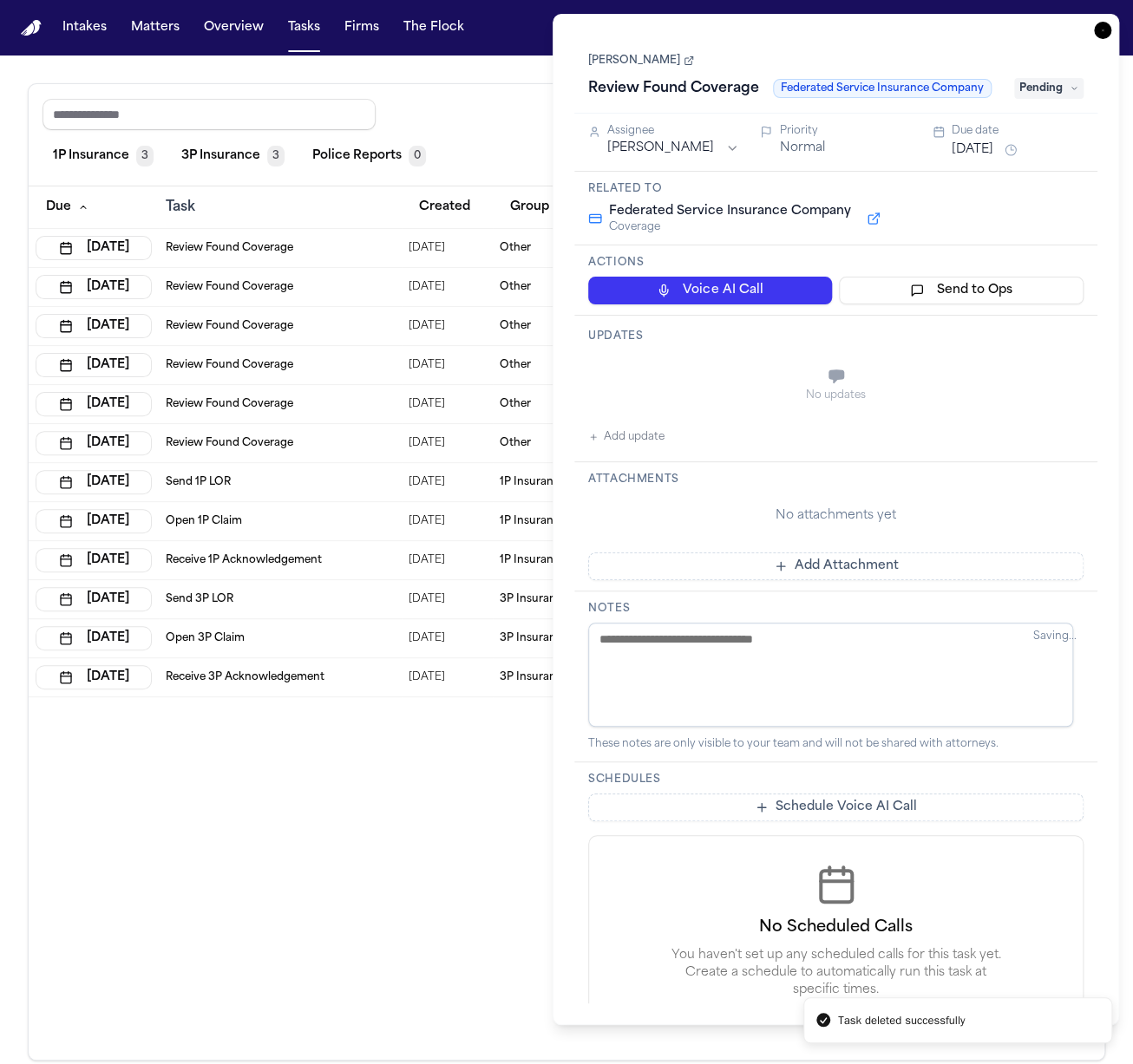 scroll, scrollTop: 94, scrollLeft: 0, axis: vertical 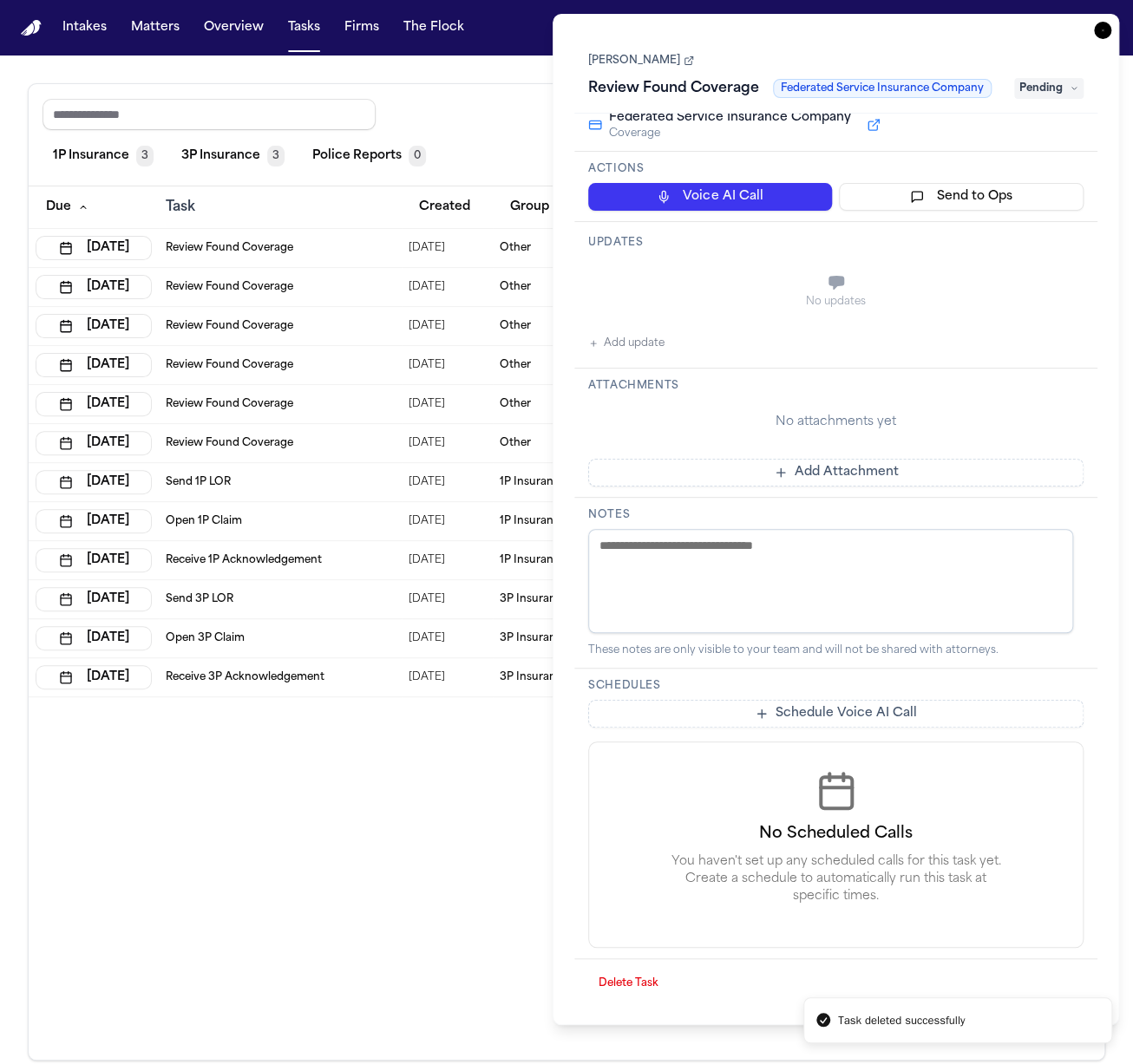 click on "Delete Task" at bounding box center (628, 983) 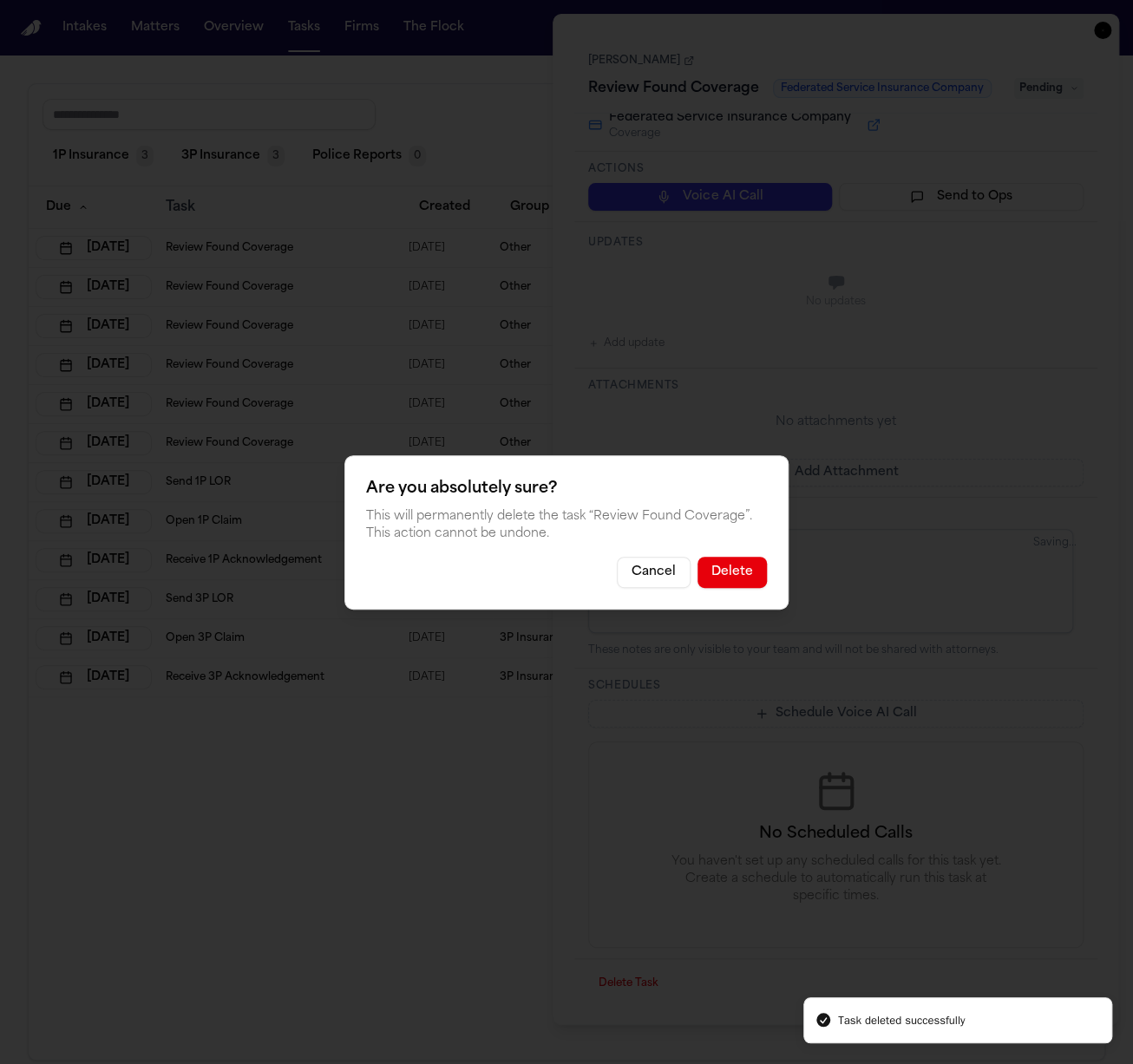 click on "Delete" at bounding box center (732, 572) 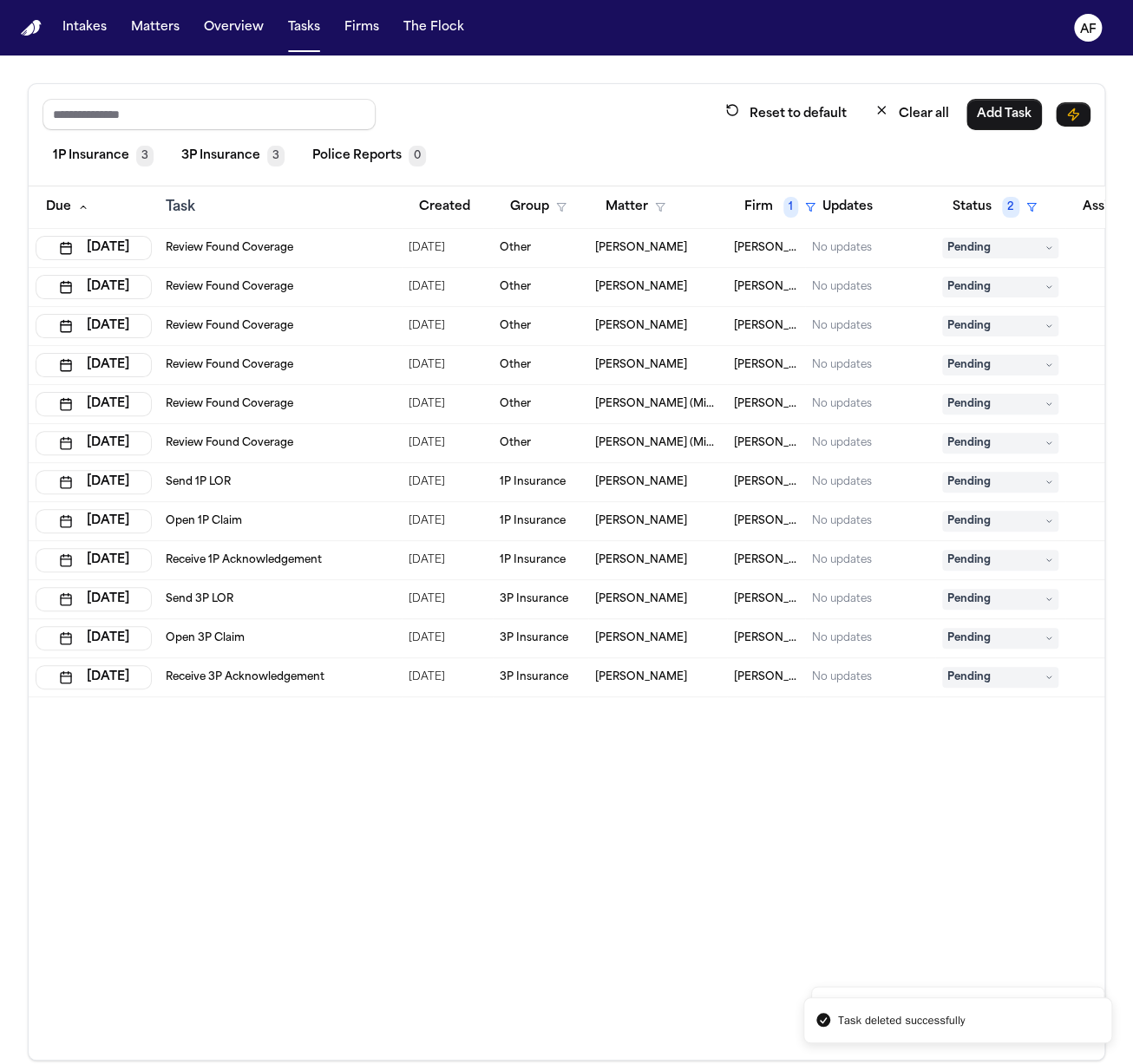 click on "Review Found Coverage" at bounding box center [280, 248] 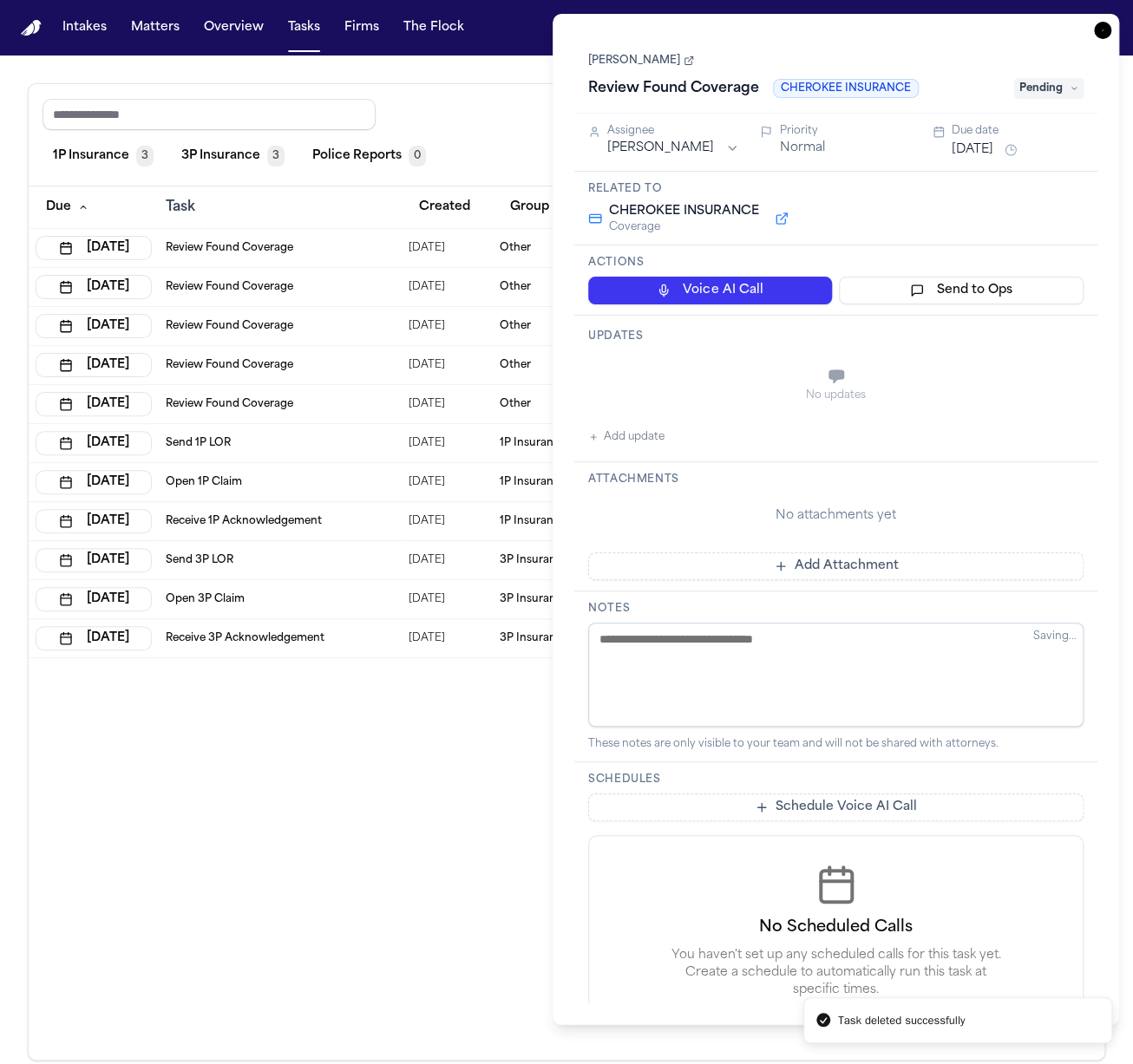 scroll, scrollTop: 94, scrollLeft: 0, axis: vertical 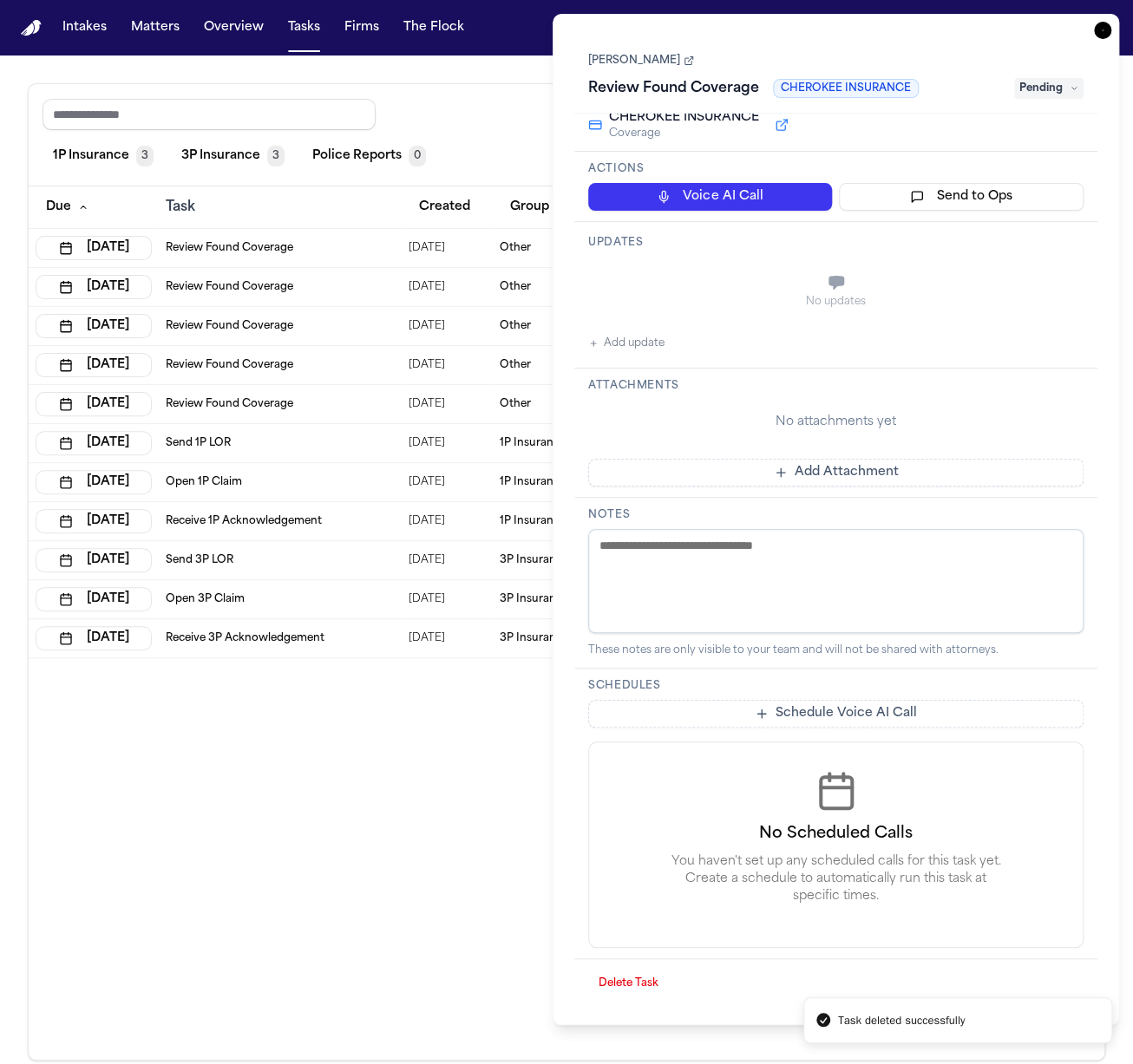 click on "Delete Task" at bounding box center (628, 983) 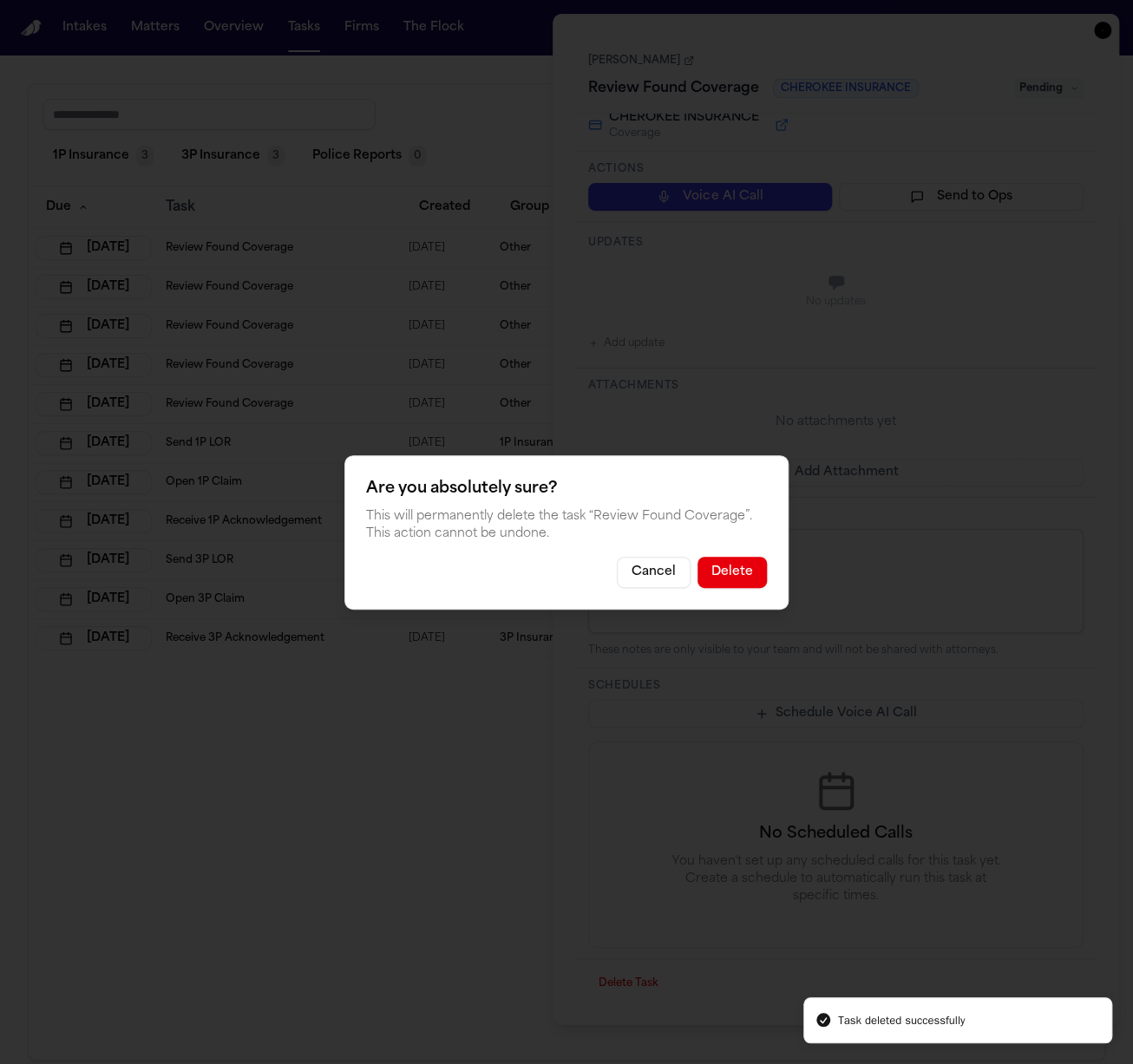 click on "Delete" at bounding box center [732, 572] 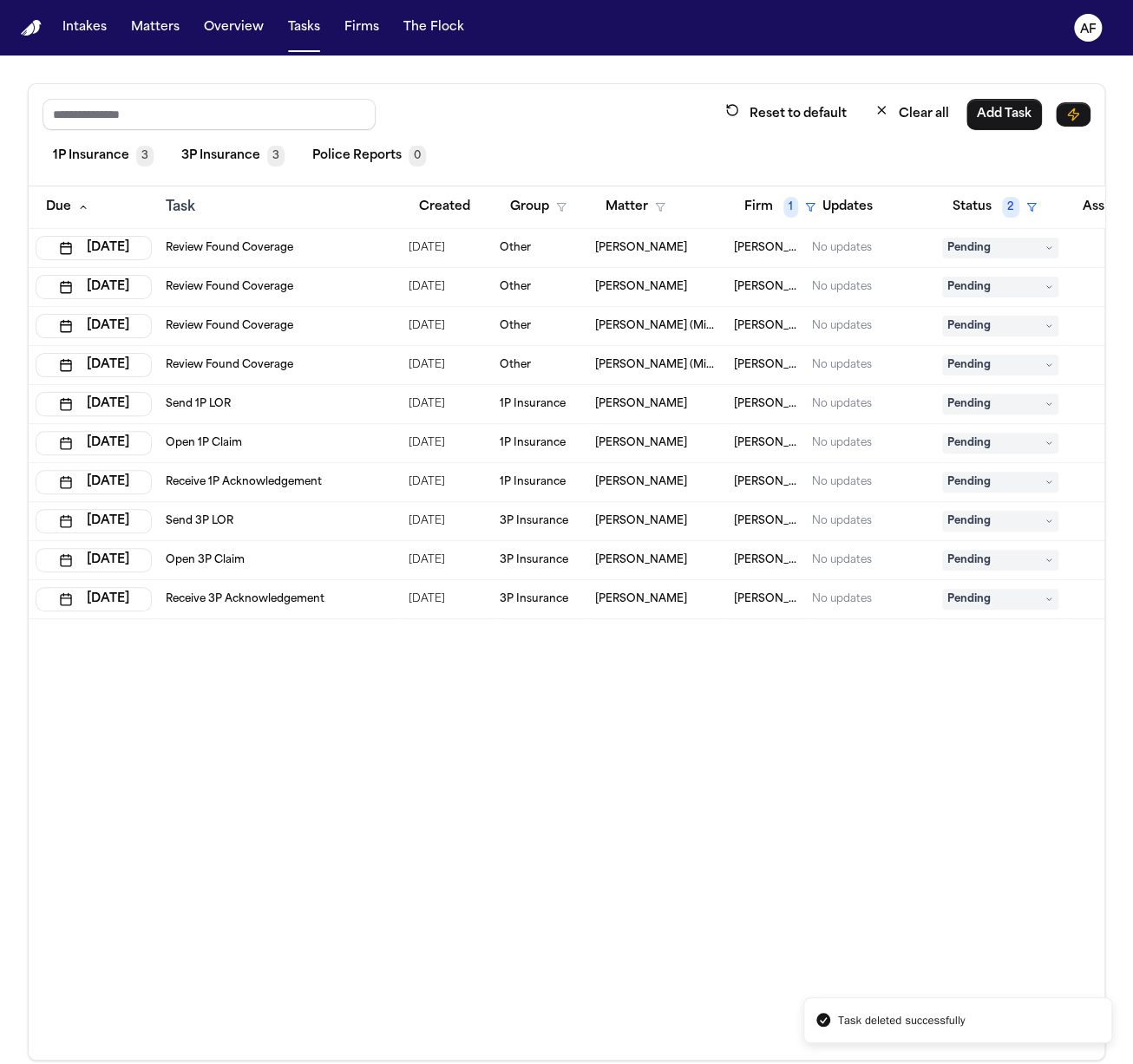 click on "Review Found Coverage" at bounding box center (280, 248) 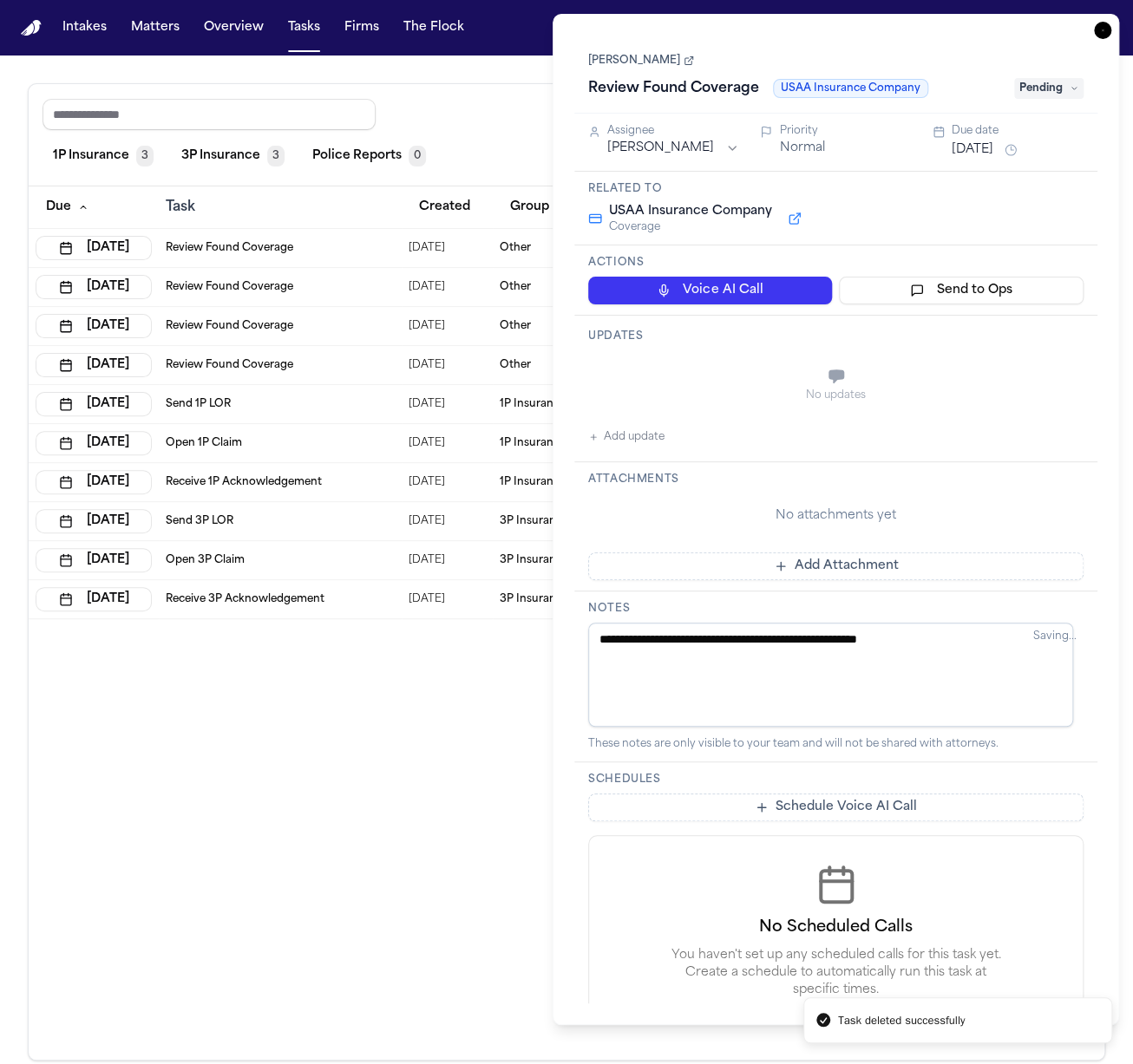 type 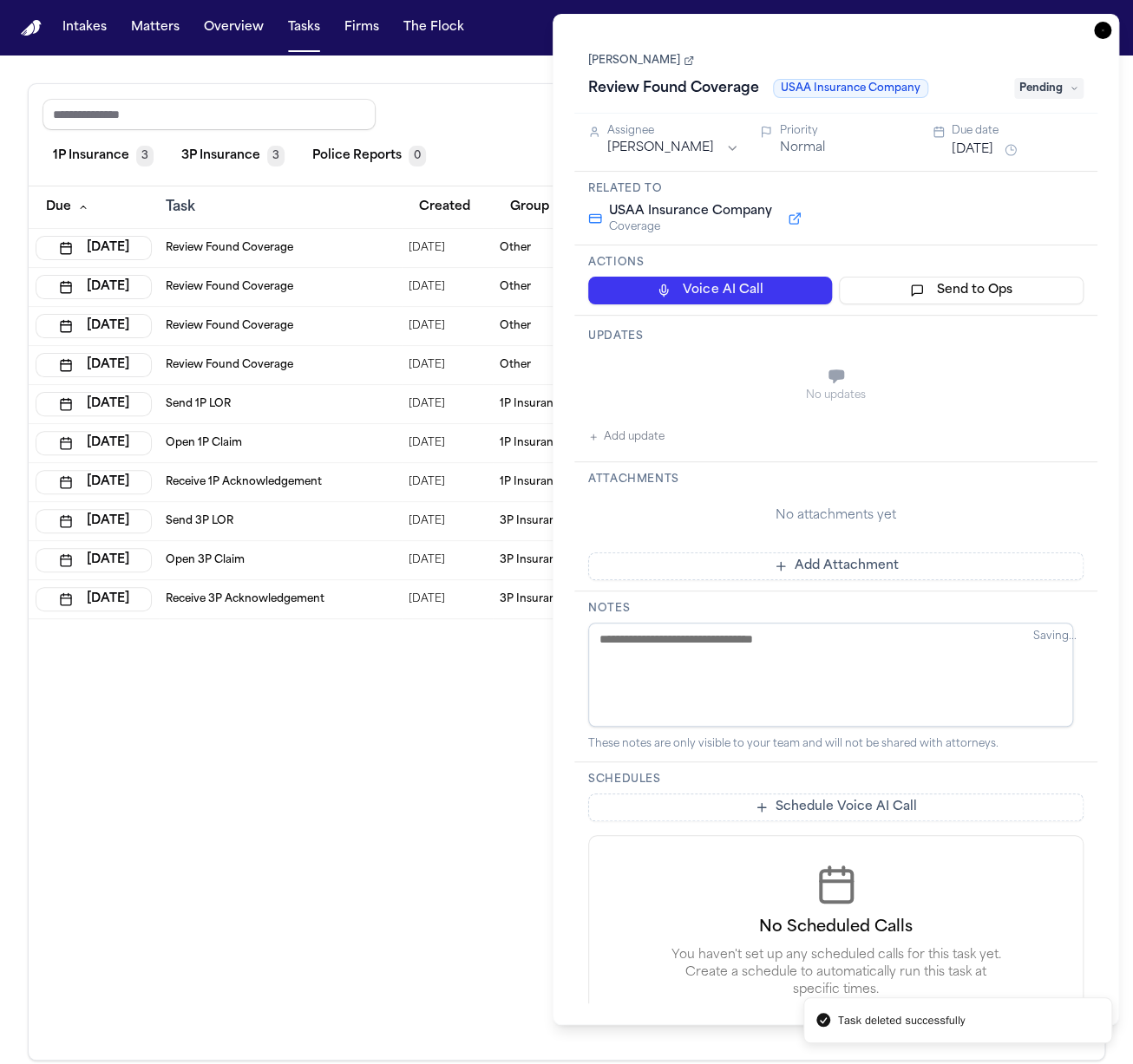 scroll, scrollTop: 94, scrollLeft: 0, axis: vertical 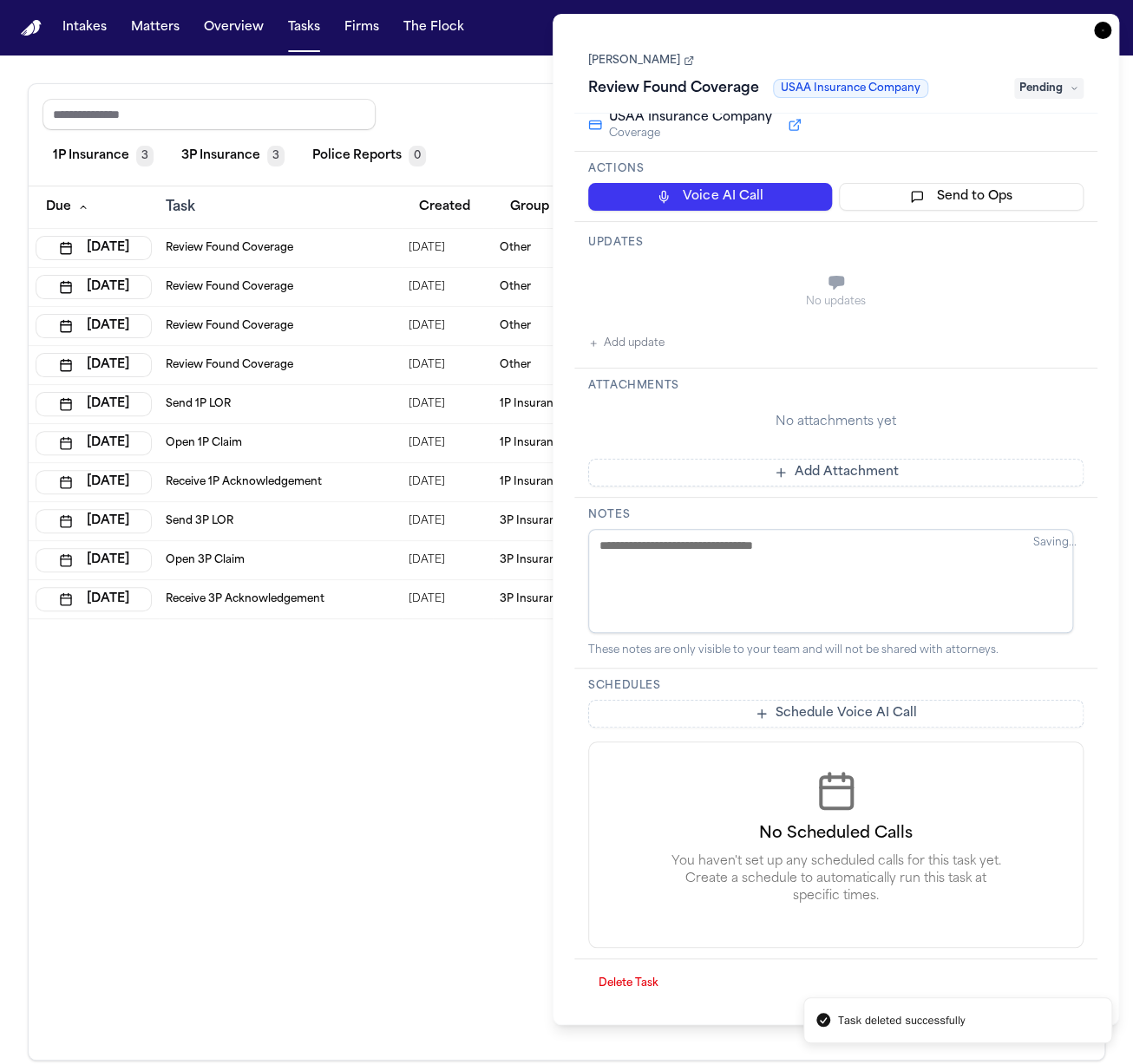 click on "Delete Task" at bounding box center [628, 983] 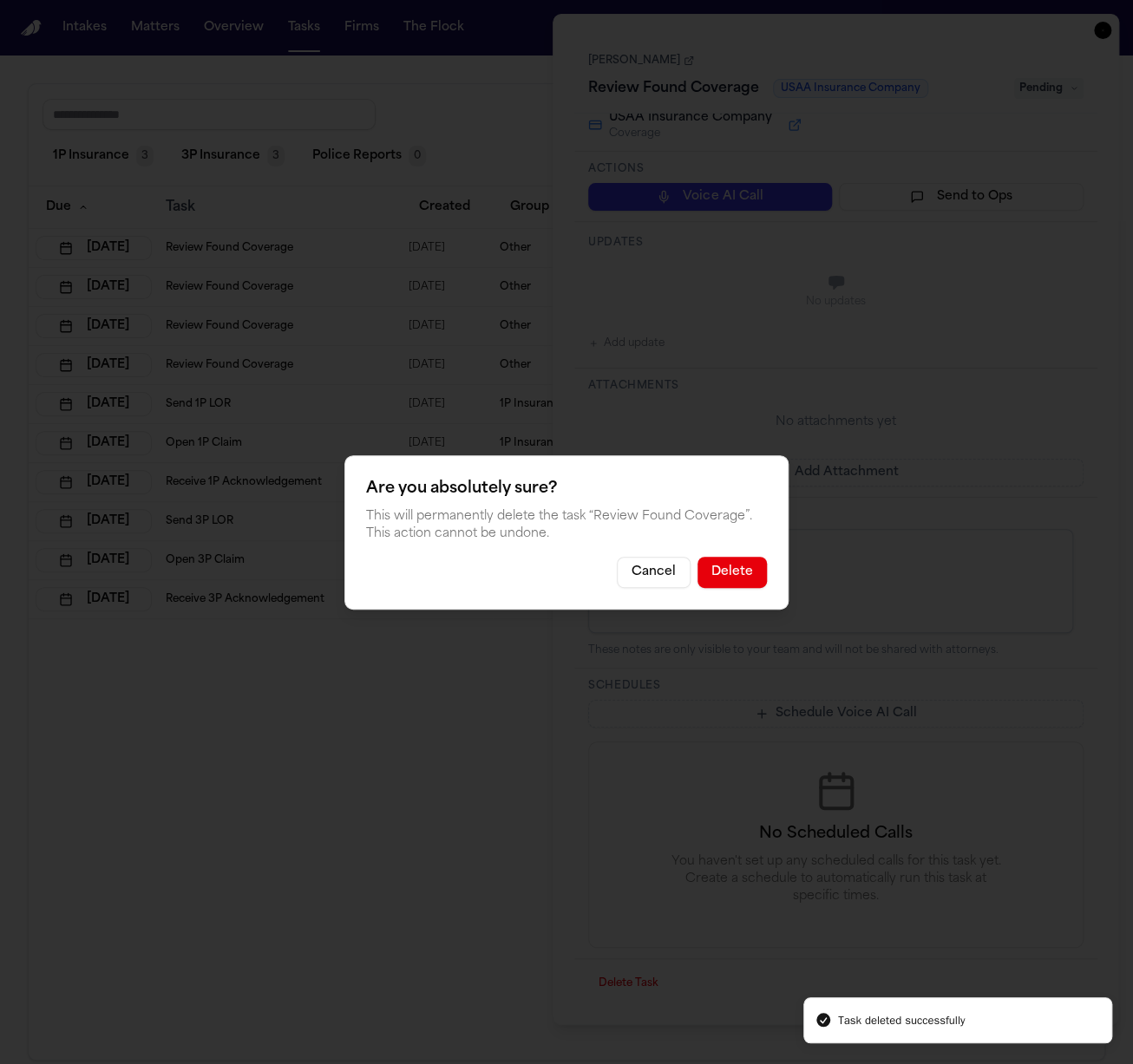click on "Delete" at bounding box center (732, 572) 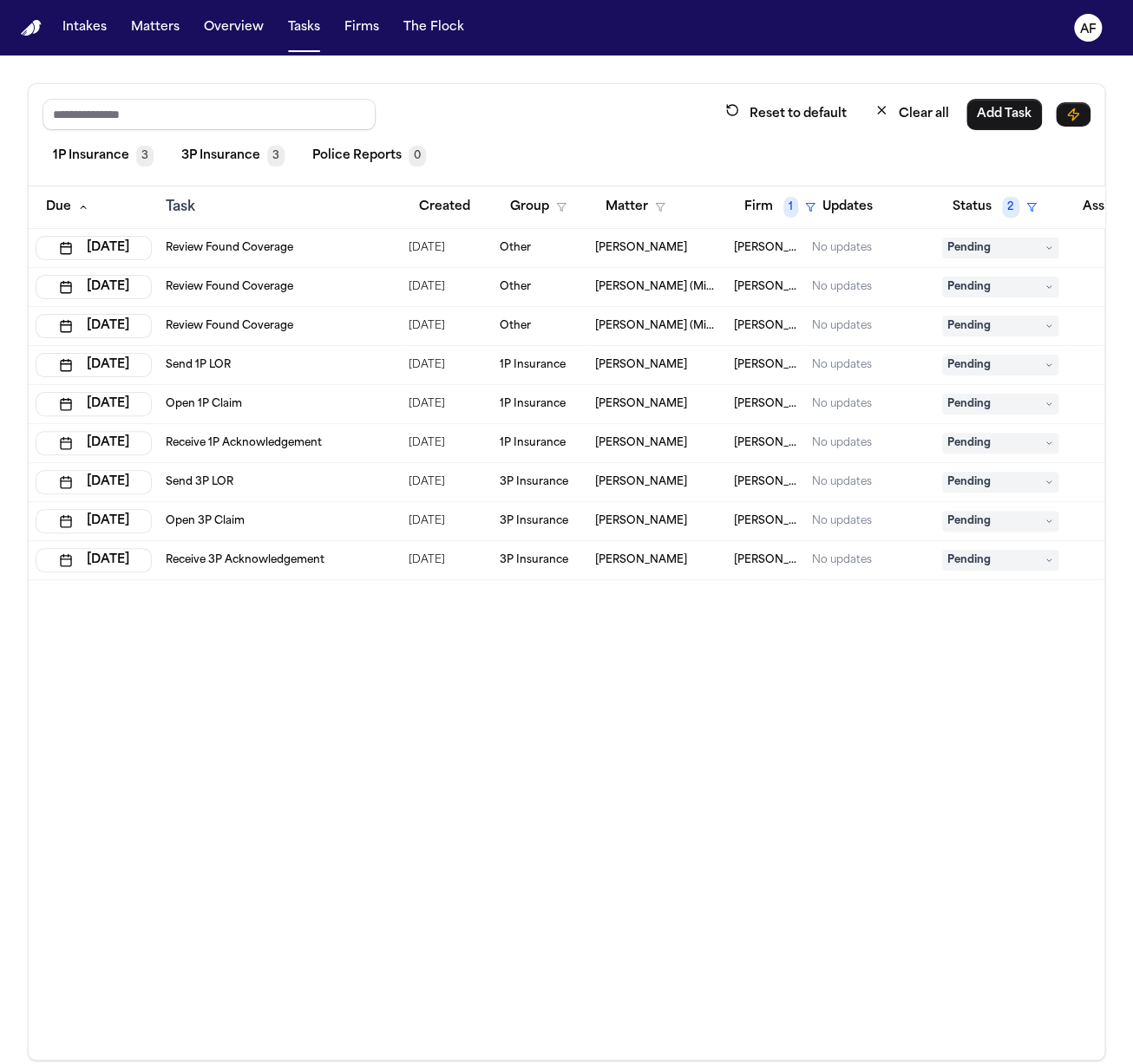 click on "Review Found Coverage" at bounding box center [229, 248] 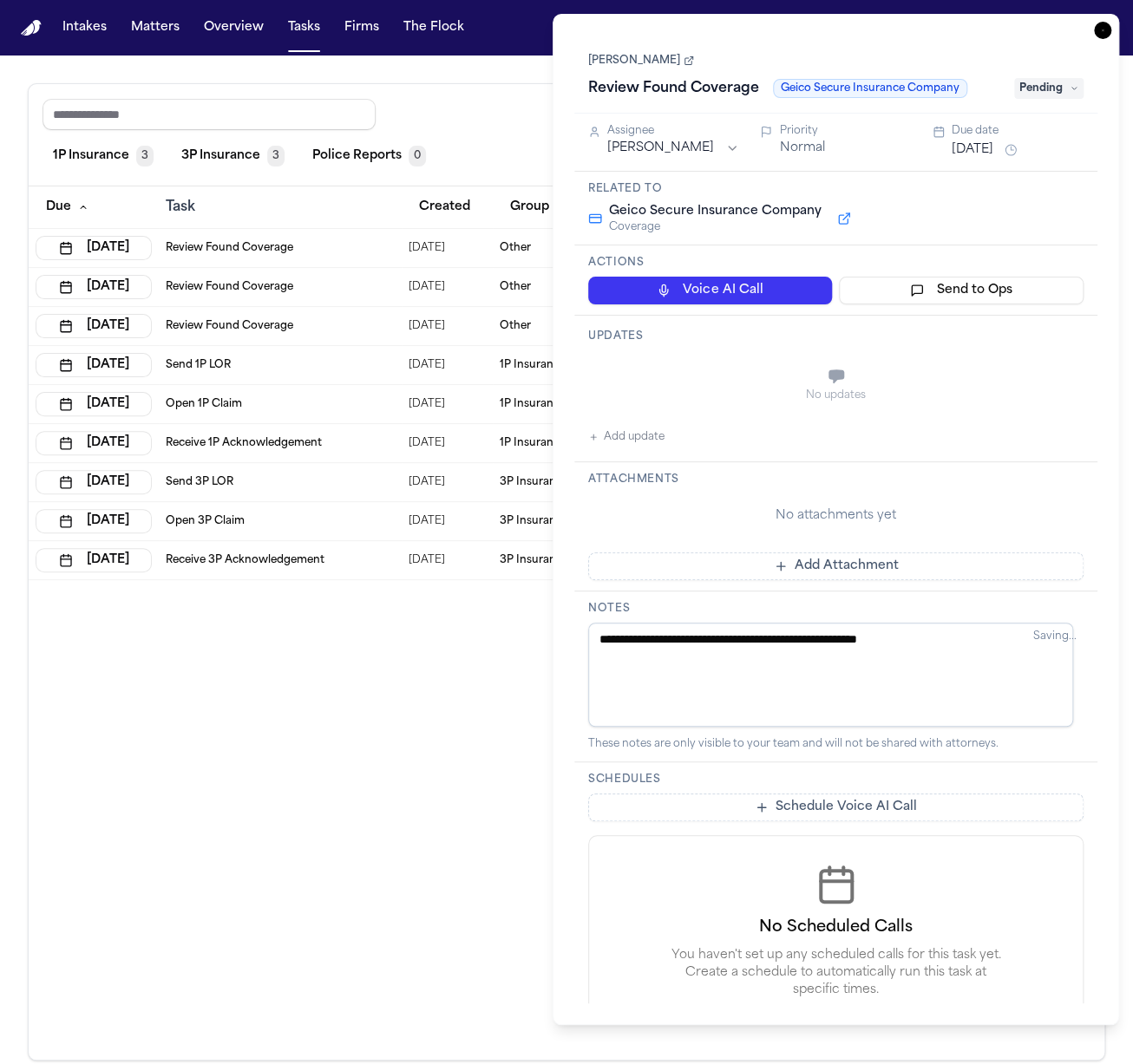 scroll, scrollTop: 94, scrollLeft: 0, axis: vertical 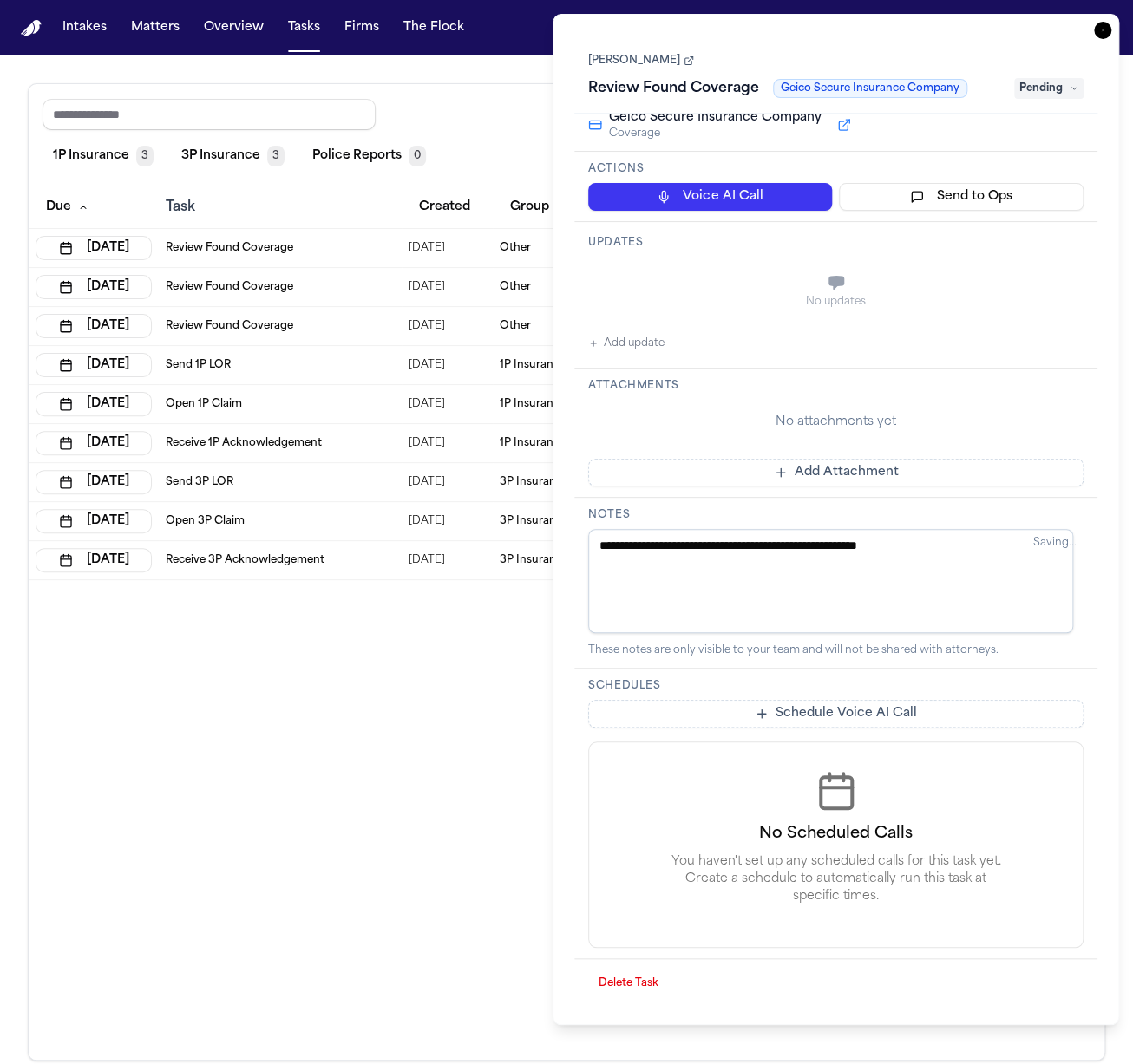 type 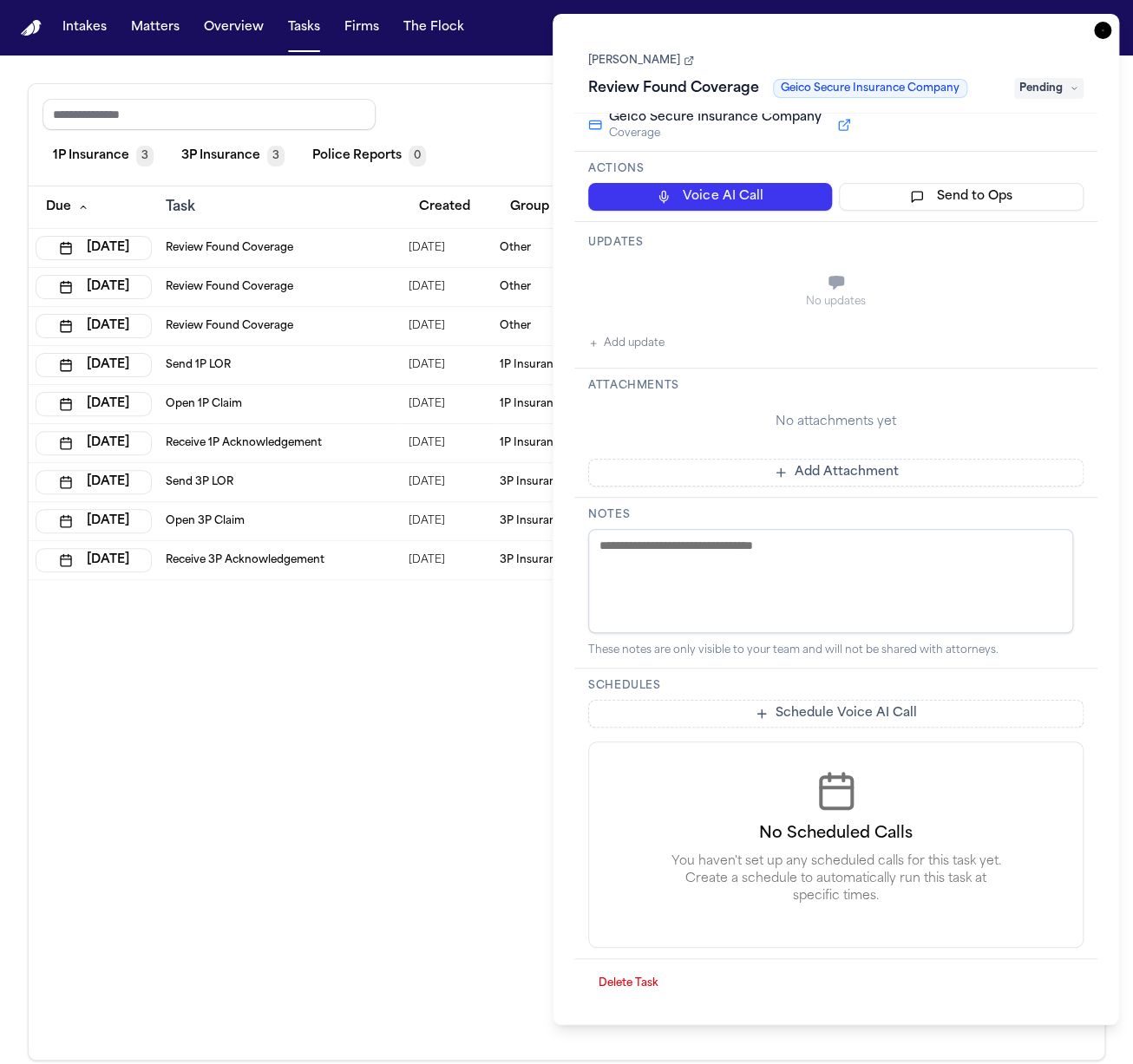 click on "Delete Task" at bounding box center (628, 983) 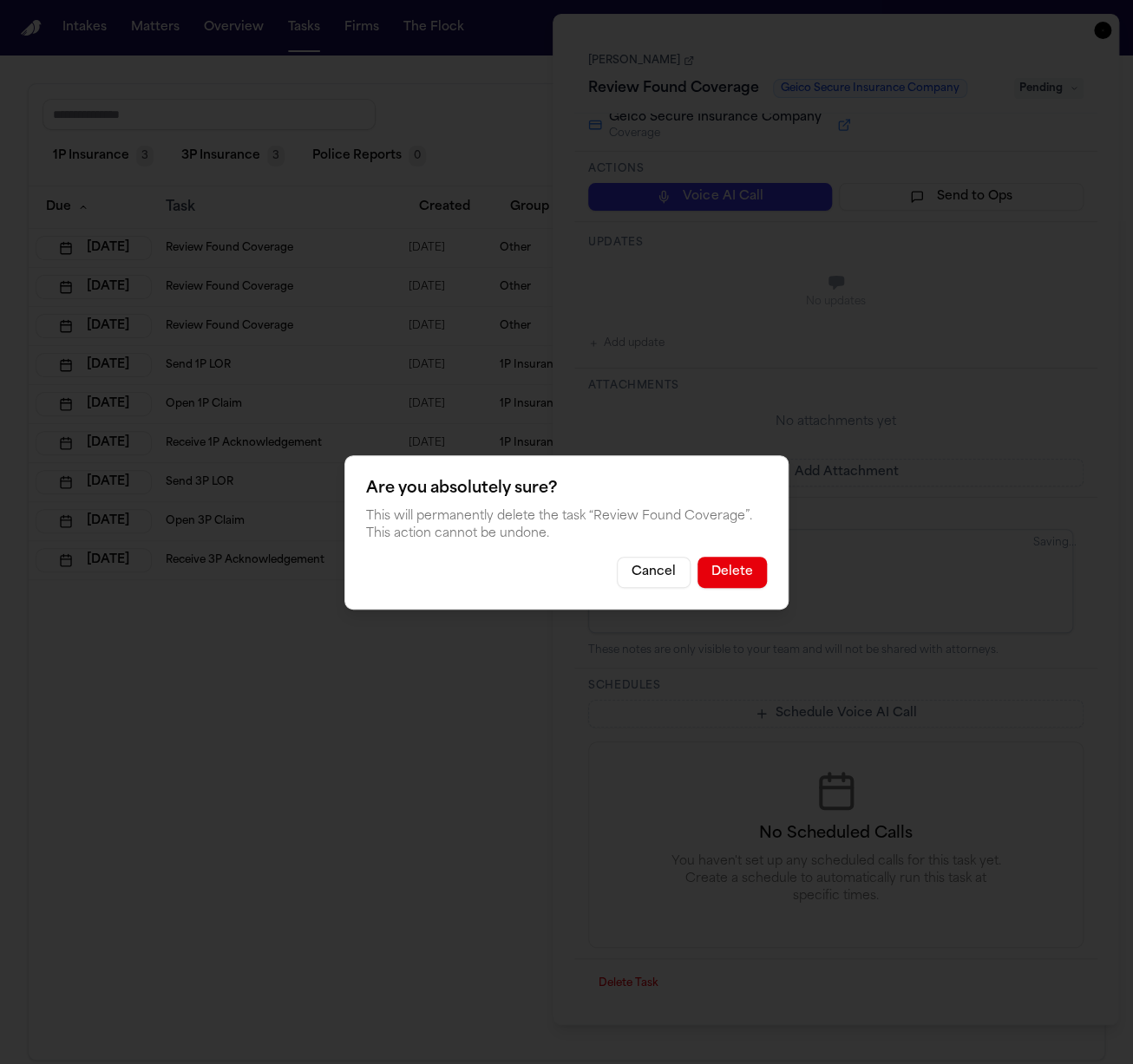 click on "Delete" at bounding box center (732, 572) 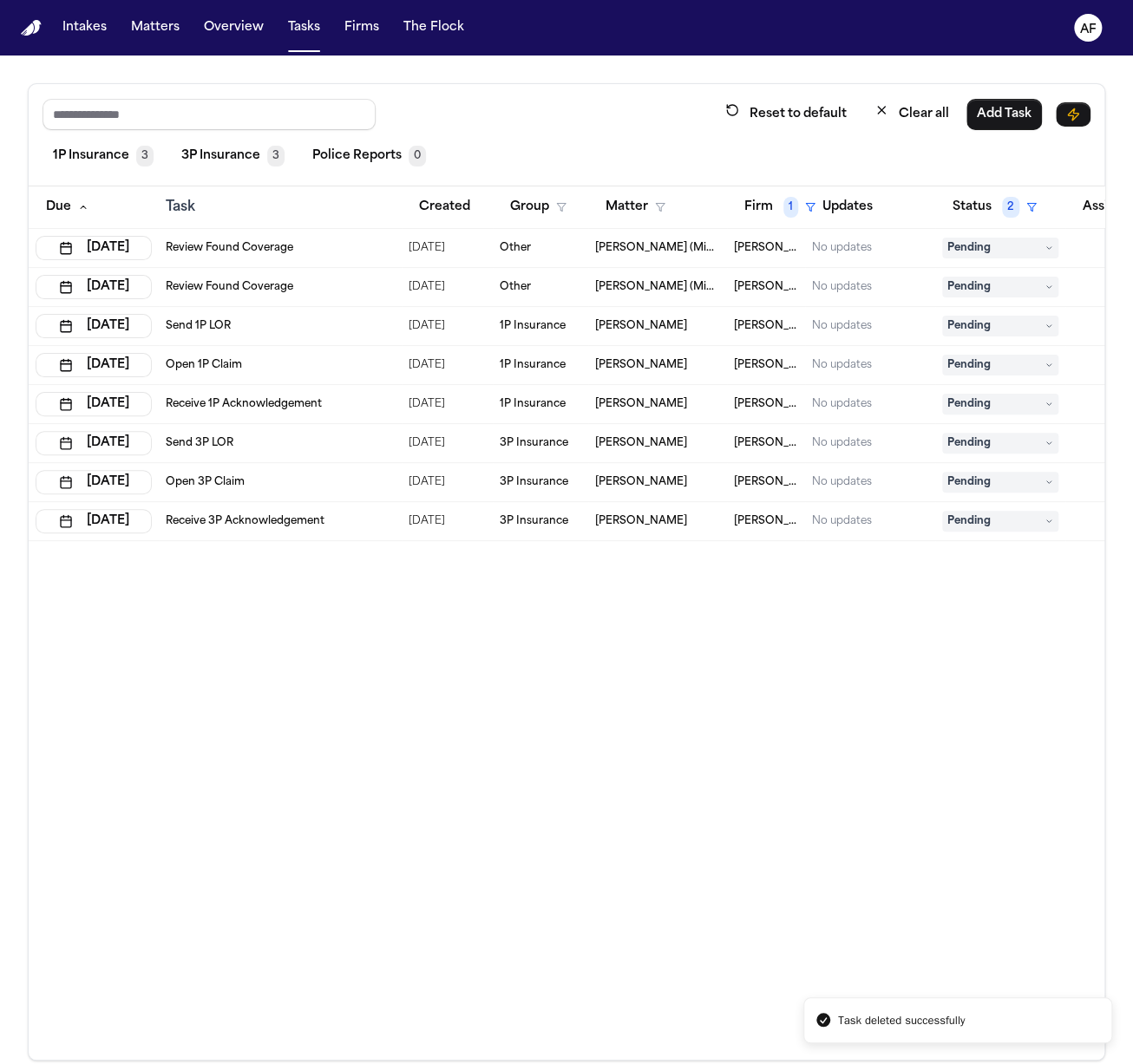 click on "Review Found Coverage" at bounding box center (229, 248) 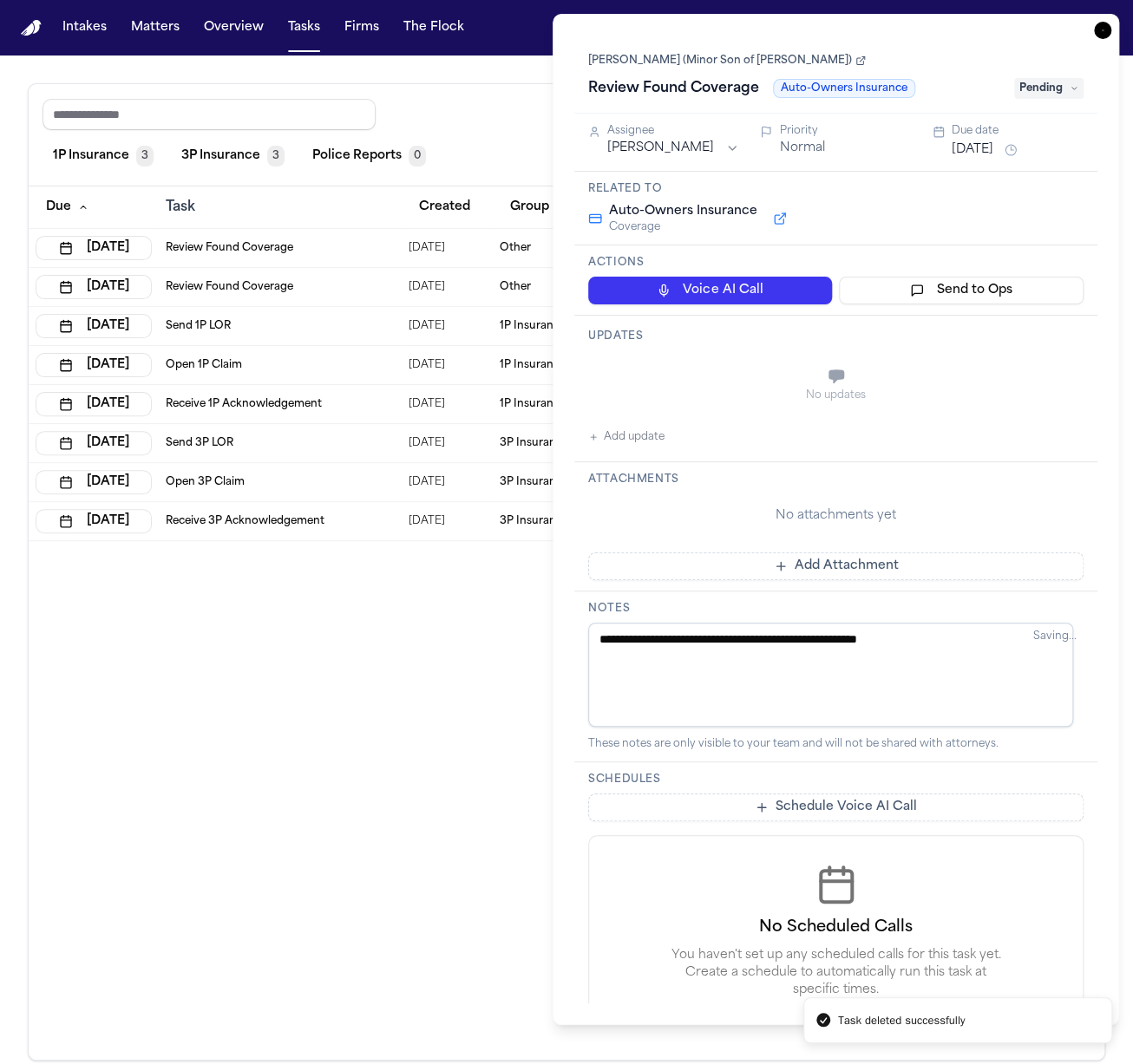 scroll, scrollTop: 94, scrollLeft: 0, axis: vertical 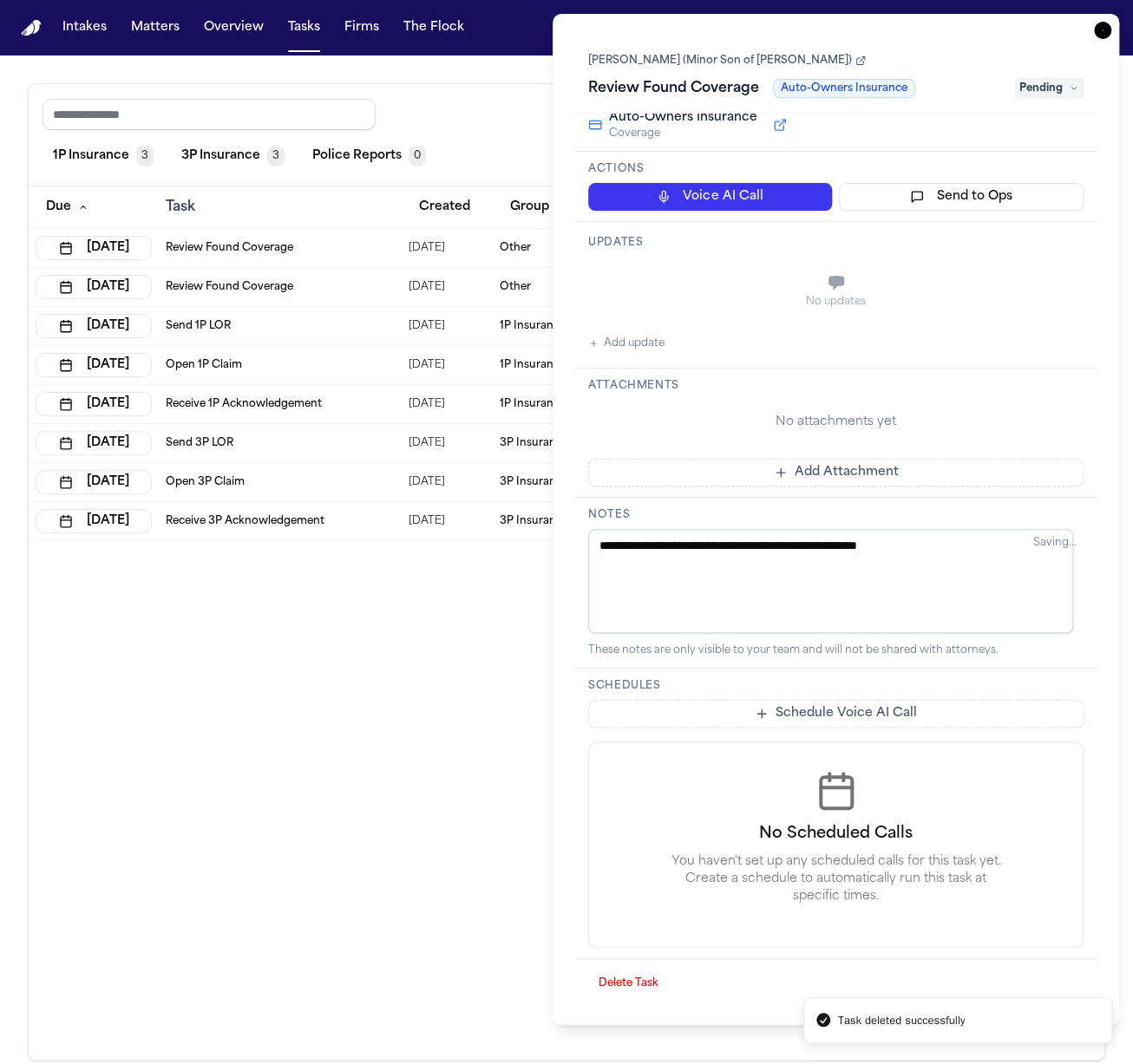 type 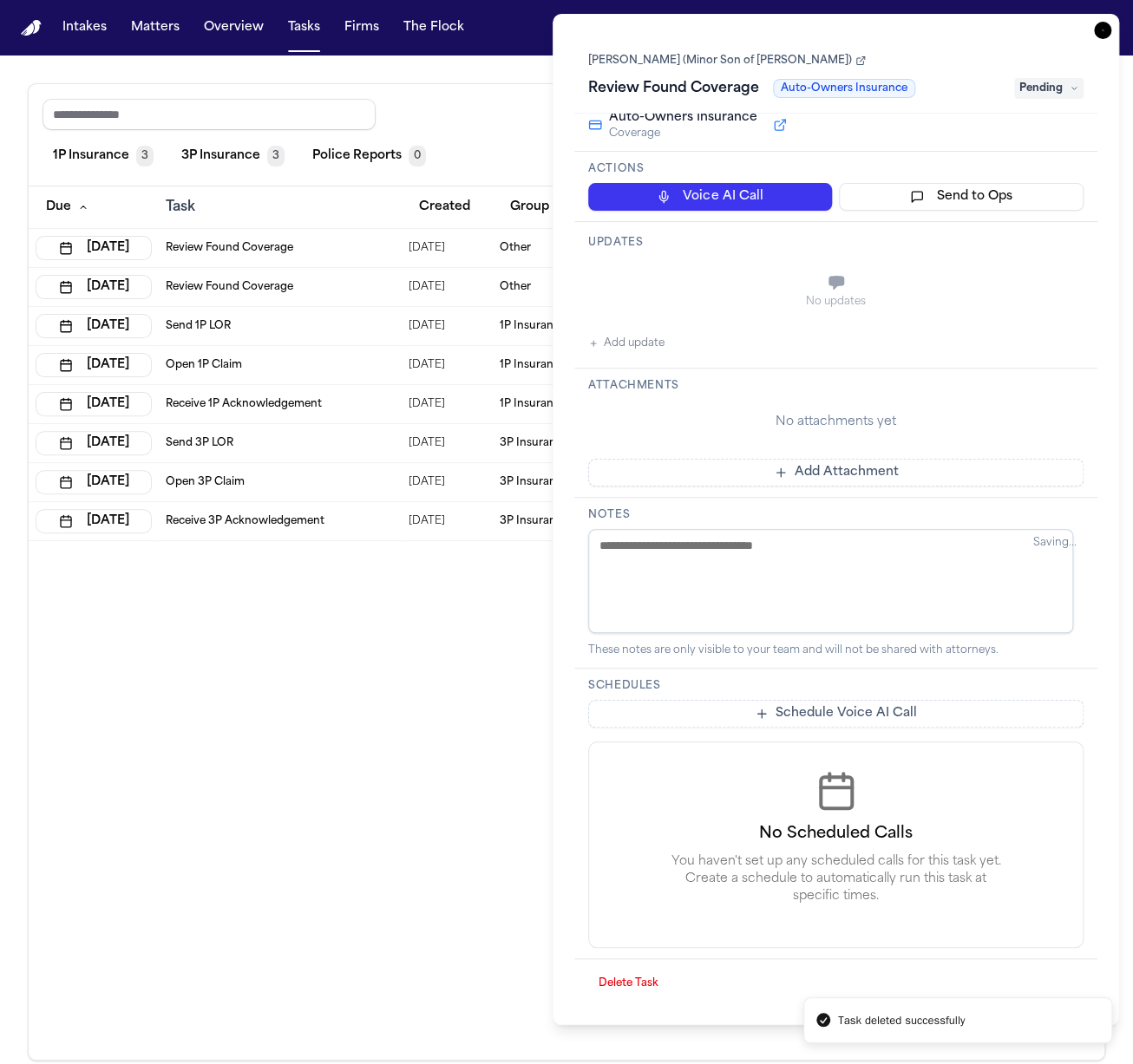 click on "Delete Task" at bounding box center [628, 983] 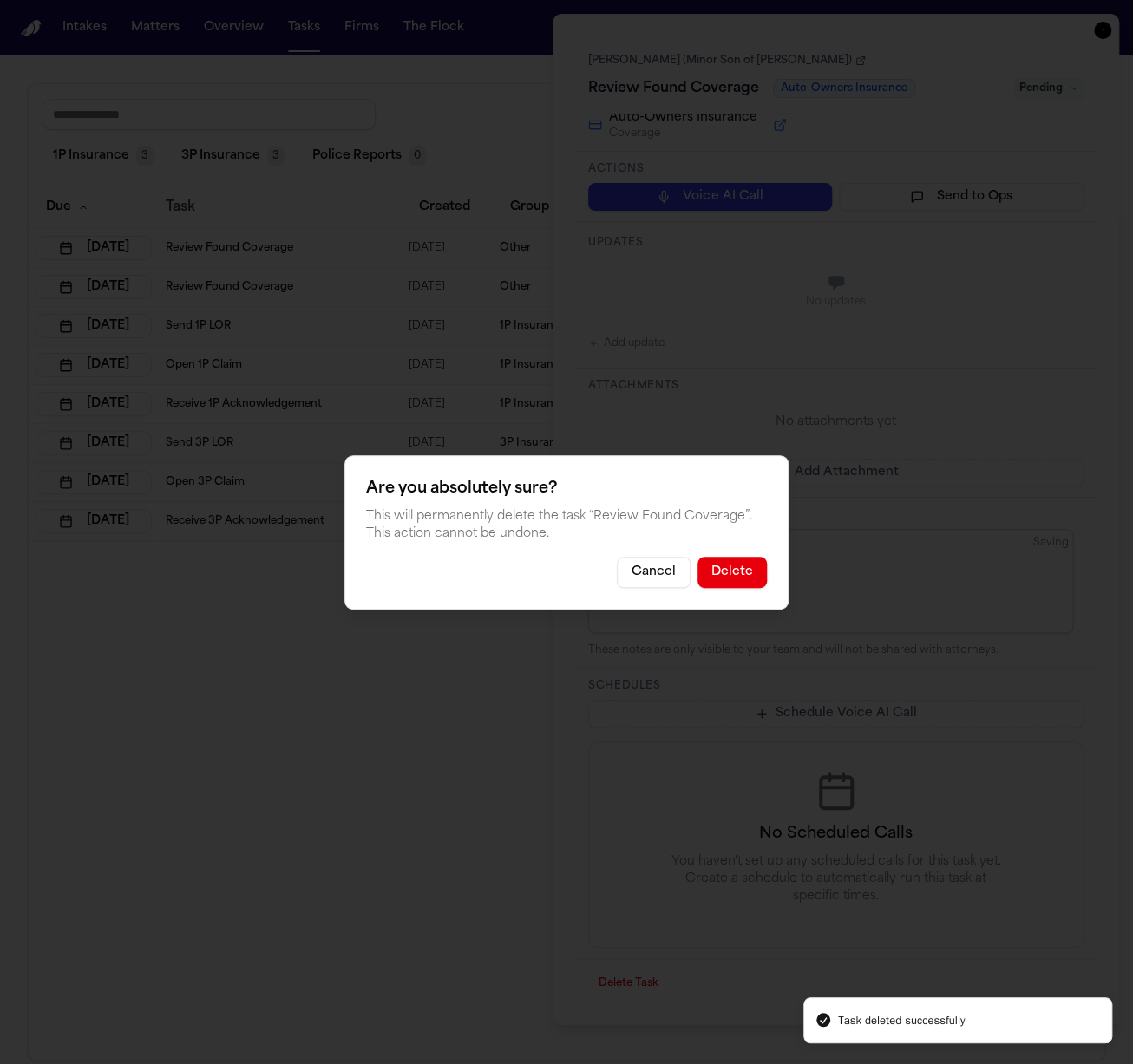 click on "Delete" at bounding box center [732, 572] 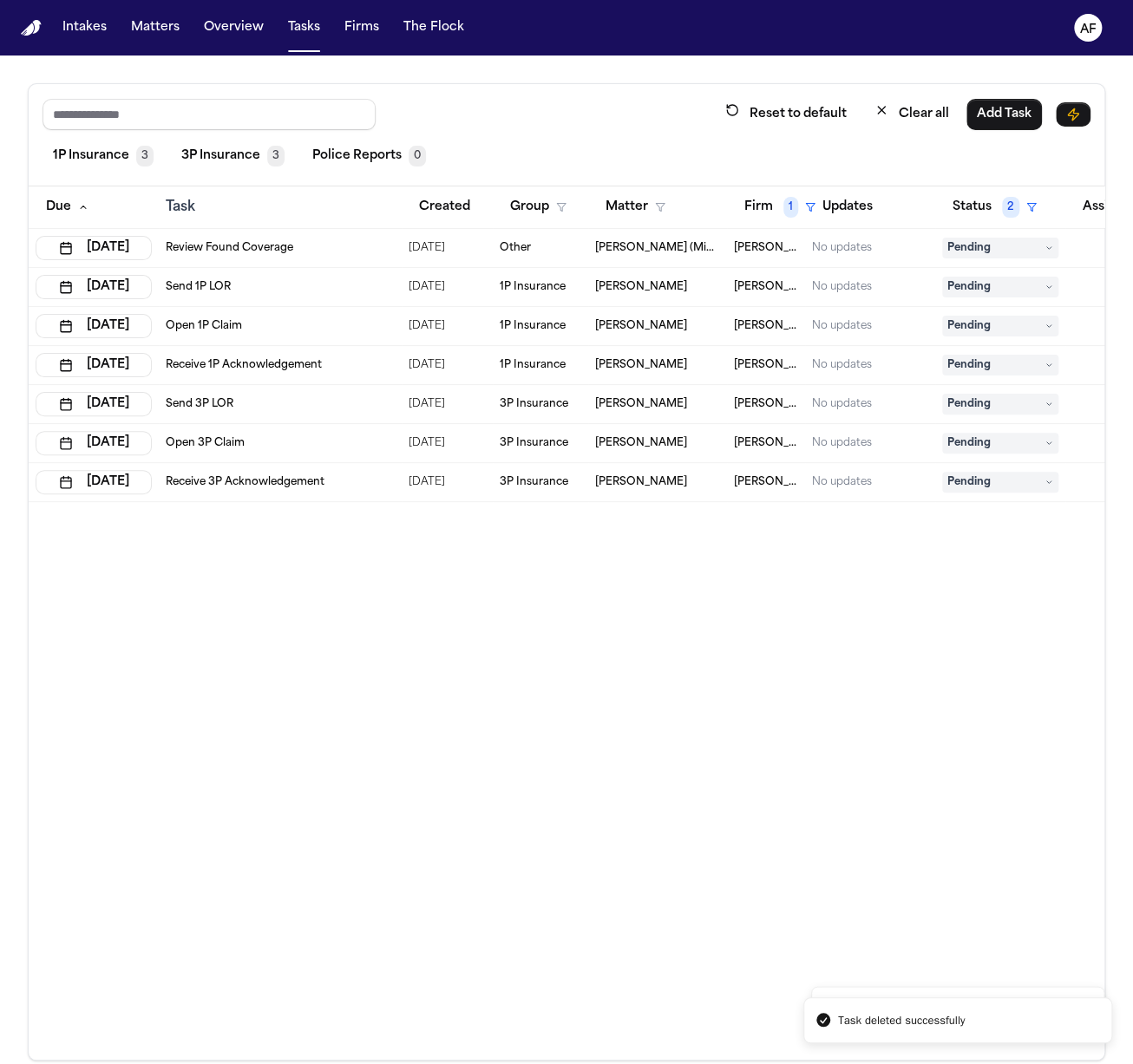 click on "Review Found Coverage" at bounding box center [280, 248] 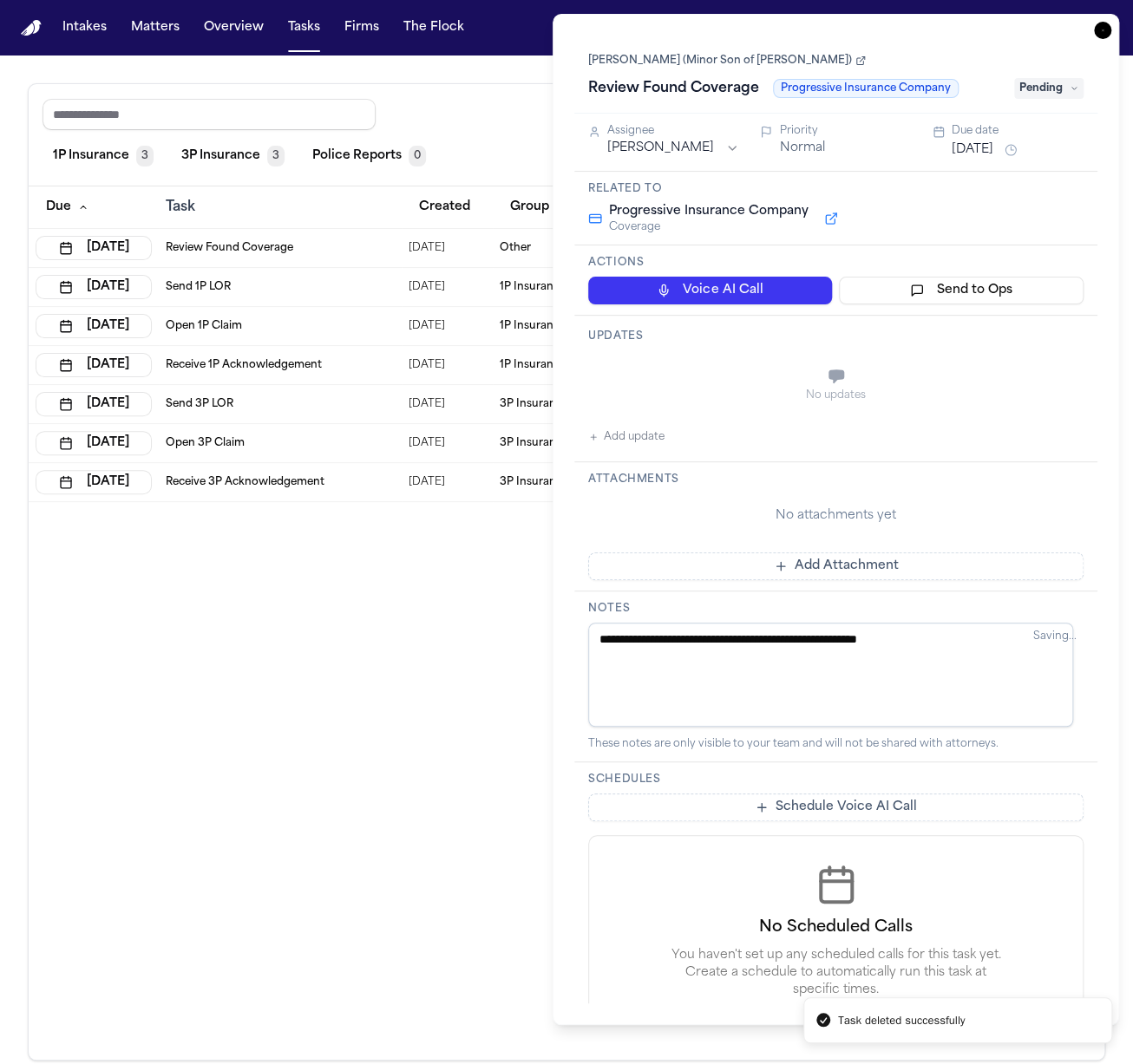 type 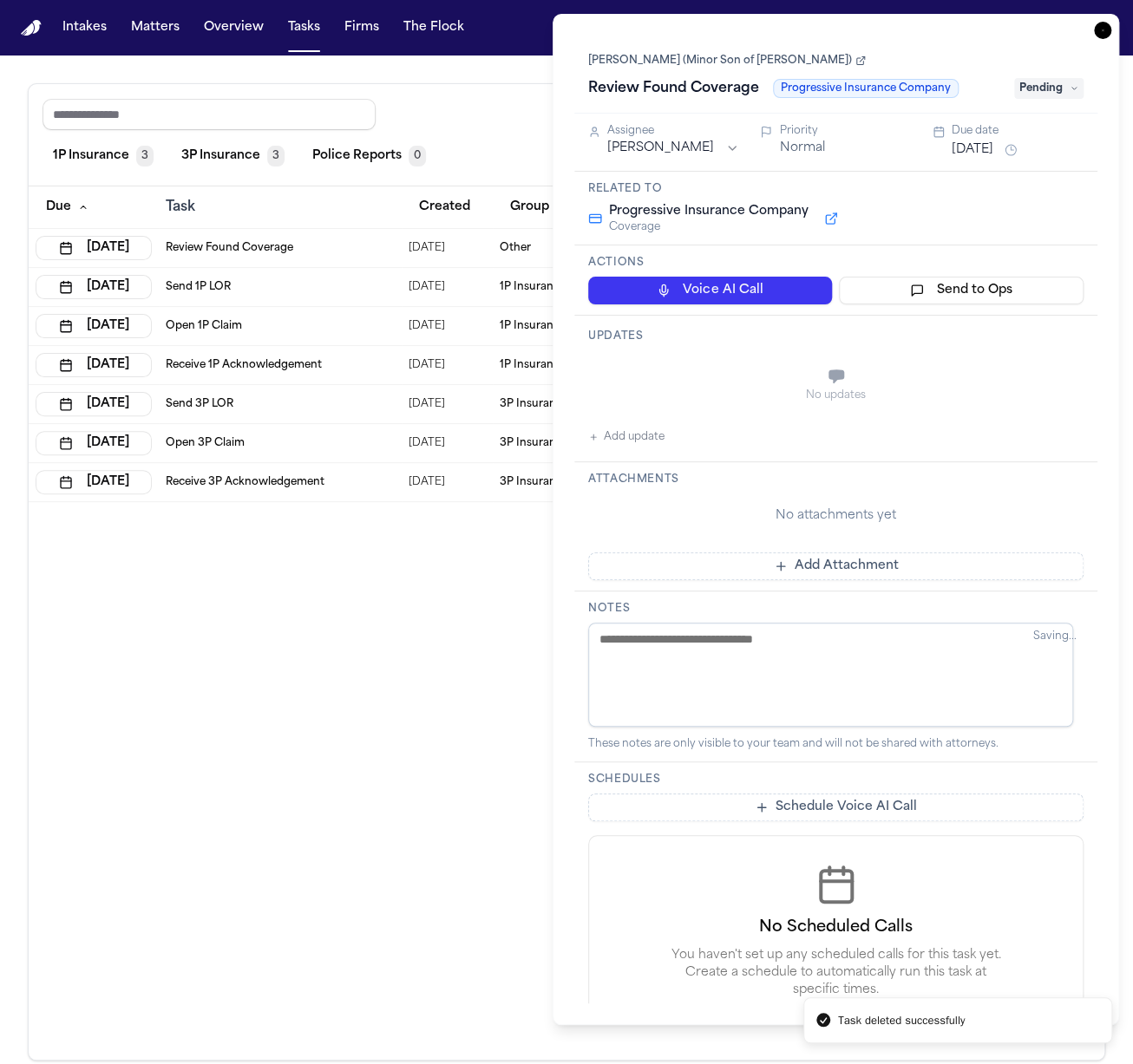 scroll, scrollTop: 94, scrollLeft: 0, axis: vertical 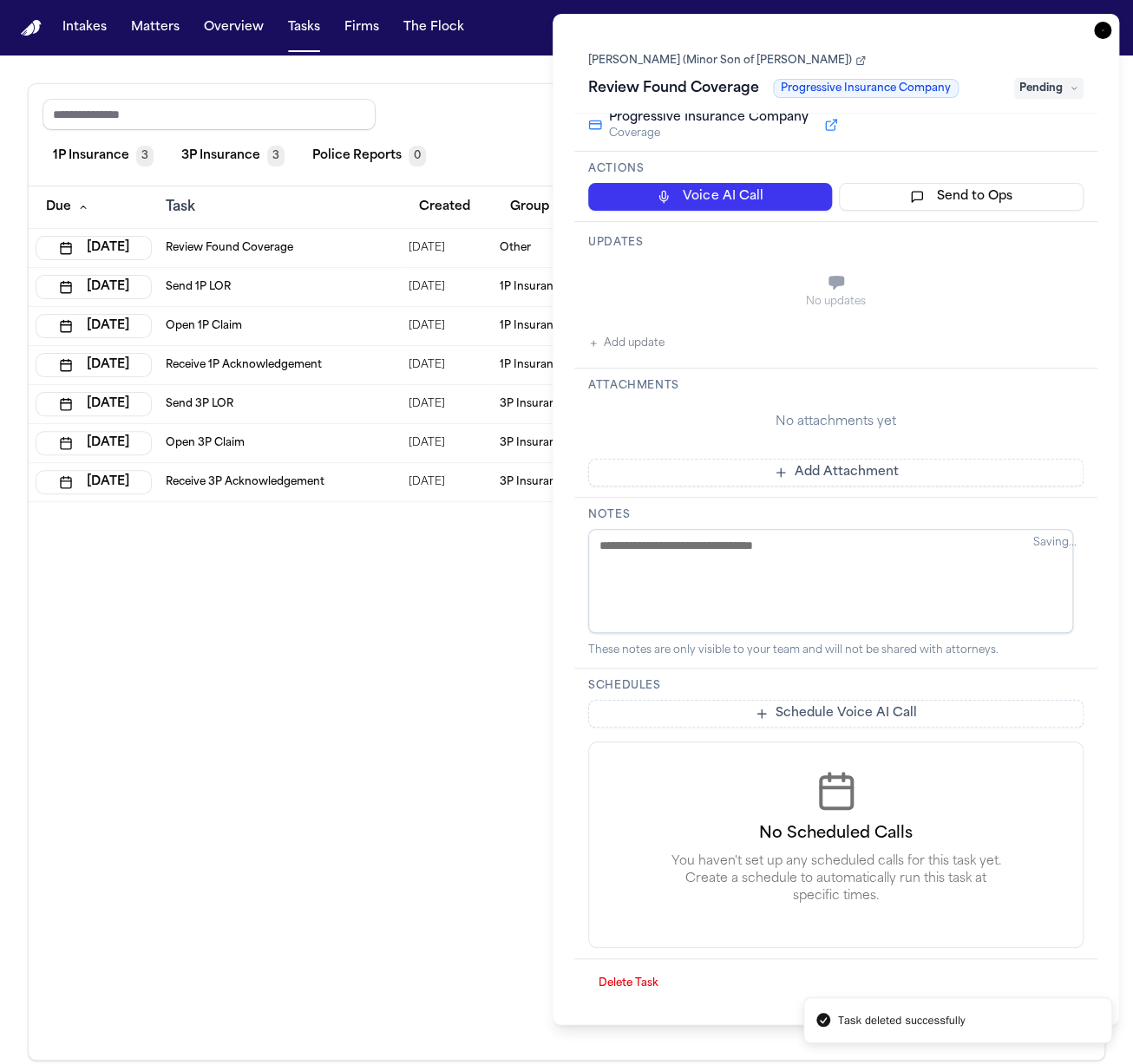 click on "Delete Task" at bounding box center (628, 983) 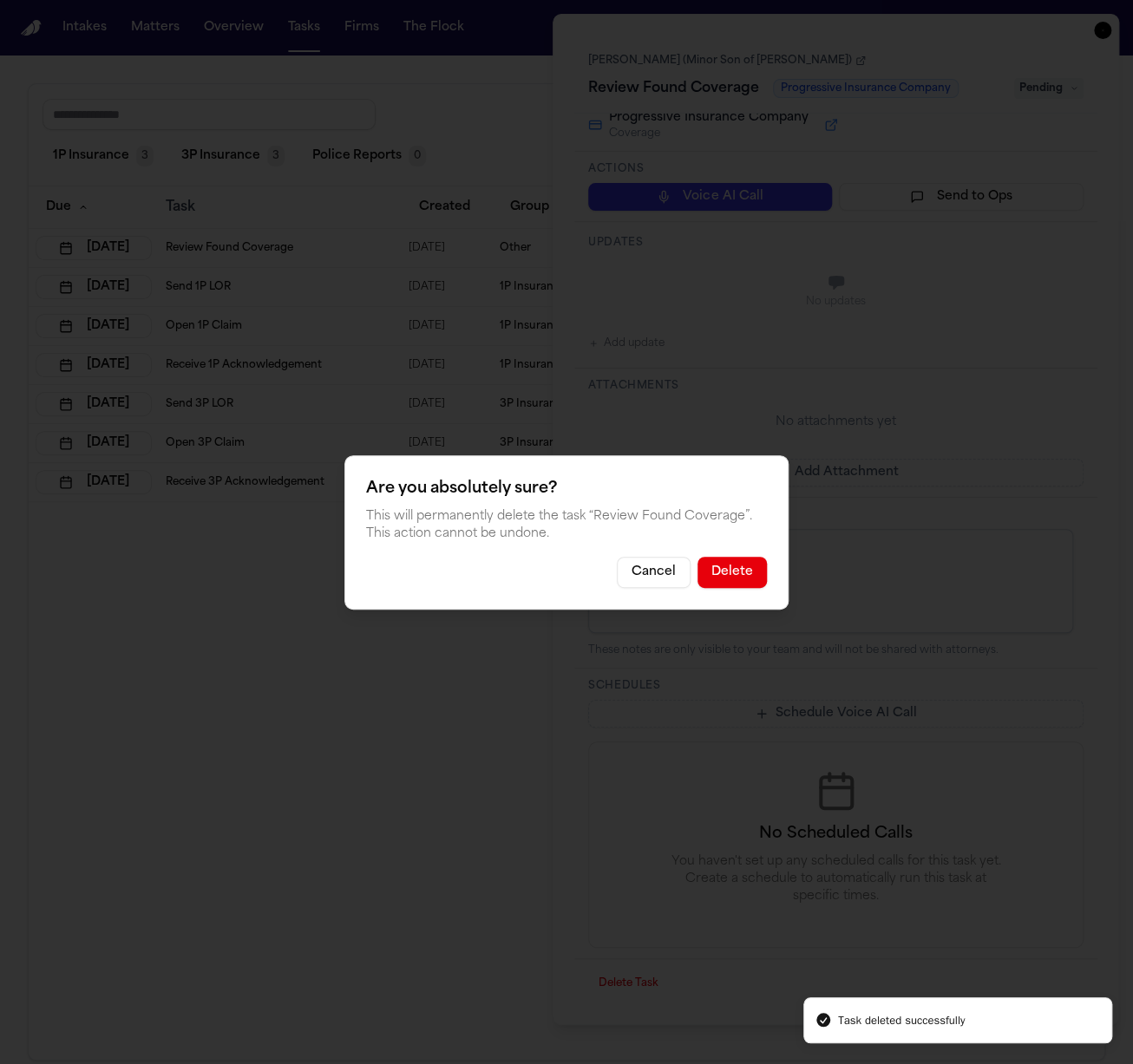 click on "Delete" at bounding box center (732, 572) 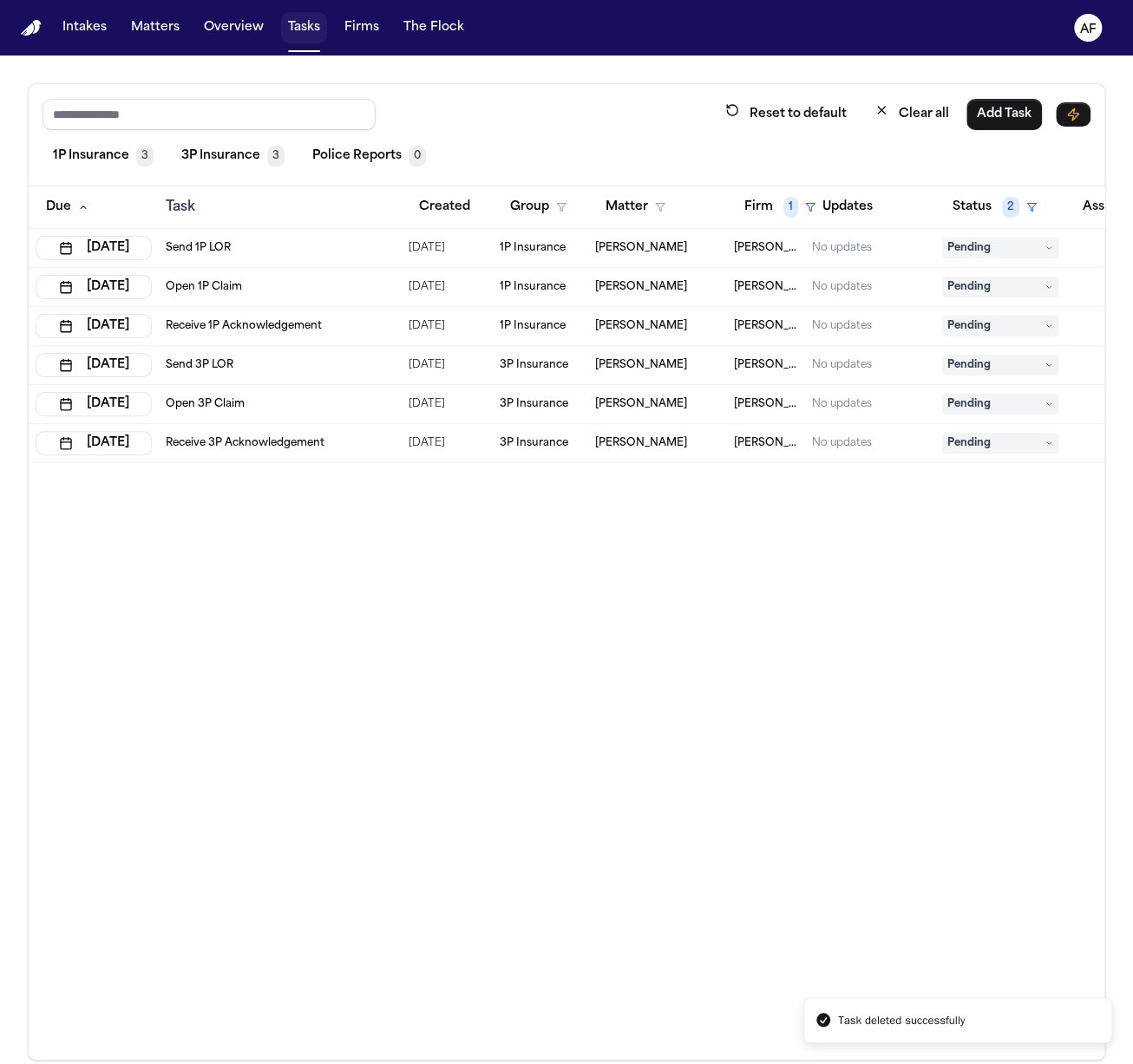 click on "Tasks" at bounding box center [304, 28] 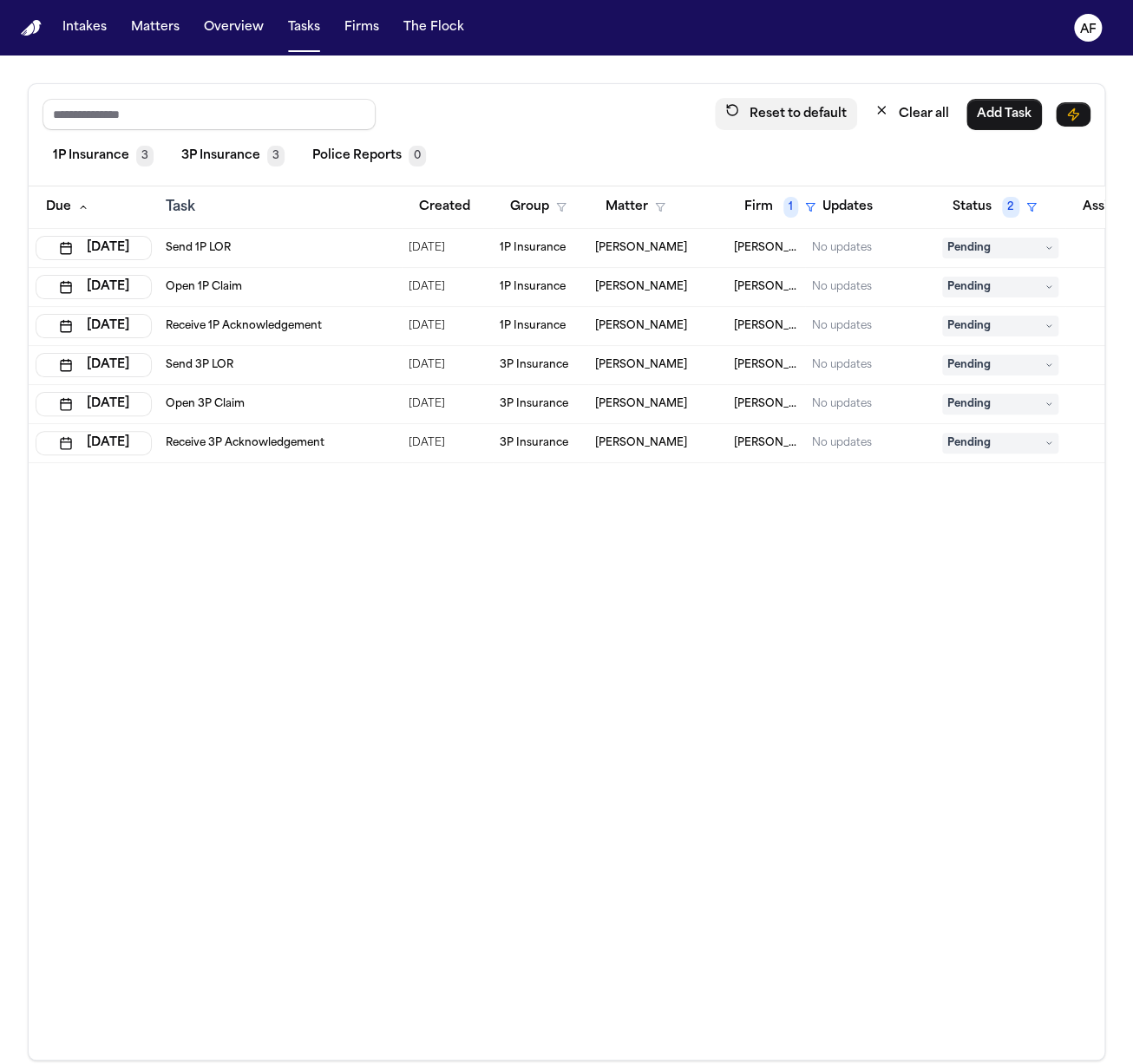 click on "Reset to default" at bounding box center [786, 114] 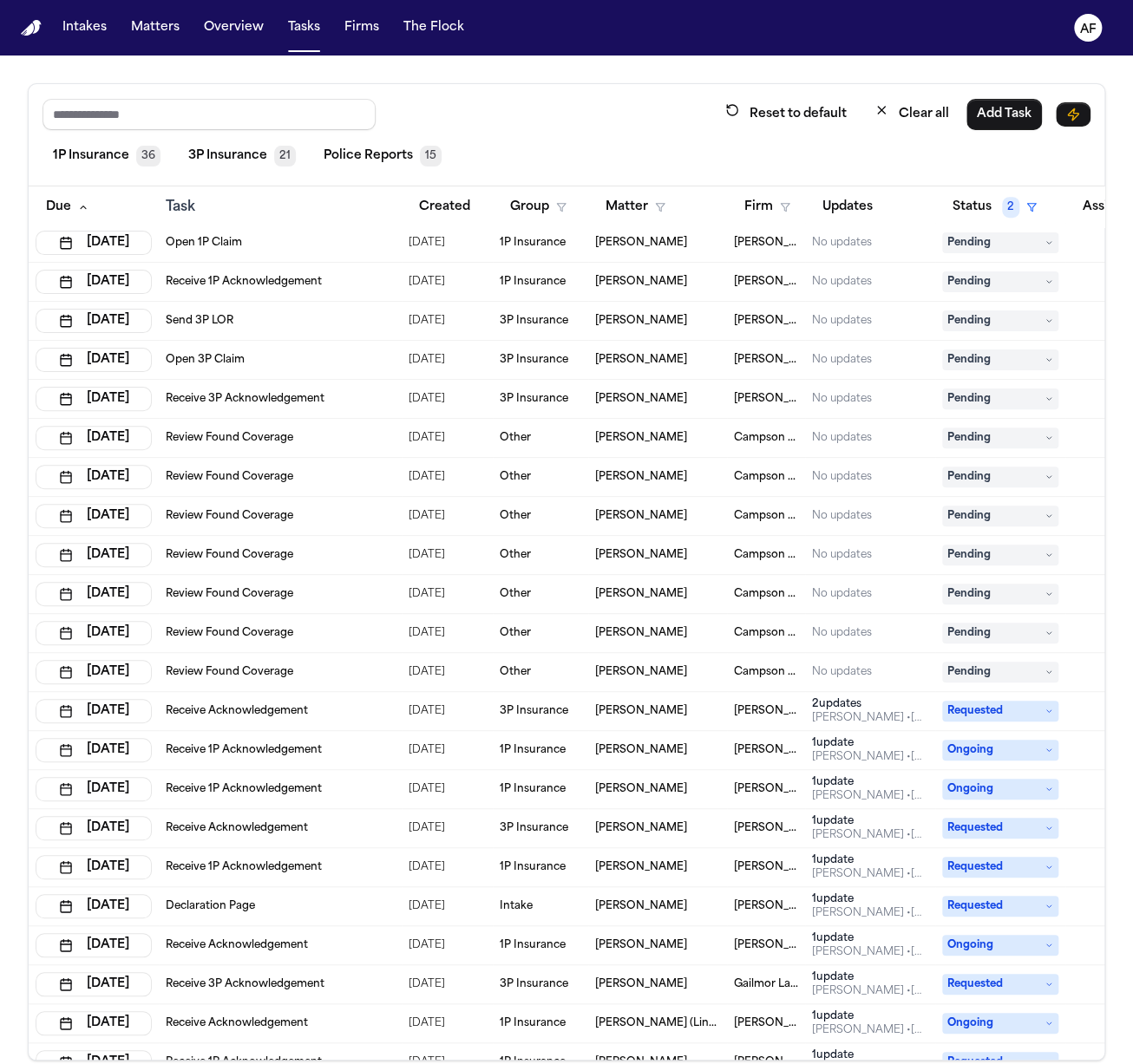 scroll, scrollTop: 833, scrollLeft: 0, axis: vertical 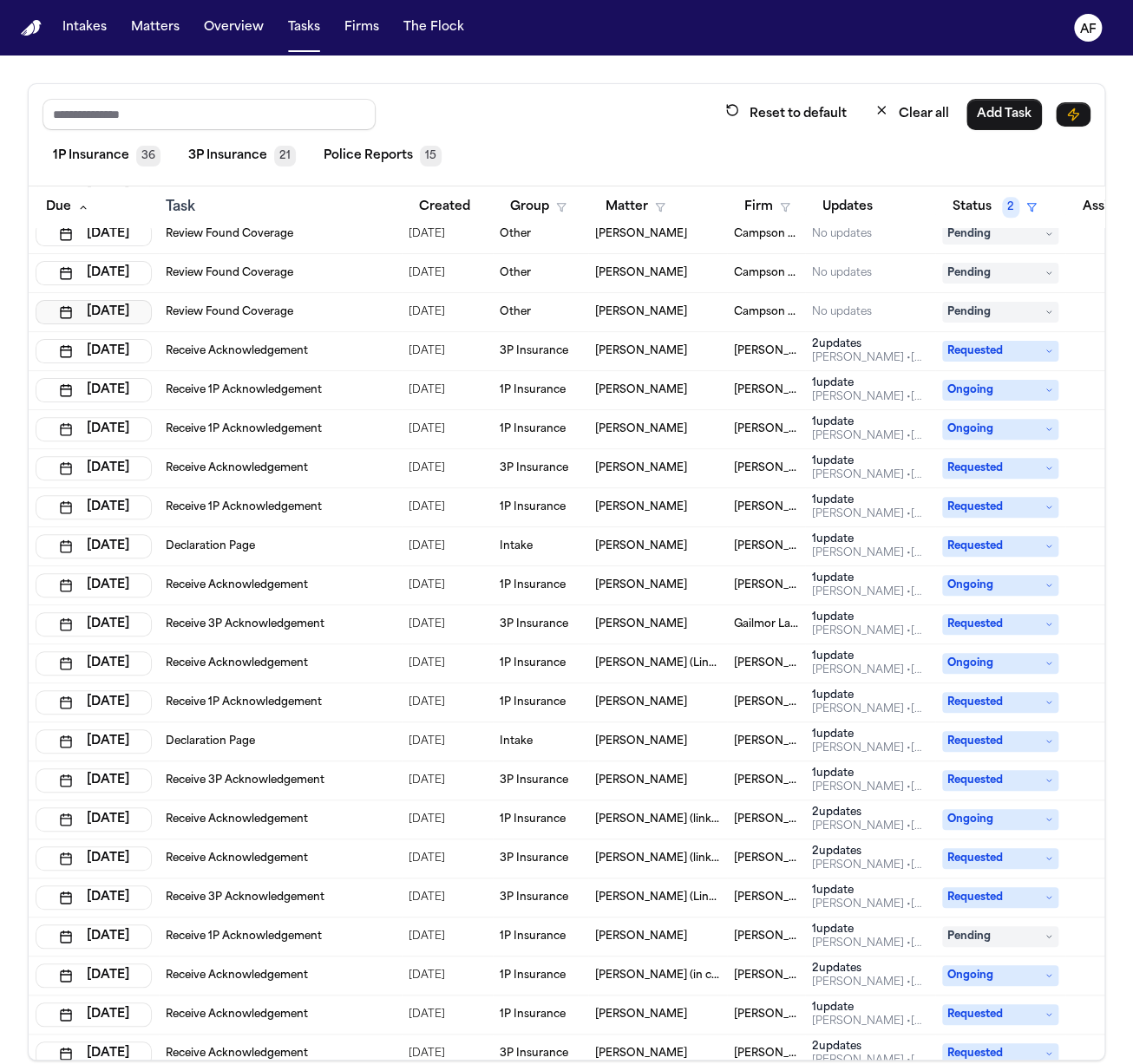 click on "Jul 4, 2025" at bounding box center (94, 312) 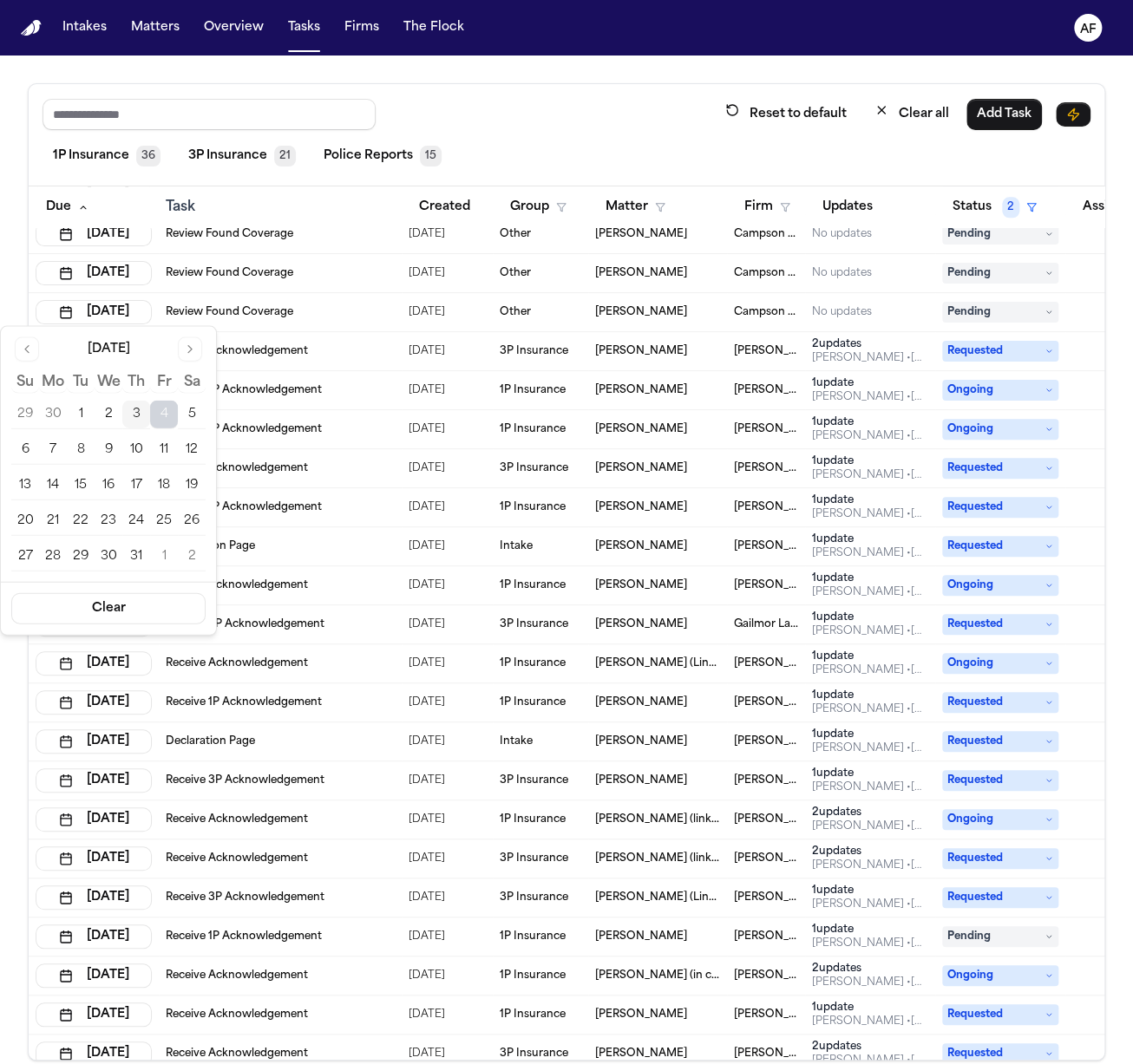click on "8" at bounding box center (81, 450) 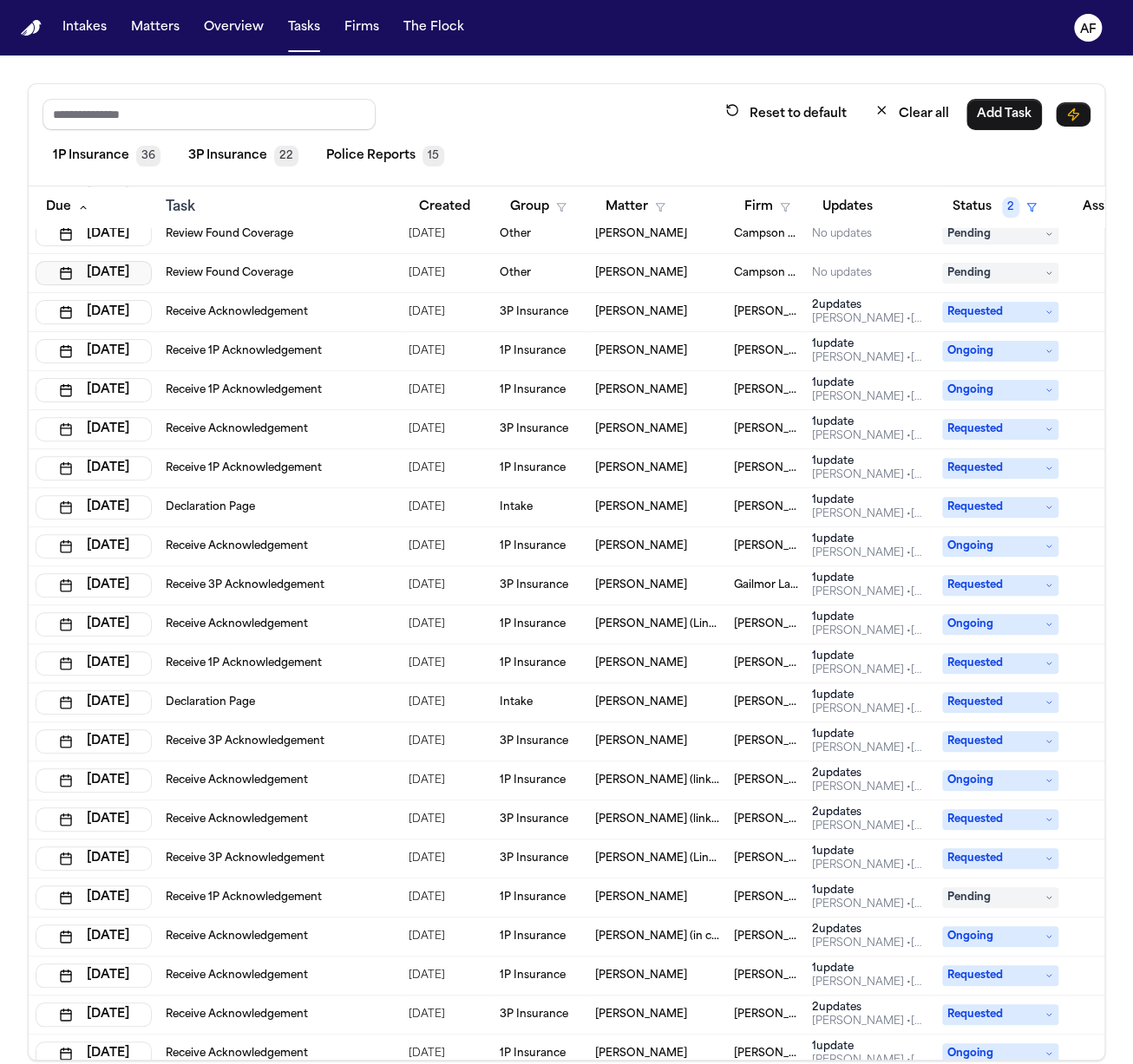 click on "Jul 4, 2025" at bounding box center (94, 273) 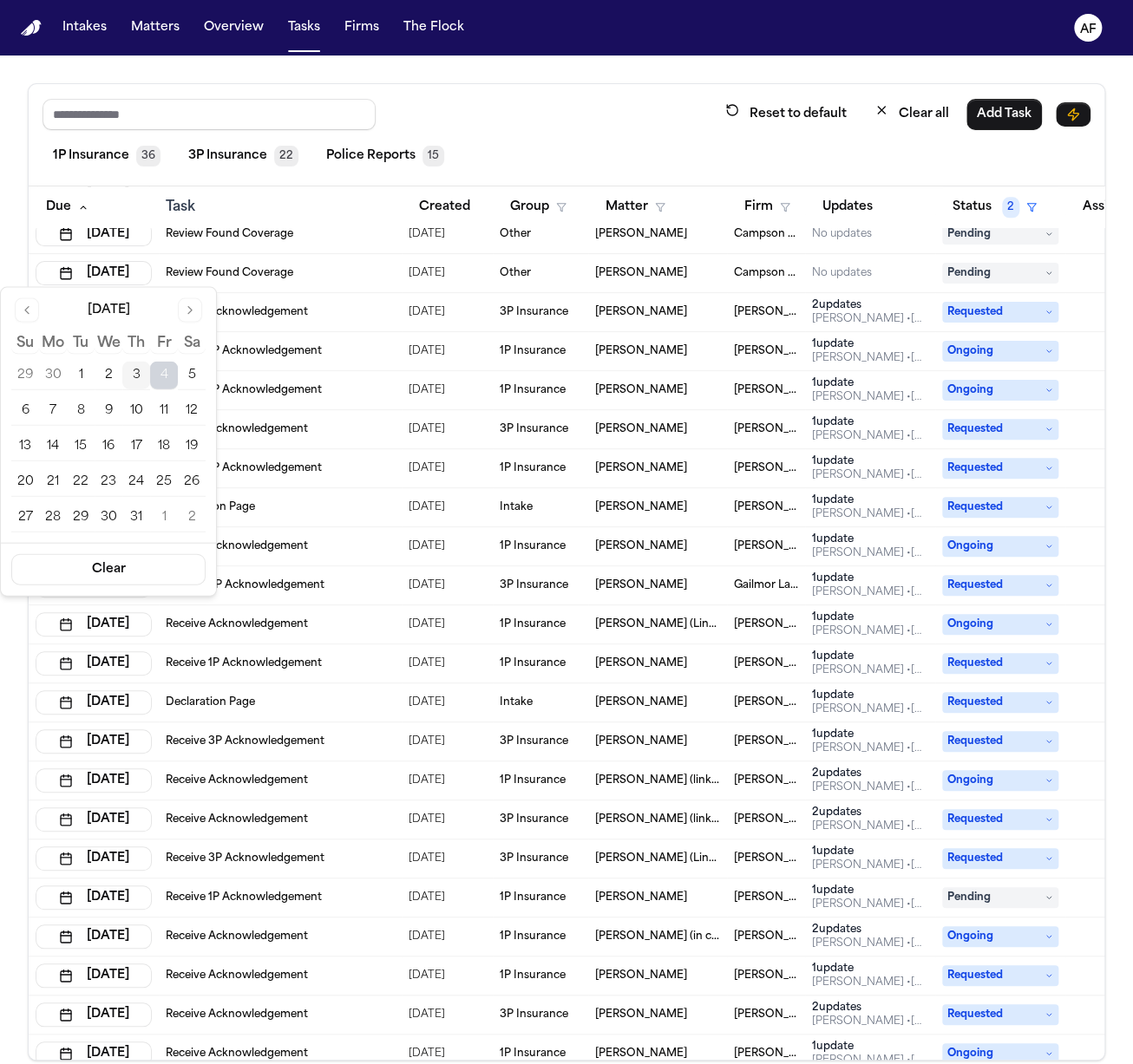 click on "7" at bounding box center [53, 411] 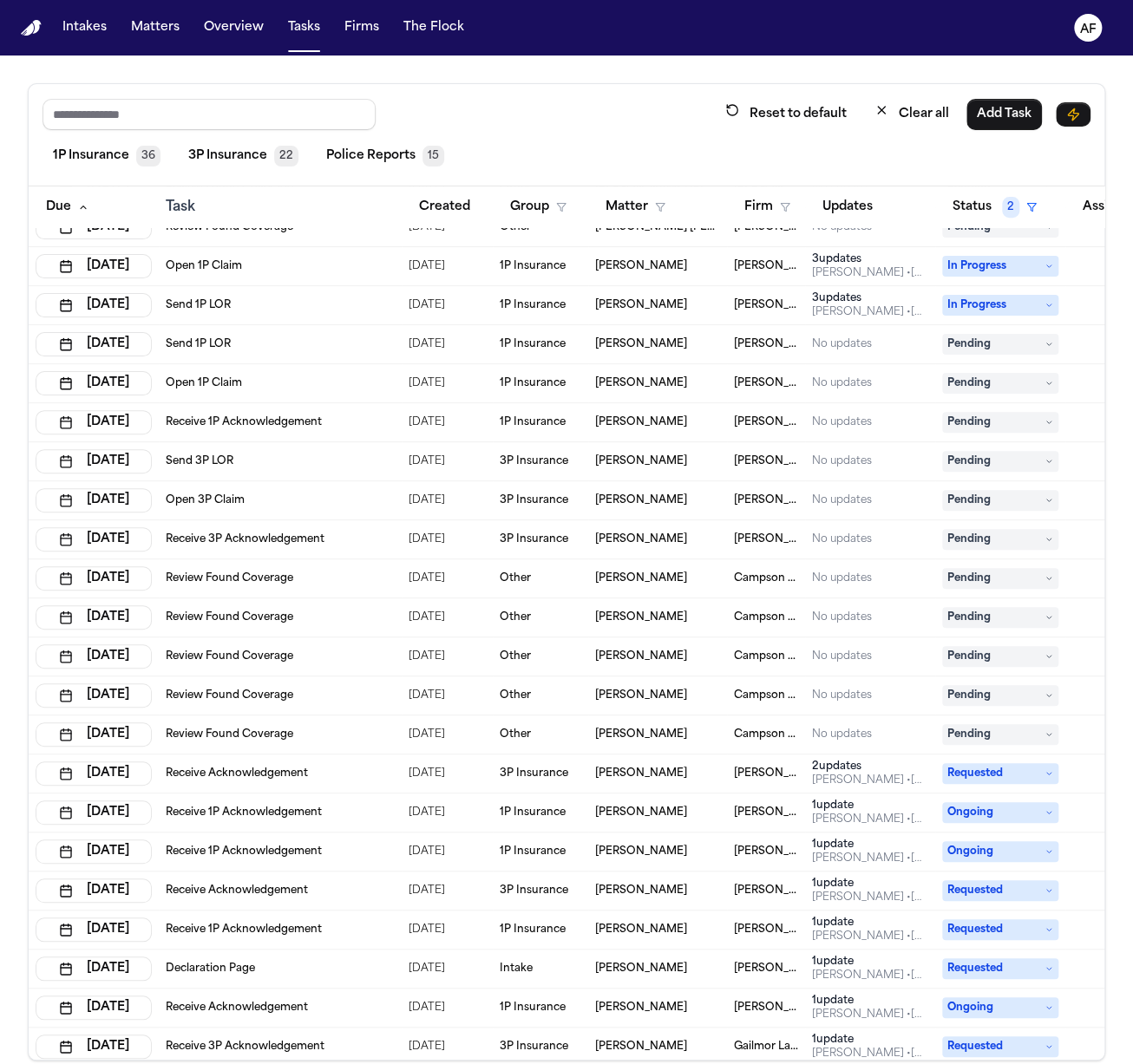 scroll, scrollTop: 330, scrollLeft: 0, axis: vertical 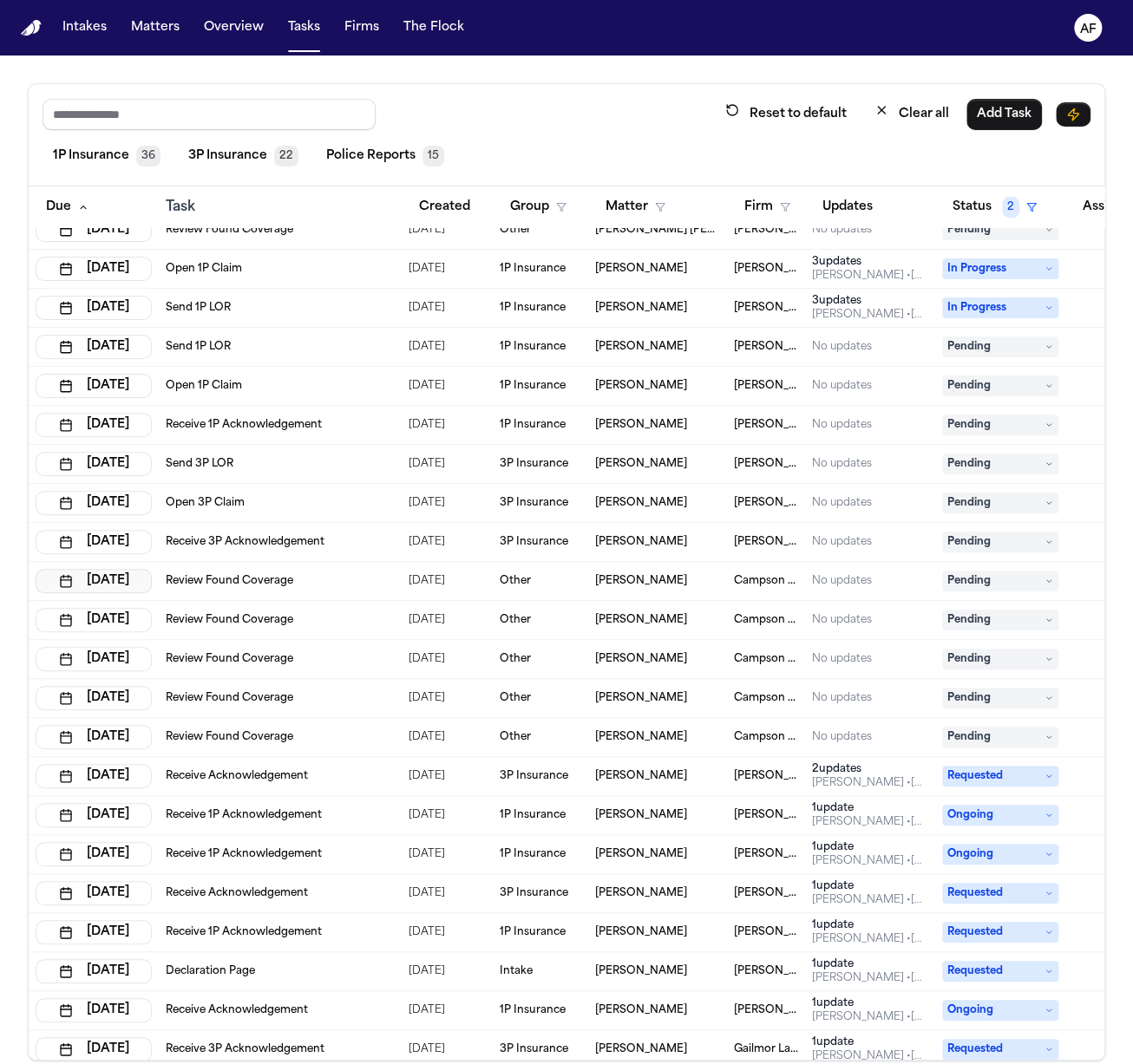click on "[DATE]" at bounding box center [94, 581] 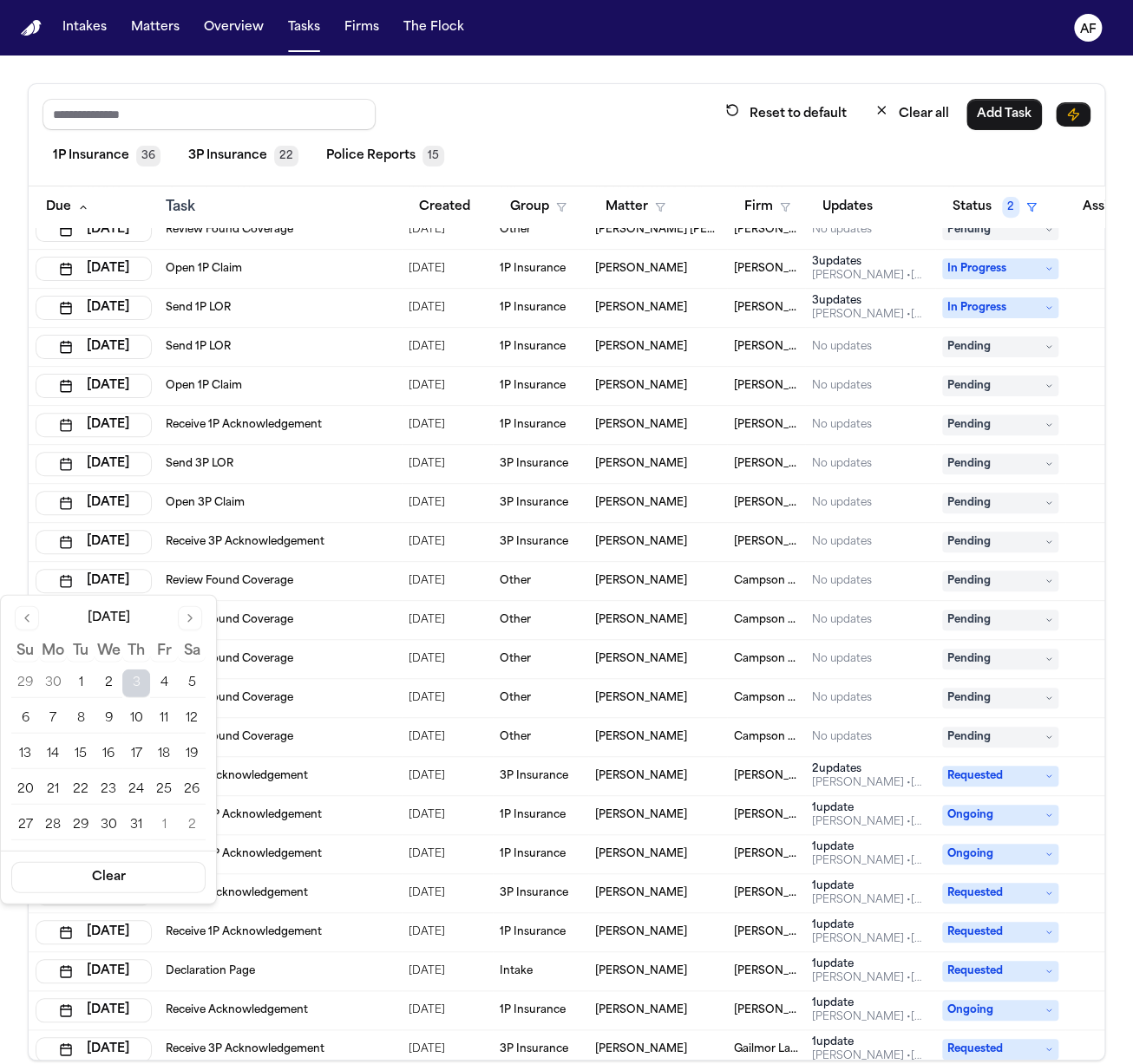 click on "7" at bounding box center [53, 719] 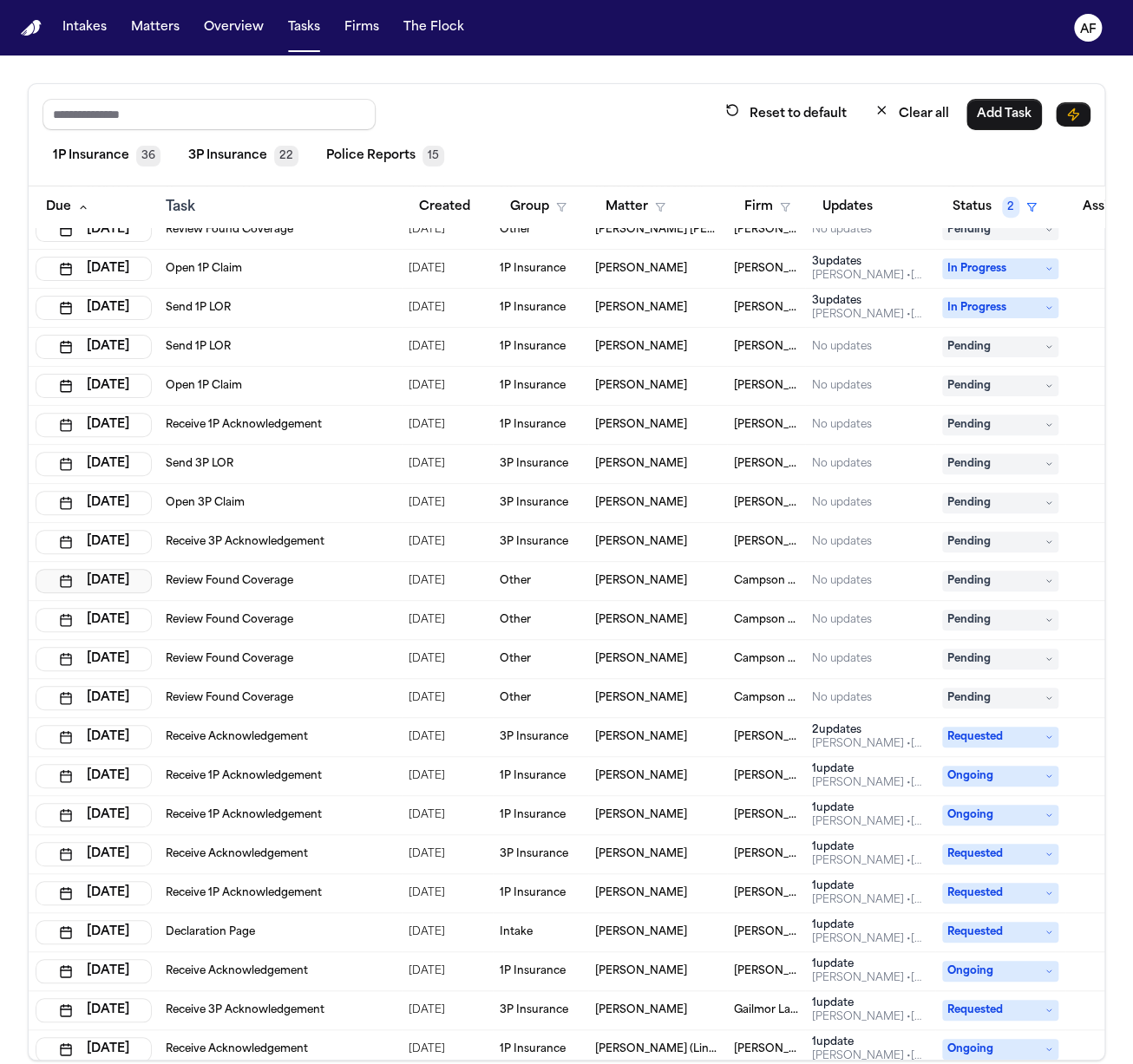 click on "[DATE]" at bounding box center (94, 581) 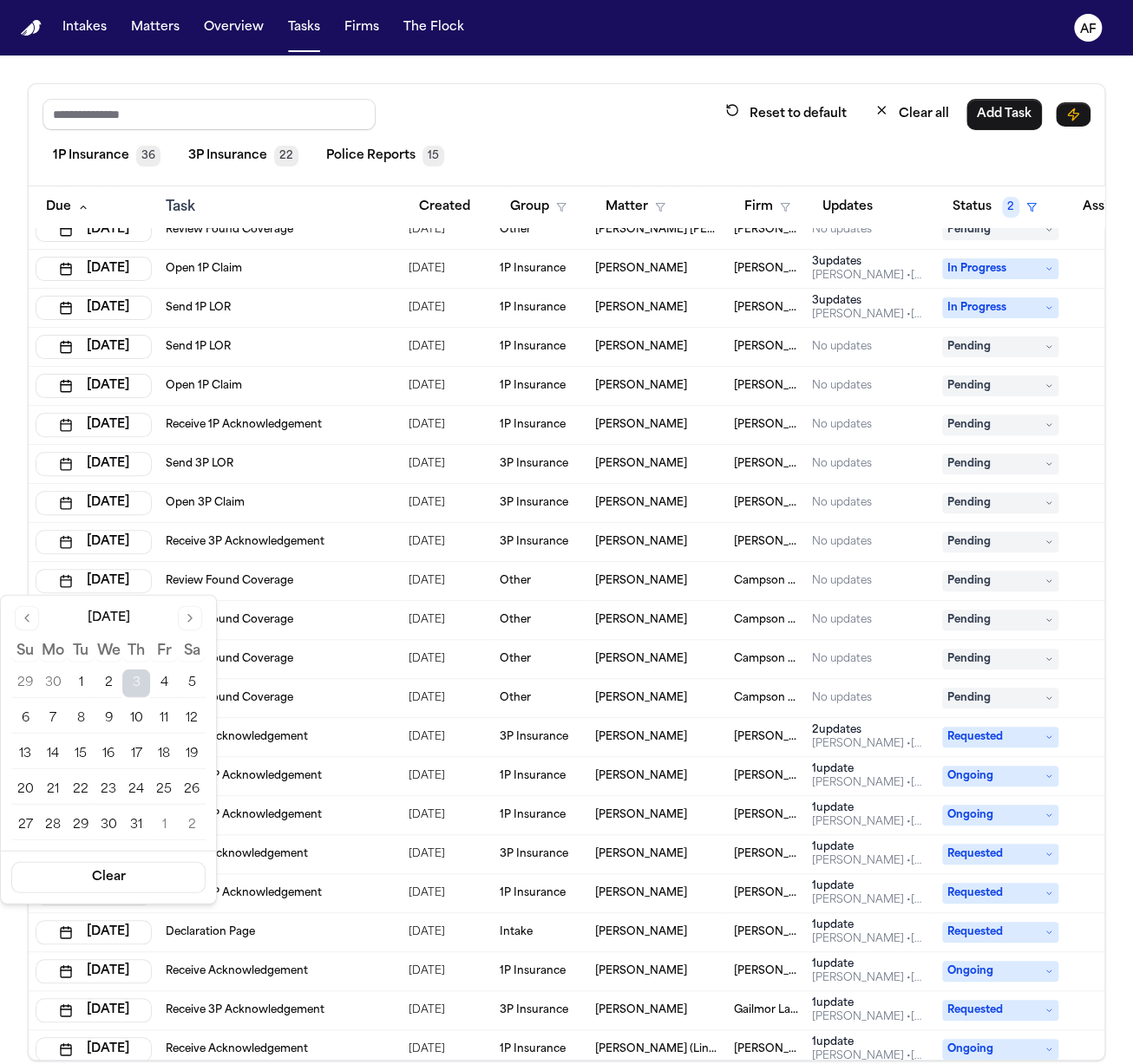 click on "7" at bounding box center (53, 719) 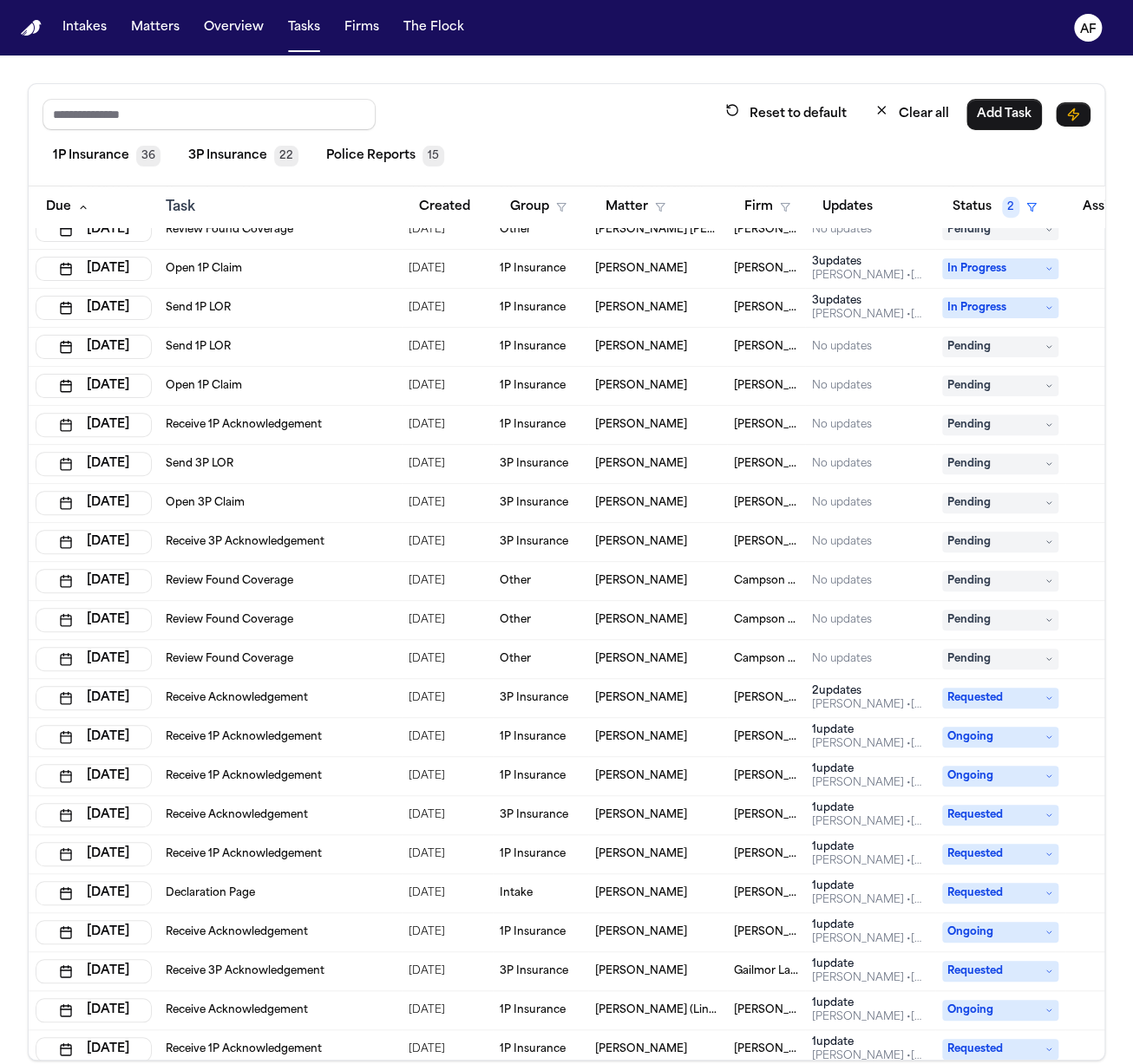click on "[DATE]" at bounding box center [94, 581] 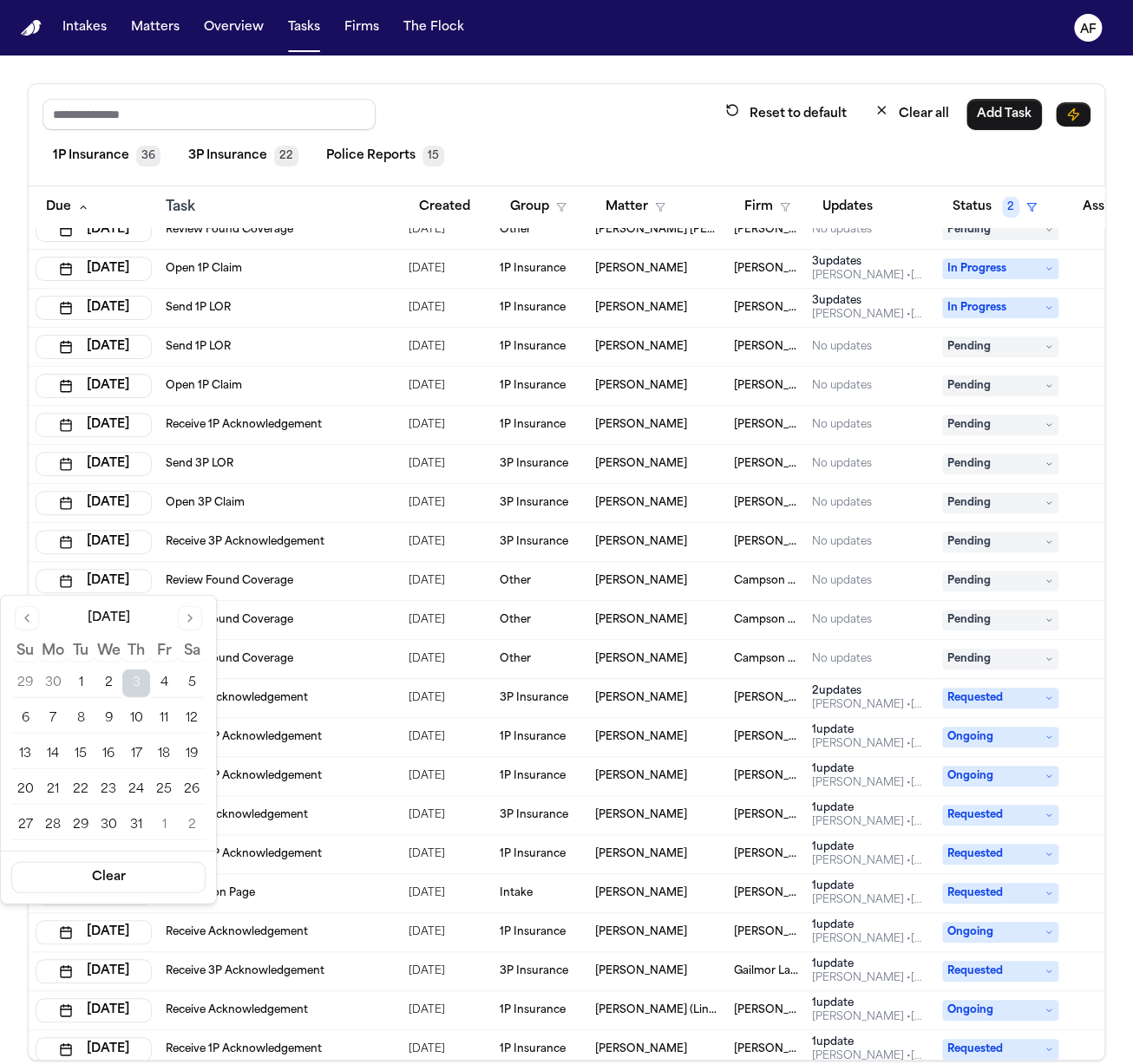 click on "7" at bounding box center [53, 719] 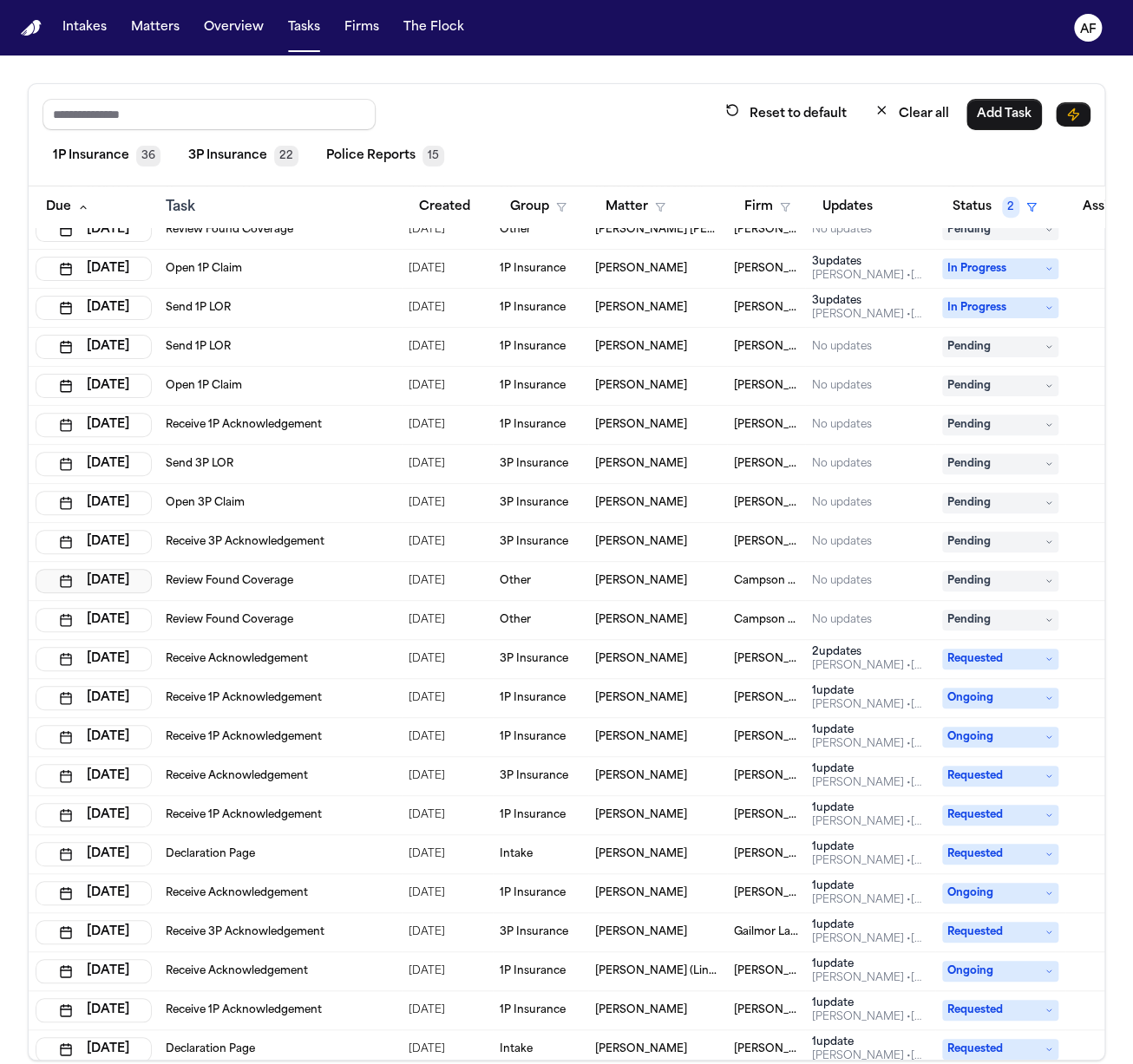 click on "[DATE]" at bounding box center (94, 581) 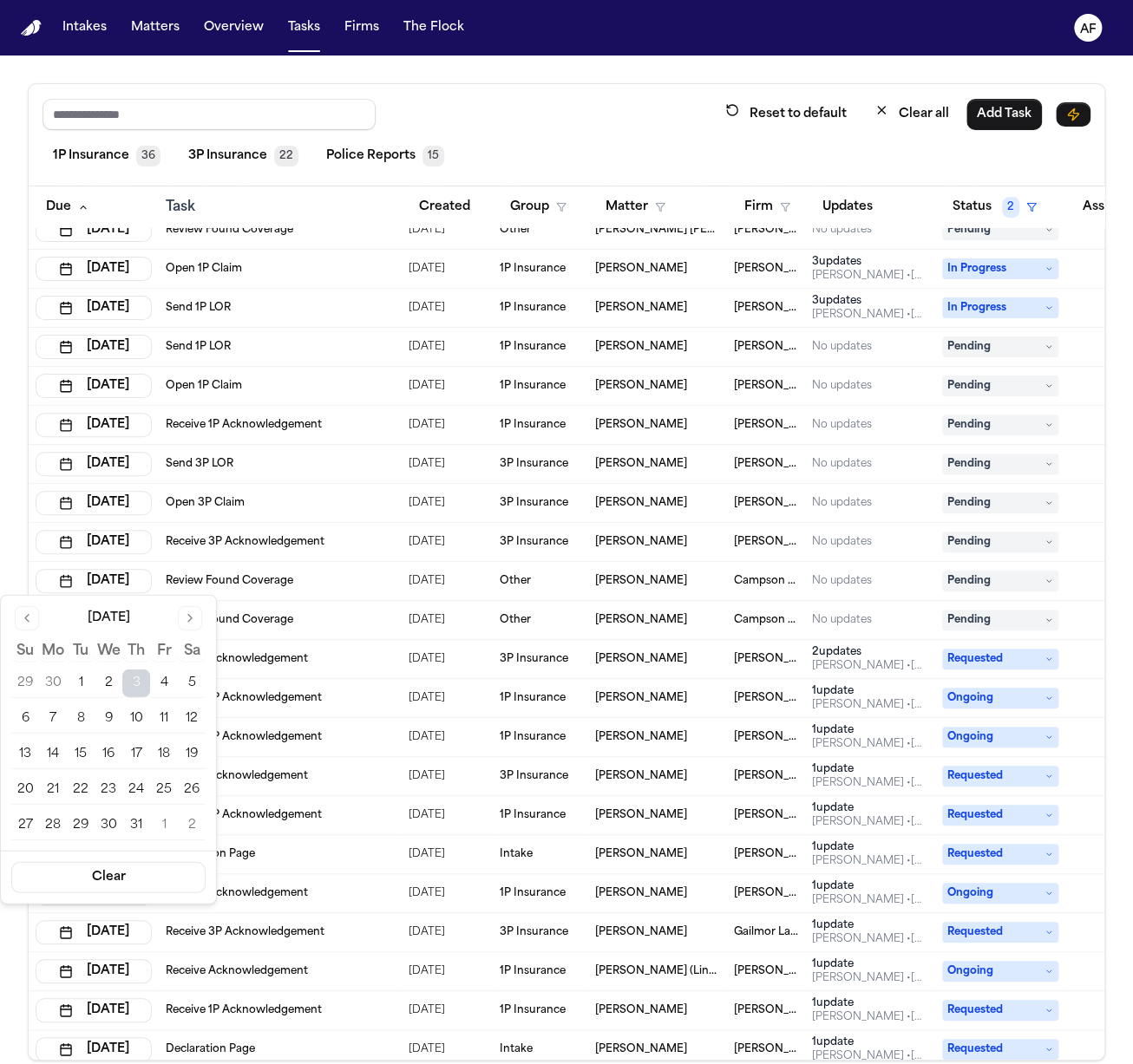 click on "7" at bounding box center [53, 719] 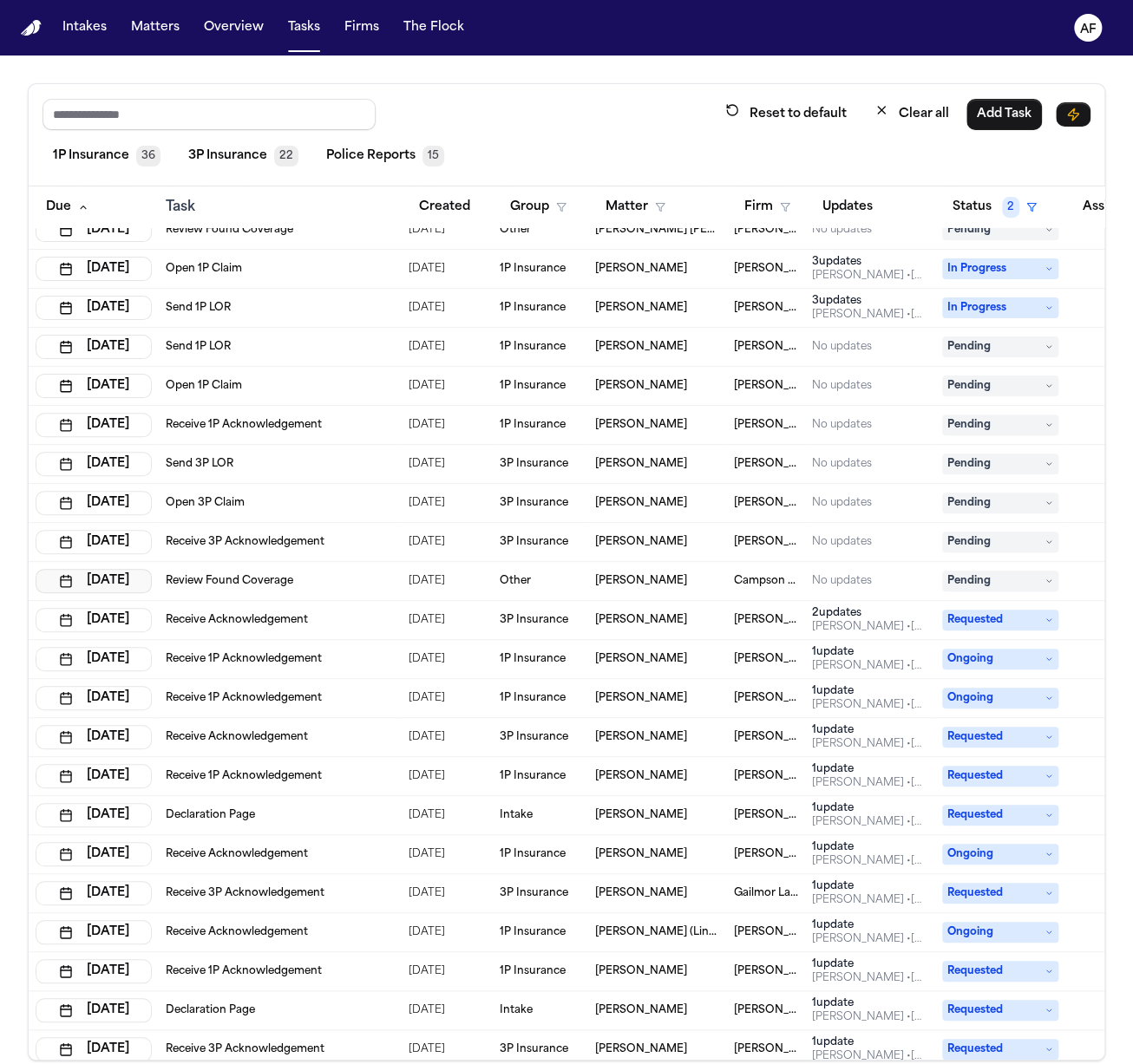 click on "[DATE]" at bounding box center [94, 581] 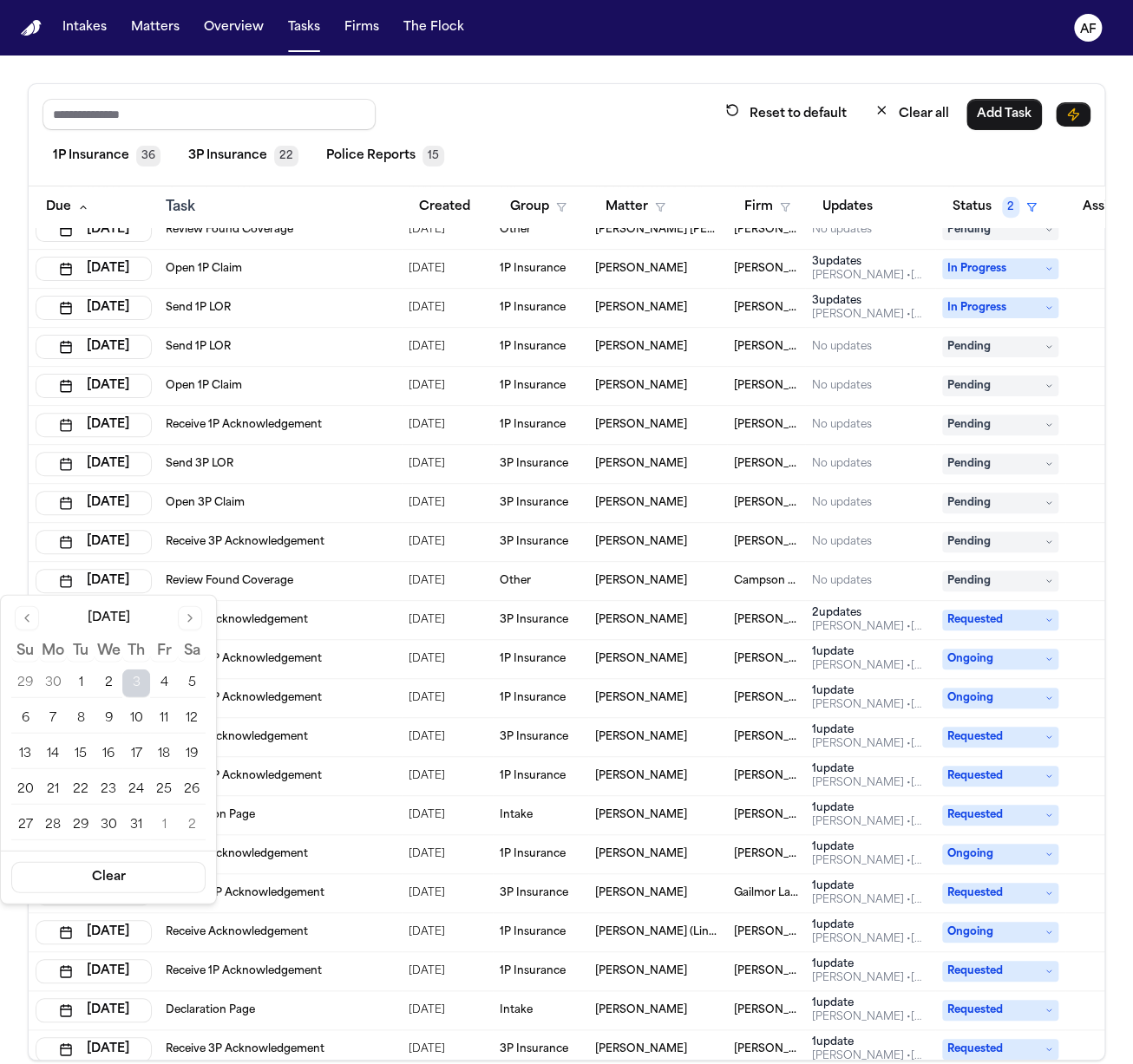 click on "7" at bounding box center (53, 719) 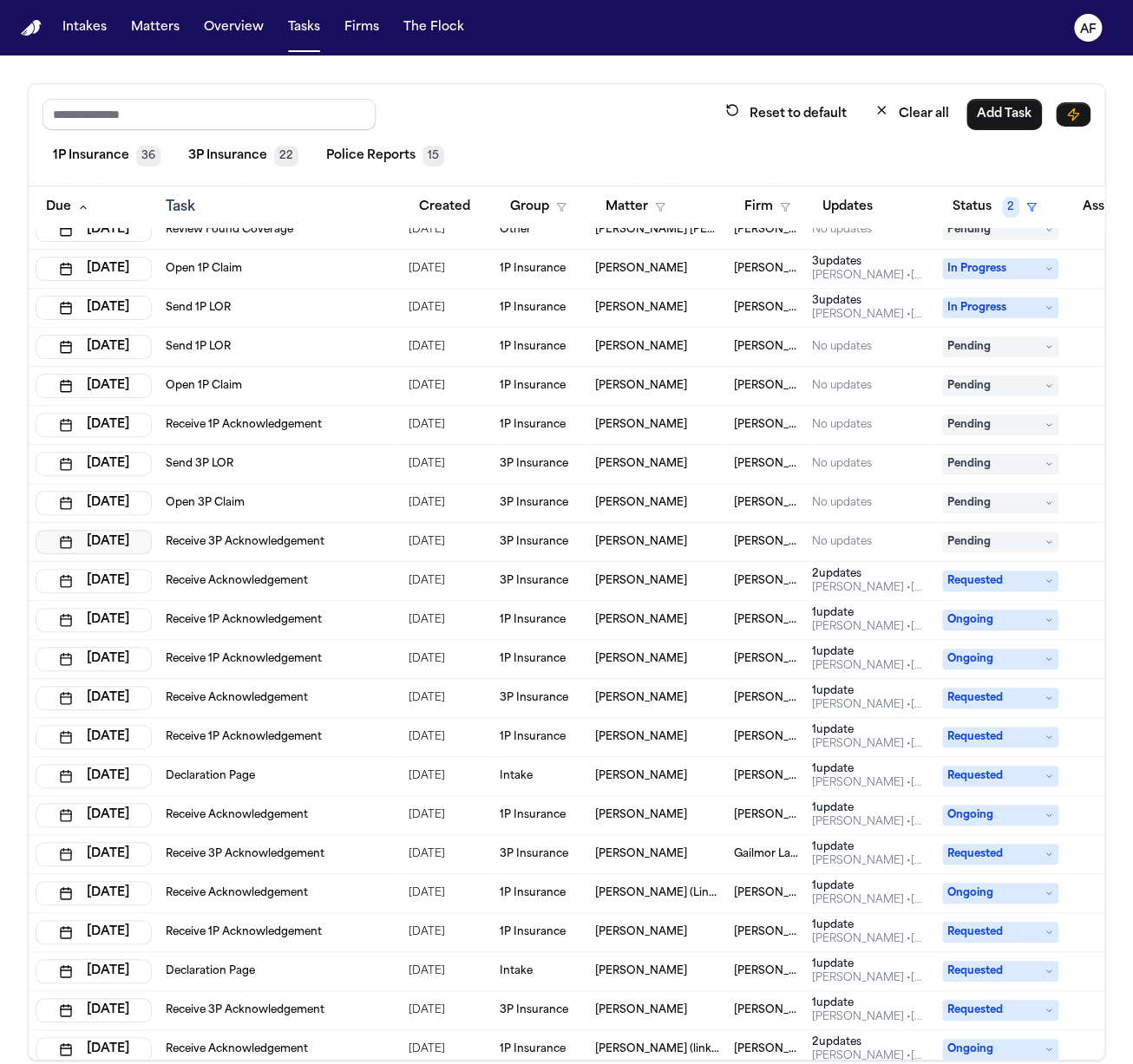 click on "[DATE]" at bounding box center [94, 542] 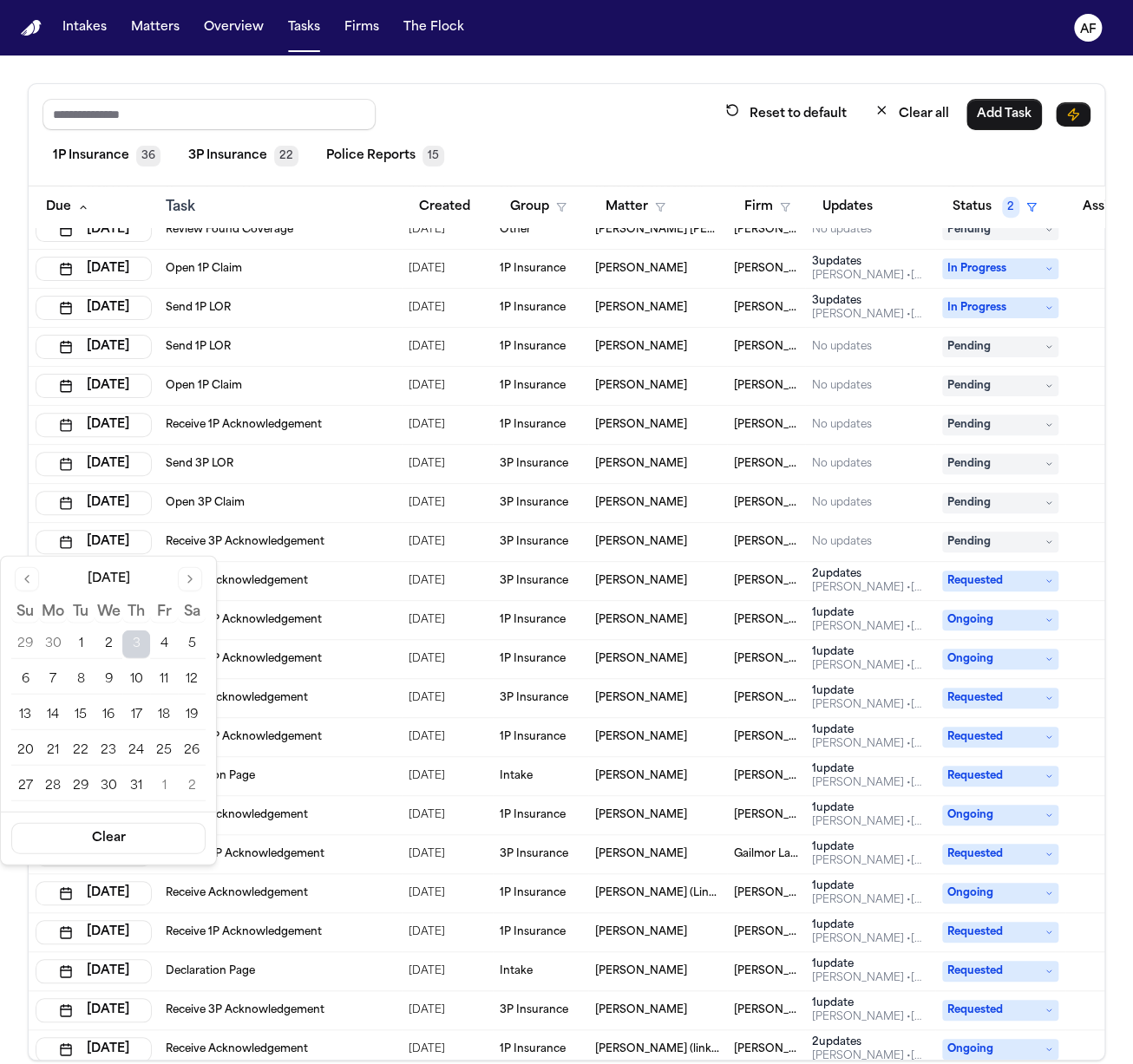 click on "7" at bounding box center (53, 680) 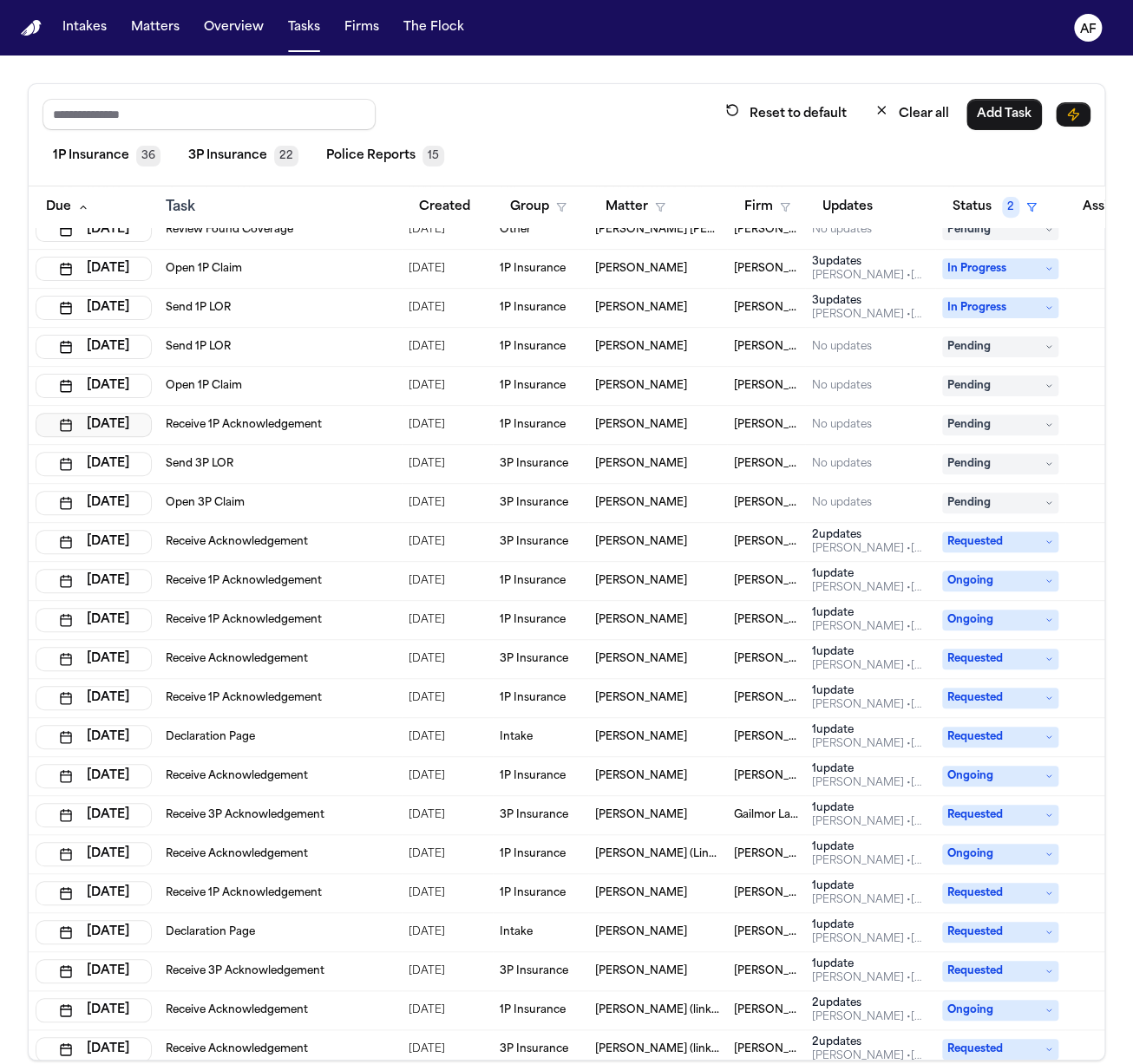 click on "[DATE]" at bounding box center [94, 425] 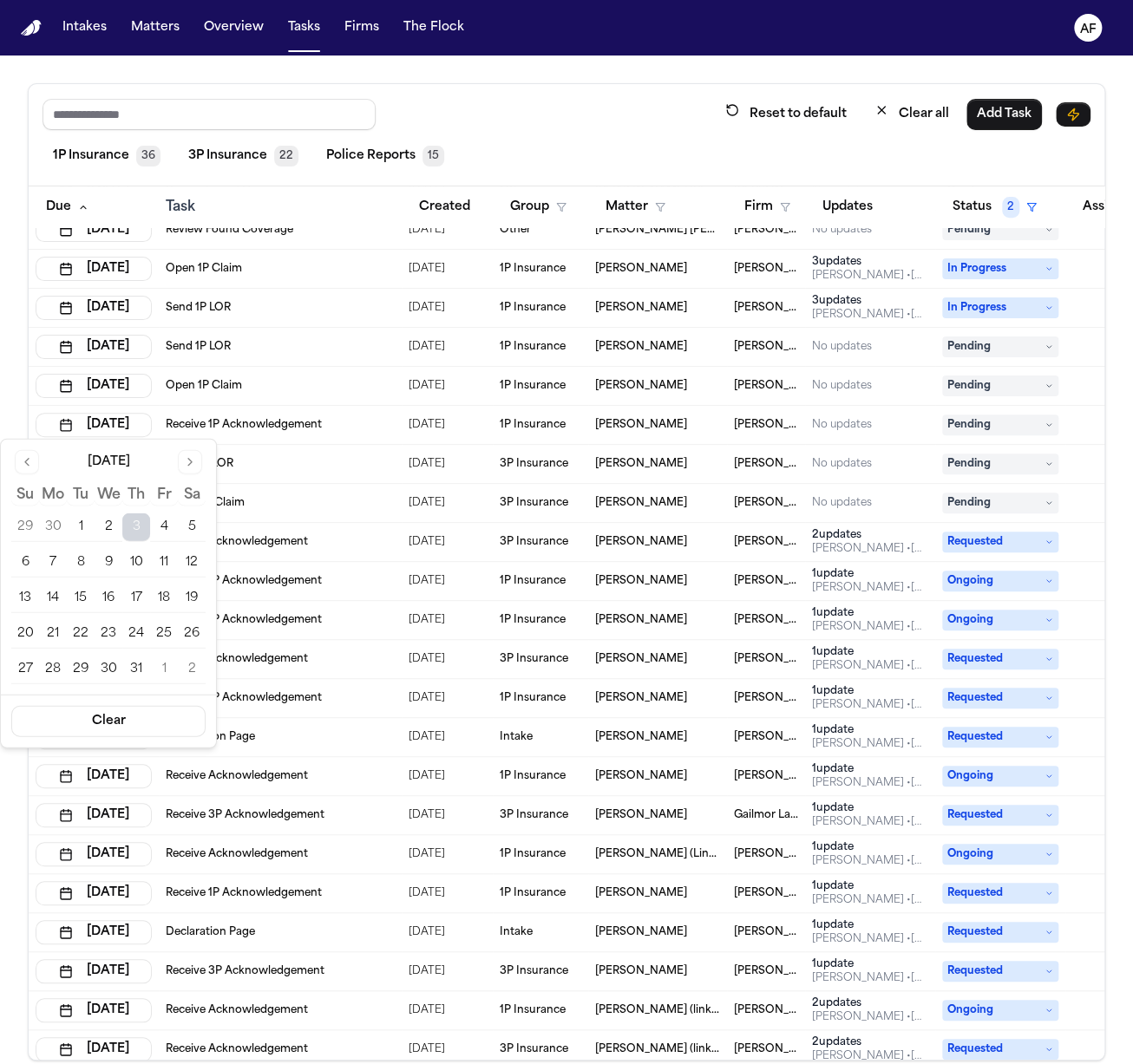 click on "7" at bounding box center (53, 563) 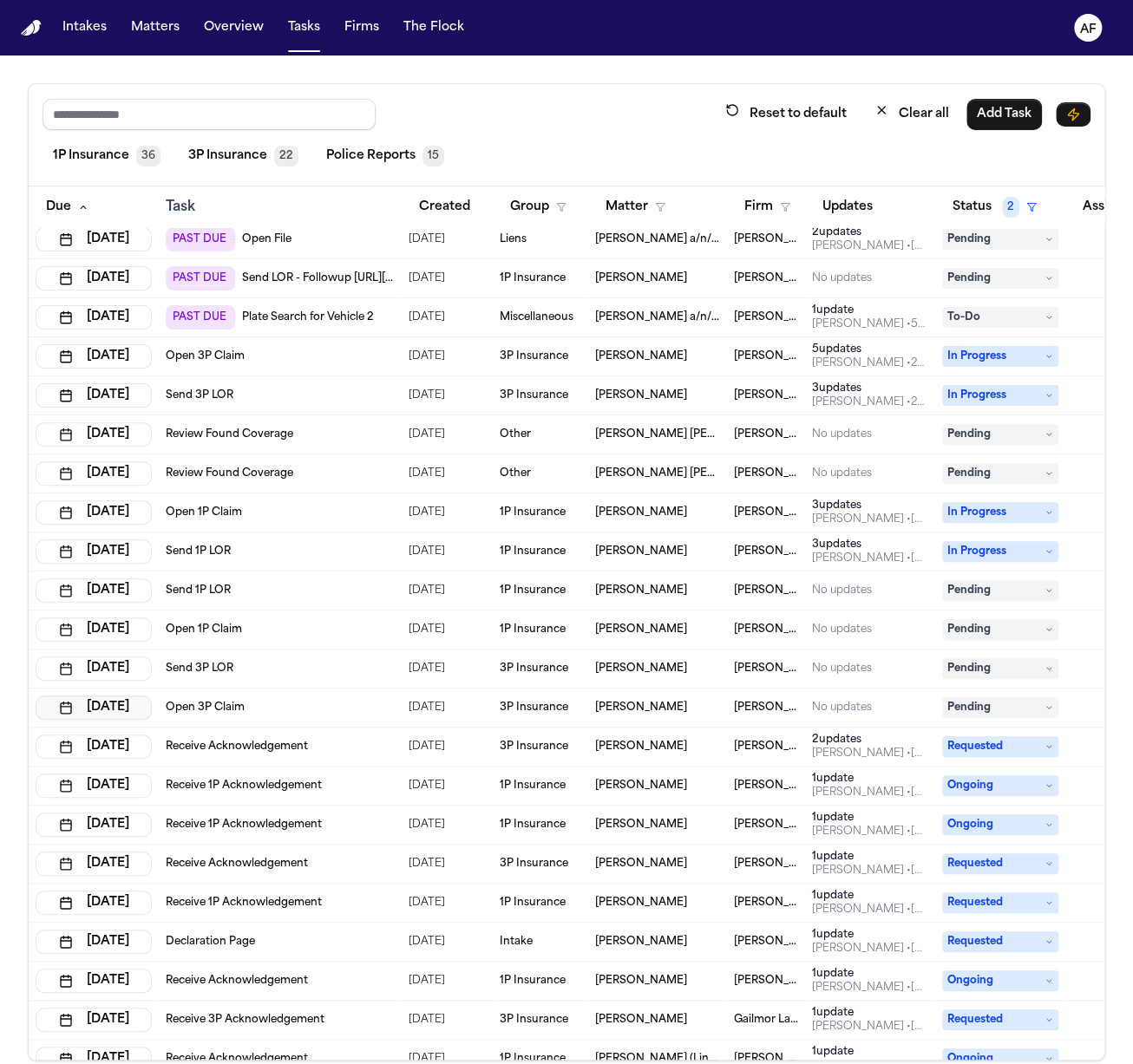 scroll, scrollTop: 0, scrollLeft: 0, axis: both 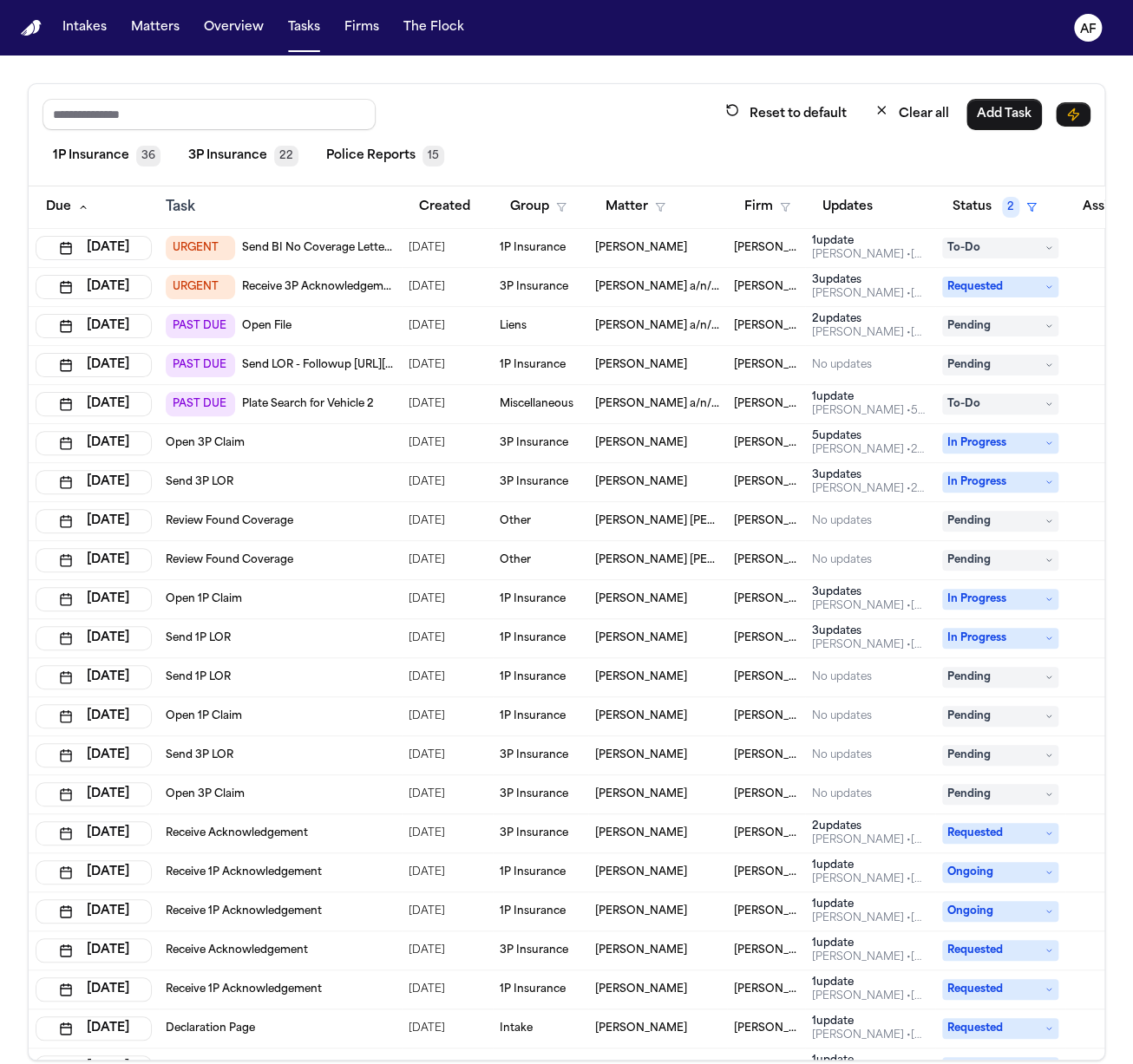 click on "07/03/2025" at bounding box center [447, 677] 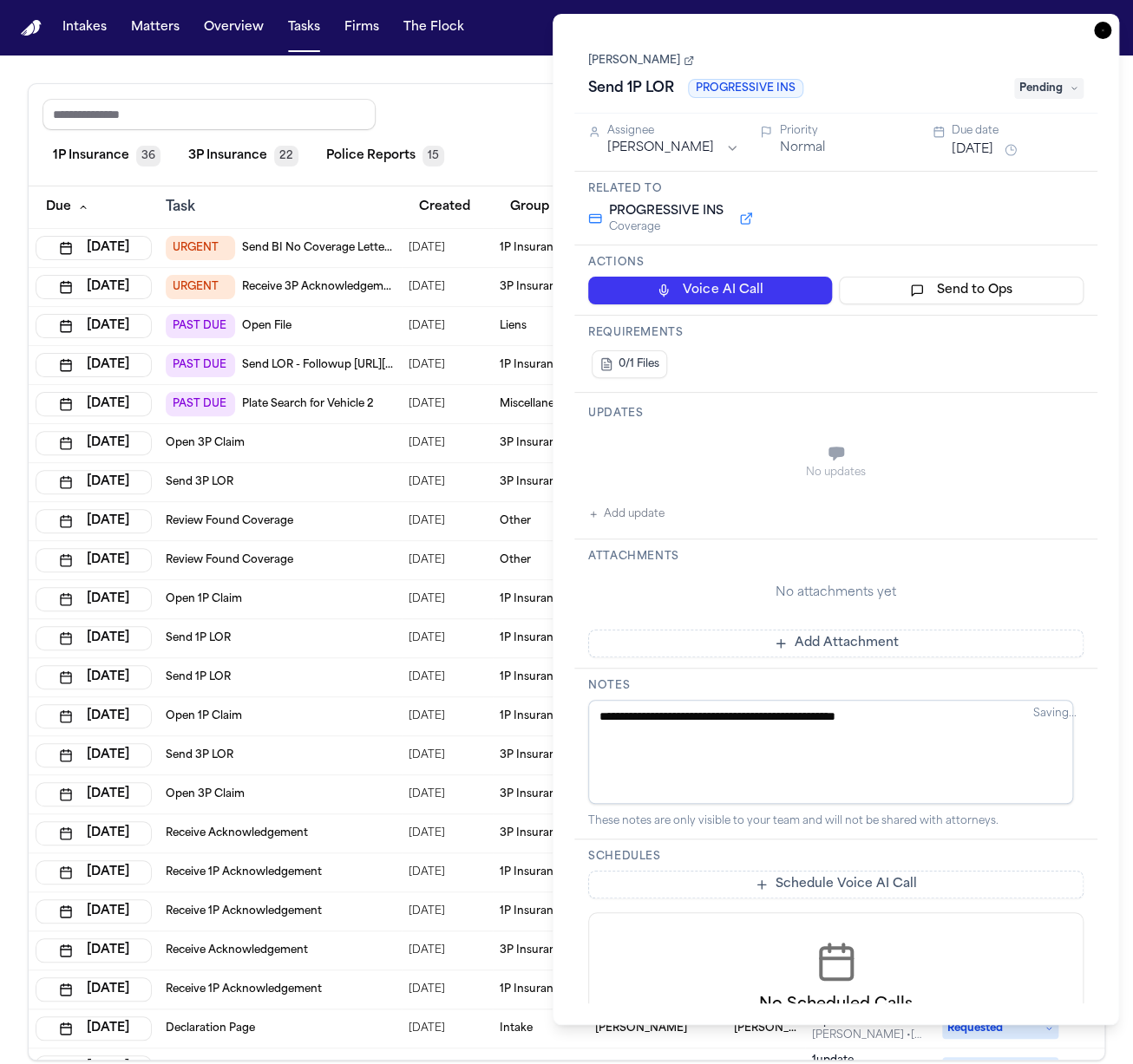 type 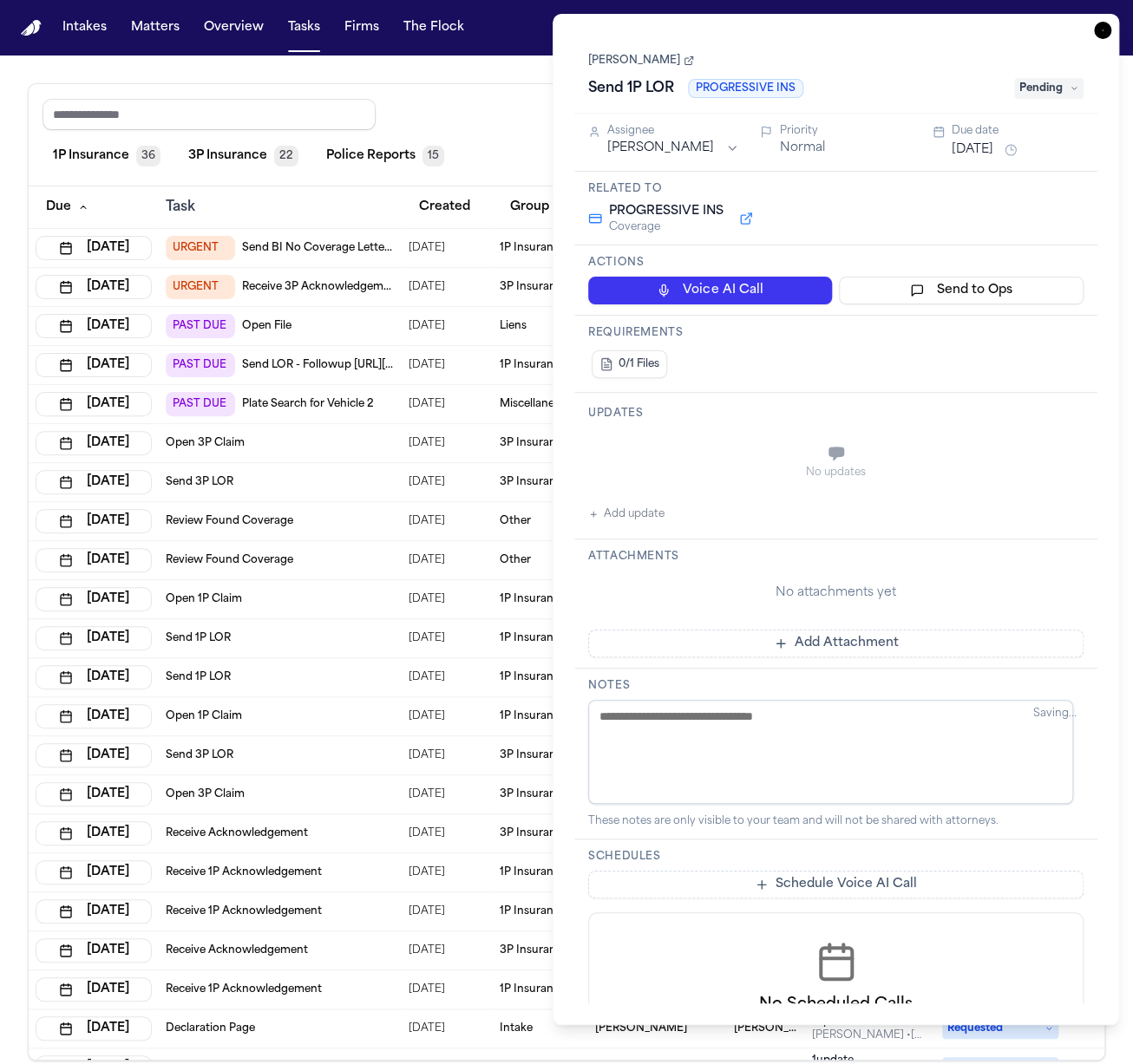 scroll, scrollTop: 170, scrollLeft: 0, axis: vertical 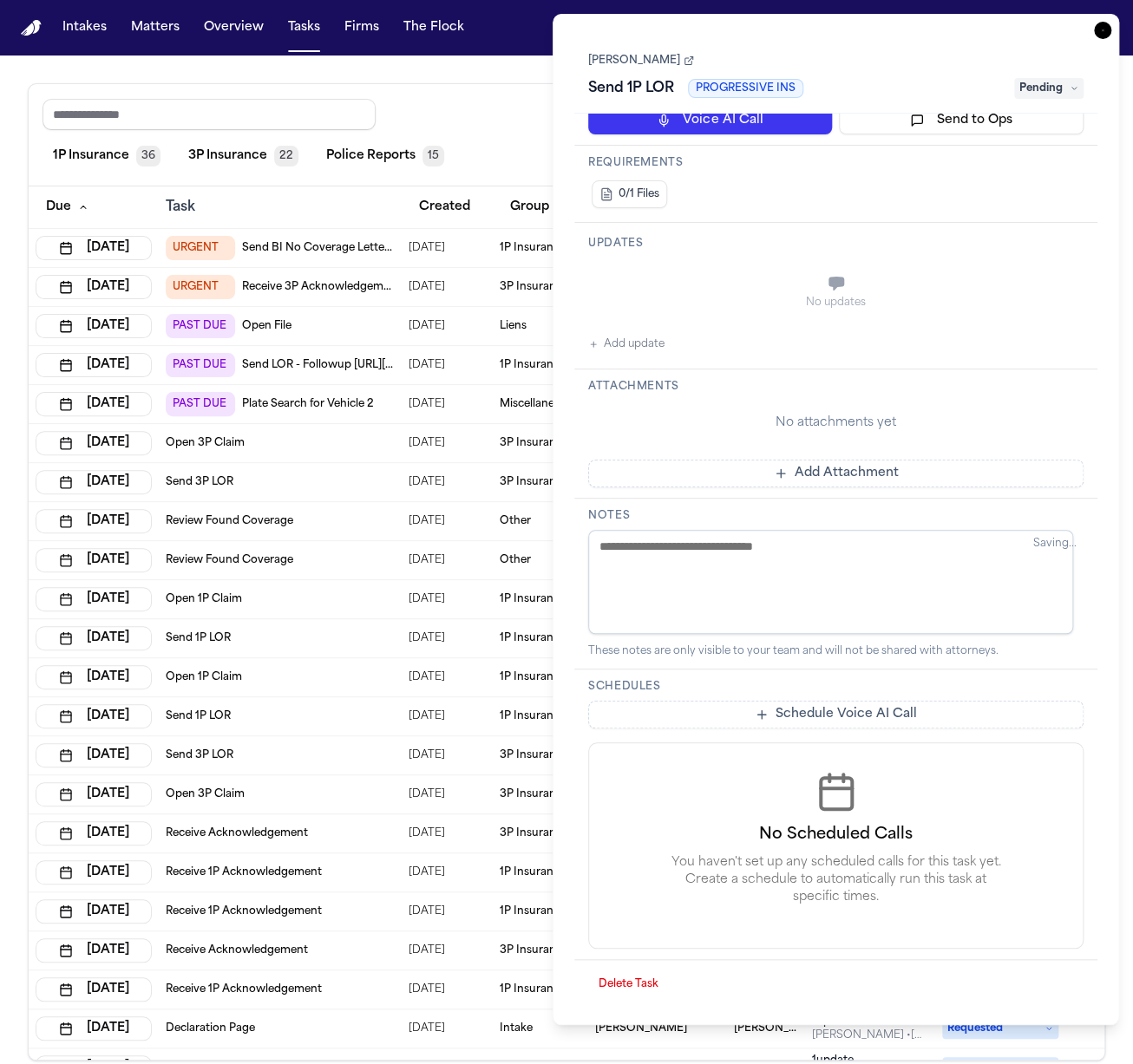 click on "Delete Task" at bounding box center (628, 984) 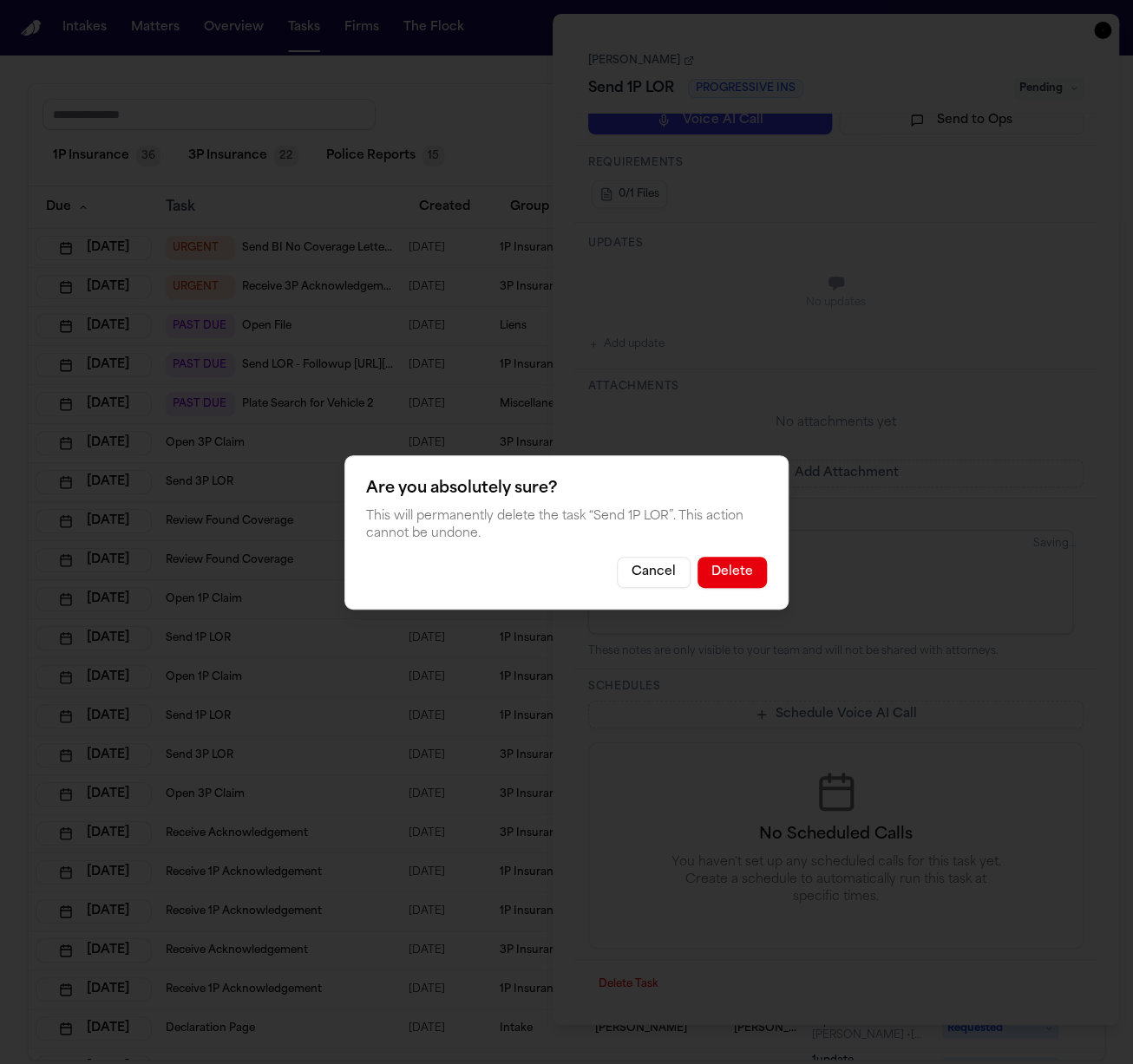 click on "Delete" at bounding box center [732, 572] 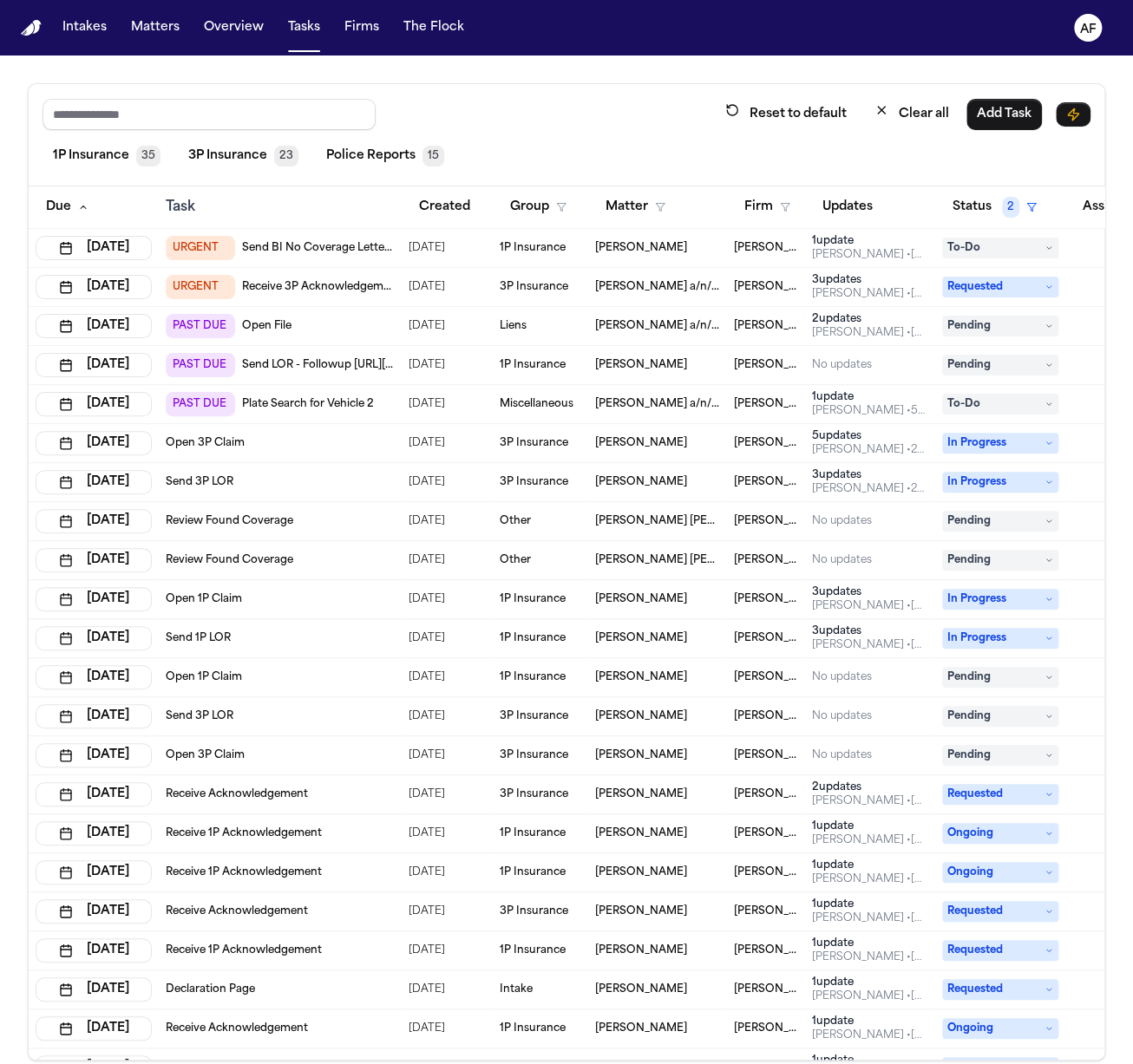 click on "Open 1P Claim" at bounding box center [280, 677] 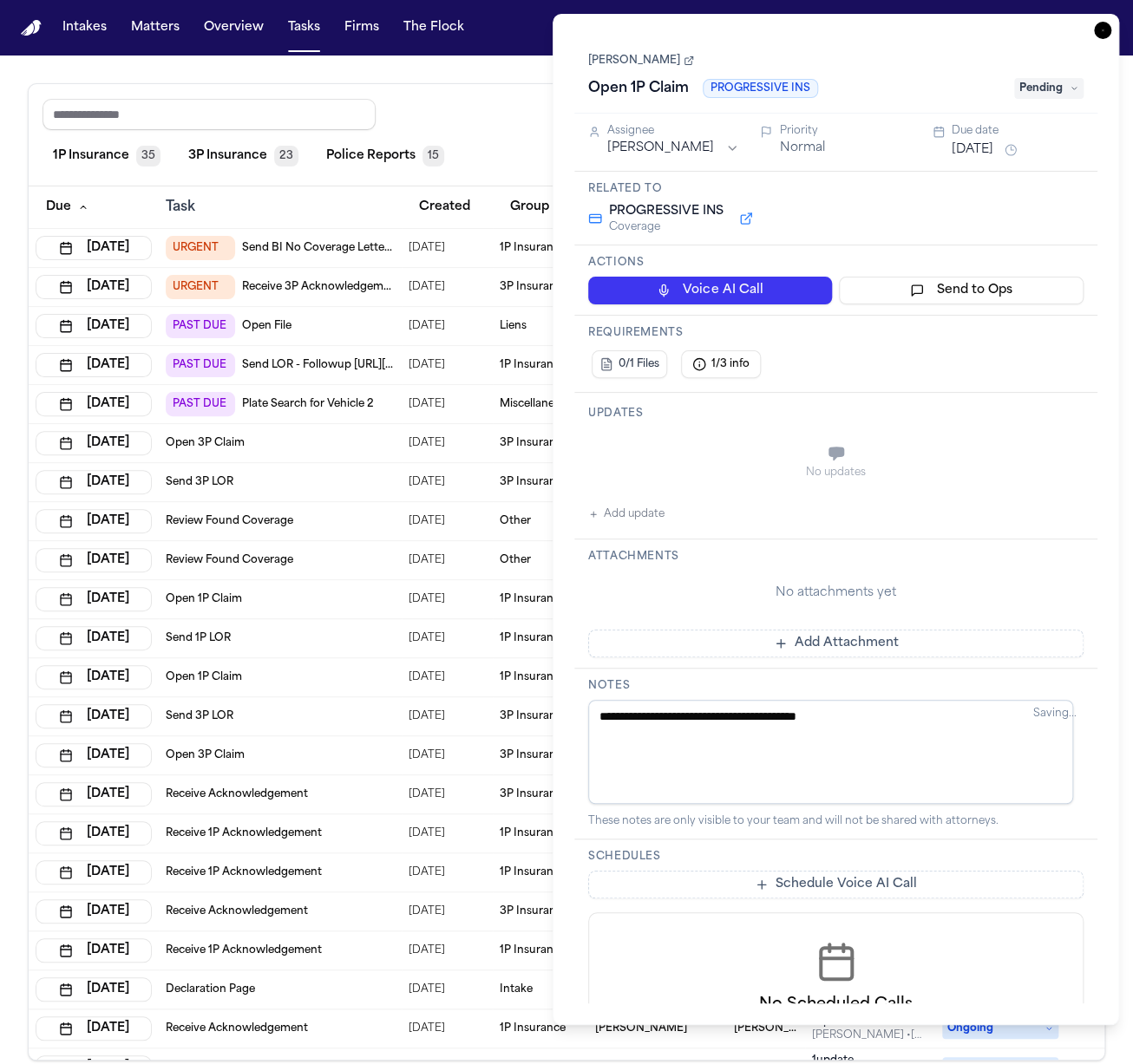 type 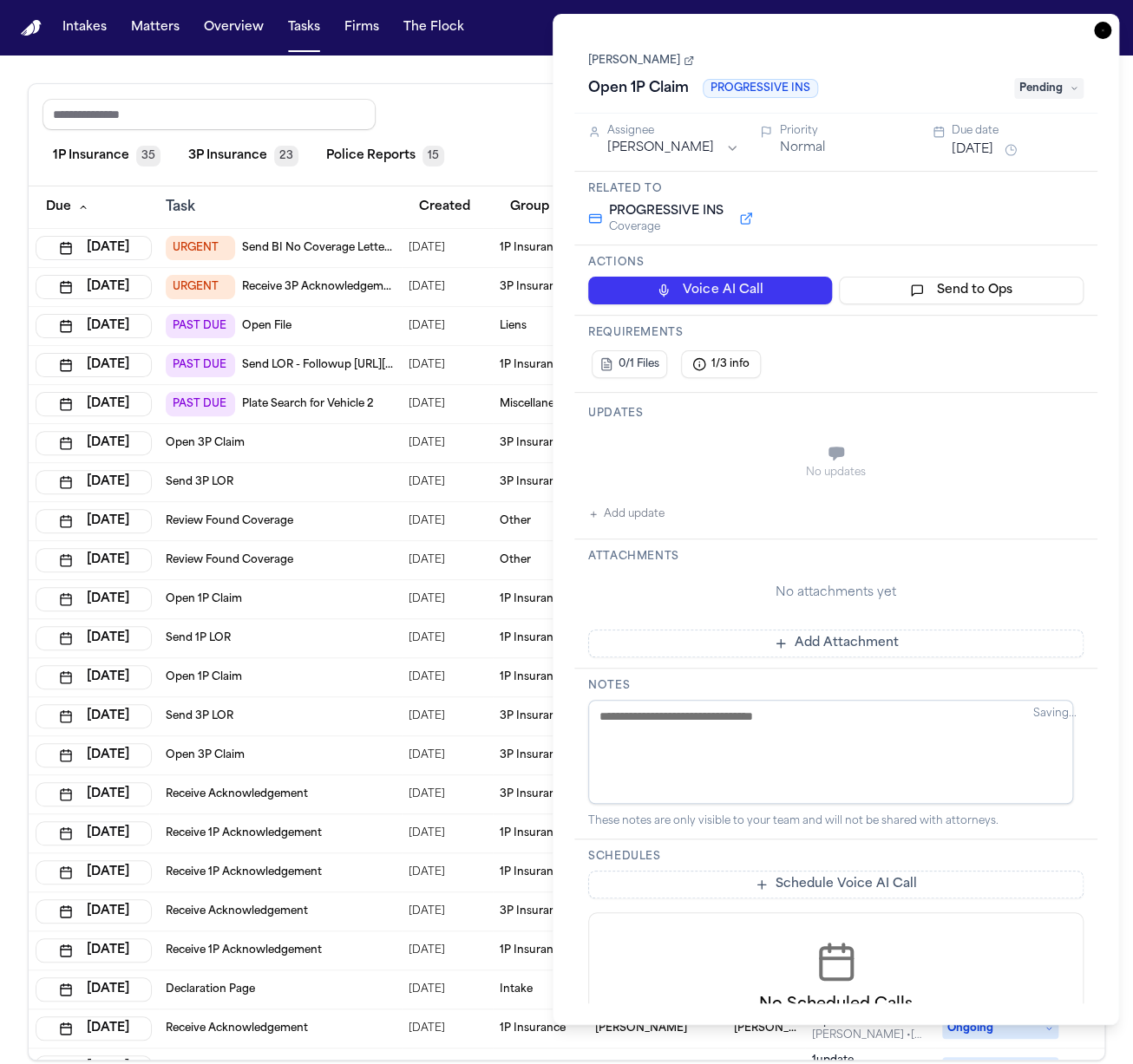scroll, scrollTop: 170, scrollLeft: 0, axis: vertical 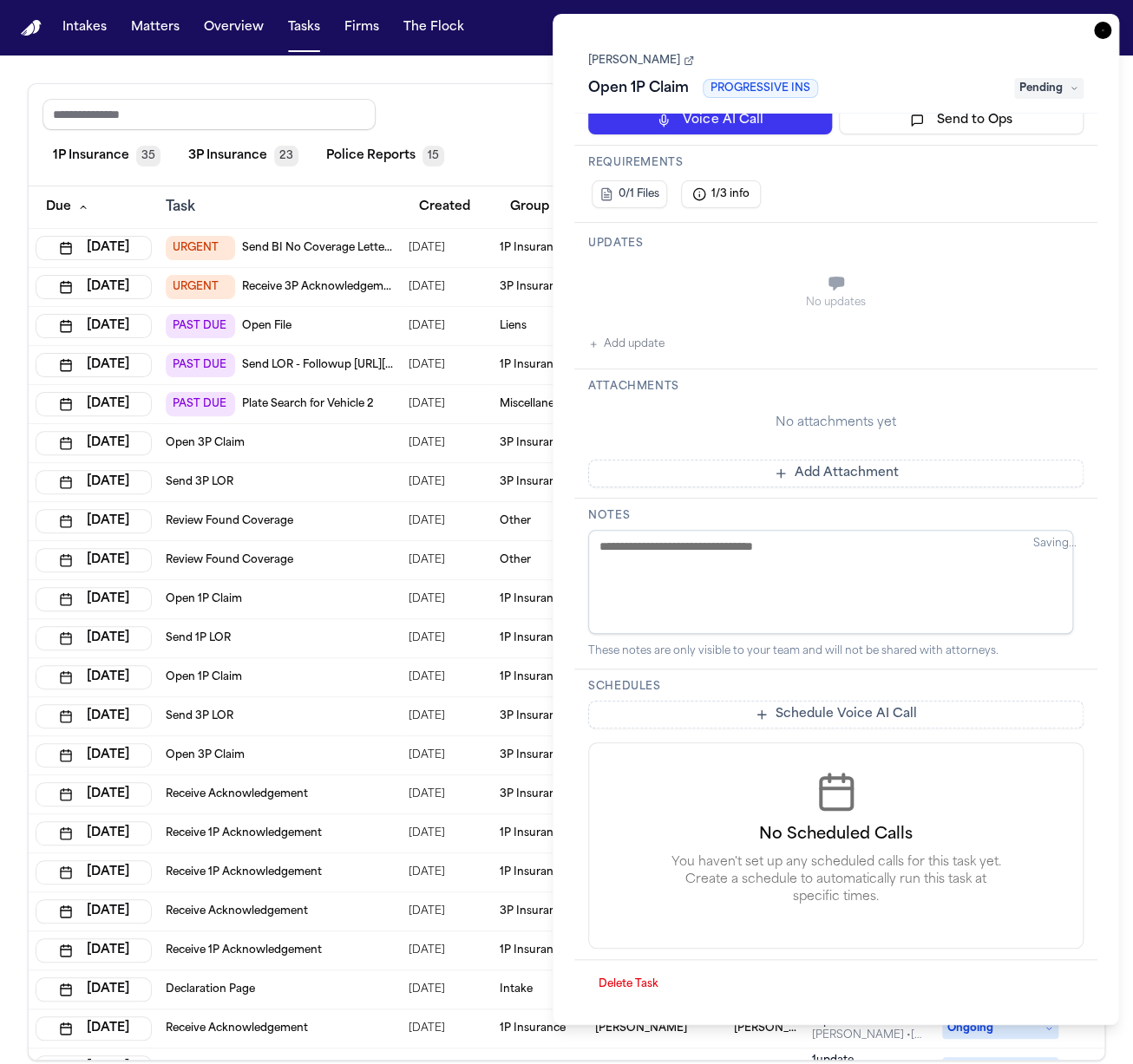 click on "Delete Task" at bounding box center (628, 984) 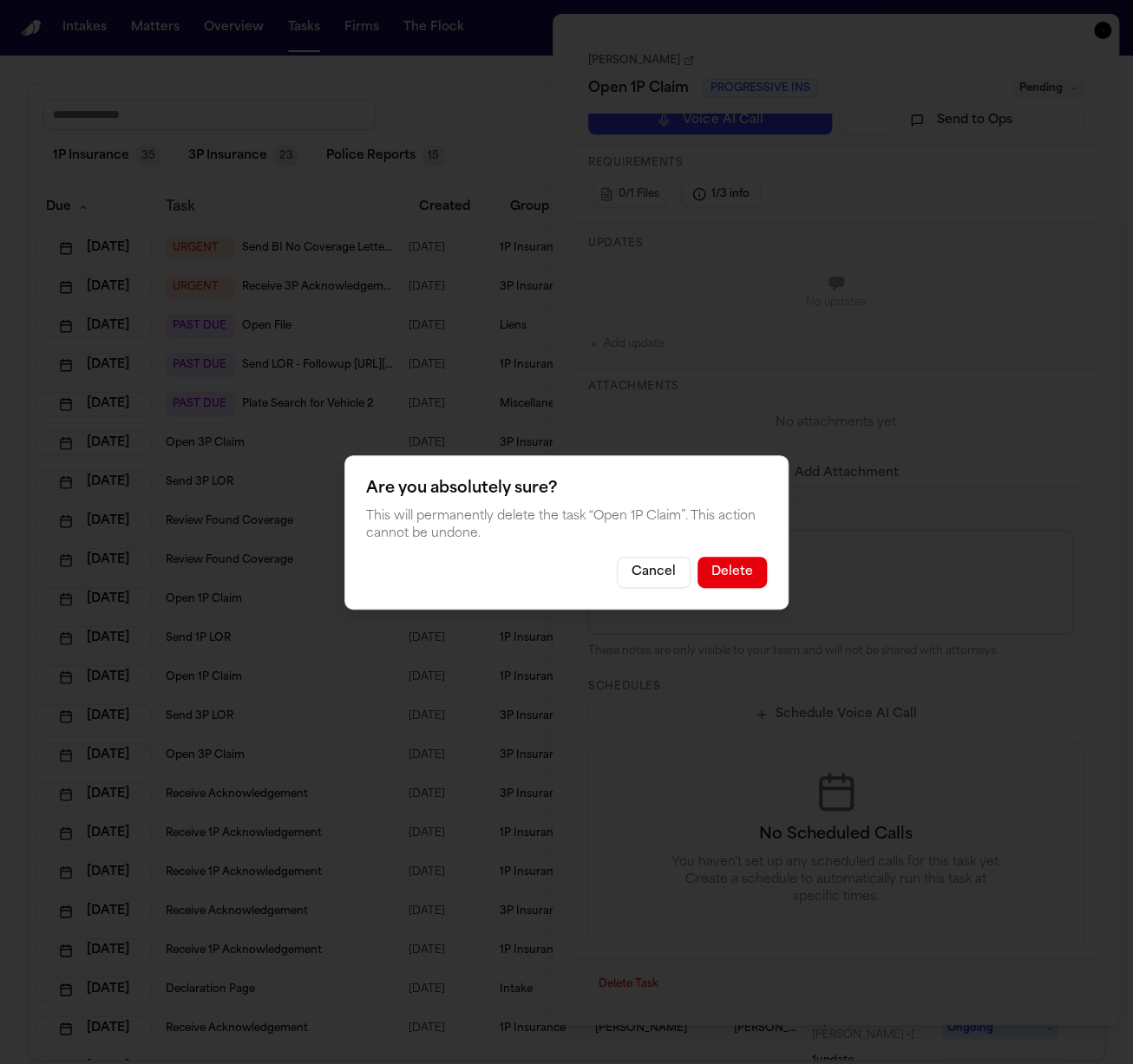 click on "Delete" at bounding box center [732, 572] 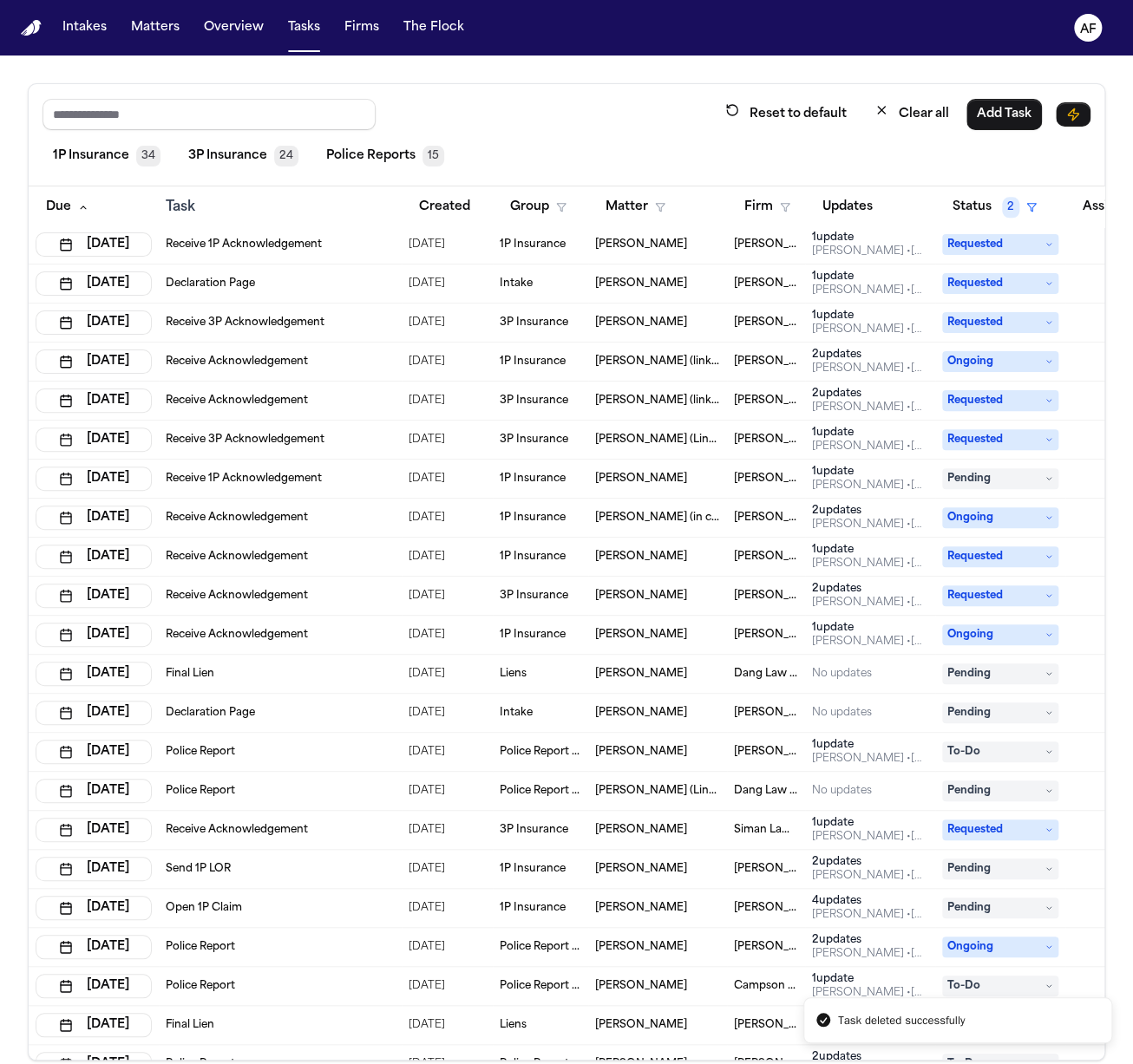 scroll, scrollTop: 0, scrollLeft: 0, axis: both 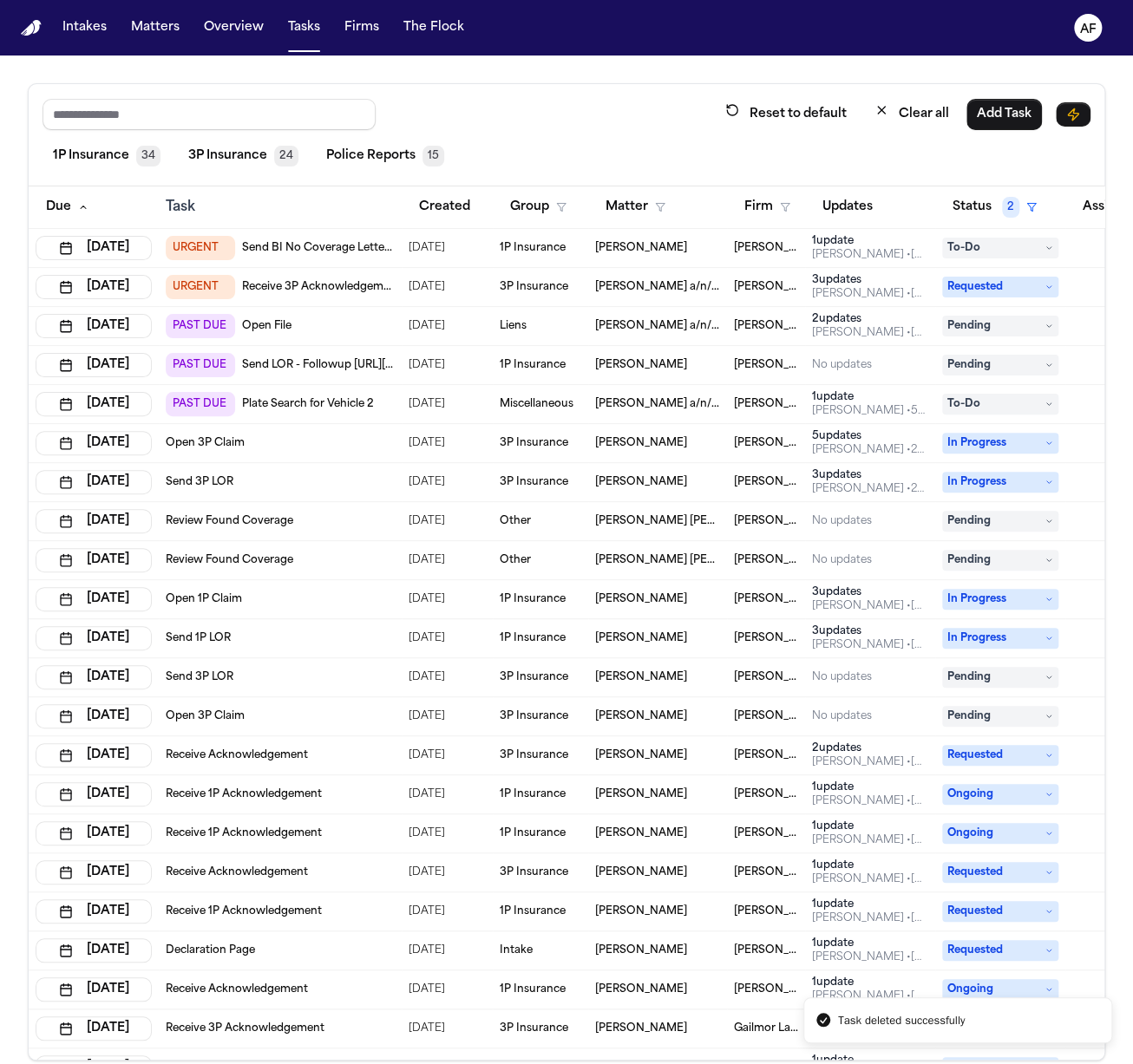 click on "Send 3P LOR" at bounding box center (280, 677) 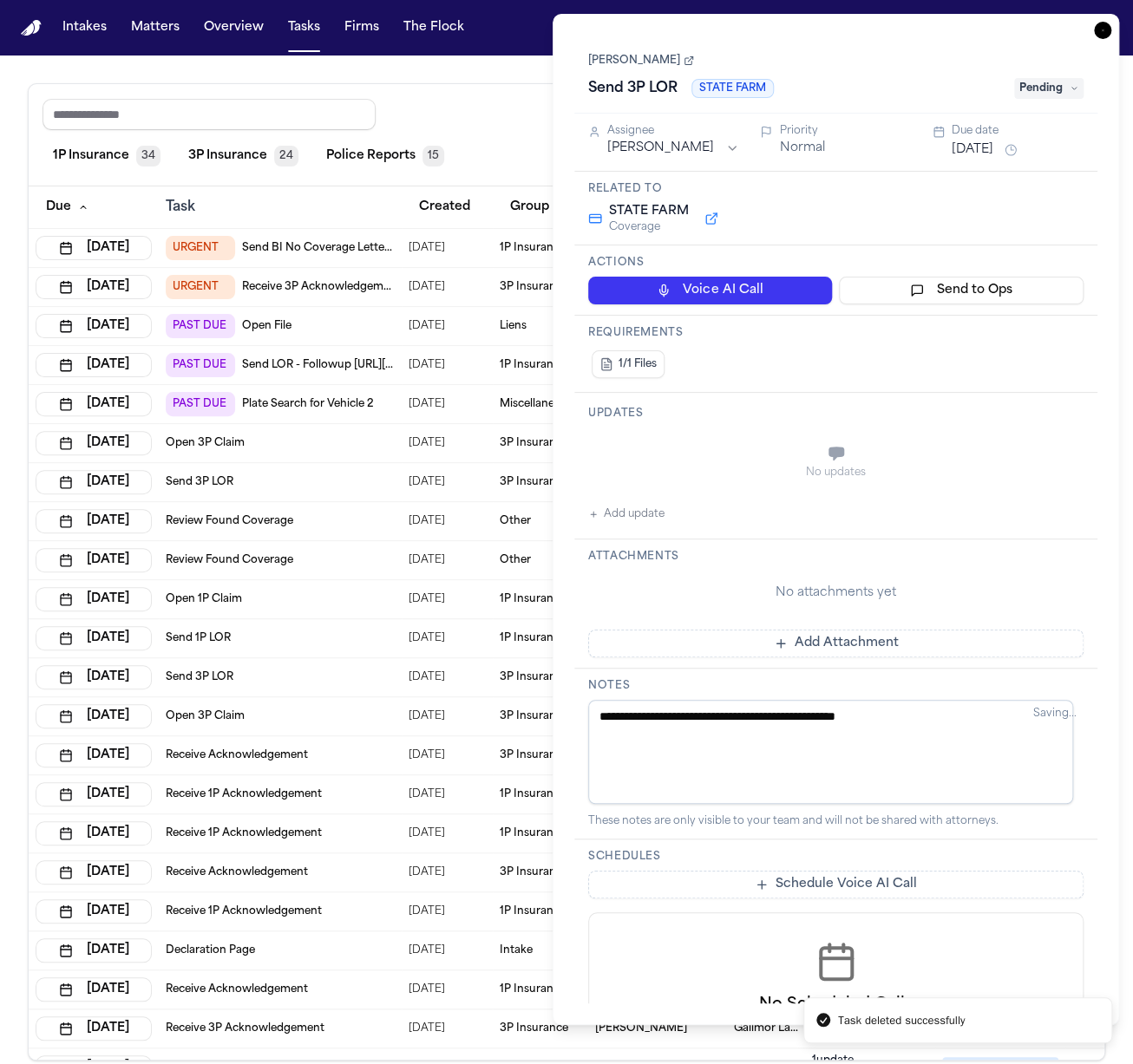 type 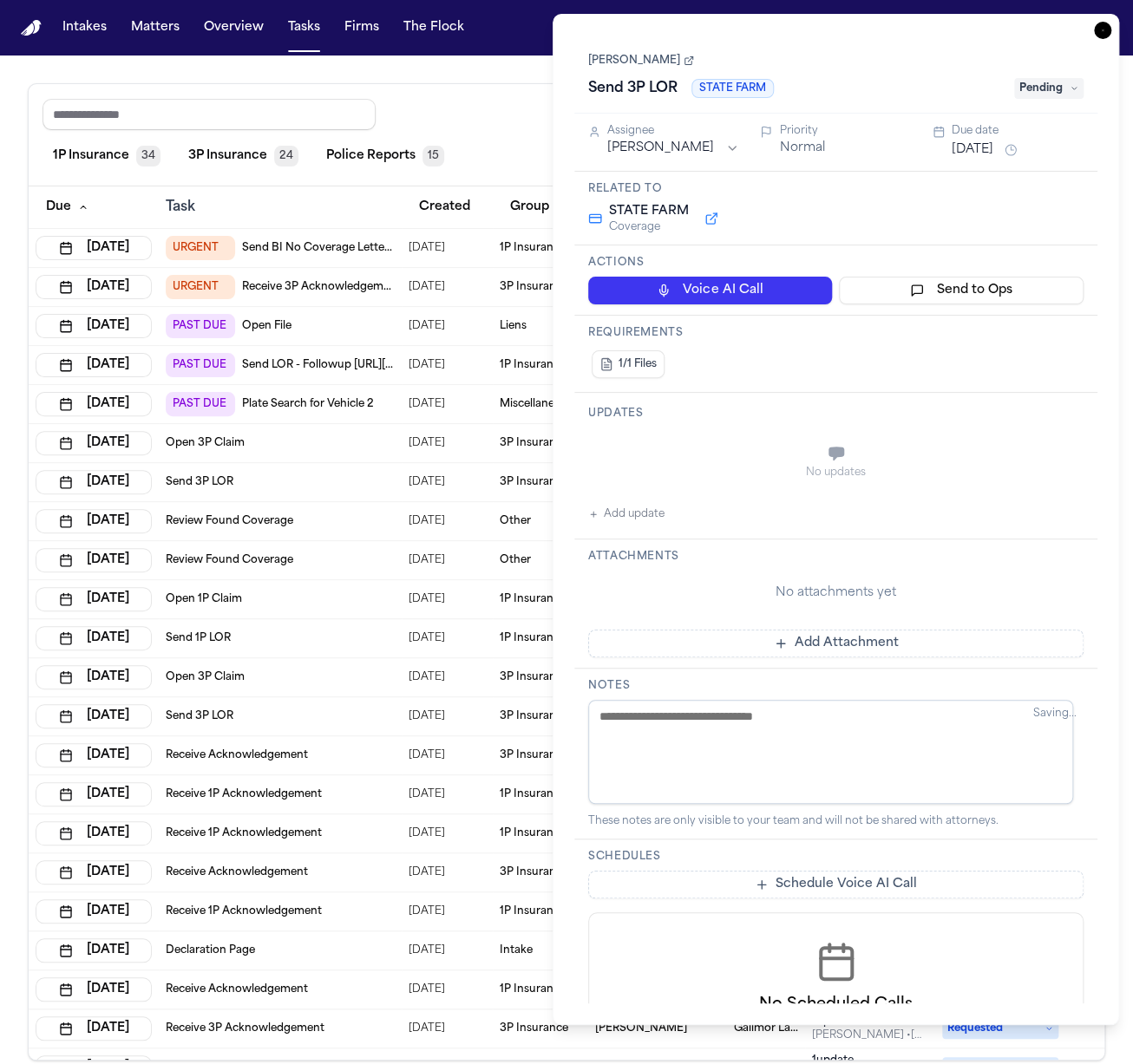 scroll, scrollTop: 170, scrollLeft: 0, axis: vertical 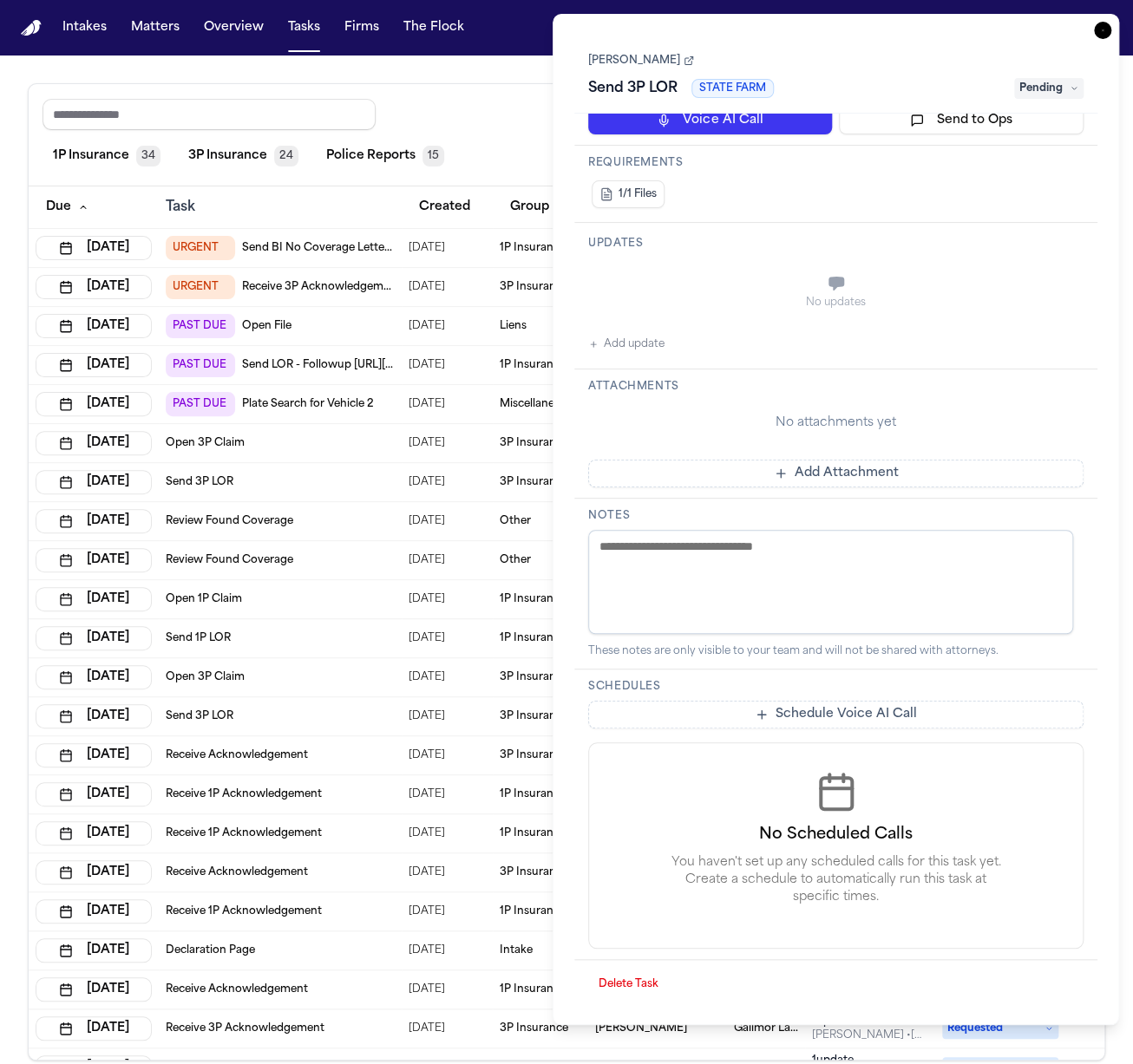 click on "Delete Task" at bounding box center (628, 984) 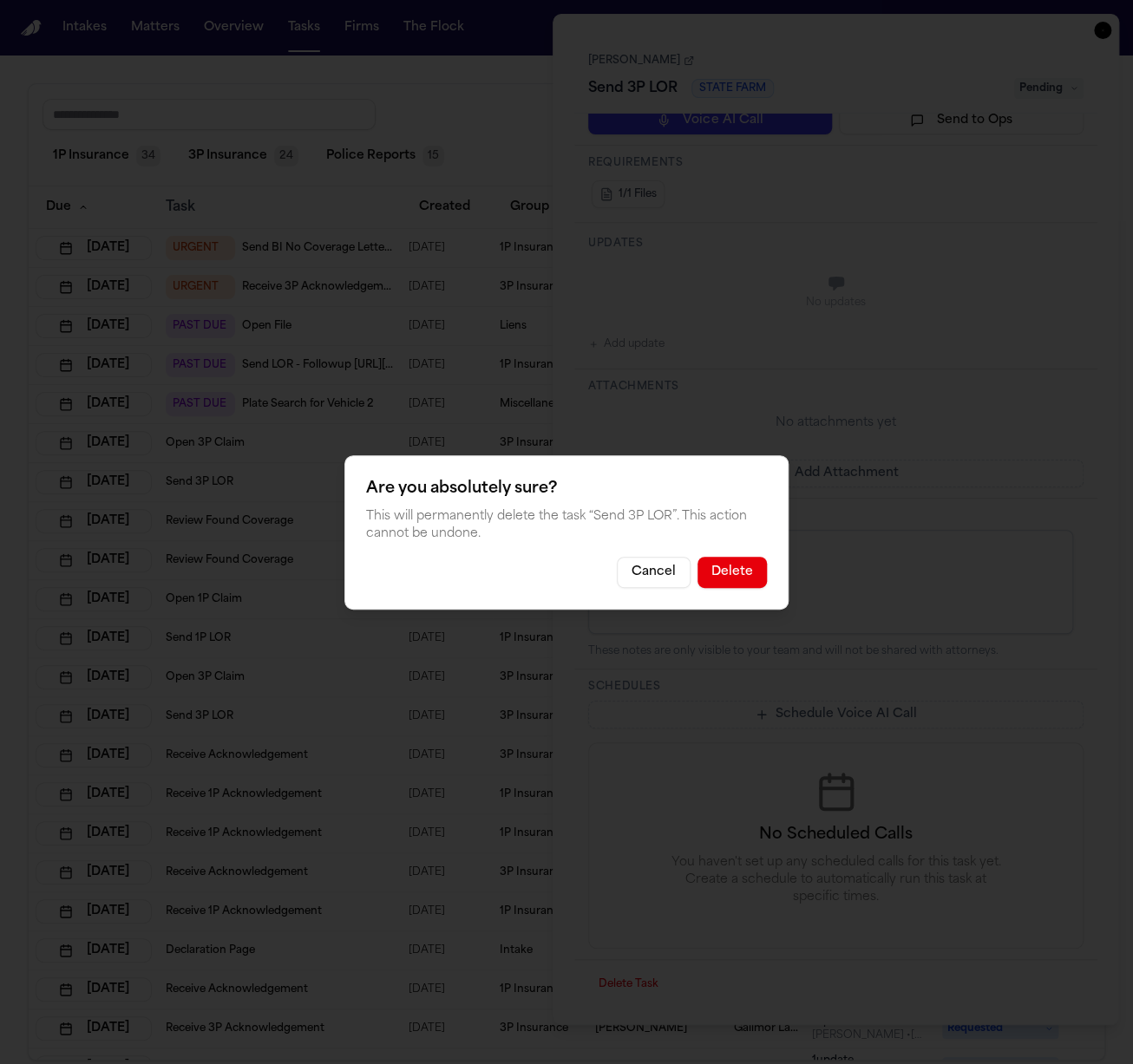 click on "Delete" at bounding box center (732, 572) 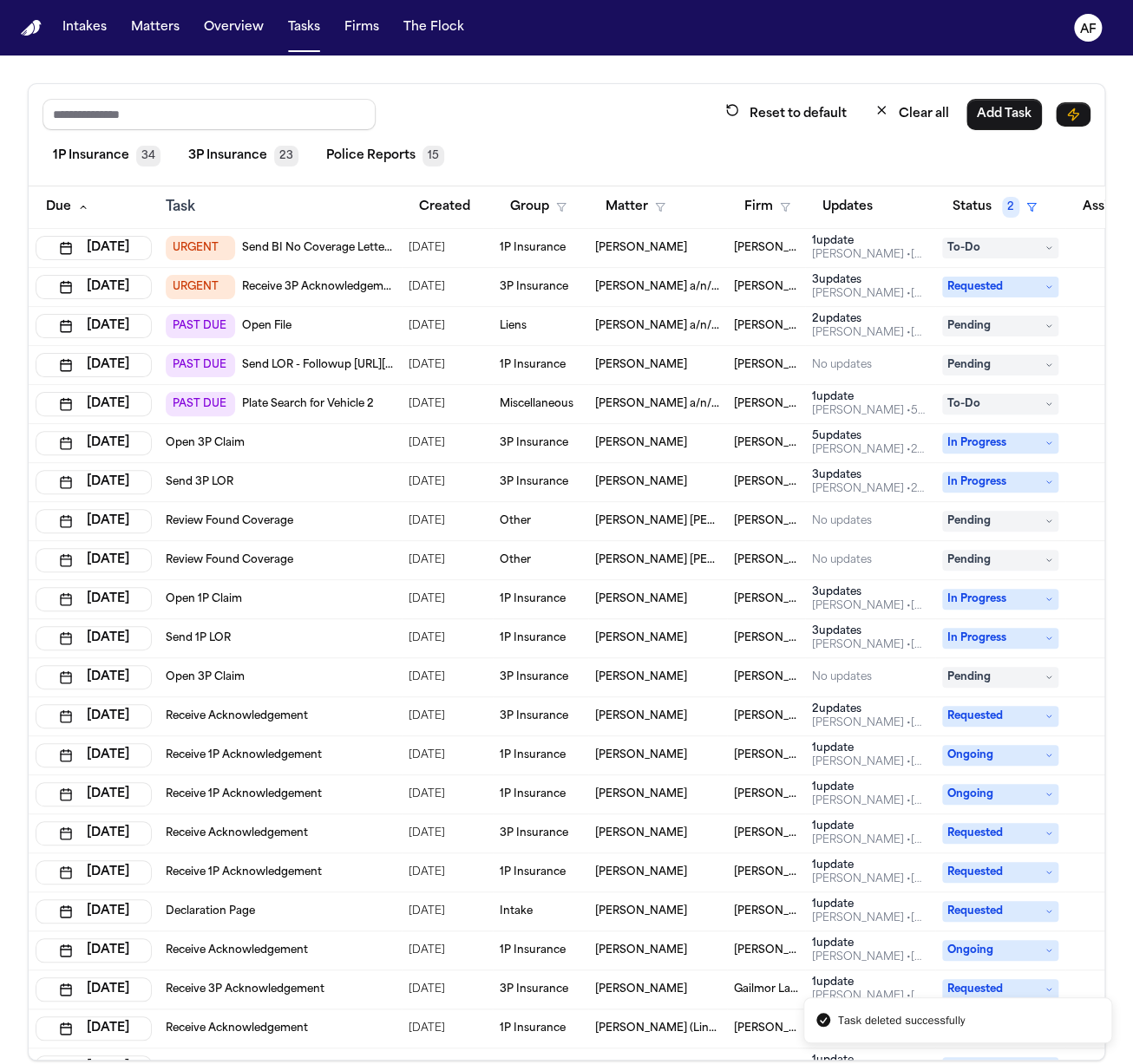 click on "Open 3P Claim" at bounding box center [280, 677] 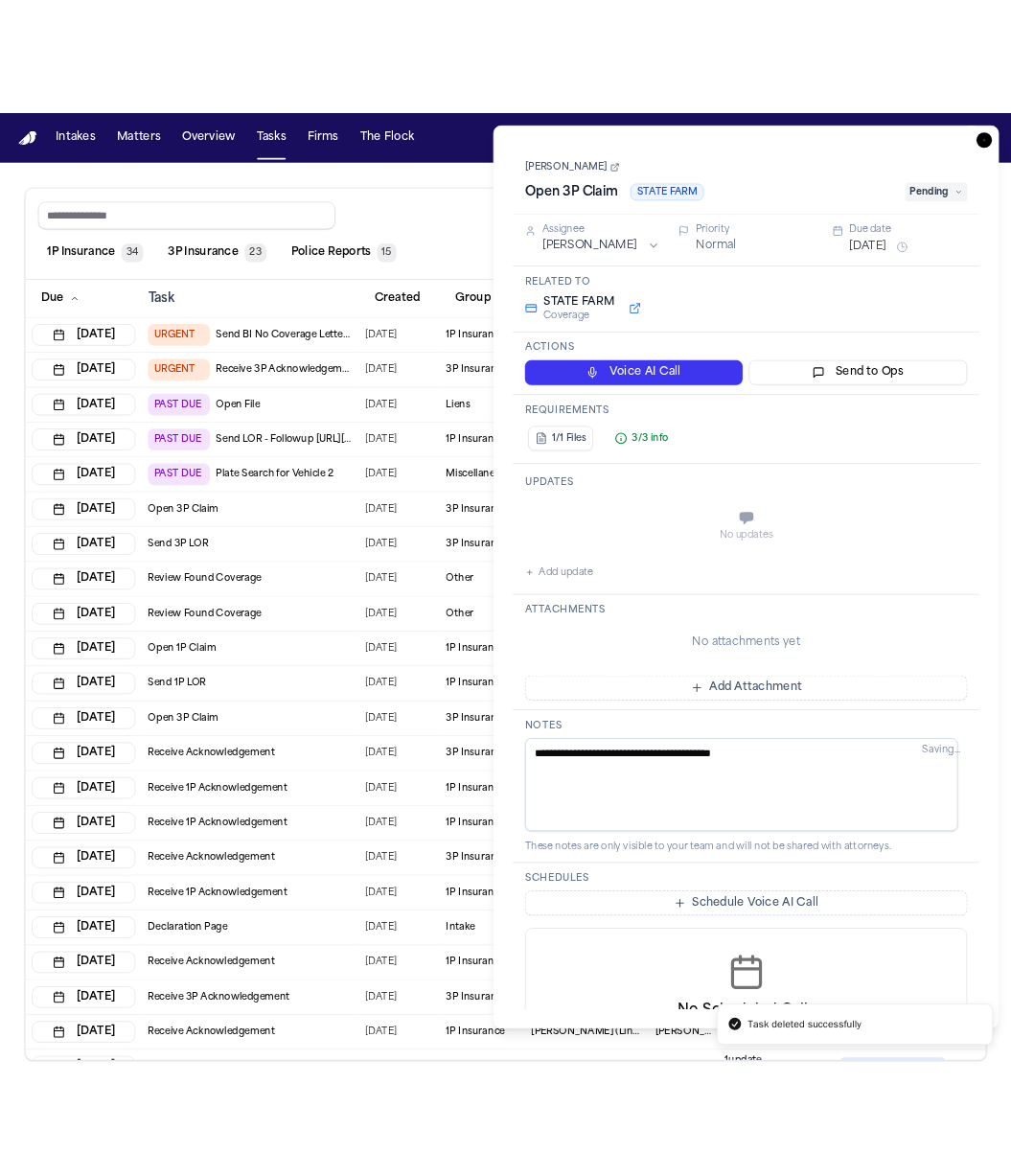 scroll, scrollTop: 188, scrollLeft: 0, axis: vertical 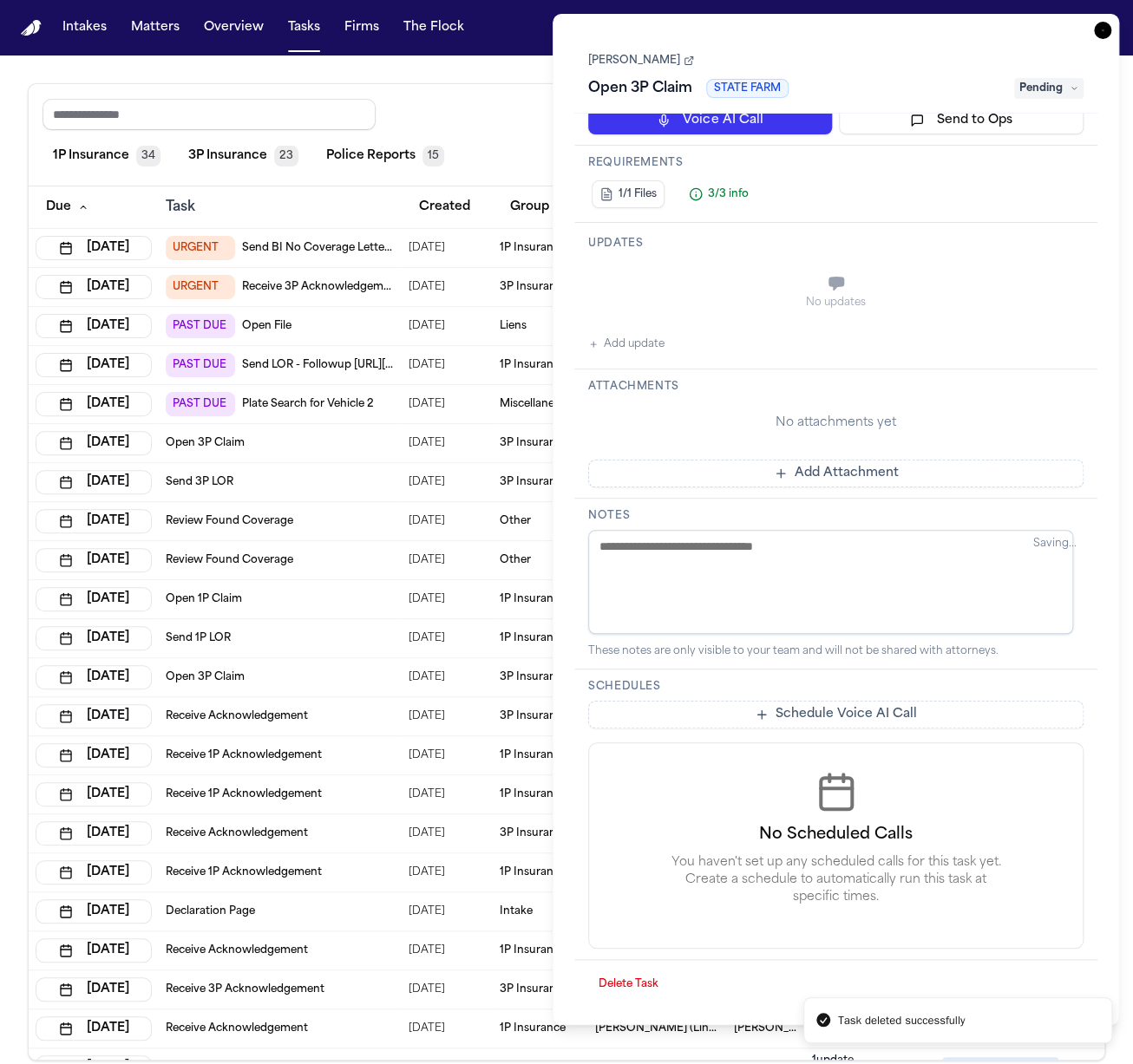 type on "**********" 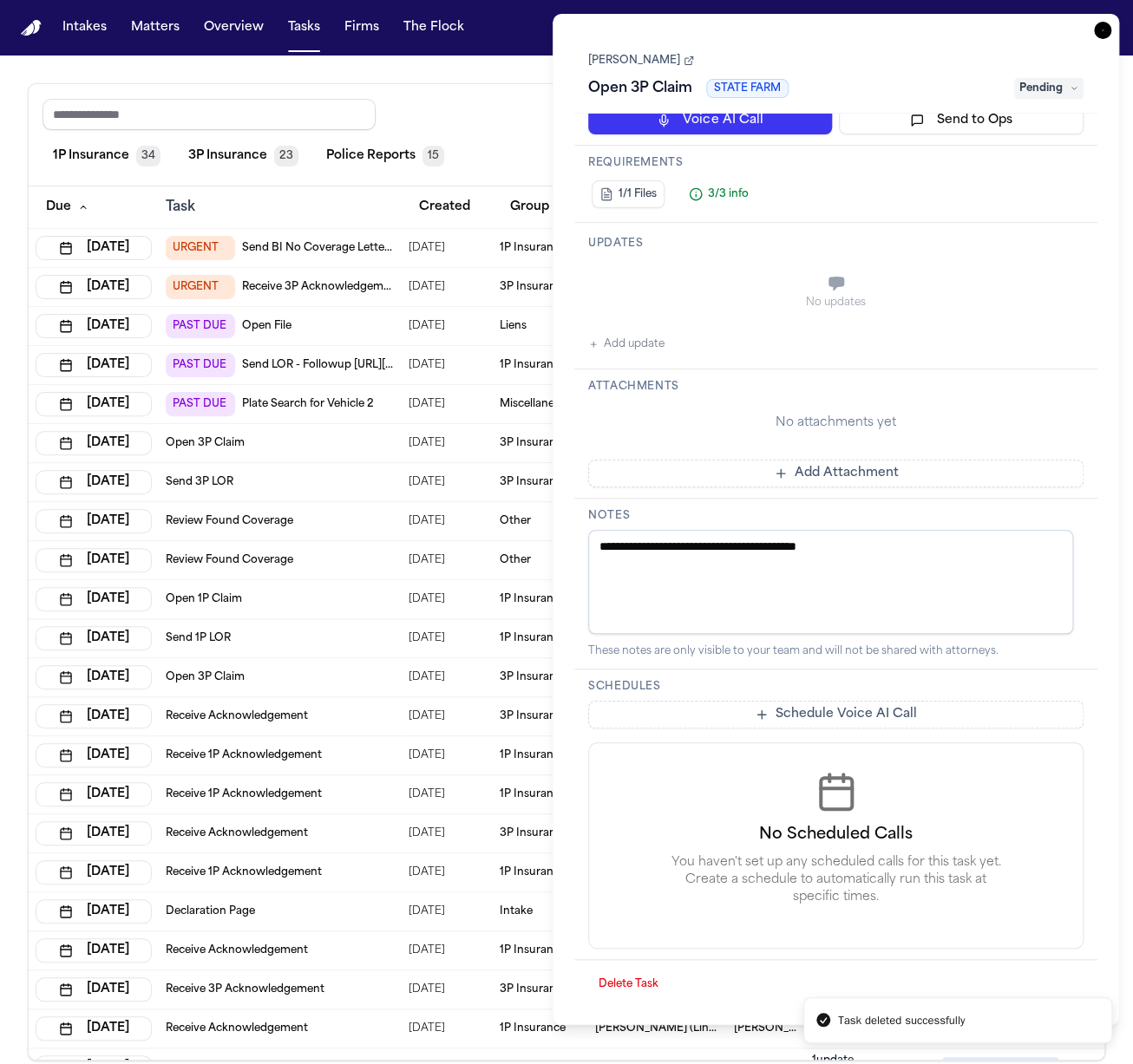 click on "Delete Task" at bounding box center (628, 984) 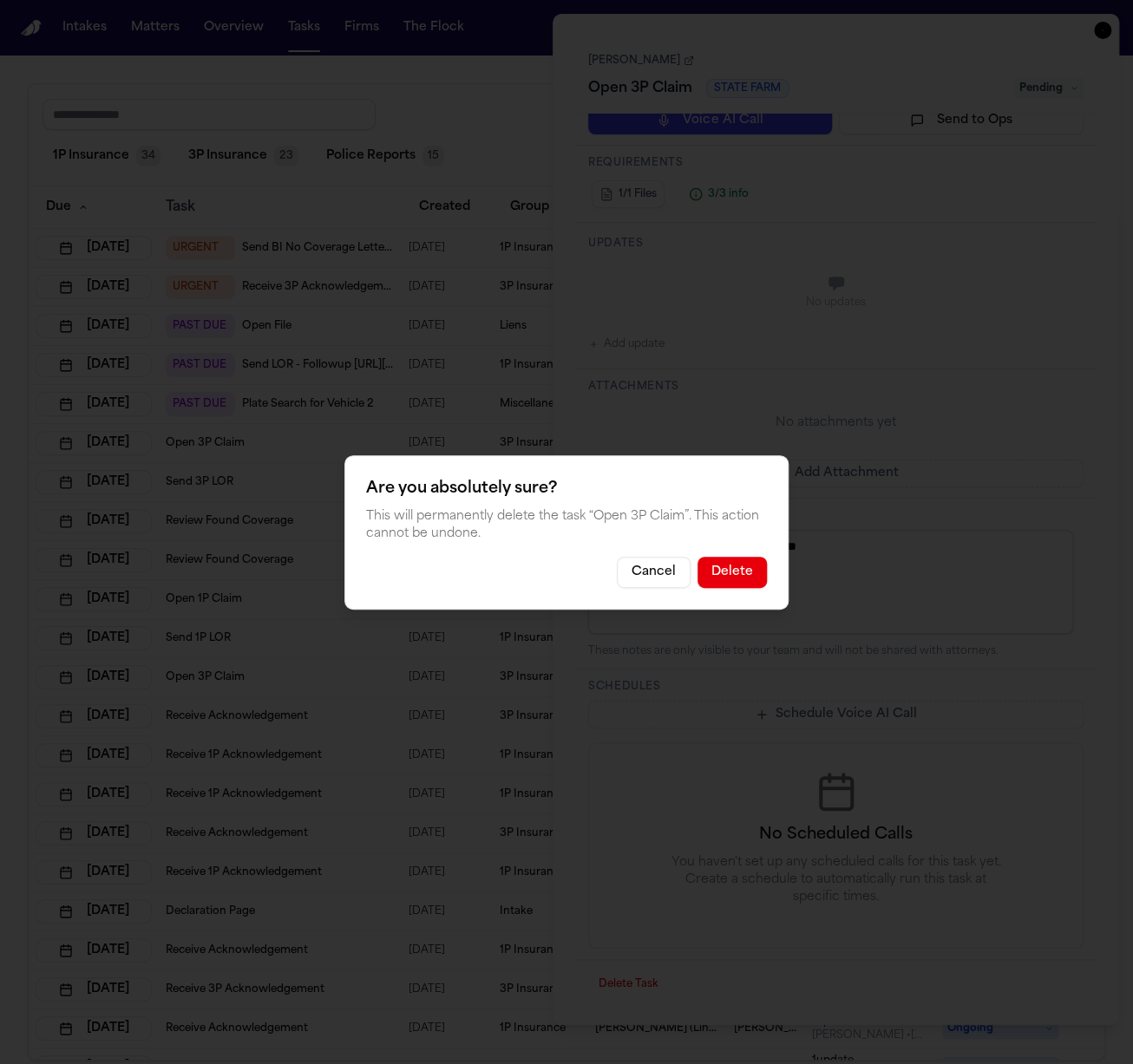click on "Delete" at bounding box center (732, 572) 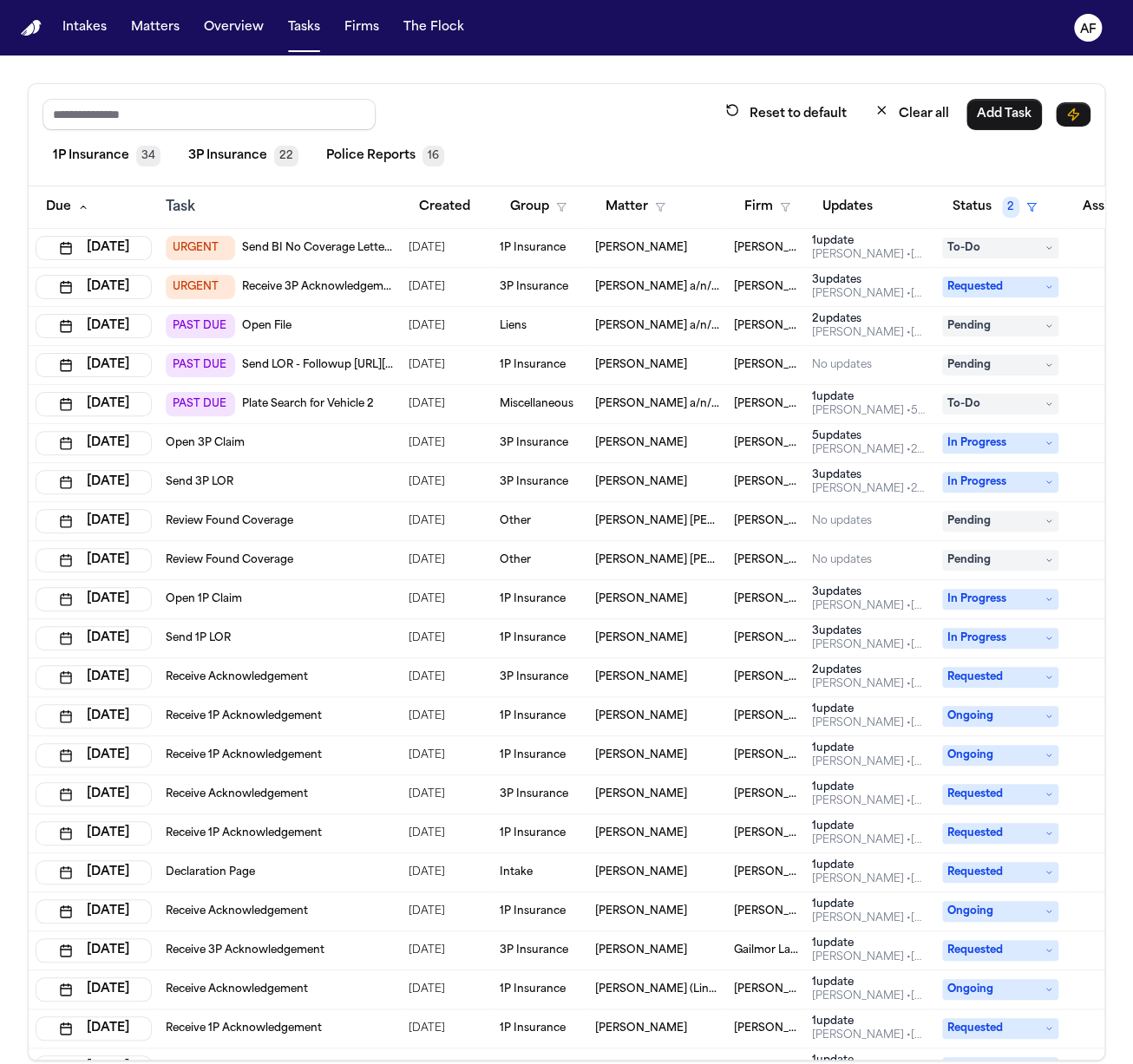 click on "Review Found Coverage" at bounding box center (280, 521) 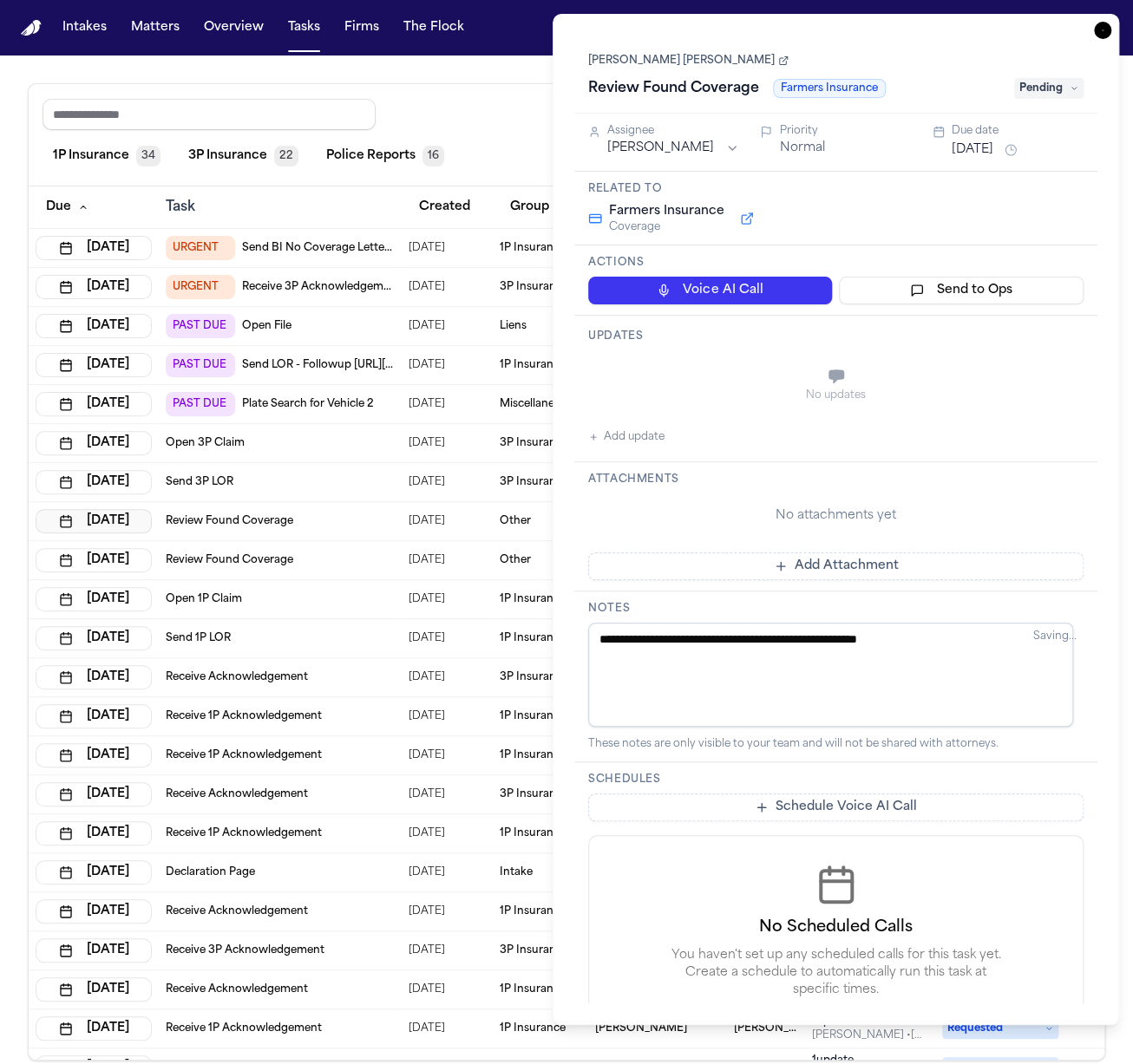 type 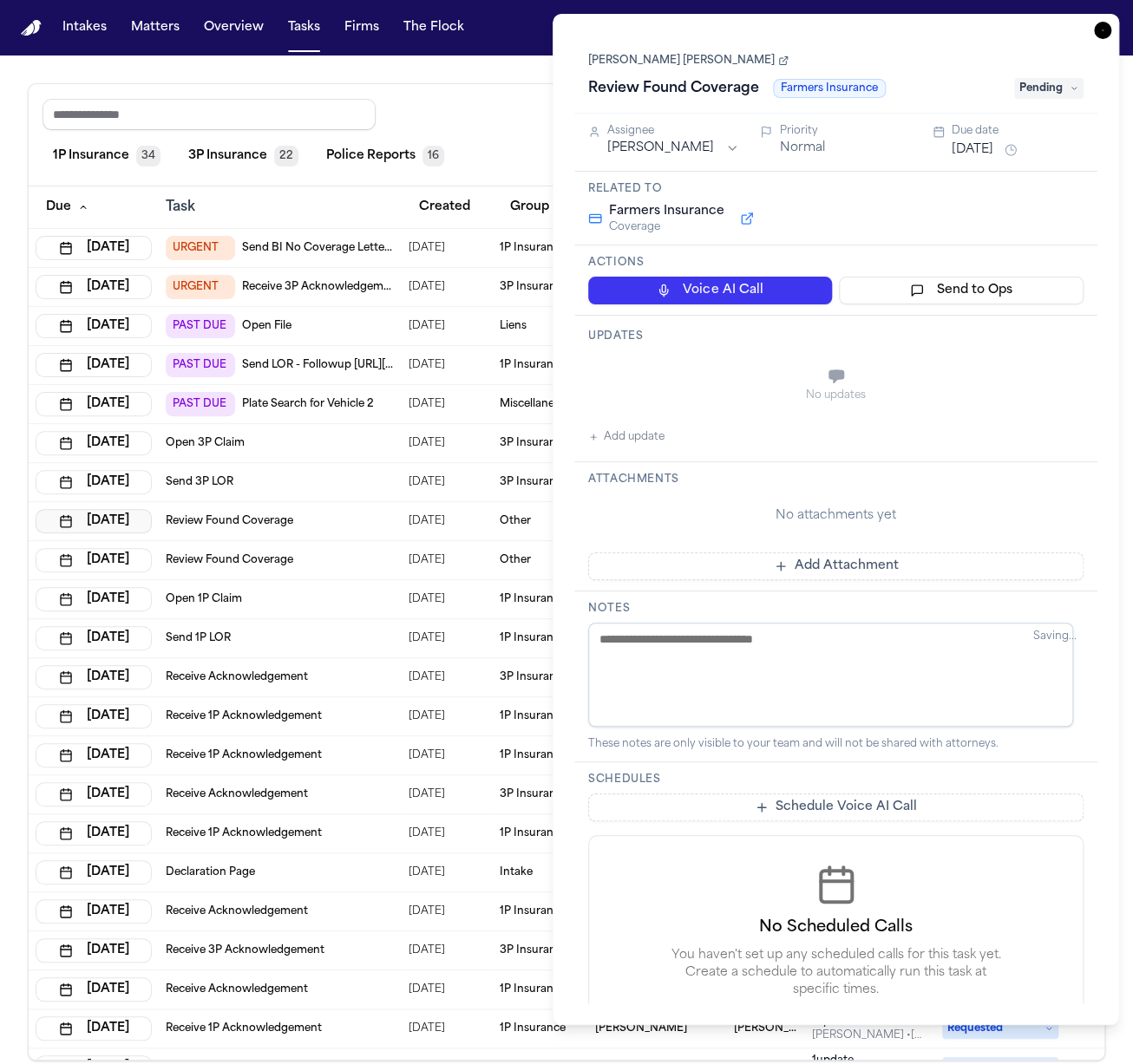 click on "[DATE]" at bounding box center [94, 521] 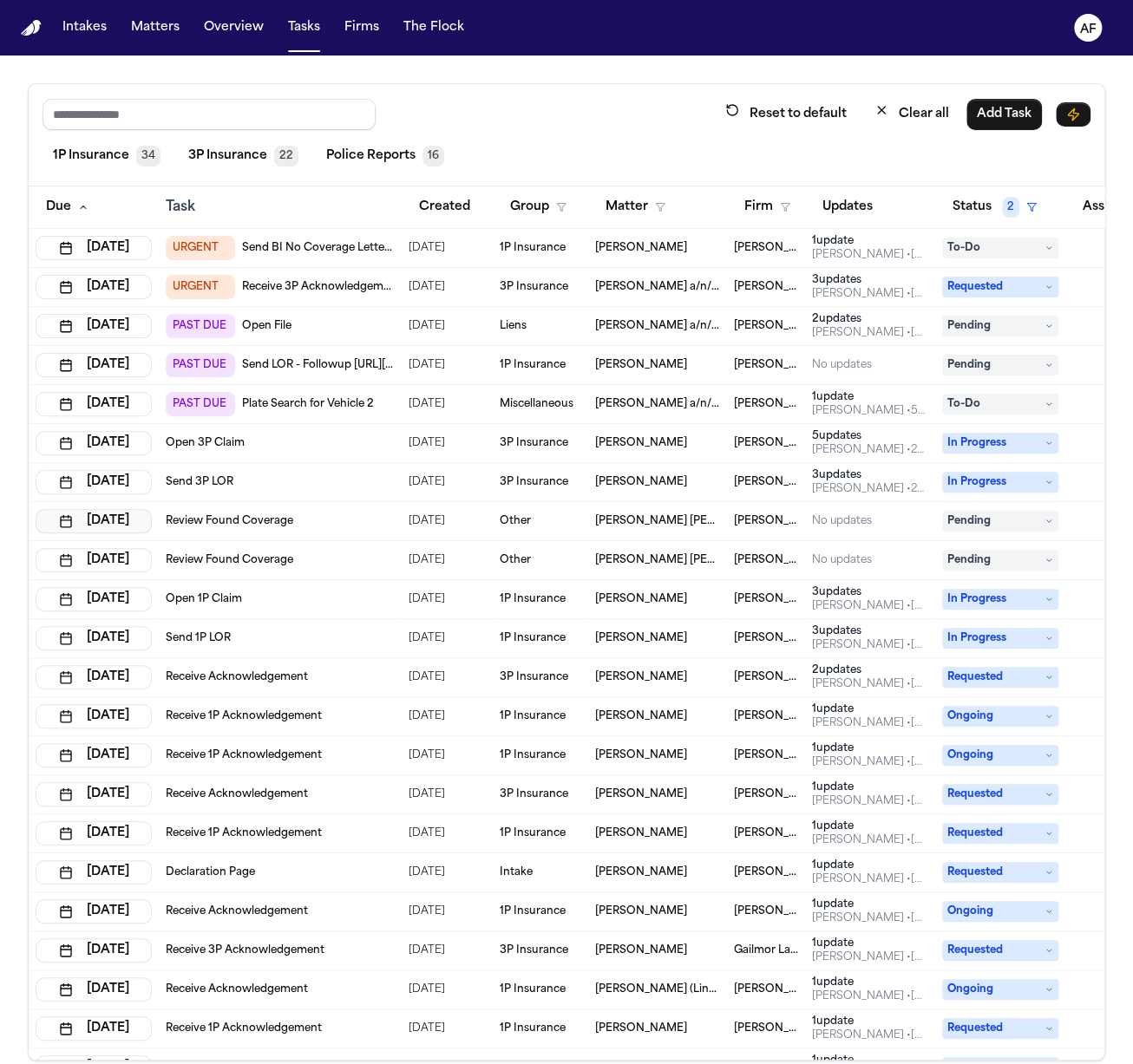 click on "[DATE]" at bounding box center (94, 521) 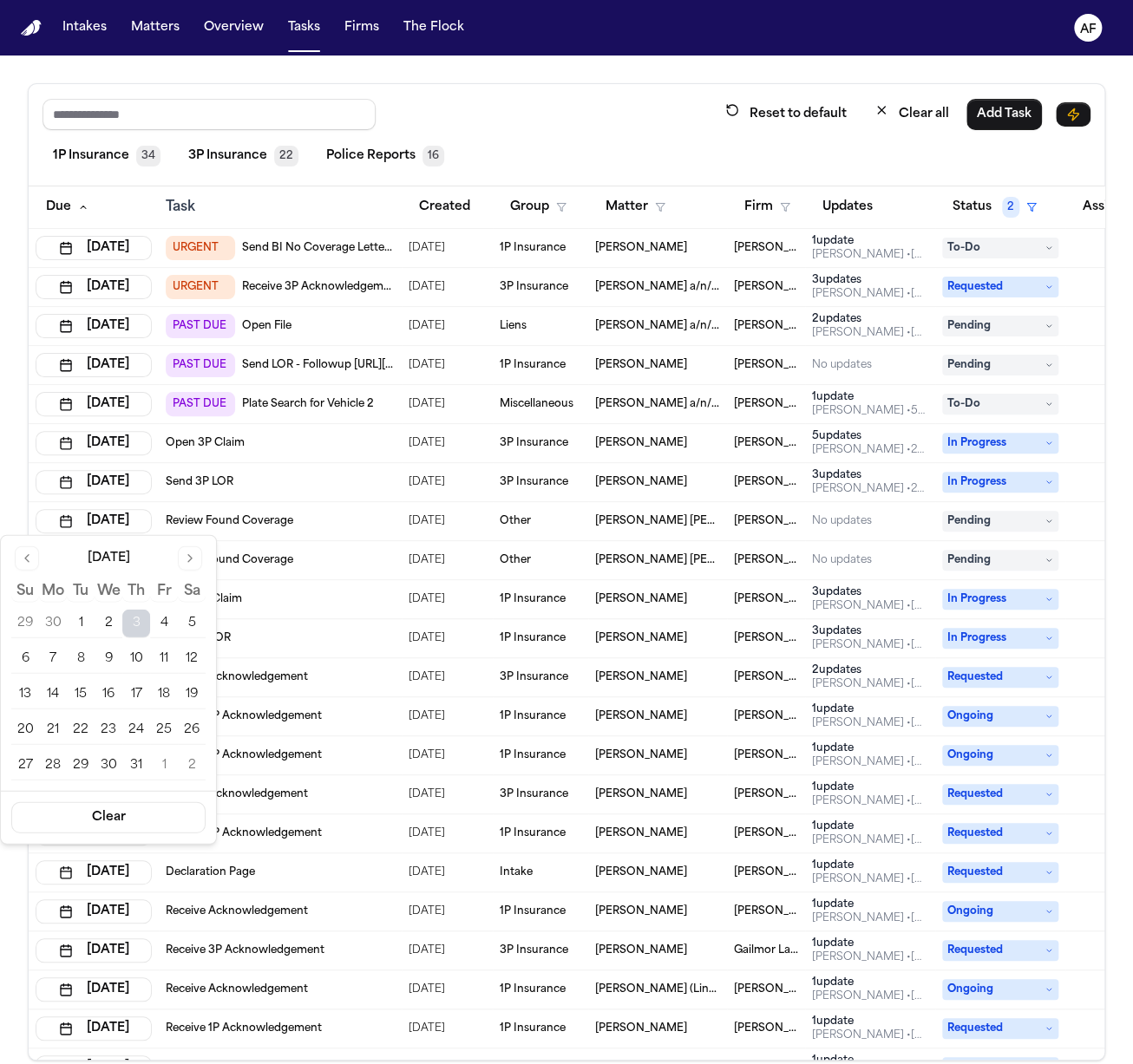 click on "7" at bounding box center (53, 659) 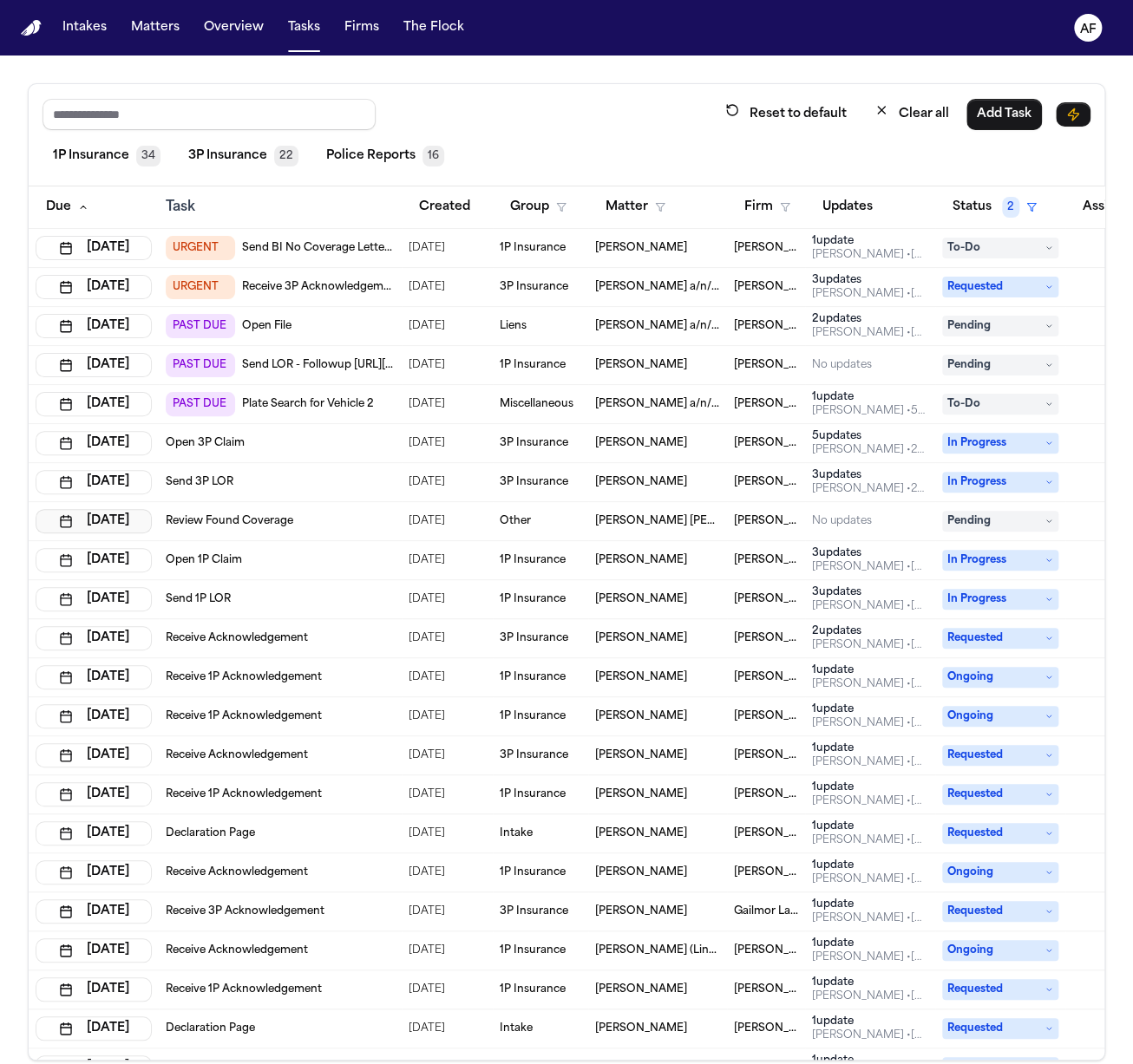 click on "[DATE]" at bounding box center [94, 521] 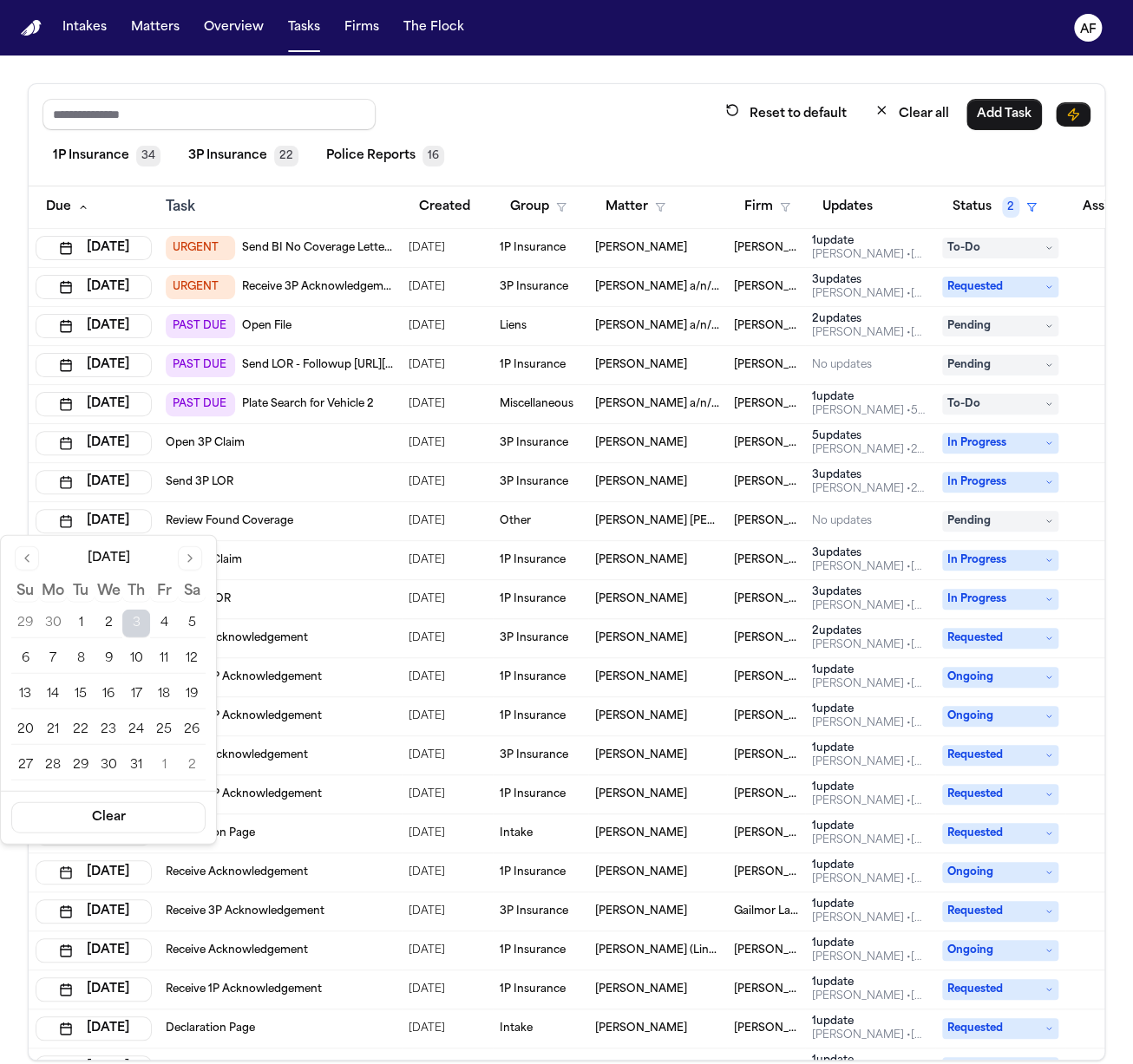 click on "7" at bounding box center [53, 659] 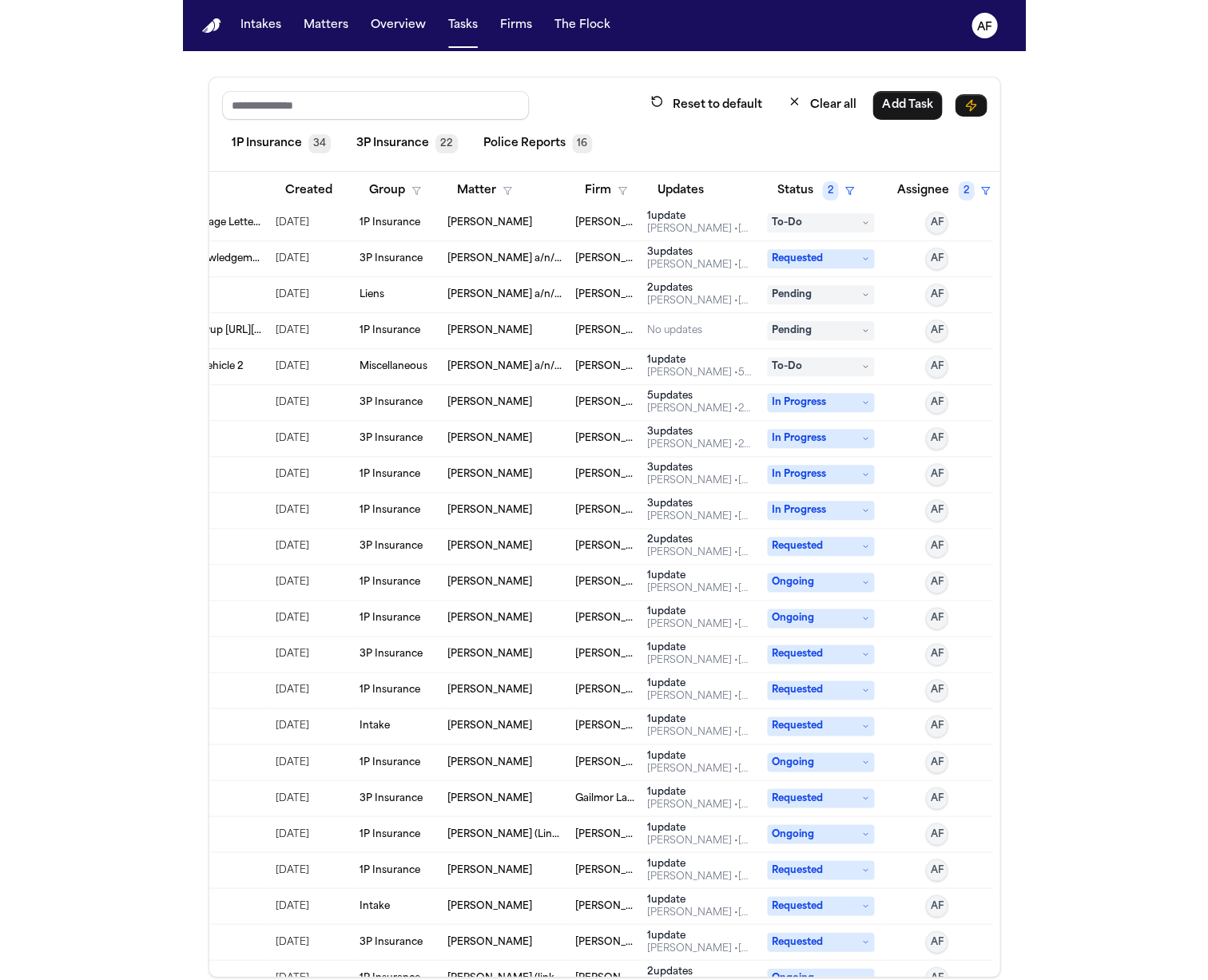 scroll, scrollTop: 6, scrollLeft: 0, axis: vertical 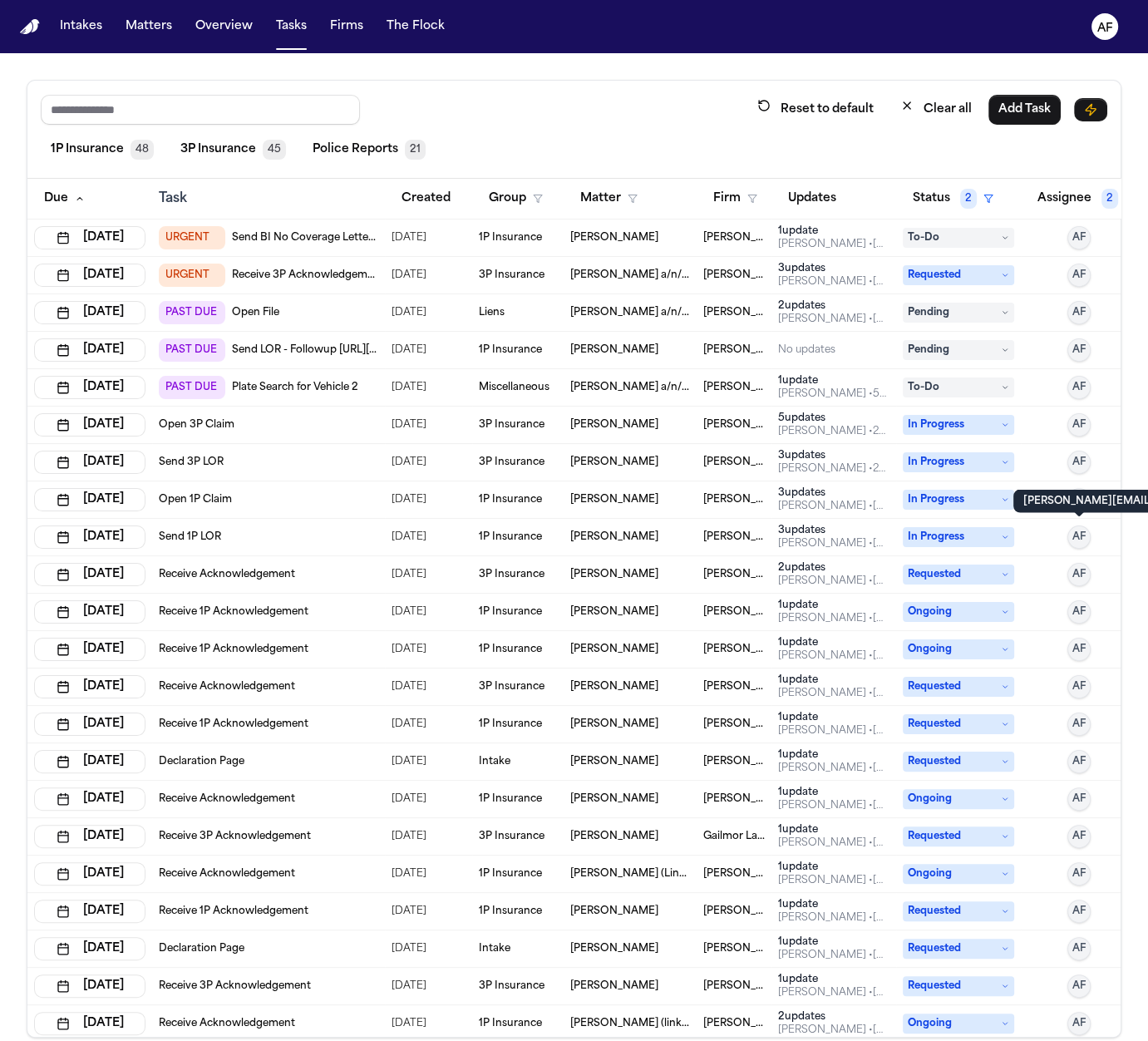 click on "Matters" at bounding box center [149, 27] 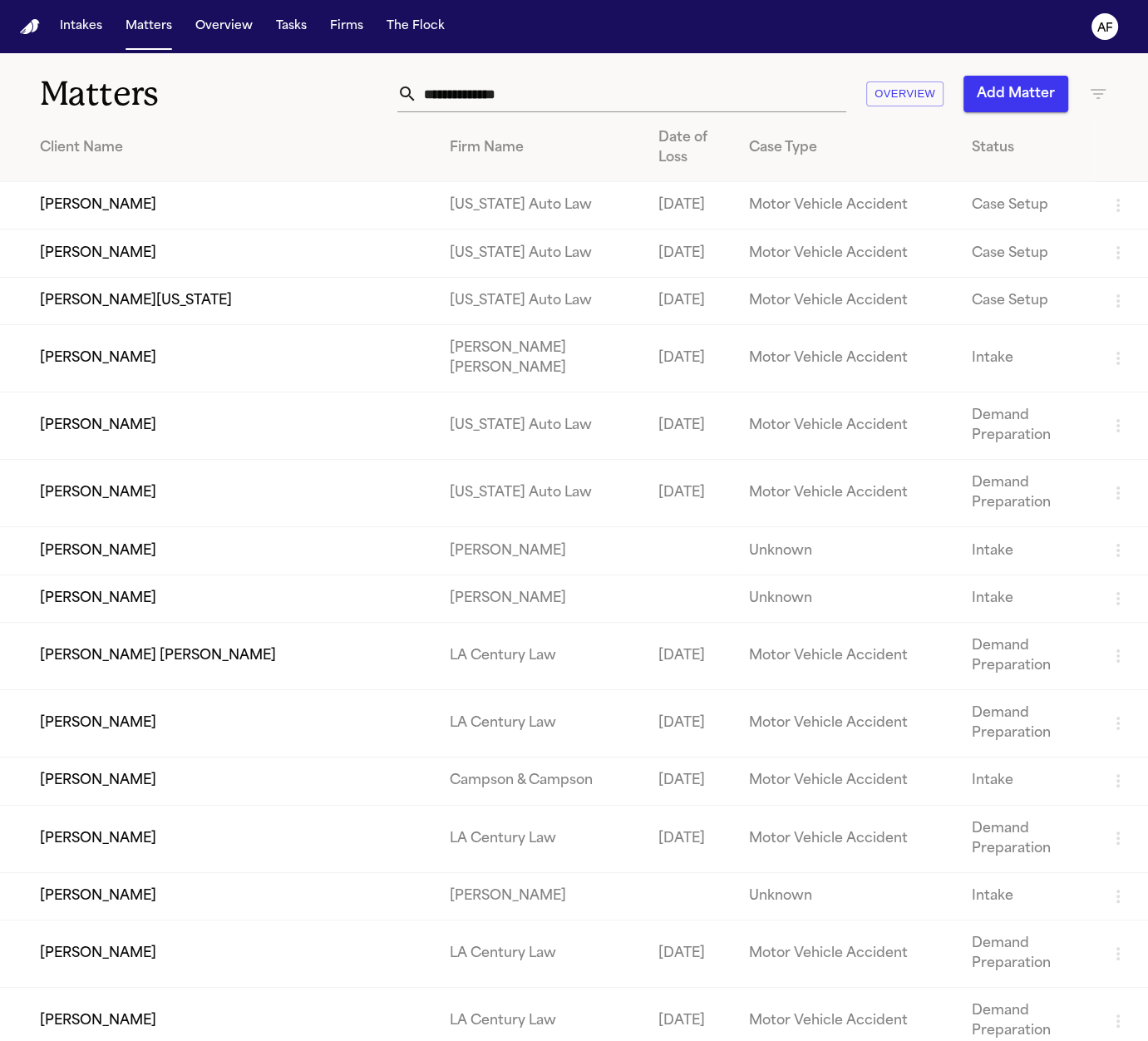 click at bounding box center [632, 94] 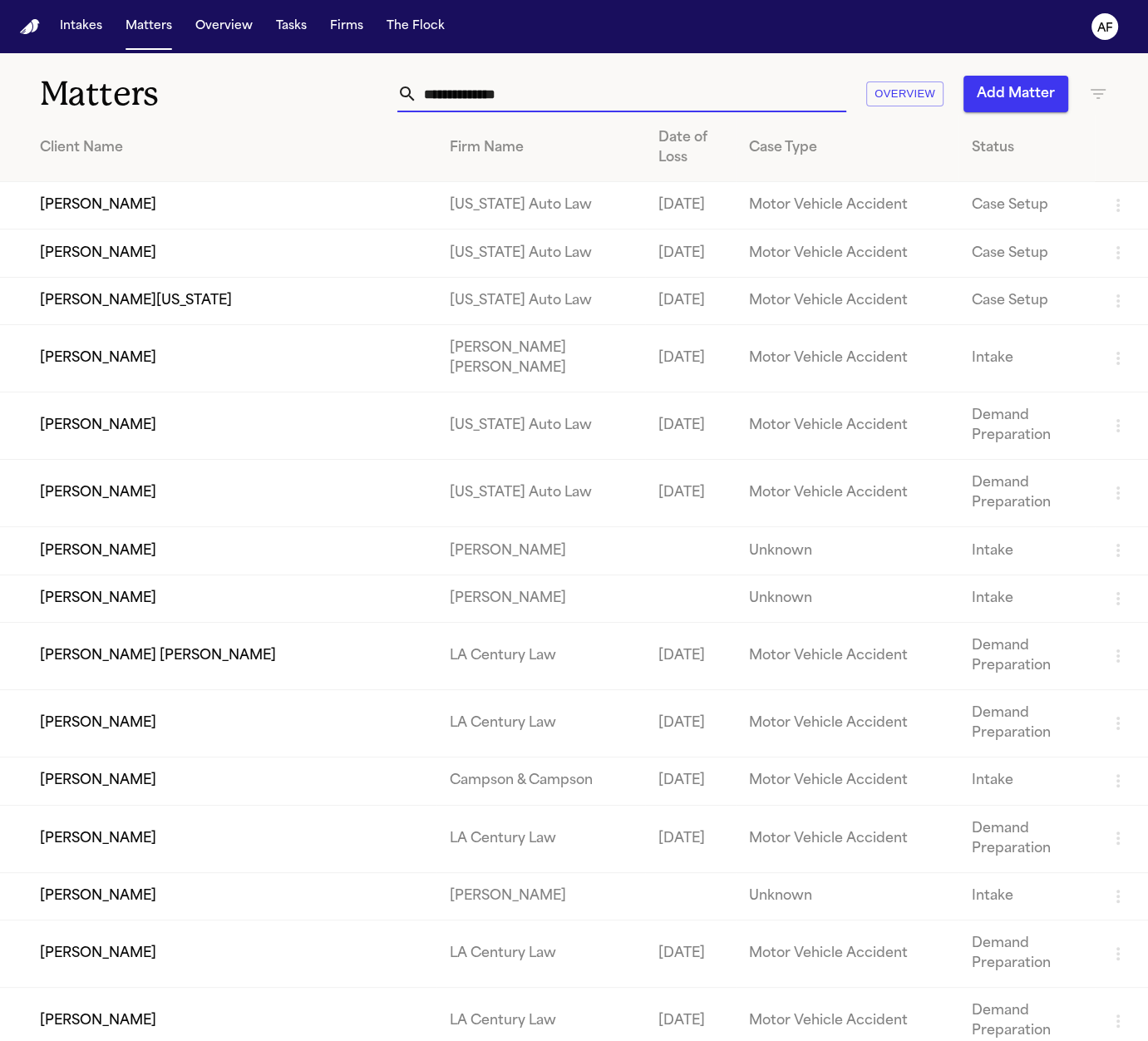 click at bounding box center (632, 94) 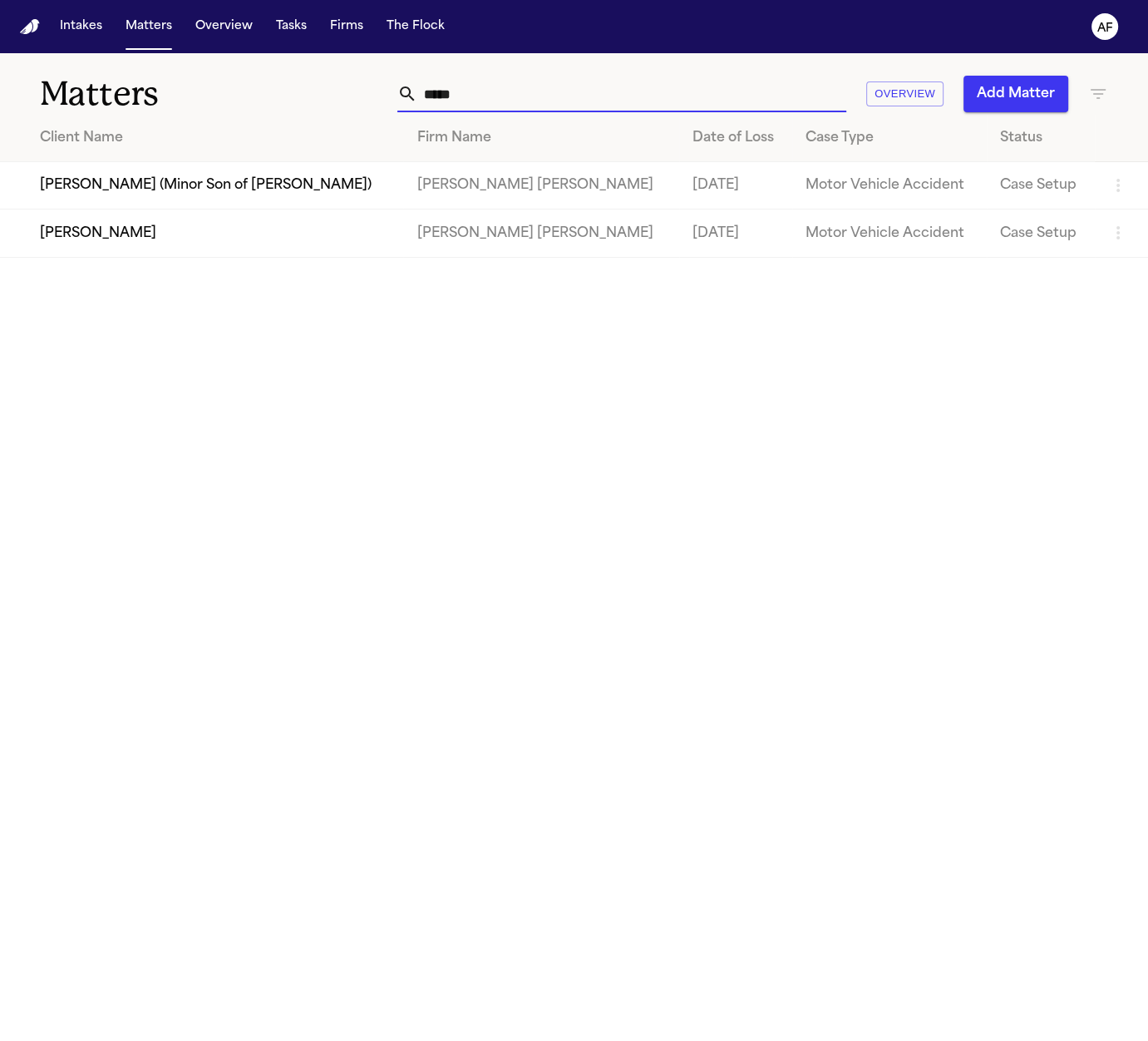 type on "*****" 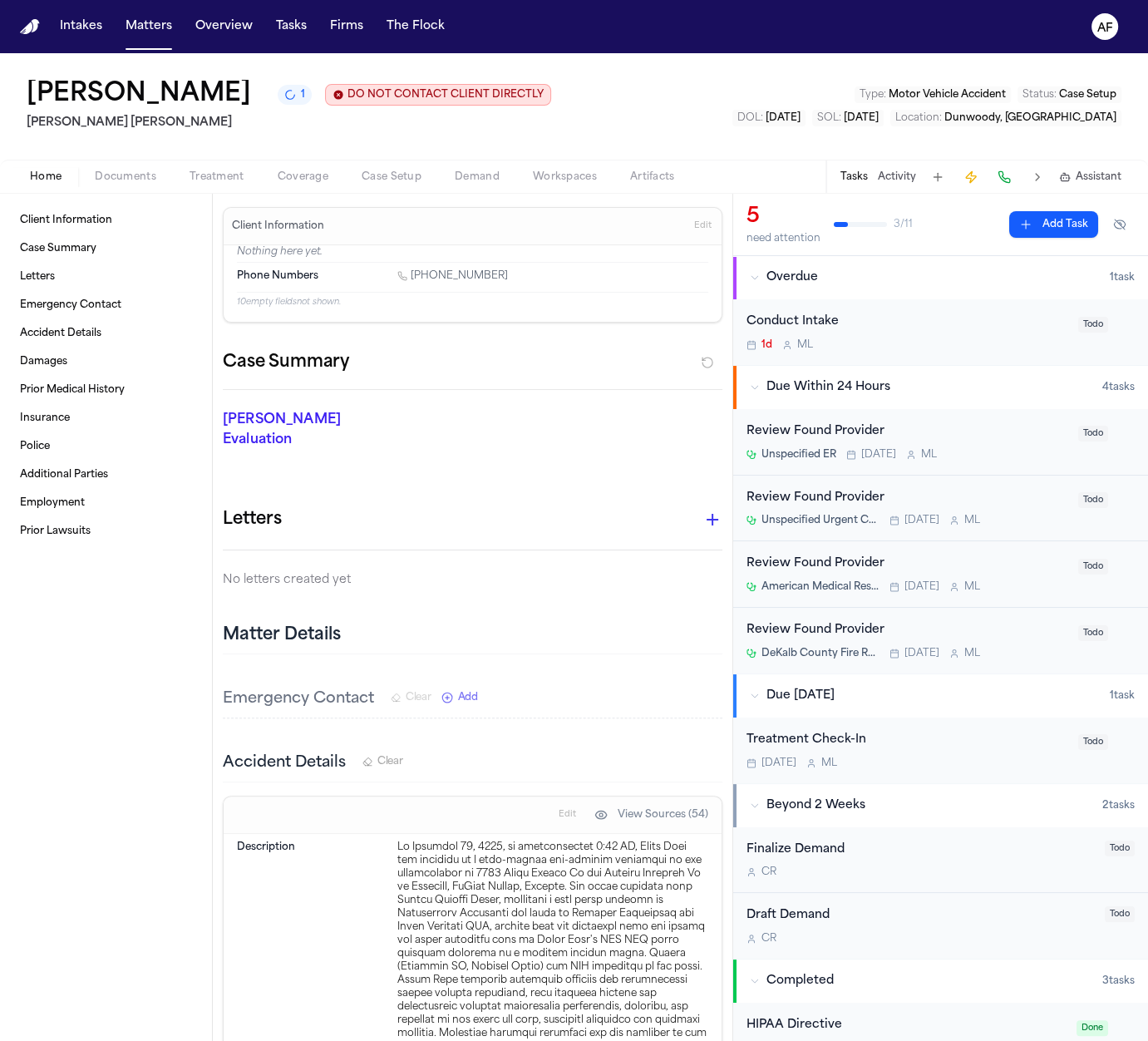click on "Documents" at bounding box center [126, 177] 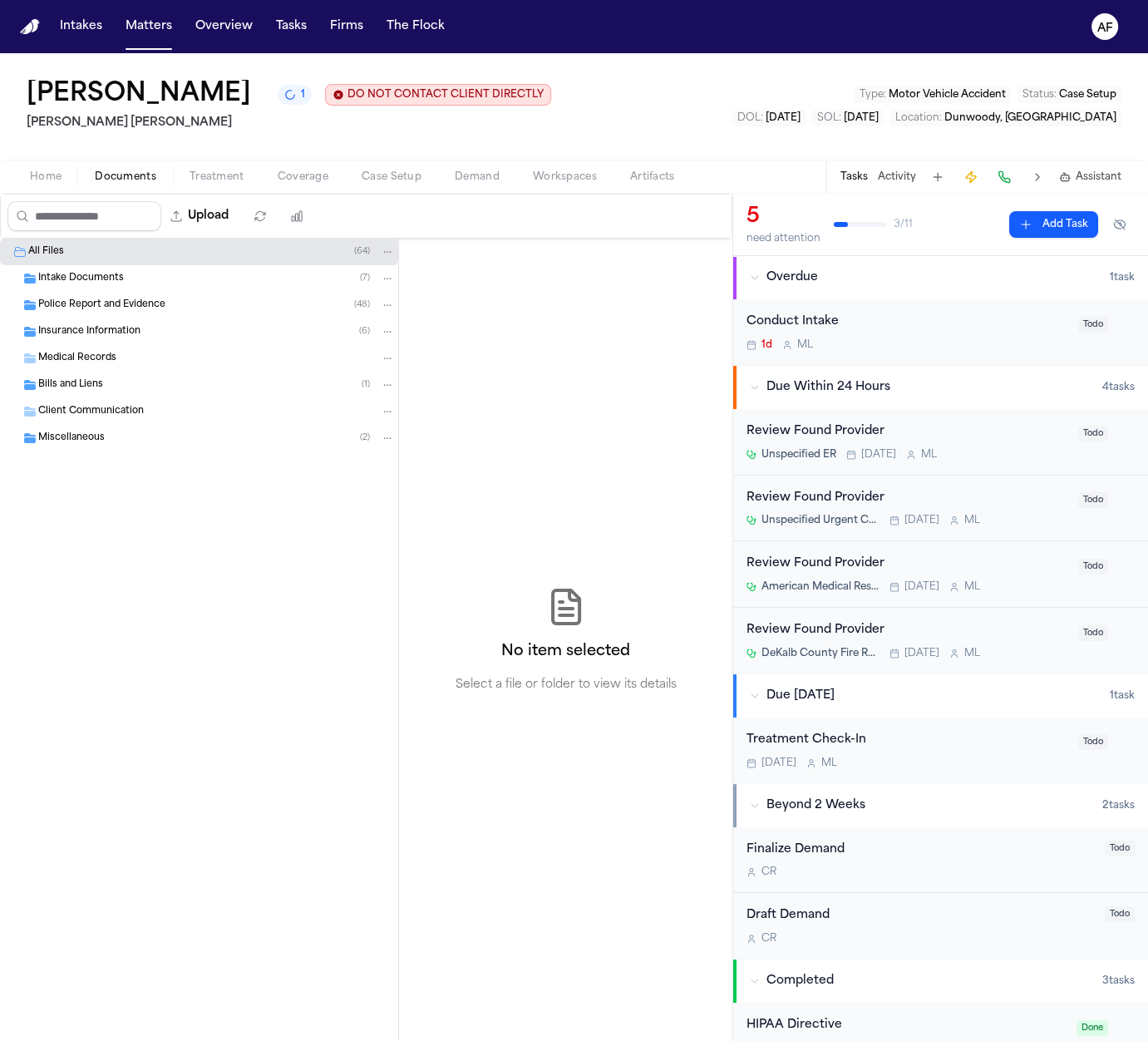click on "1" at bounding box center (294, 95) 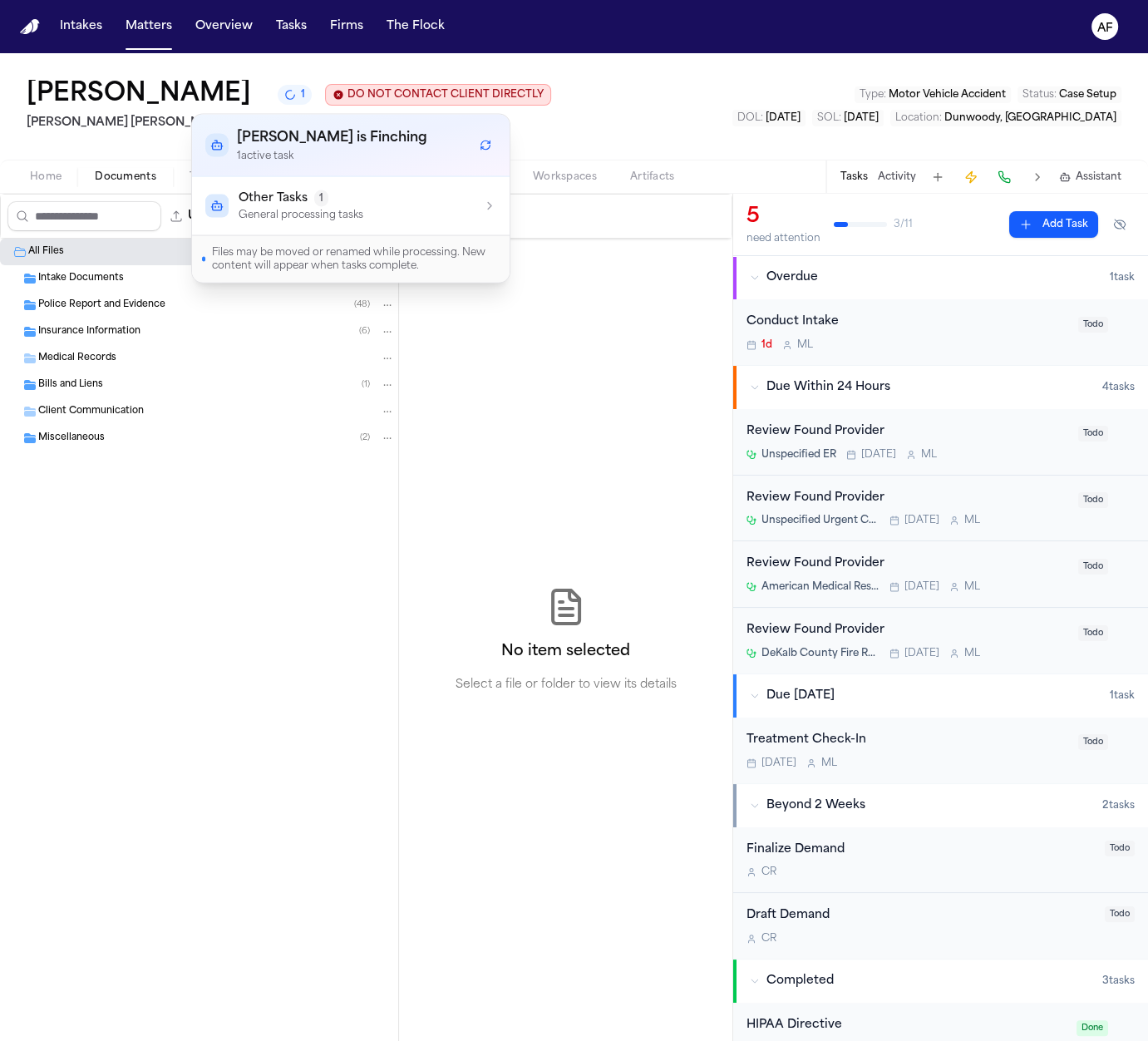 click on "1" at bounding box center [294, 95] 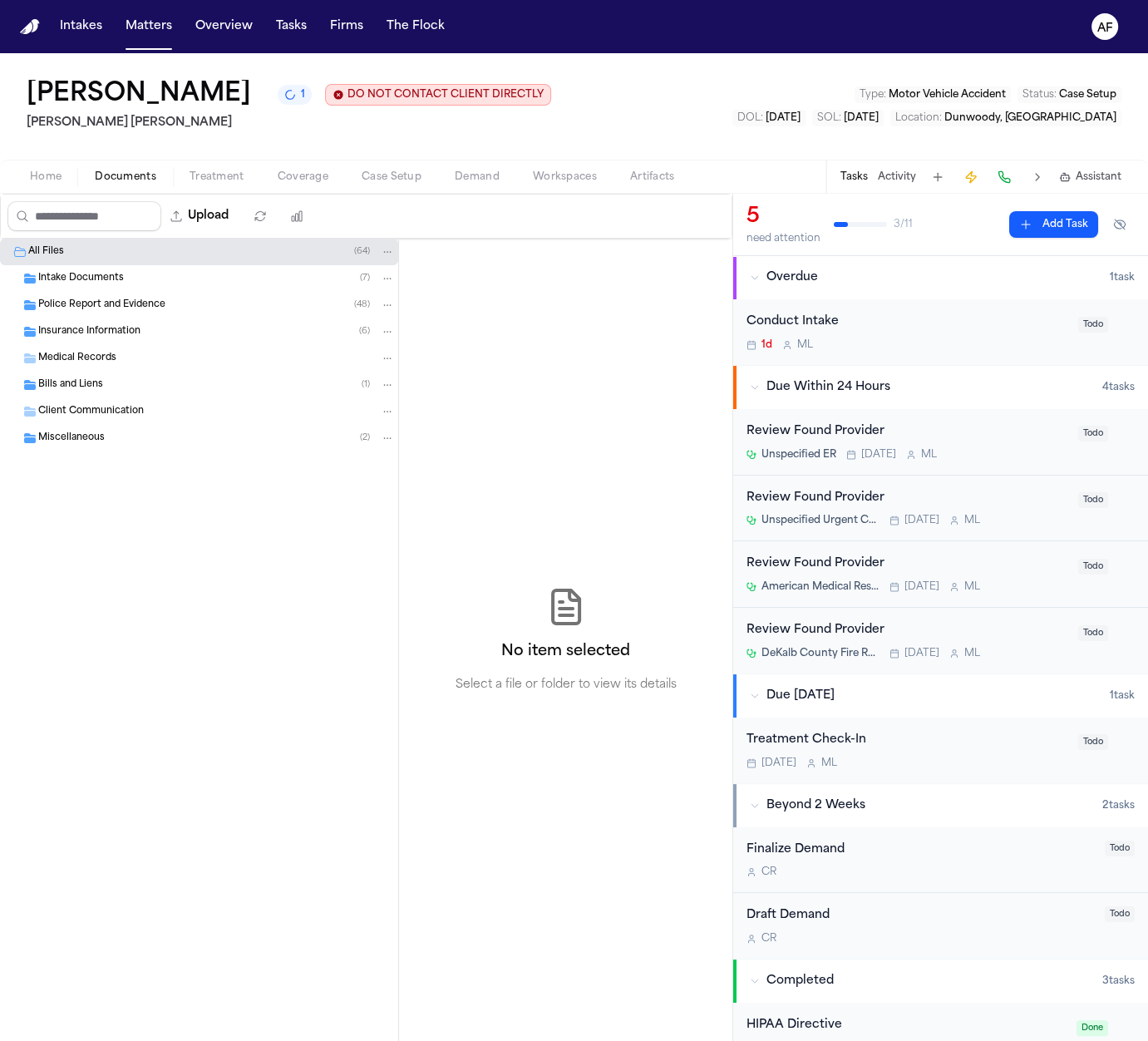 click on "Insurance Information ( 6 )" at bounding box center [216, 332] 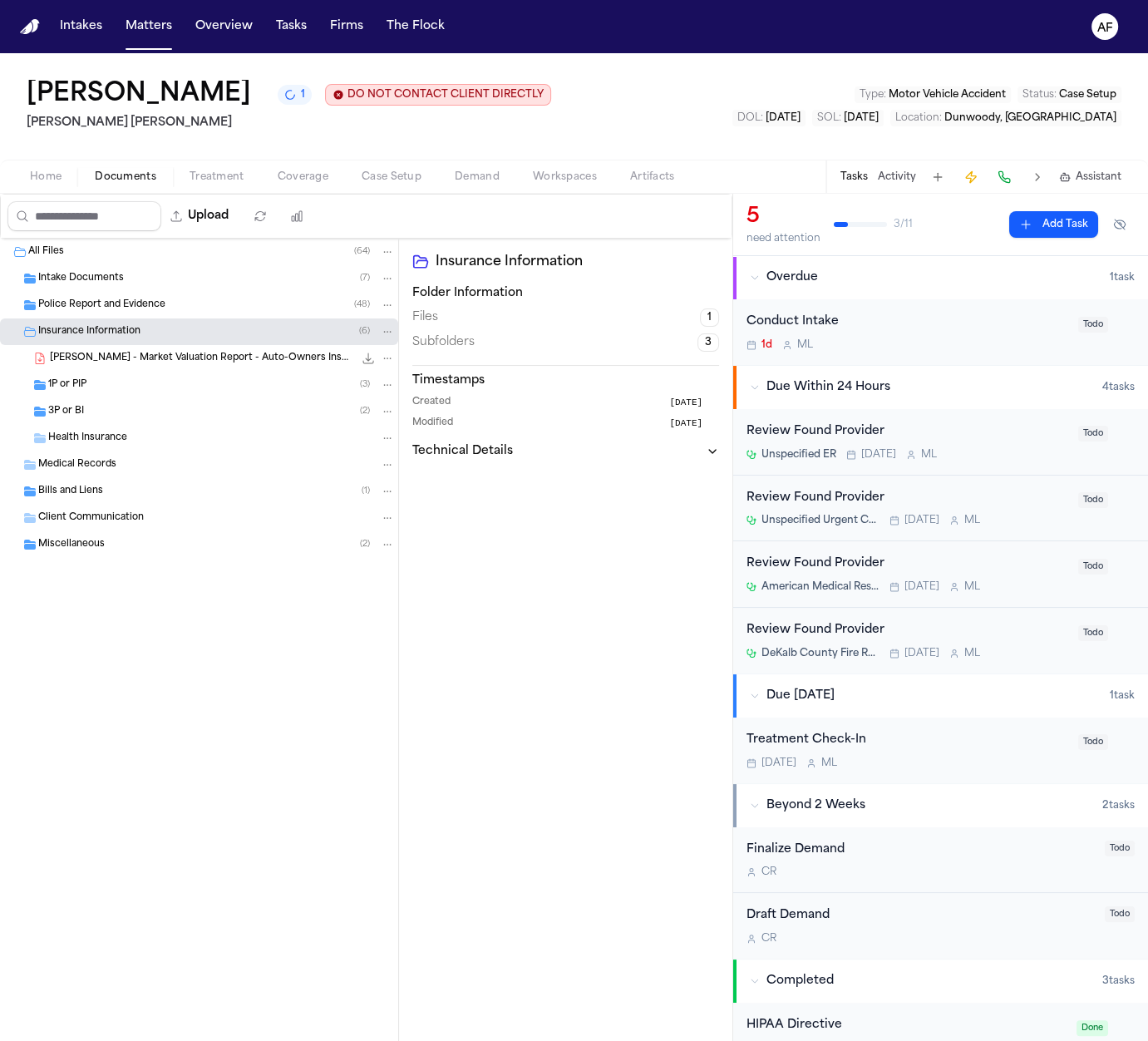 click on "1P or PIP ( 3 )" at bounding box center [199, 385] 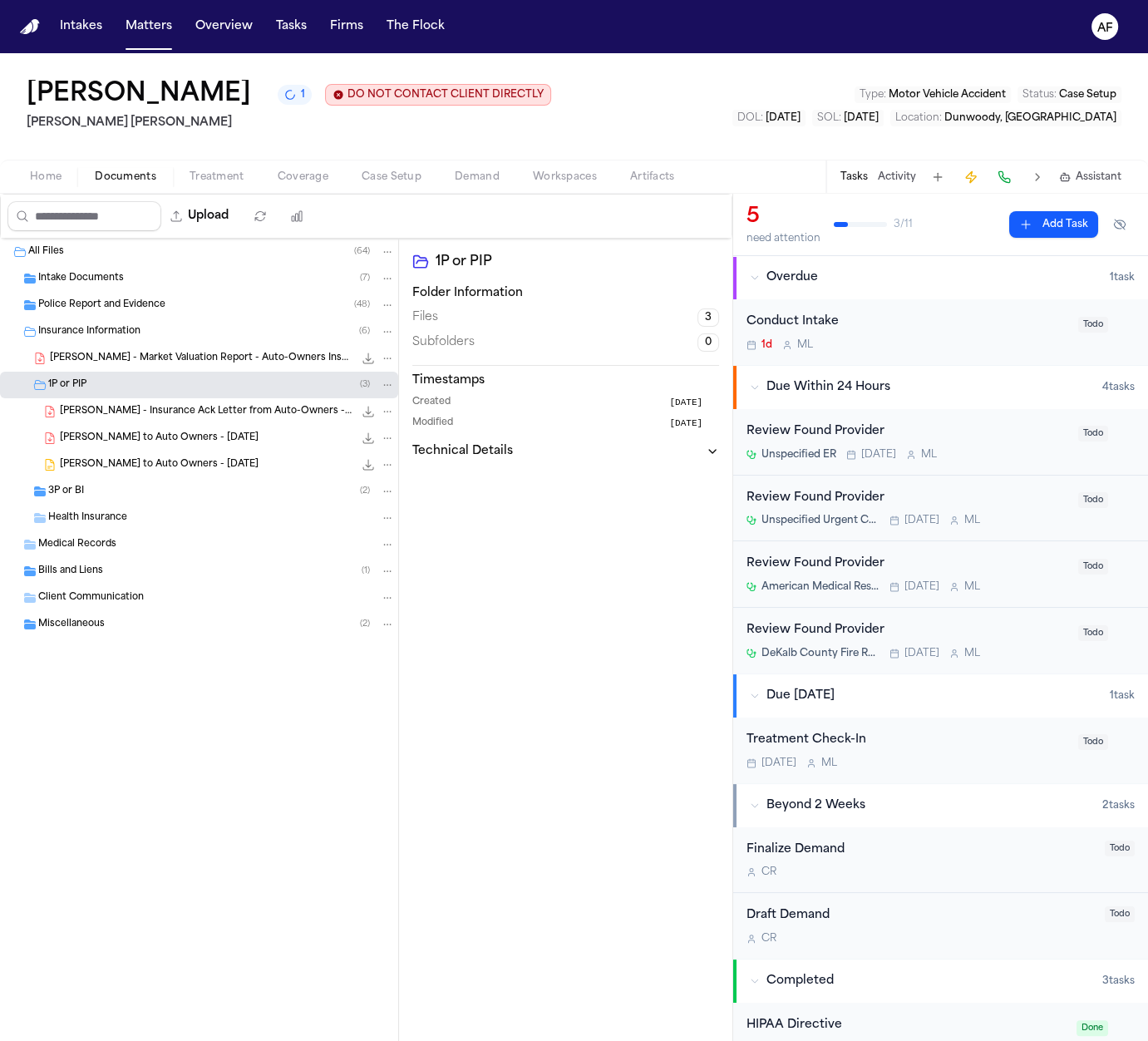 click on "Health Insurance" at bounding box center (221, 518) 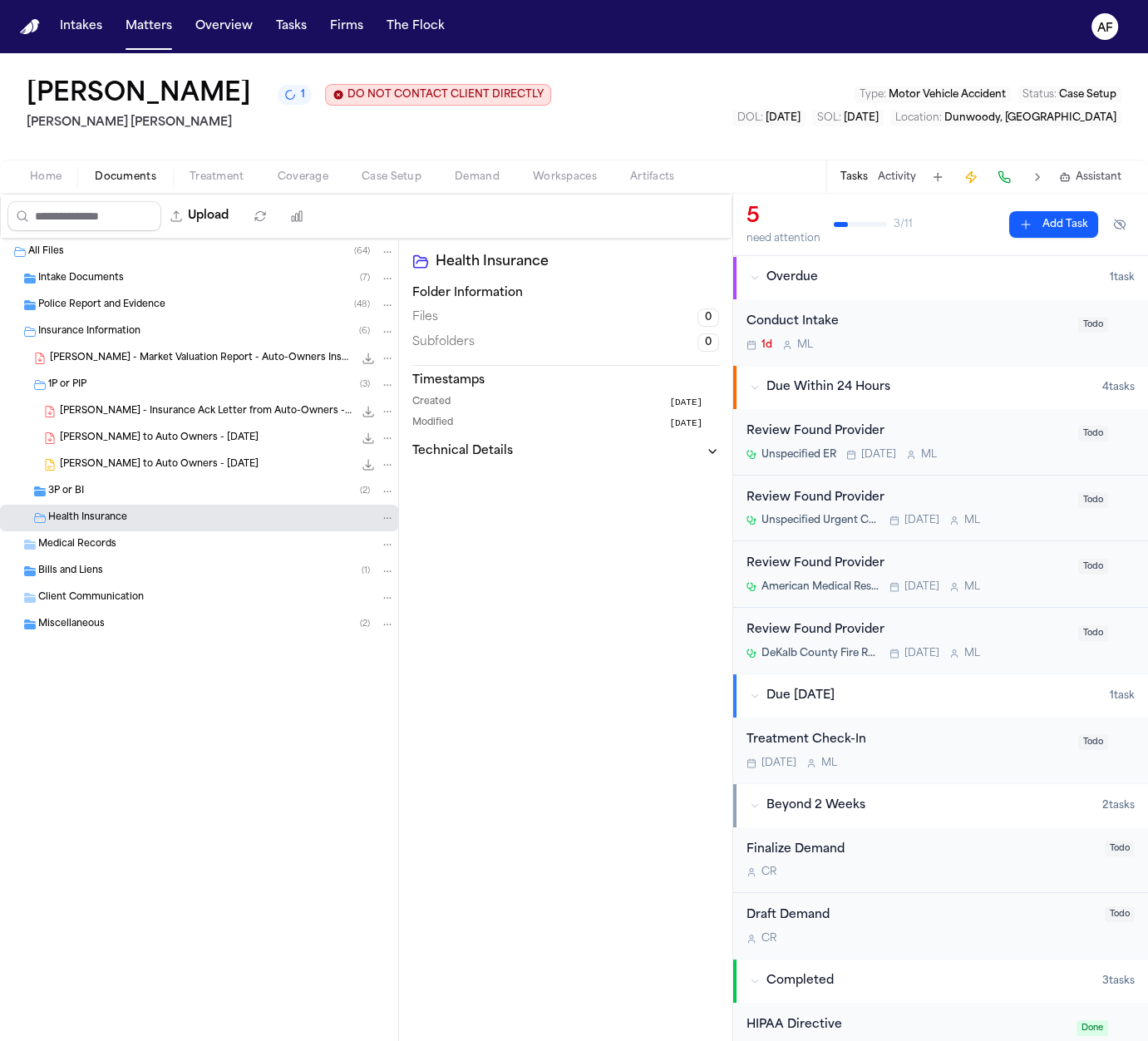 click on "3P or BI ( 2 )" at bounding box center [199, 491] 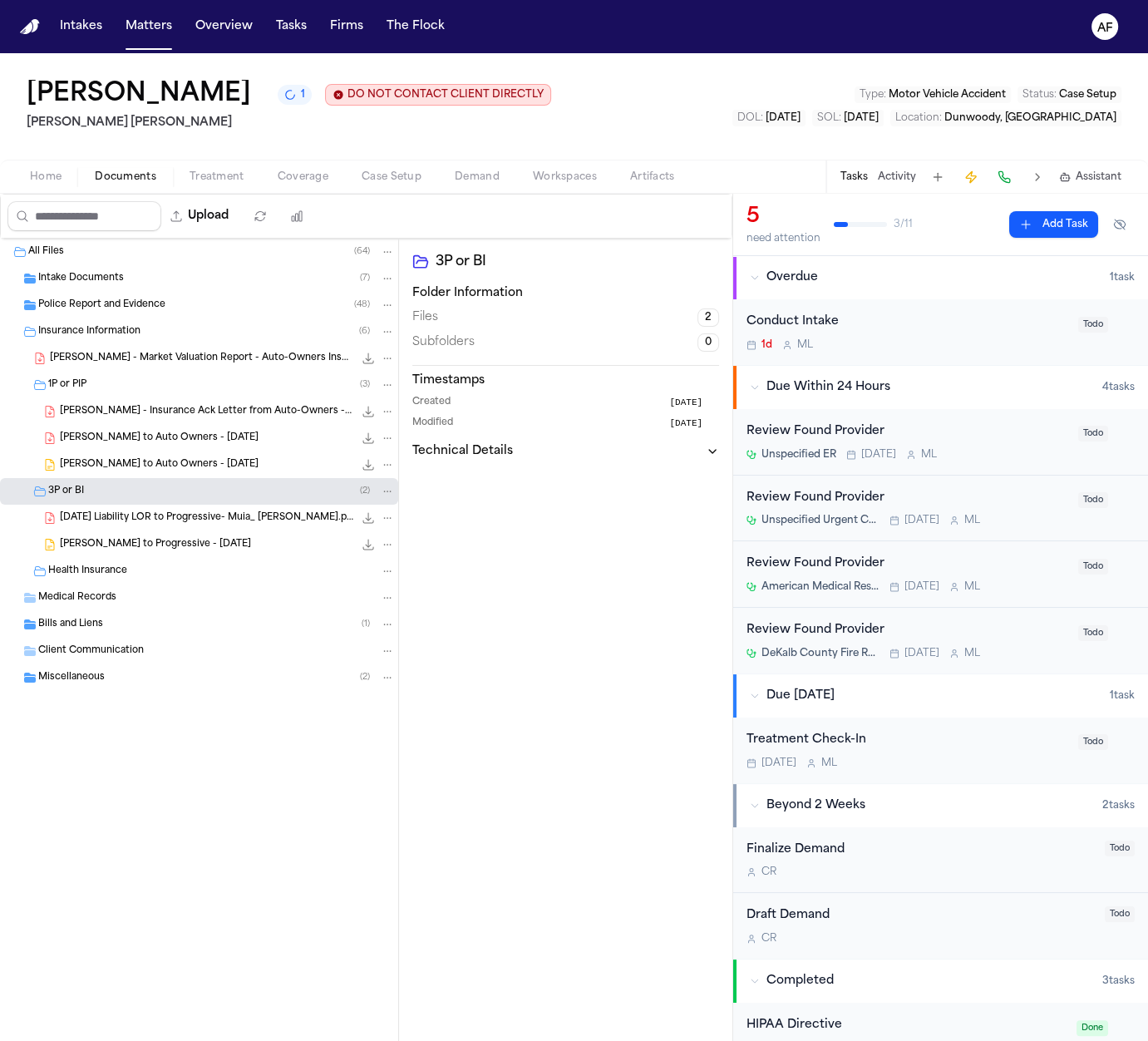 click on "B. Muia - Insurance Ack Letter from Auto-Owners - 2.6.24 124.9 KB  • PDF" at bounding box center [227, 412] 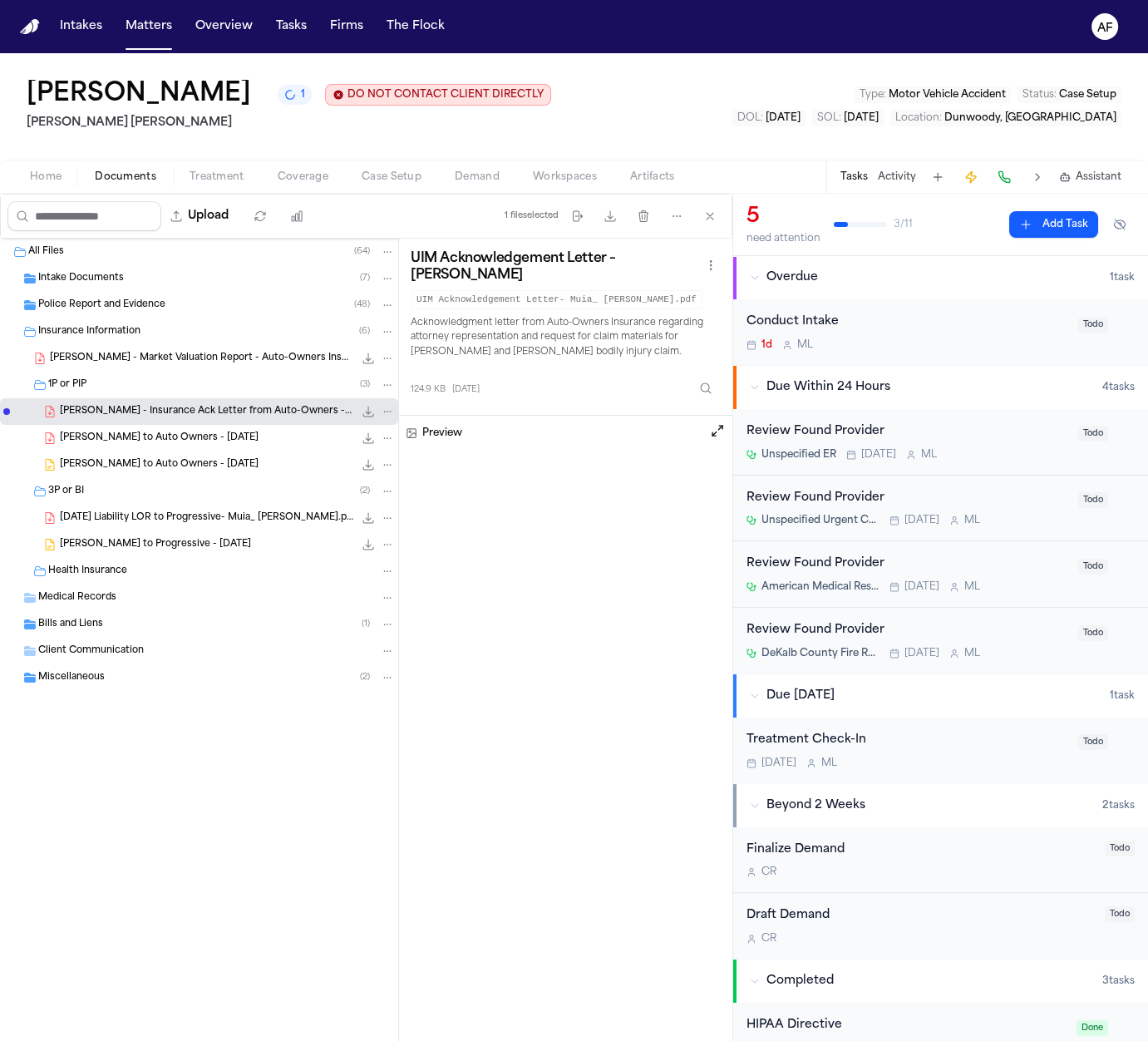 click on "B. Muia - LOR to Auto Owners - 2.2.24" at bounding box center (159, 438) 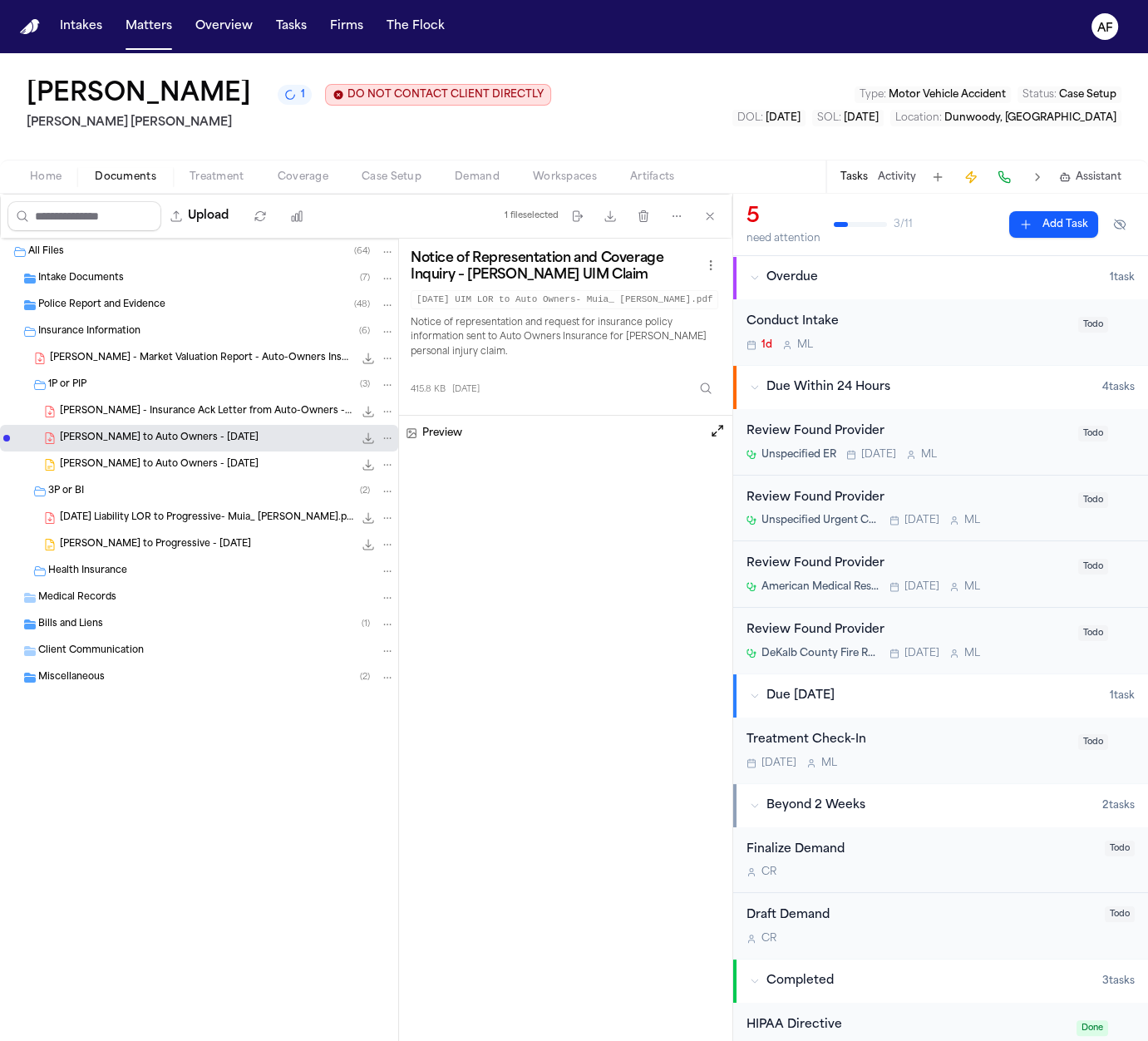 click at bounding box center (717, 431) 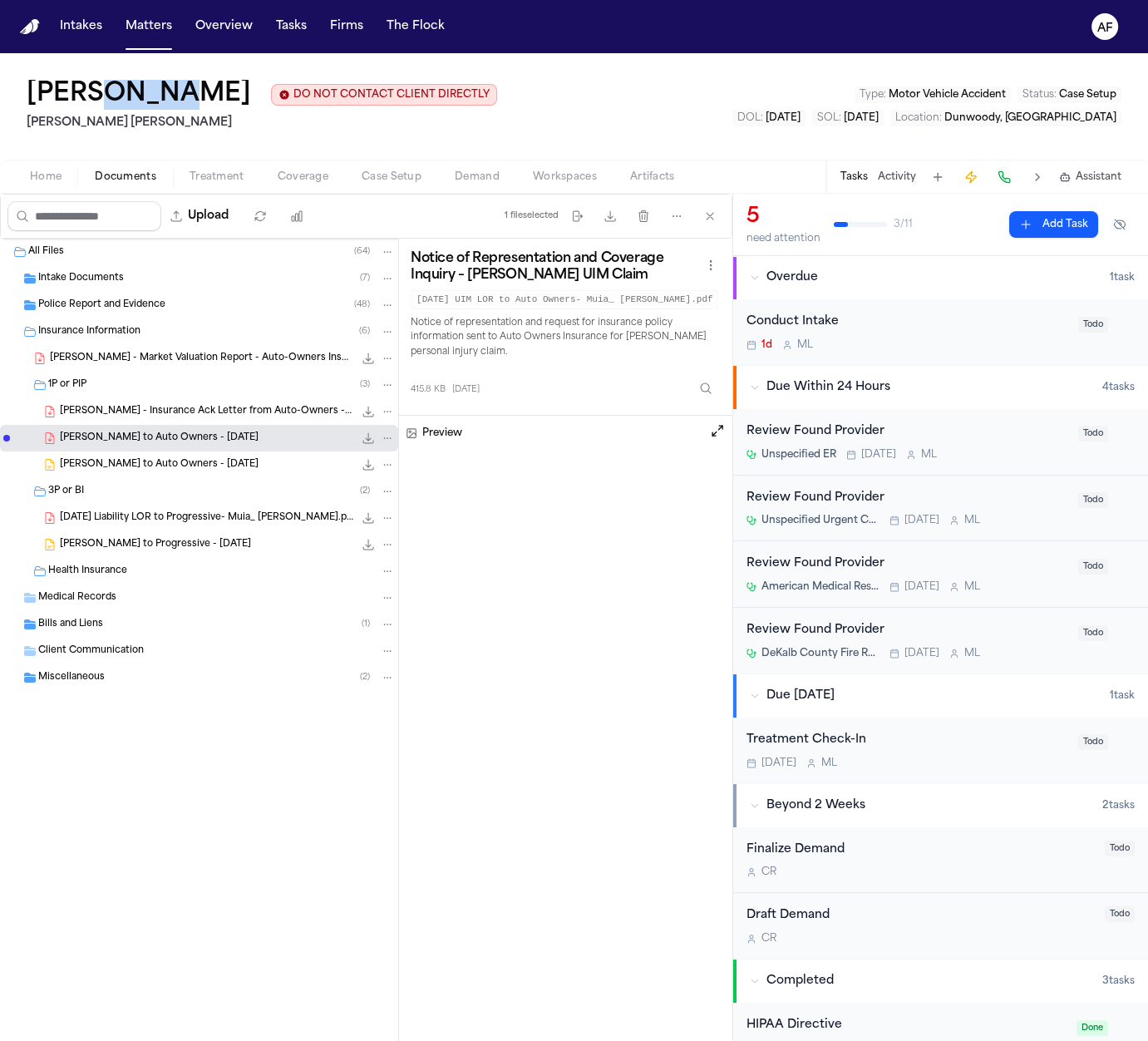 drag, startPoint x: 176, startPoint y: 96, endPoint x: 96, endPoint y: 98, distance: 80.025 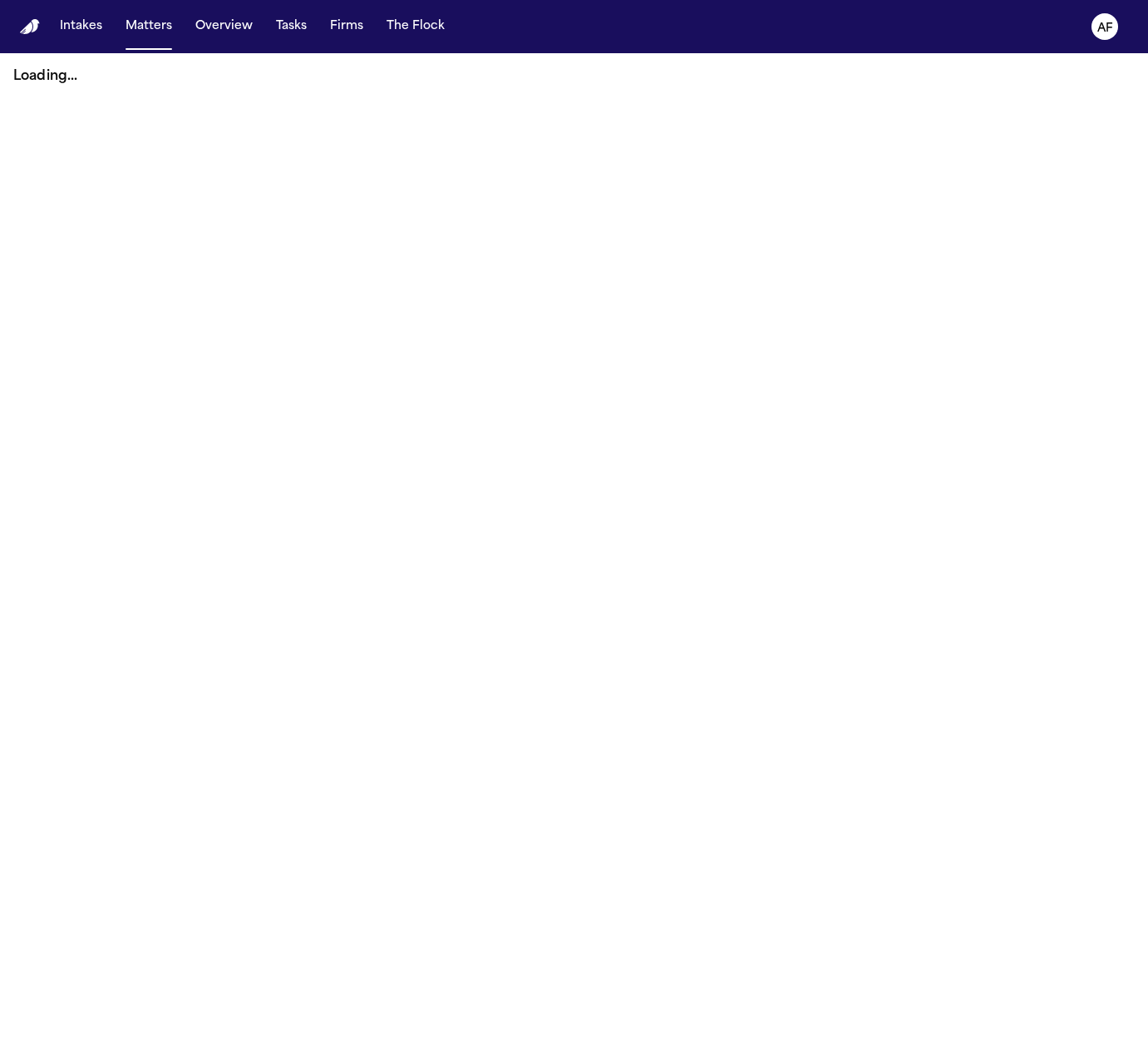 scroll, scrollTop: 0, scrollLeft: 0, axis: both 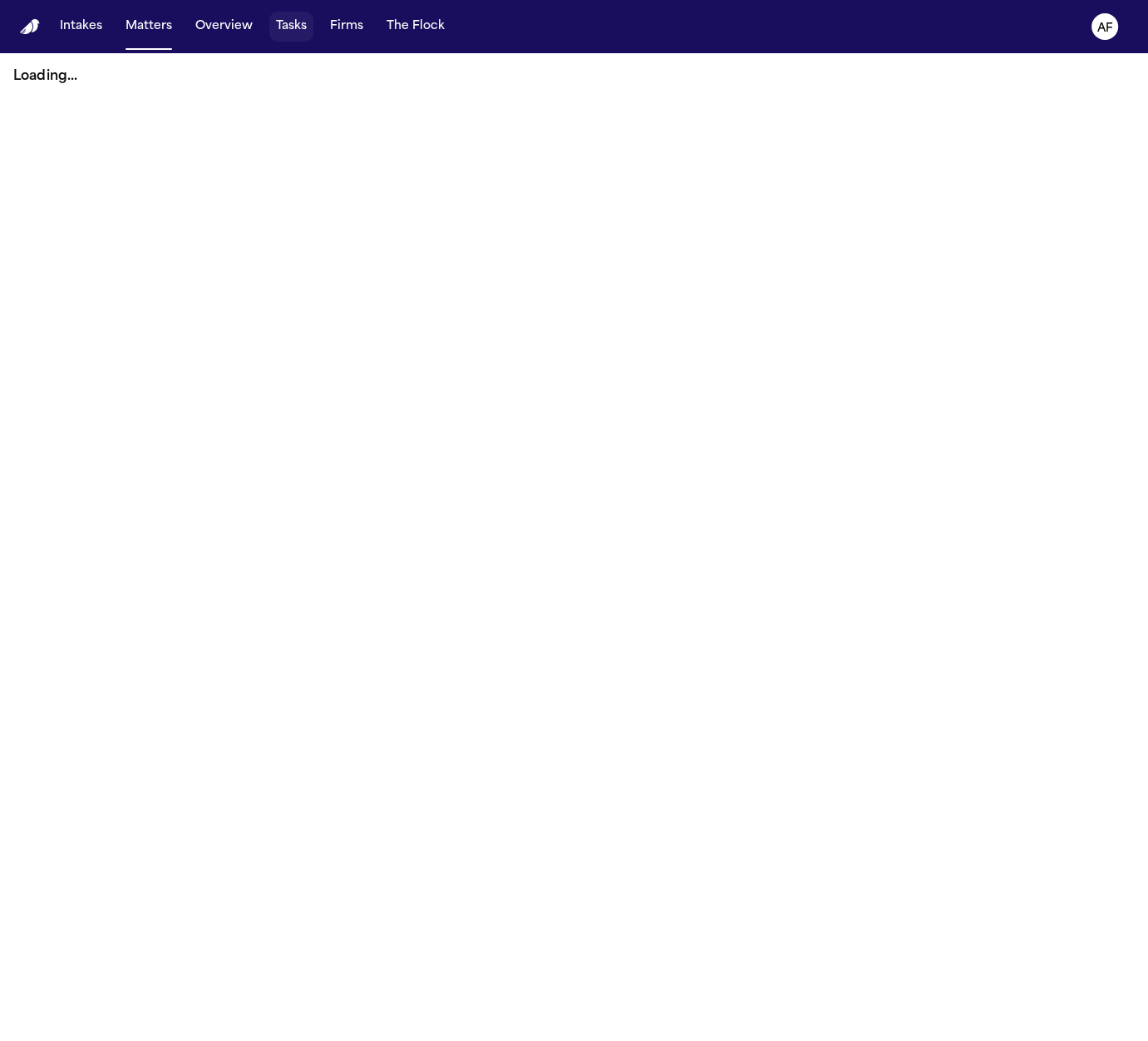 click on "Tasks" at bounding box center [291, 27] 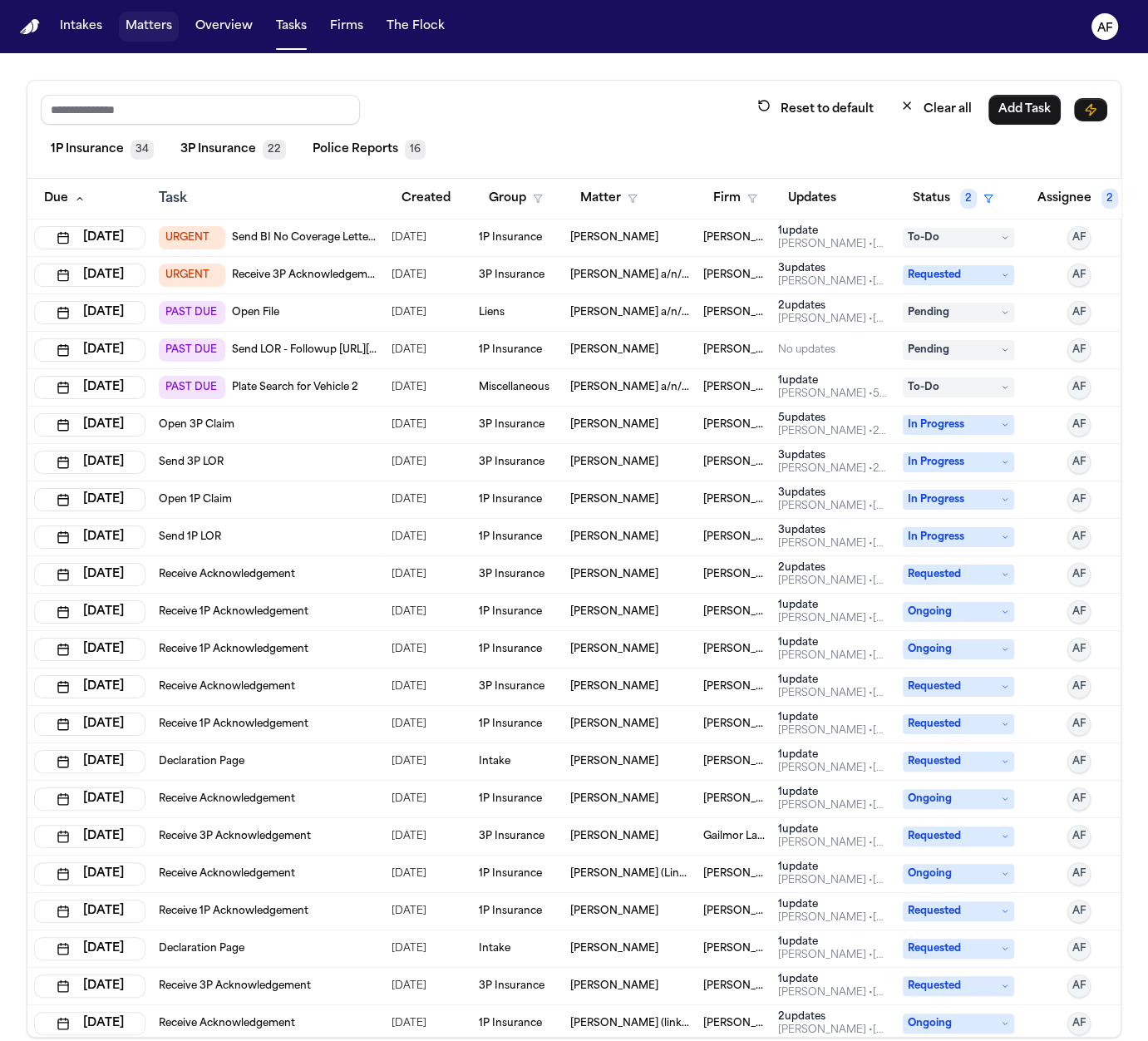 click on "Matters" at bounding box center (149, 27) 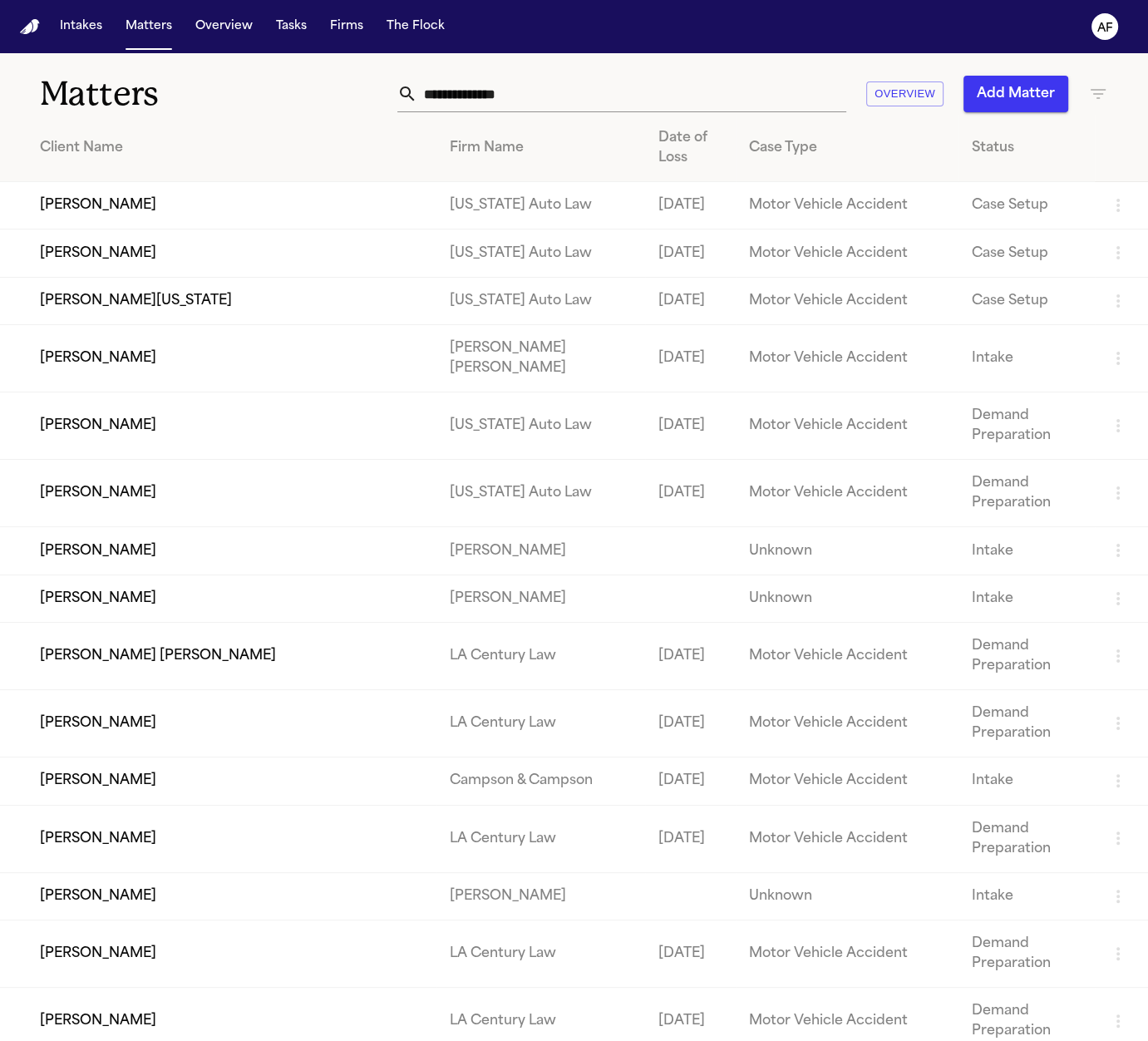 click at bounding box center (632, 94) 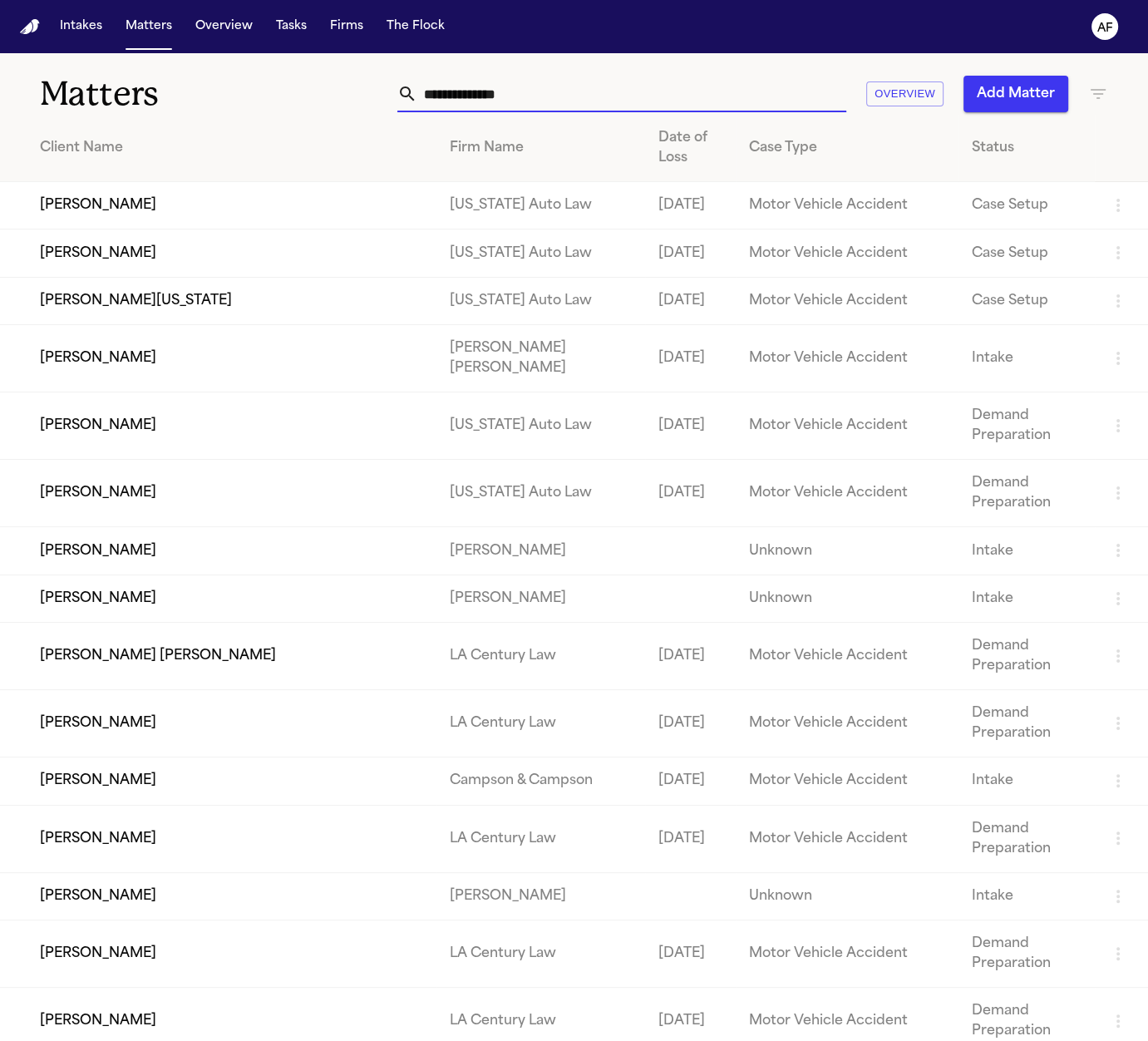 paste on "****" 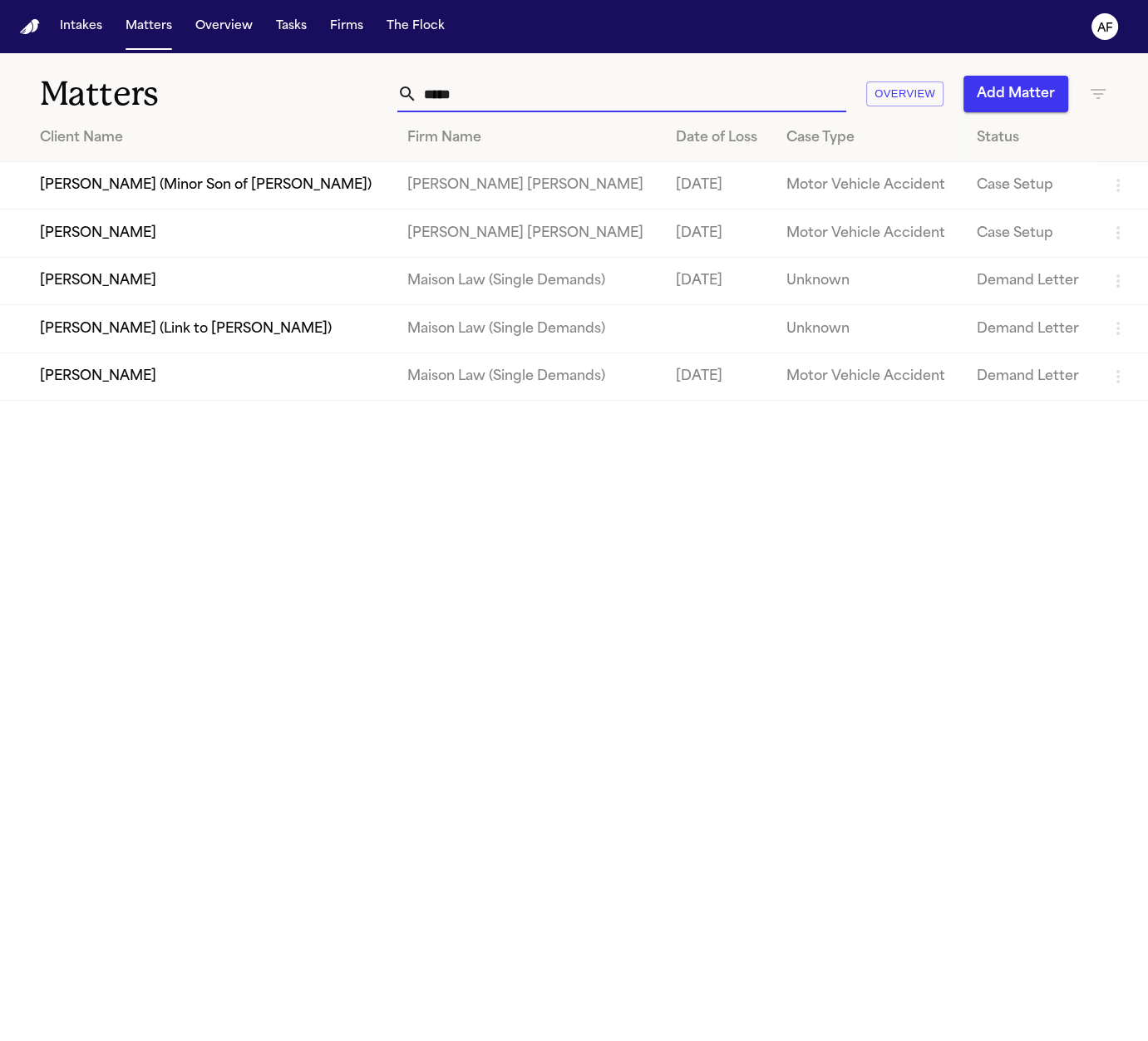 click on "[PERSON_NAME] (Minor Son of [PERSON_NAME])" at bounding box center (197, 185) 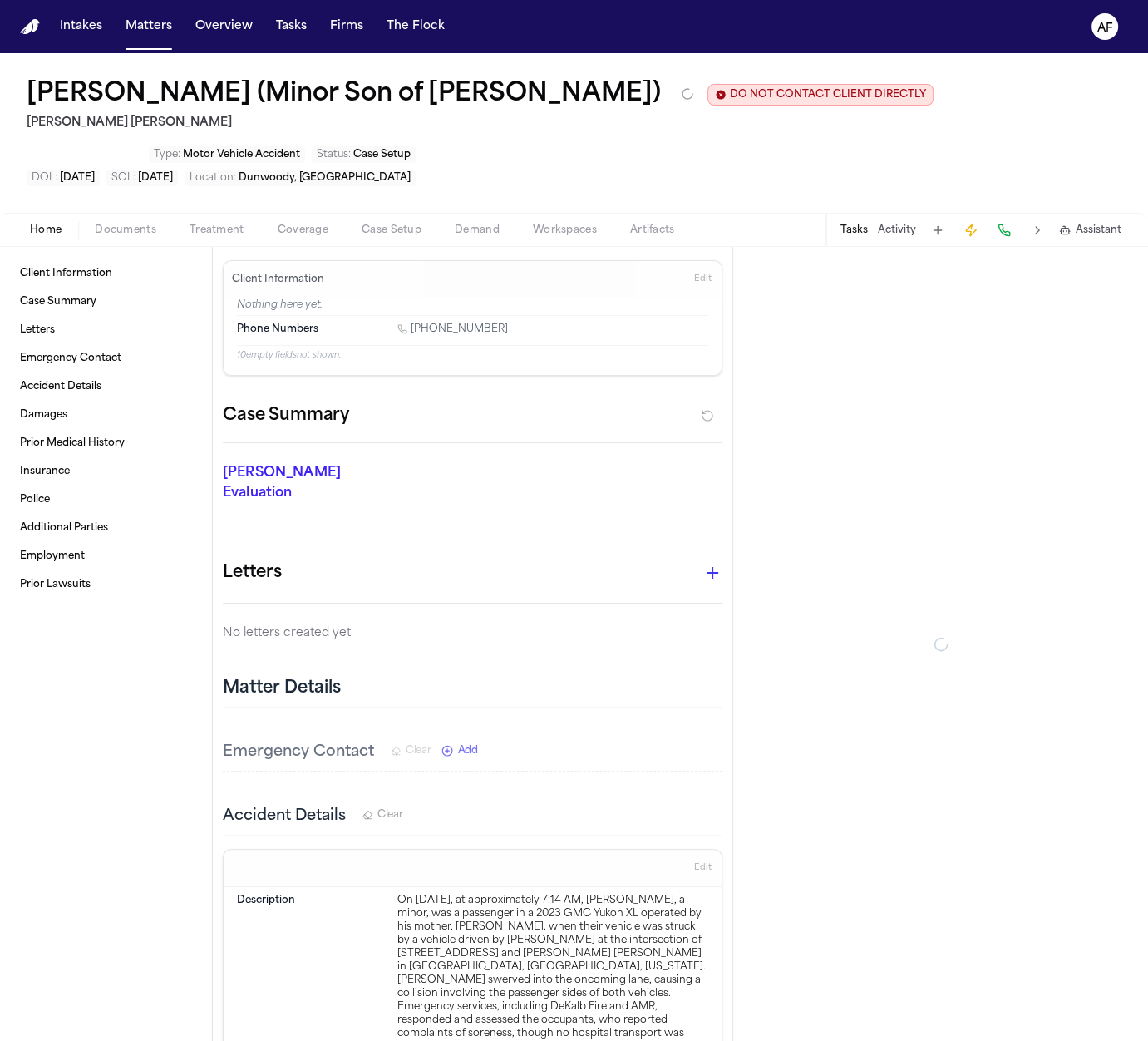 click on "[PERSON_NAME] (Minor Son of [PERSON_NAME]) DO NOT CONTACT CLIENT DIRECTLY DO NOT CONTACT [PERSON_NAME] [PERSON_NAME]" at bounding box center [480, 106] 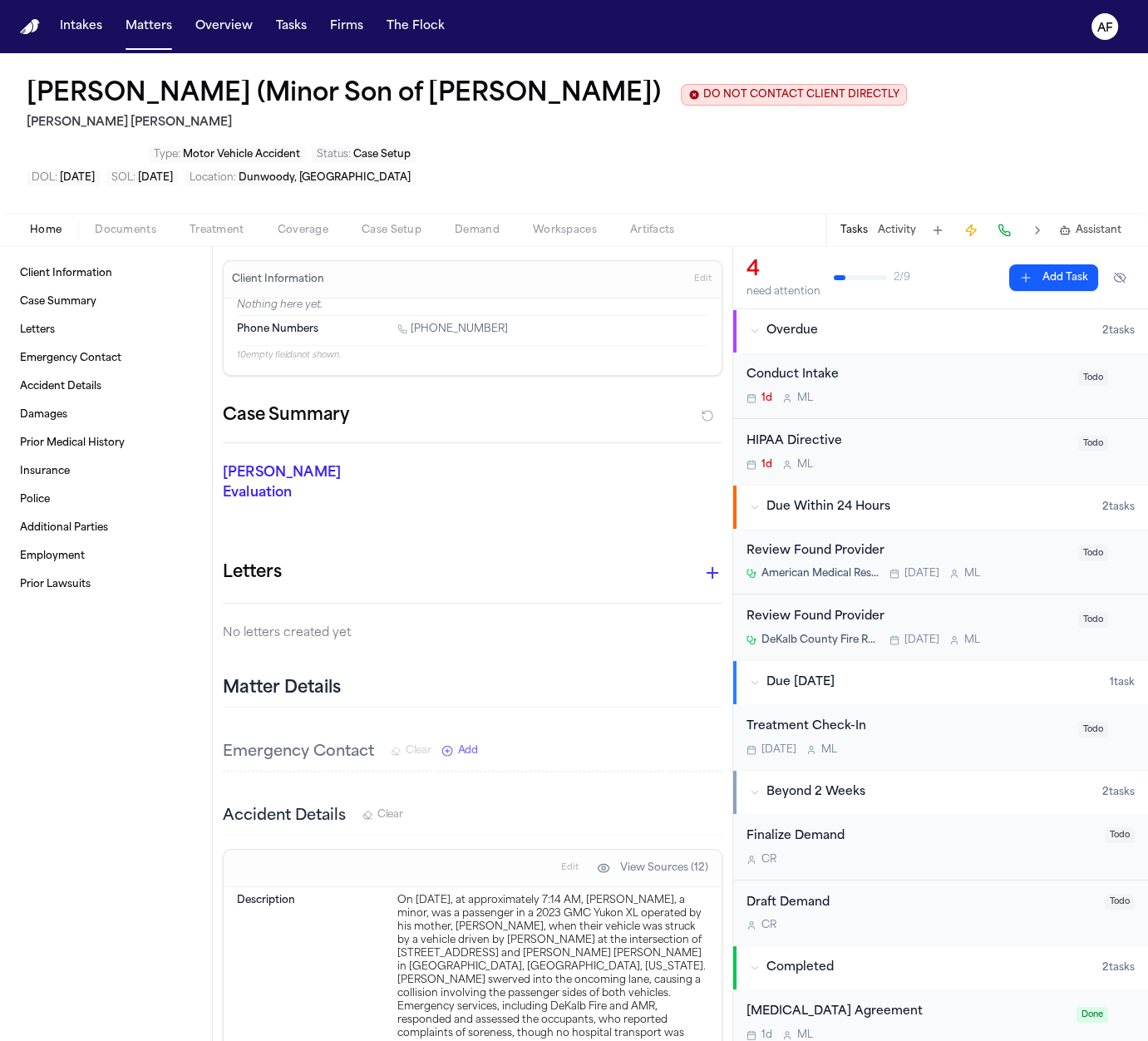 click on "[PERSON_NAME] (Minor Son of [PERSON_NAME])" at bounding box center [343, 95] 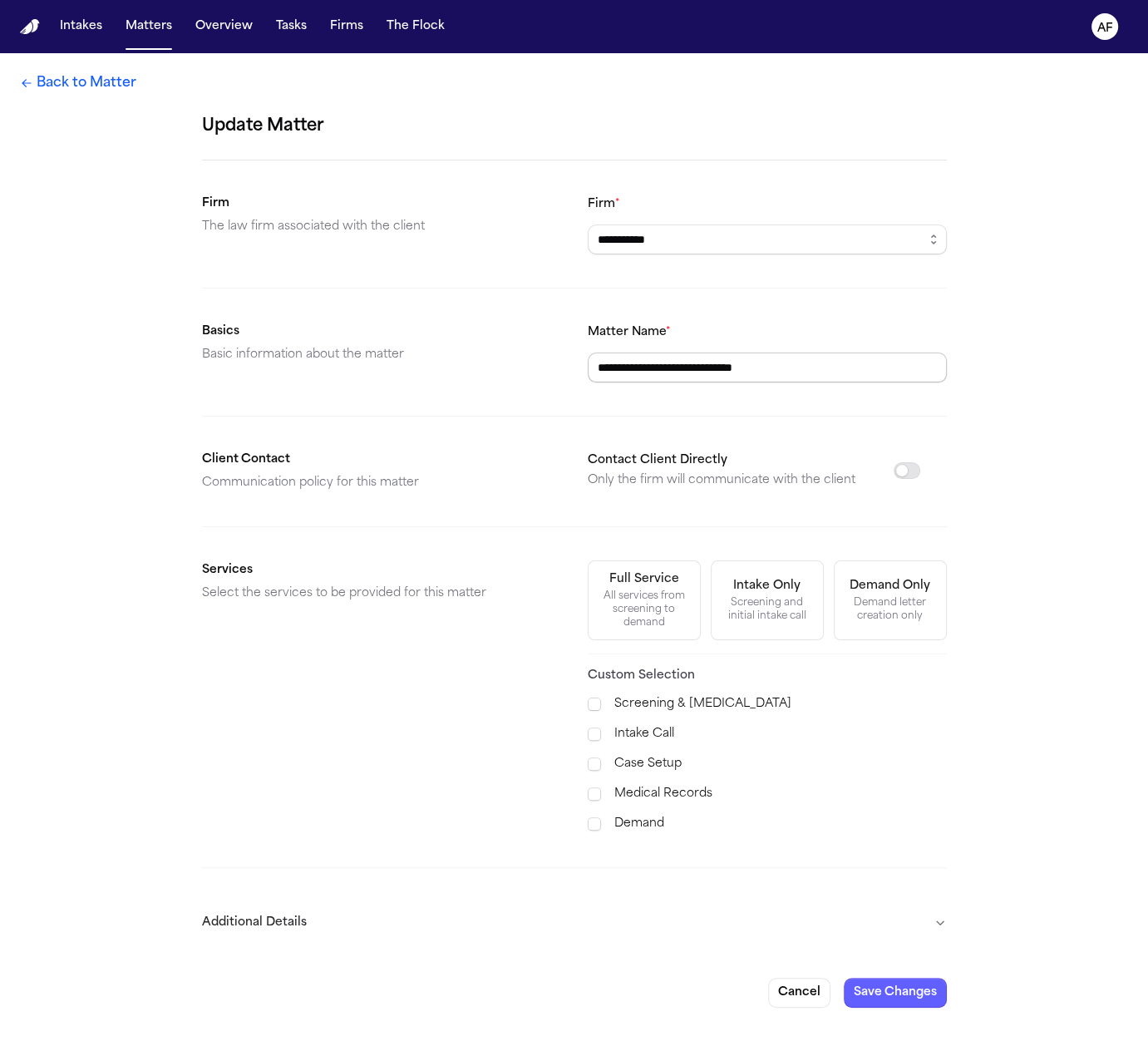 click on "**********" at bounding box center (767, 368) 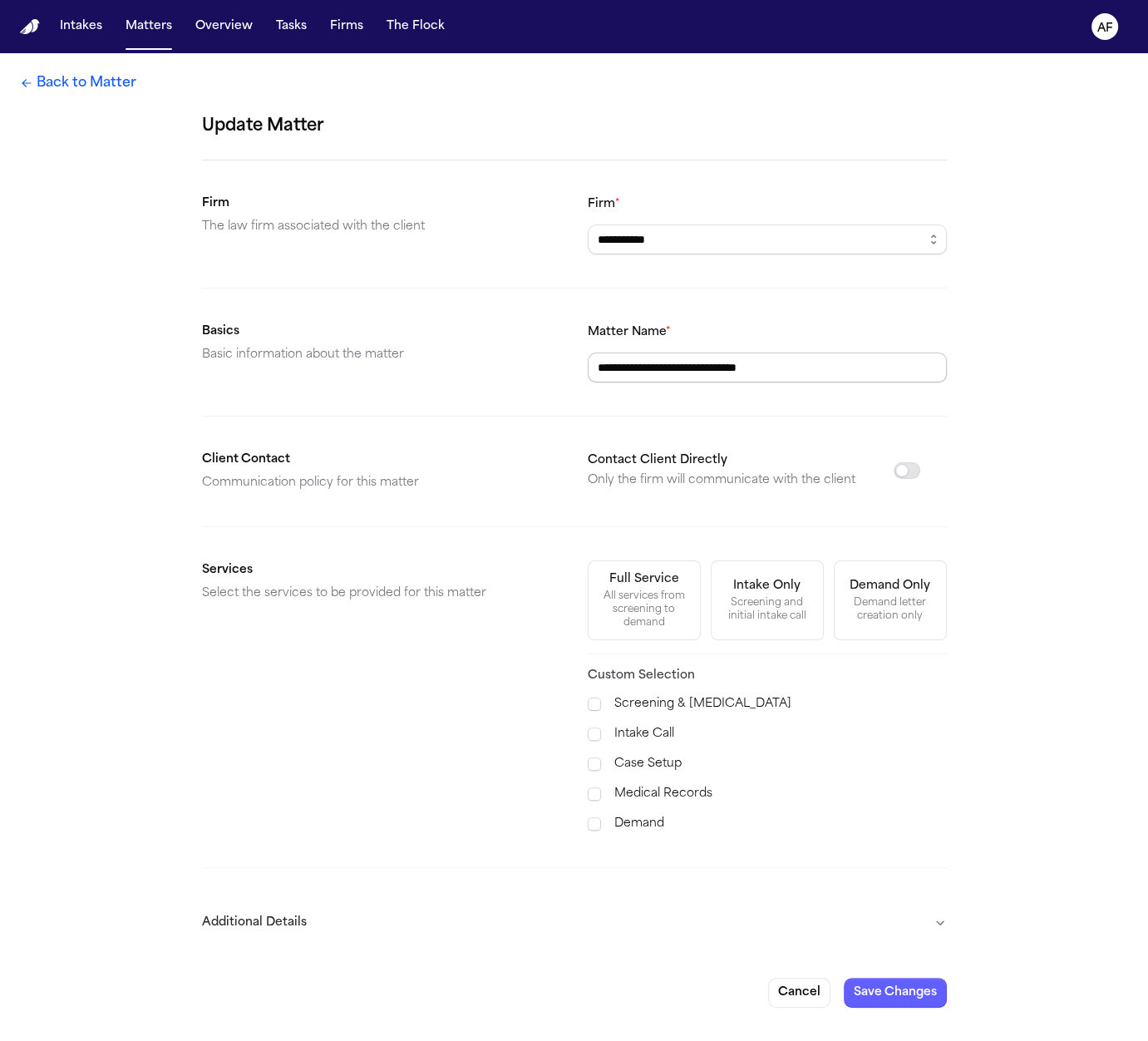 paste on "*****" 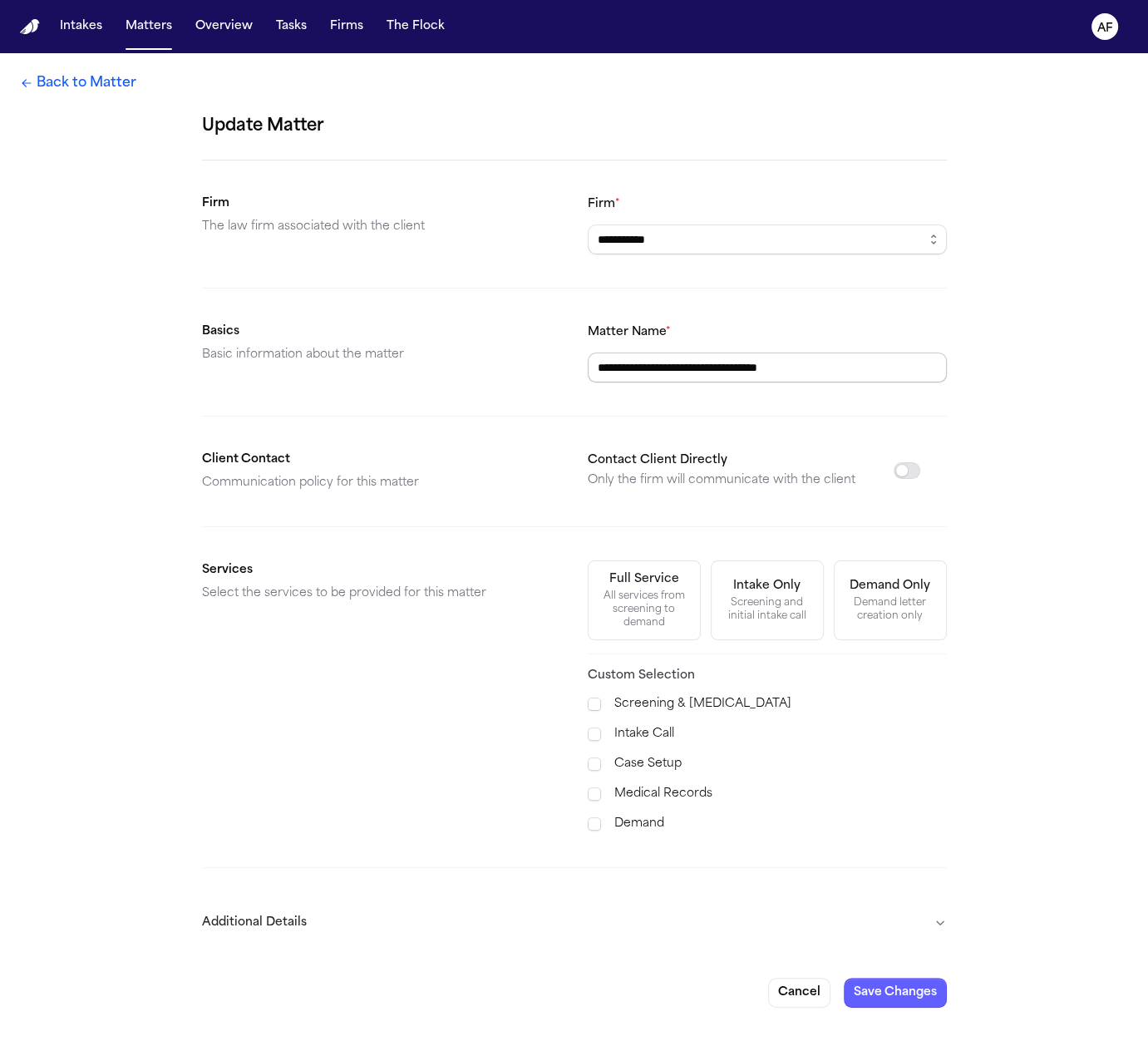 click on "**********" at bounding box center (767, 368) 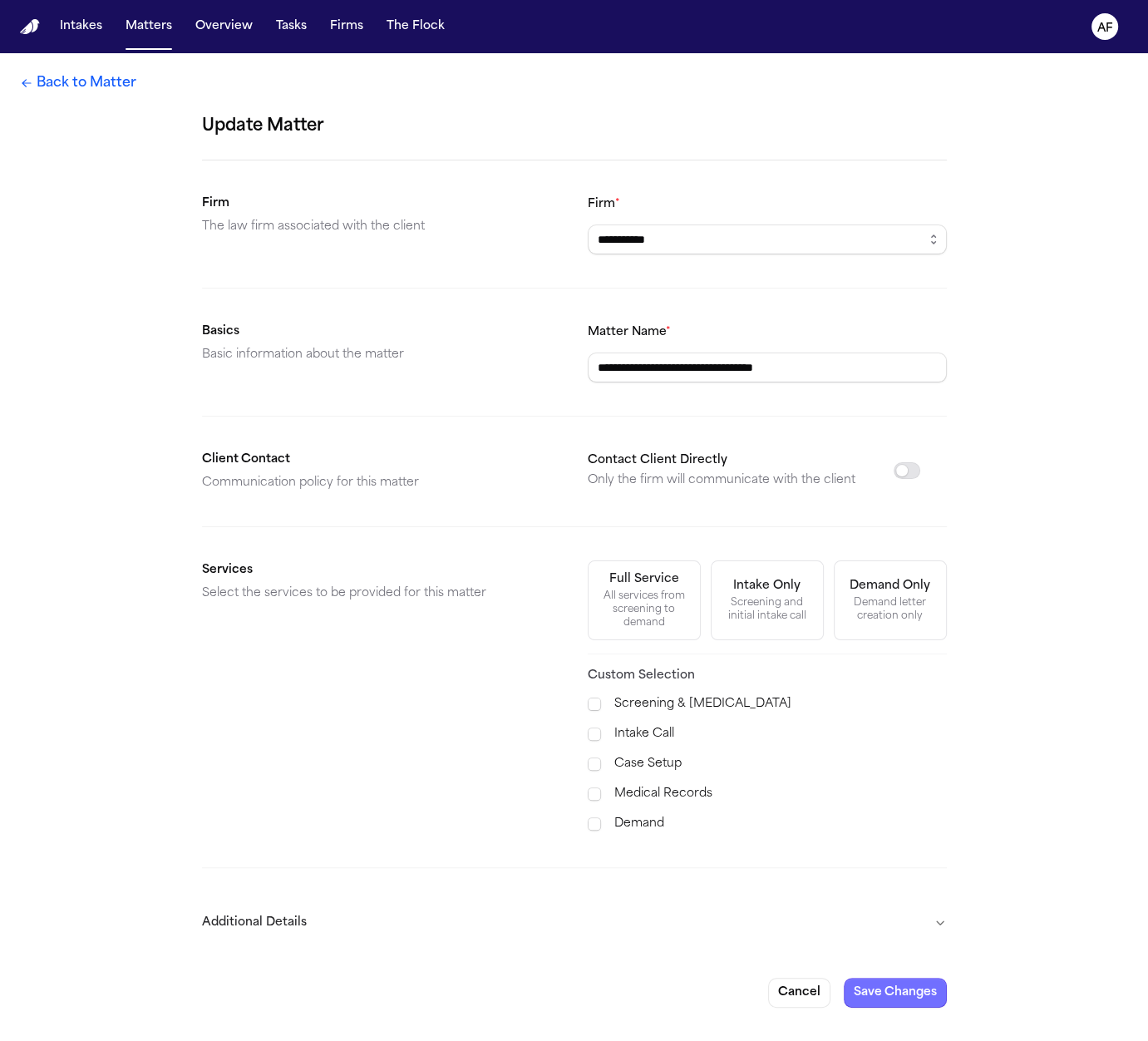type on "**********" 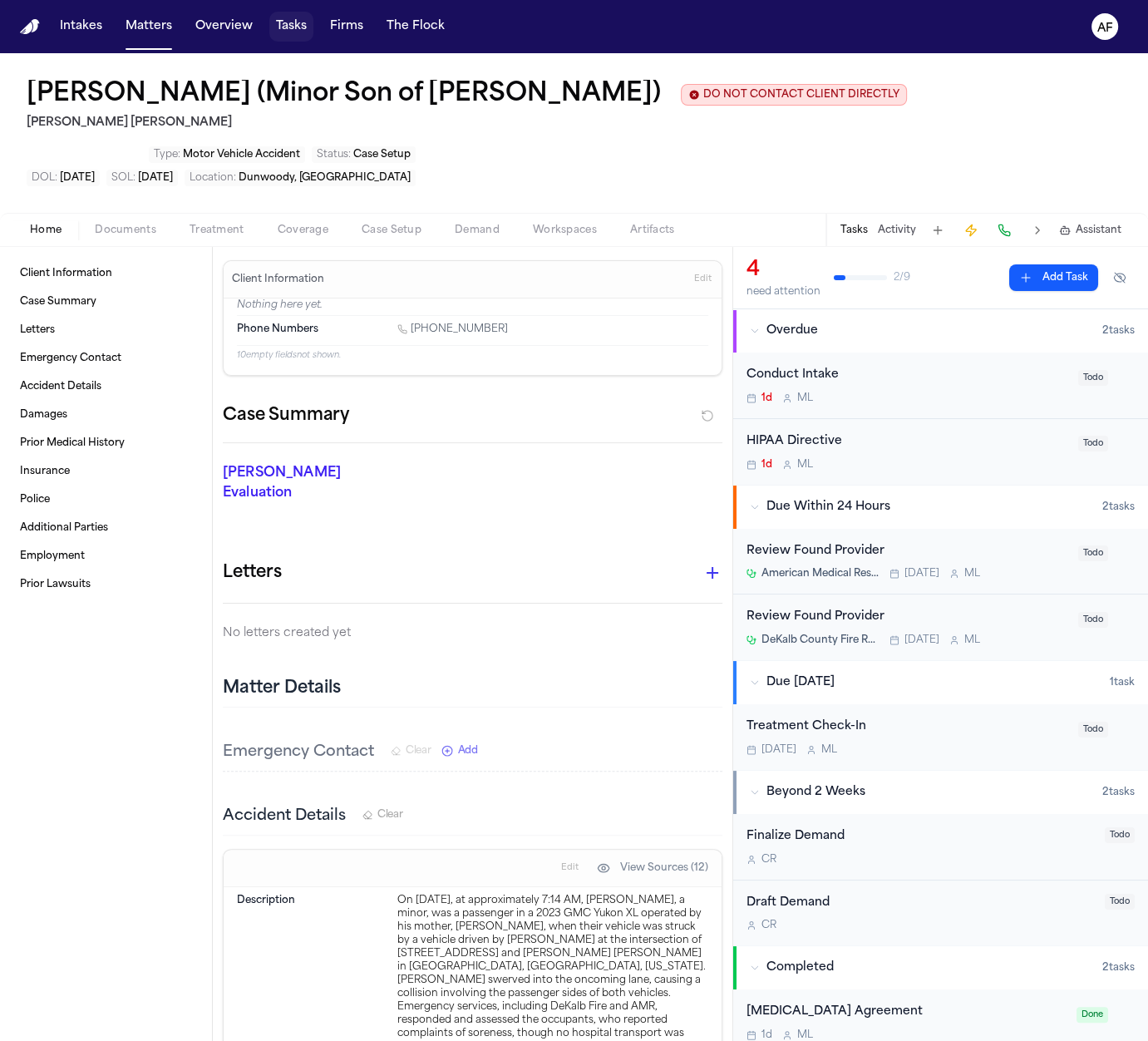 click on "Tasks" at bounding box center (291, 27) 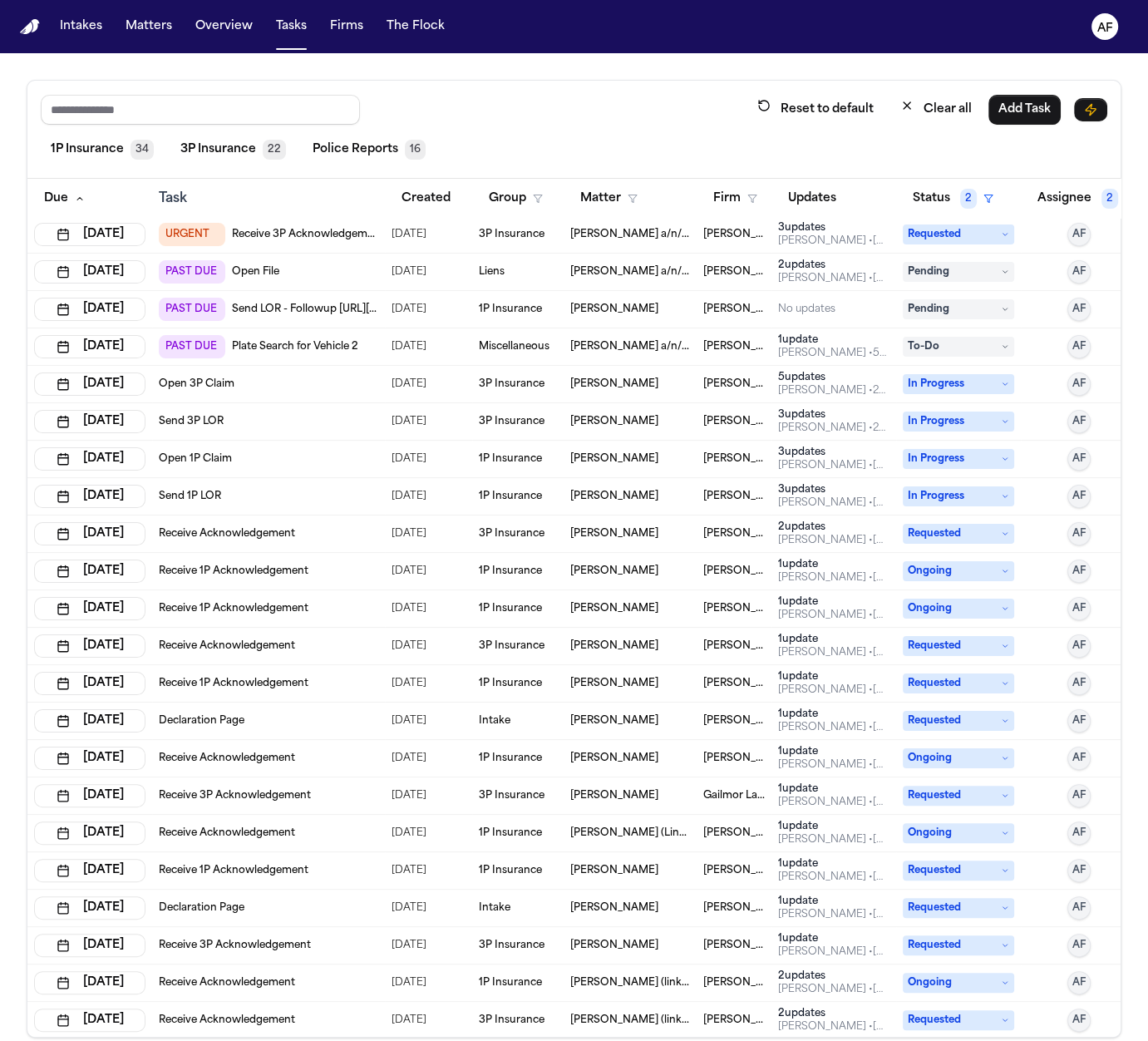 scroll, scrollTop: 0, scrollLeft: 0, axis: both 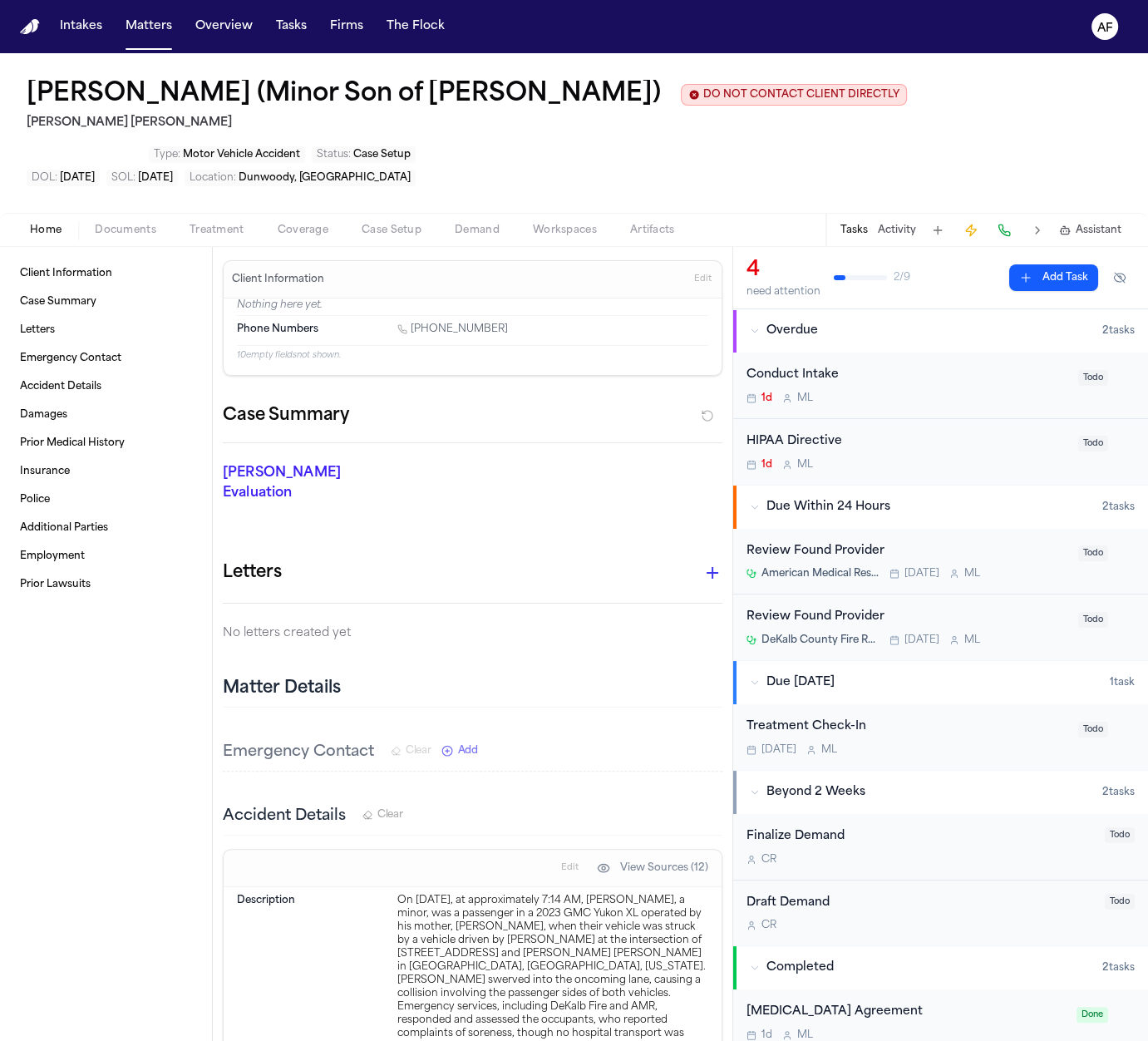 click at bounding box center (126, 239) 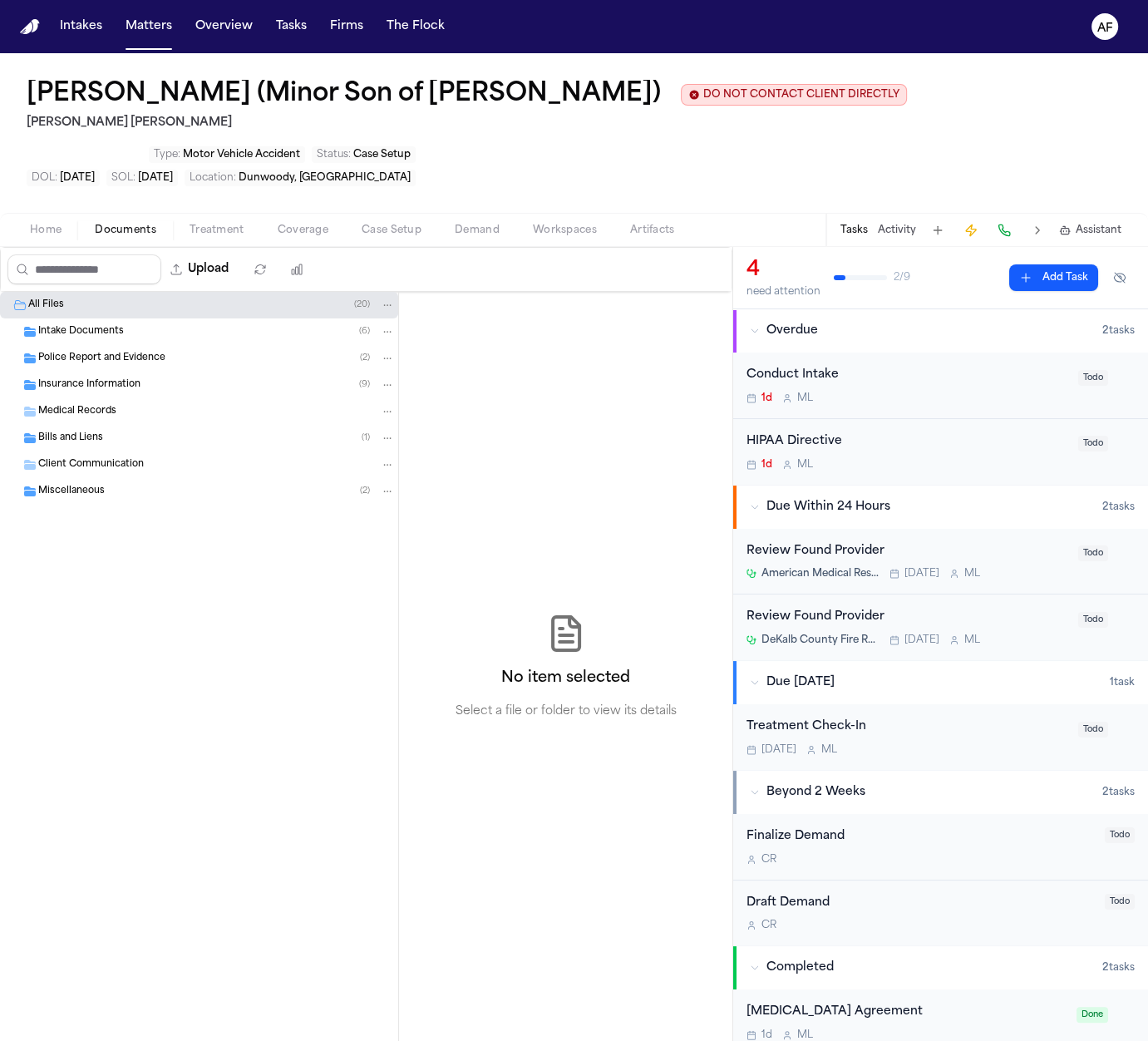 type 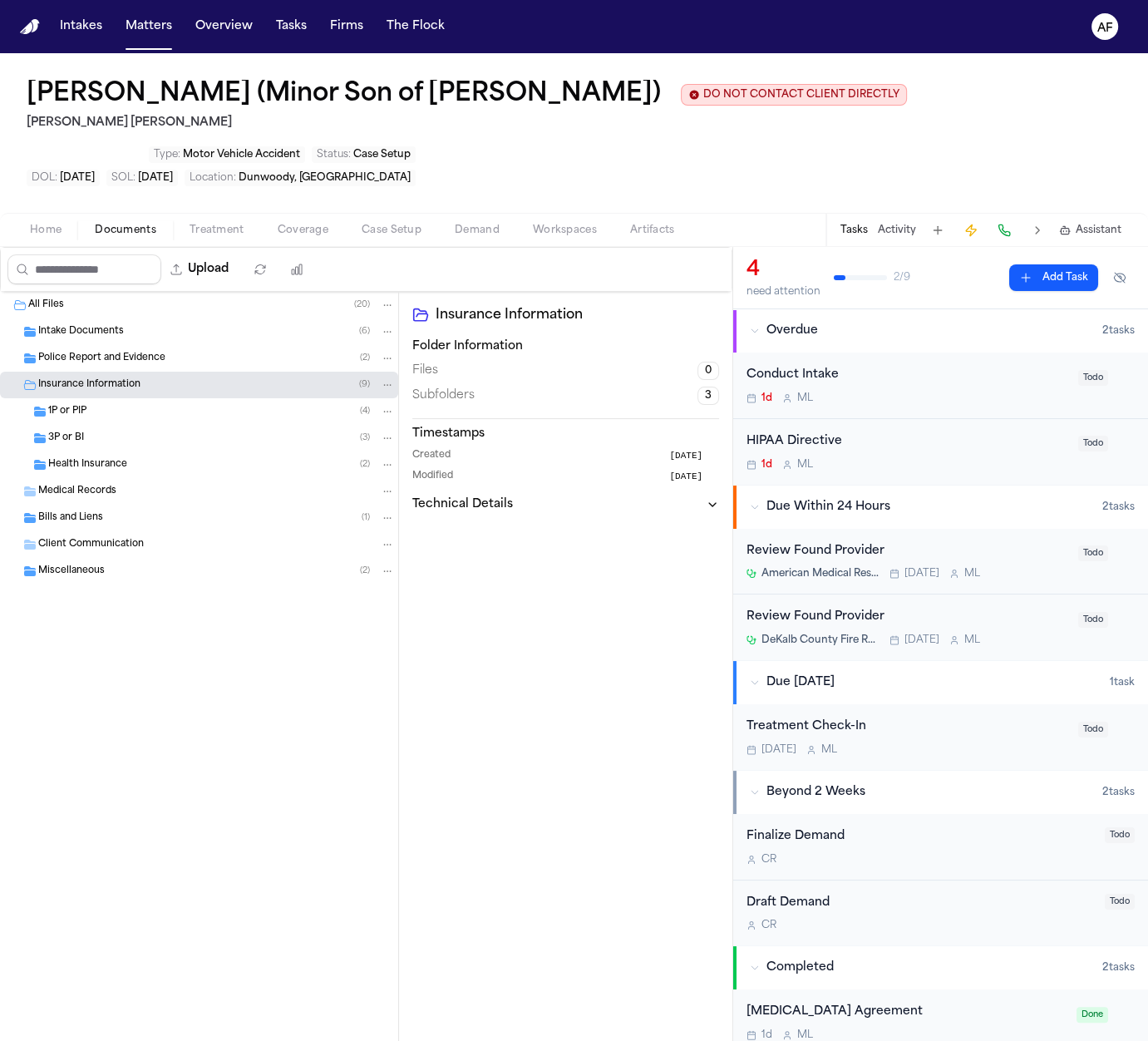 click on "1P or PIP ( 4 )" at bounding box center [221, 412] 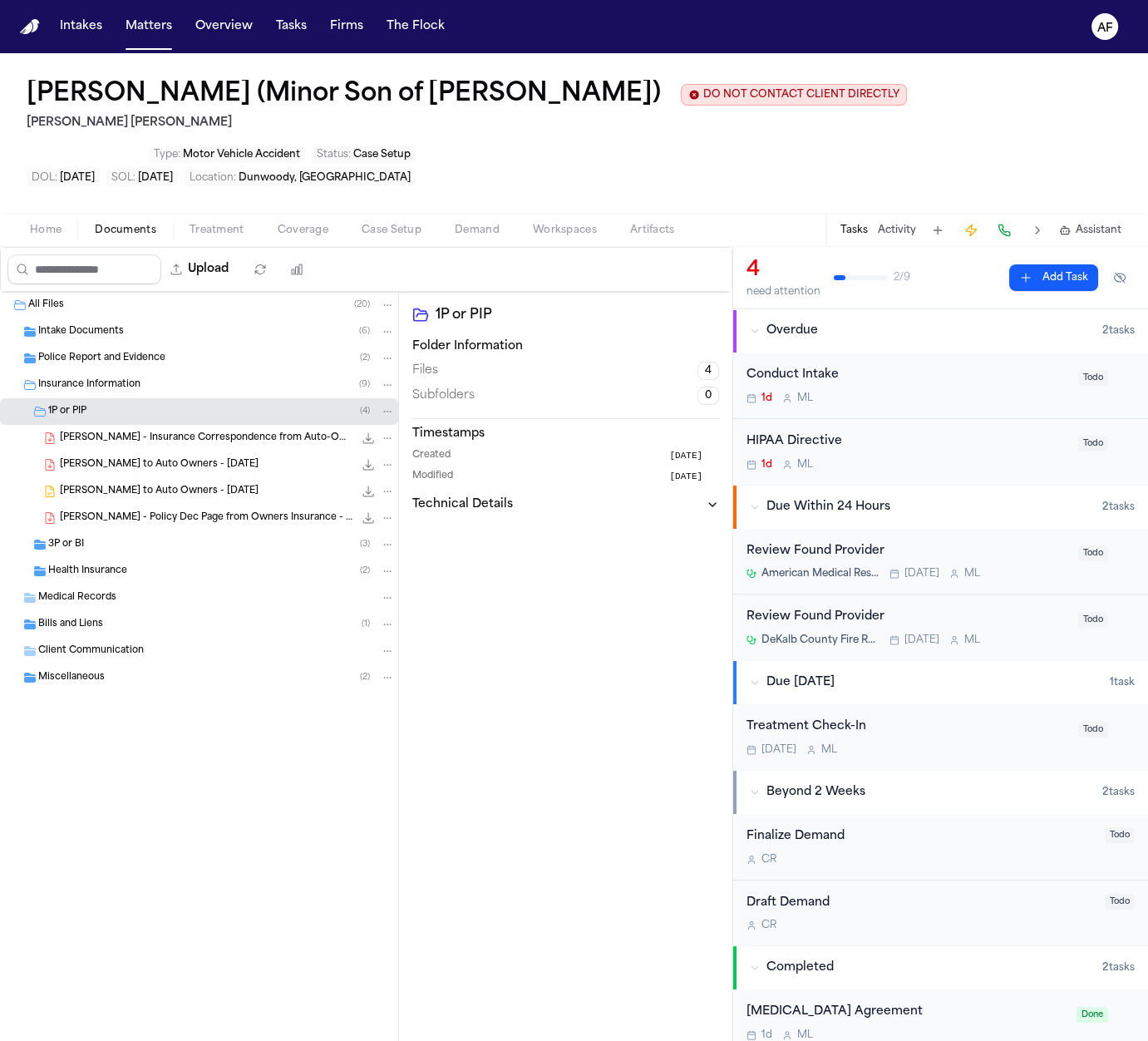 click on "T. Muia - LOR to Auto Owners - 2.2.24" at bounding box center [159, 465] 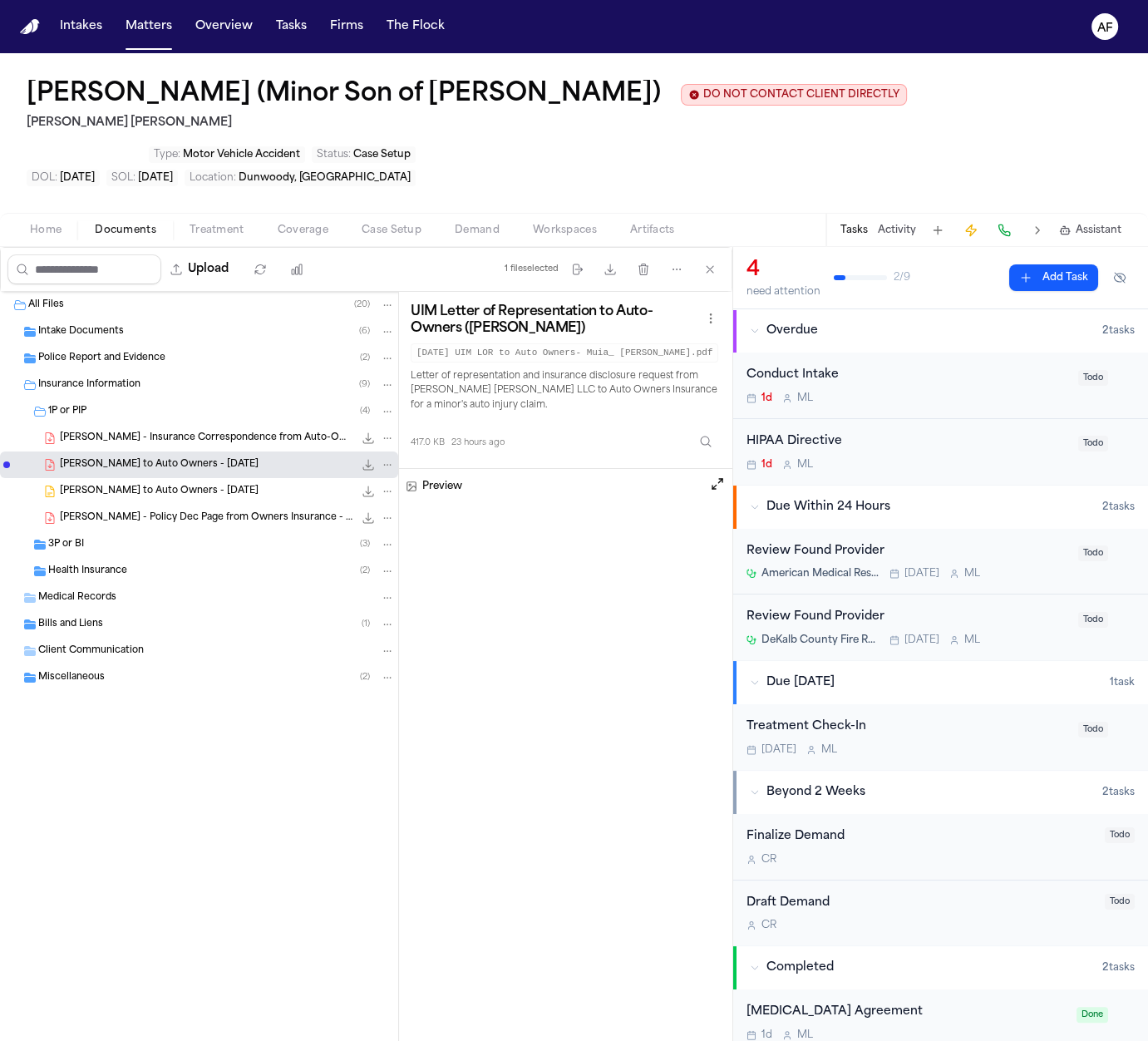 click on "T. Muia - Policy Dec Page from Owners Insurance - 7.7.23" at bounding box center [206, 518] 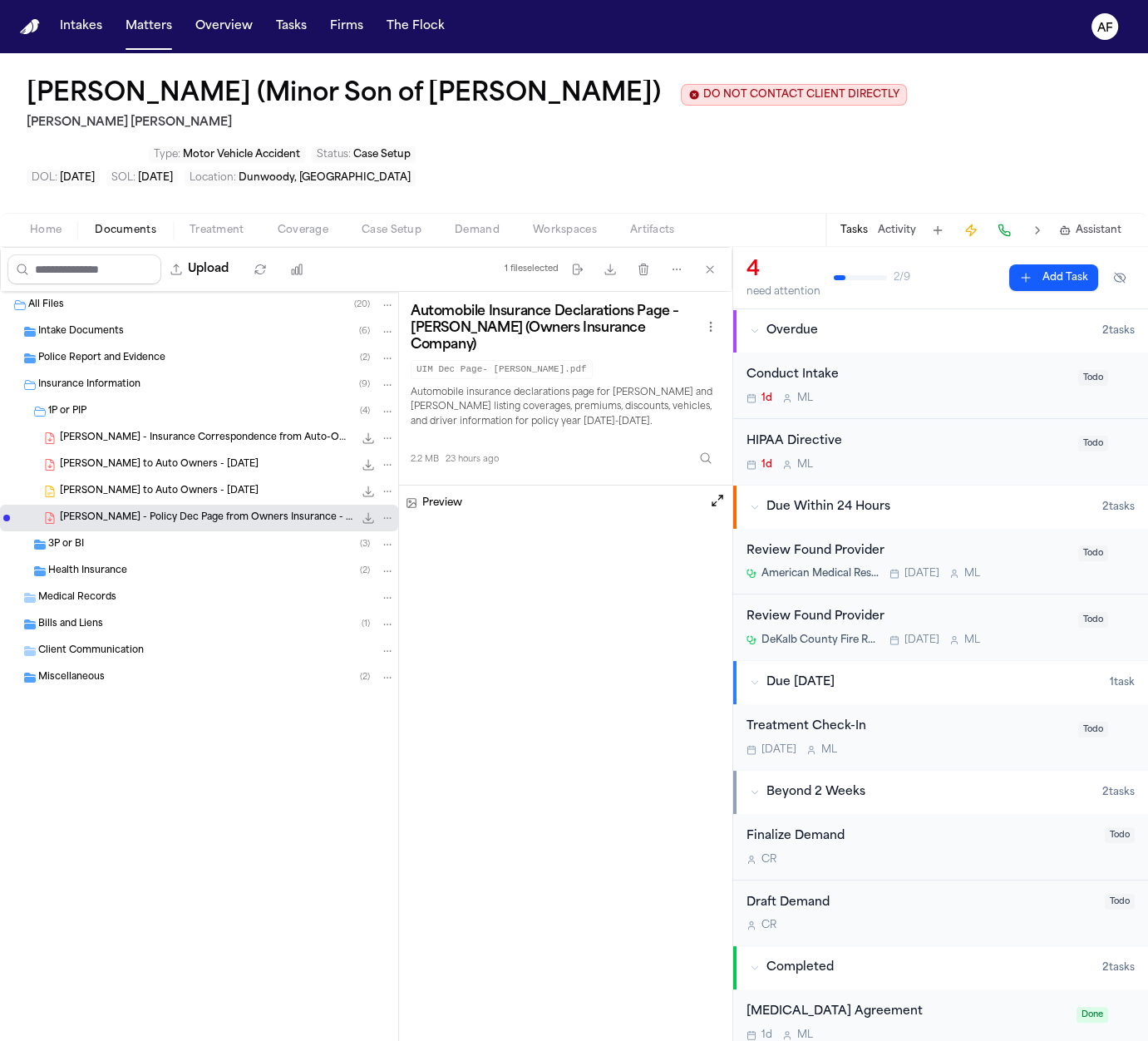 click at bounding box center [717, 501] 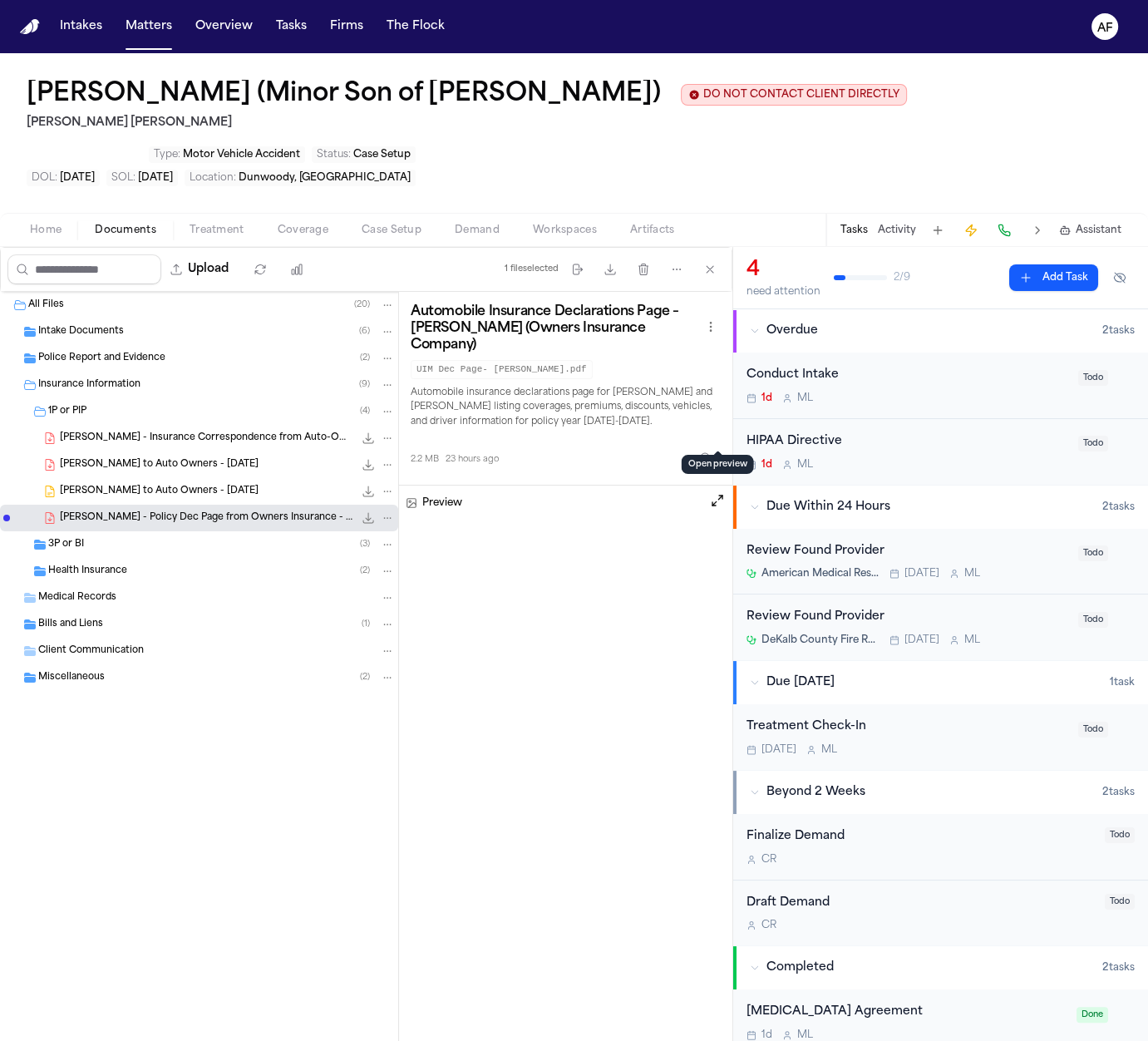 click on "3P or BI ( 3 )" at bounding box center (199, 545) 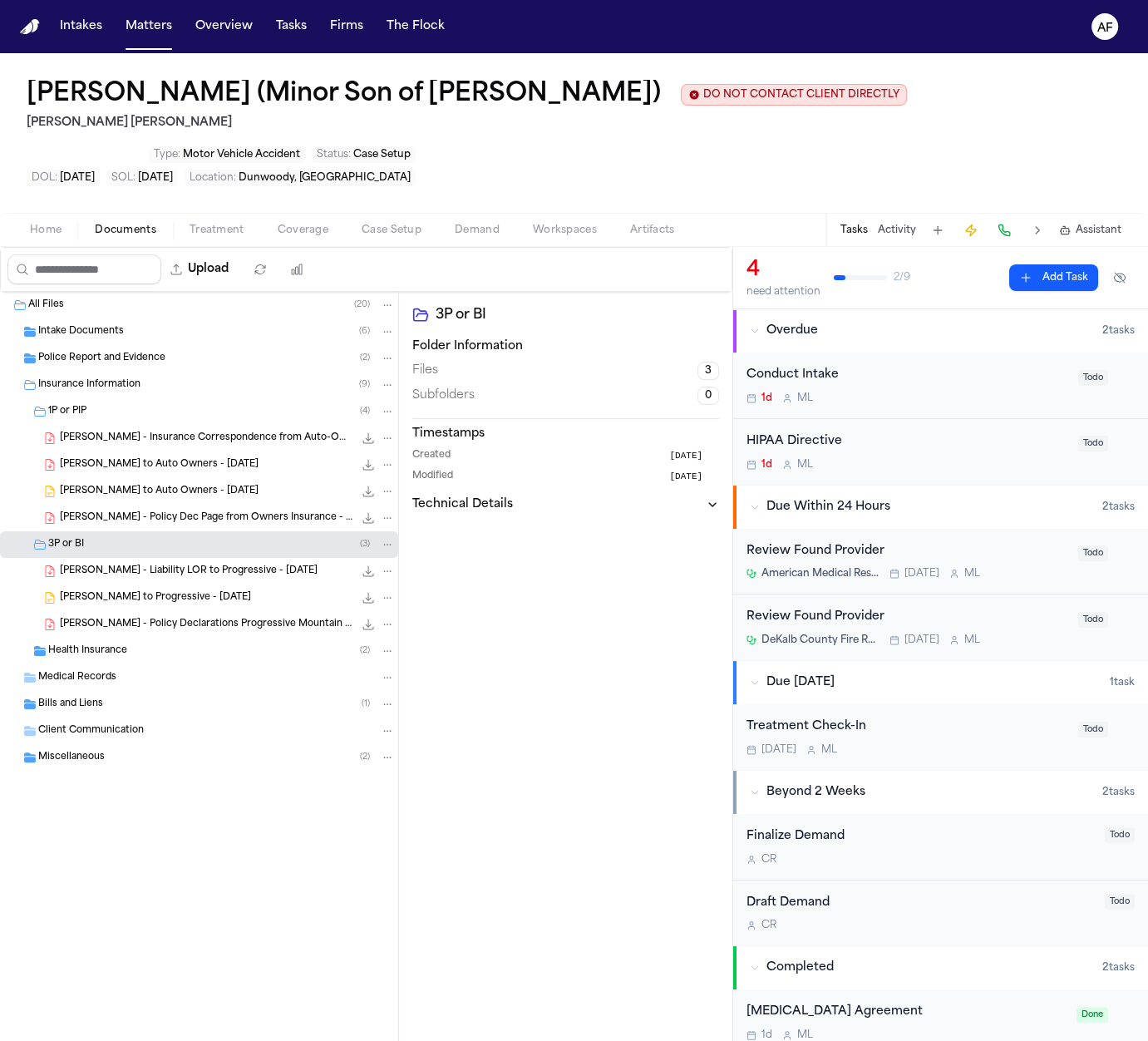 click on "T. Muia - Policy Declarations Progressive Mountain - 9.1.23 4.0 MB  • PDF" at bounding box center (199, 624) 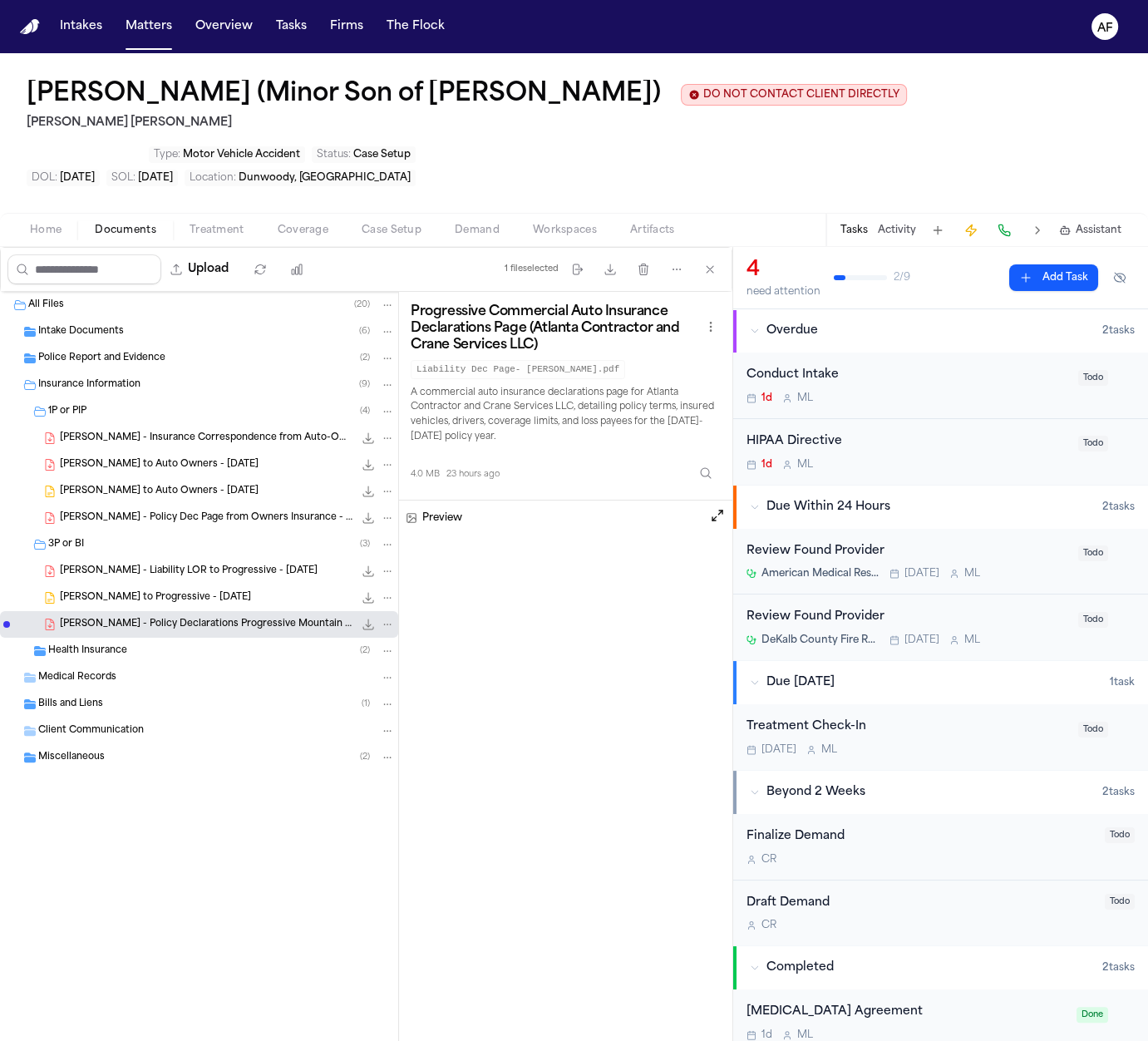click on "T. Muia - LOR to Progressive - 7.2.25" at bounding box center [155, 598] 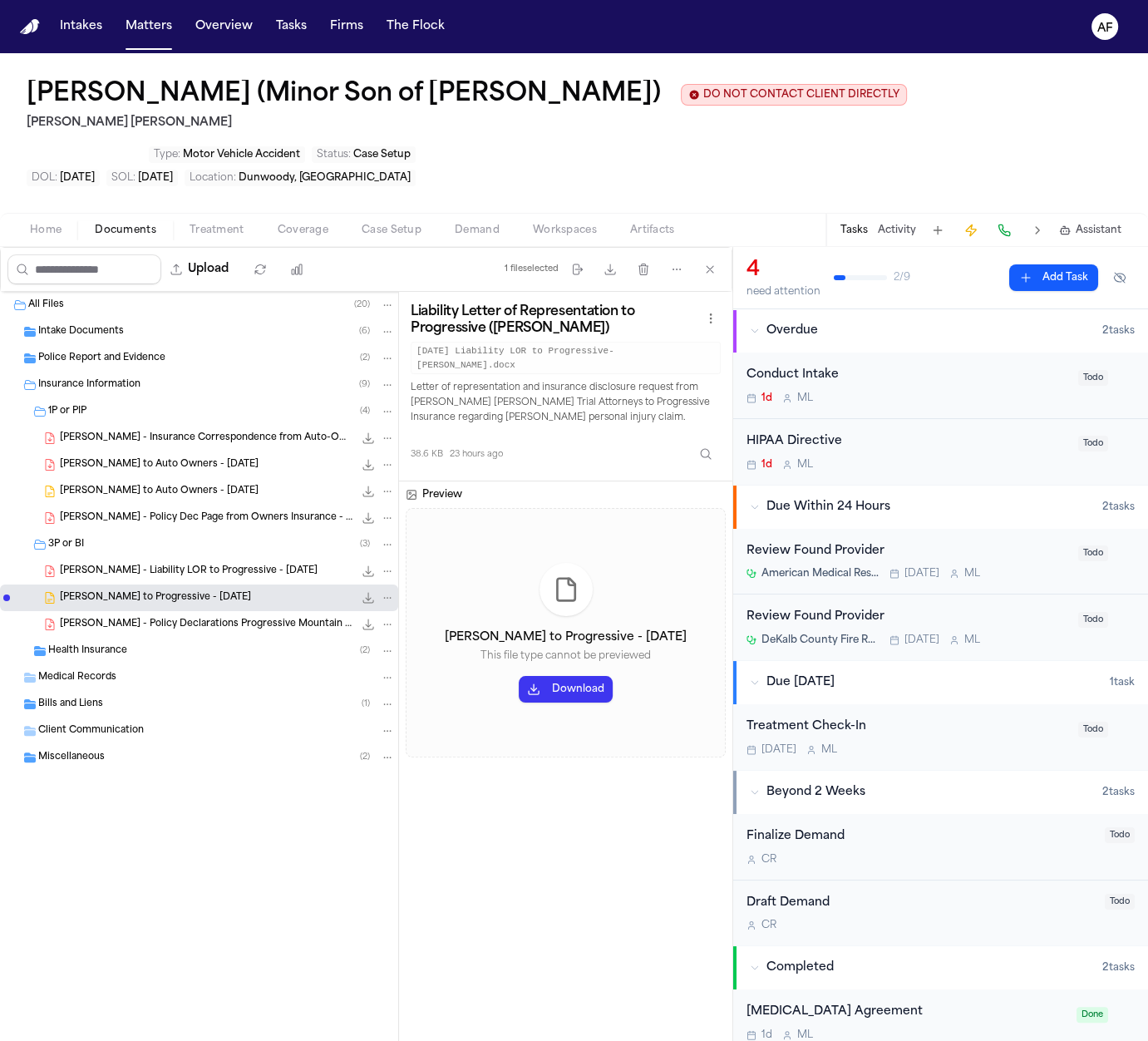 click on "T. Muia - Liability LOR to Progressive - 1.11.24 478.4 KB  • PDF" at bounding box center (199, 571) 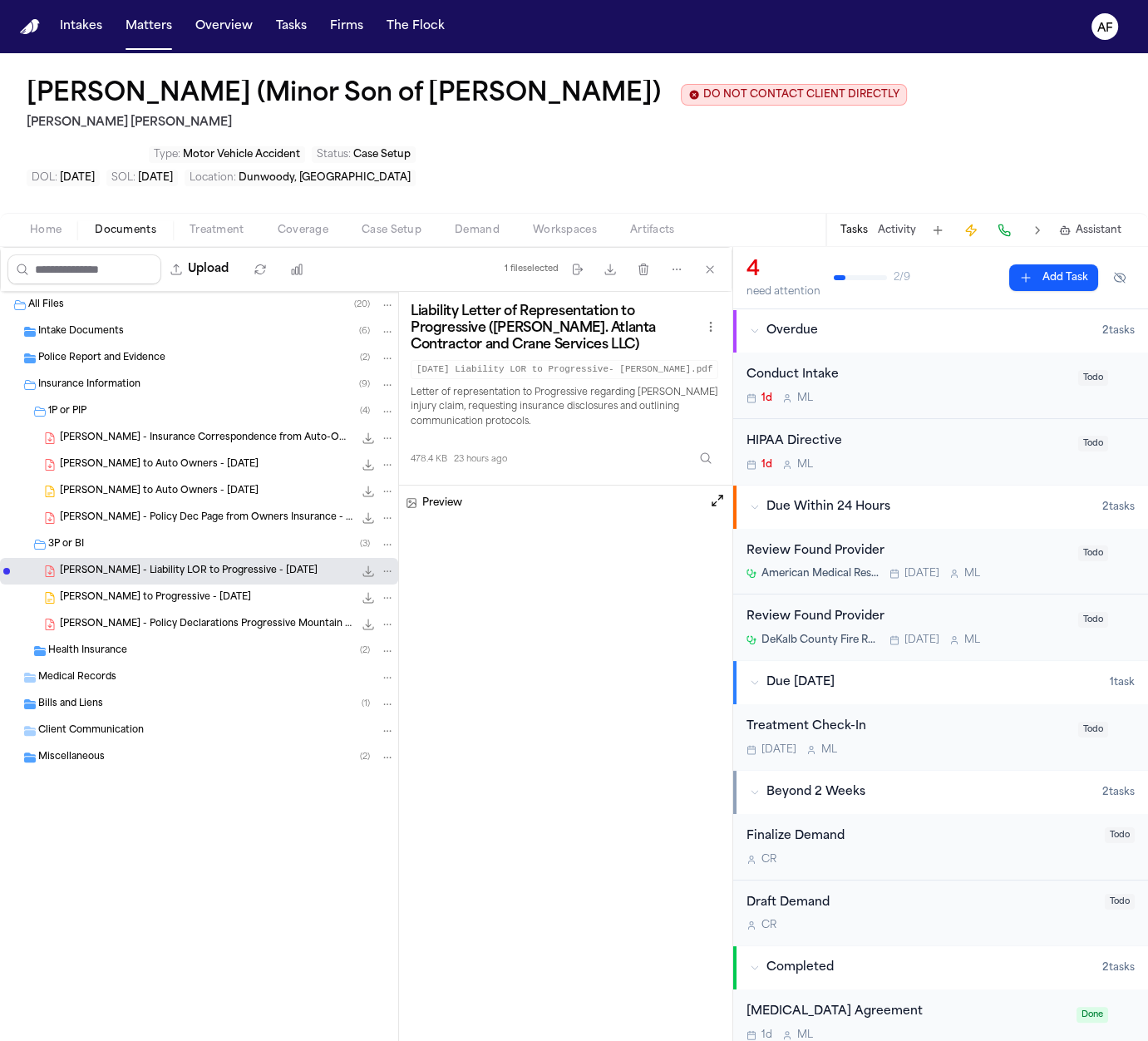 click on "T. Muia - Liability LOR to Progressive - 1.11.24 478.4 KB  • PDF" at bounding box center (199, 571) 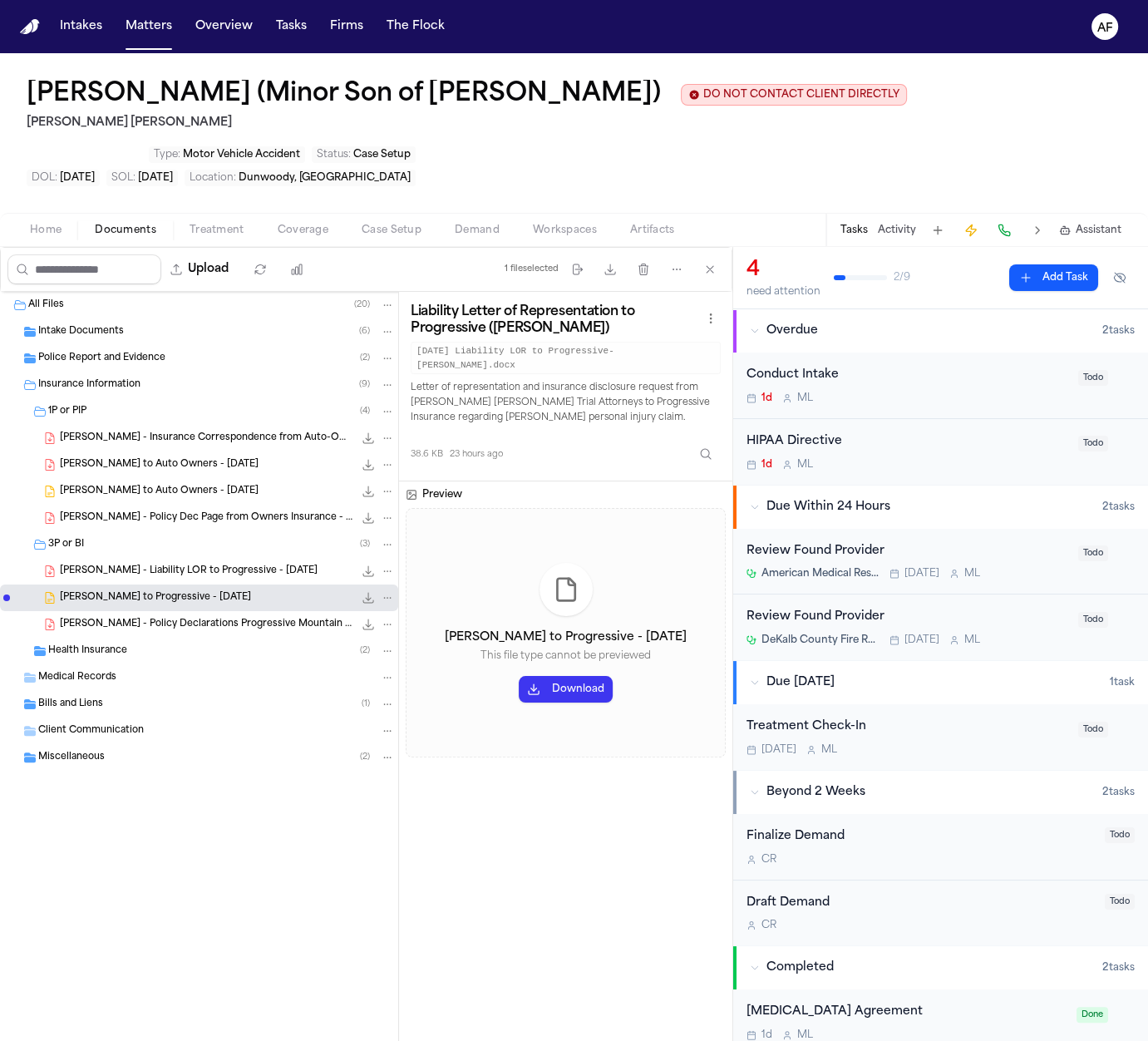 click on "T. Muia - Policy Declarations Progressive Mountain - 9.1.23" at bounding box center [206, 624] 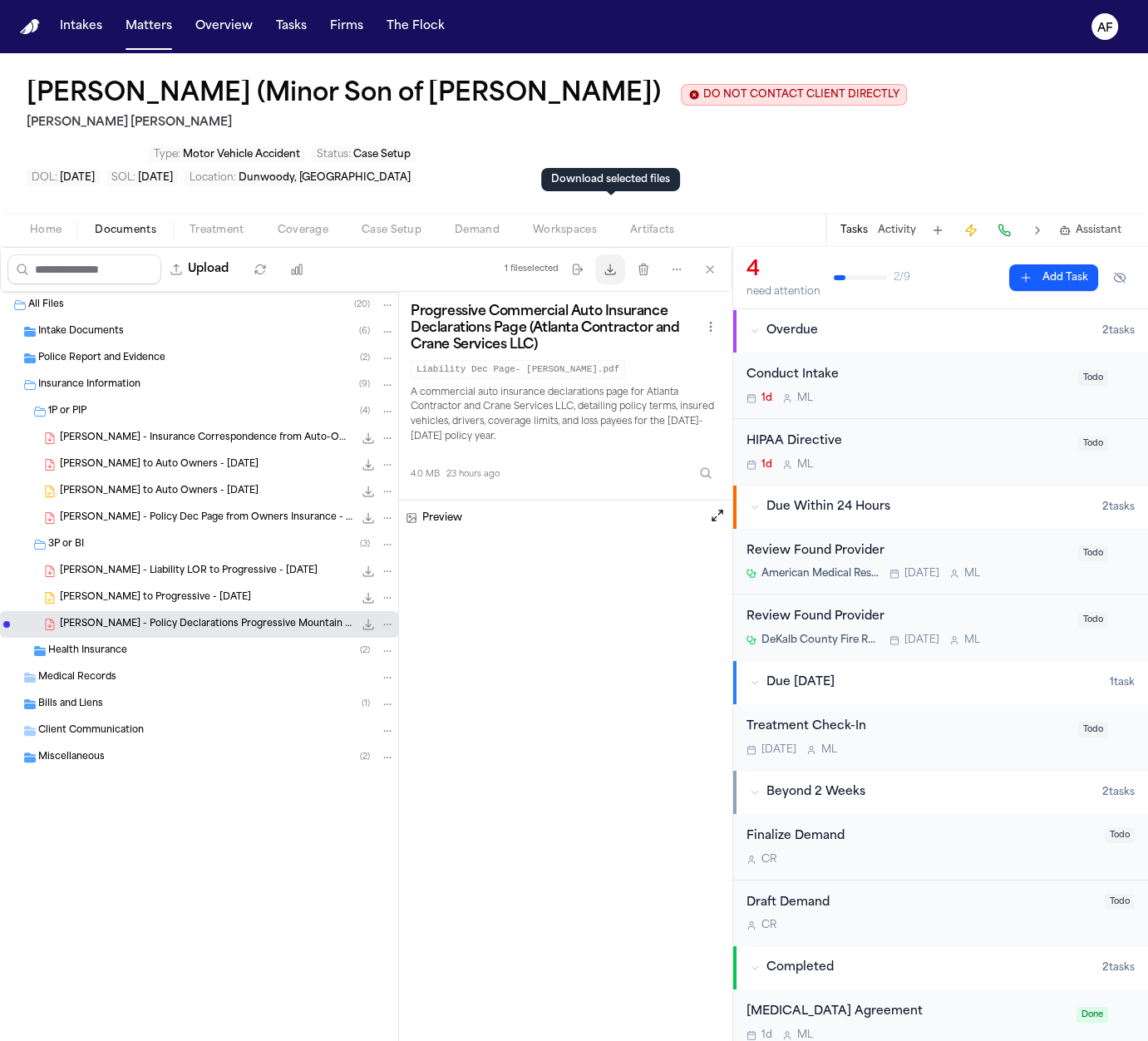 click on "Download files" at bounding box center (610, 269) 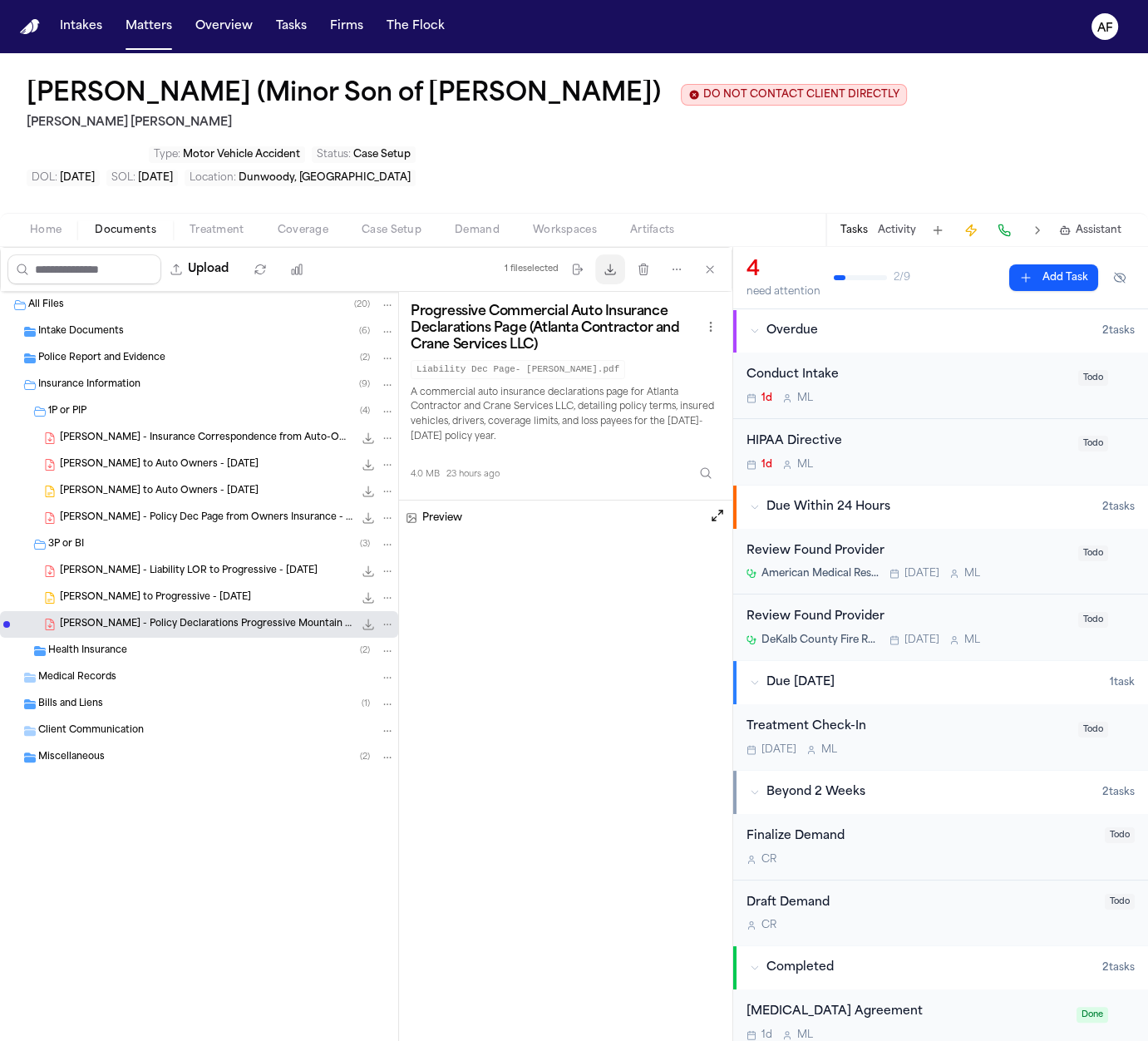 click on "Download files" at bounding box center (610, 269) 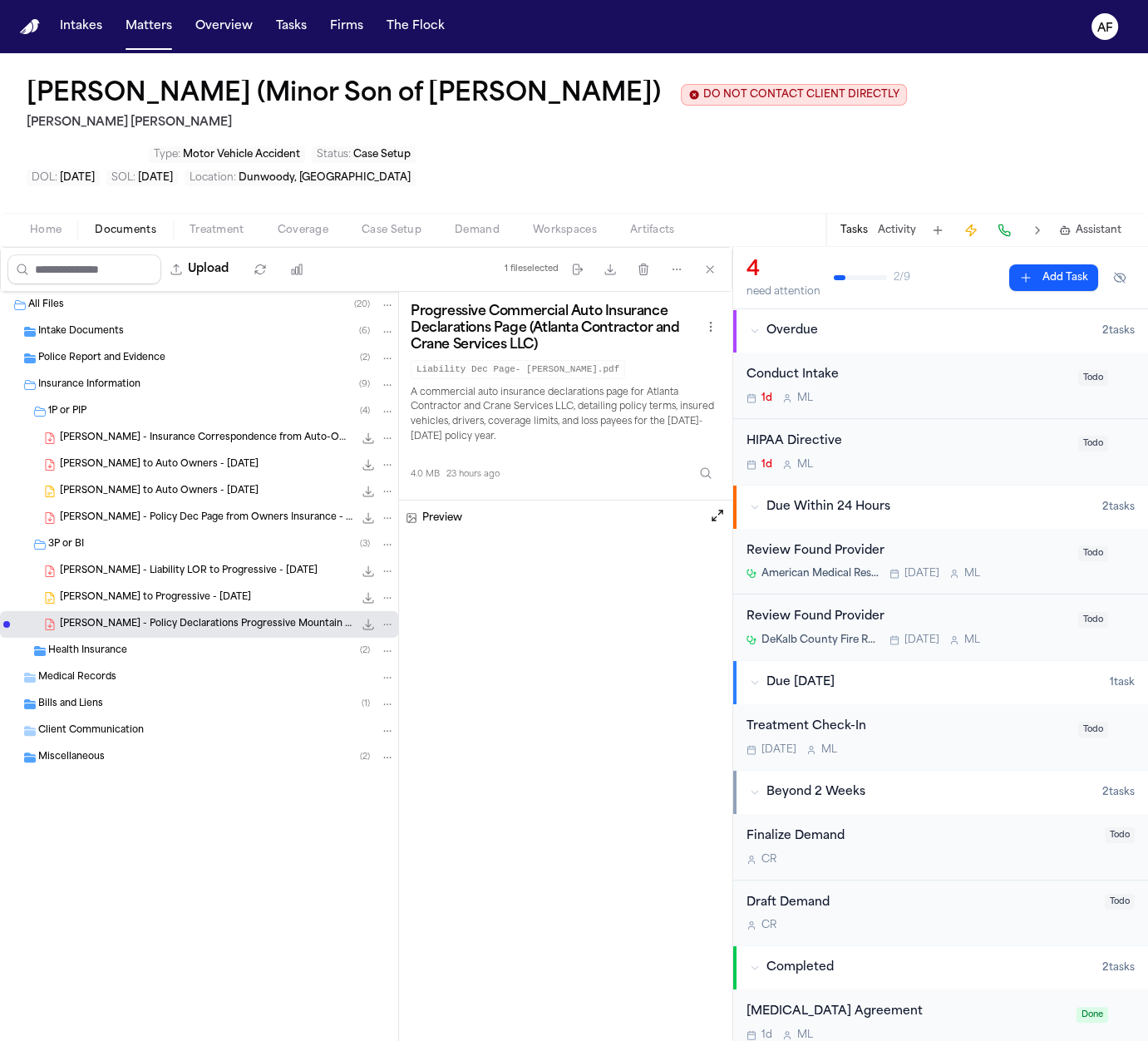 click on "T. Muia - Liability LOR to Progressive - 1.11.24 478.4 KB  • PDF" at bounding box center (227, 571) 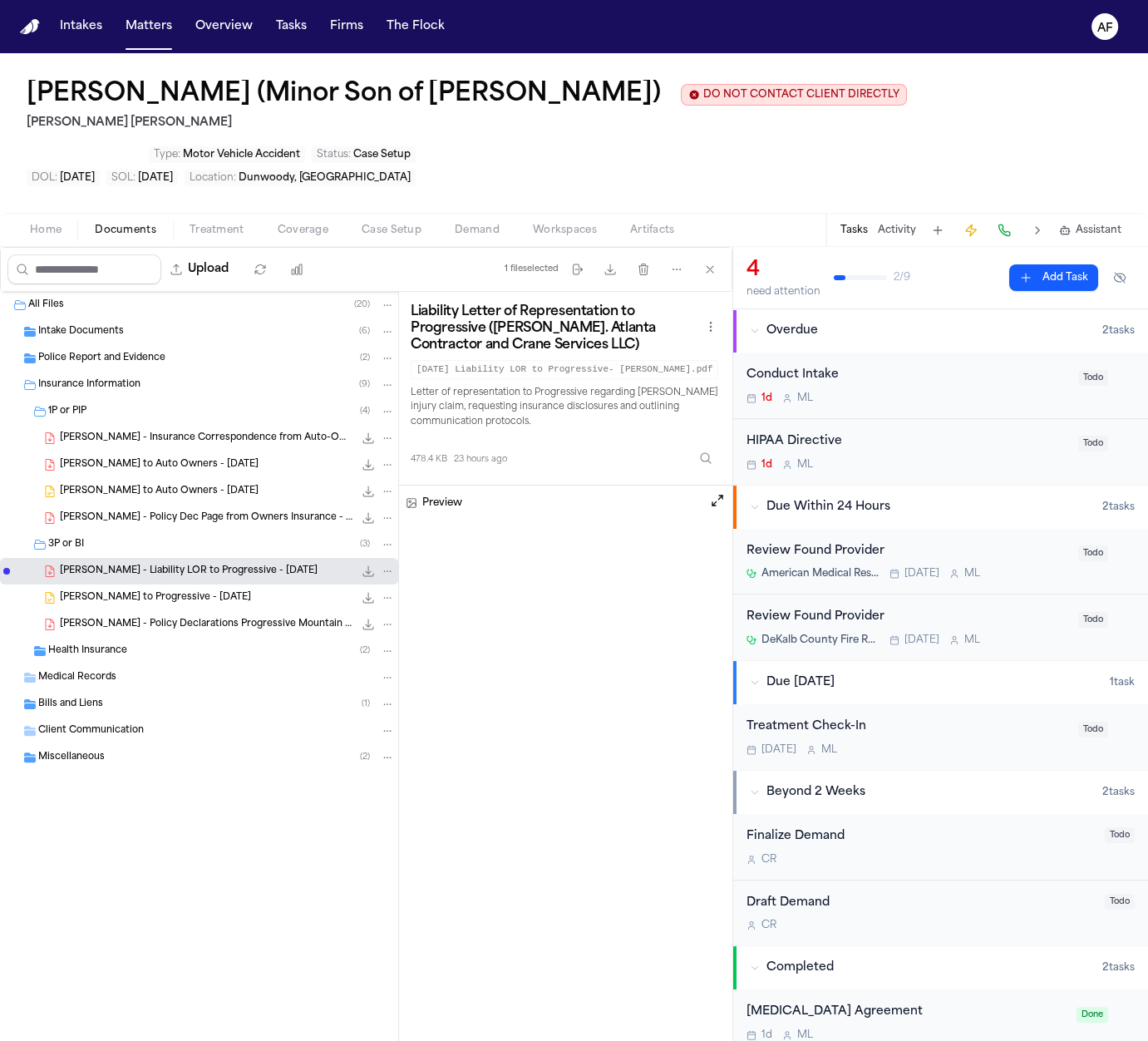 click at bounding box center (717, 501) 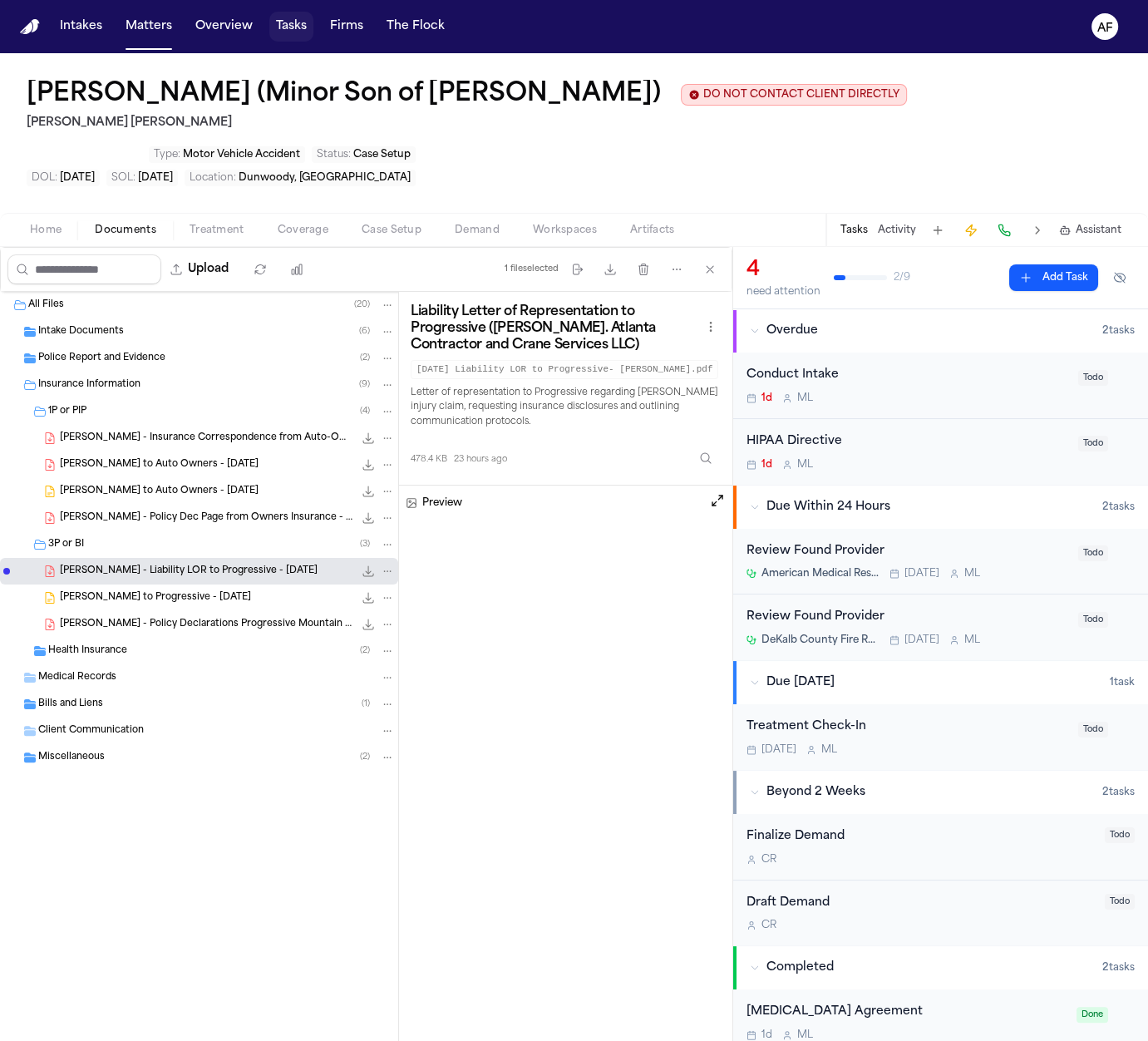 click on "Tasks" at bounding box center (291, 27) 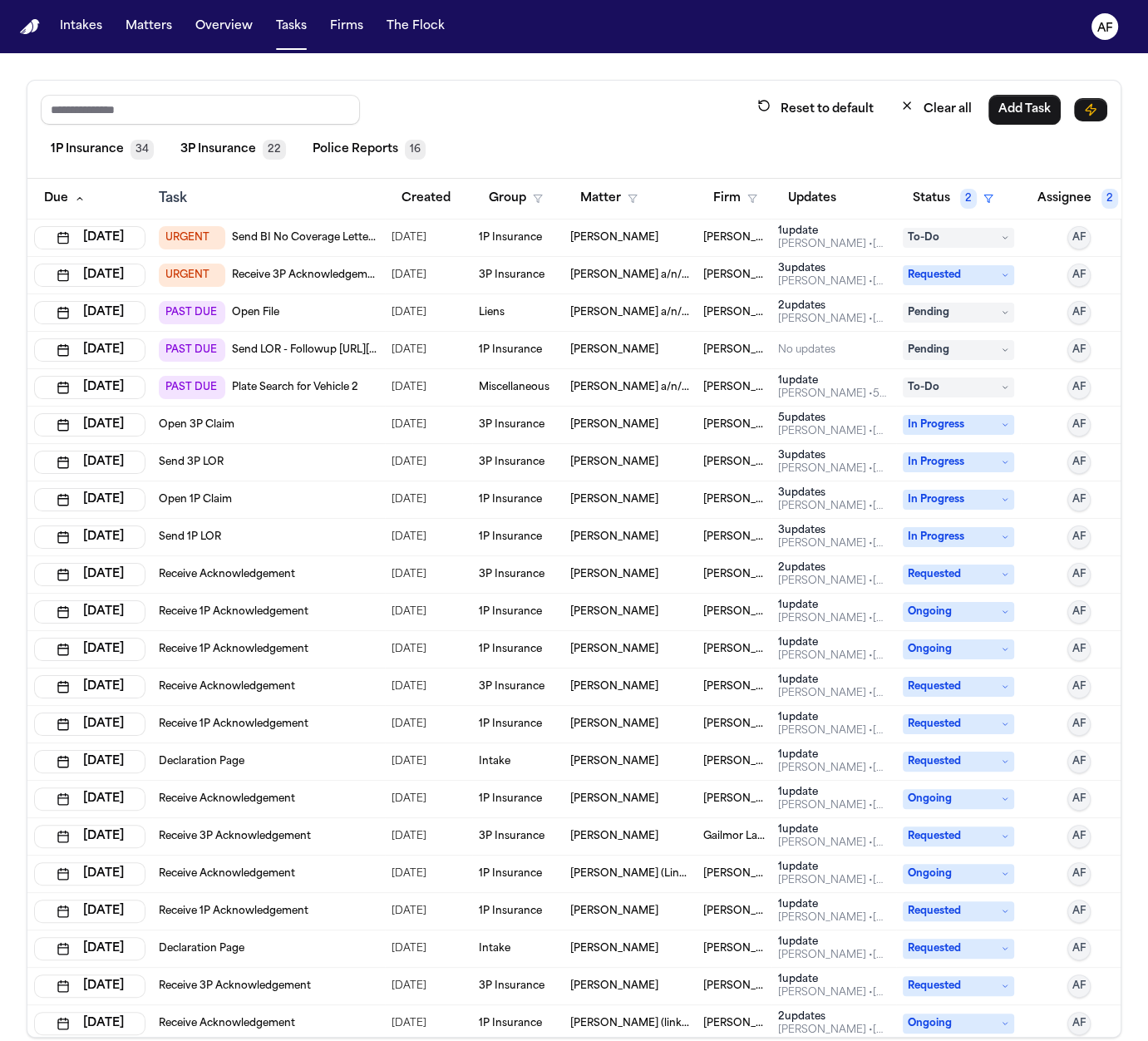 click on "Open 3P Claim" at bounding box center (269, 425) 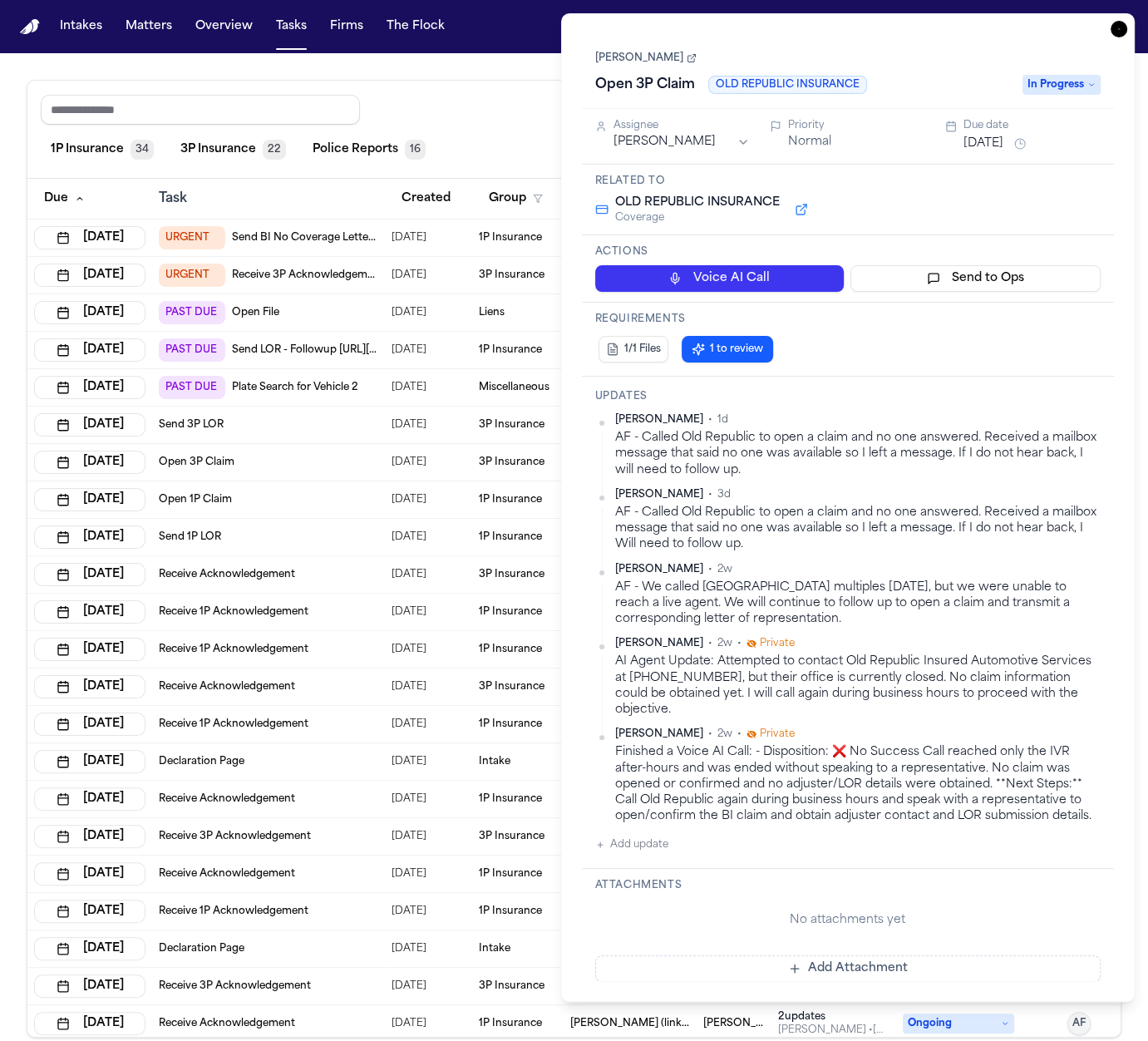 click on "Reset to default Clear all Add Task" at bounding box center (574, 109) 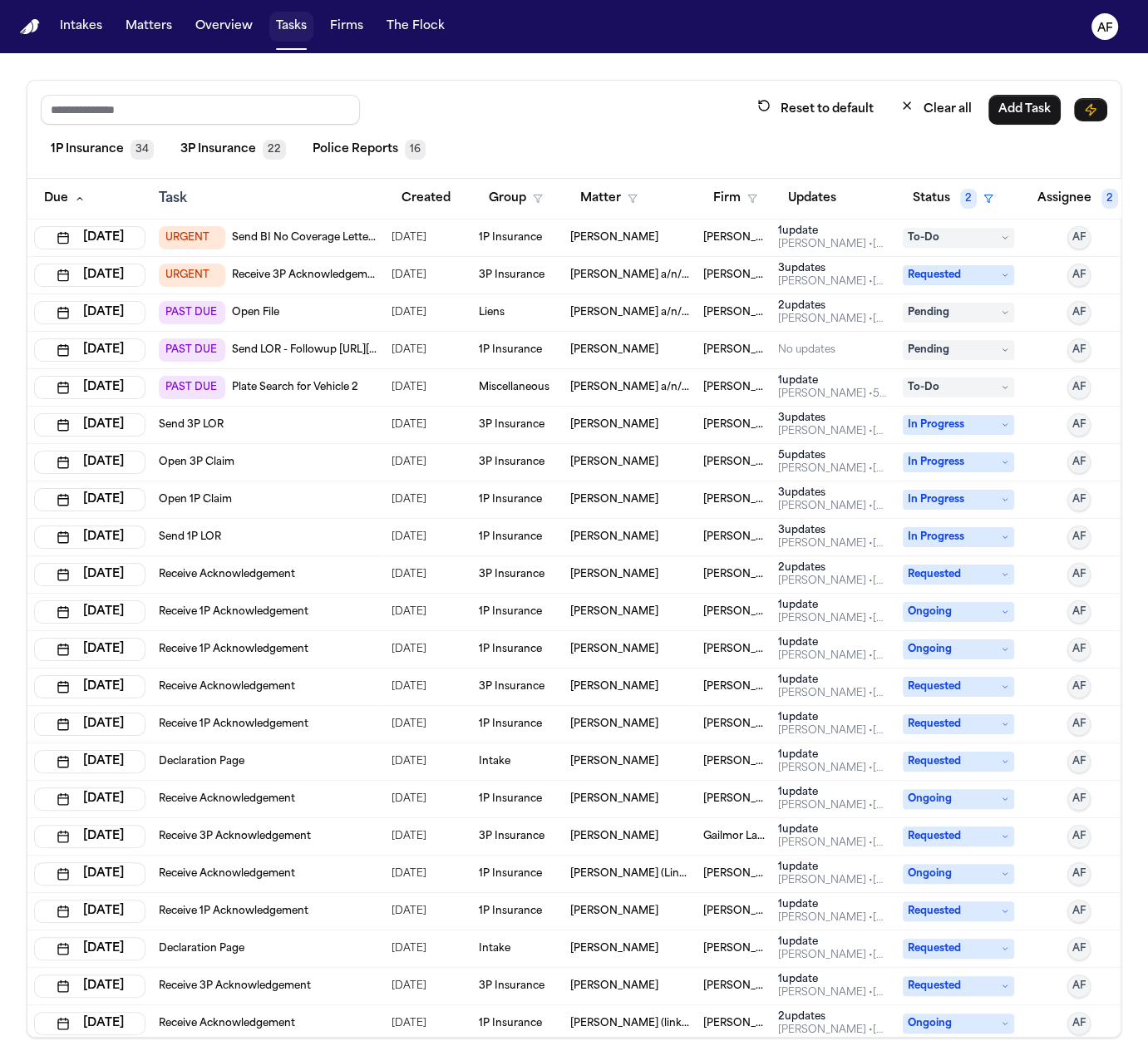 click on "Tasks" at bounding box center [291, 27] 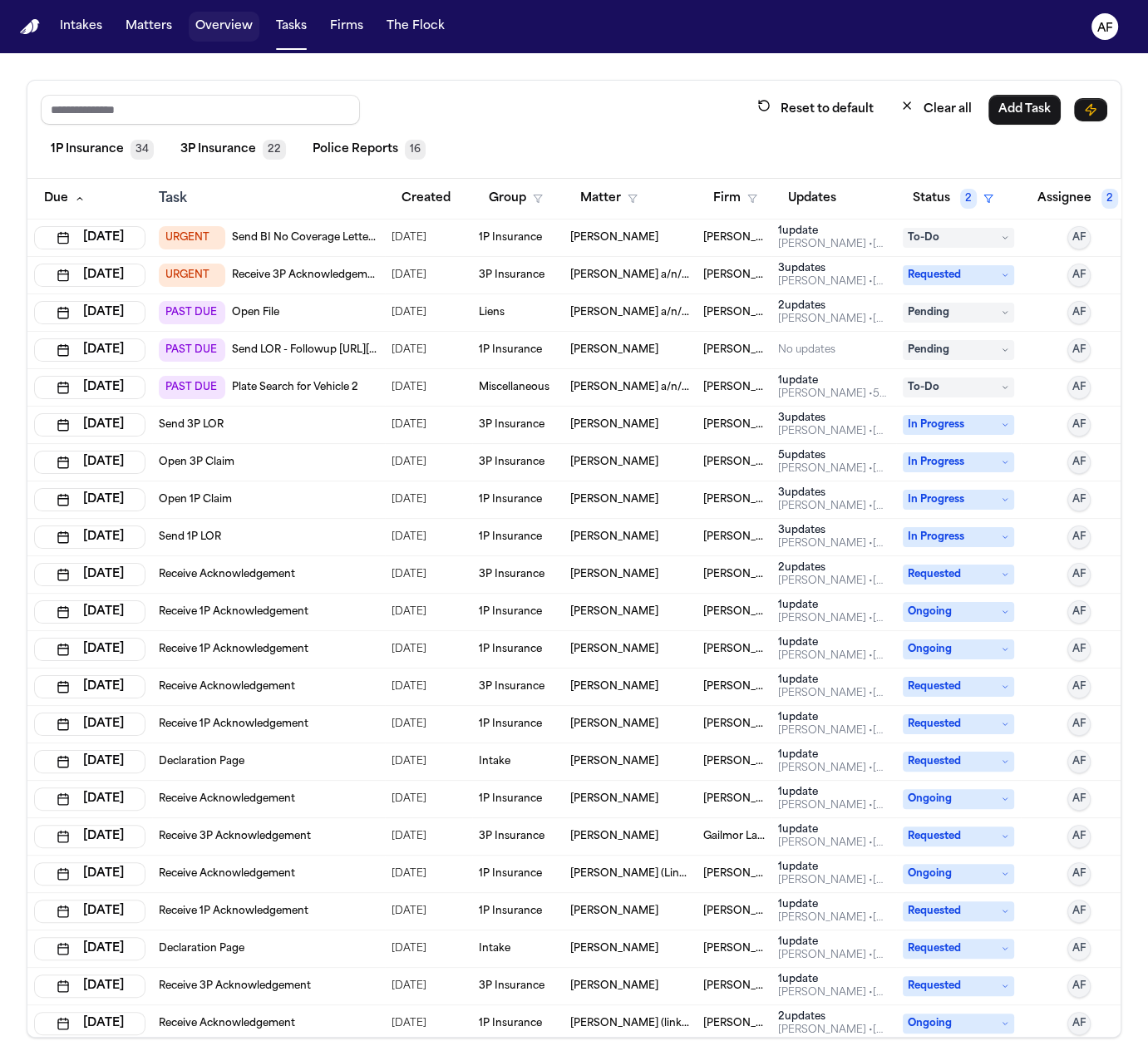 click on "Overview" at bounding box center [224, 27] 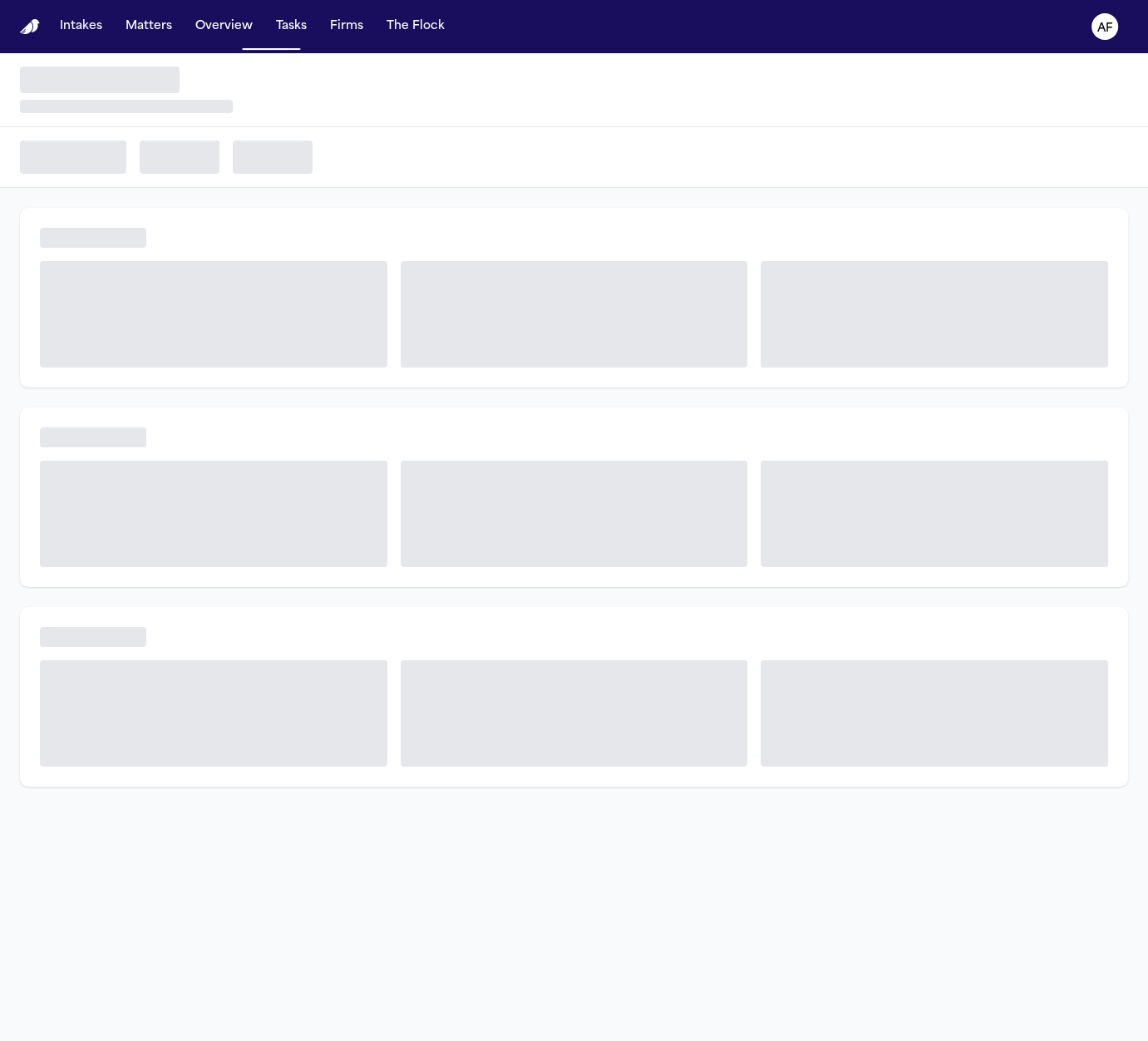 click on "Matters" at bounding box center (149, 27) 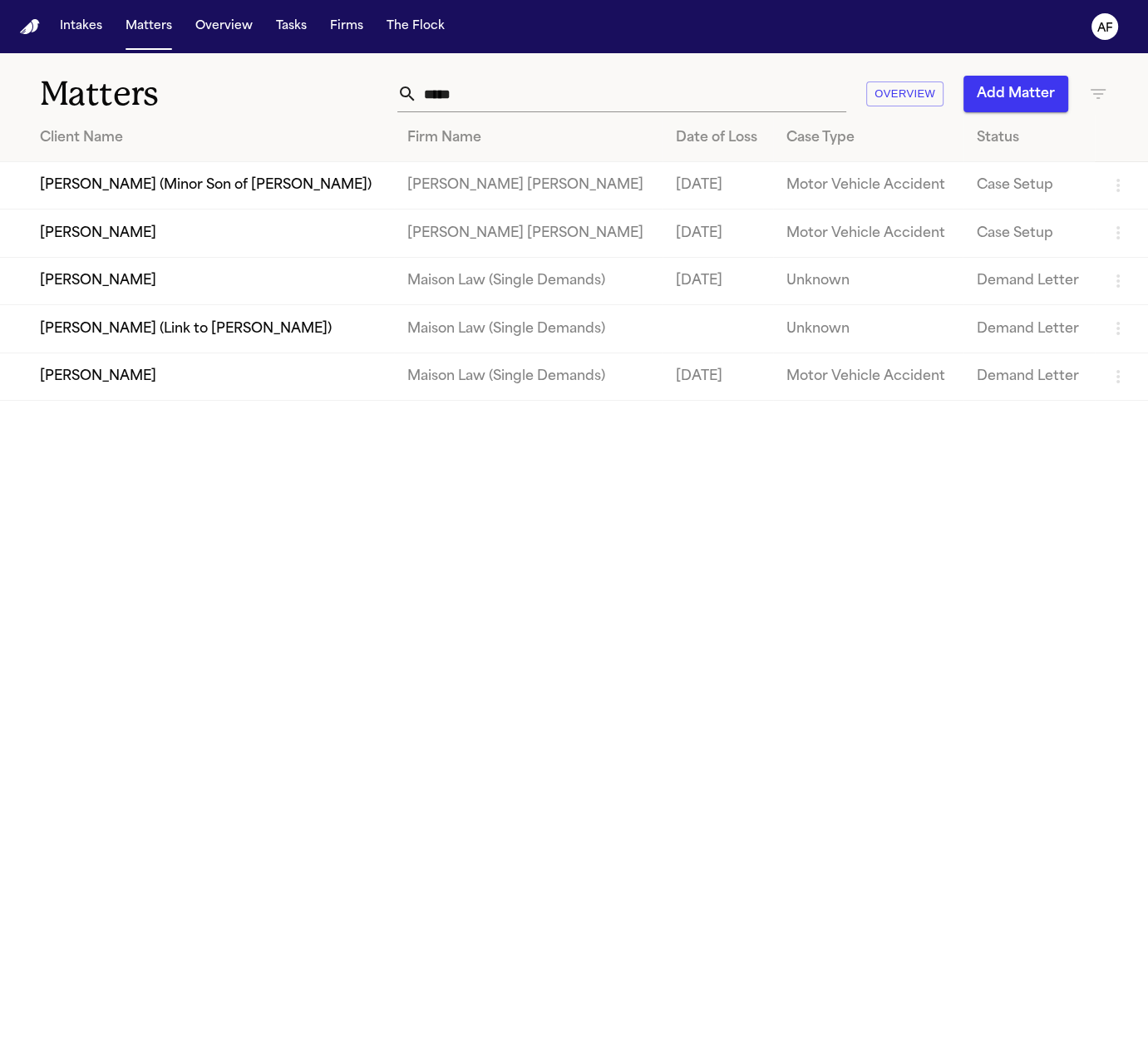 drag, startPoint x: 497, startPoint y: 93, endPoint x: 307, endPoint y: 71, distance: 191.26944 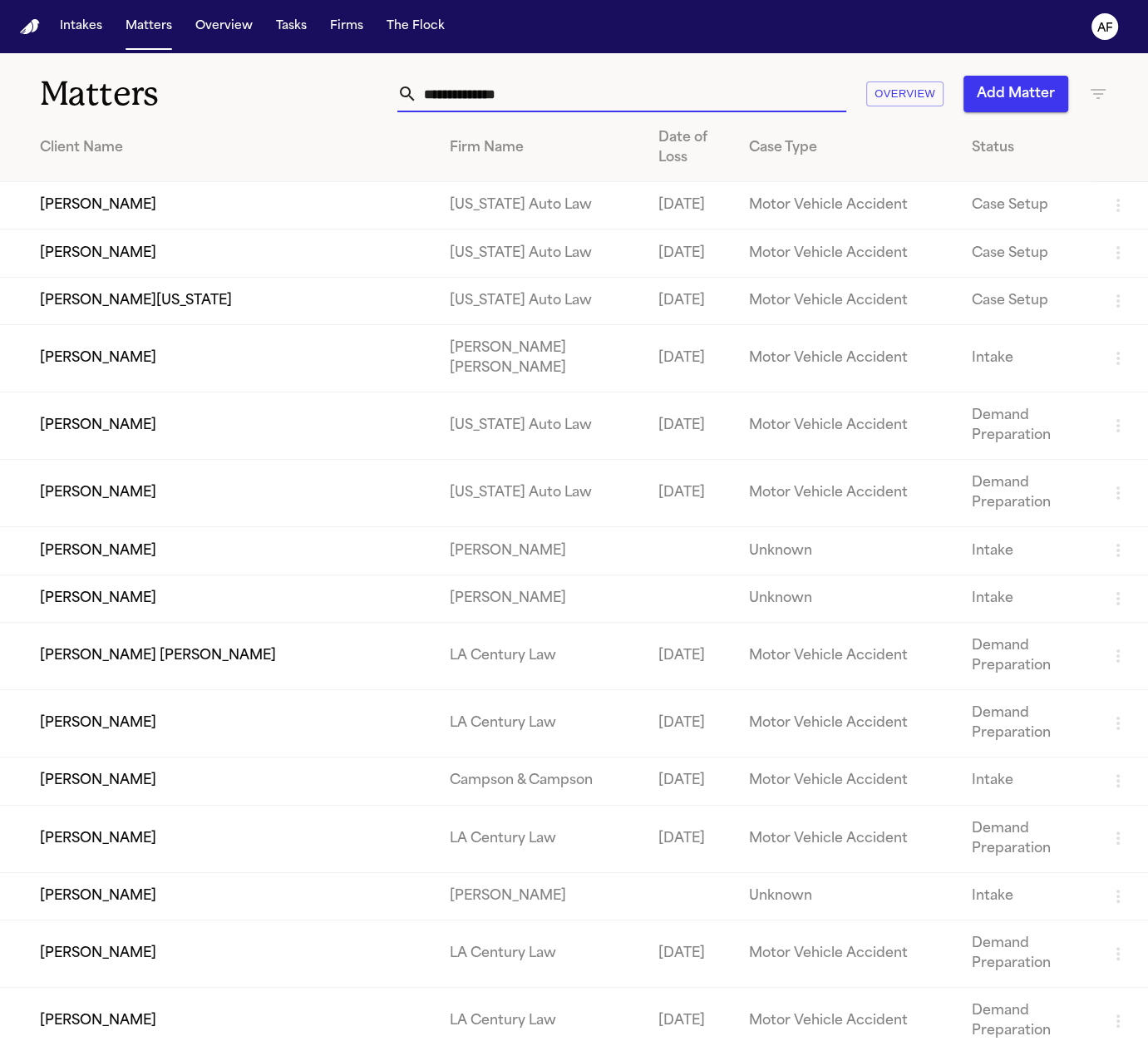type 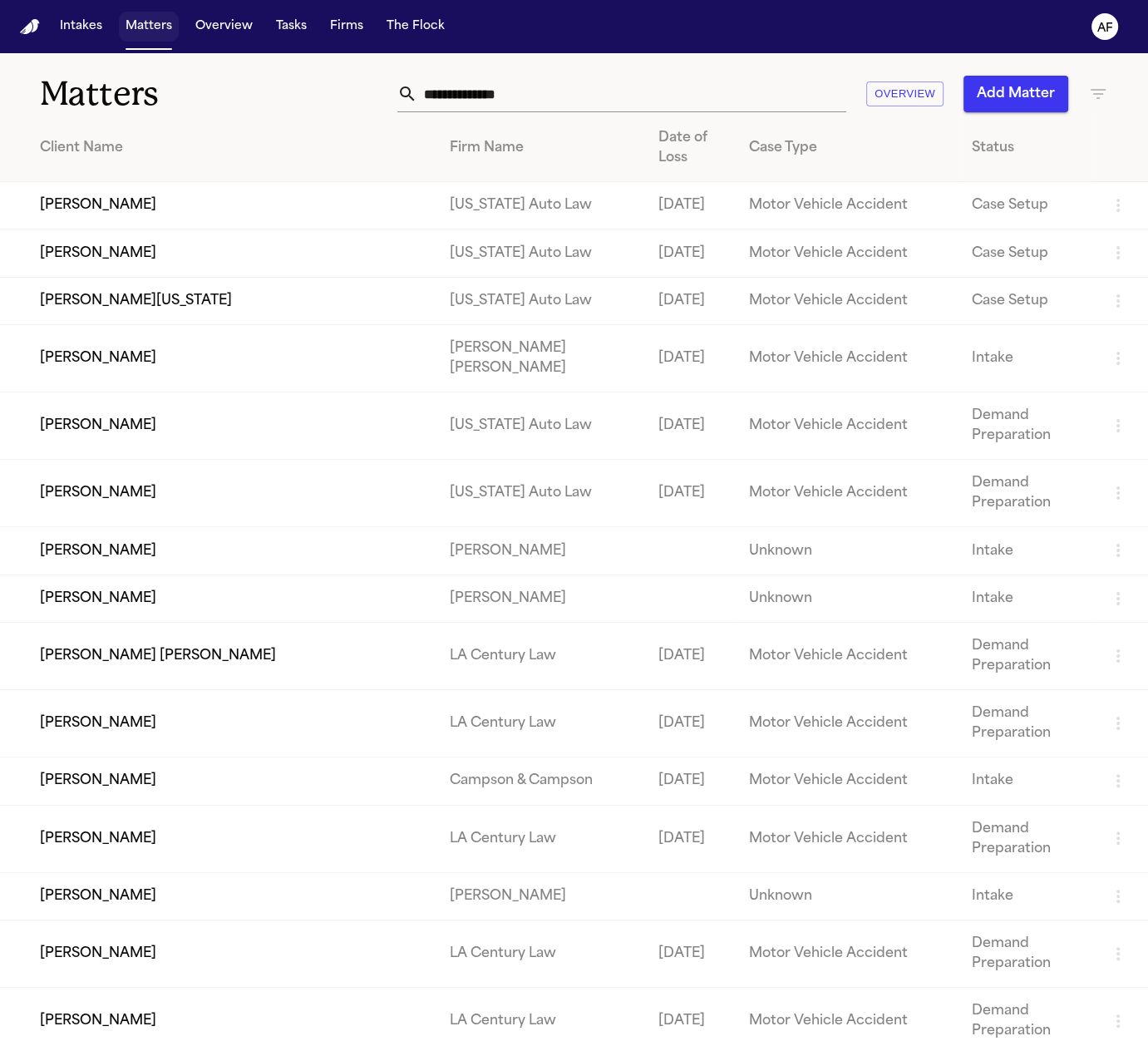 click on "Matters" at bounding box center [149, 27] 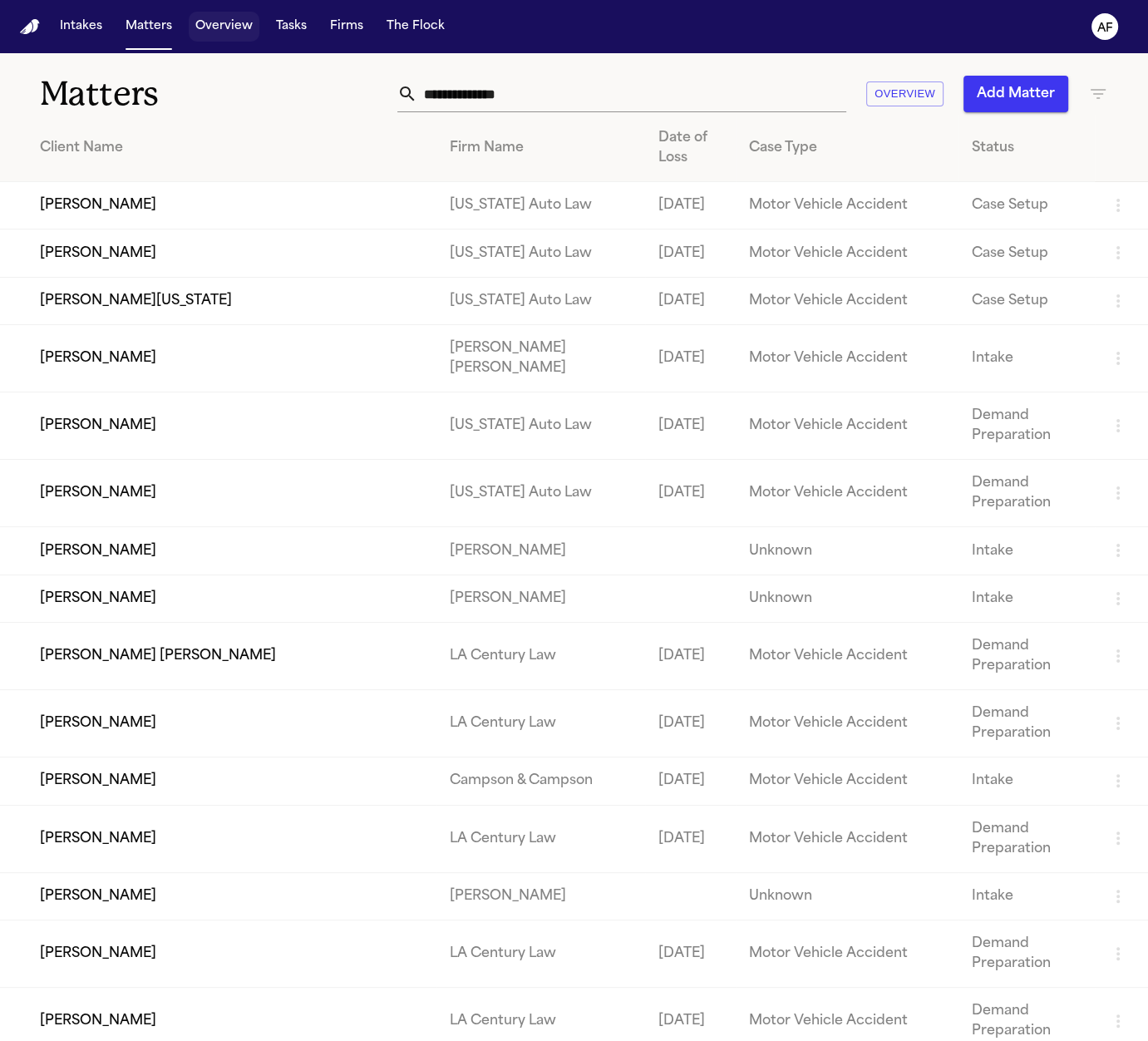 click on "Tasks" at bounding box center (291, 27) 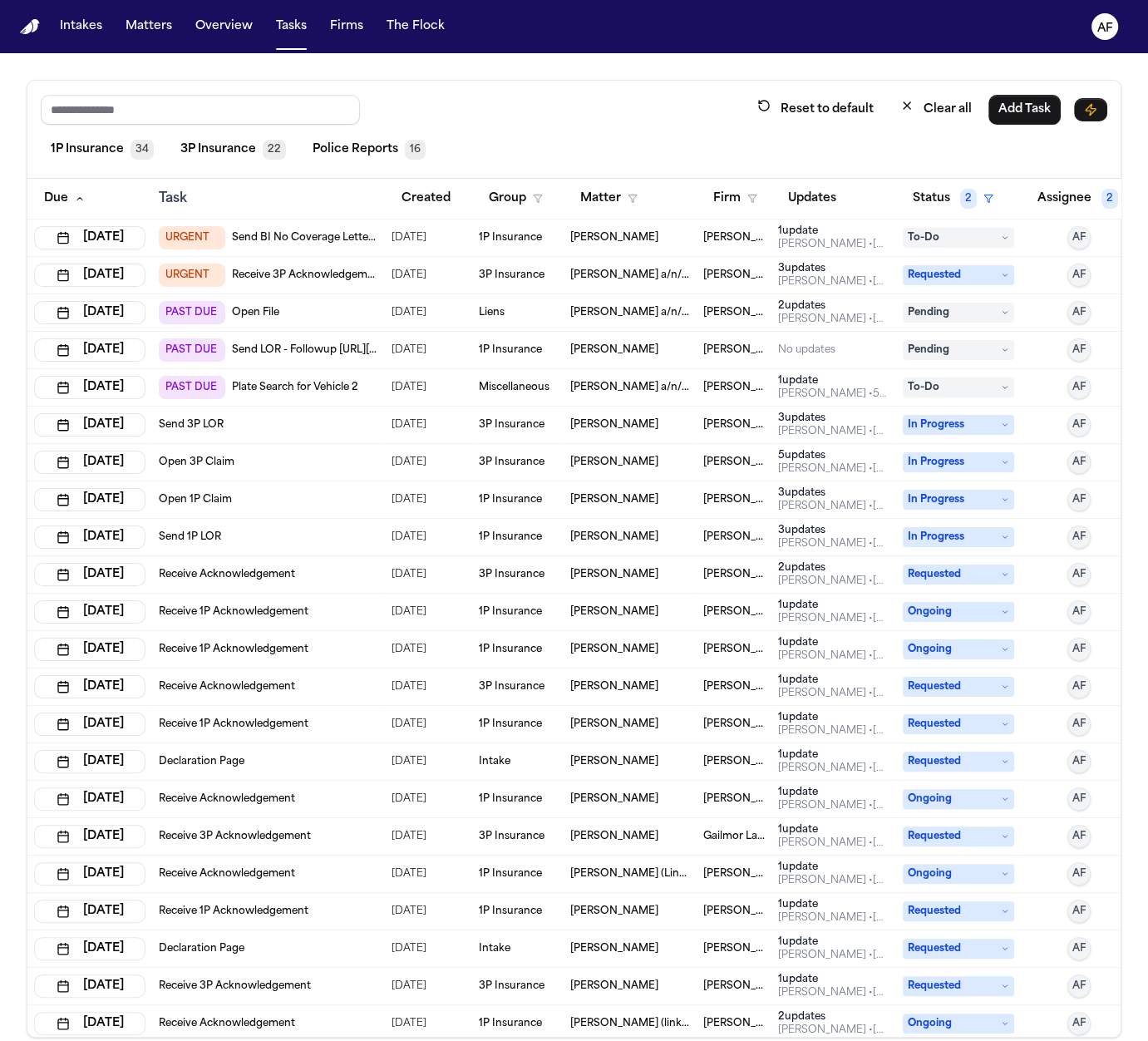 click on "Open 1P Claim" at bounding box center (269, 500) 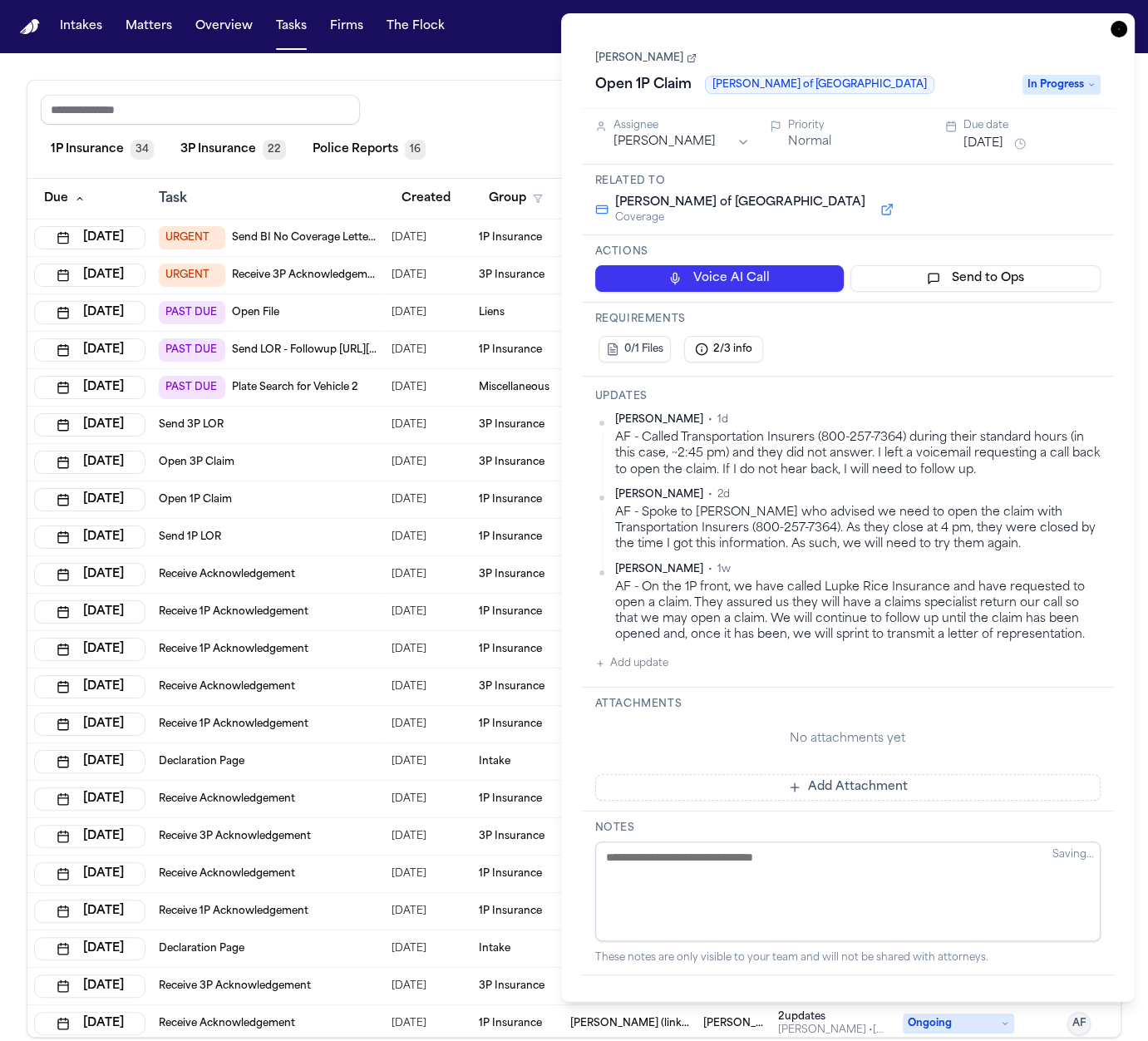 click on "Open 1P Claim" at bounding box center (269, 500) 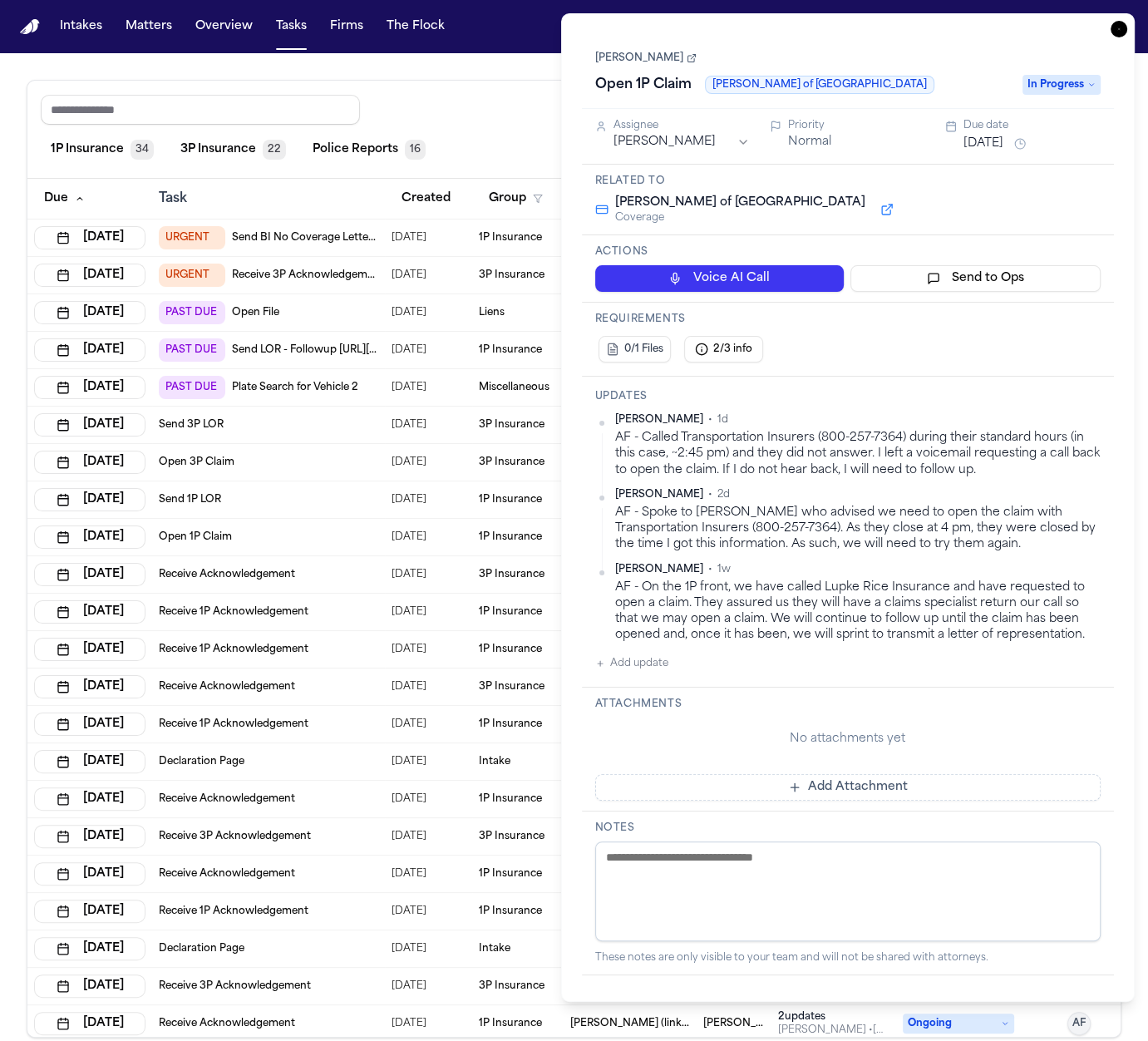click on "Reset to default Clear all Add Task" at bounding box center [574, 109] 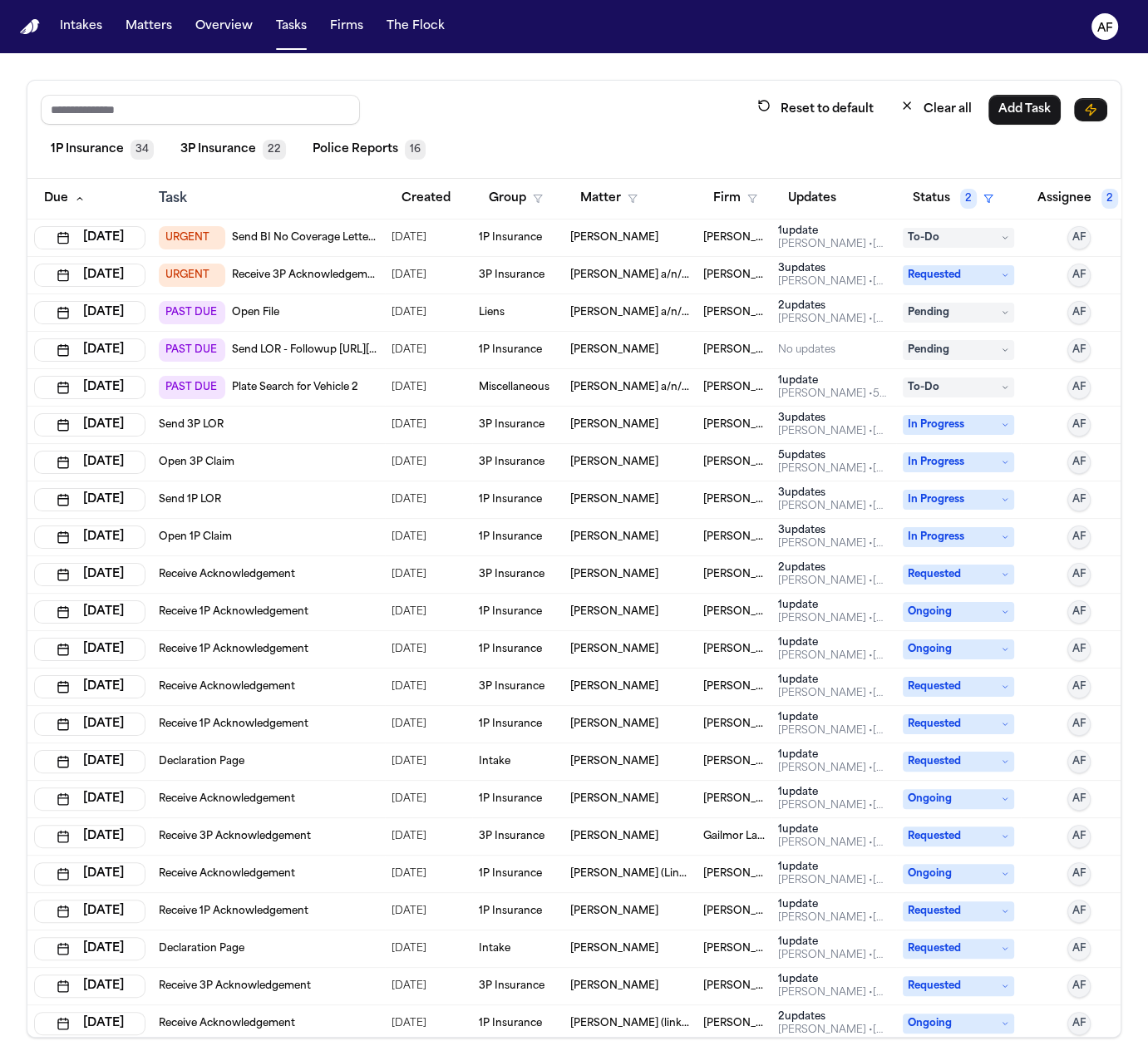 click on "Open 1P Claim" at bounding box center [269, 537] 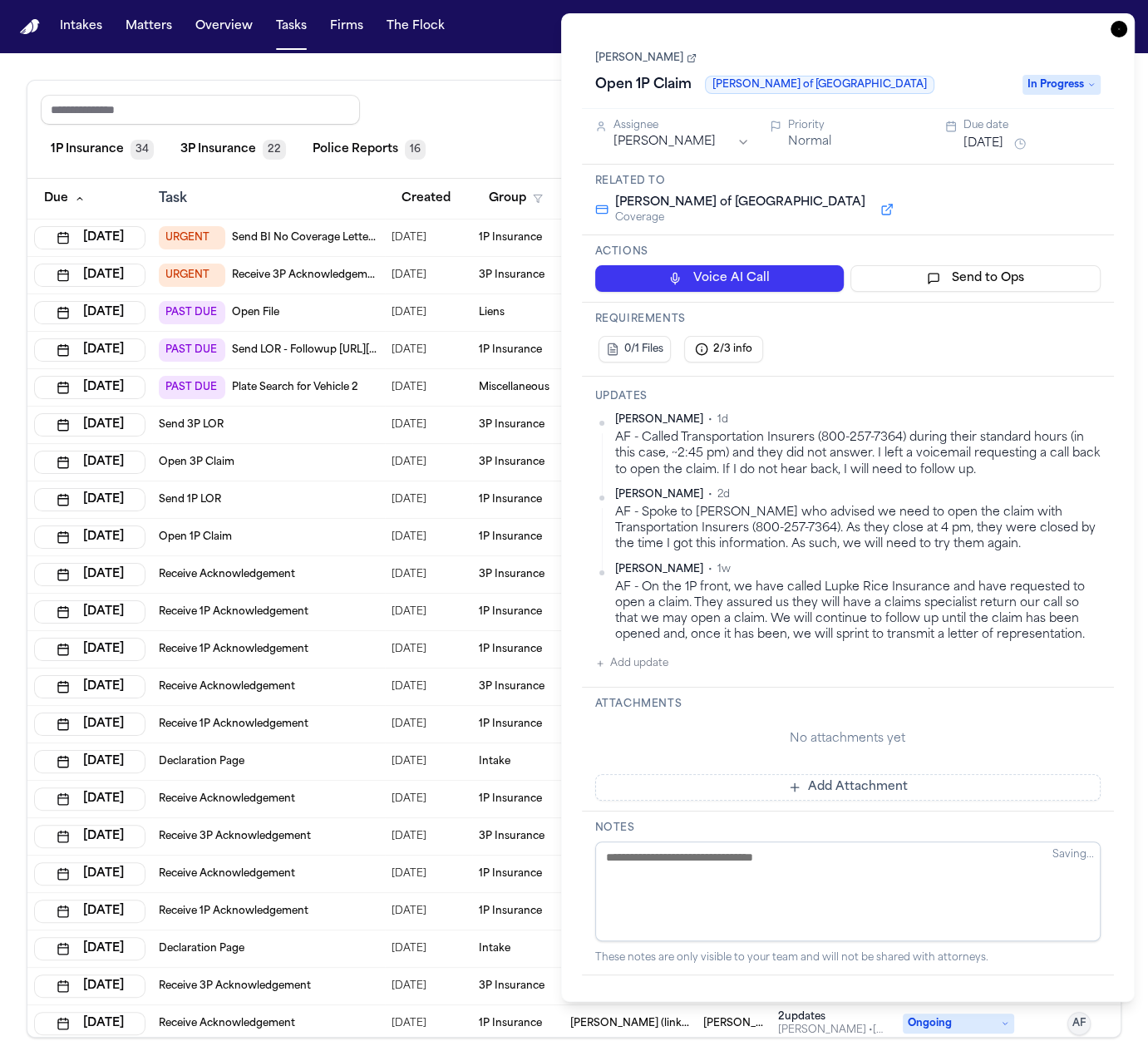 type 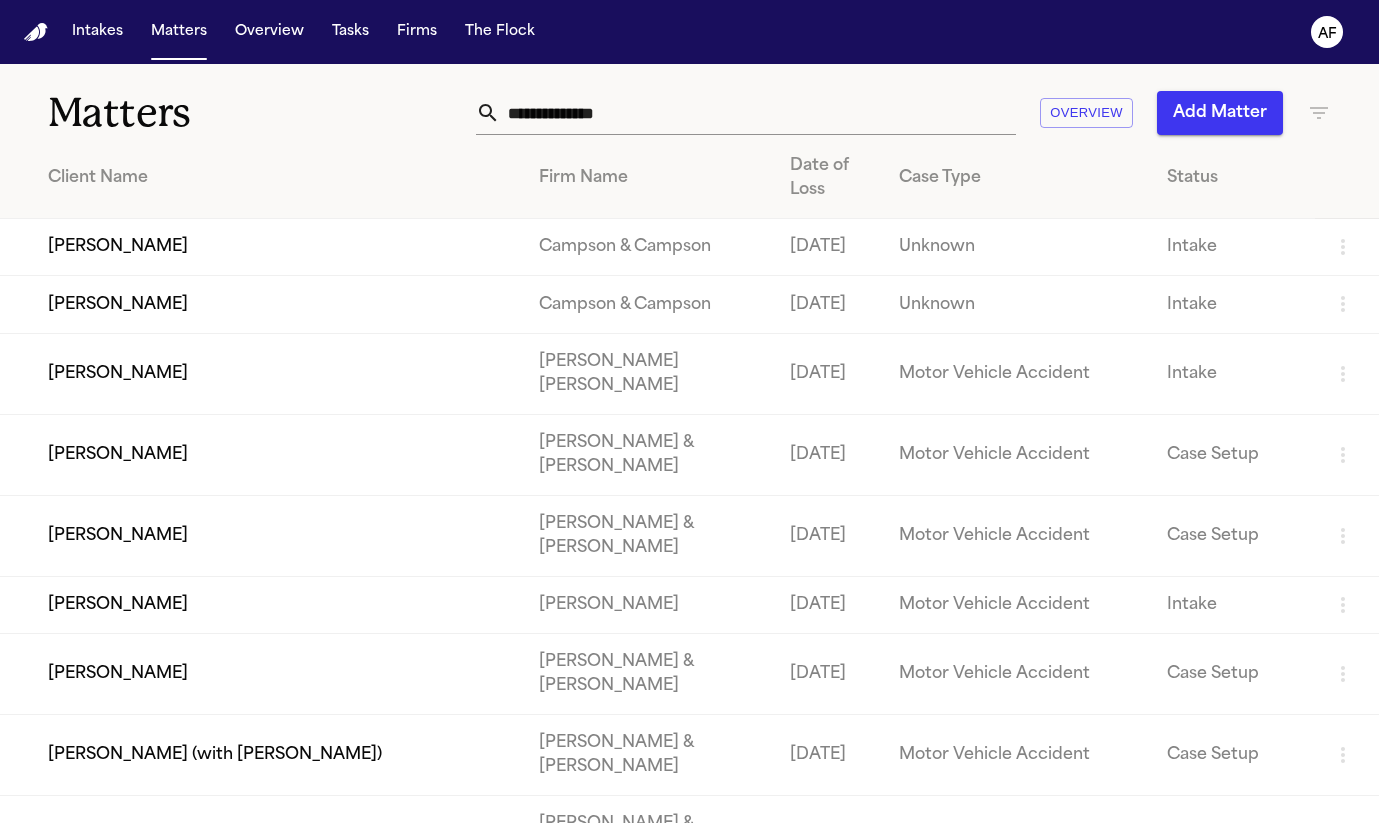 scroll, scrollTop: 0, scrollLeft: 0, axis: both 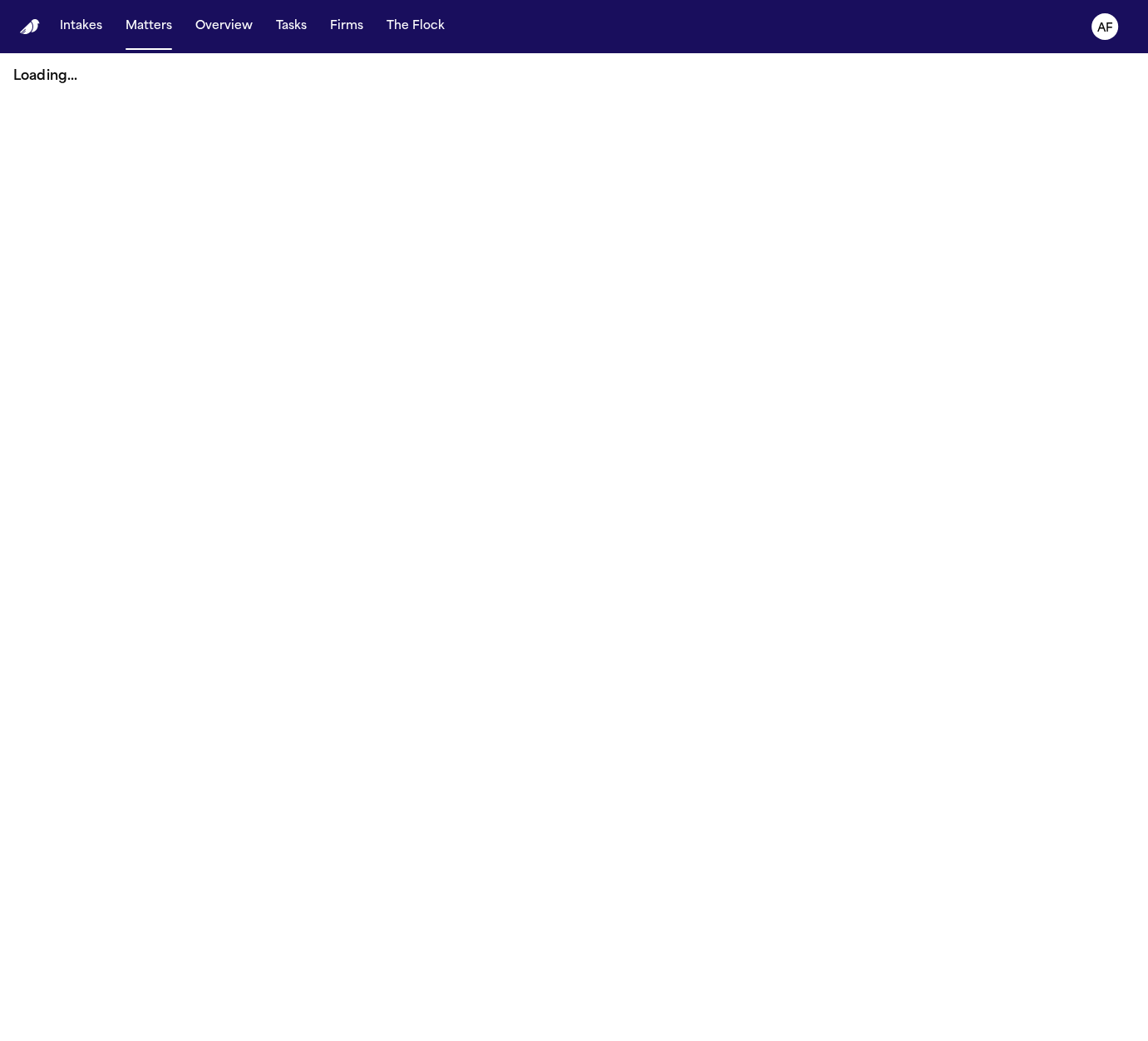 click on "Intakes Matters Overview Tasks Firms The Flock AF" at bounding box center [574, 27] 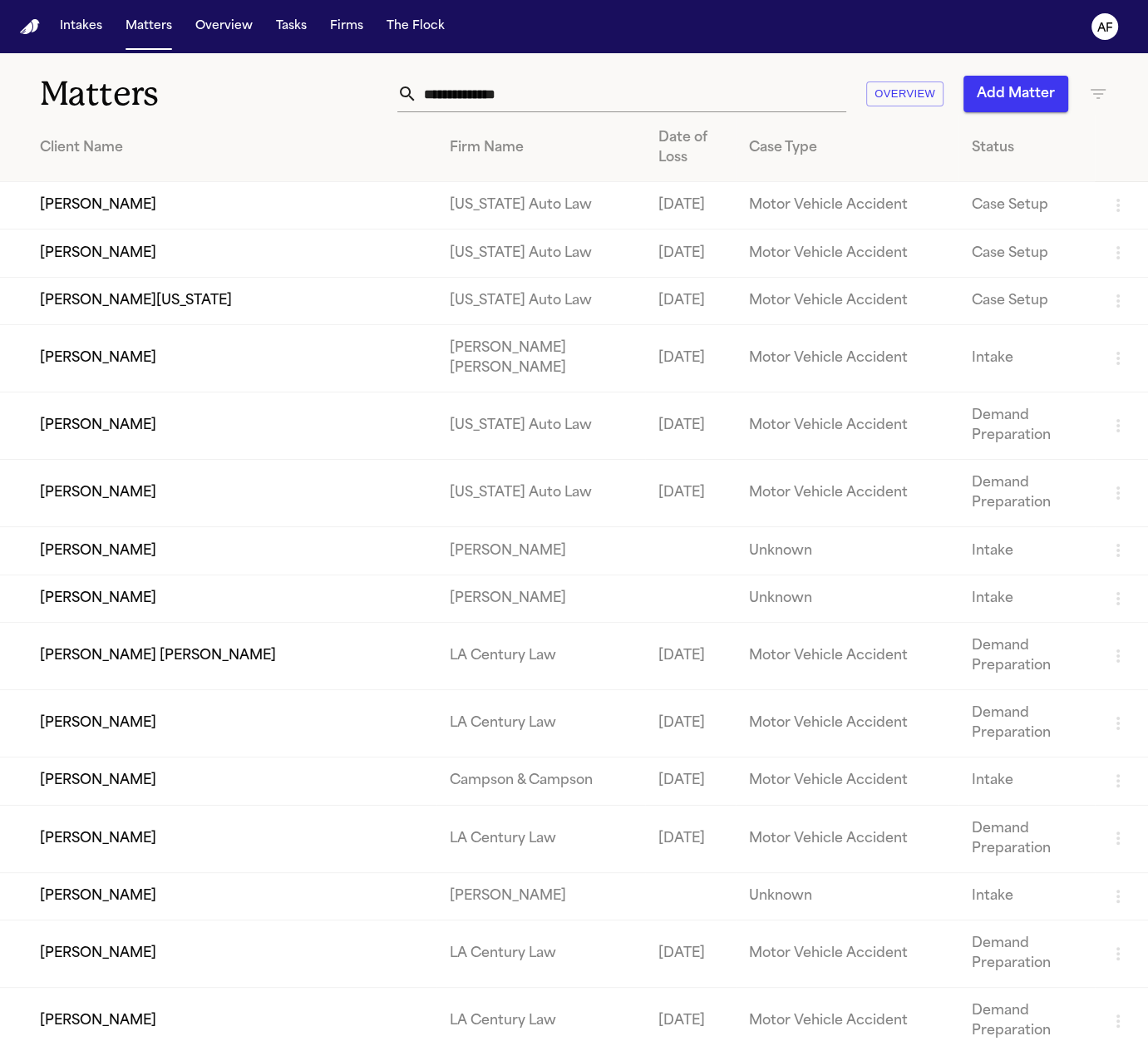 click at bounding box center (632, 94) 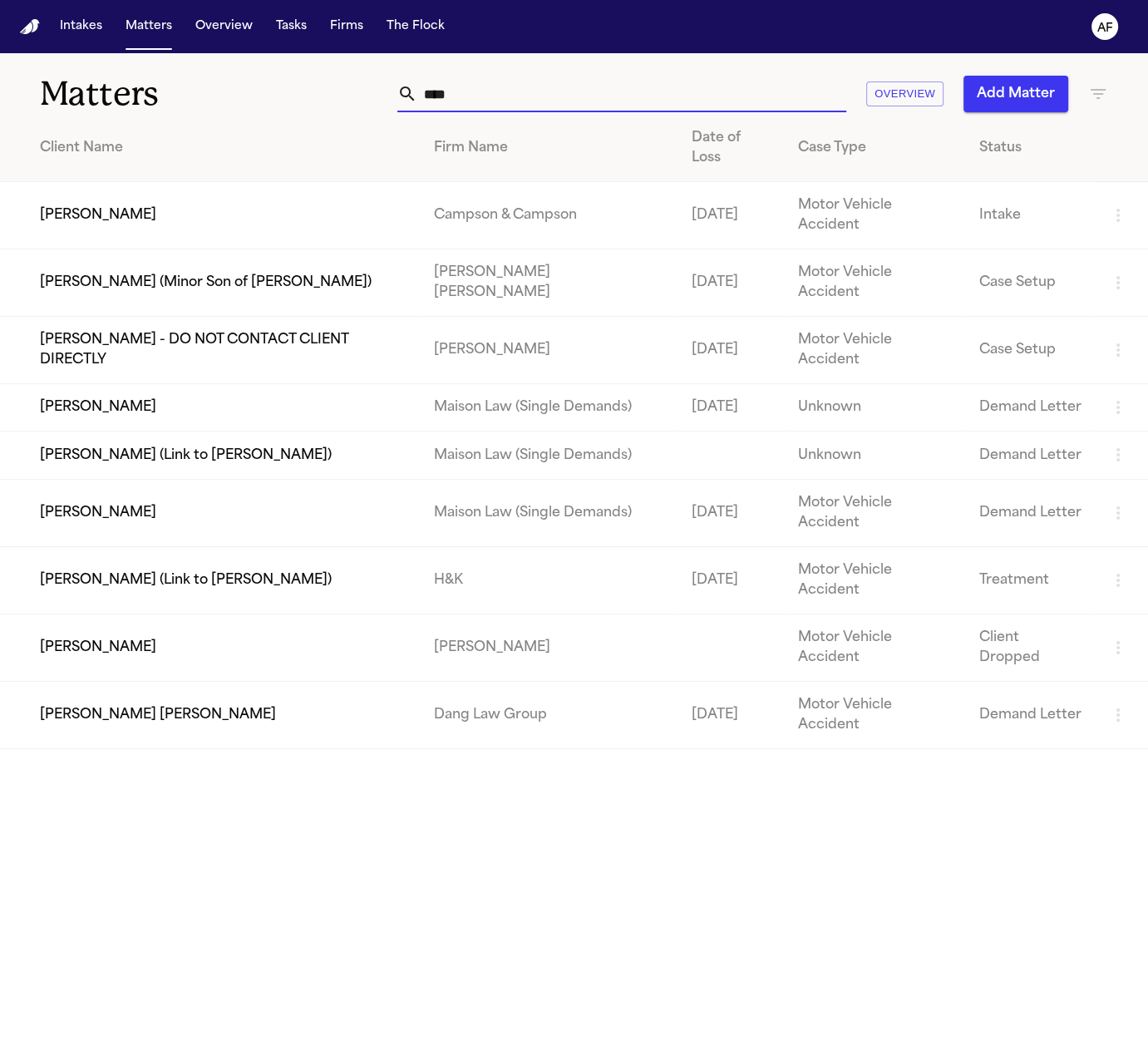 type on "****" 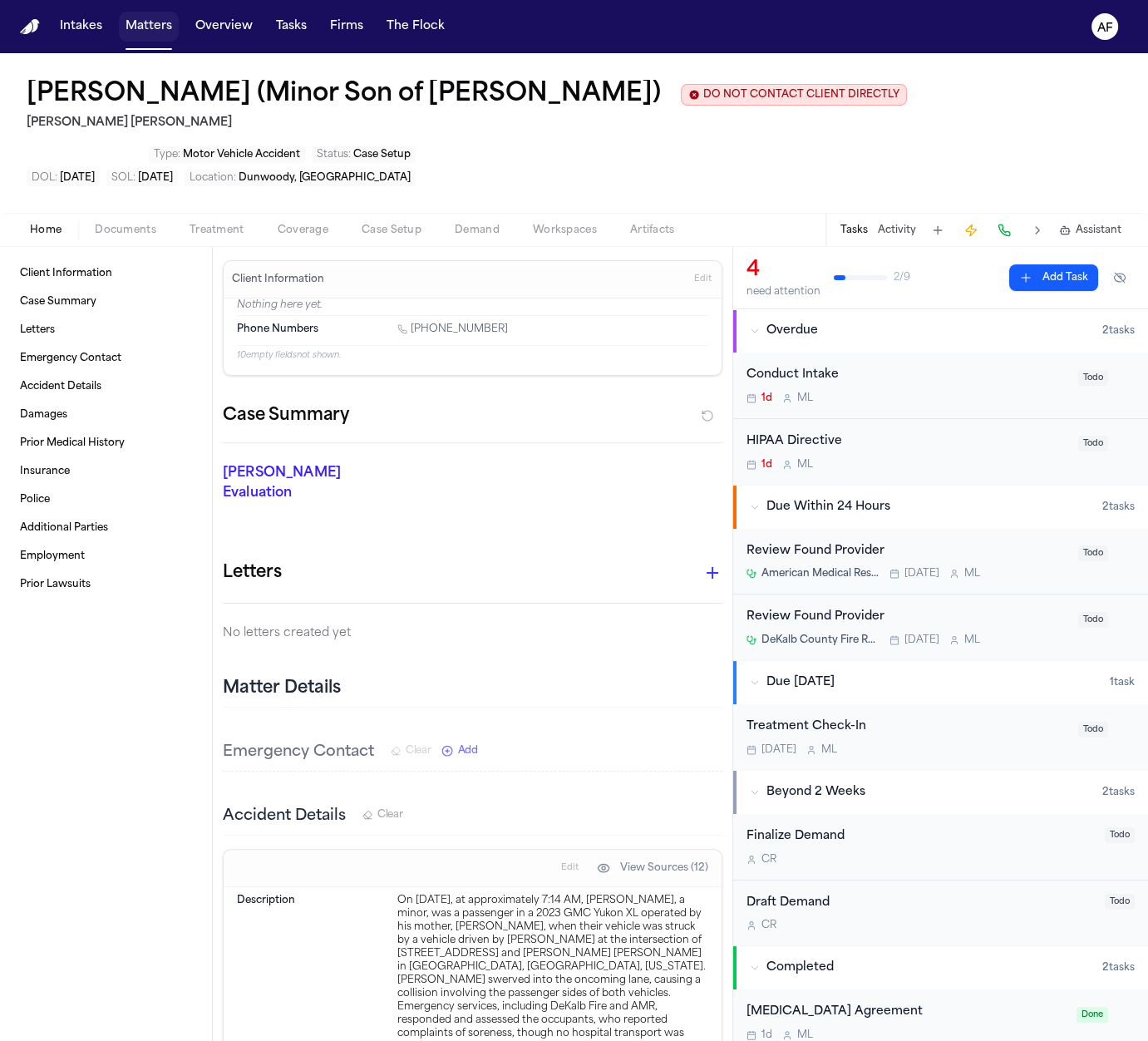 click on "Matters" at bounding box center [149, 27] 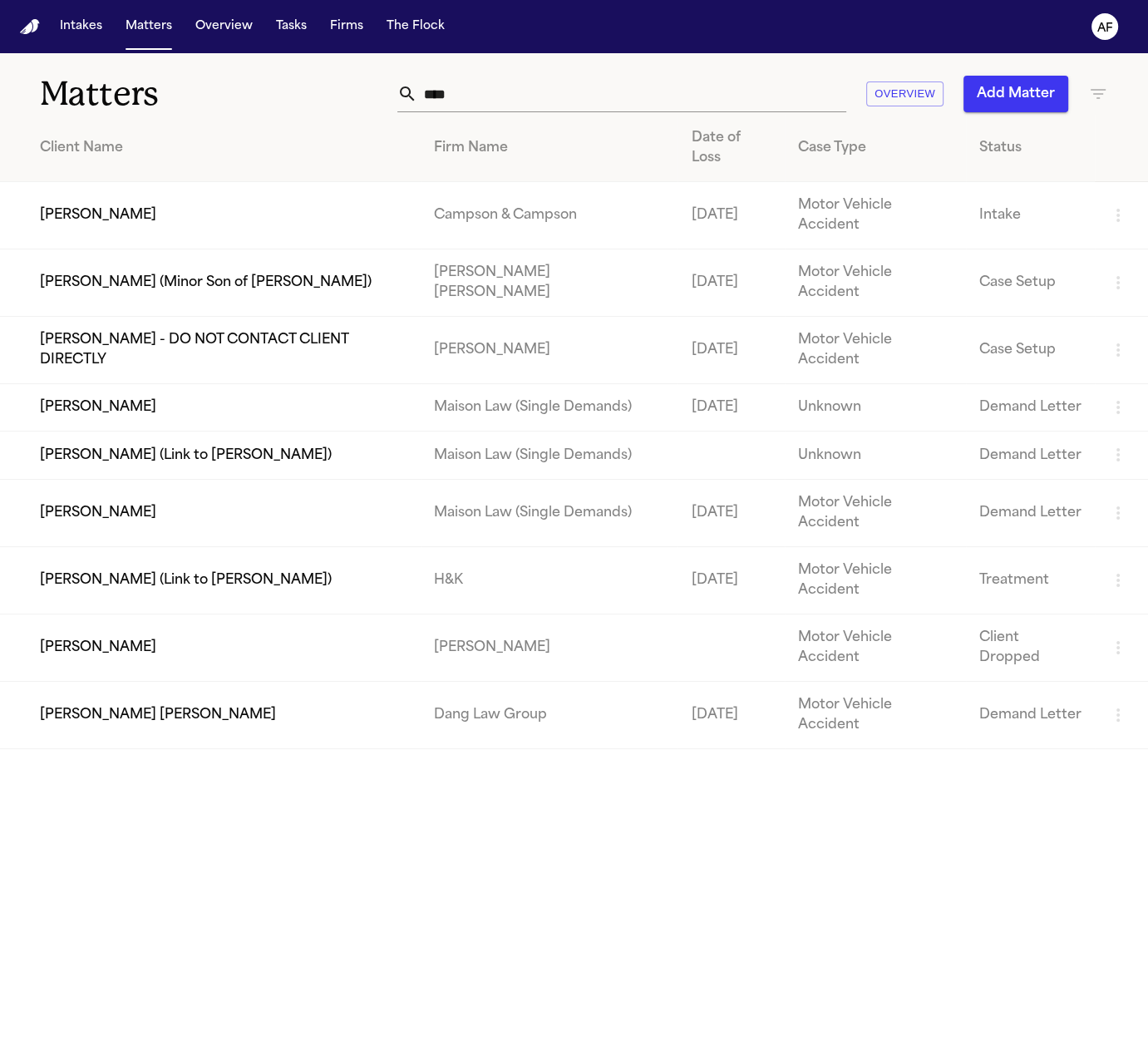 click on "****" at bounding box center [632, 94] 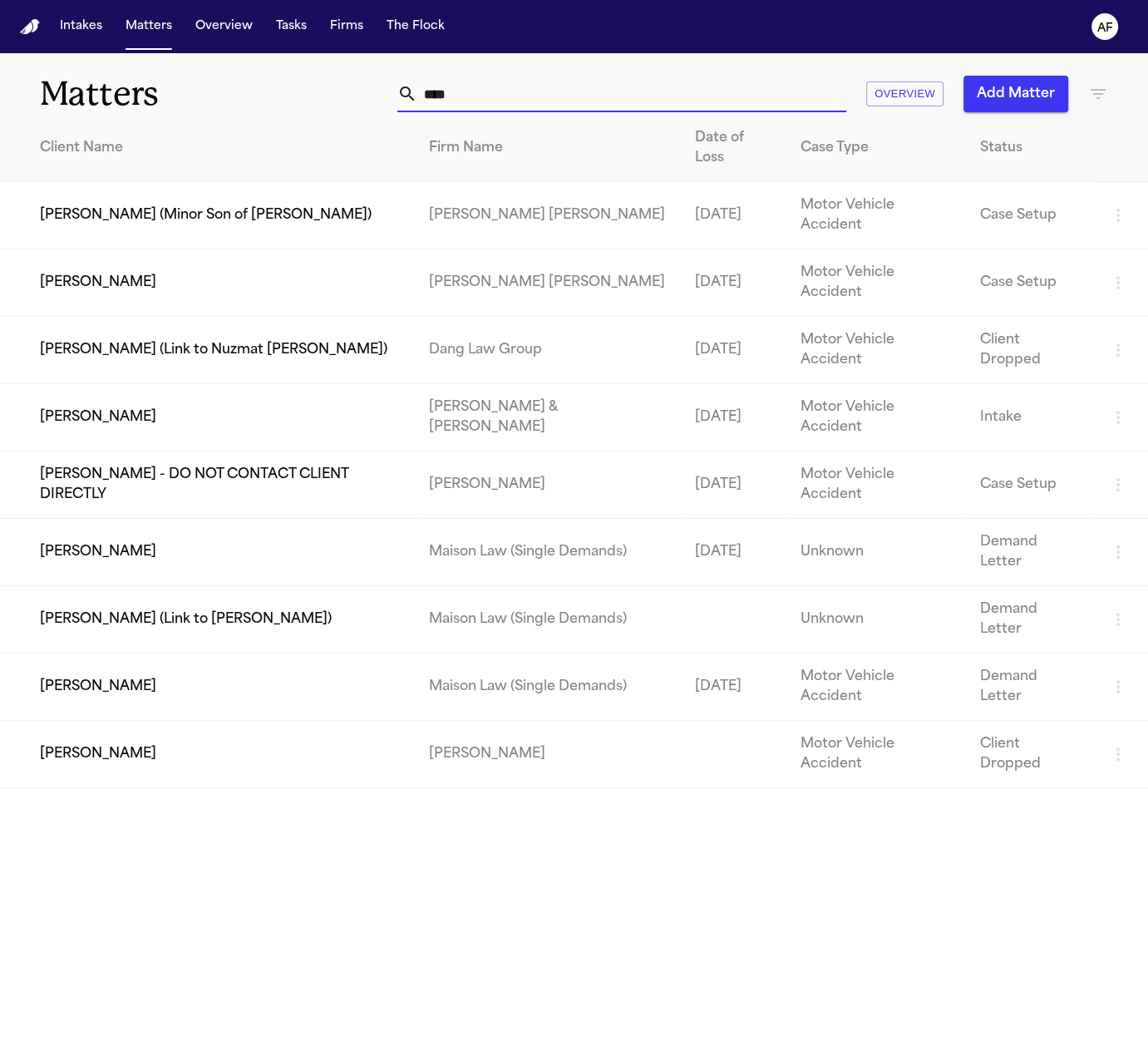 type on "****" 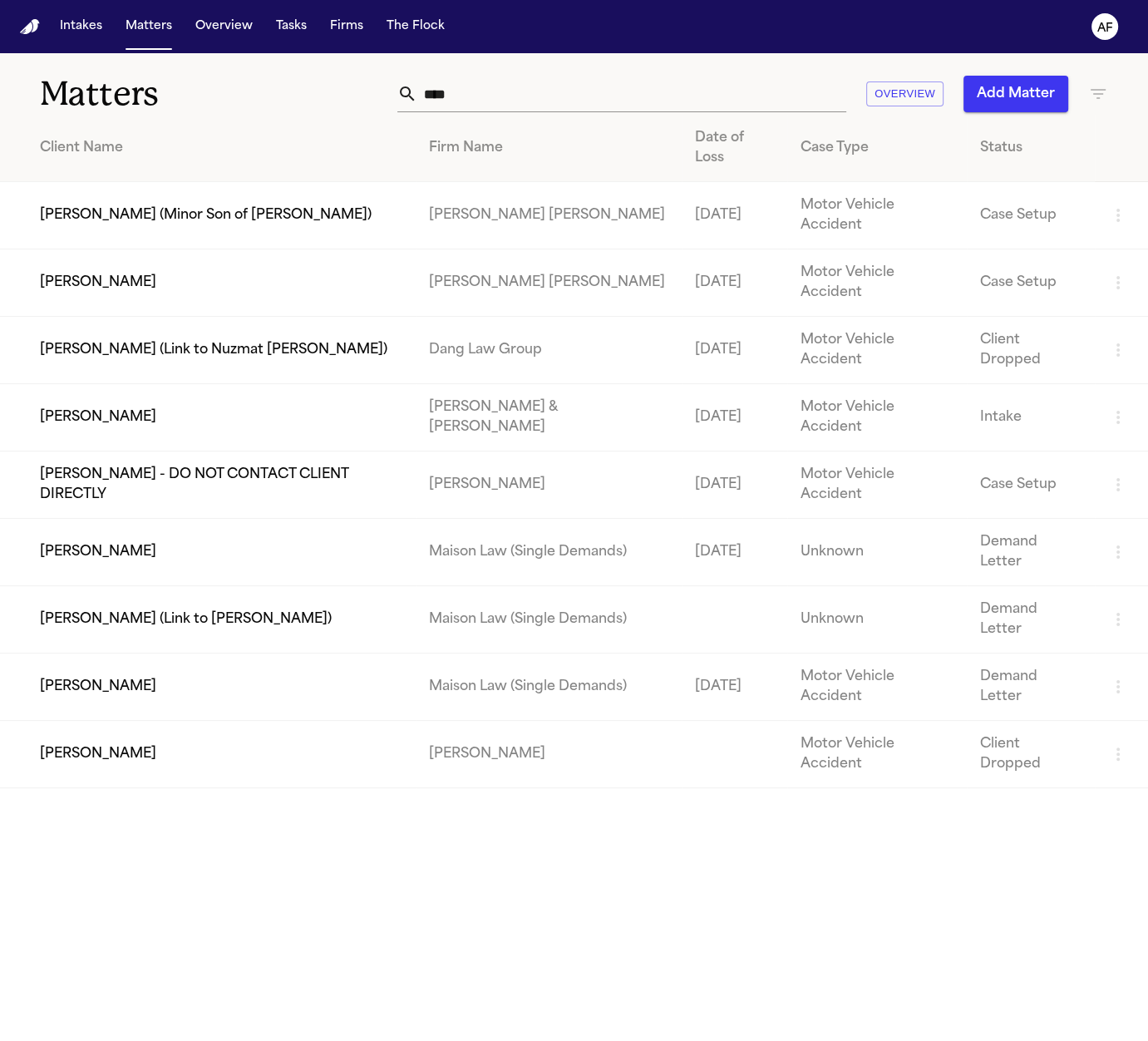 click on "[PERSON_NAME]" at bounding box center (208, 283) 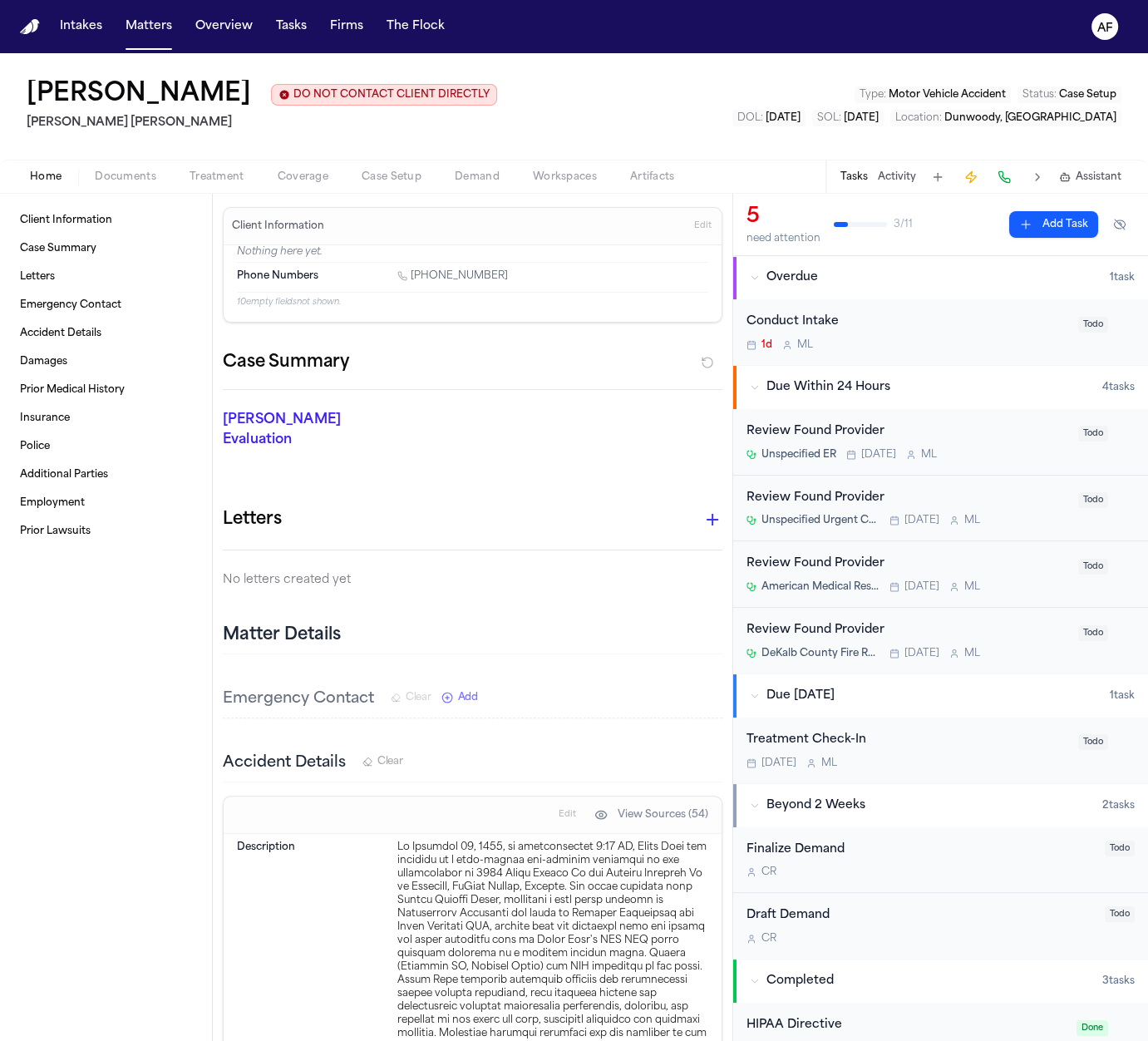 click on "Documents" at bounding box center [126, 177] 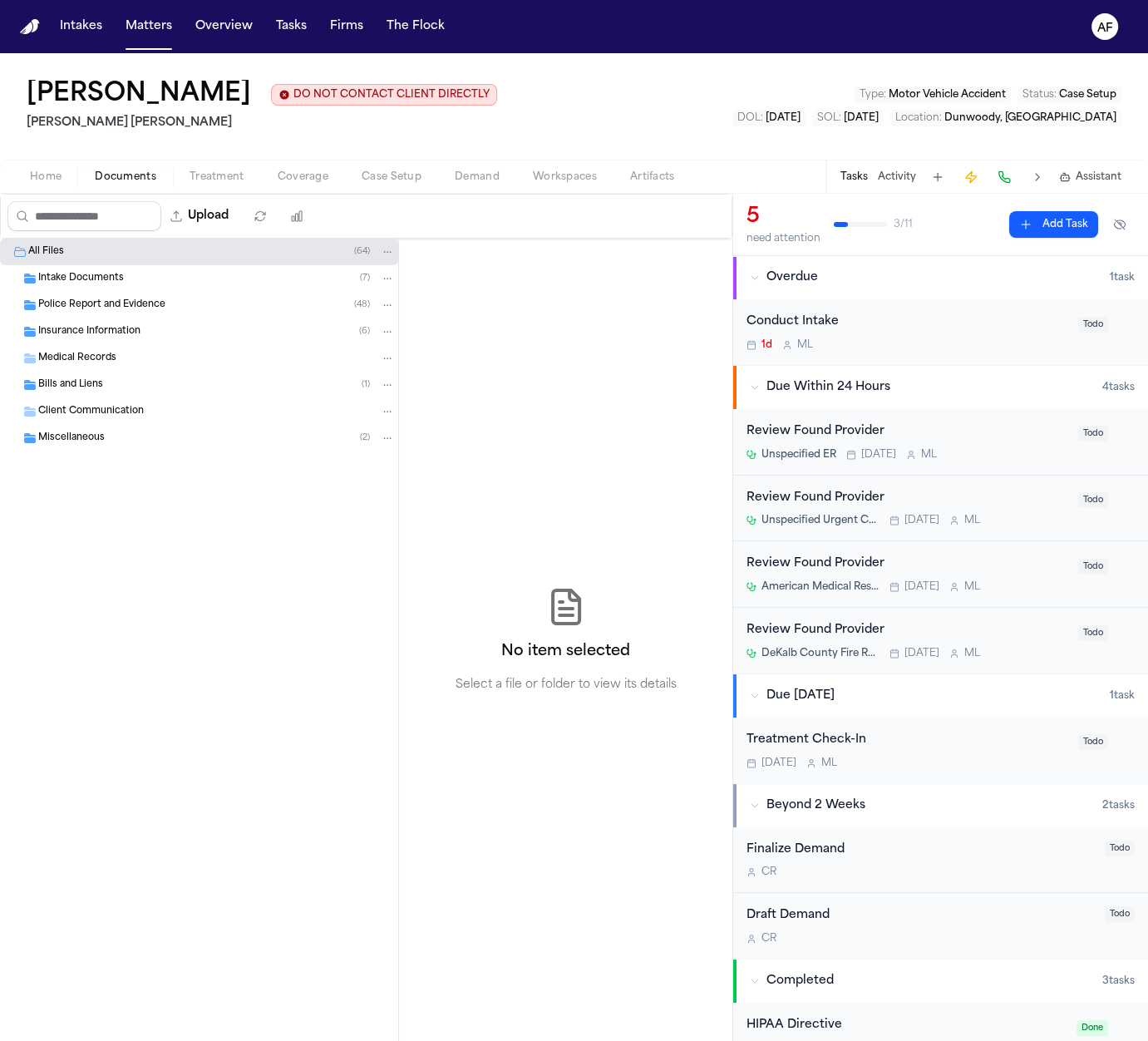 drag, startPoint x: 543, startPoint y: 307, endPoint x: 551, endPoint y: 250, distance: 57.55867 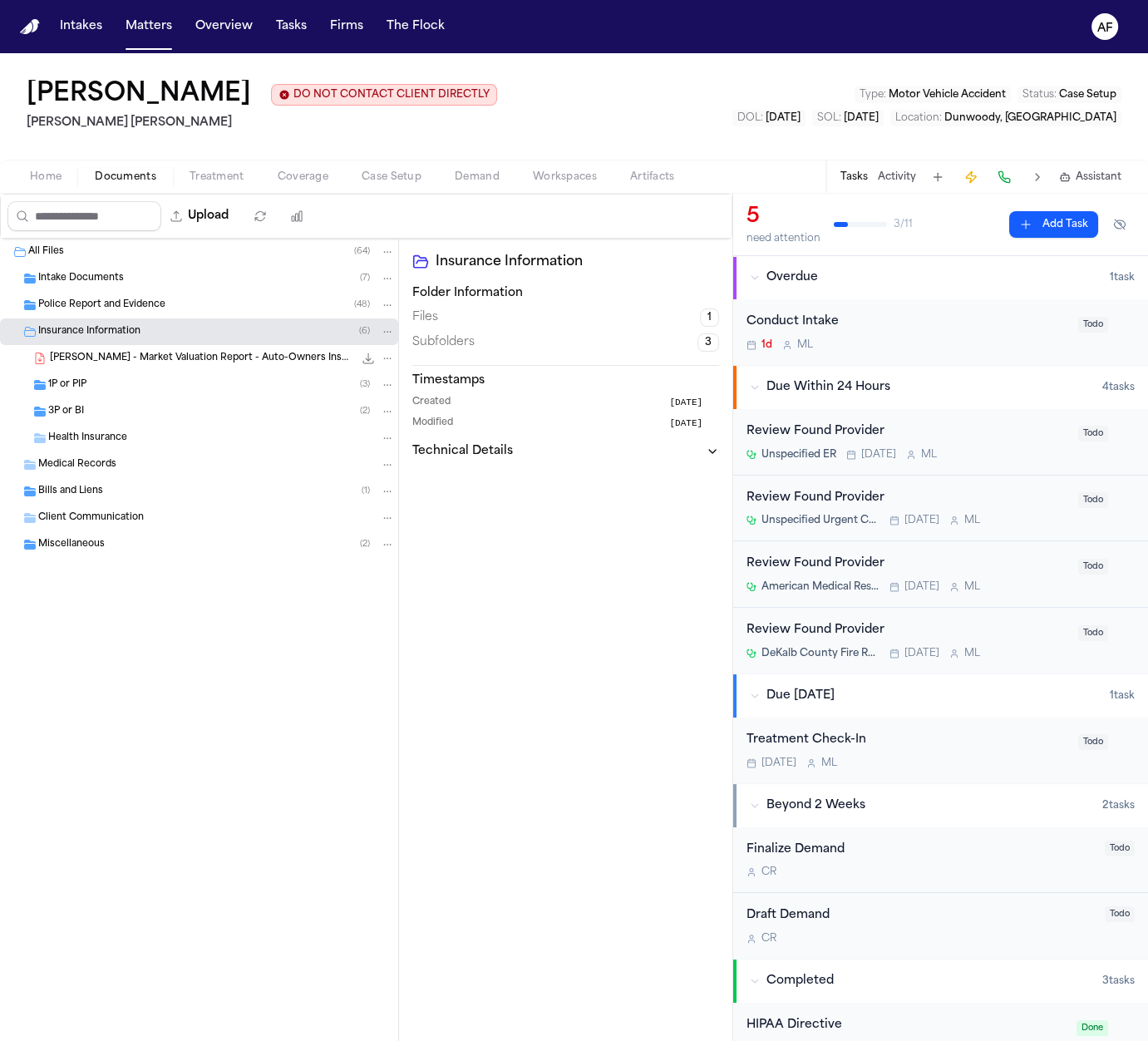 click on "1P or PIP ( 3 )" at bounding box center [221, 385] 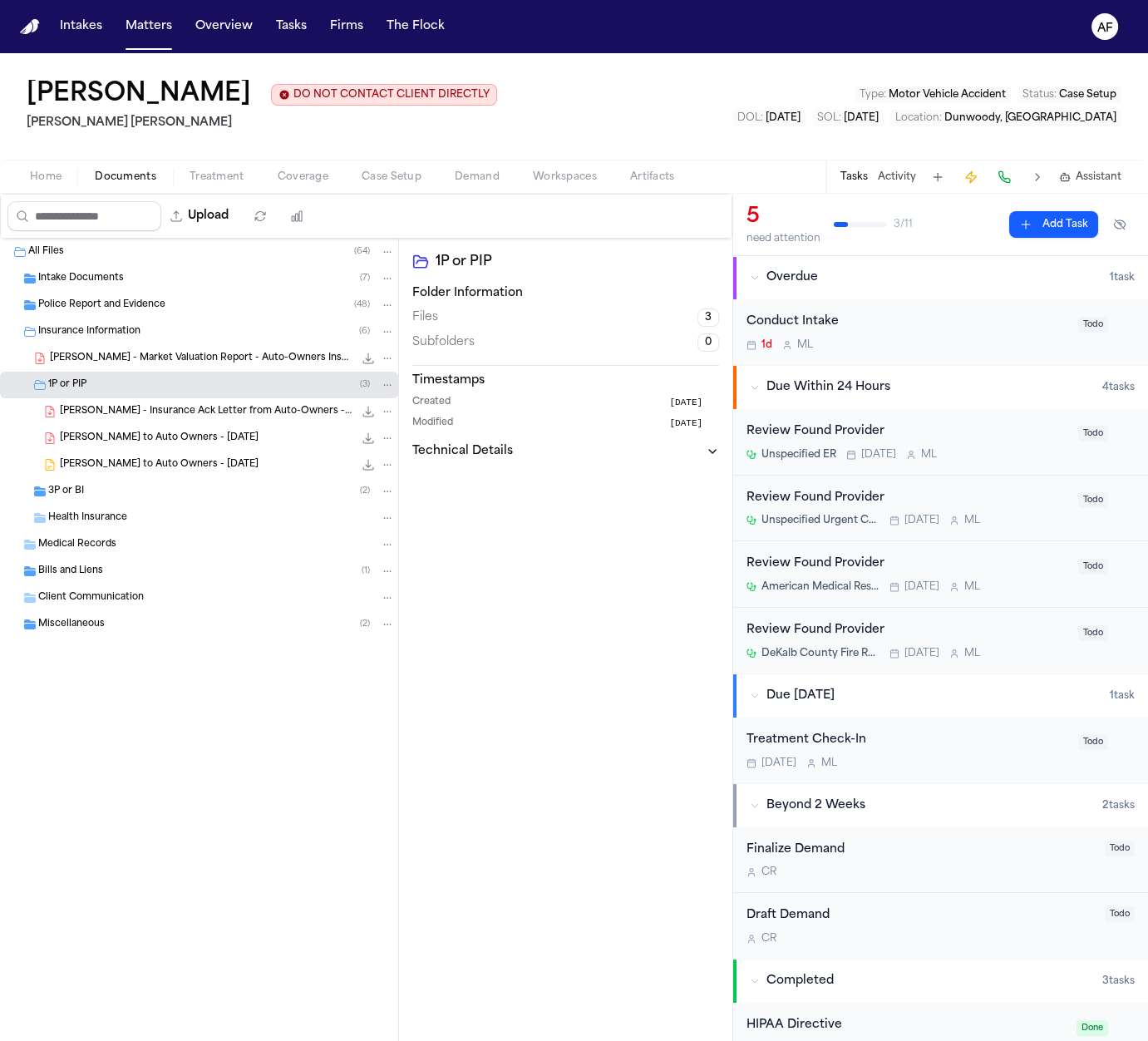 click on "[PERSON_NAME] - Insurance Ack Letter from Auto-Owners - [DATE] 124.9 KB  • PDF" at bounding box center (227, 412) 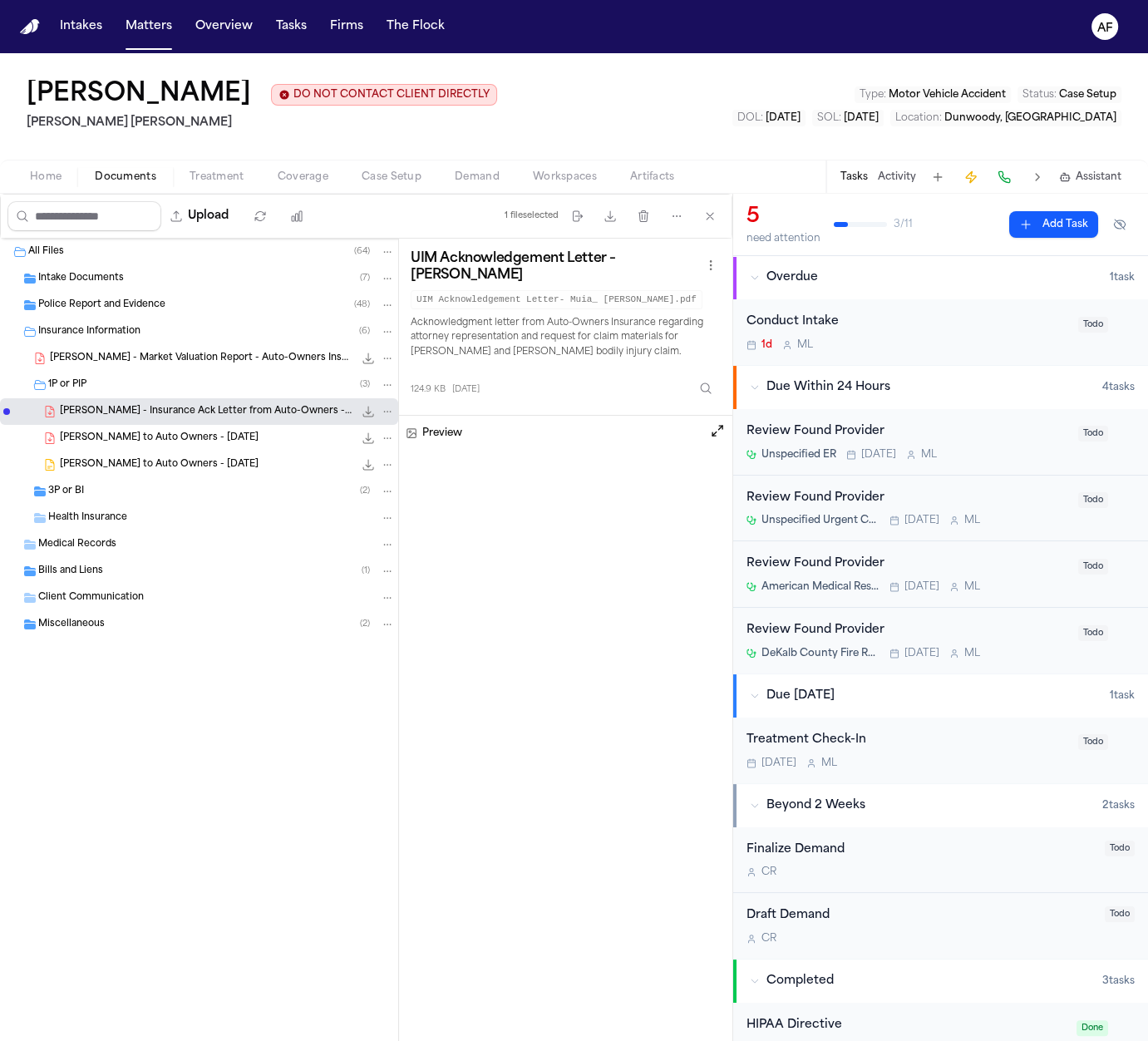 click on "[PERSON_NAME] to Auto Owners - [DATE]" at bounding box center (159, 438) 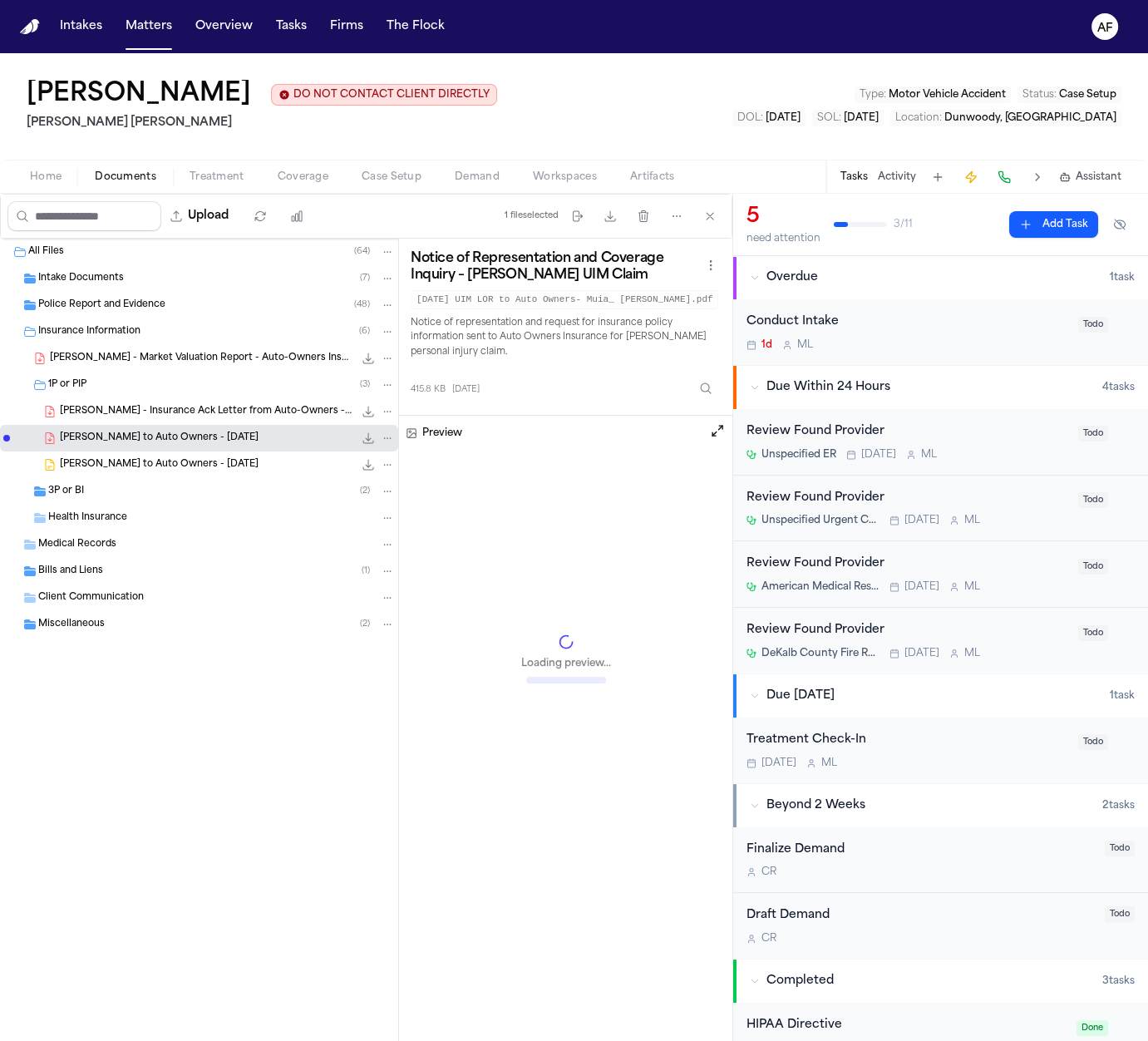 click on "[PERSON_NAME] to Auto Owners - [DATE]" at bounding box center (159, 465) 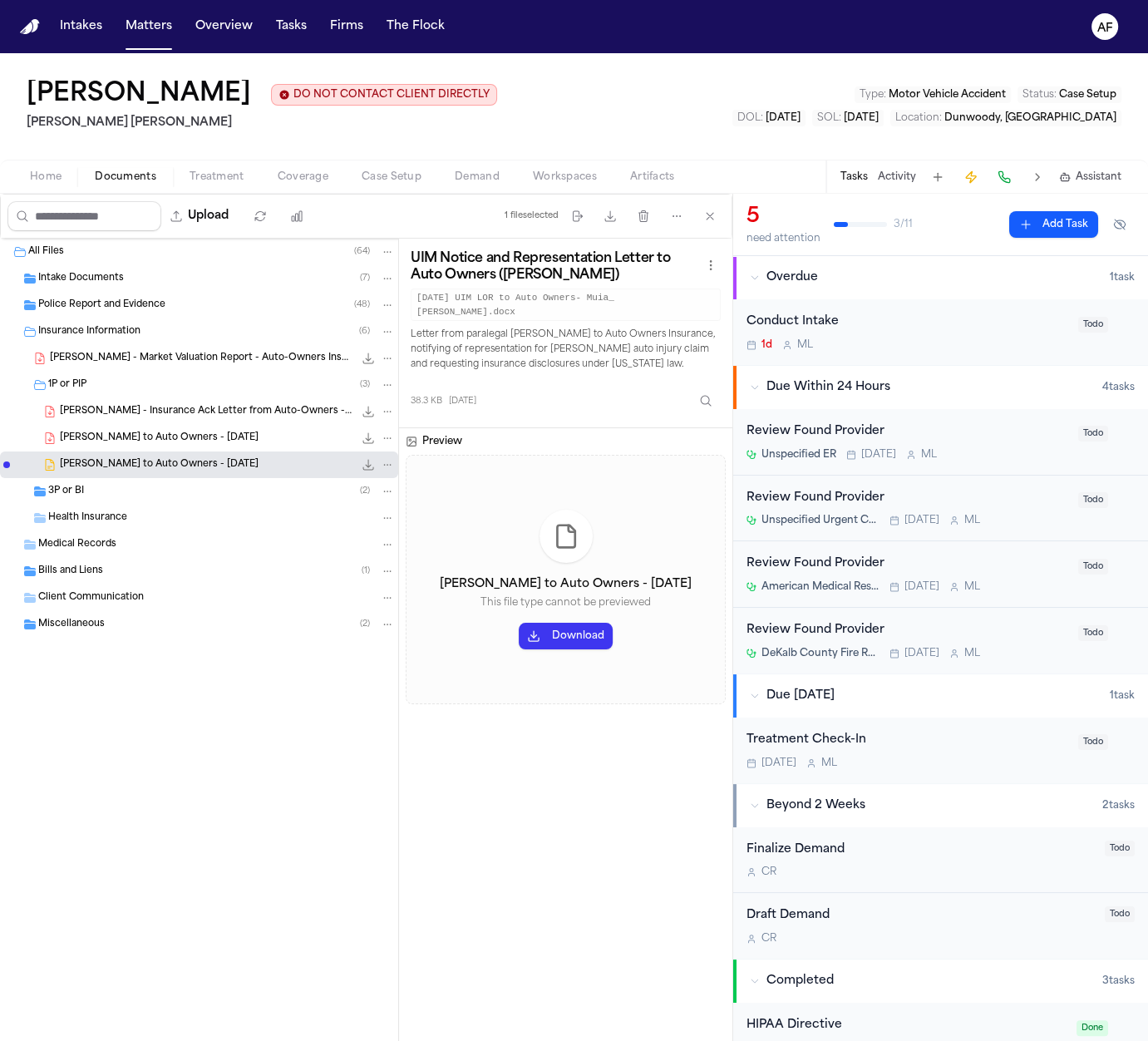 click on "[PERSON_NAME] to Auto Owners - [DATE] 38.3 KB  • DOCX" at bounding box center (227, 465) 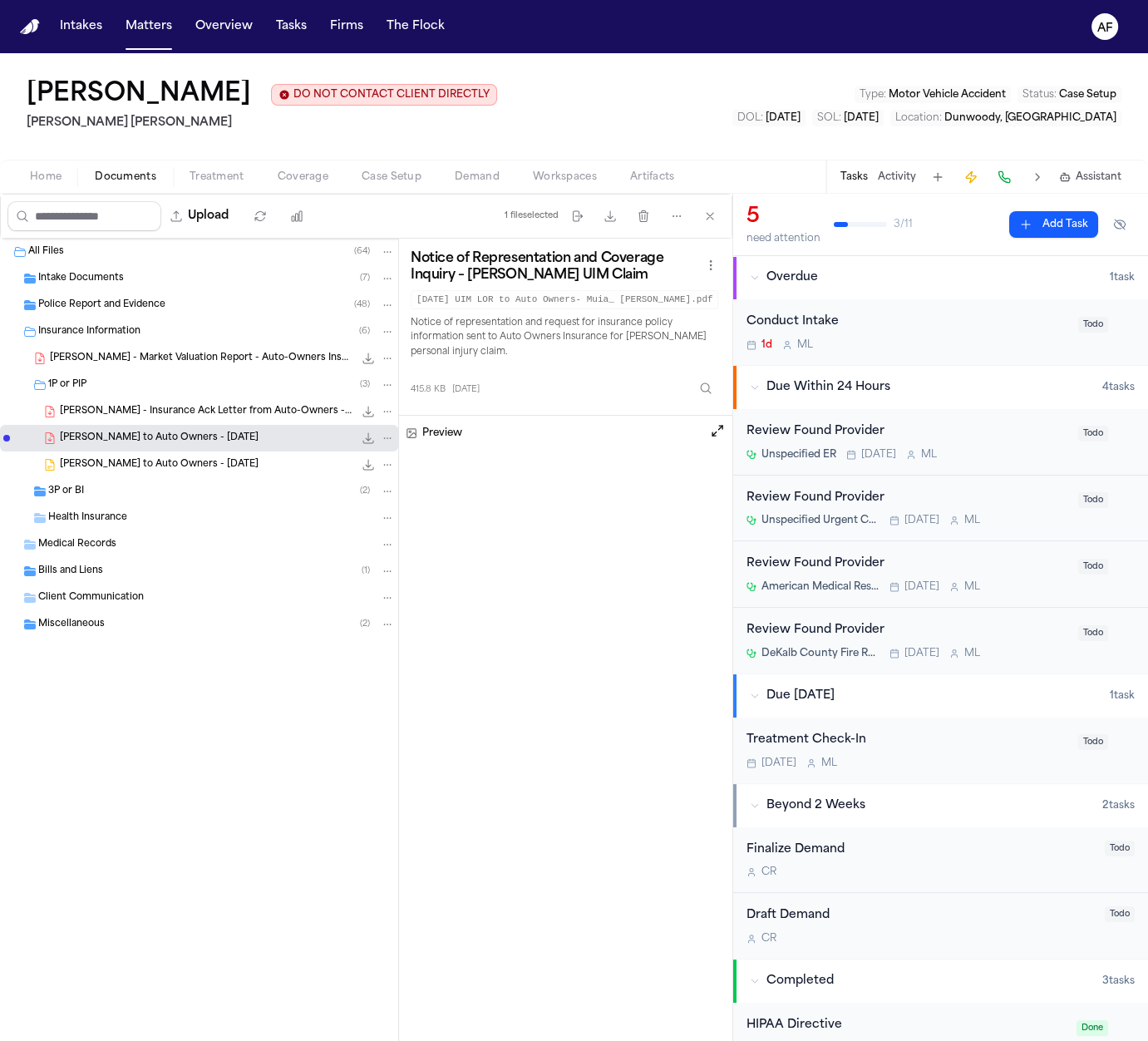 click at bounding box center (717, 431) 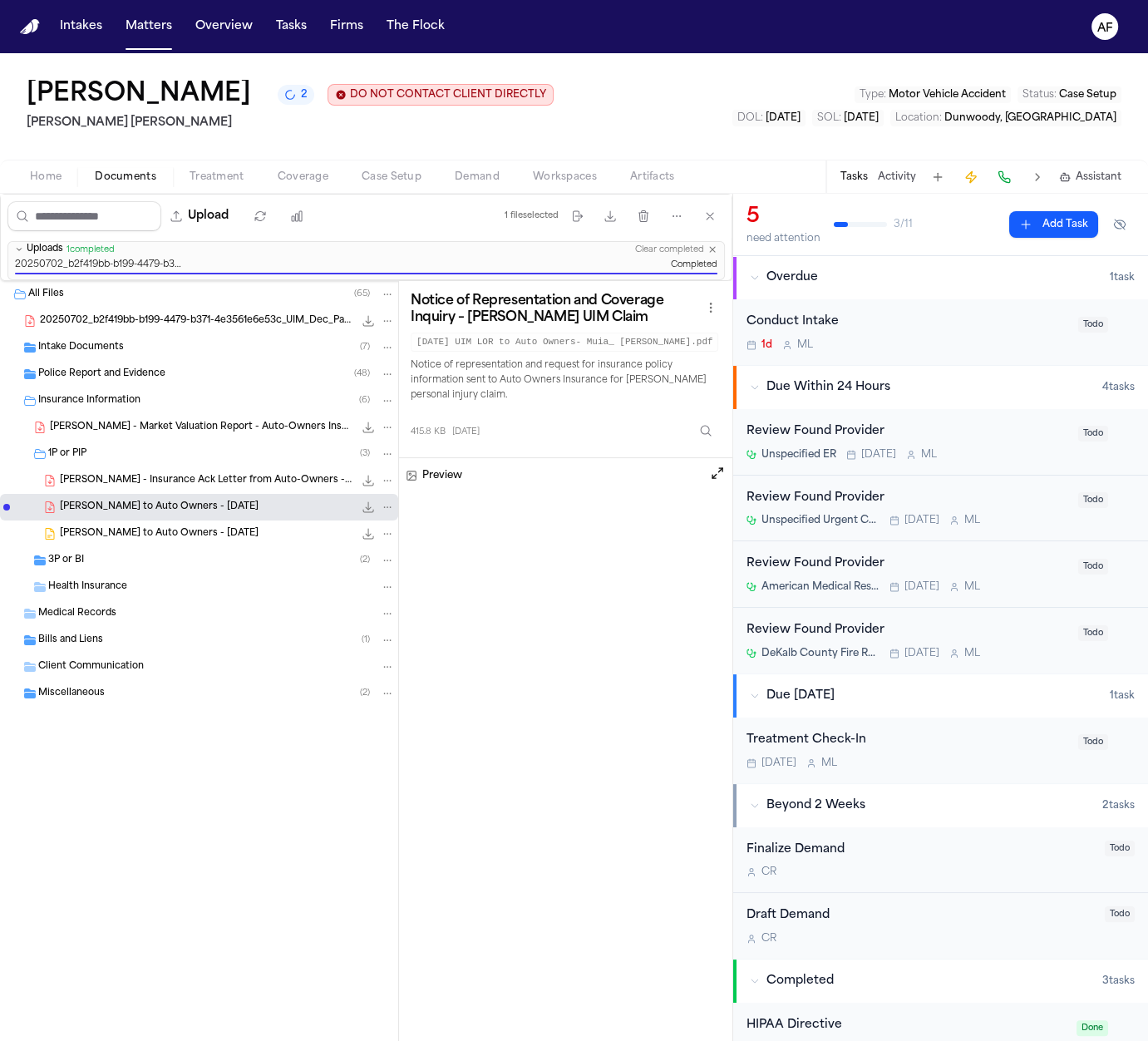 click on "3P or BI ( 2 )" at bounding box center [221, 560] 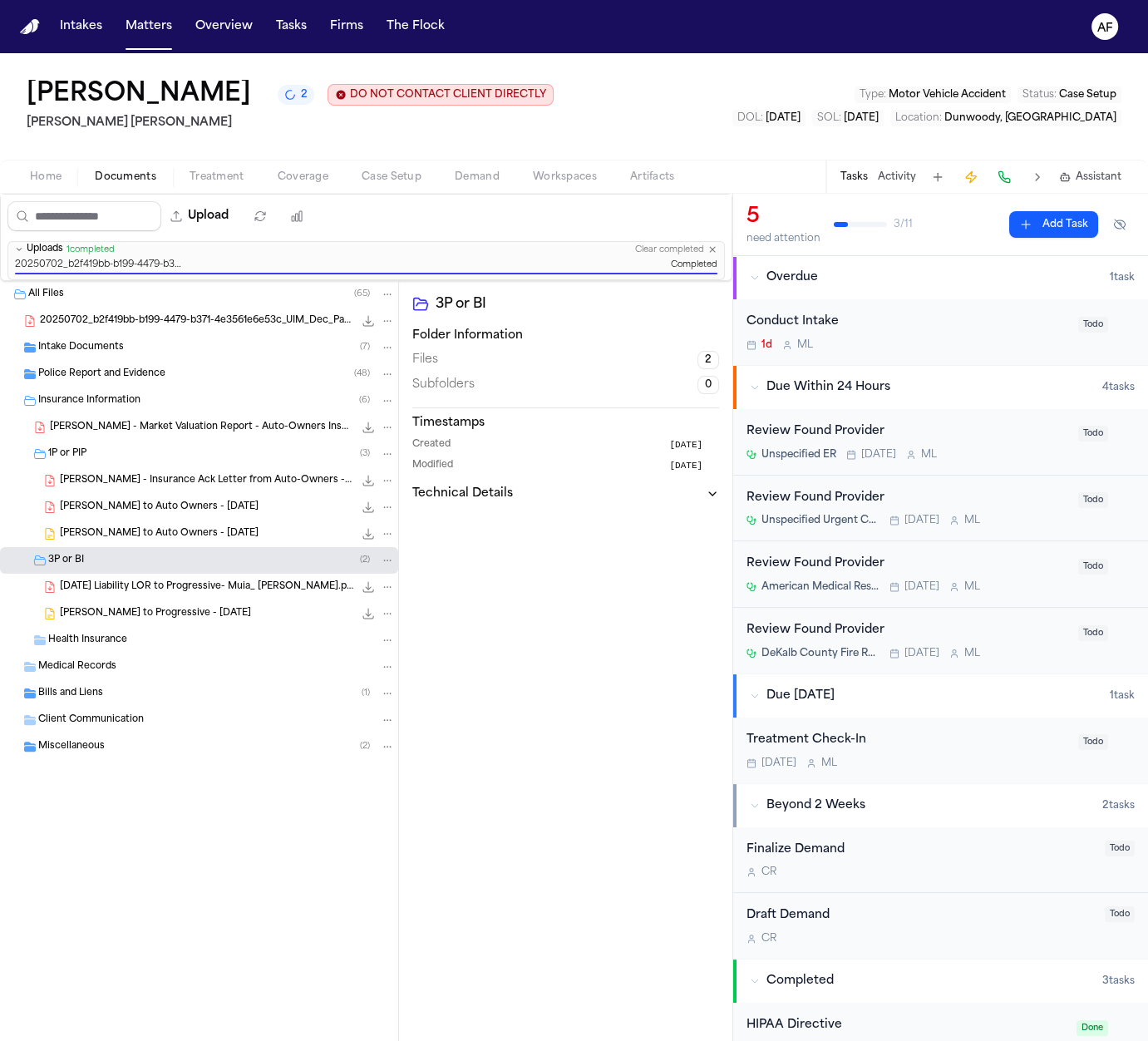 click on "[PERSON_NAME] to Progressive - [DATE]" at bounding box center [155, 614] 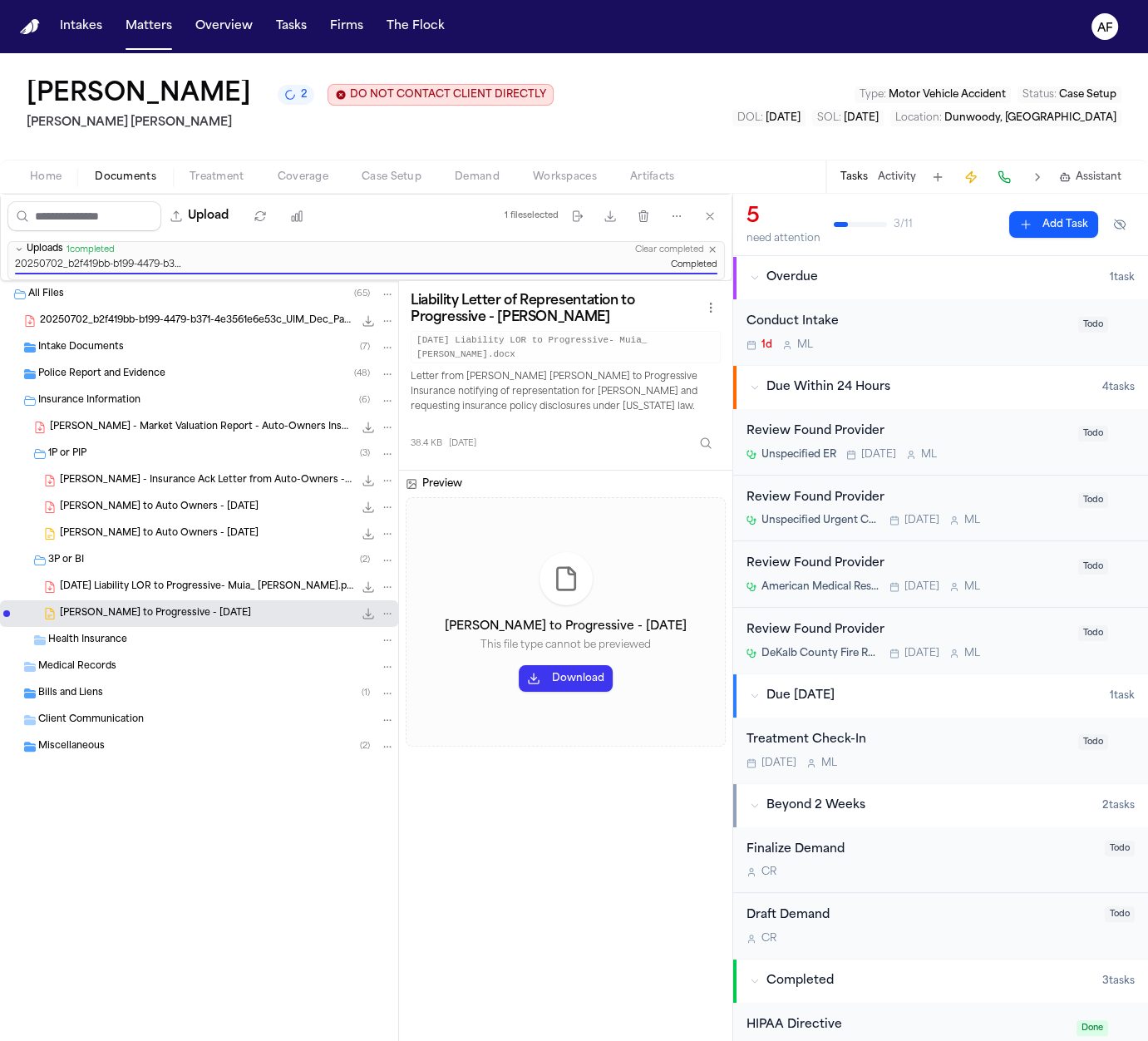 click on "[DATE] Liability LOR to Progressive- Muia_ [PERSON_NAME].pdf" at bounding box center [206, 587] 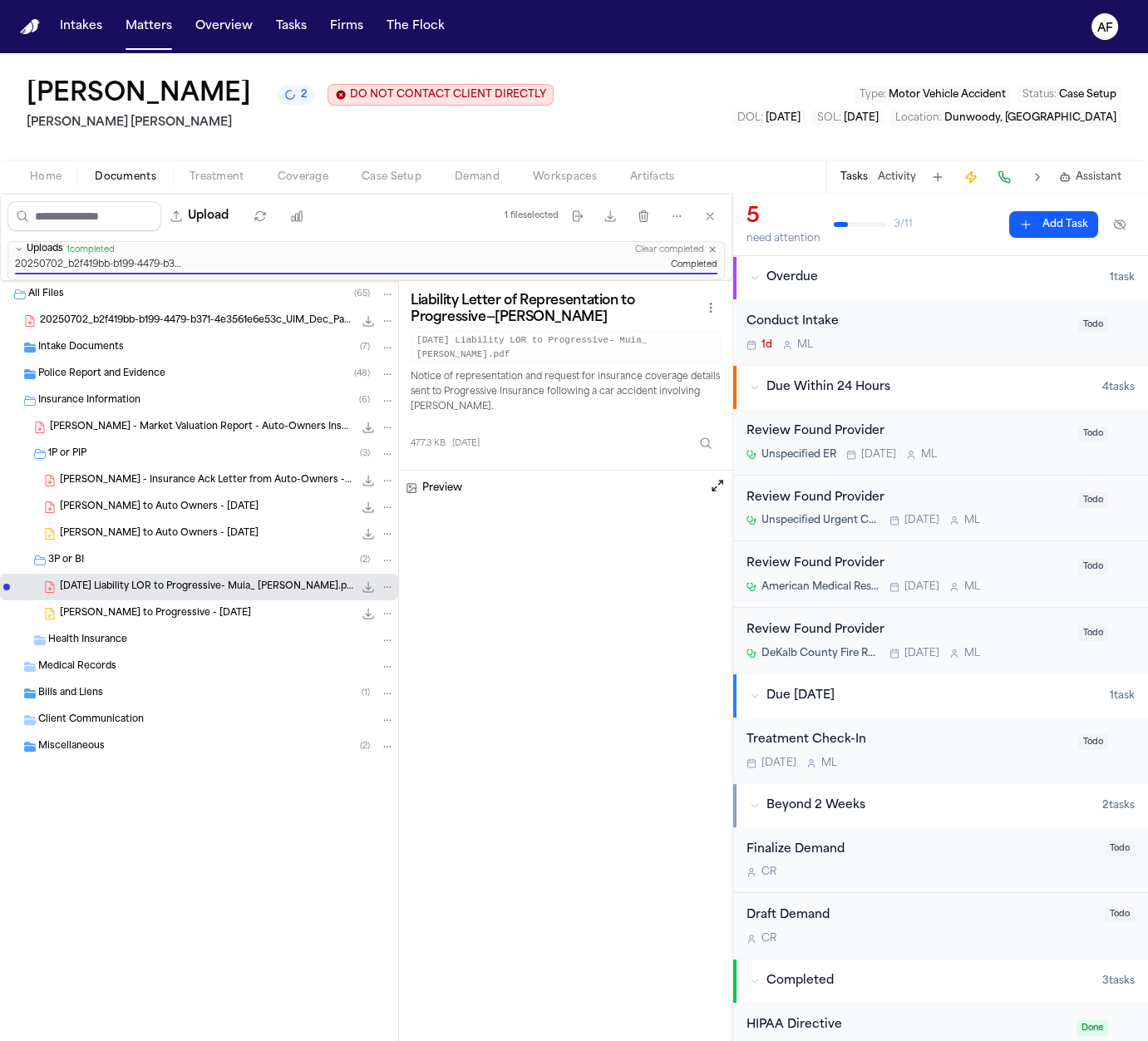 click on "[PERSON_NAME] to Progressive - [DATE]" at bounding box center (155, 614) 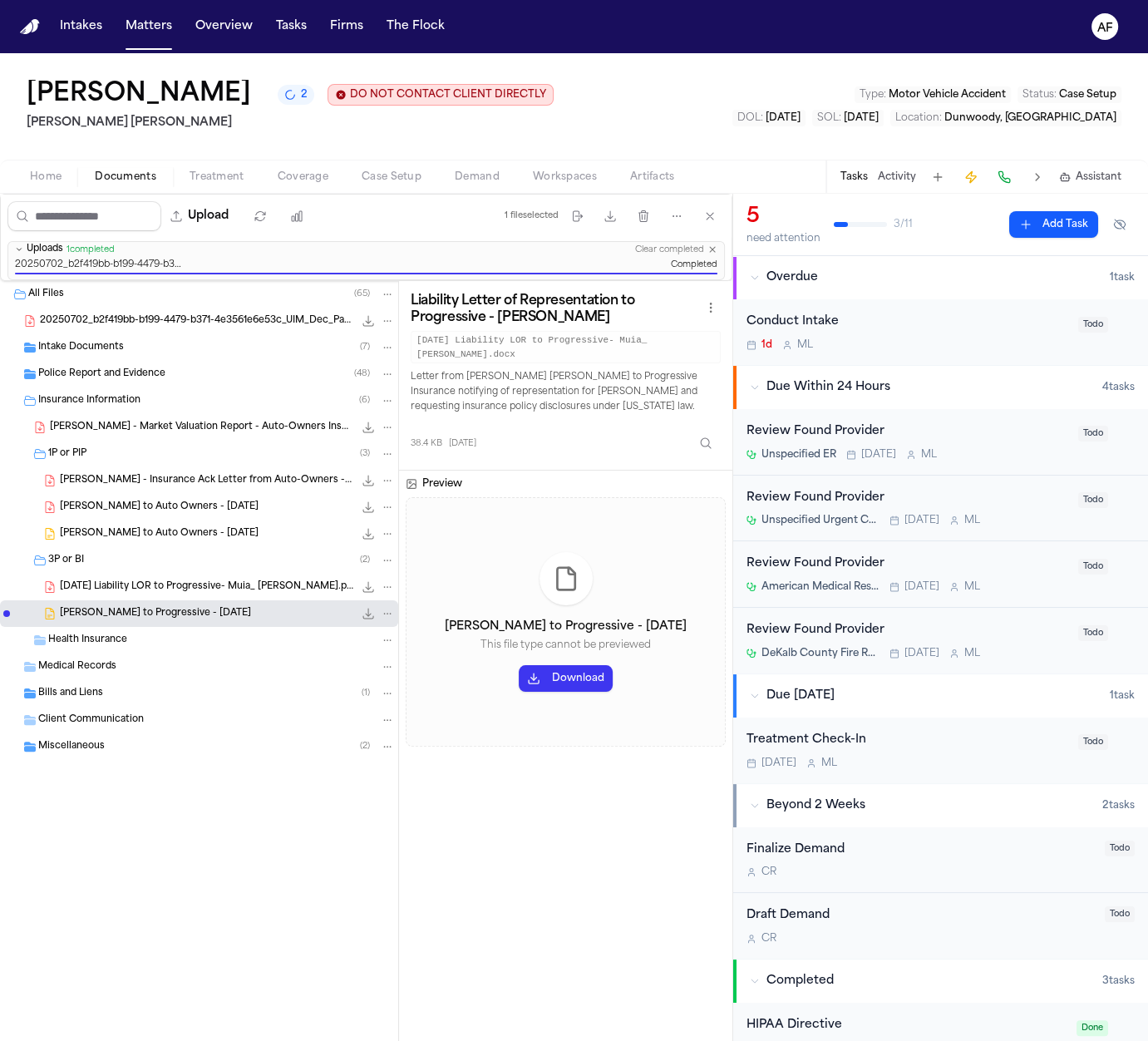 click on "[DATE] Liability LOR to Progressive- Muia_ [PERSON_NAME].pdf" at bounding box center (206, 587) 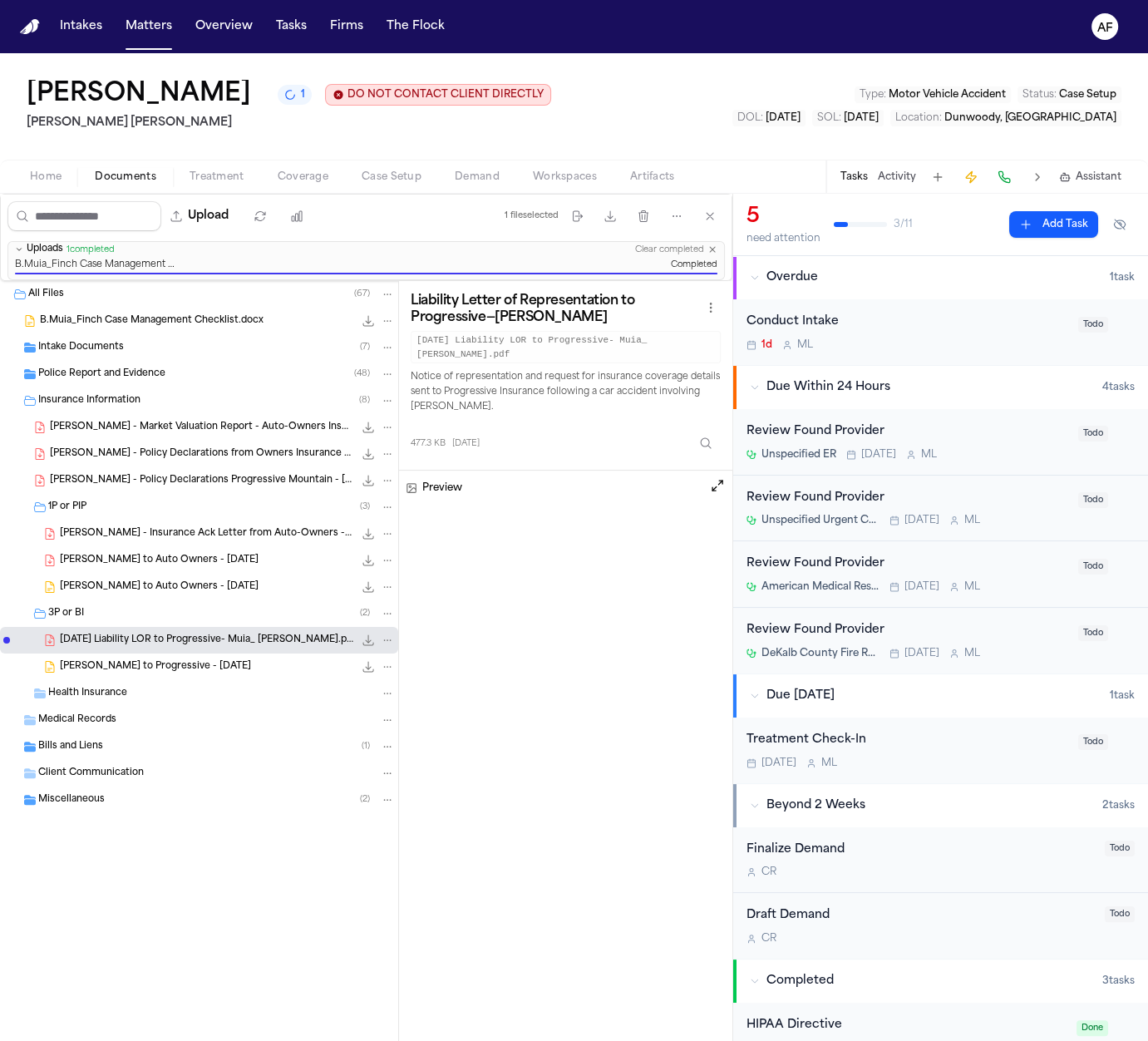 click on "B.Muia_Finch Case Management Checklist.docx 15.8 KB  • DOCX" at bounding box center [217, 321] 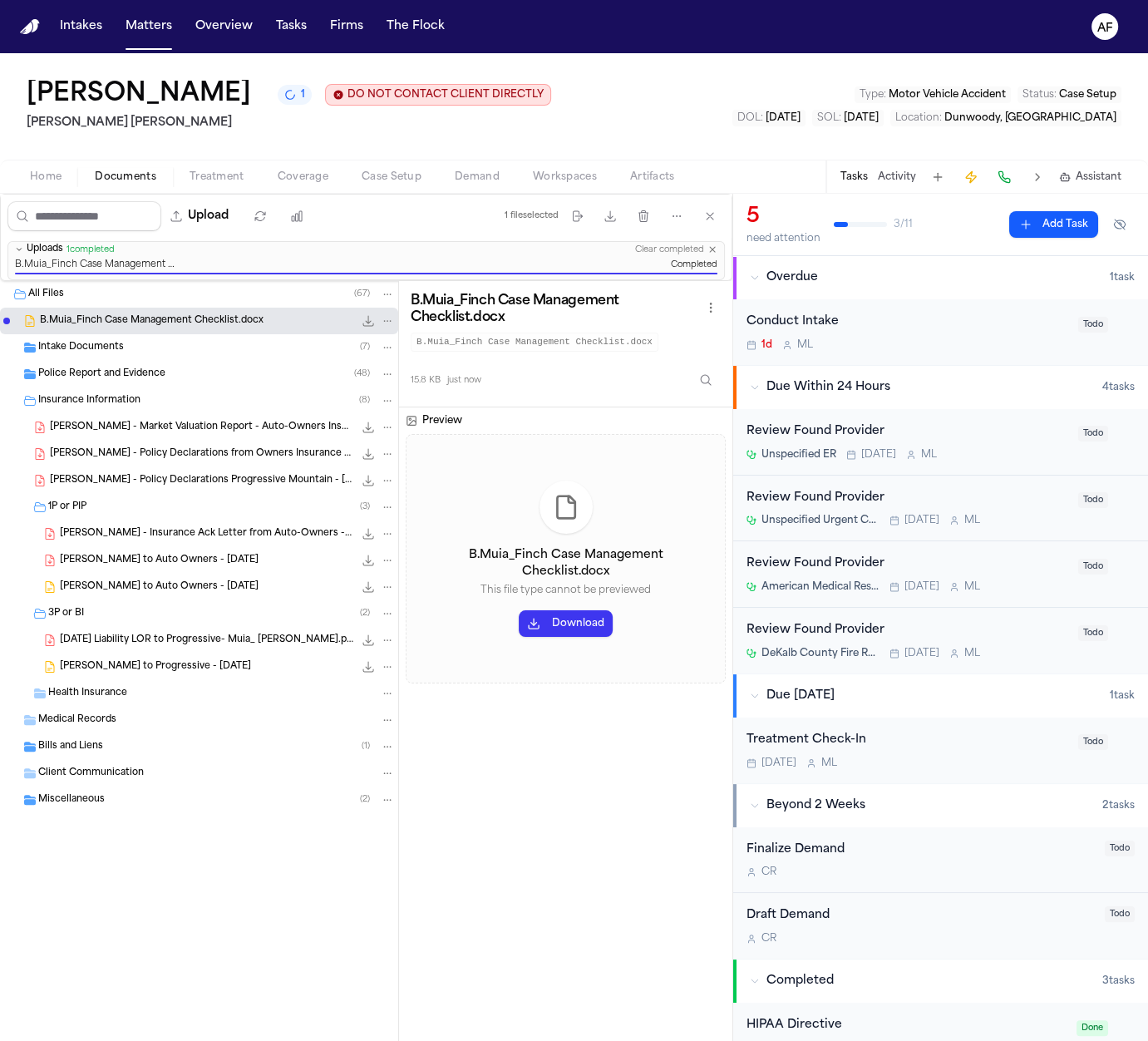 click 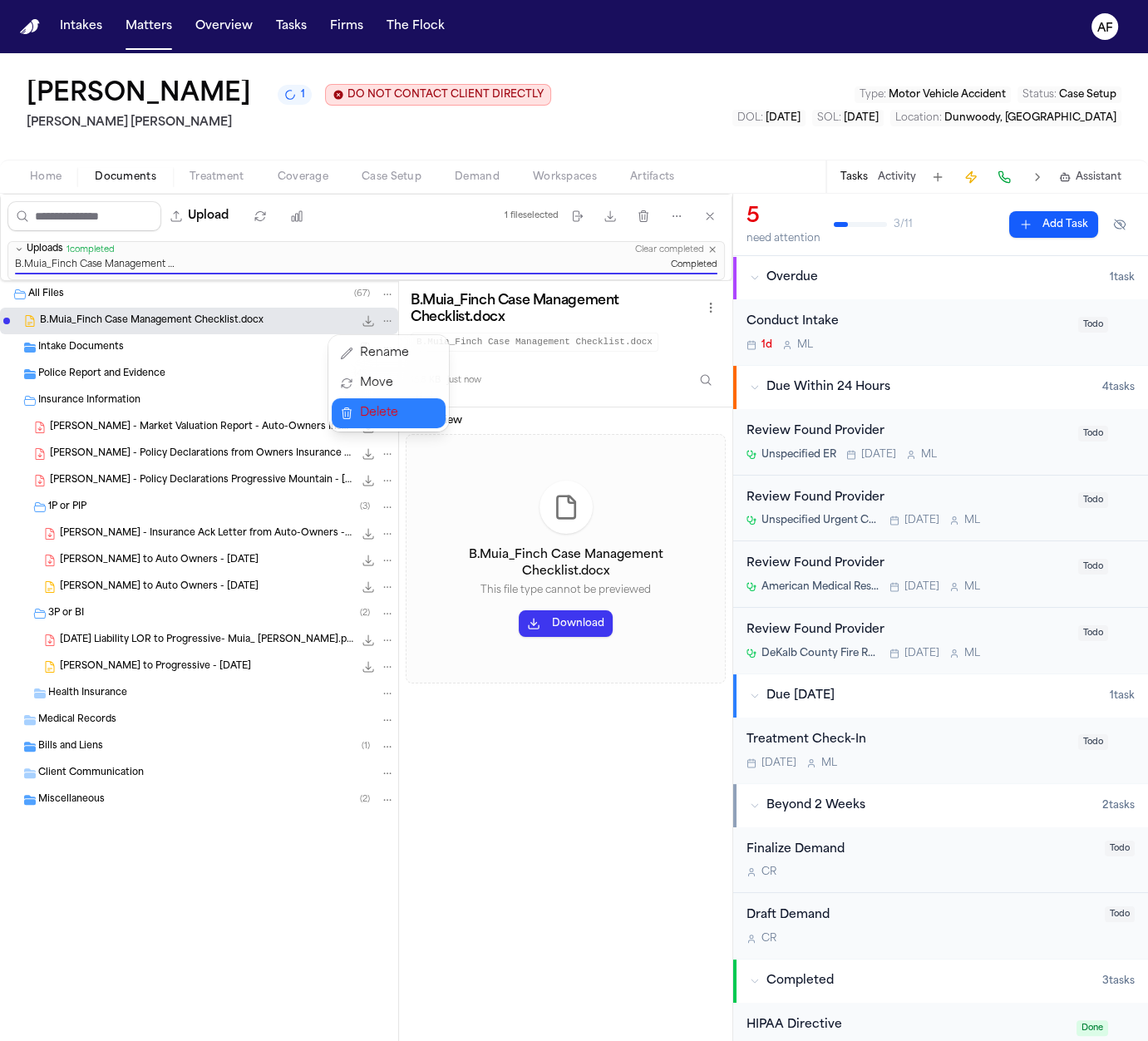 click on "Delete" at bounding box center (388, 413) 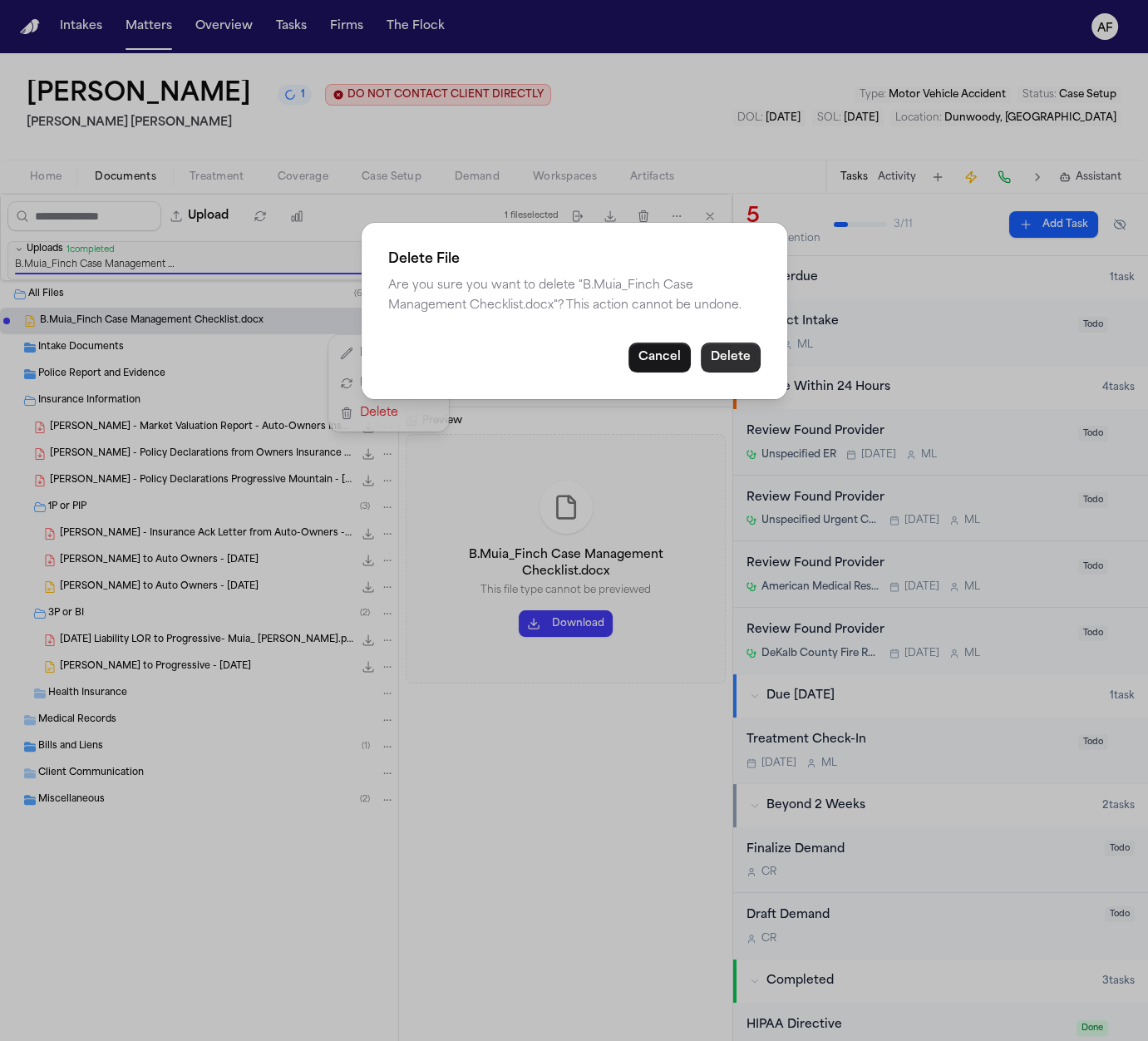 drag, startPoint x: 732, startPoint y: 354, endPoint x: 738, endPoint y: 364, distance: 11.661904 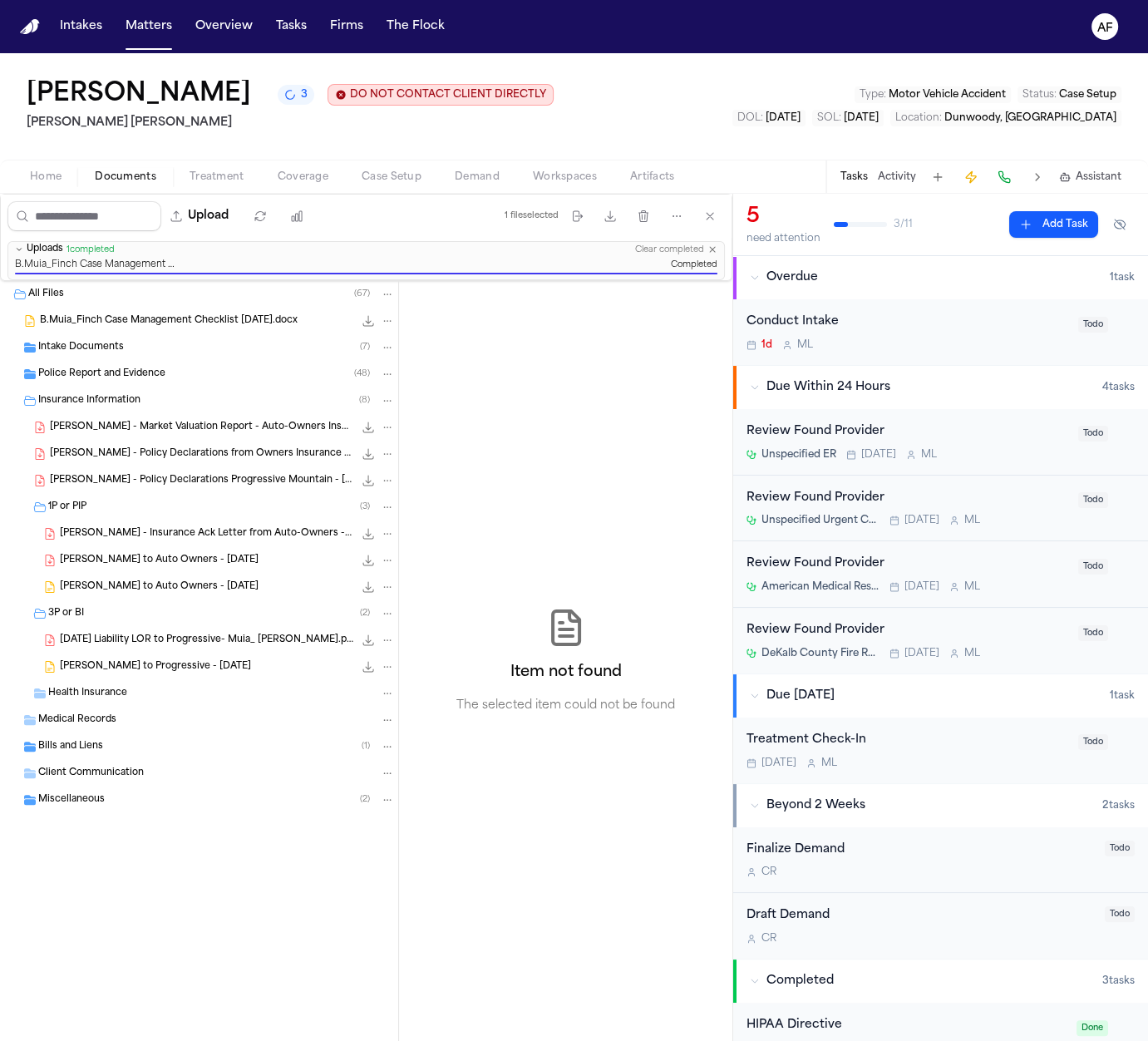 click on "Intakes" at bounding box center (81, 27) 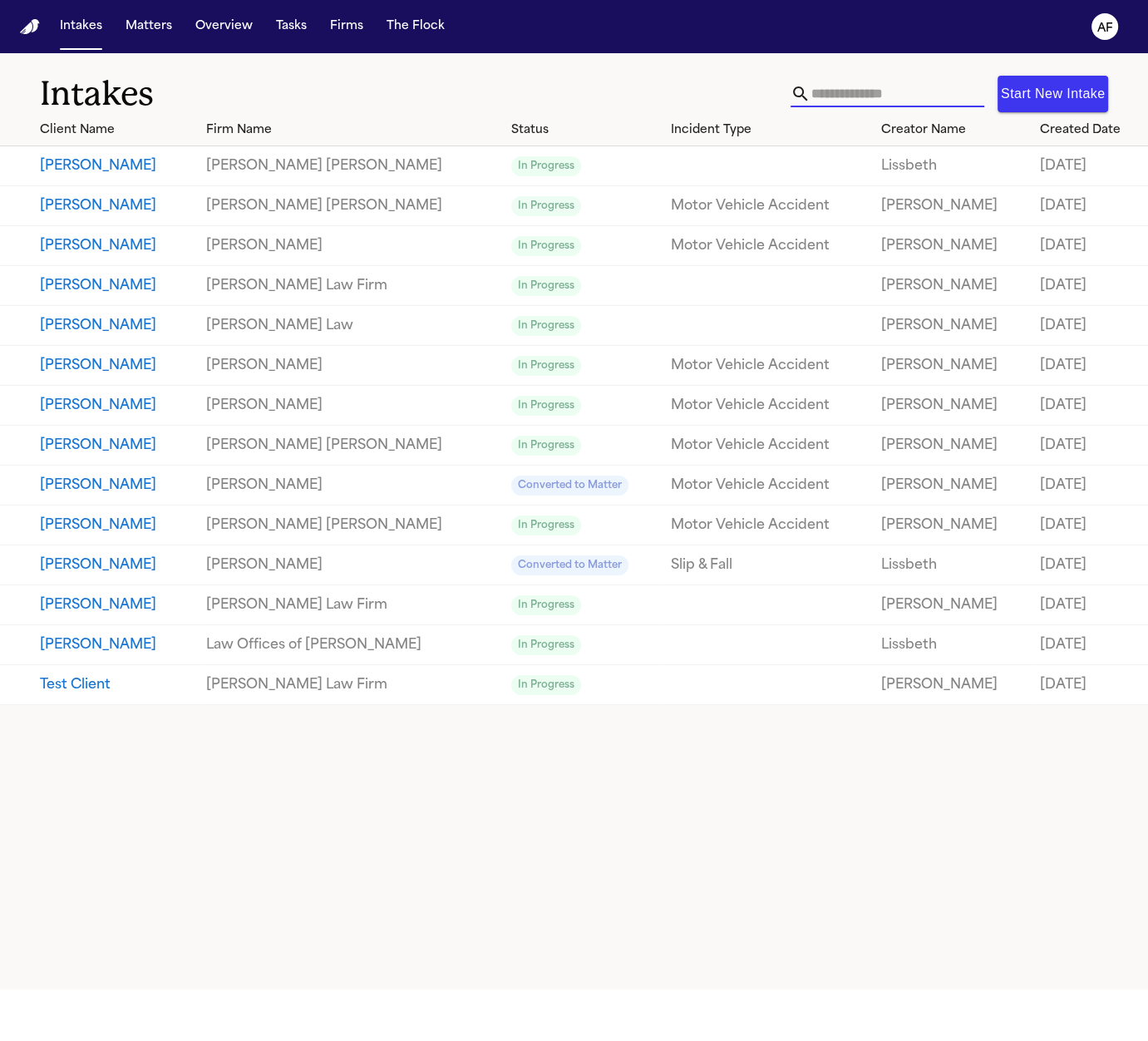 click at bounding box center (897, 94) 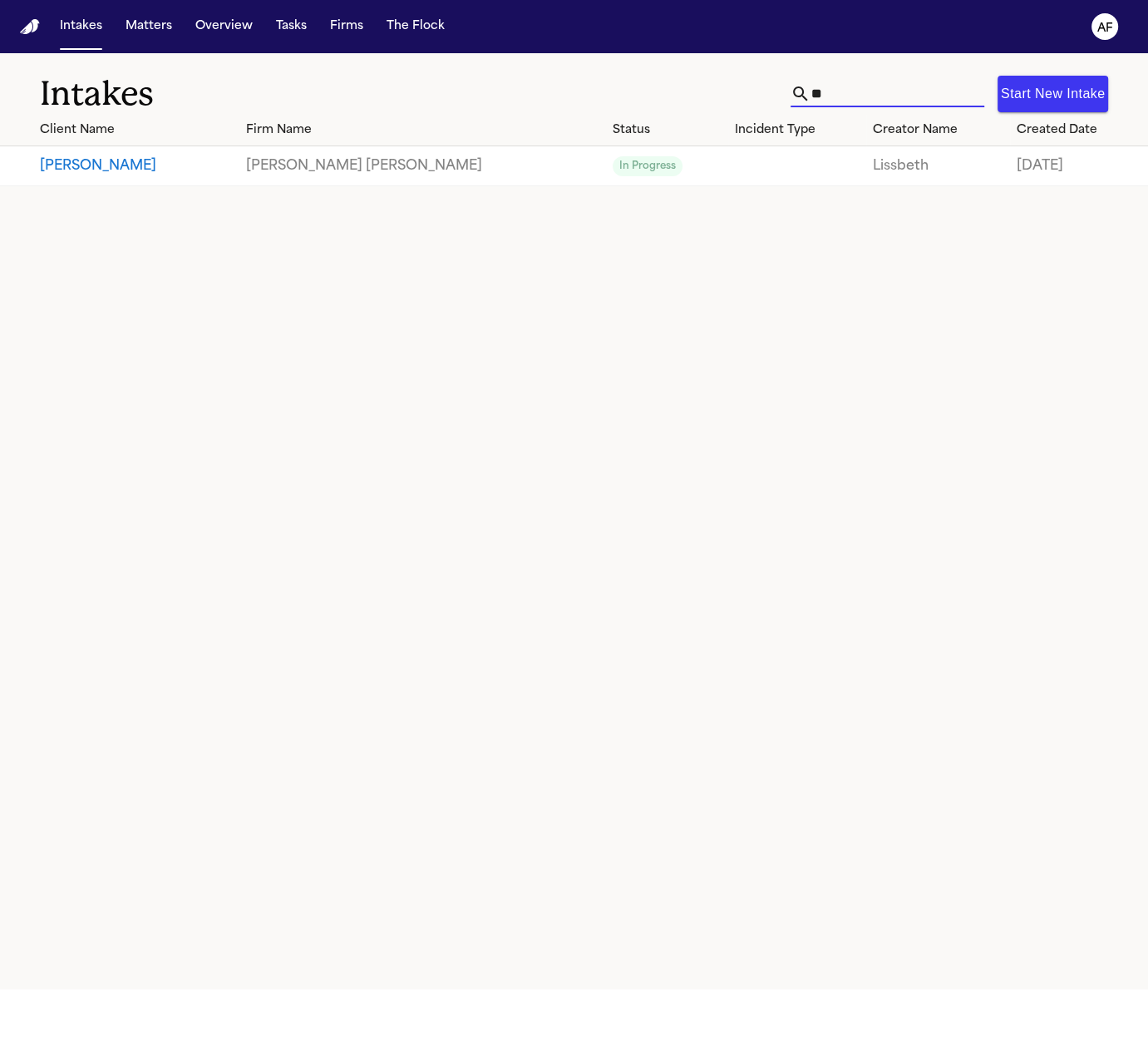 type on "*" 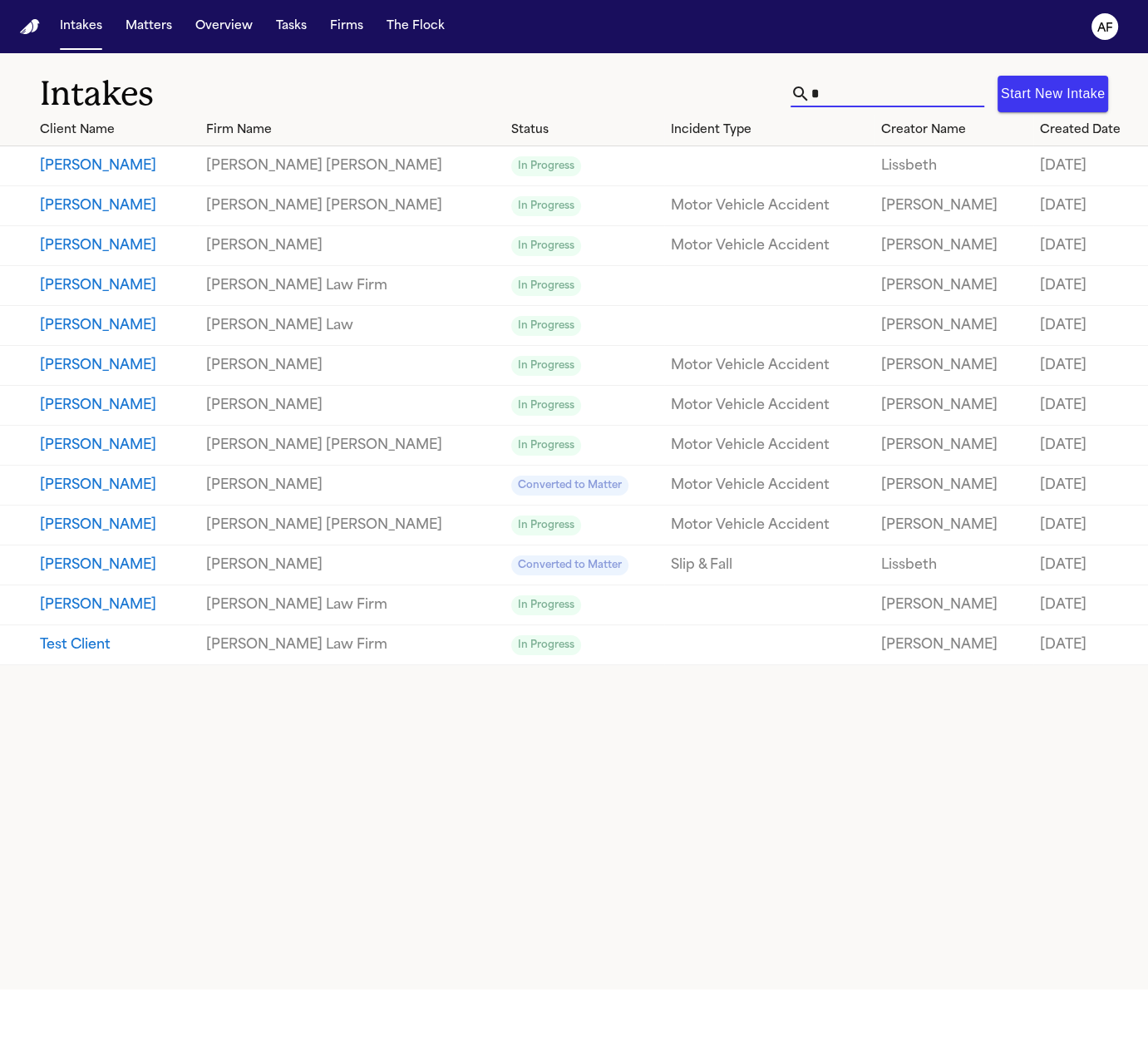 type 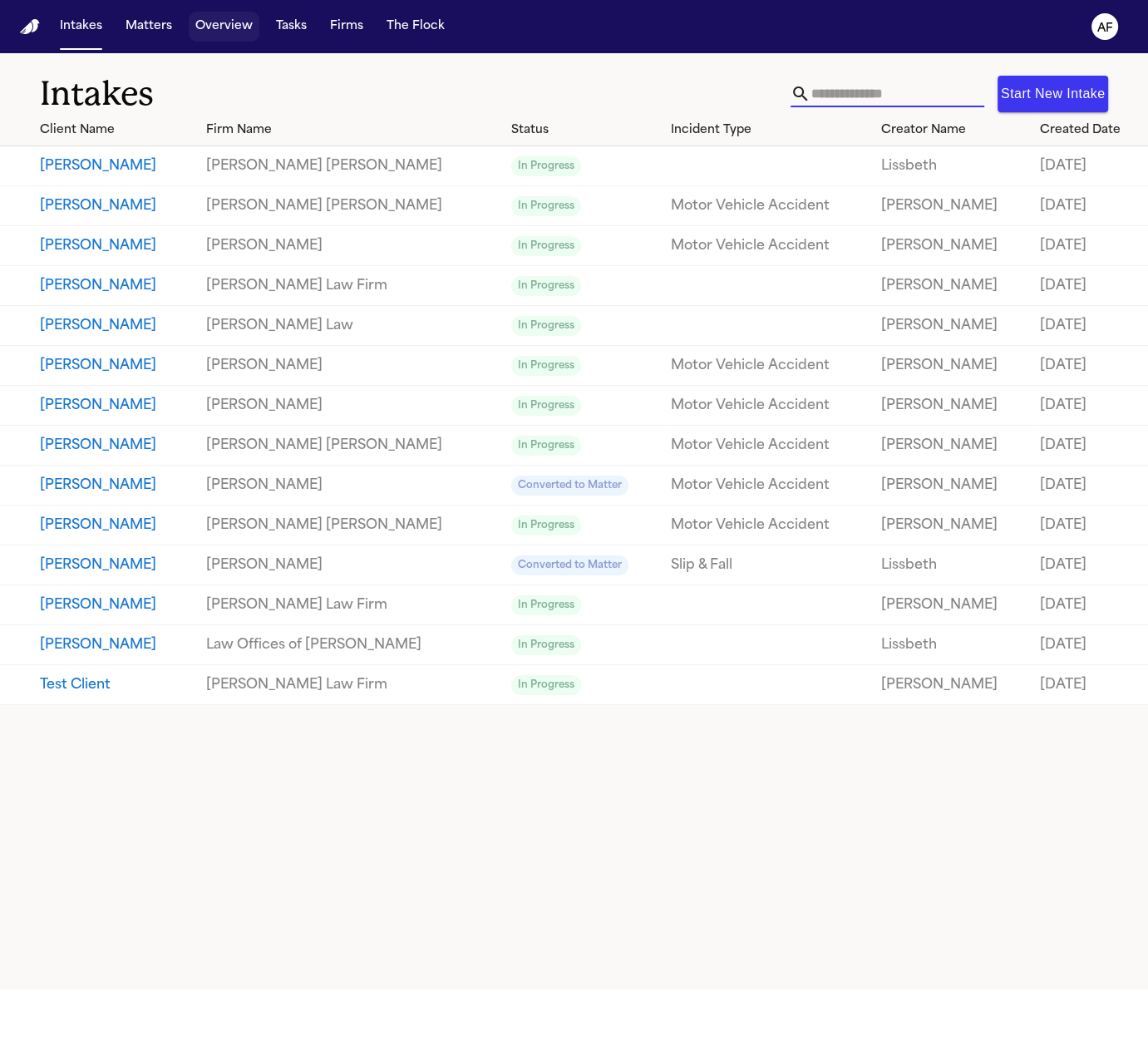 click on "Matters" at bounding box center [149, 27] 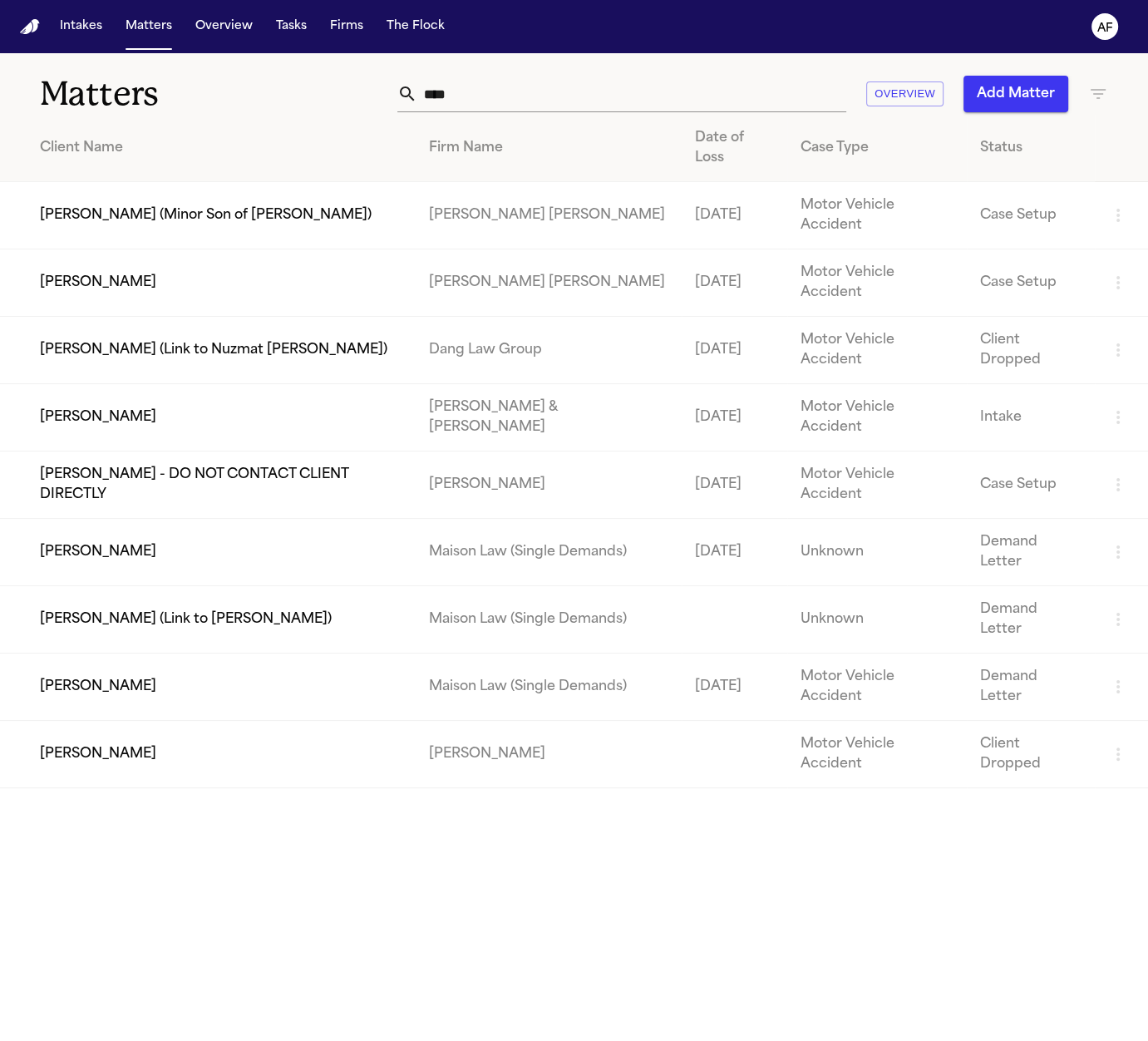 click on "****" at bounding box center [632, 94] 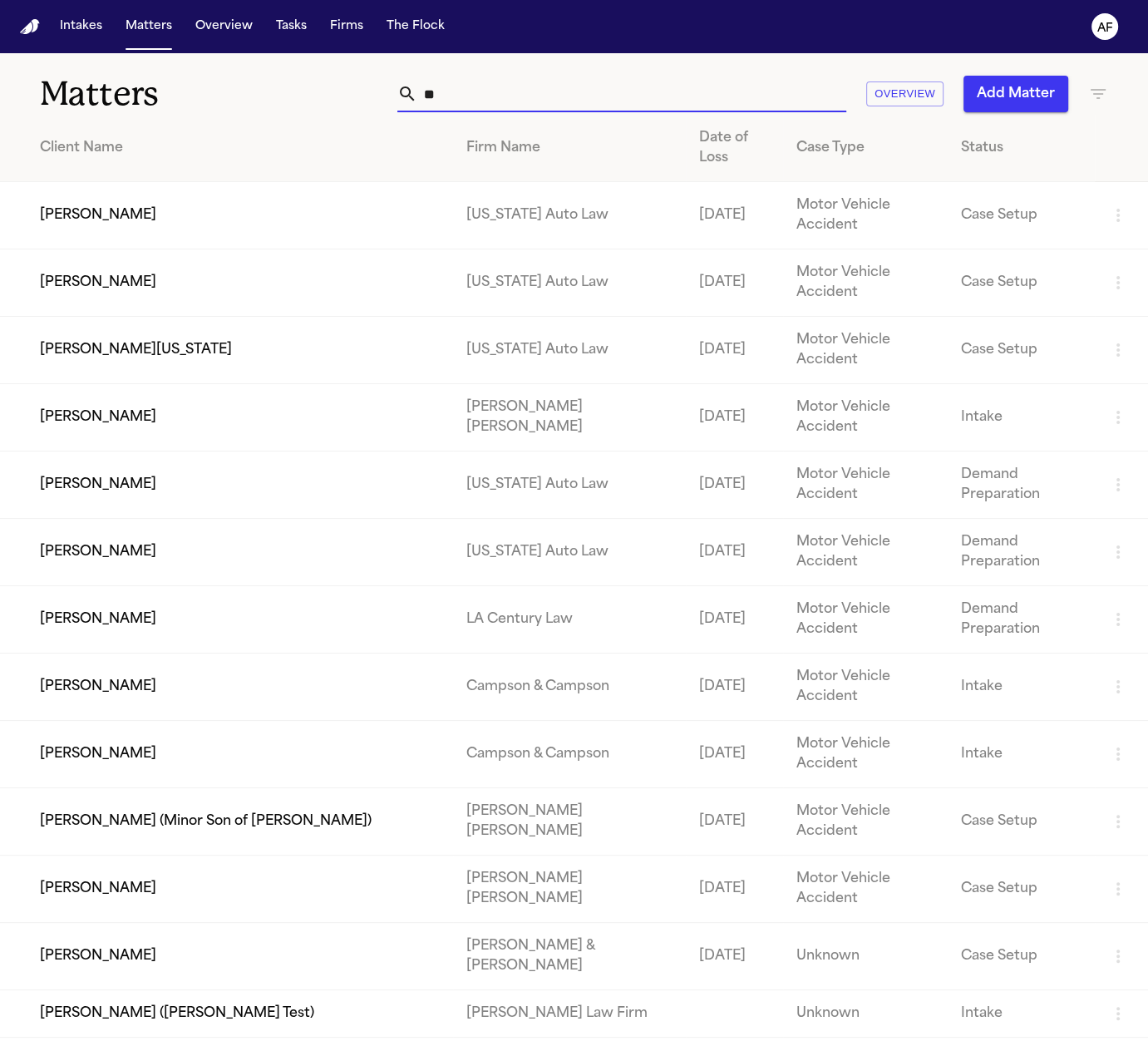 type on "*" 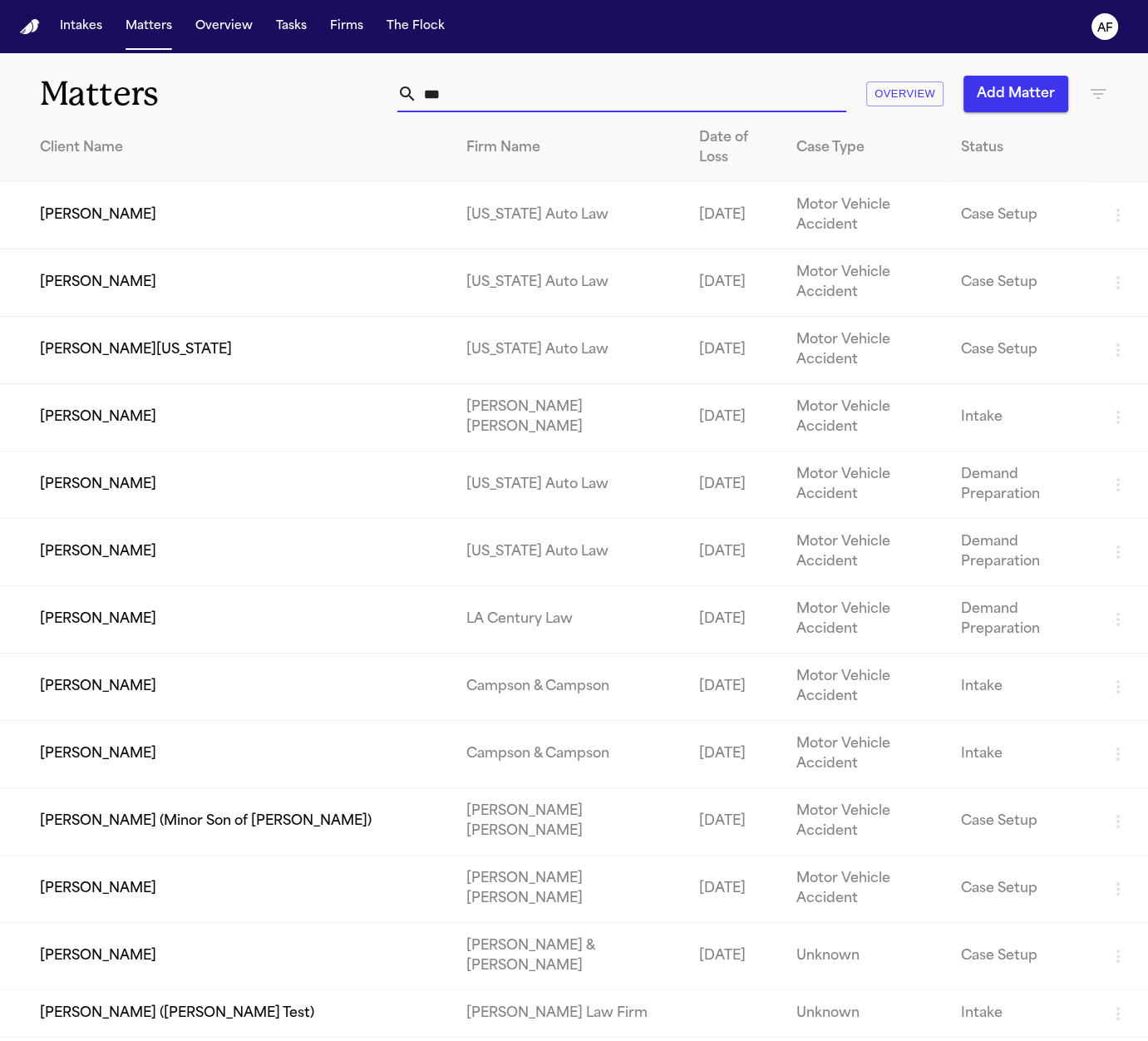type on "****" 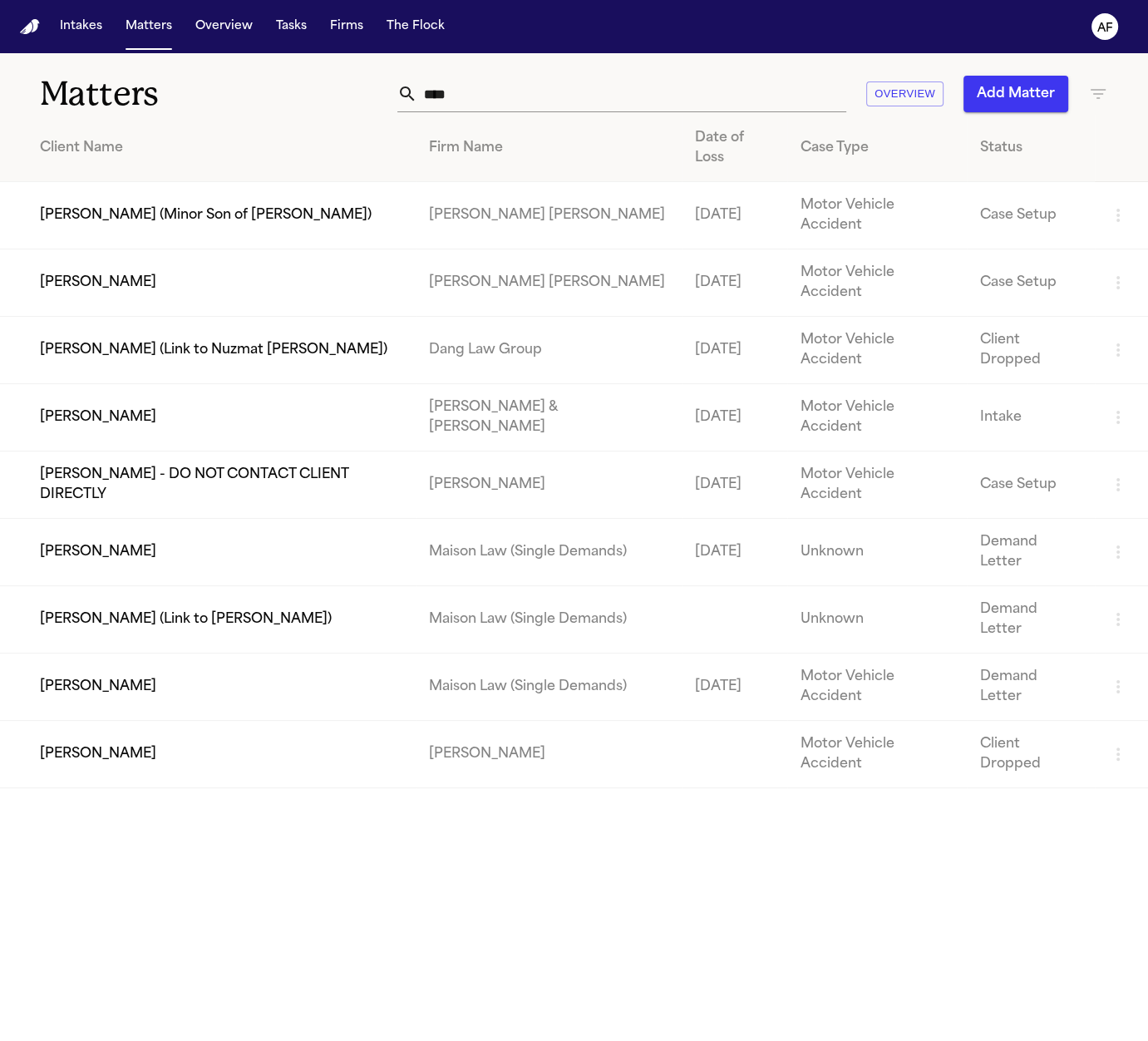 click on "[PERSON_NAME] (Minor Son of [PERSON_NAME])" at bounding box center [208, 215] 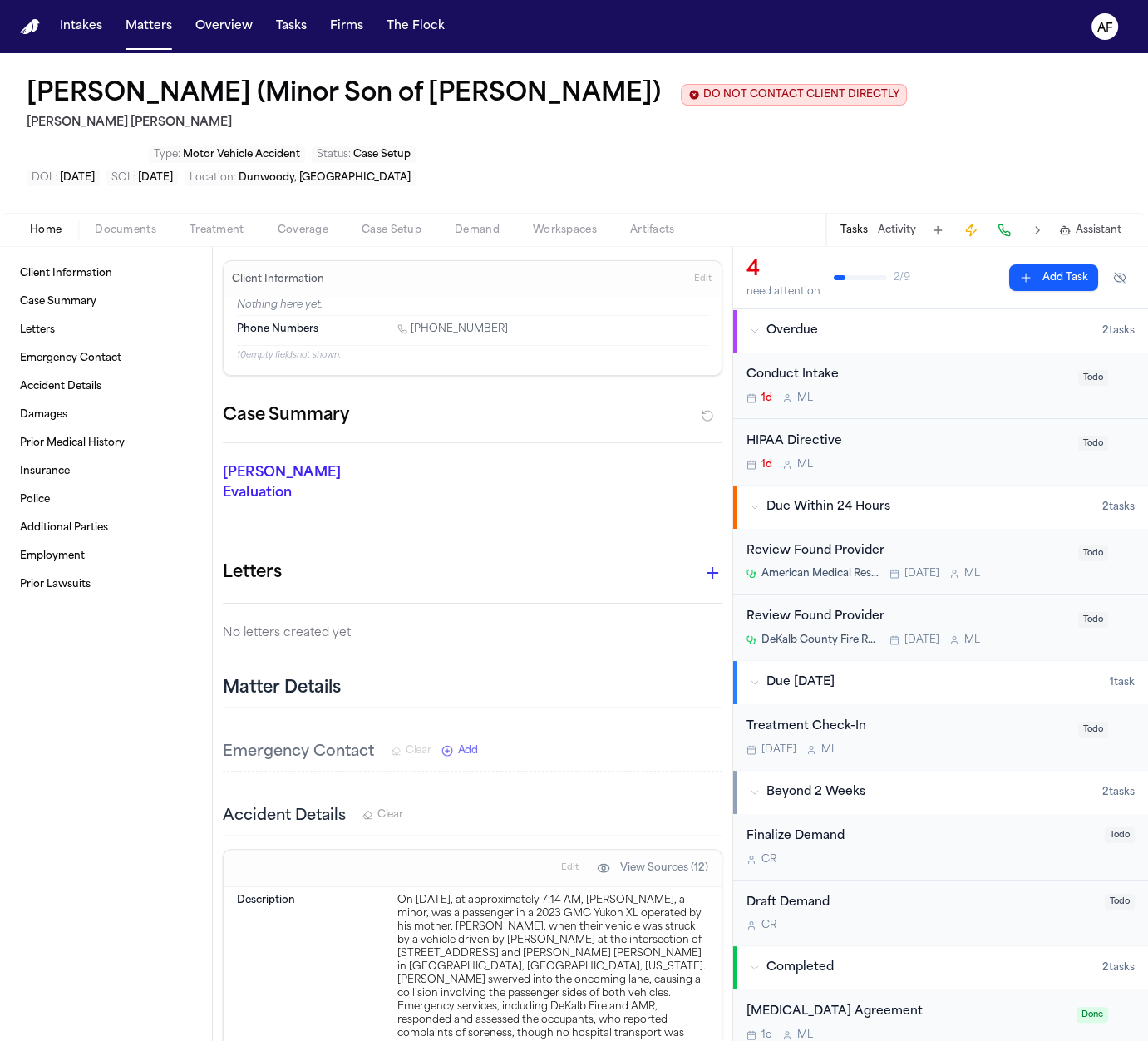 click on "Documents" at bounding box center (126, 230) 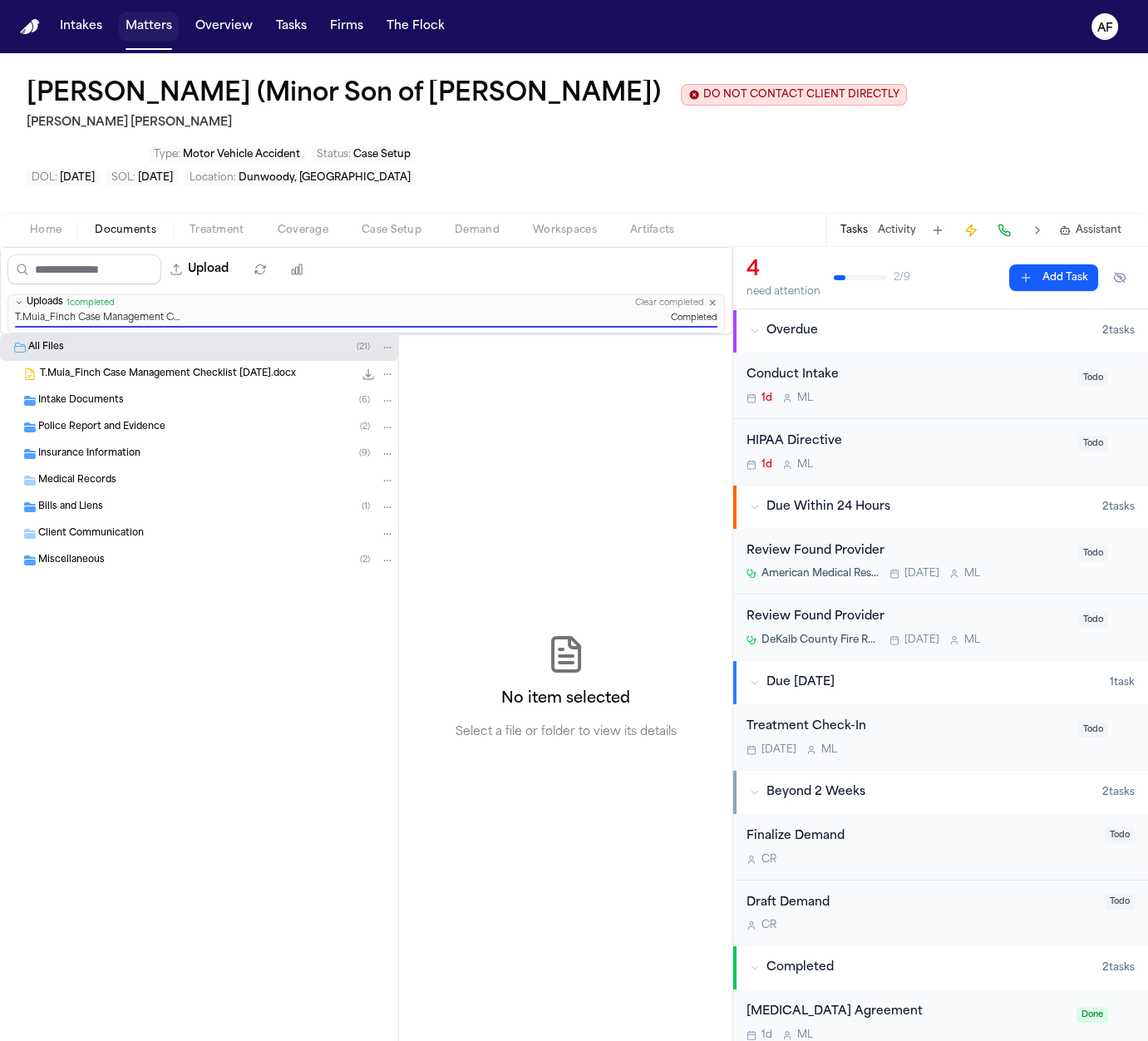 click on "Matters" at bounding box center [149, 27] 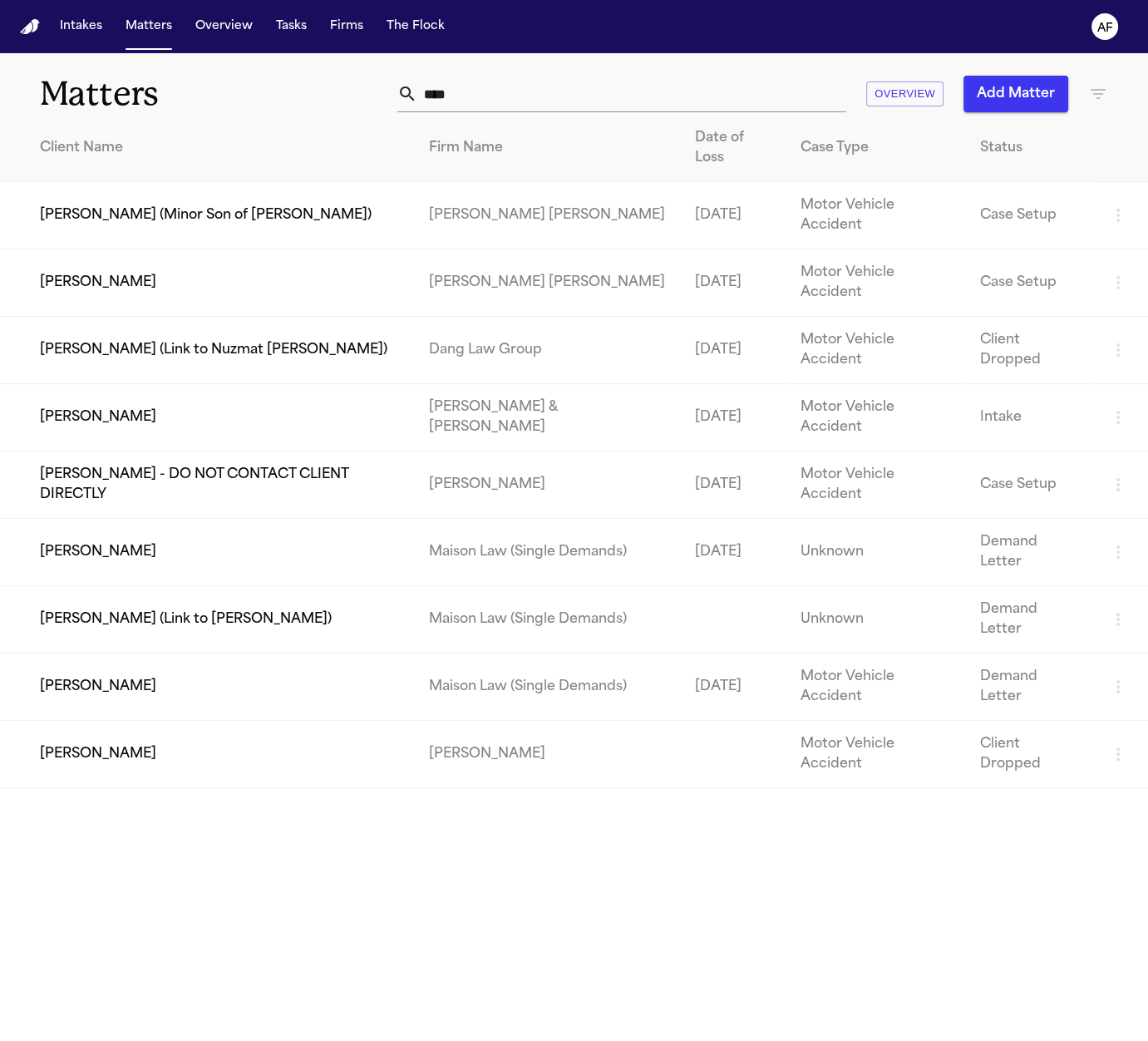 click on "****" at bounding box center [632, 94] 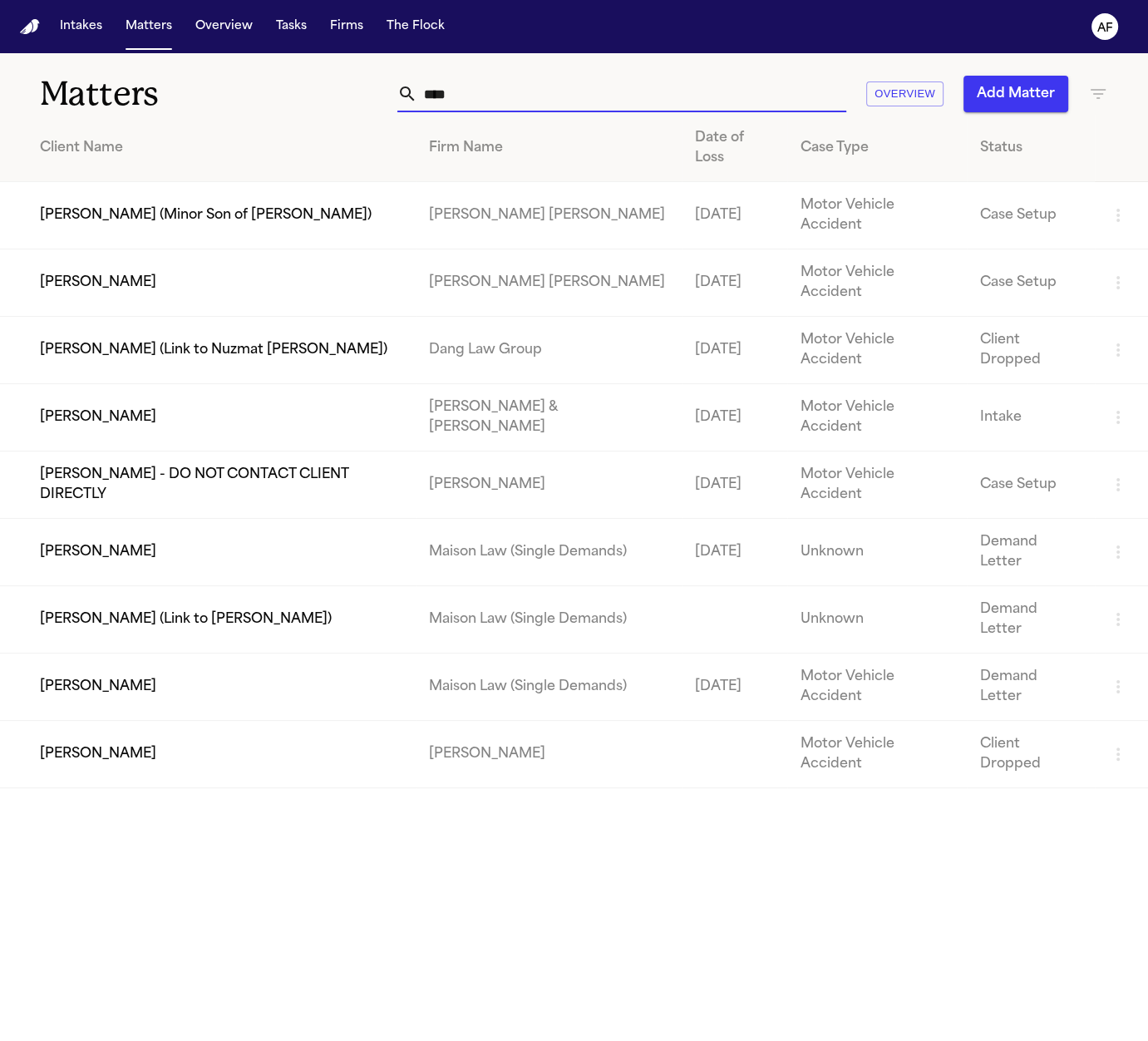 click on "****" at bounding box center [632, 94] 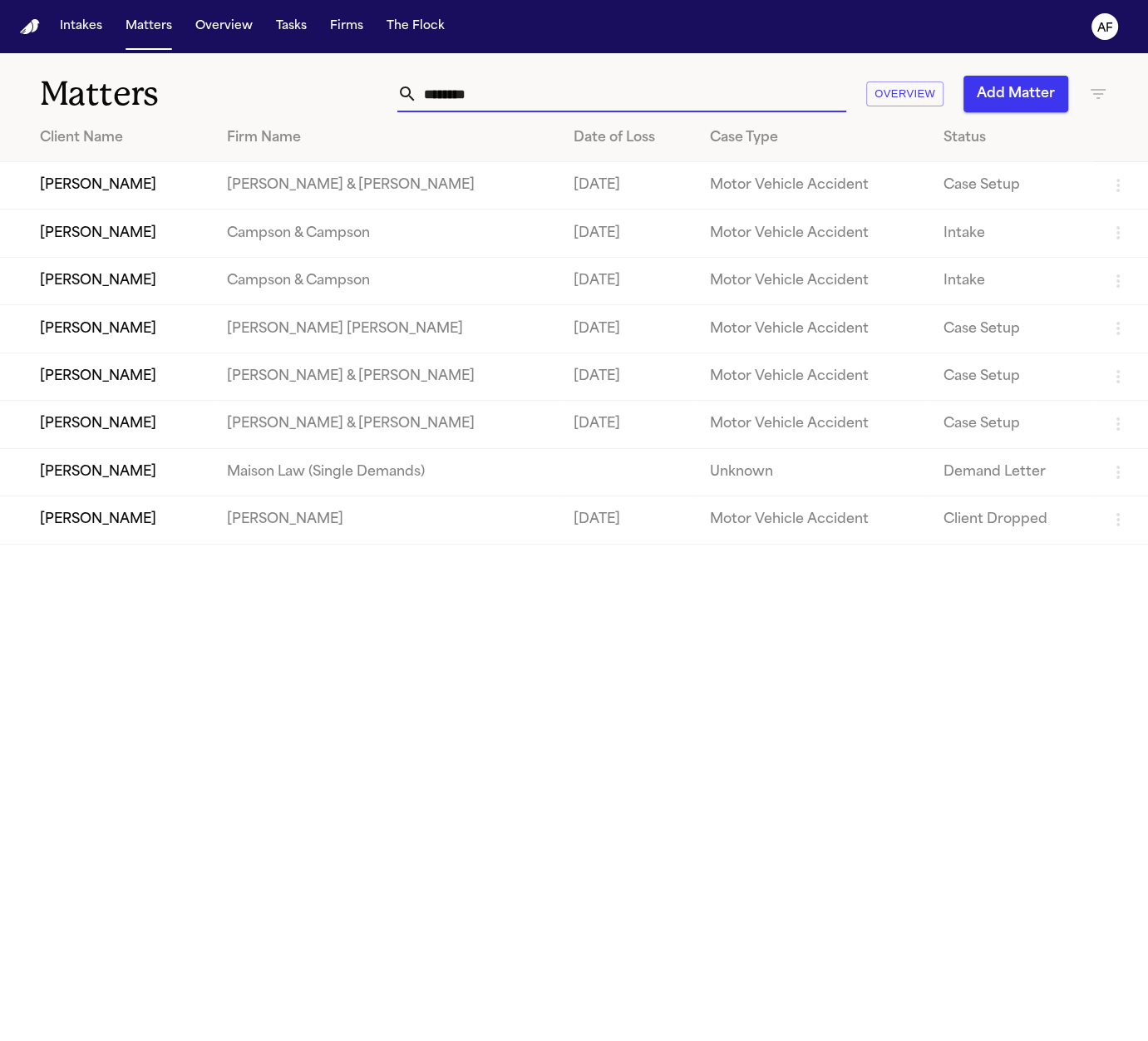 type on "********" 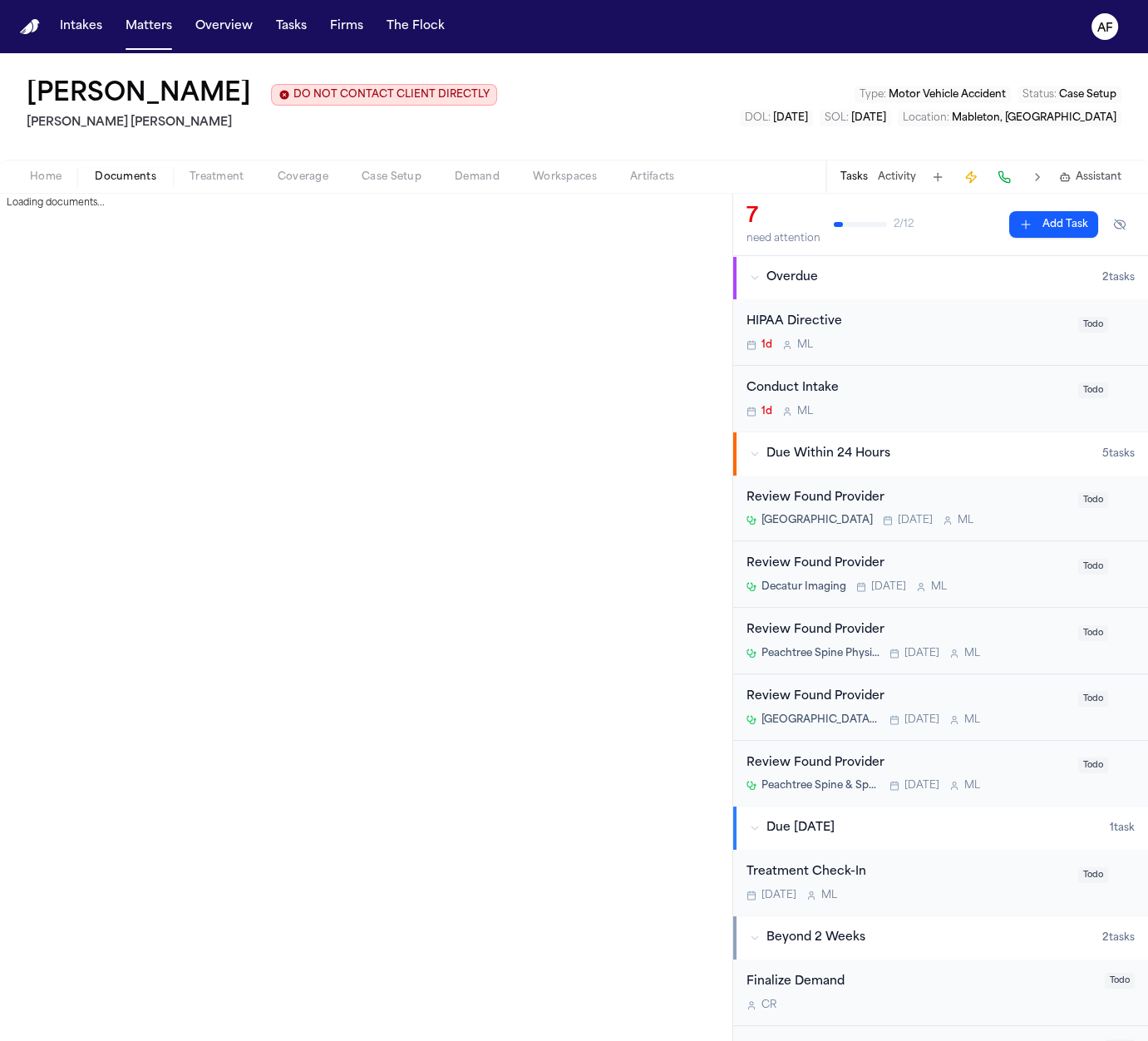 click on "Documents" at bounding box center (126, 177) 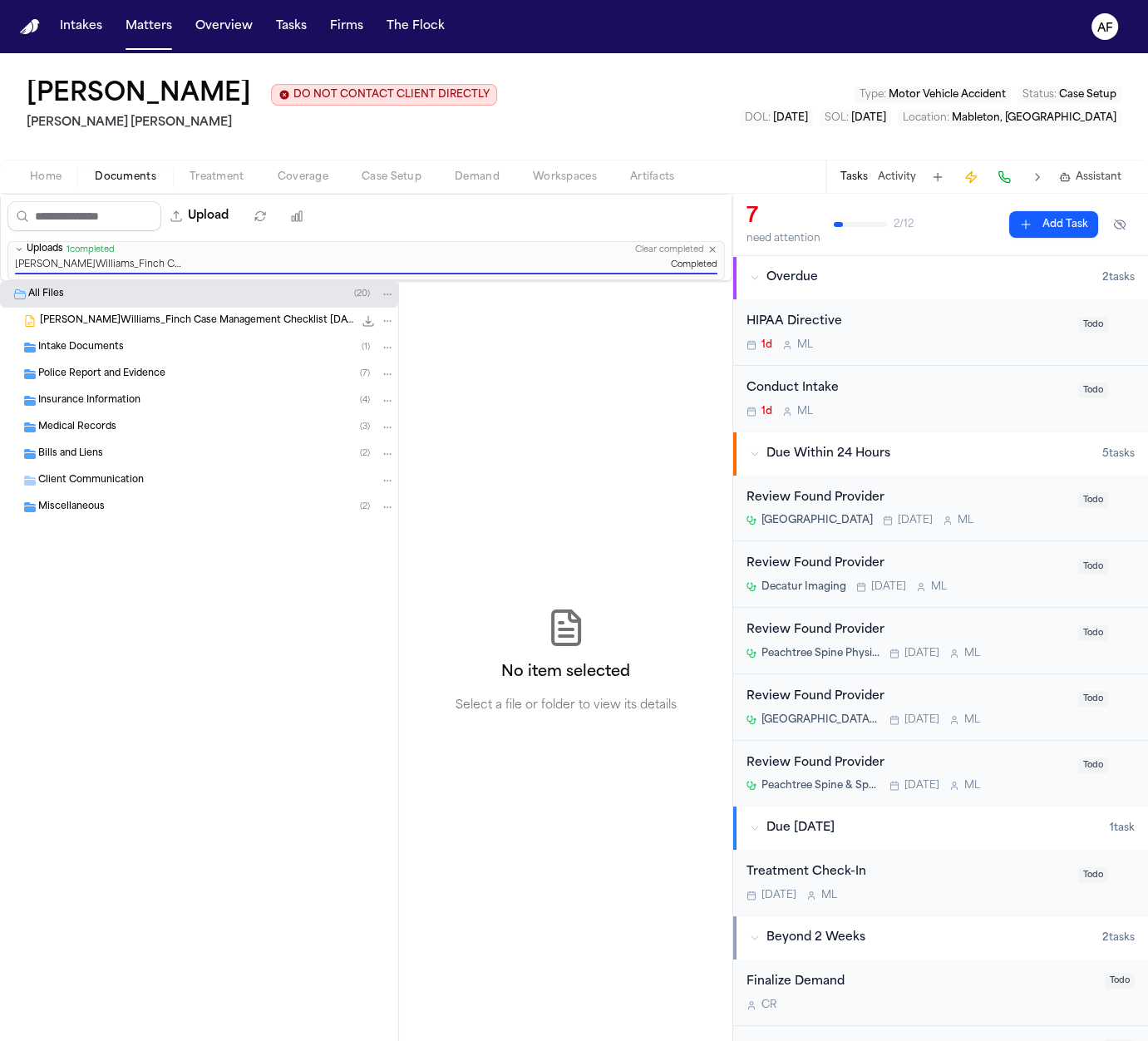 click on "Matters" at bounding box center [149, 27] 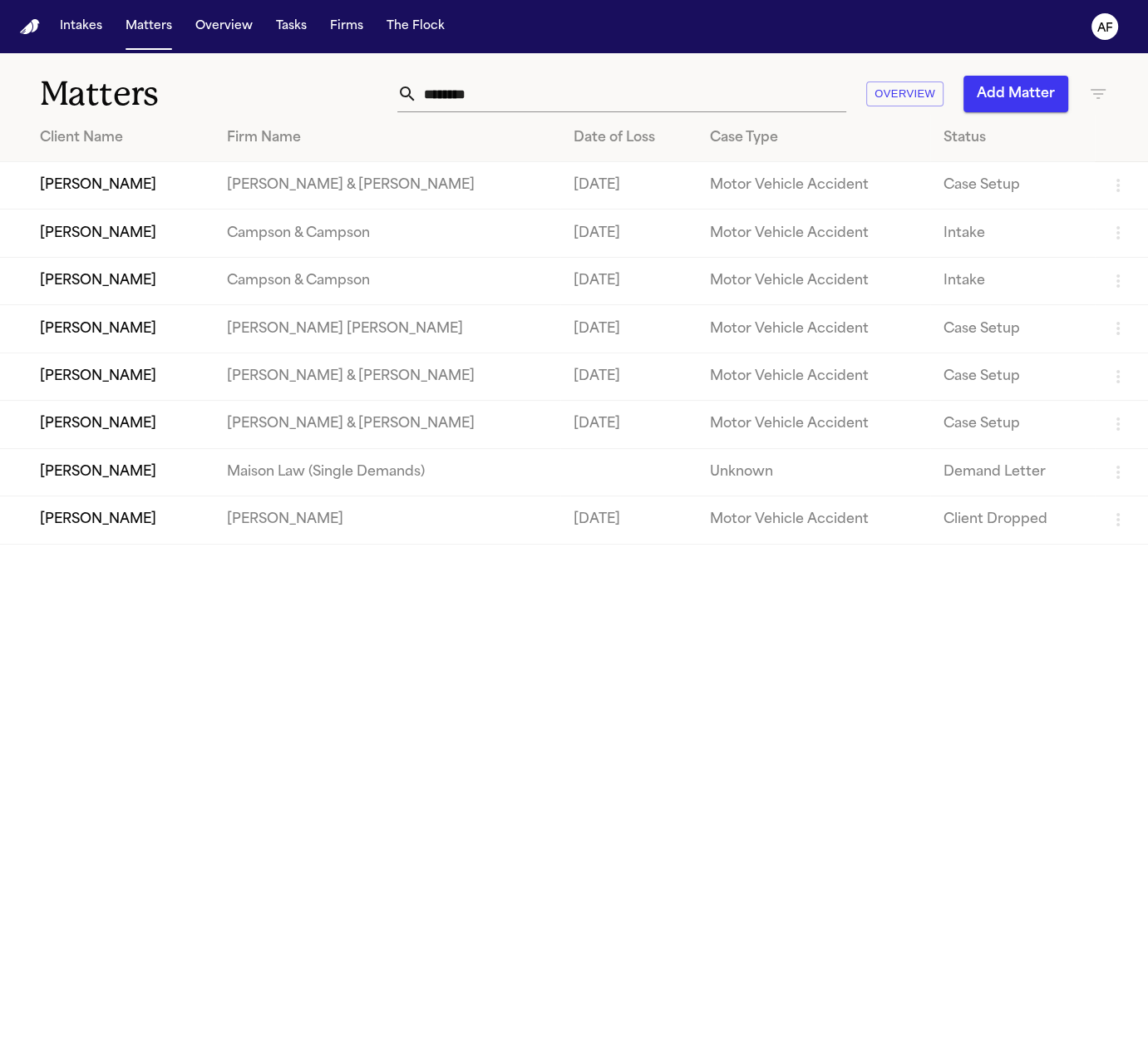 click on "Tasks" at bounding box center [291, 27] 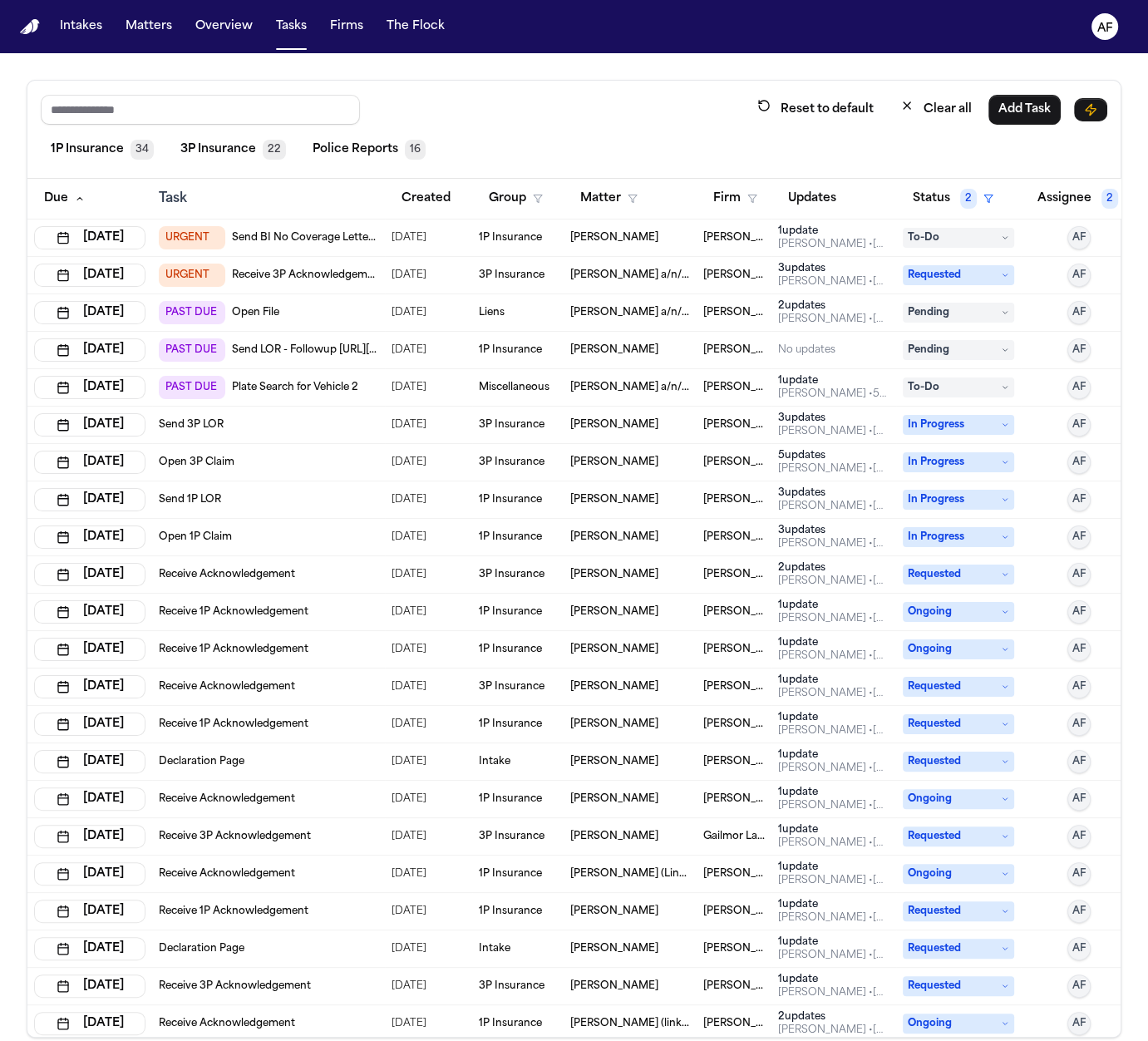 click on "Send 1P LOR" at bounding box center (269, 500) 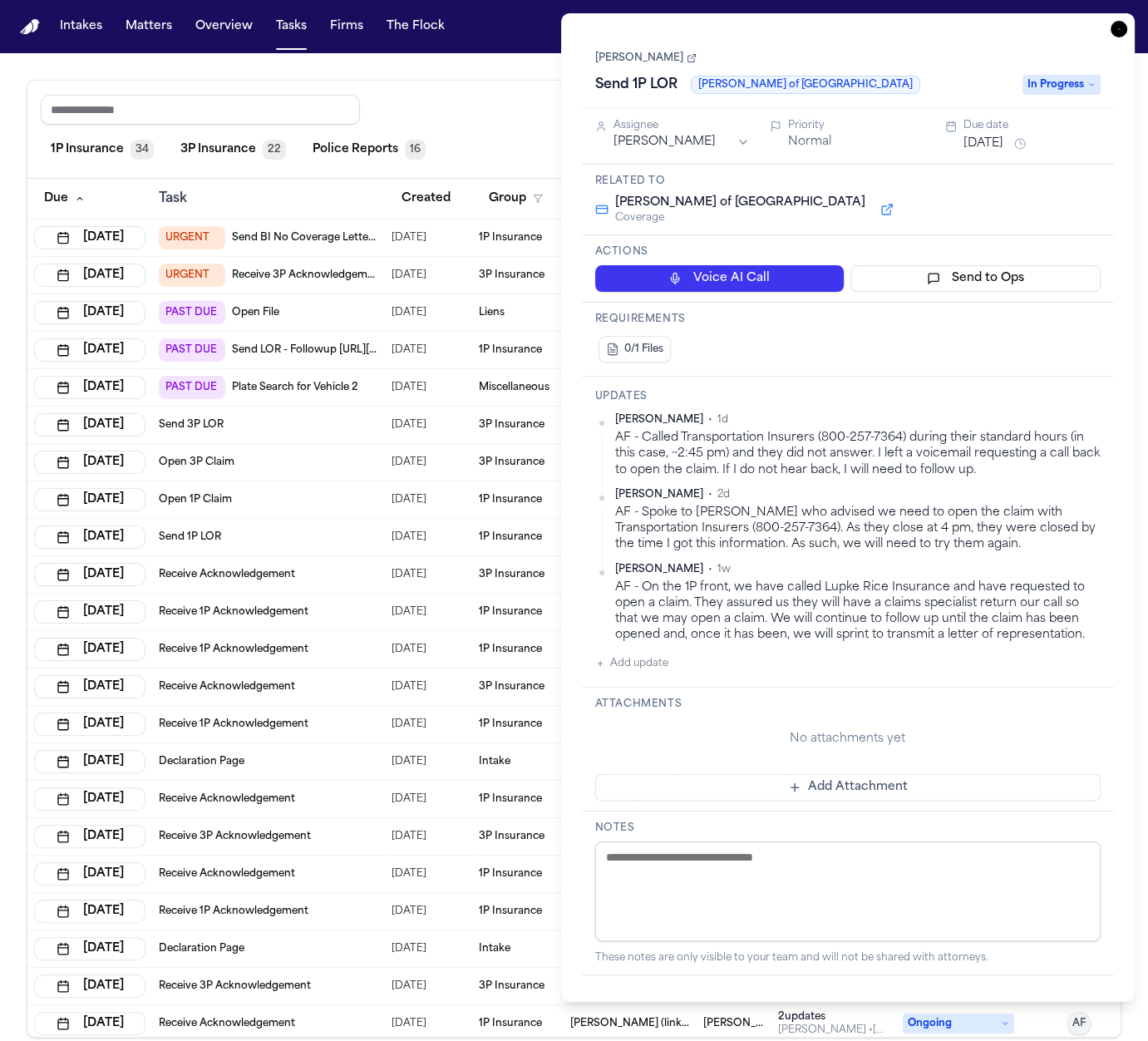click on "Reset to default Clear all Add Task 1P Insurance 34 3P Insurance 22 Police Reports 16 Due Task Created Group Matter Firm Updates Status 2 Assignee 2 Jun 20, 2025 URGENT Send BI No Coverage Letter to UM/UIM 06/02/2025 1P Insurance Joel Cherestal Mohamed K Ahmed 1  update Adam Franck   •  13d ago To-Do AF Jul 2, 2025 URGENT Receive 3P Acknowledgement 06/09/2025 3P Insurance Juan Carlos Becerra a/n/f Gabriella Becerra Perez Martello 3  update s Adam Franck   •  3d ago Requested AF Jun 30, 2025 PAST DUE Open File 06/22/2025 Liens Ahmed Abdulle a/n/f Luqman Abdulle Hecht 2  update s Adam Franck   •  3d ago Pending AF Jun 30, 2025 PAST DUE Send LOR - Followup https://app.frontapp.com/open/cnv_1hnpiuhq?key=T7GyiMCIjpMm-XUVGmBWVlRxy2xCVUVT 06/26/2025 1P Insurance Charles Neal Hecht No updates Pending AF Jul 2, 2025 PAST DUE Plate Search for Vehicle 2 06/24/2025 Miscellaneous Juan Carlos Becerra a/n/f Gabriella Becerra Perez Martello 1  update Michelle Landazabal   •  5h ago To-Do AF Jul 3, 2025 Send 3P LOR 3" at bounding box center (574, 559) 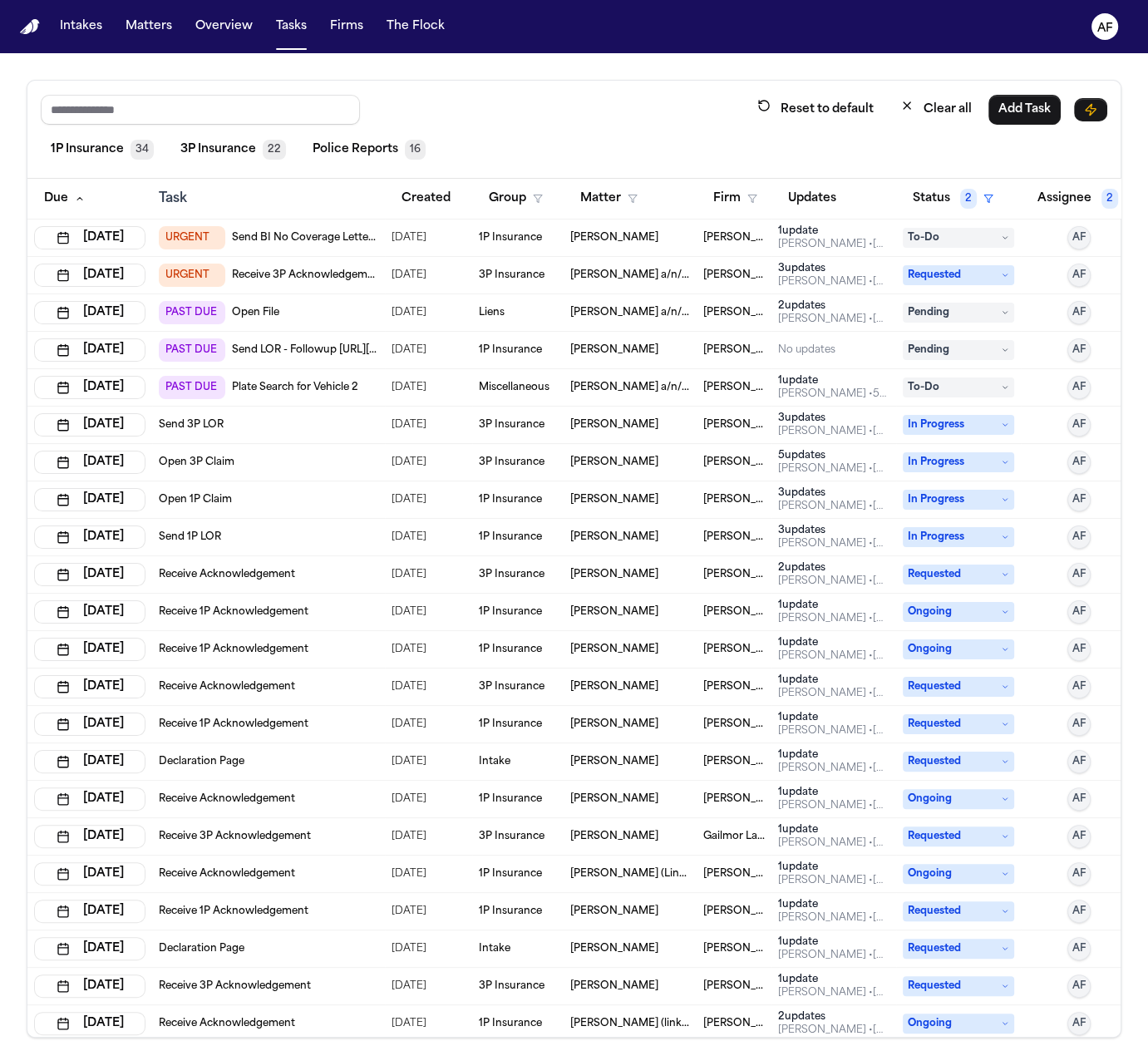 click on "Open 1P Claim" at bounding box center (195, 500) 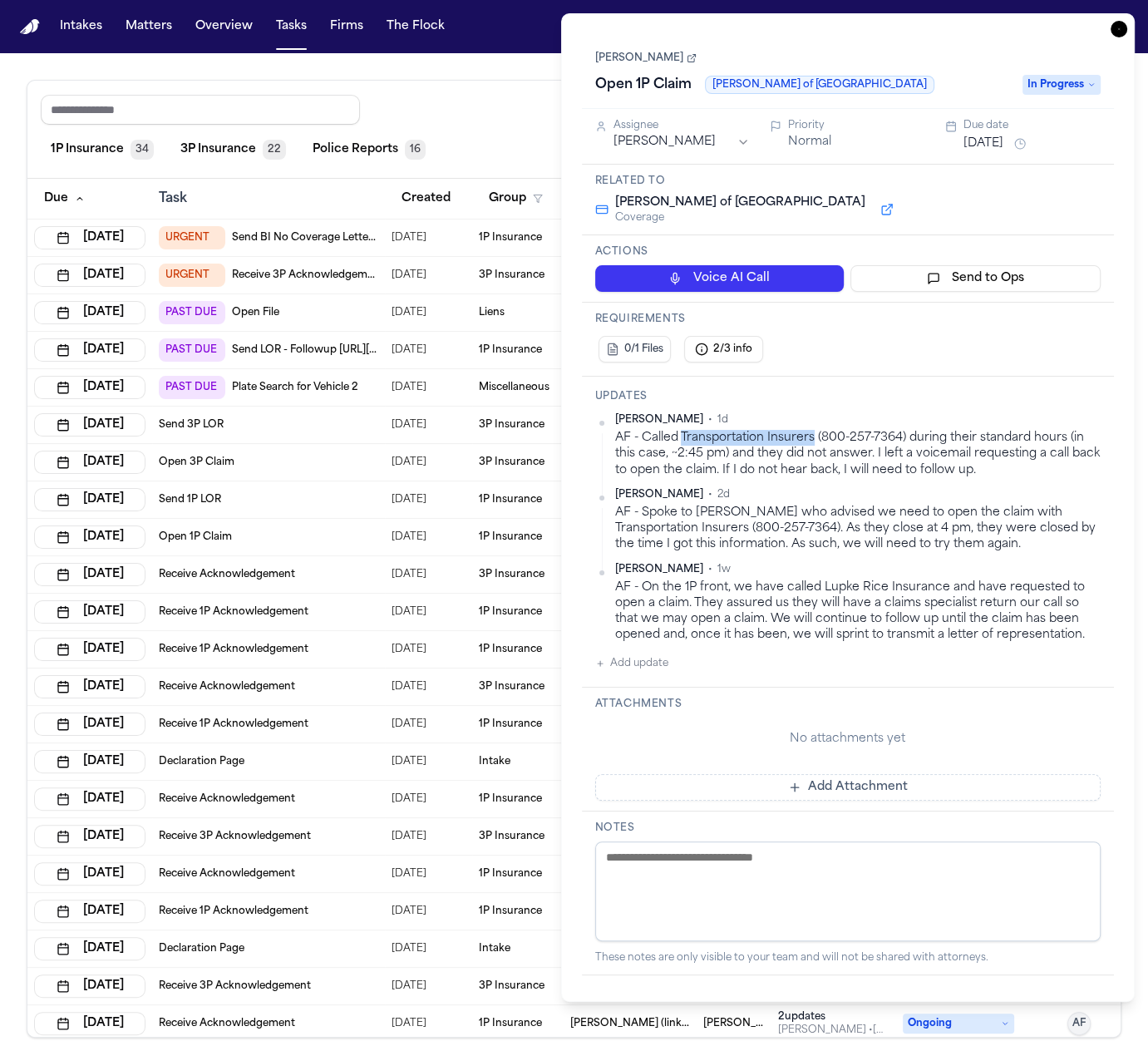 drag, startPoint x: 683, startPoint y: 435, endPoint x: 814, endPoint y: 431, distance: 131.0611 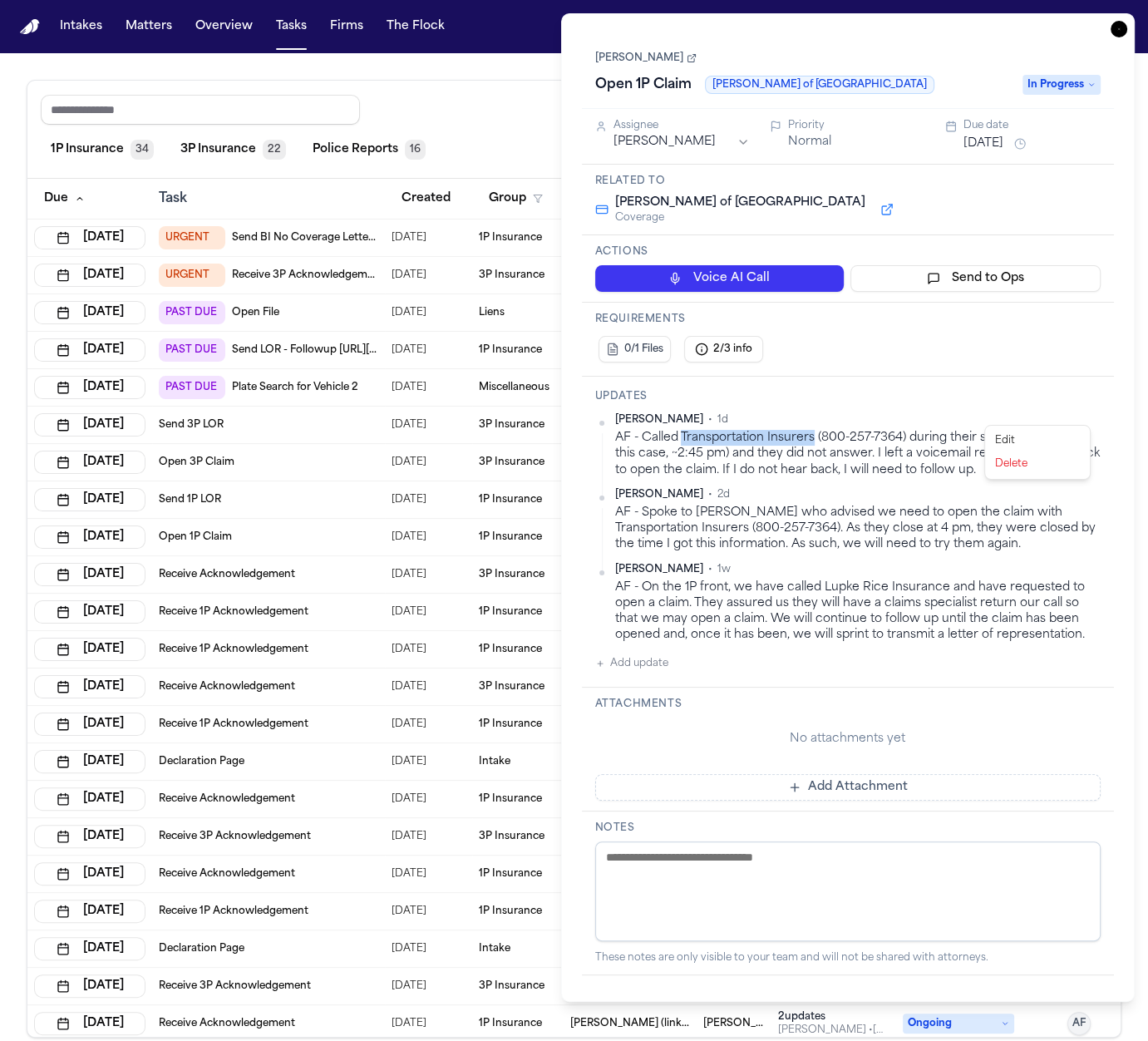 click on "Edit" at bounding box center (1037, 441) 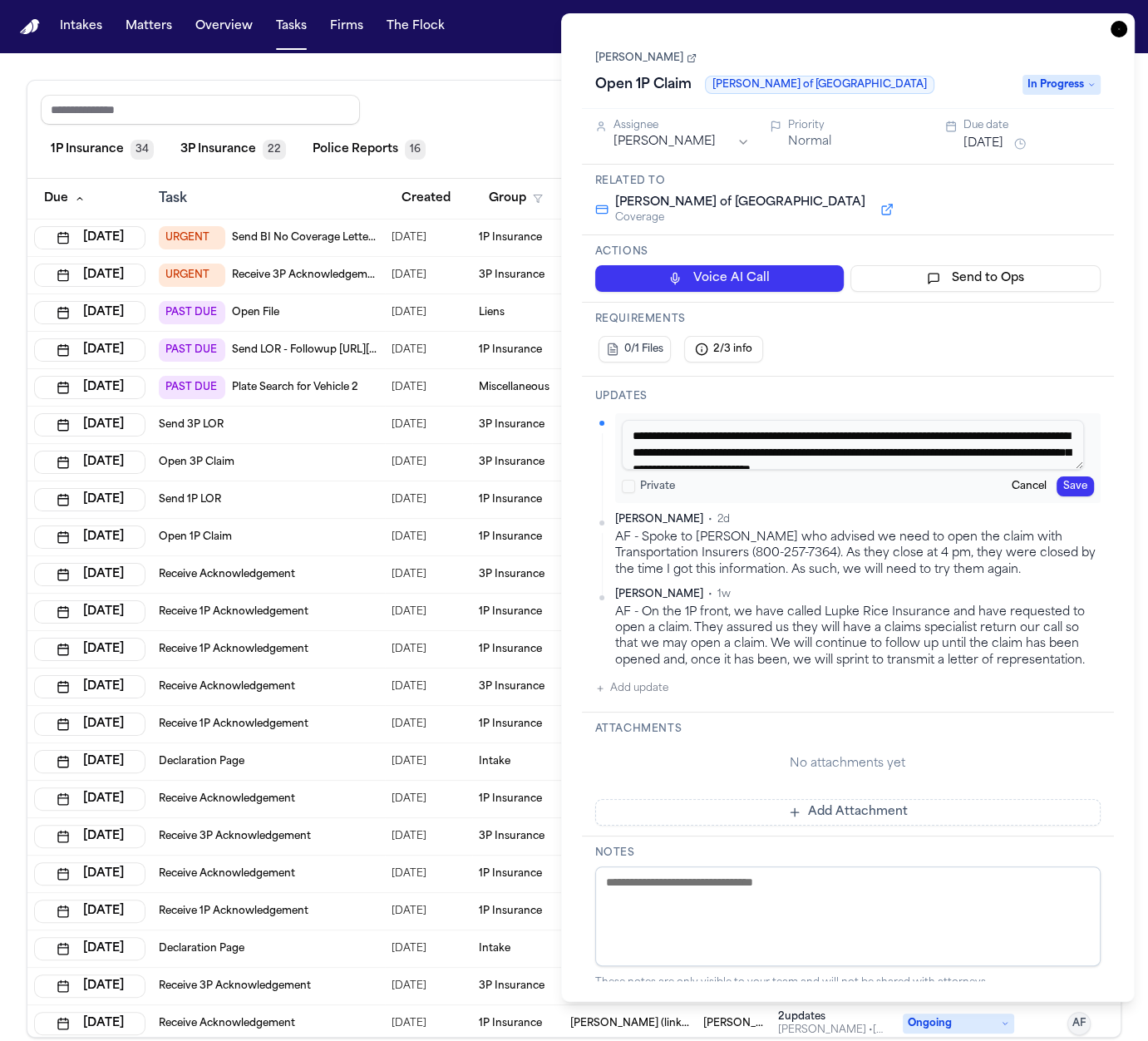 click on "**********" at bounding box center [853, 445] 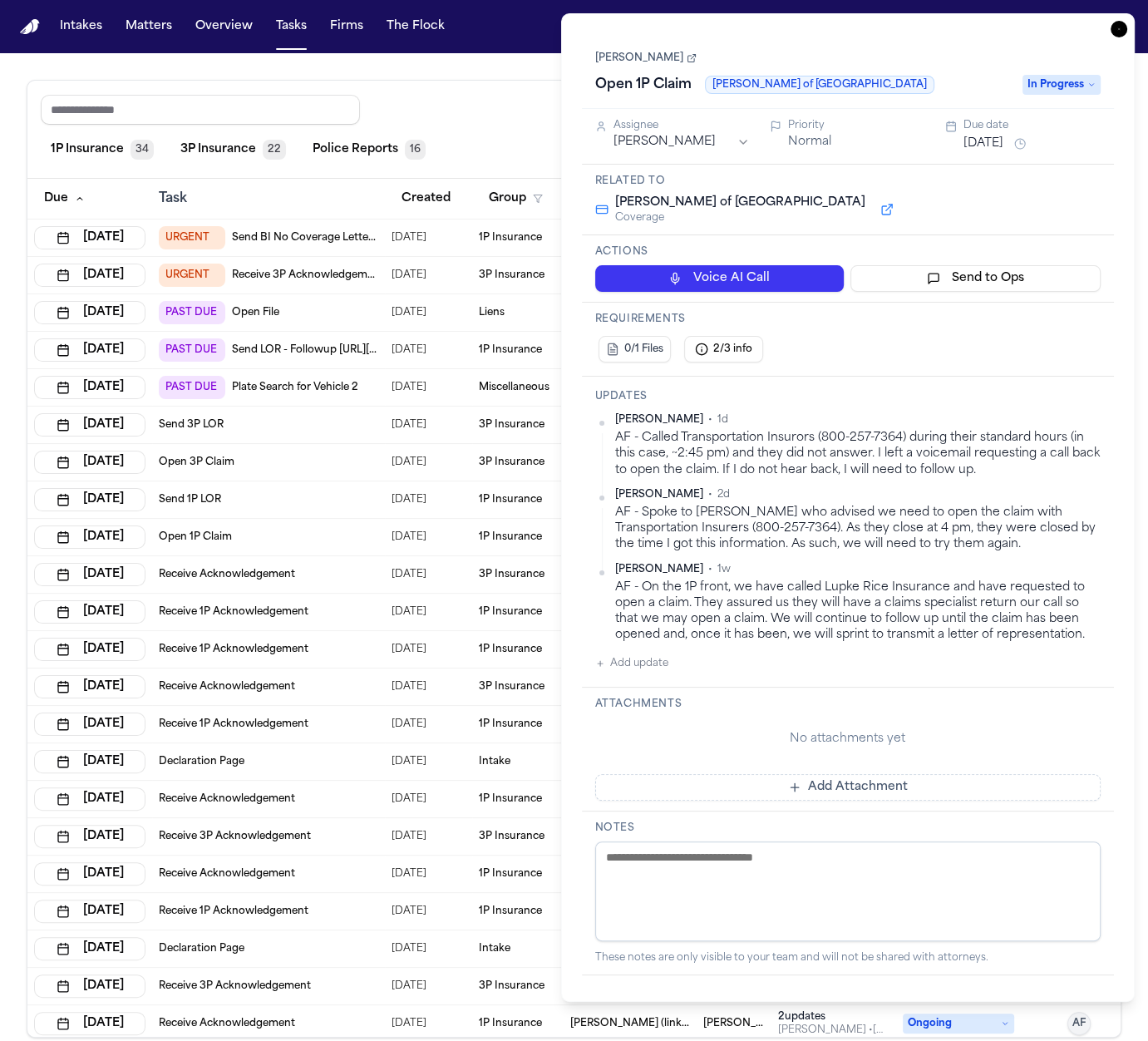 click on "AF - Spoke to Luke Rice who advised we need to open the claim with Transportation Insurers (800-257-7364). As they close at 4 pm, they were closed by the time I got this information. As such, we will need to try them again." at bounding box center (858, 529) 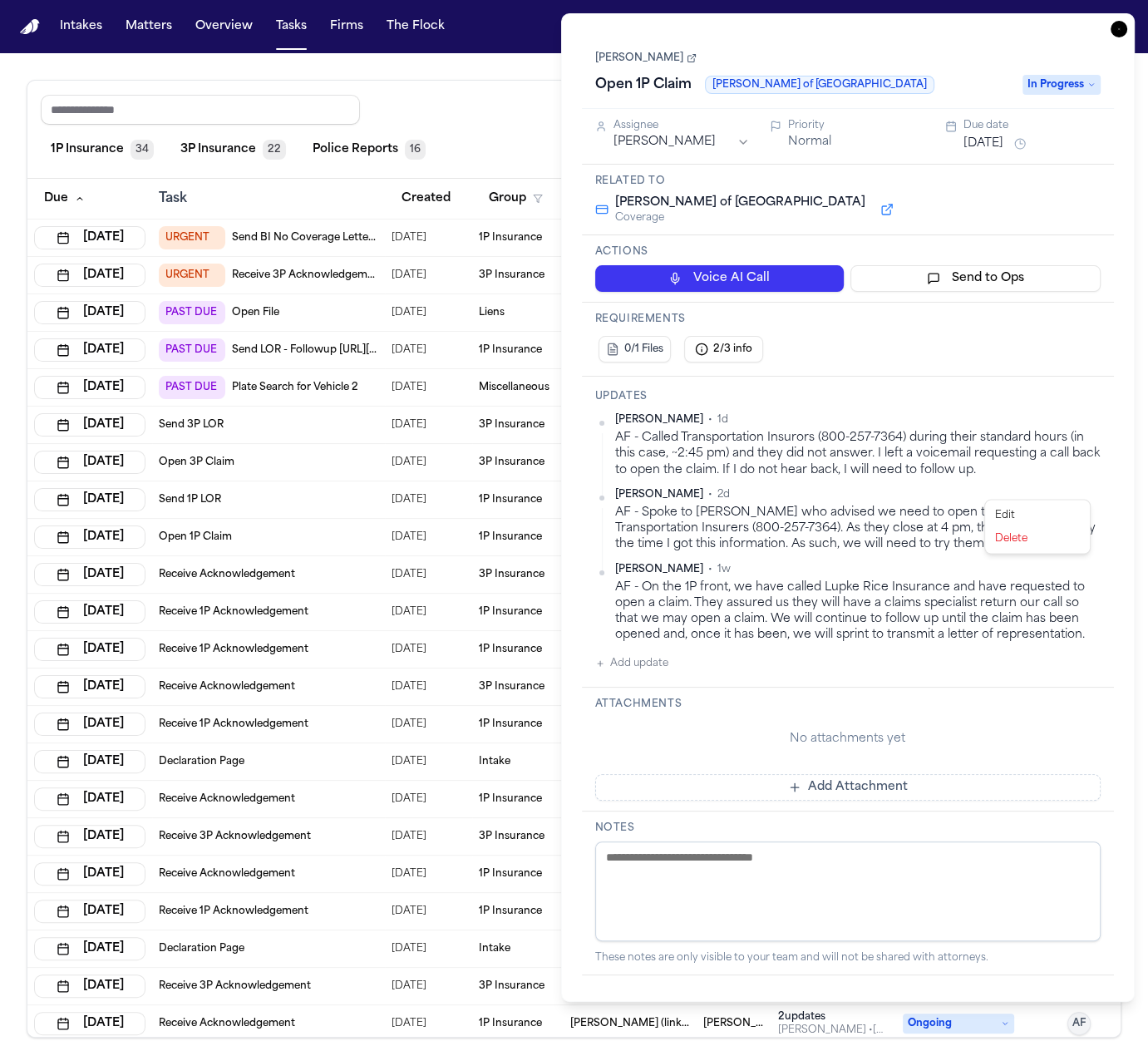 click on "Edit" at bounding box center (1037, 516) 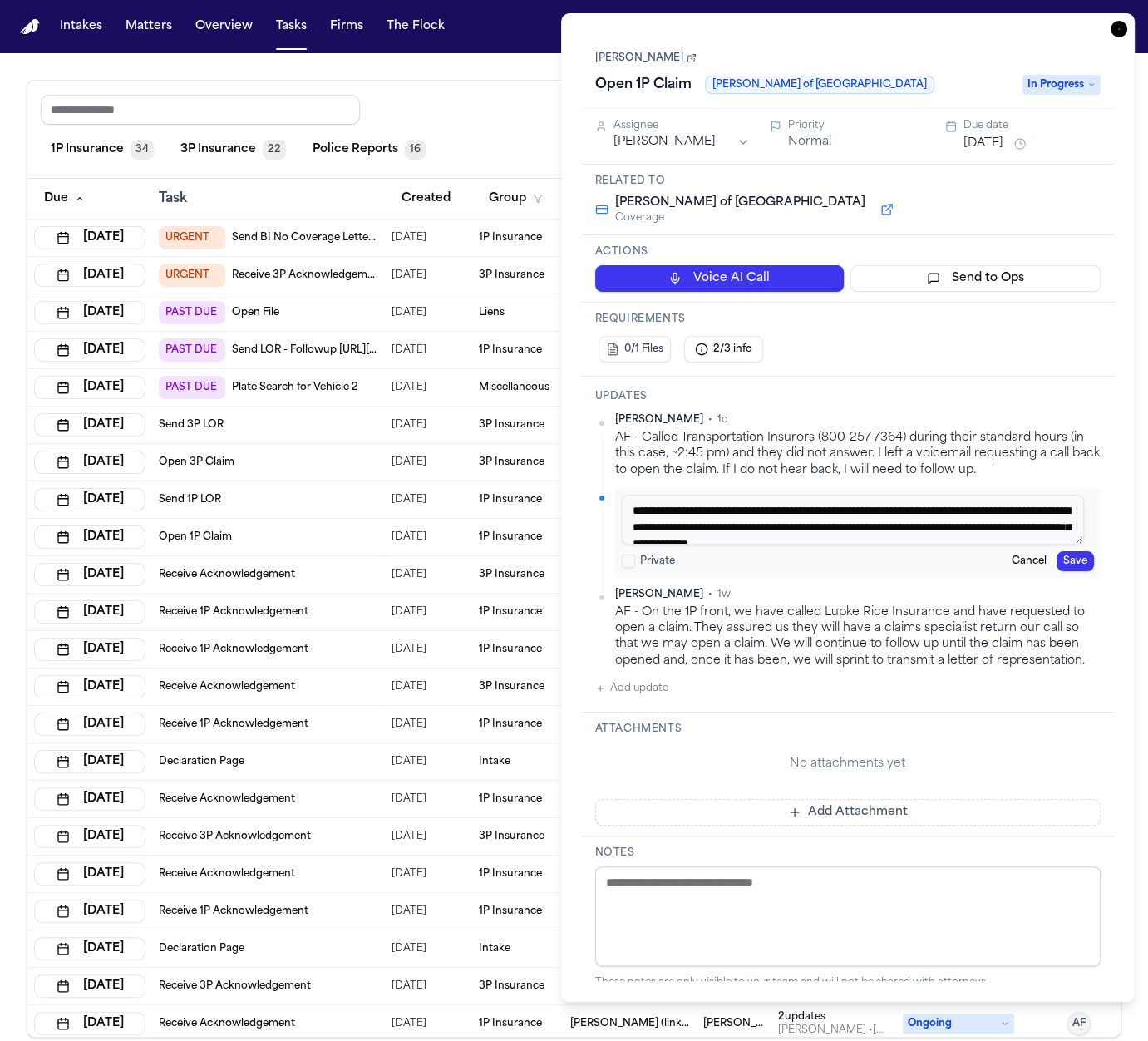 click on "**********" at bounding box center [853, 520] 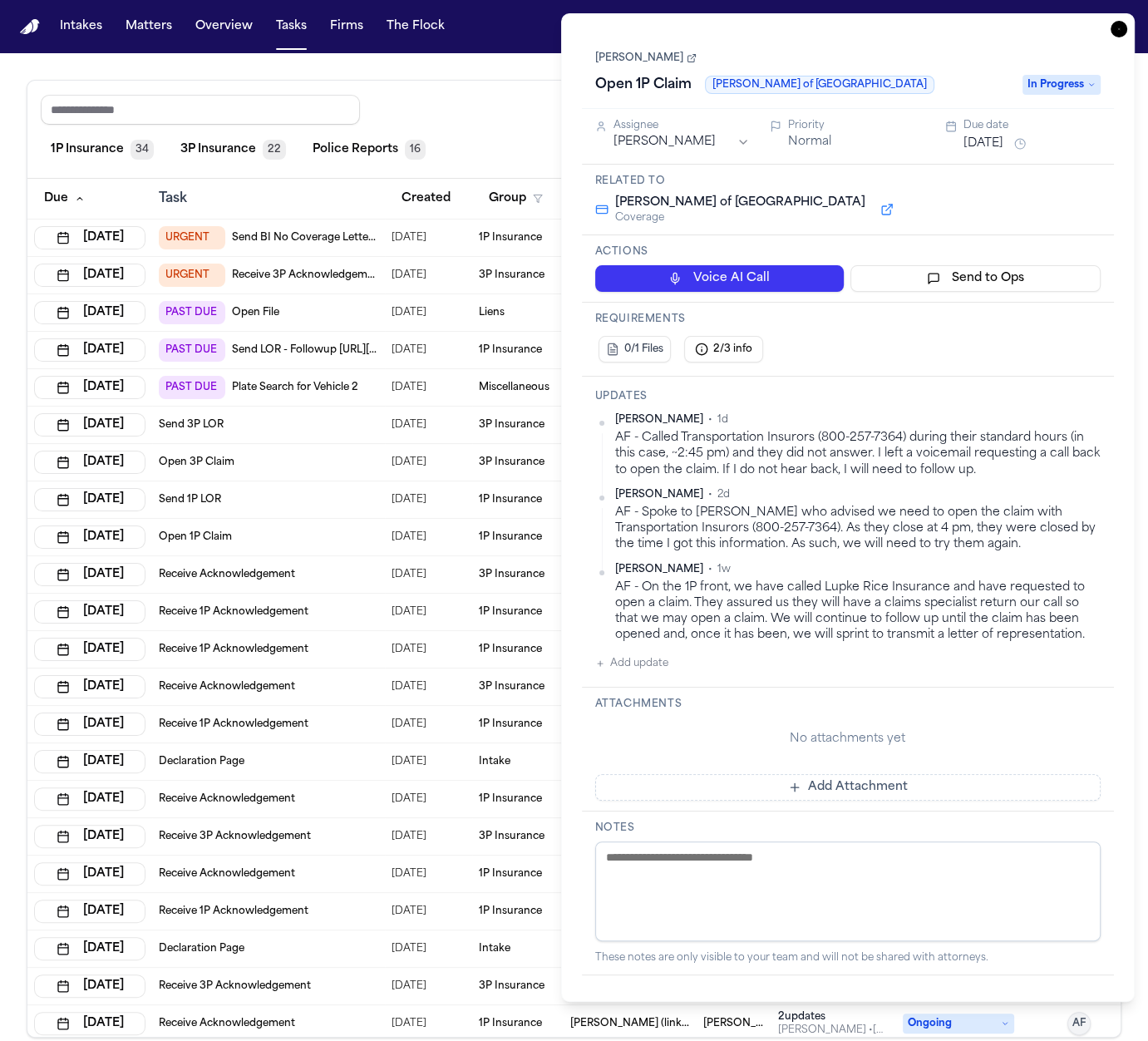 click on "Reset to default Clear all Add Task" at bounding box center (574, 109) 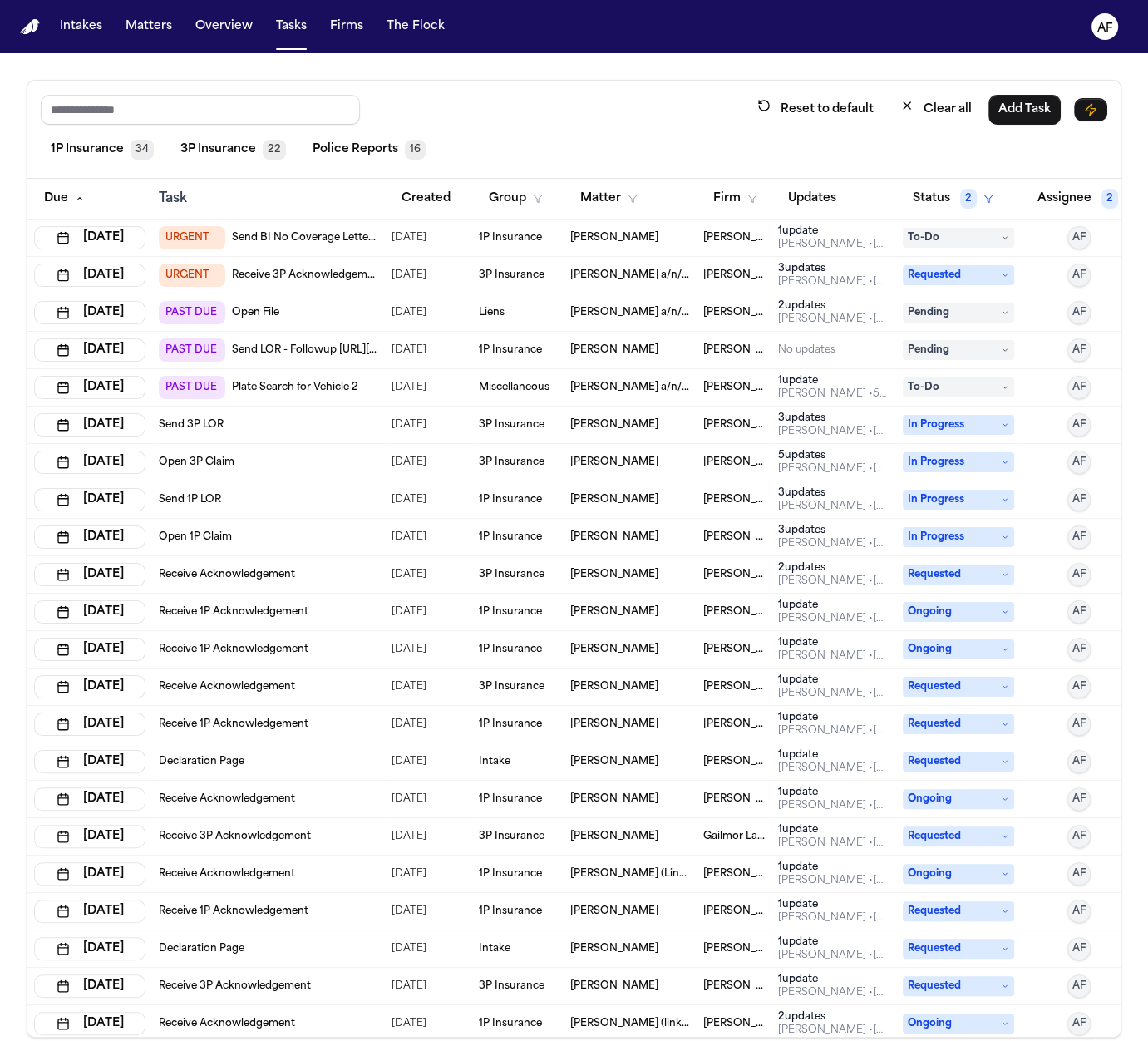 click on "Send 1P LOR" at bounding box center (269, 500) 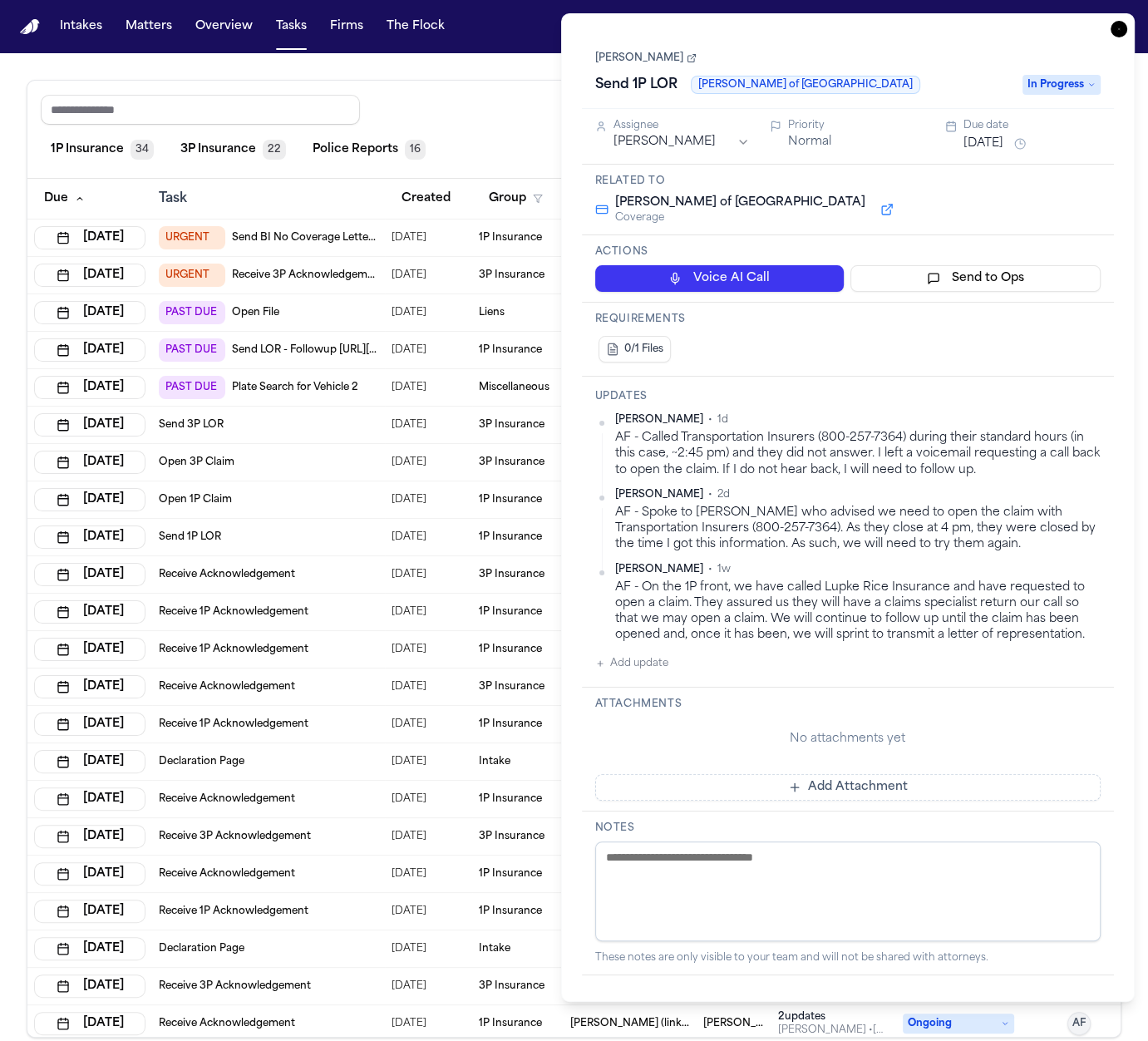 click on "Updates Adam Franck • 1d AF - Called Transportation Insurers (800-257-7364) during their standard hours (in this case, ~2:45 pm) and they did not answer. I left a voicemail requesting a call back to open the claim. If I do not hear back, I will need to follow up. Adam Franck • 2d AF - Spoke to Luke Rice who advised we need to open the claim with Transportation Insurers (800-257-7364). As they close at 4 pm, they were closed by the time I got this information. As such, we will need to try them again. Adam Franck • 1w AF - On the 1P front, we have called Lupke Rice Insurance and have requested to open a claim. They assured us they will have a claims specialist return our call so that we may open a claim. We will continue to follow up until the claim has been opened and, once it has been, we will sprint to transmit a letter of representation. Add update" at bounding box center [848, 532] 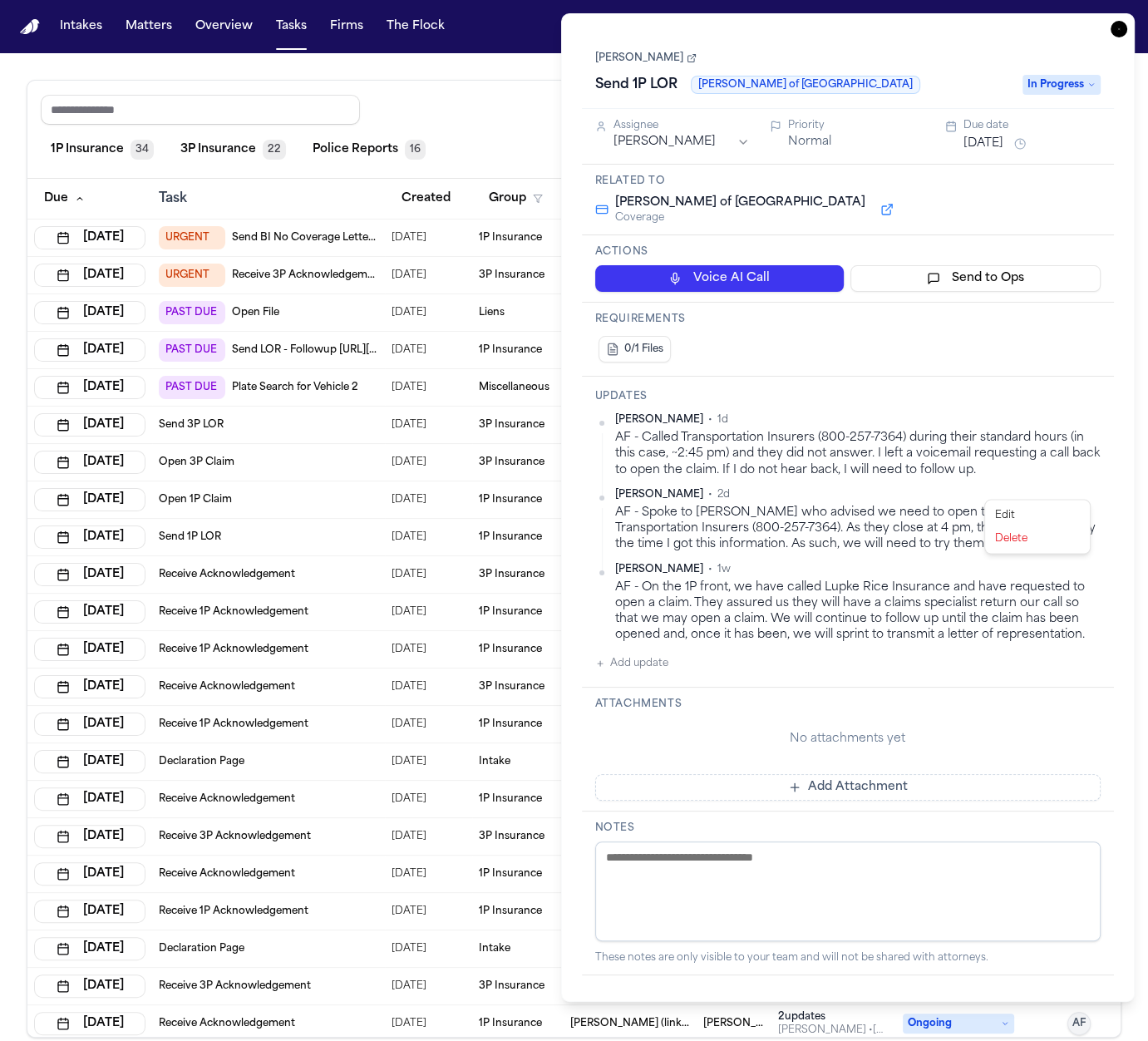click on "Intakes Matters Overview Tasks Firms The Flock AF Reset to default Clear all Add Task 1P Insurance 34 3P Insurance 22 Police Reports 16 Due Task Created Group Matter Firm Updates Status 2 Assignee 2 Jun 20, 2025 URGENT Send BI No Coverage Letter to UM/UIM 06/02/2025 1P Insurance Joel Cherestal Mohamed K Ahmed 1  update Adam Franck   •  13d ago To-Do AF Jul 2, 2025 URGENT Receive 3P Acknowledgement 06/09/2025 3P Insurance Juan Carlos Becerra a/n/f Gabriella Becerra Perez Martello 3  update s Adam Franck   •  3d ago Requested AF Jun 30, 2025 PAST DUE Open File 06/22/2025 Liens Ahmed Abdulle a/n/f Luqman Abdulle Hecht 2  update s Adam Franck   •  3d ago Pending AF Jun 30, 2025 PAST DUE Send LOR - Followup https://app.frontapp.com/open/cnv_1hnpiuhq?key=T7GyiMCIjpMm-XUVGmBWVlRxy2xCVUVT 06/26/2025 1P Insurance Charles Neal Hecht No updates Pending AF Jul 2, 2025 PAST DUE Plate Search for Vehicle 2 06/24/2025 Miscellaneous Juan Carlos Becerra a/n/f Gabriella Becerra Perez Martello 1  update   •  3" at bounding box center (574, 520) 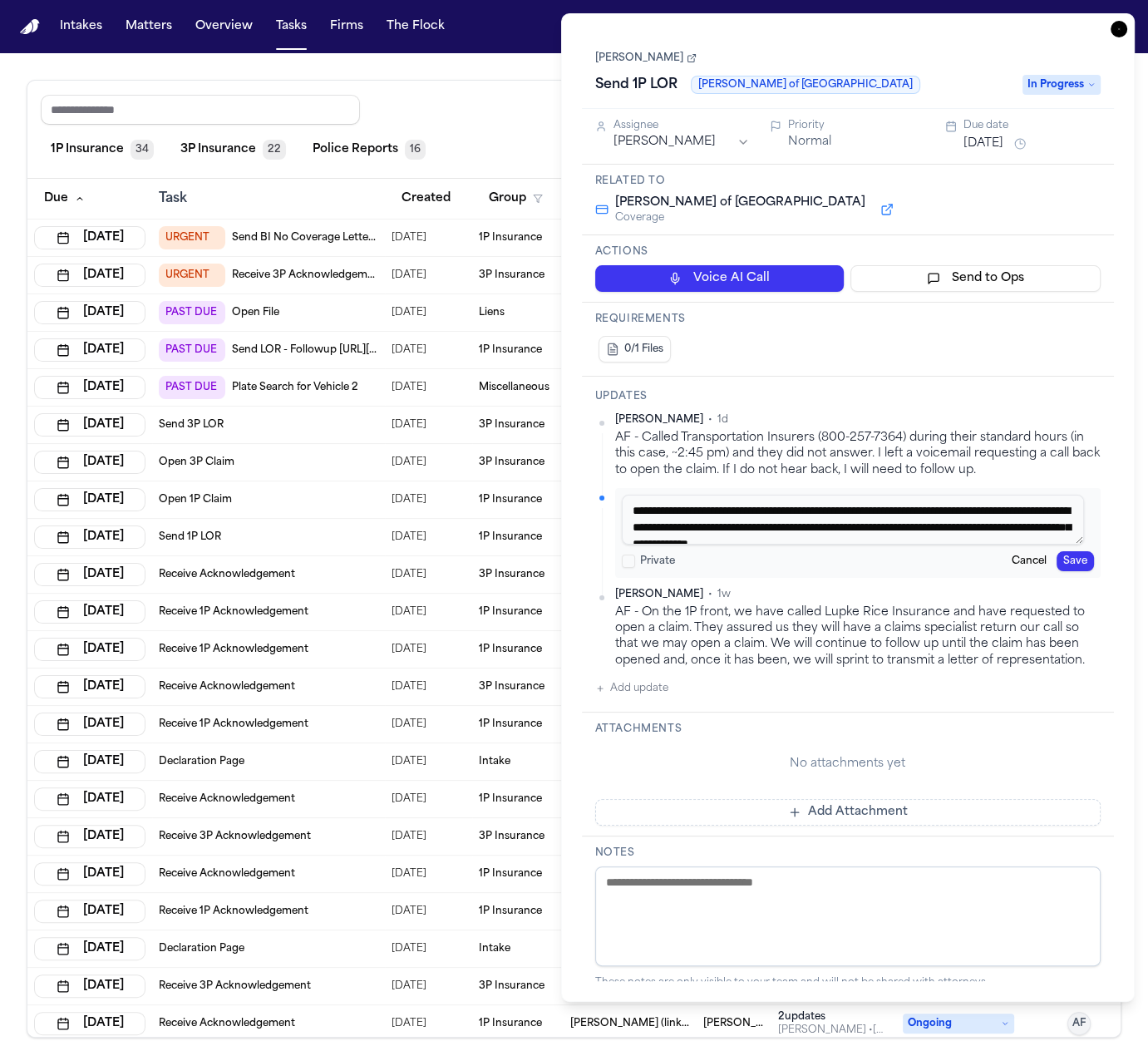 drag, startPoint x: 755, startPoint y: 525, endPoint x: 745, endPoint y: 525, distance: 10 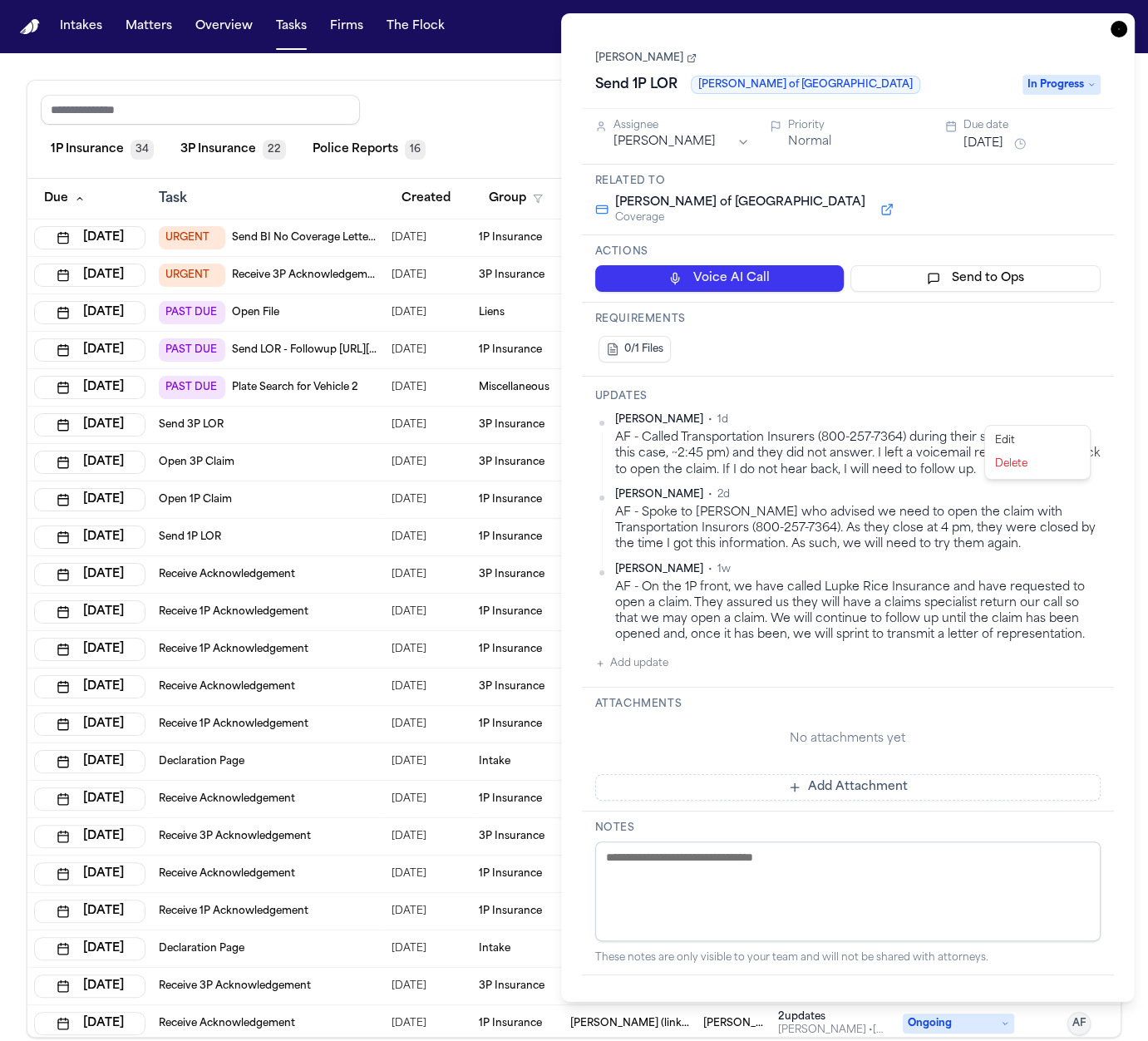 click on "Intakes Matters Overview Tasks Firms The Flock AF Reset to default Clear all Add Task 1P Insurance 34 3P Insurance 22 Police Reports 16 Due Task Created Group Matter Firm Updates Status 2 Assignee 2 Jun 20, 2025 URGENT Send BI No Coverage Letter to UM/UIM 06/02/2025 1P Insurance Joel Cherestal Mohamed K Ahmed 1  update Adam Franck   •  13d ago To-Do AF Jul 2, 2025 URGENT Receive 3P Acknowledgement 06/09/2025 3P Insurance Juan Carlos Becerra a/n/f Gabriella Becerra Perez Martello 3  update s Adam Franck   •  3d ago Requested AF Jun 30, 2025 PAST DUE Open File 06/22/2025 Liens Ahmed Abdulle a/n/f Luqman Abdulle Hecht 2  update s Adam Franck   •  3d ago Pending AF Jun 30, 2025 PAST DUE Send LOR - Followup https://app.frontapp.com/open/cnv_1hnpiuhq?key=T7GyiMCIjpMm-XUVGmBWVlRxy2xCVUVT 06/26/2025 1P Insurance Charles Neal Hecht No updates Pending AF Jul 2, 2025 PAST DUE Plate Search for Vehicle 2 06/24/2025 Miscellaneous Juan Carlos Becerra a/n/f Gabriella Becerra Perez Martello 1  update   •  3" at bounding box center [574, 520] 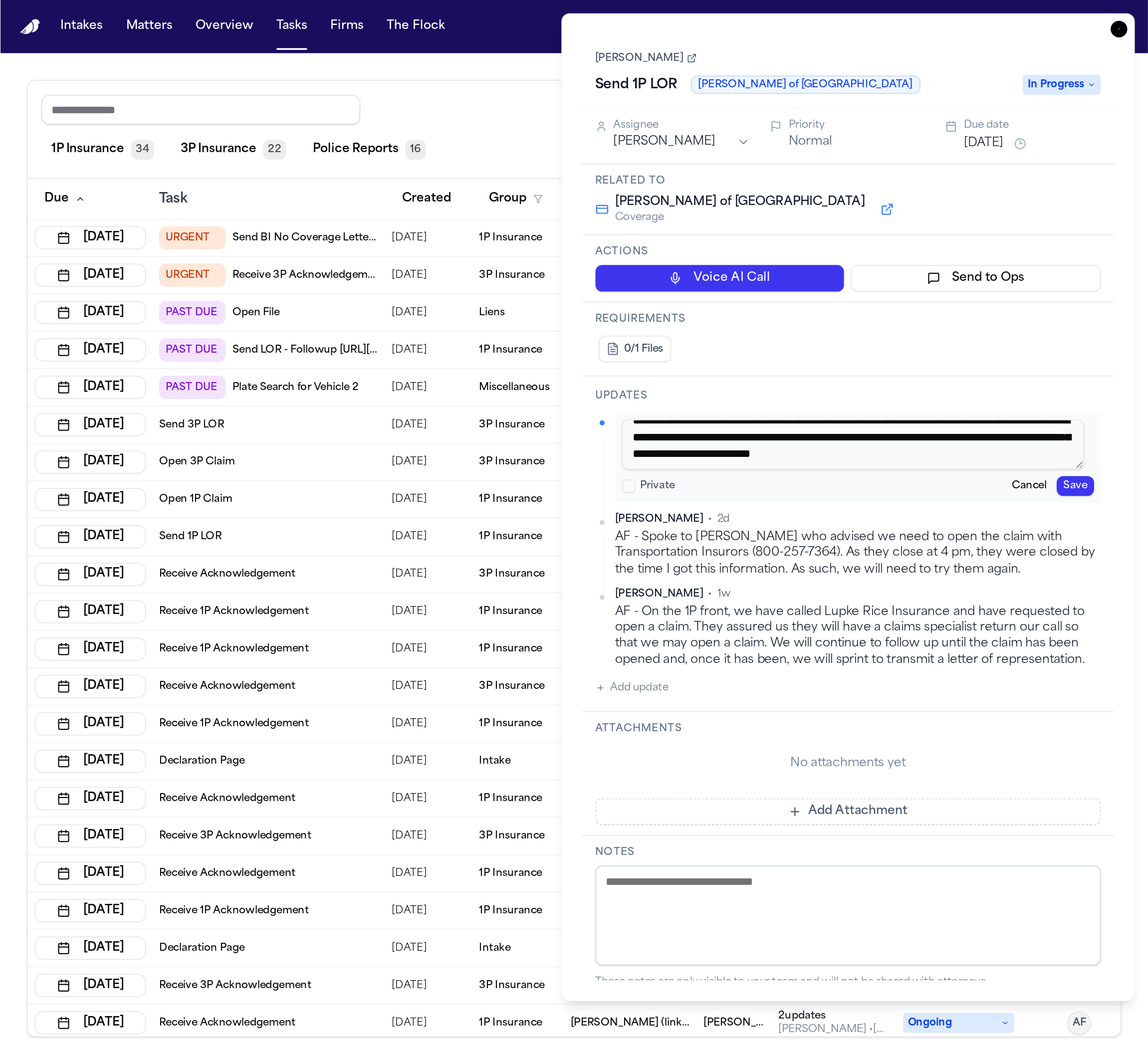scroll, scrollTop: 0, scrollLeft: 0, axis: both 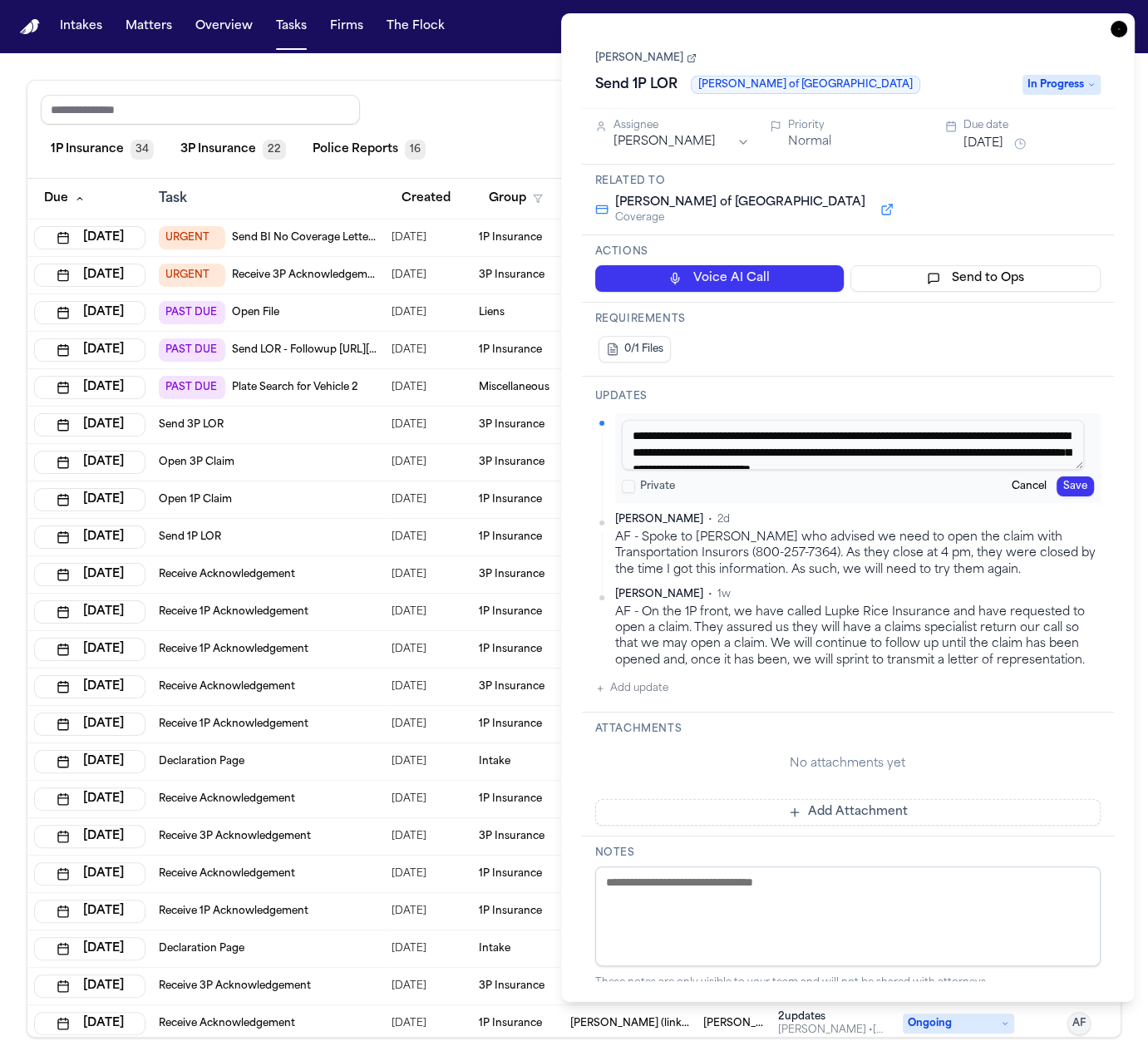 drag, startPoint x: 760, startPoint y: 455, endPoint x: 801, endPoint y: 421, distance: 53.2635 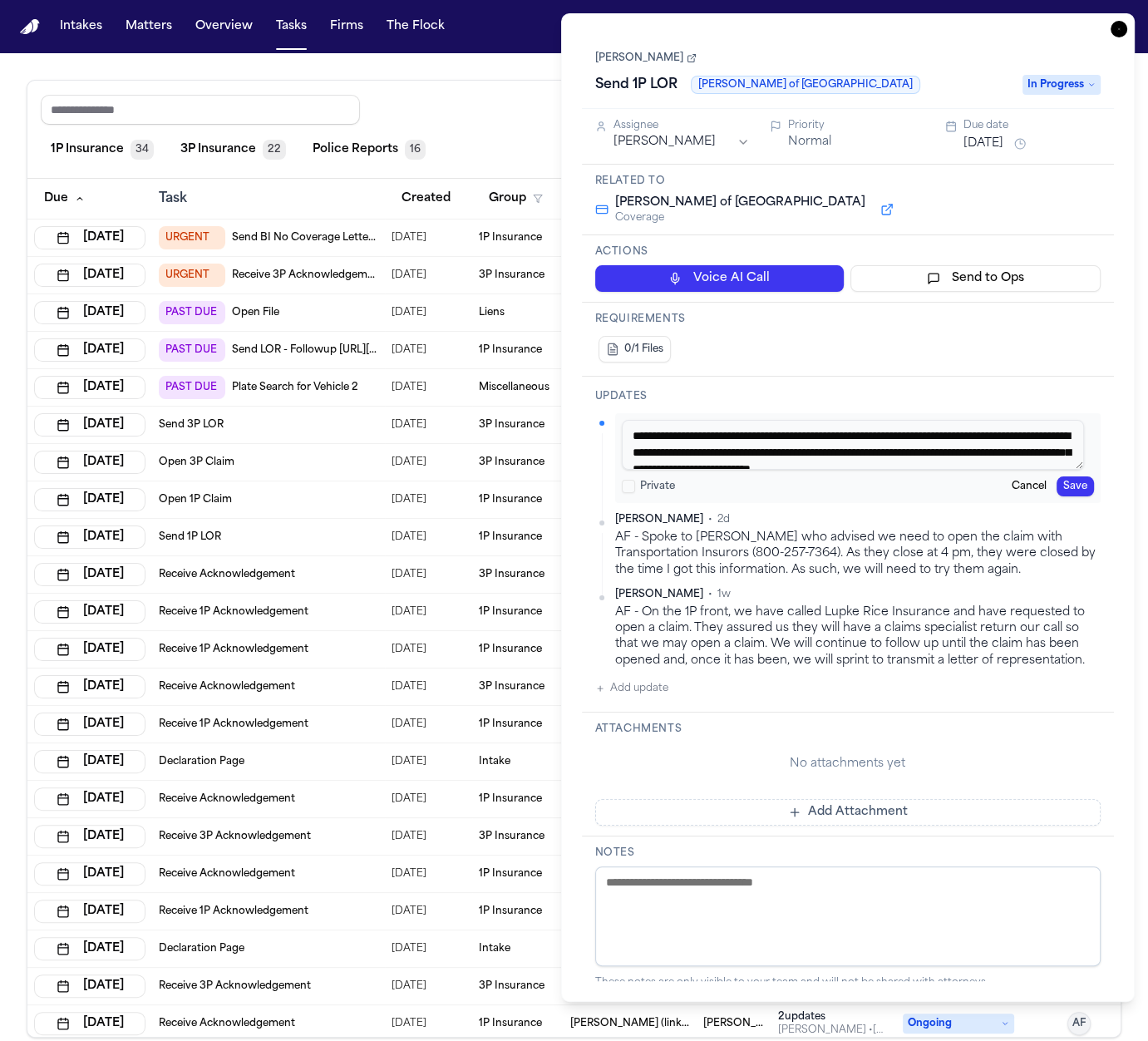 click on "**********" at bounding box center (853, 445) 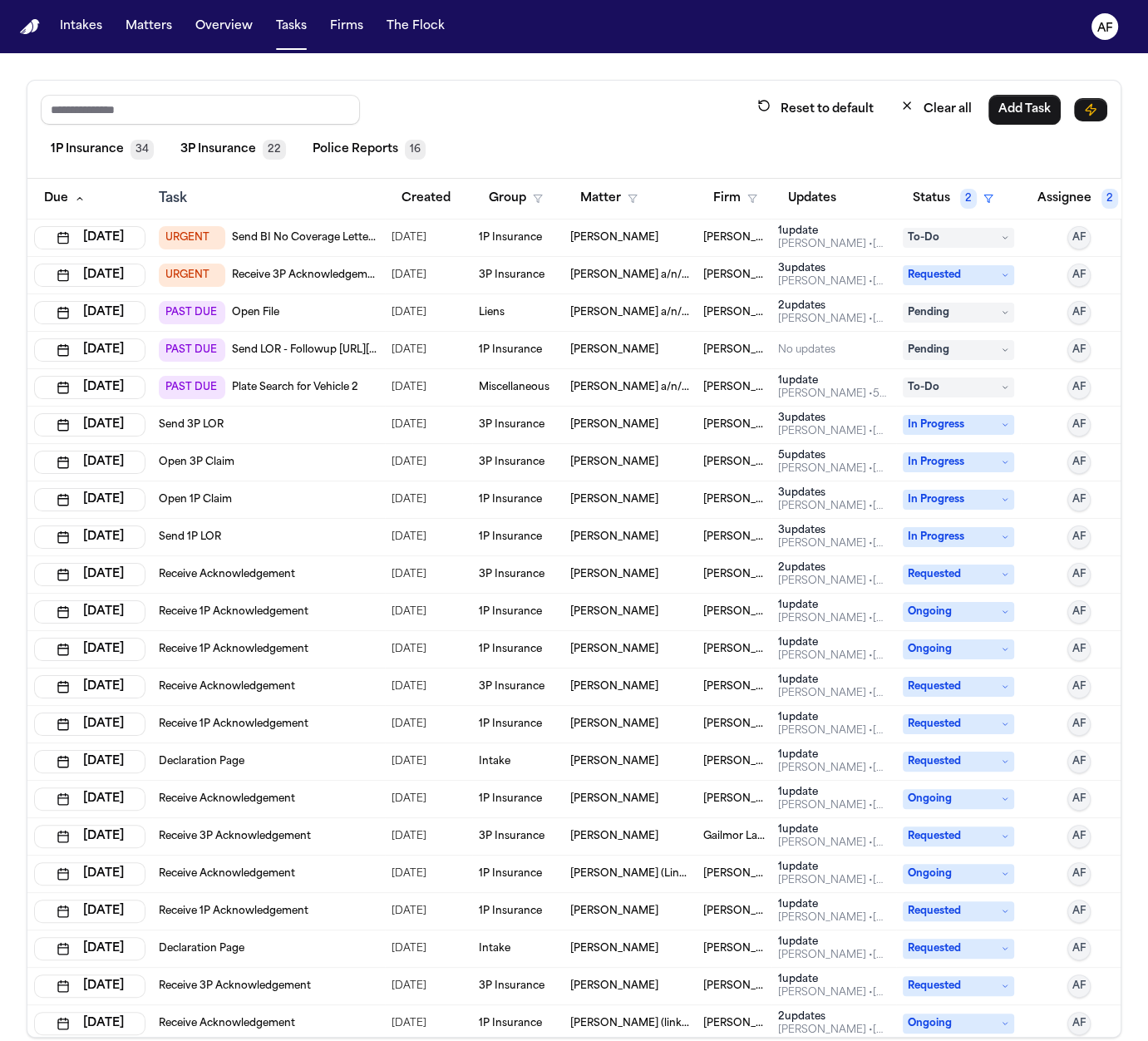 click on "Reset to default Clear all Add Task 1P Insurance 34 3P Insurance 22 Police Reports 16" at bounding box center (574, 130) 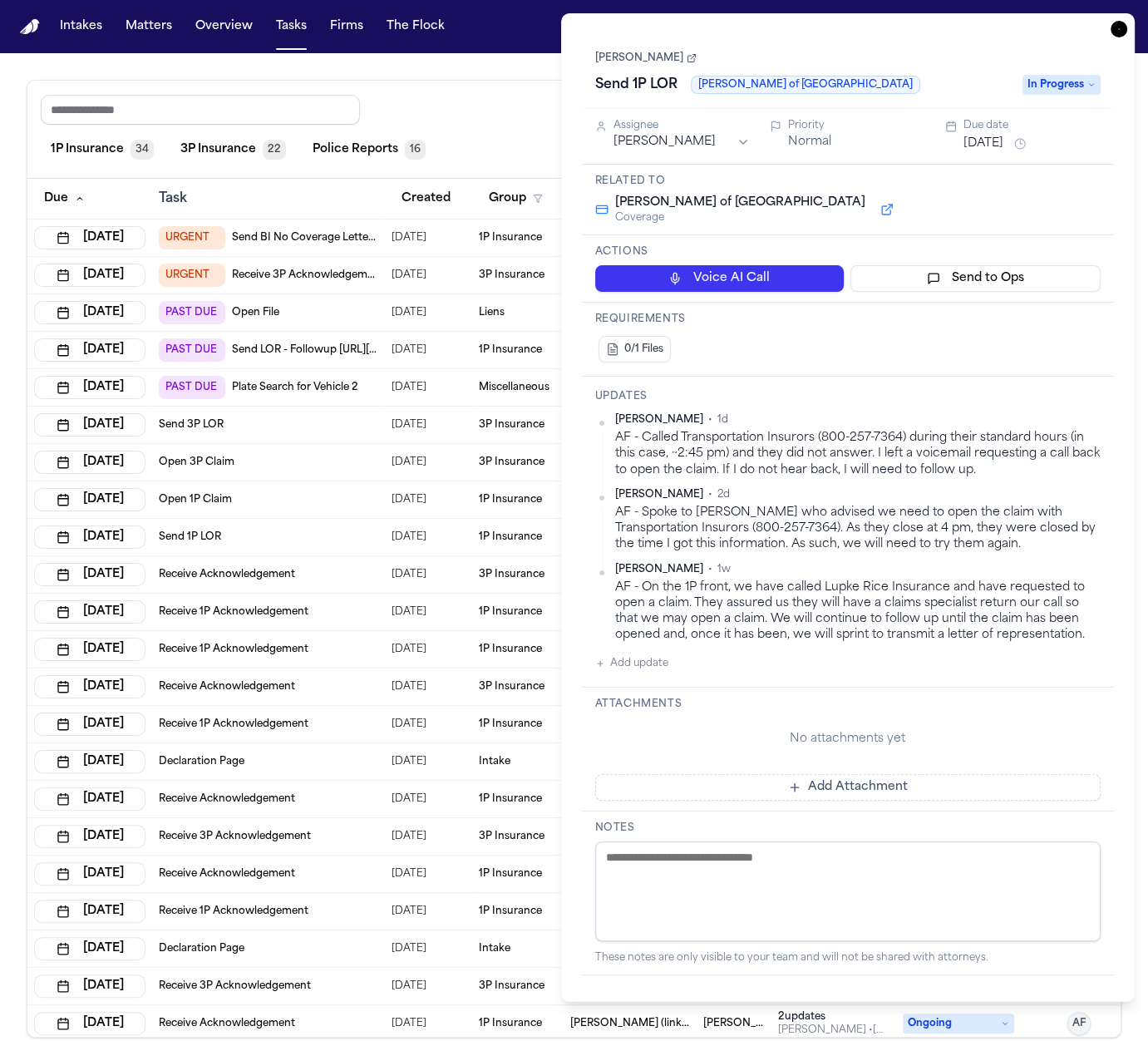 click on "[PERSON_NAME]" at bounding box center (646, 58) 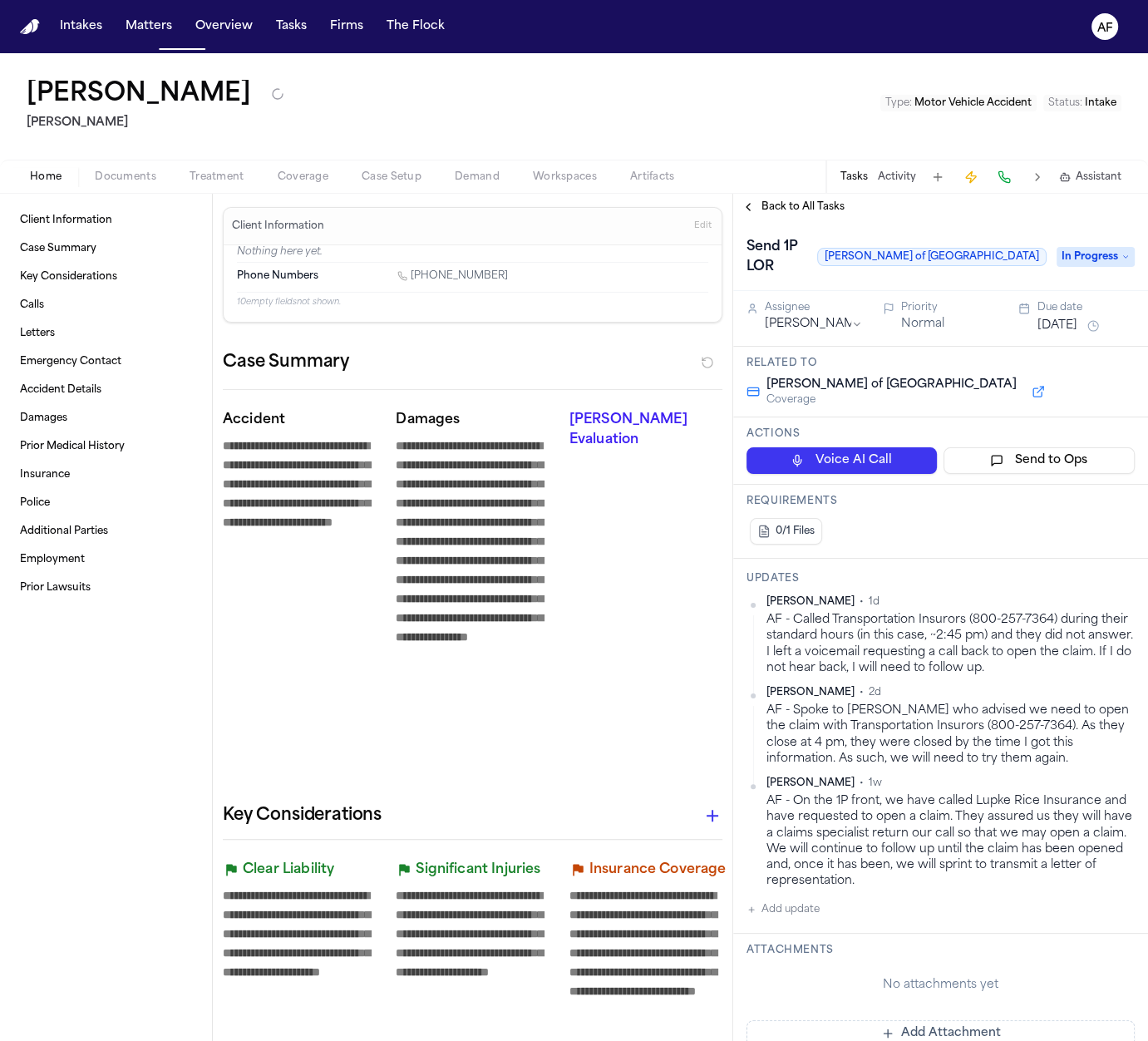 type on "*" 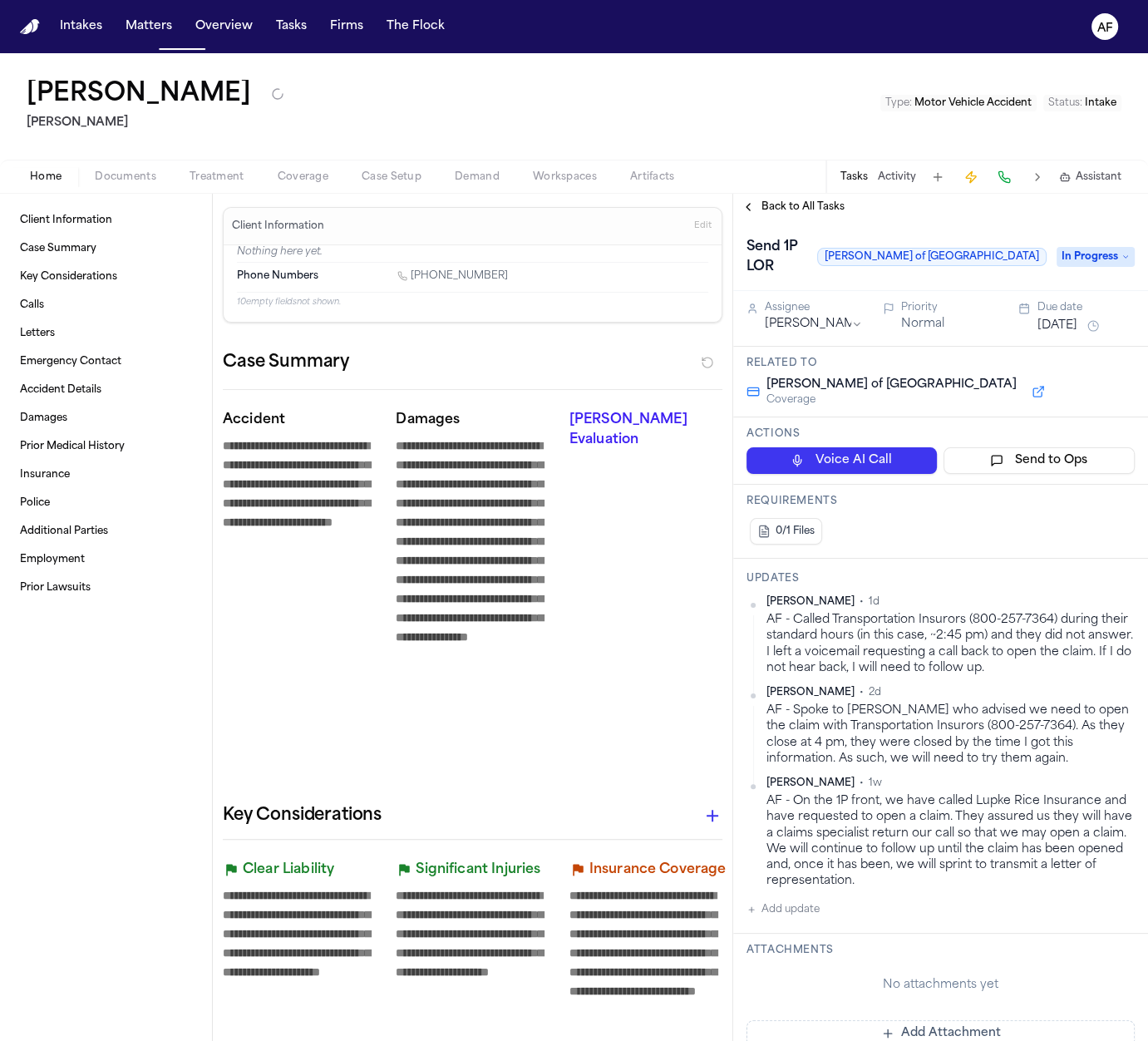 type on "*" 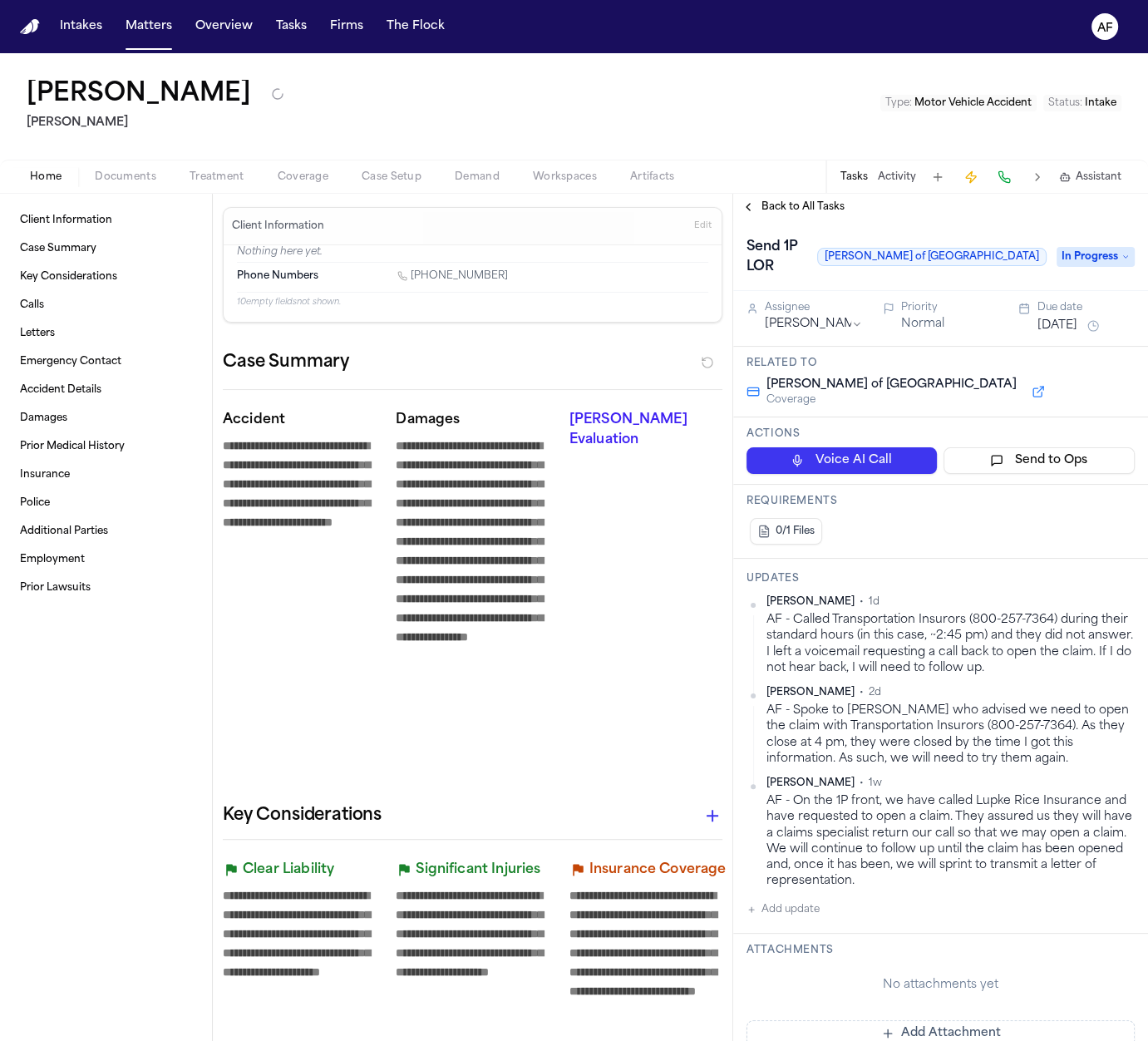 type on "*" 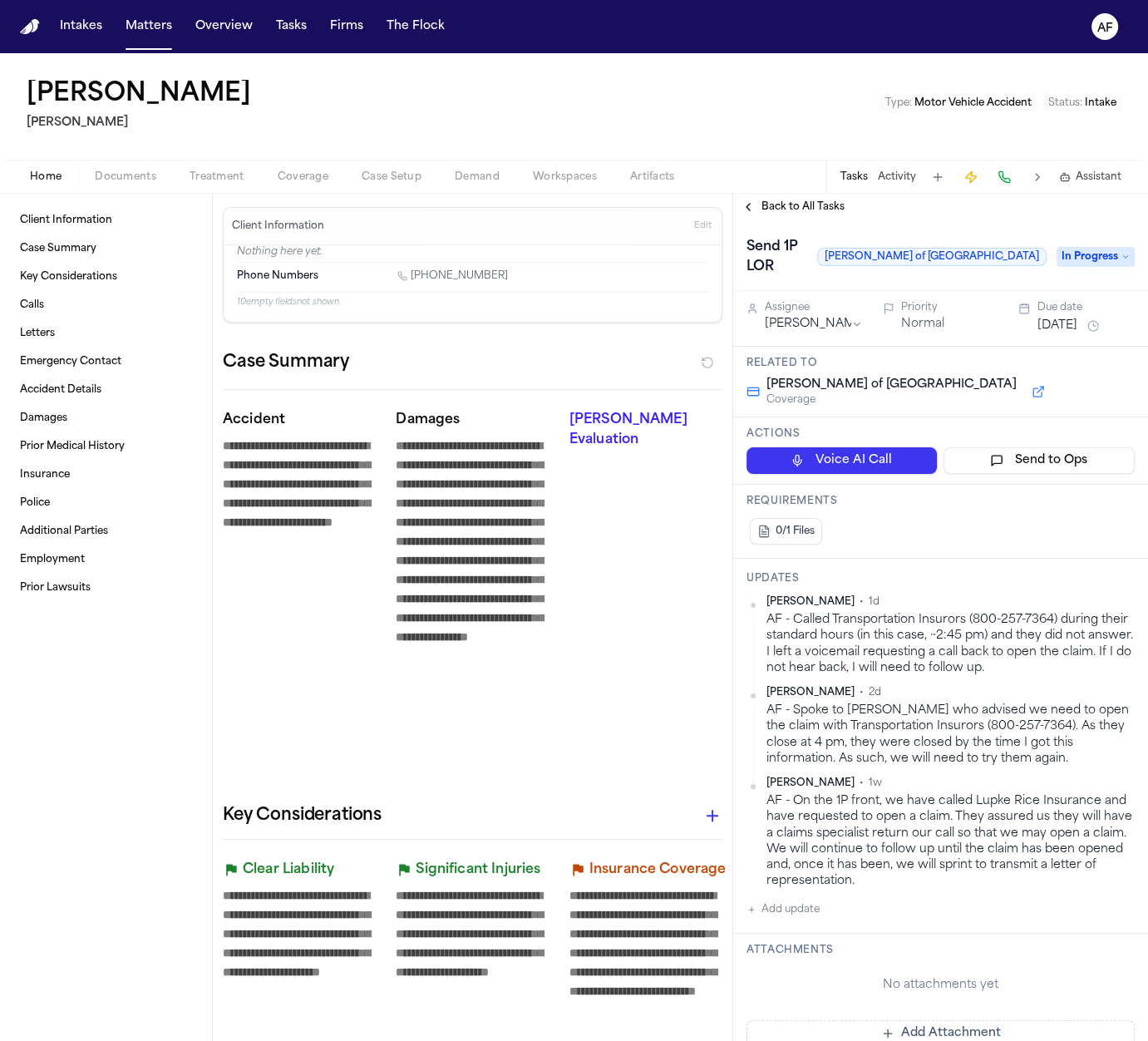 click on "Documents" at bounding box center [126, 177] 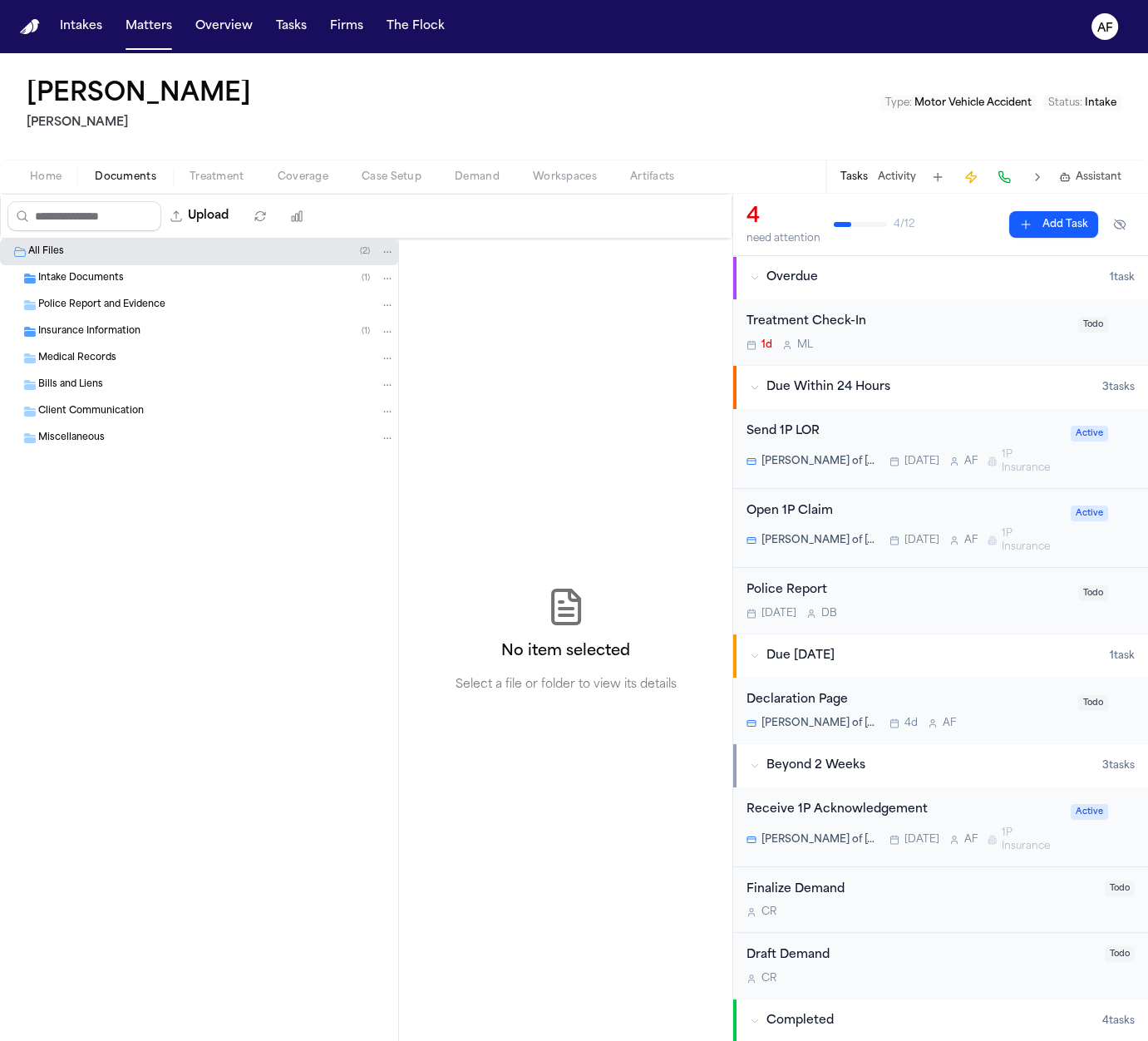 click on "Intake Documents" at bounding box center [81, 279] 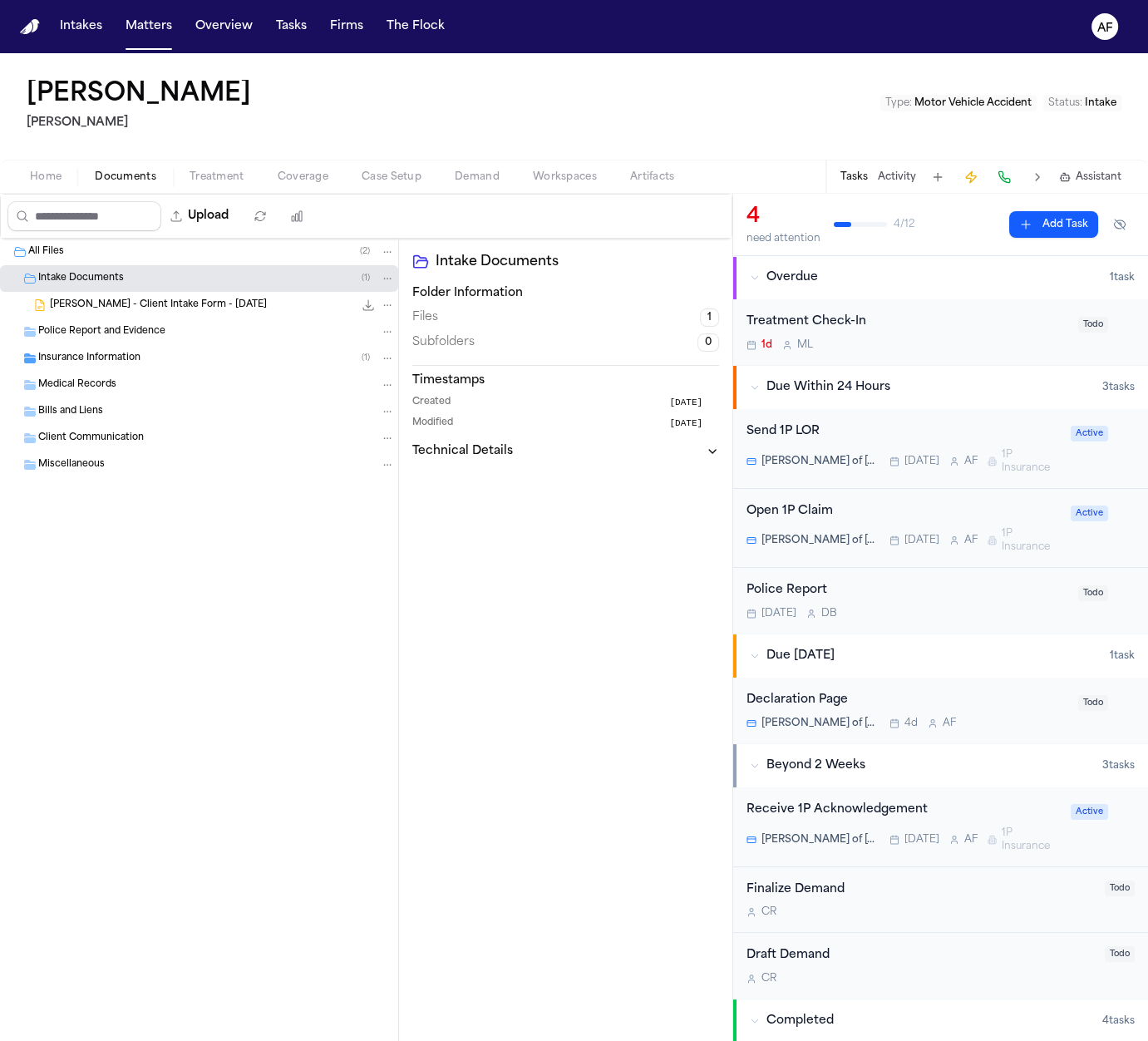 click on "T. Samuel - Client Intake Form - 6.19.25" at bounding box center (158, 305) 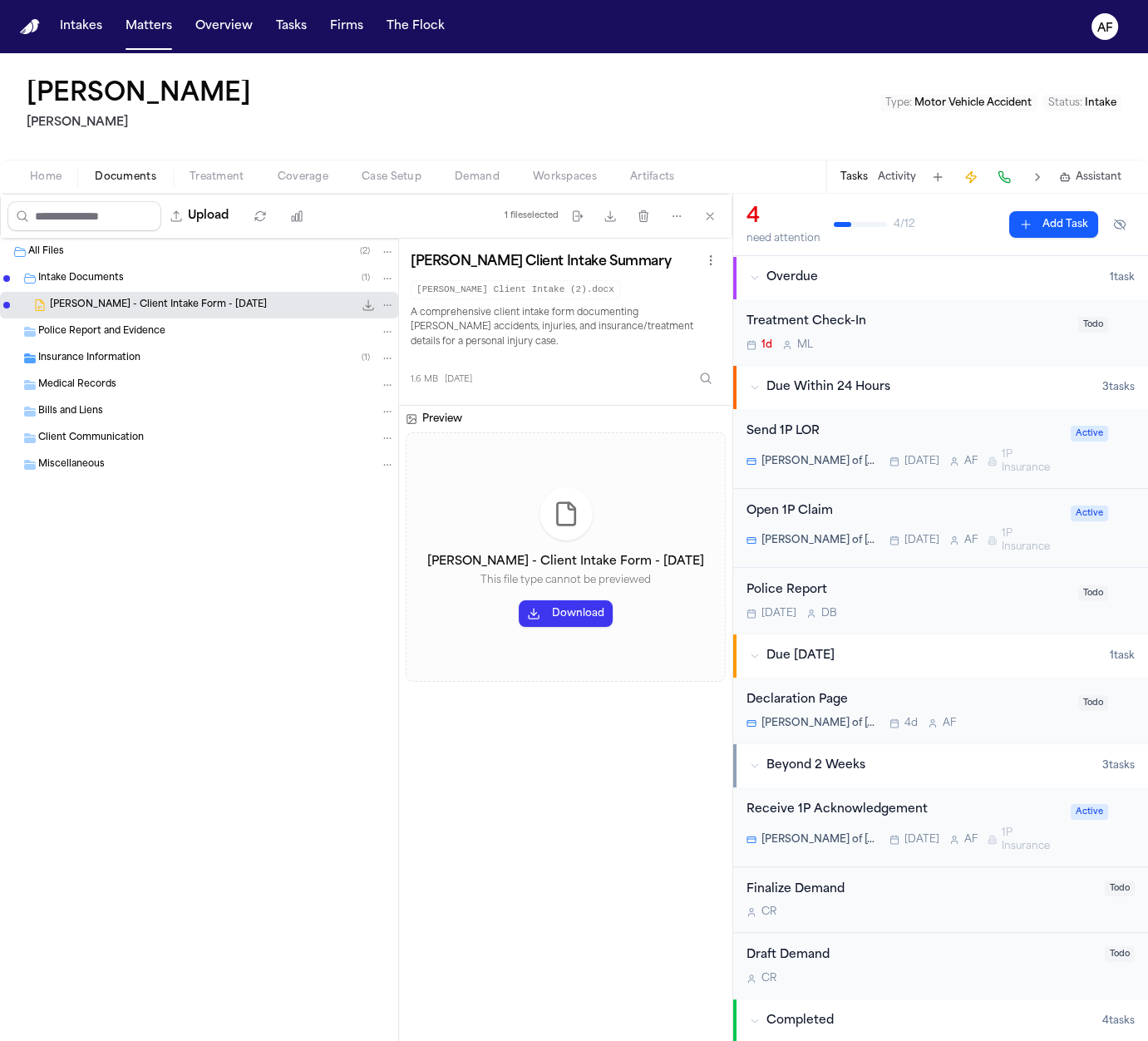 click on "T. Samuel - Client Intake Form - 6.19.25 This file type cannot be previewed Download" at bounding box center (565, 557) 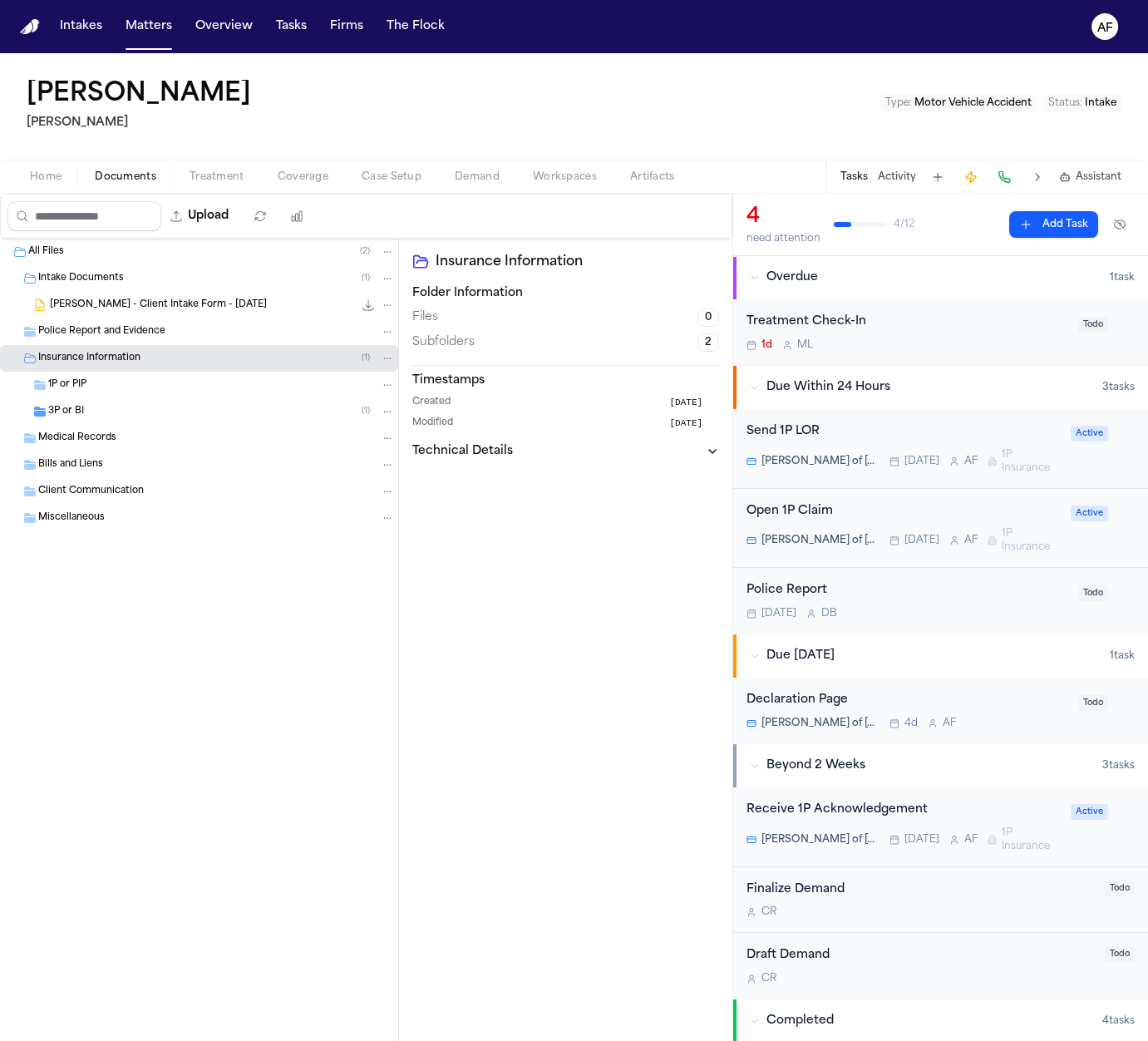 click on "1P or PIP" at bounding box center (221, 385) 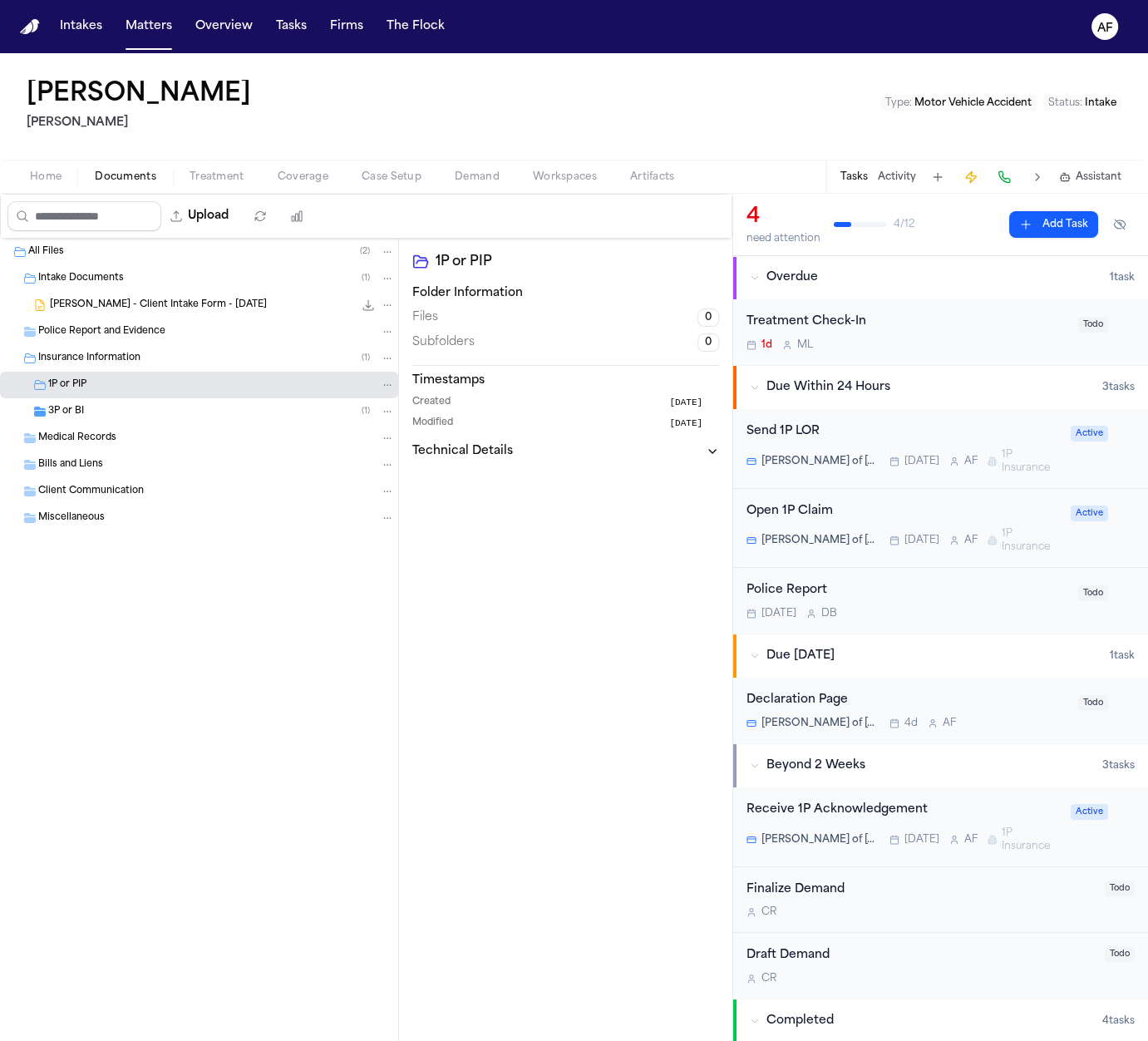 click on "3P or BI ( 1 )" at bounding box center [199, 412] 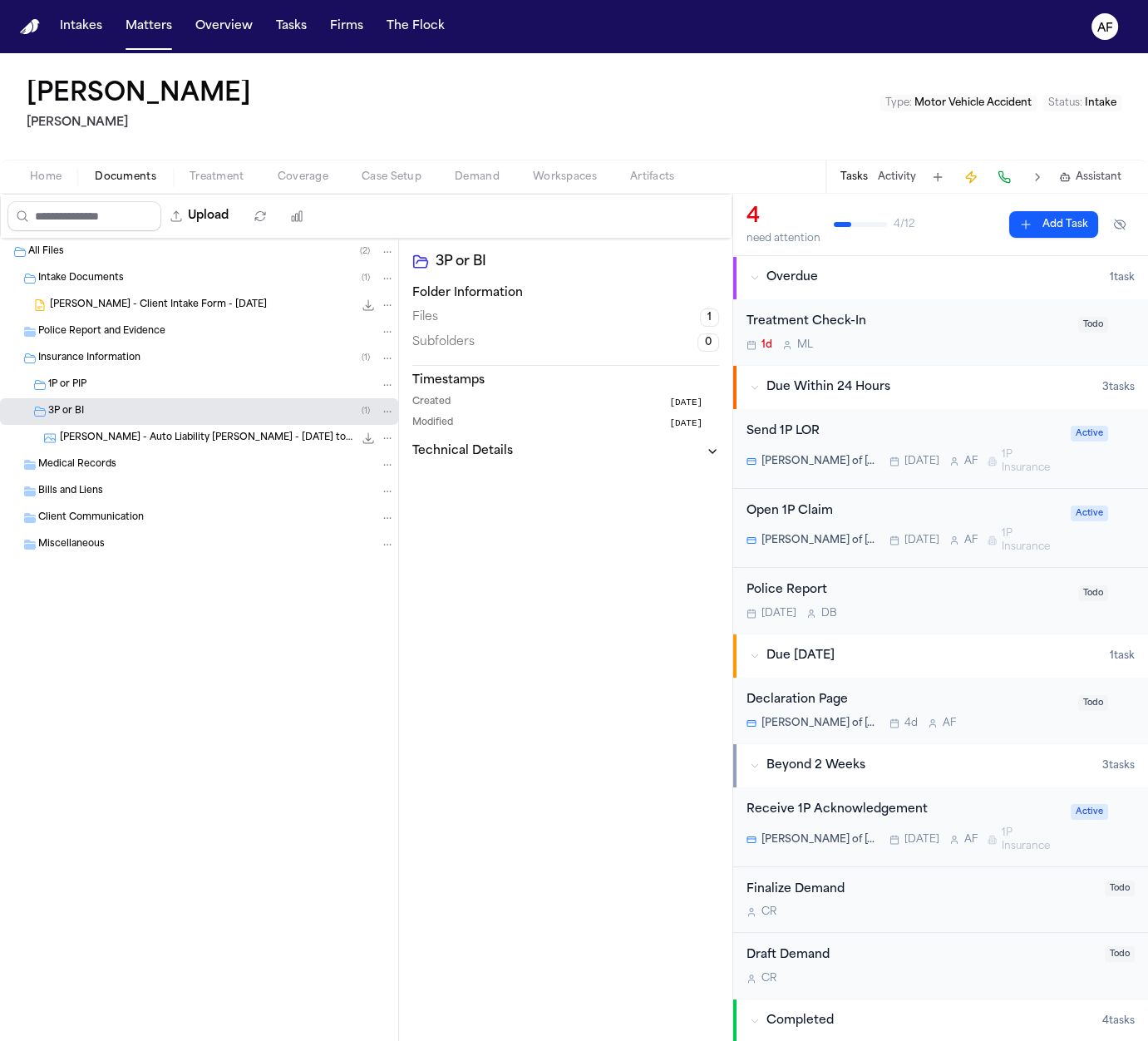 click on "T. Samuel - Auto Liability Cert Lloyd's - 12.1.20 to 12.1.21" at bounding box center (206, 438) 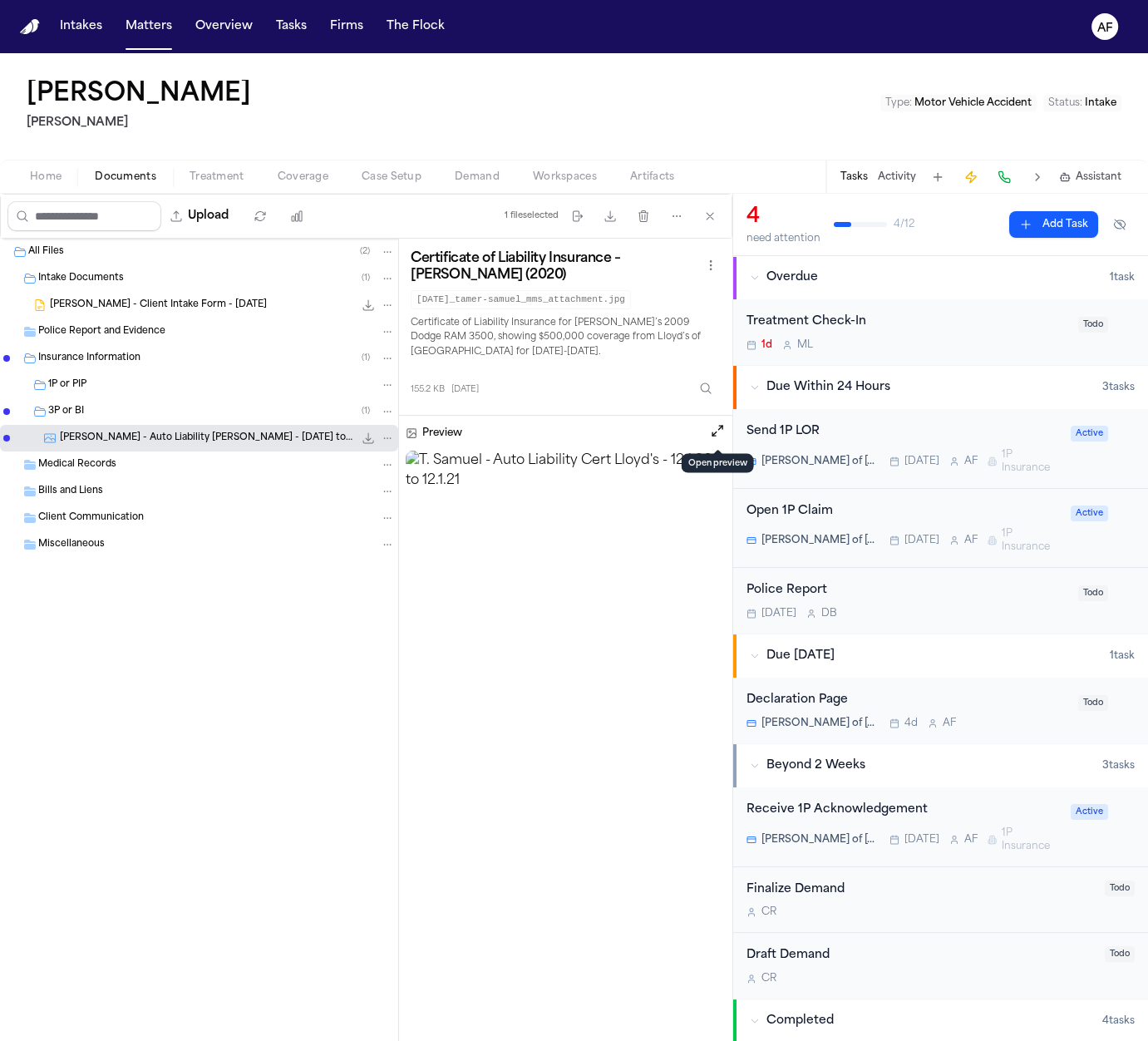 click at bounding box center [717, 431] 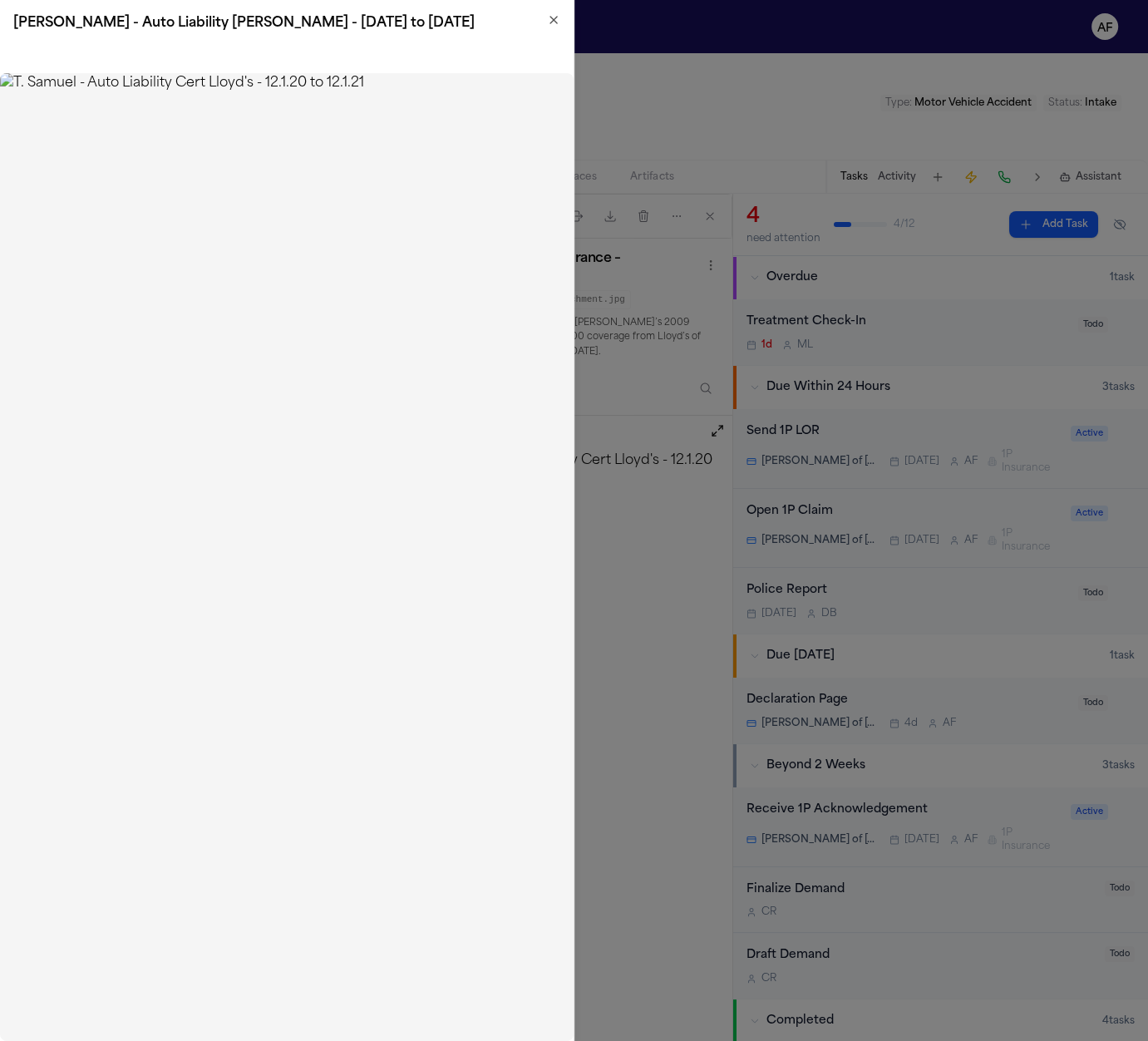 click at bounding box center [287, 557] 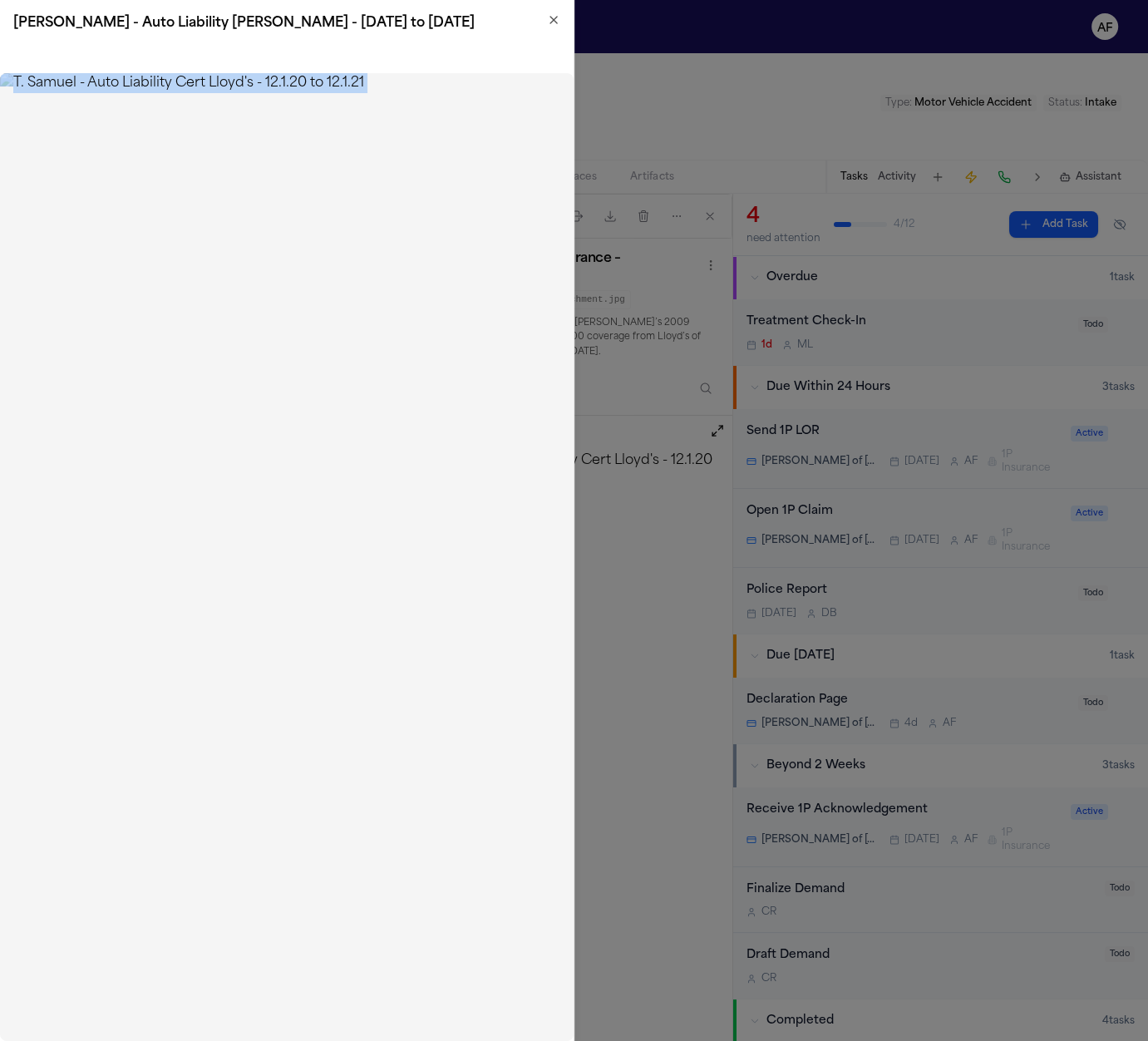 click at bounding box center (287, 557) 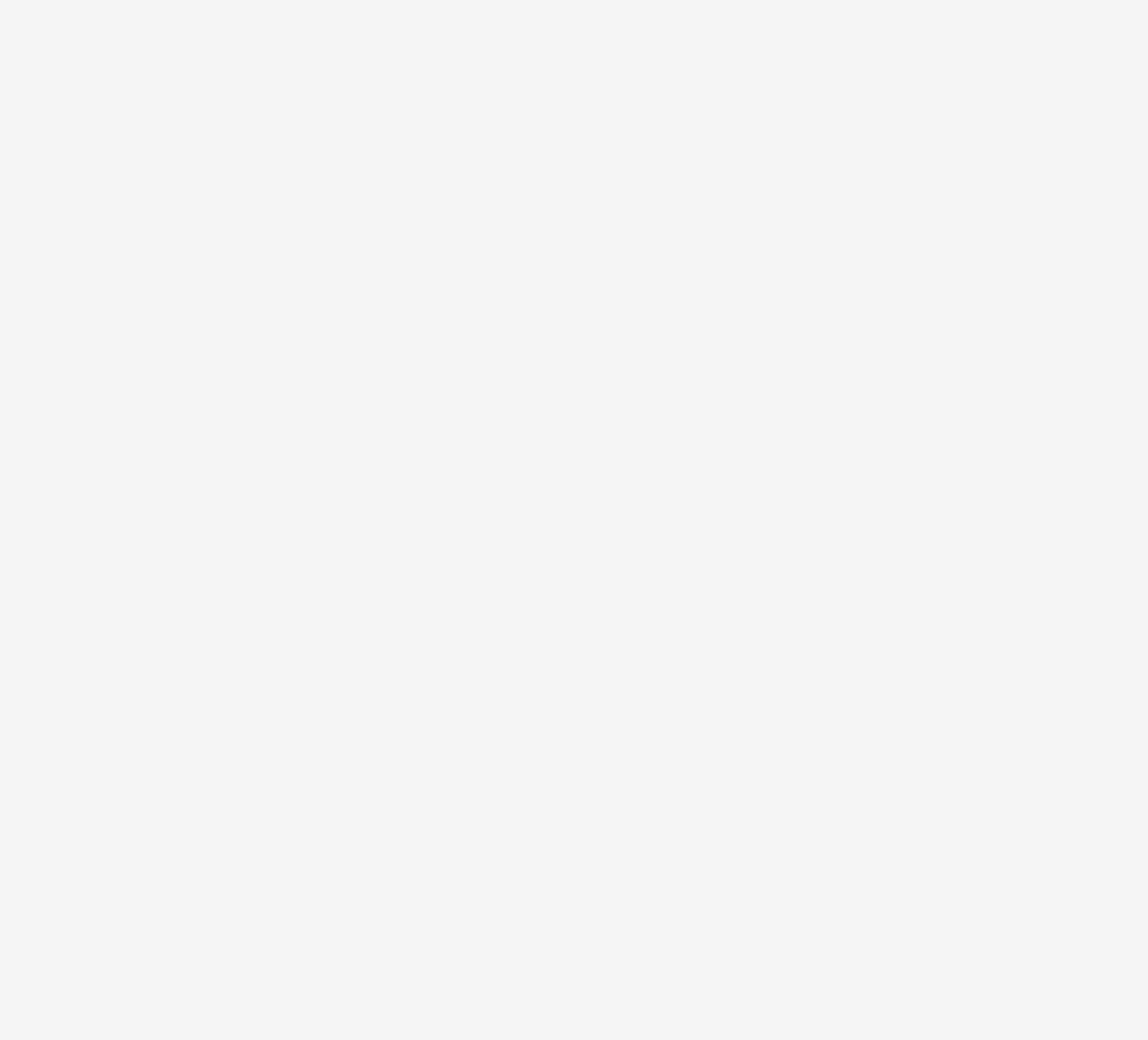click at bounding box center [287, 557] 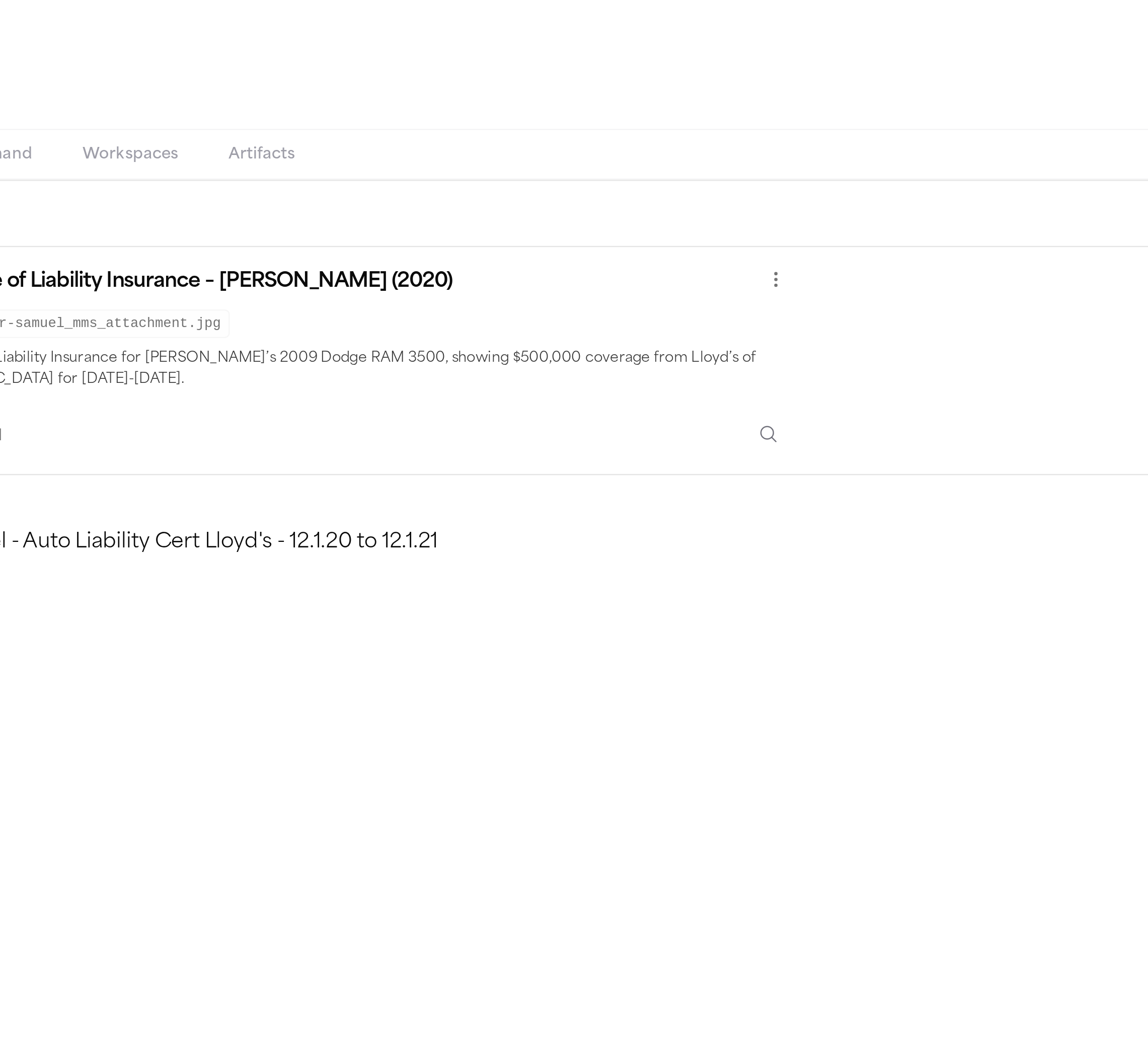click on "Tamer Samuel Hecht Type :   Motor Vehicle Accident Status :   Intake" at bounding box center (574, 64) 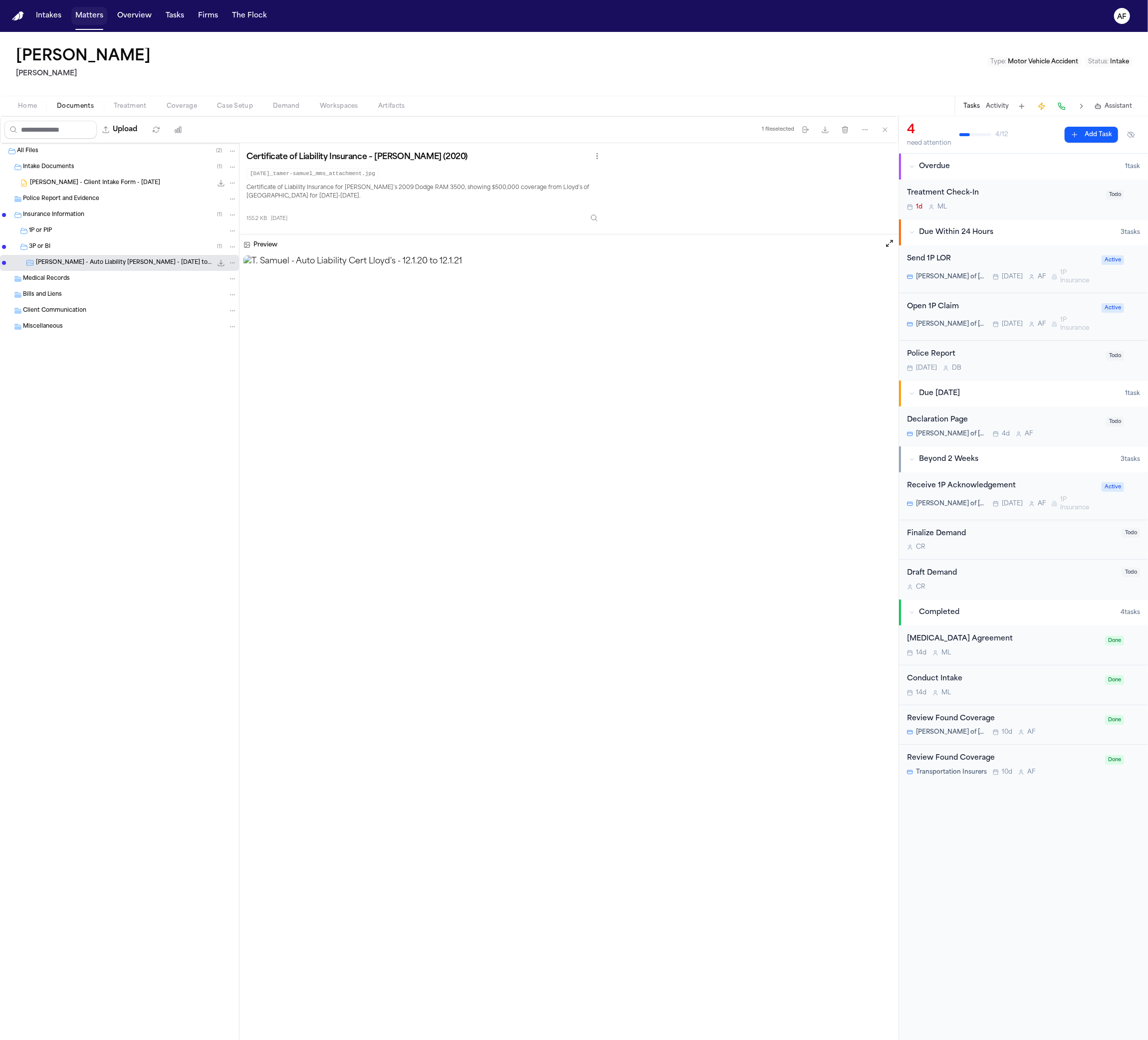 click on "Matters" at bounding box center (89, 16) 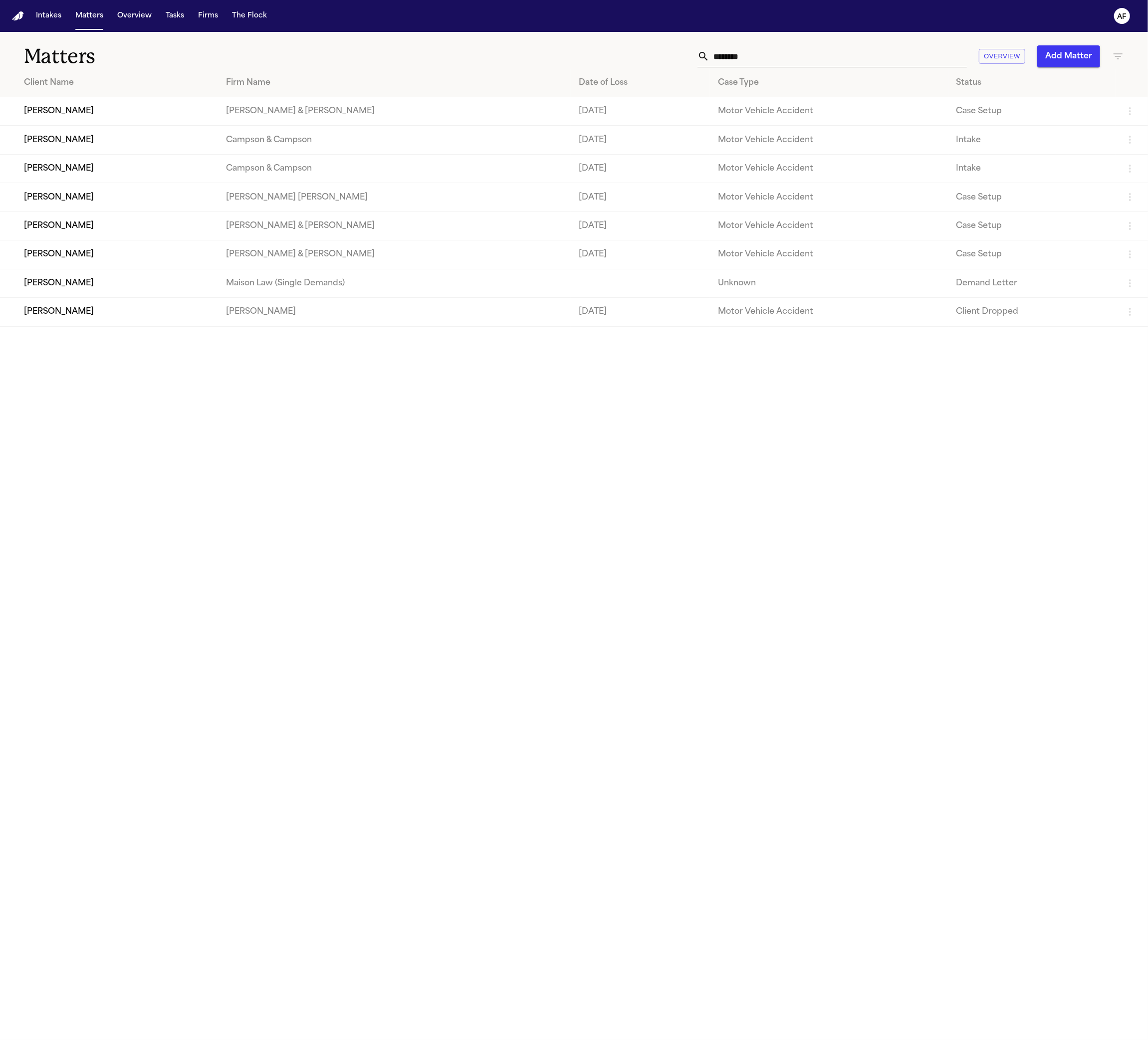 click on "Tasks" at bounding box center (175, 16) 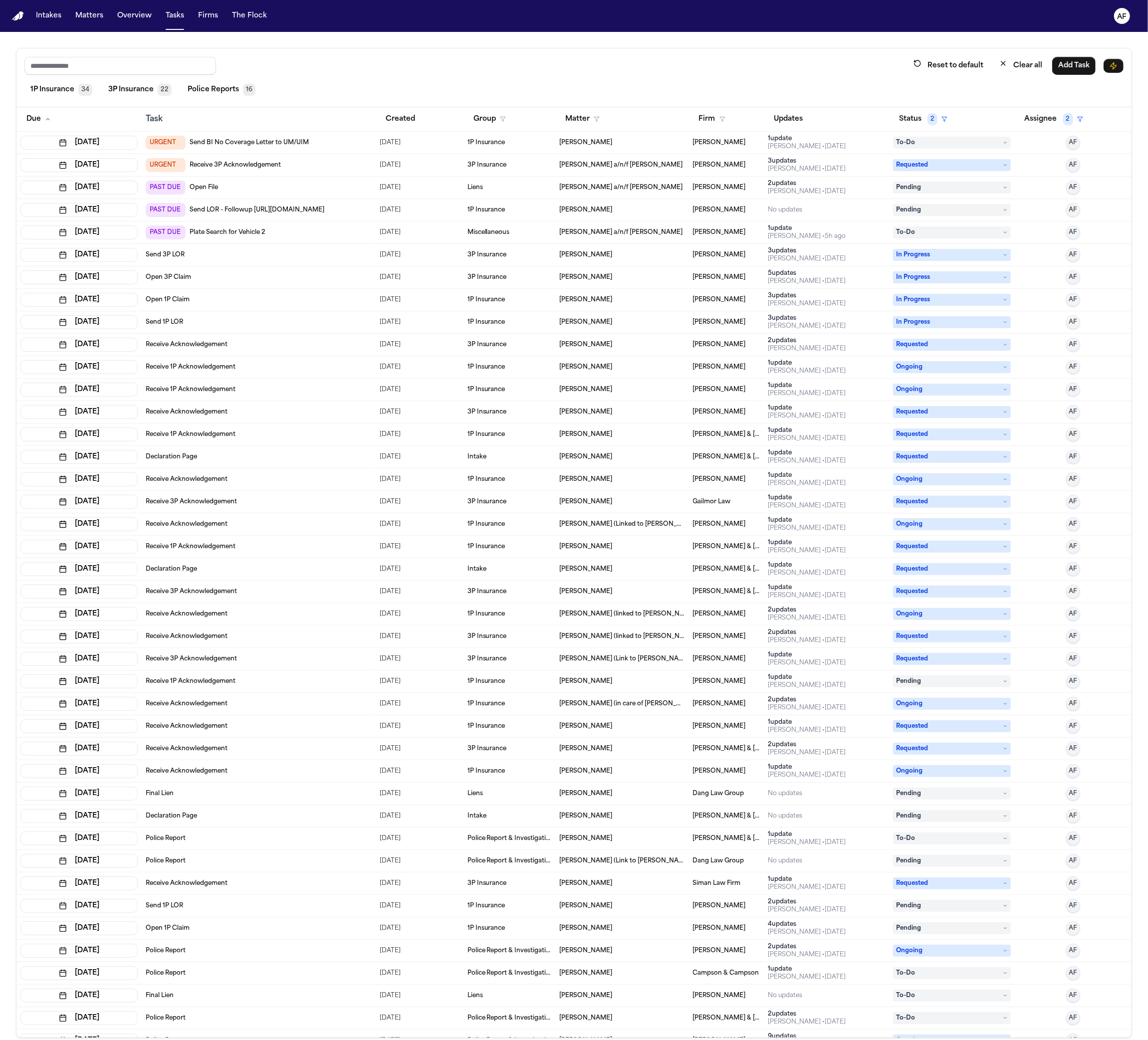 click on "Send 1P LOR" at bounding box center [258, 322] 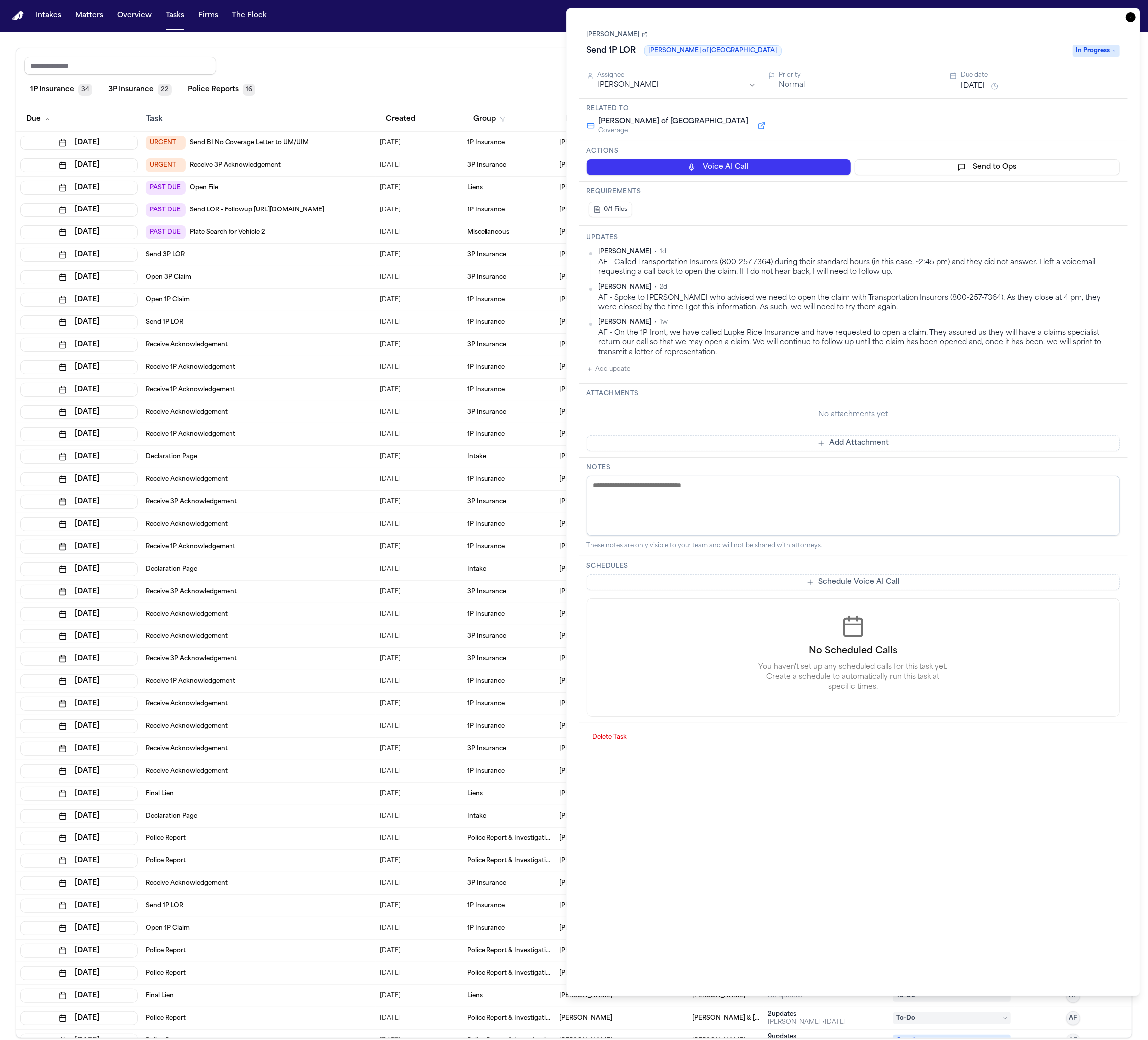 click on "Add update" at bounding box center (609, 369) 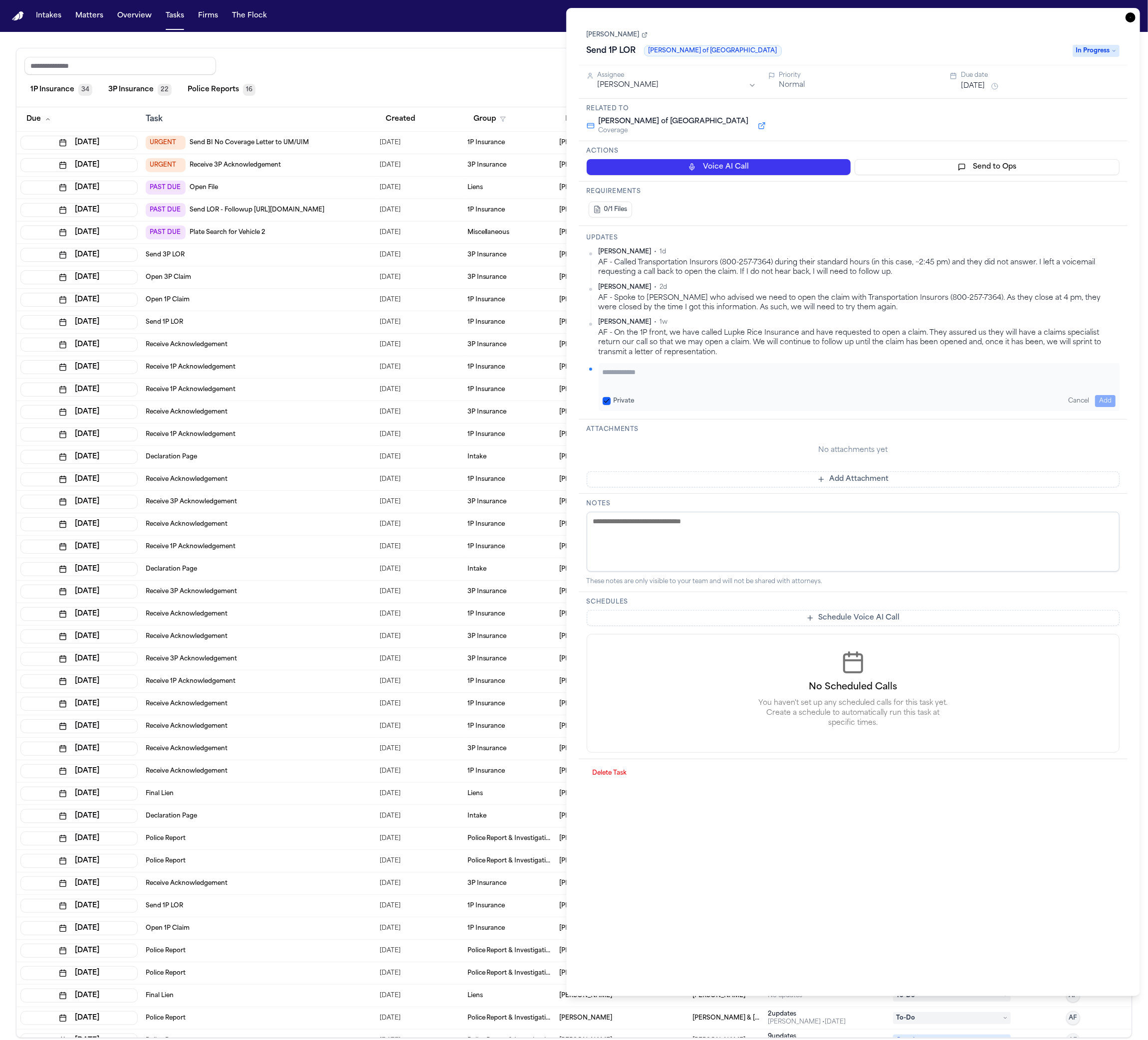 click on "Private" at bounding box center (624, 401) 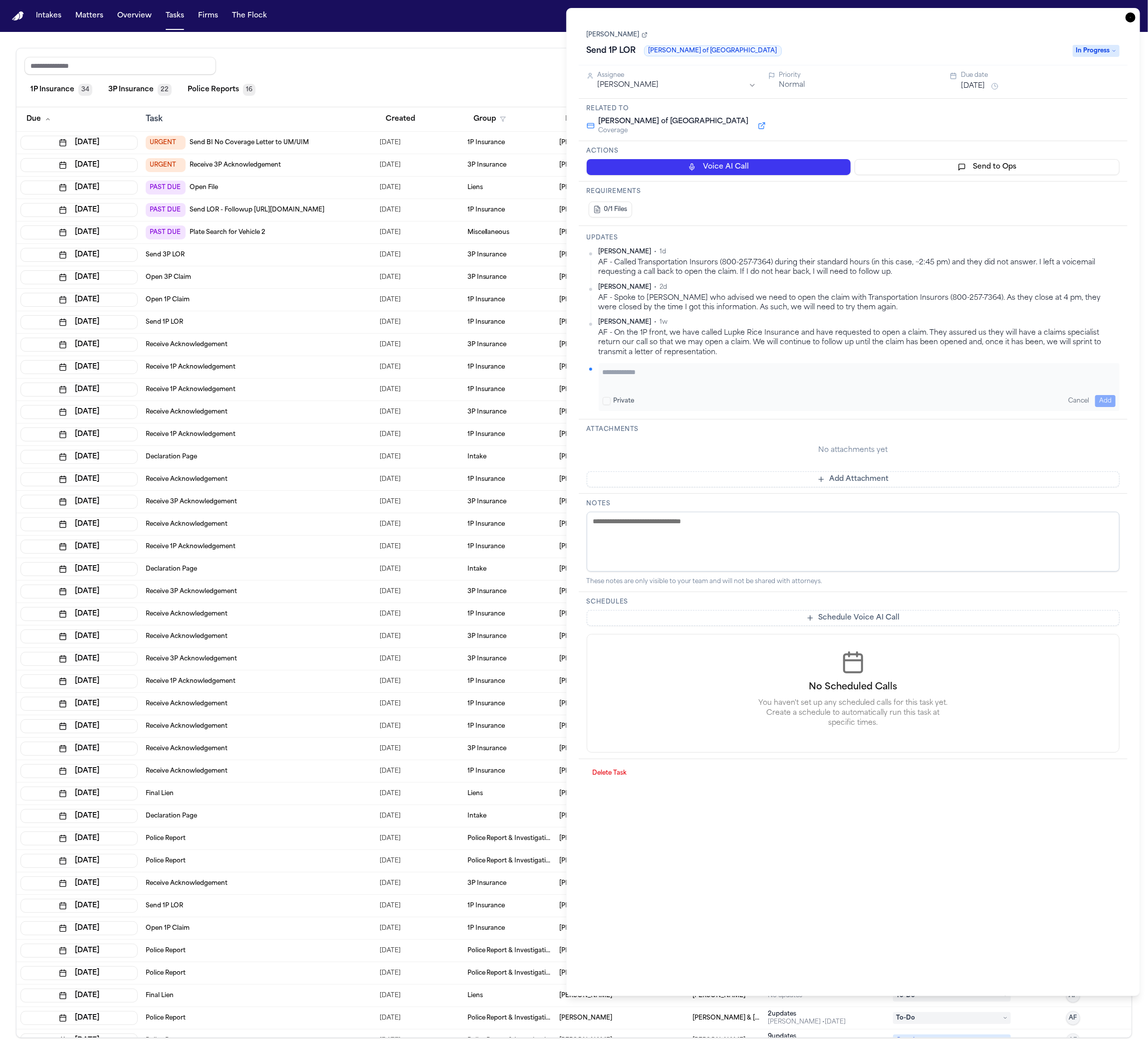 click at bounding box center (859, 377) 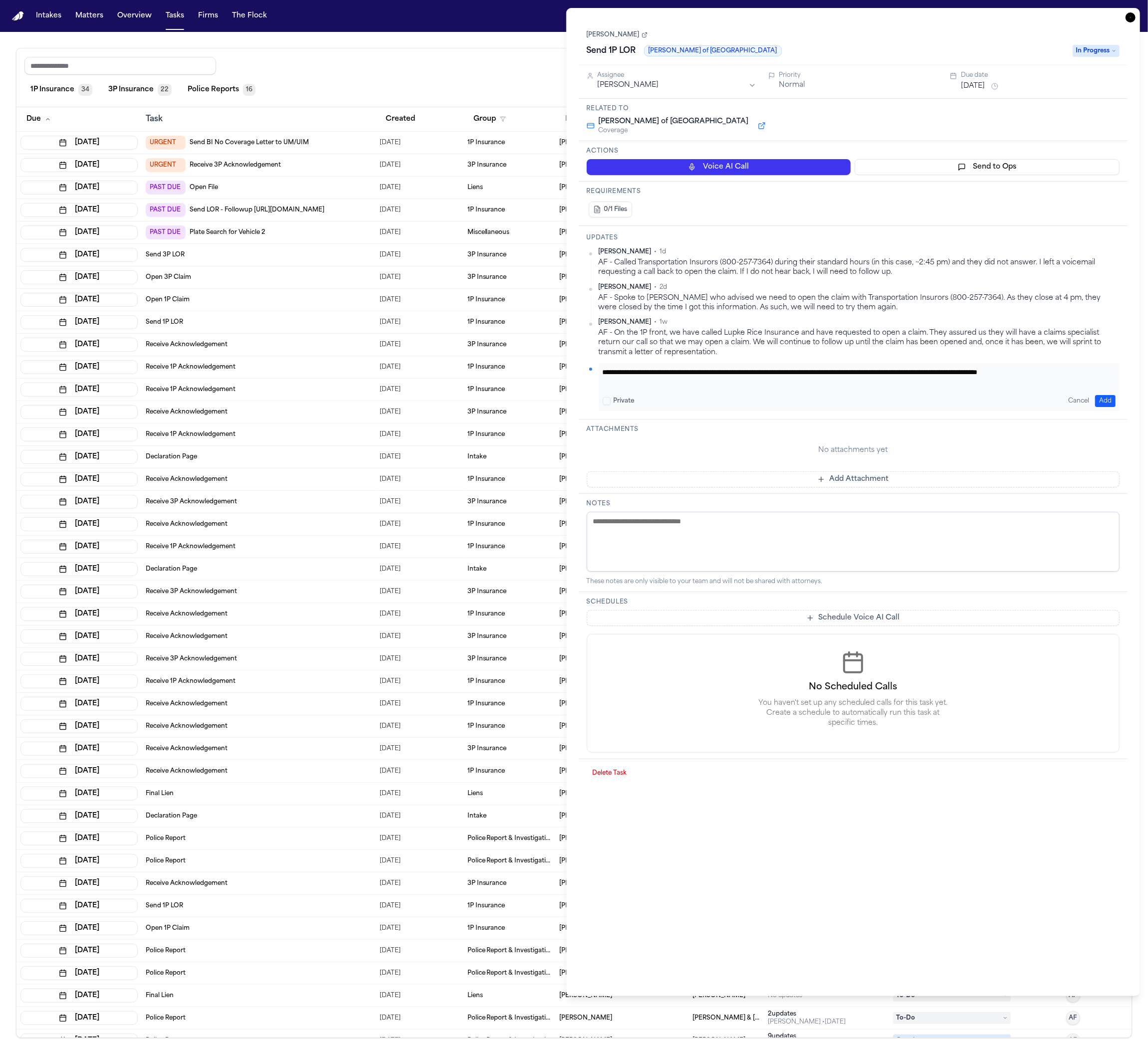paste on "**********" 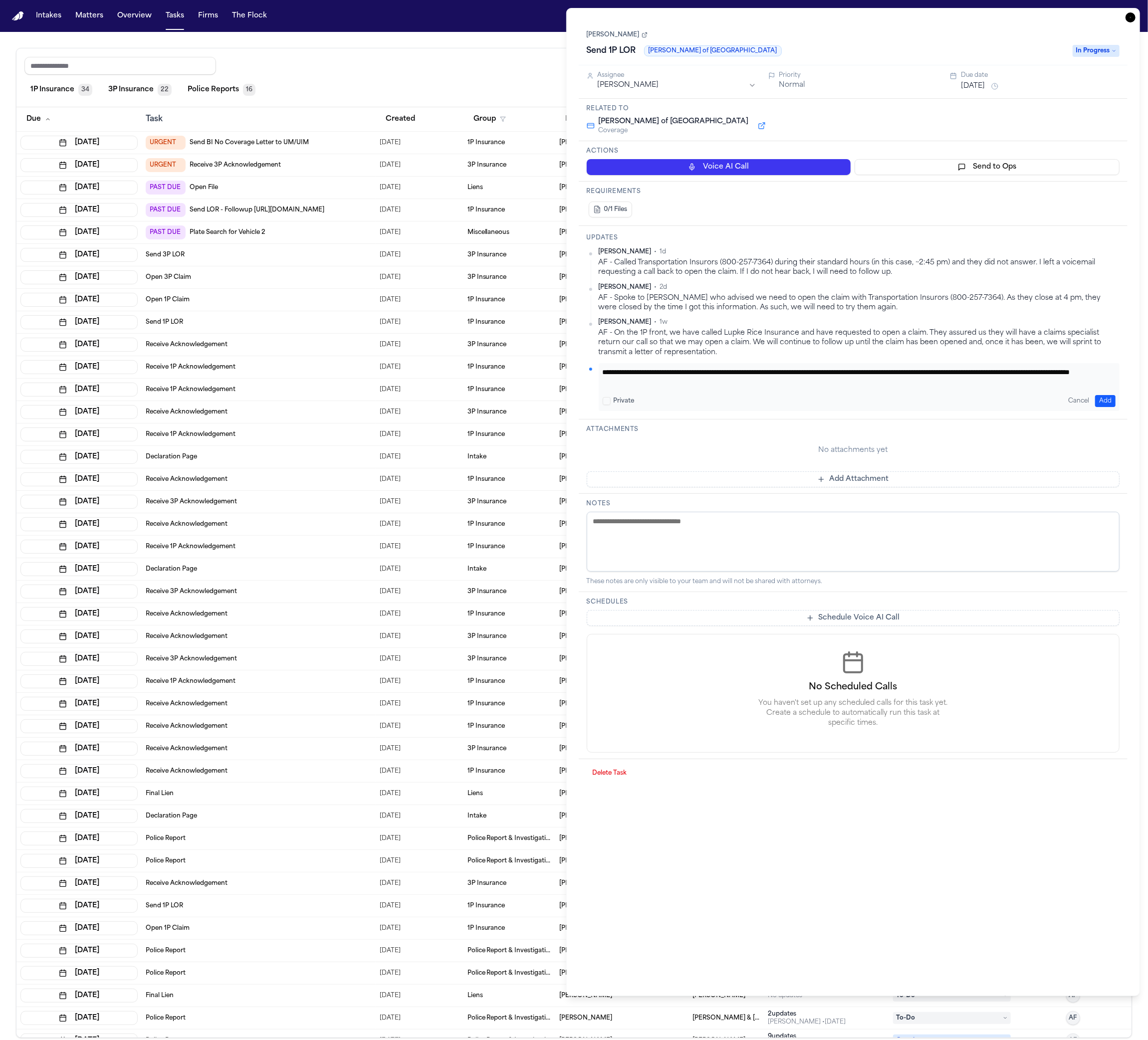 click on "Add" at bounding box center [1105, 401] 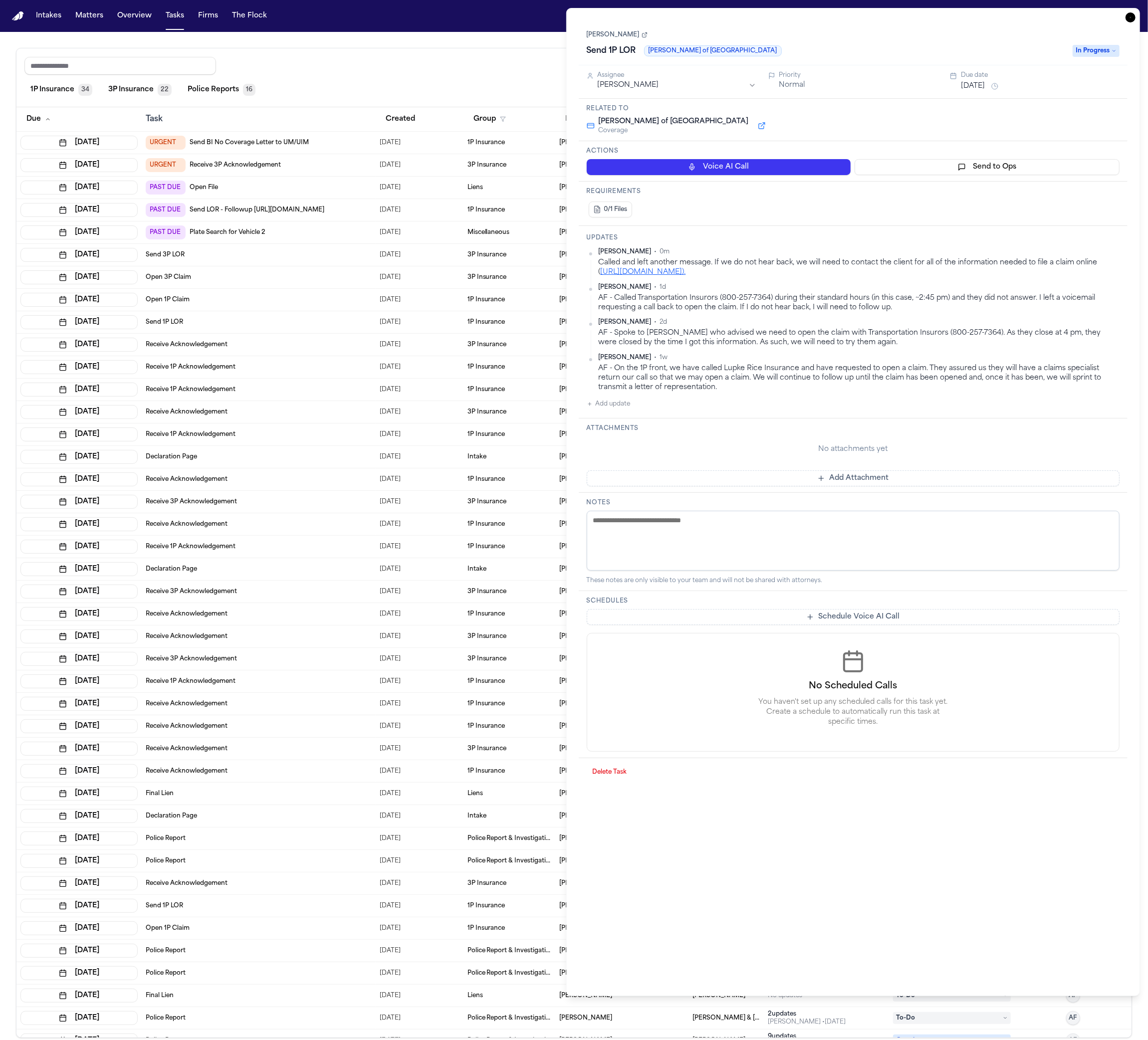 click on "[DATE]" at bounding box center [973, 86] 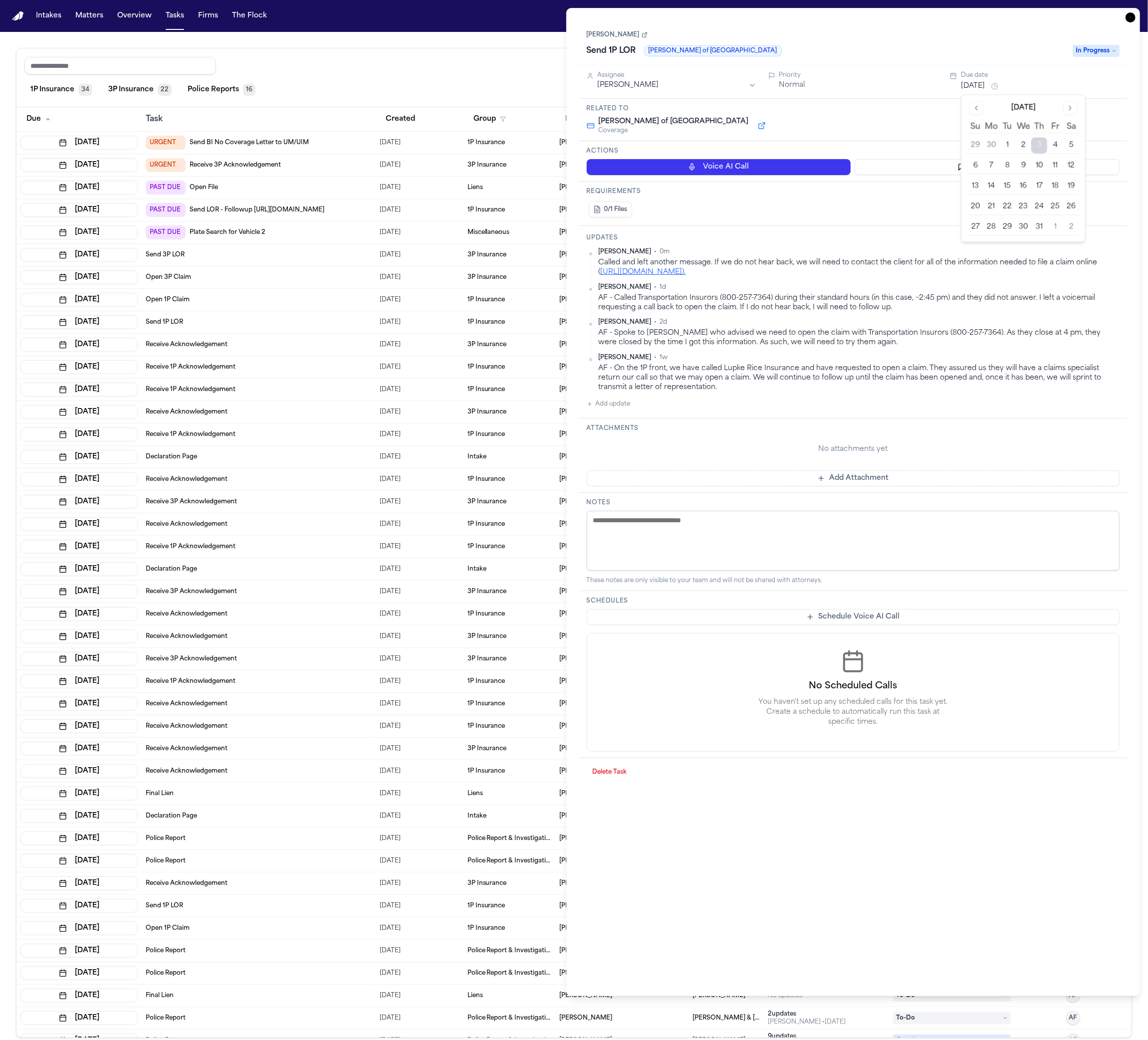 click on "7" at bounding box center (991, 166) 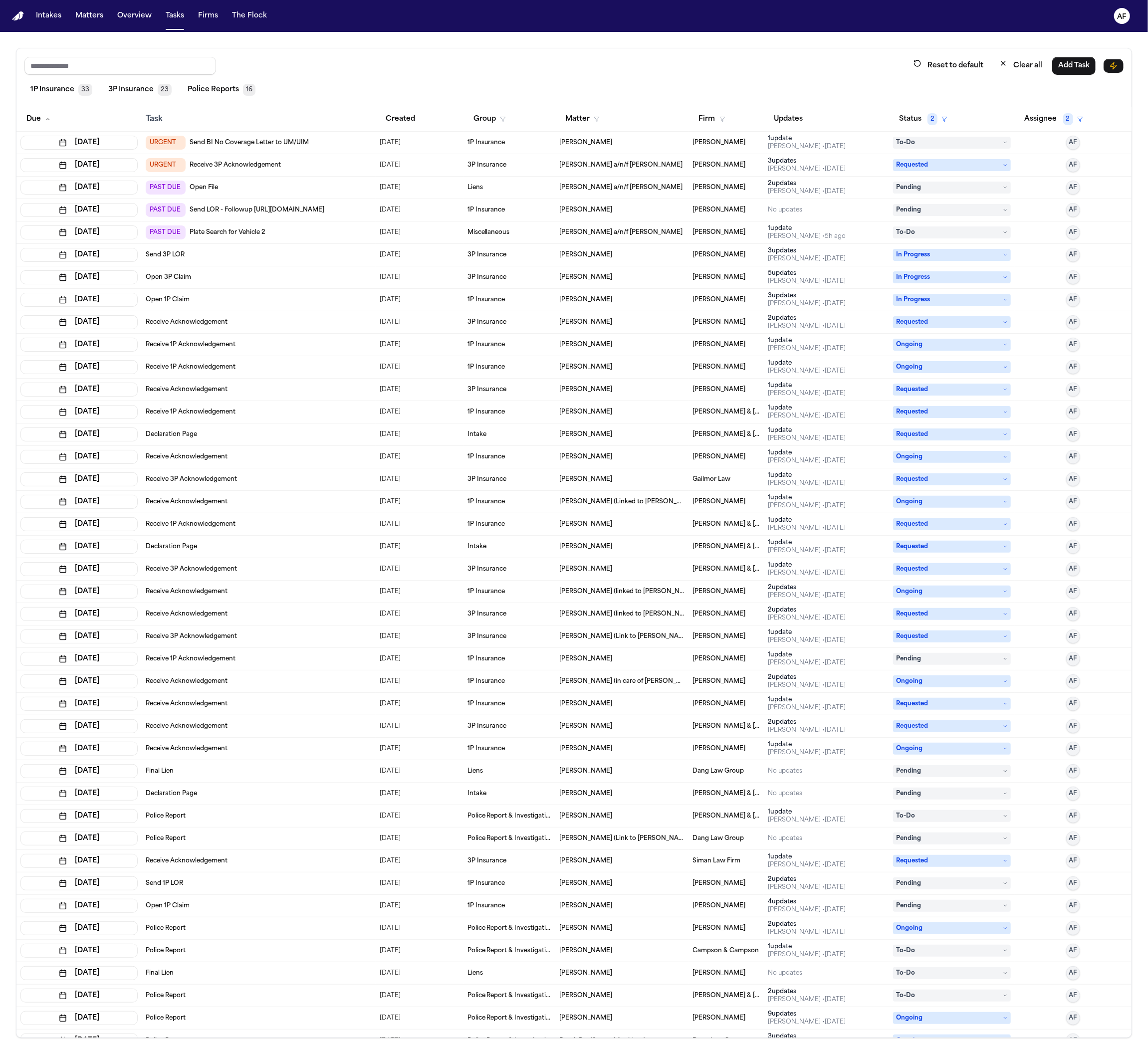 click on "Open 1P Claim" at bounding box center [258, 300] 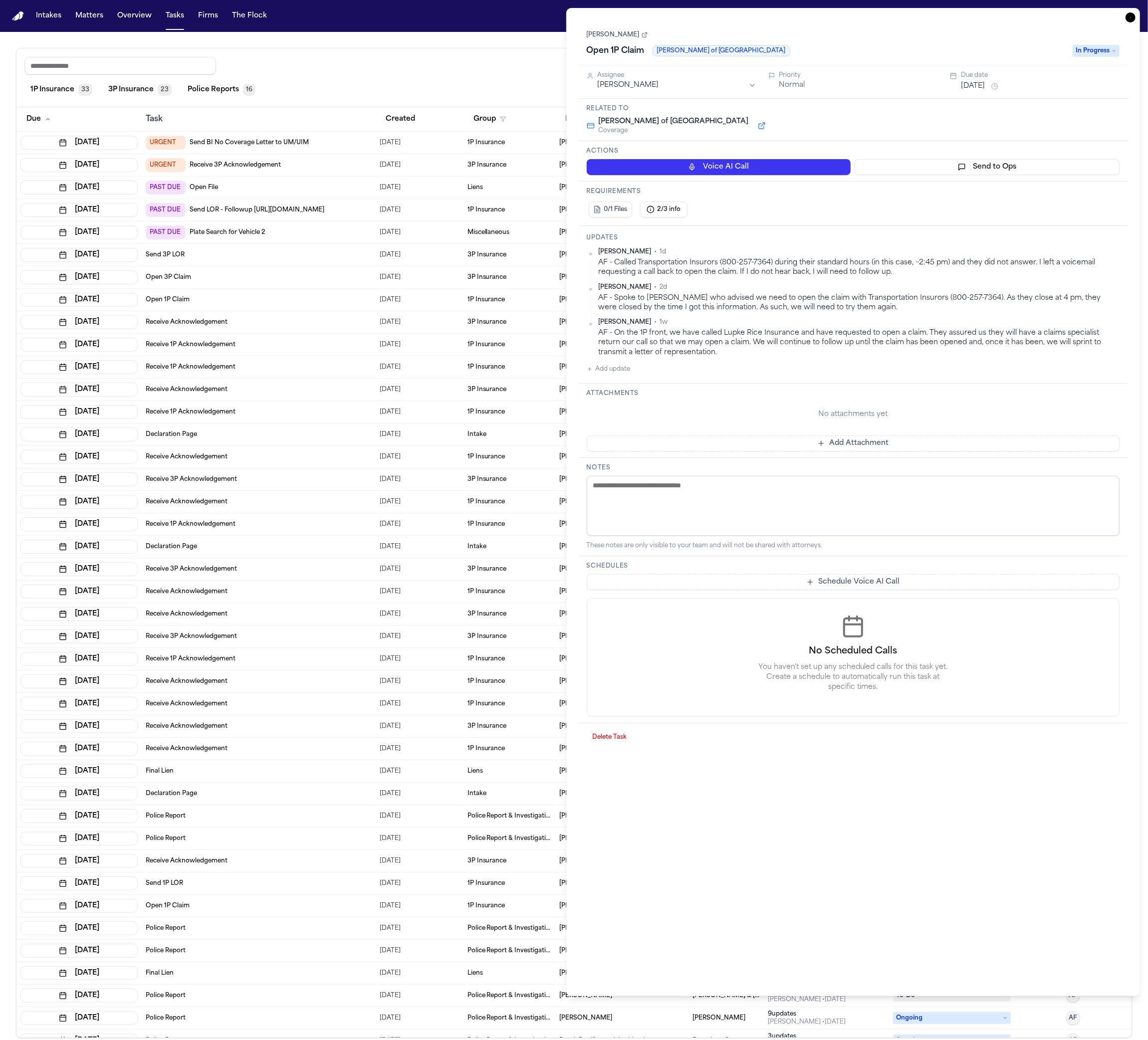 click on "Add update" at bounding box center [609, 369] 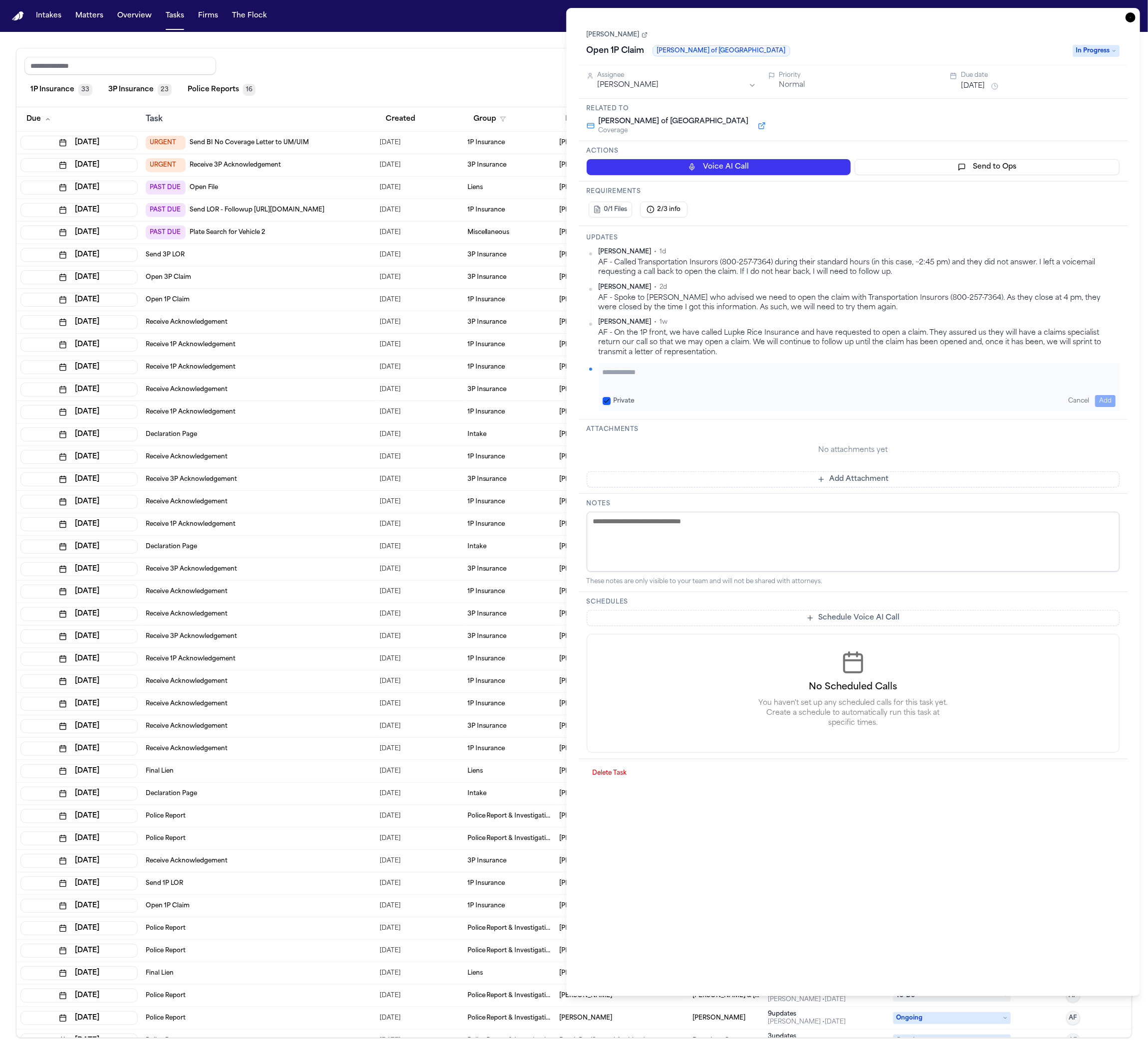 click on "Private Cancel Add" at bounding box center (859, 387) 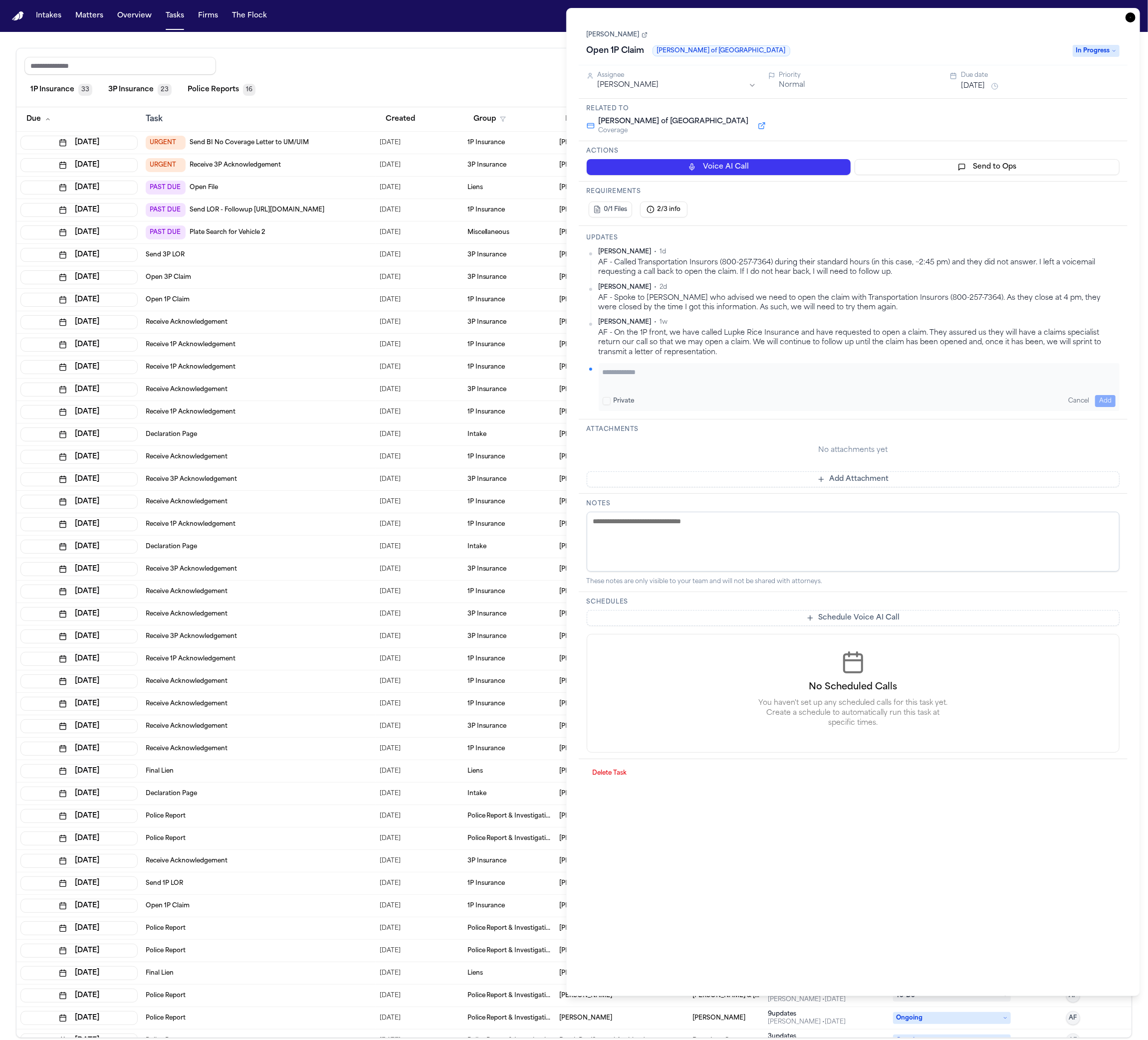 click at bounding box center [859, 377] 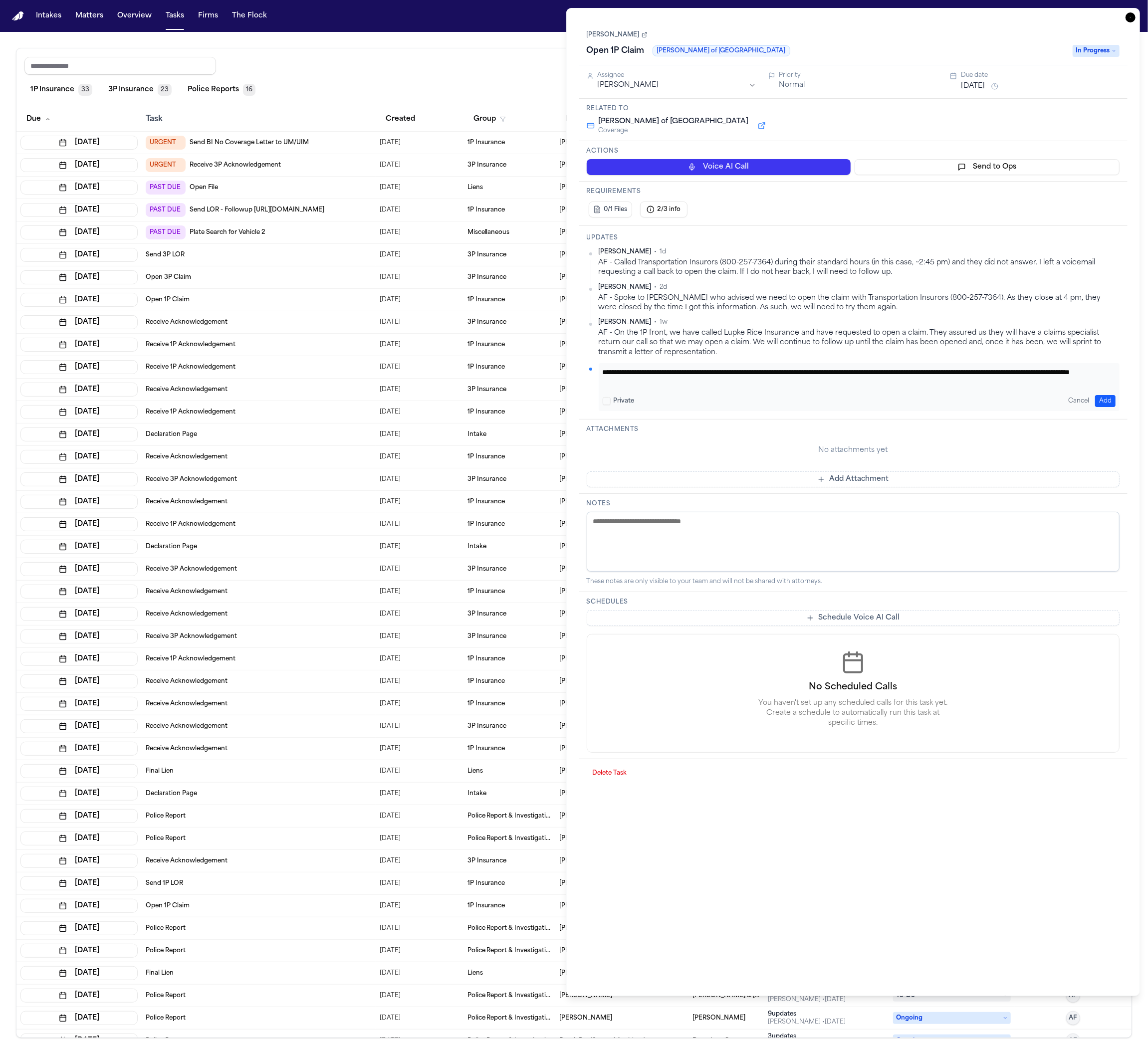 click on "Add" at bounding box center (1105, 401) 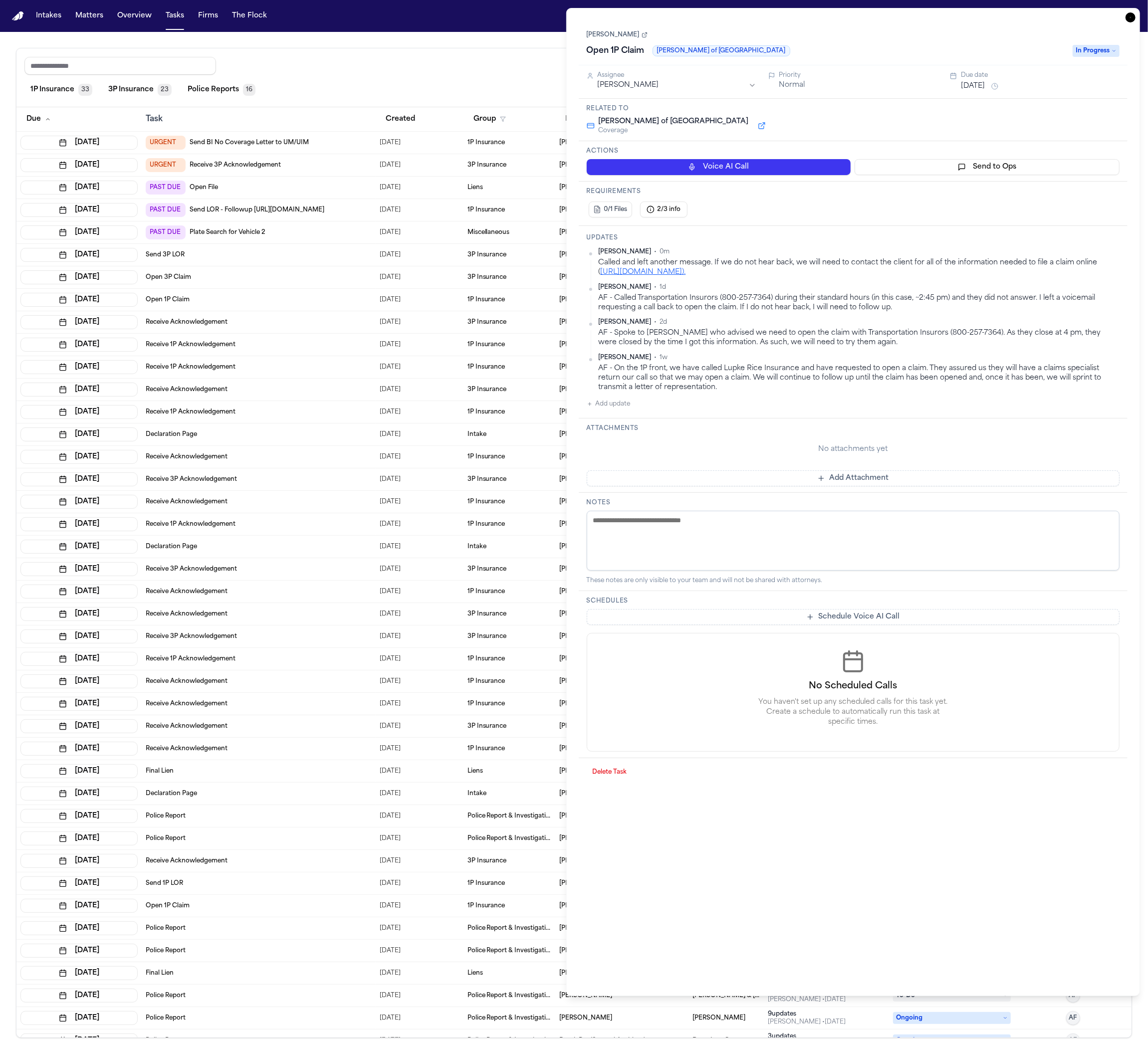 click on "[DATE]" at bounding box center [973, 86] 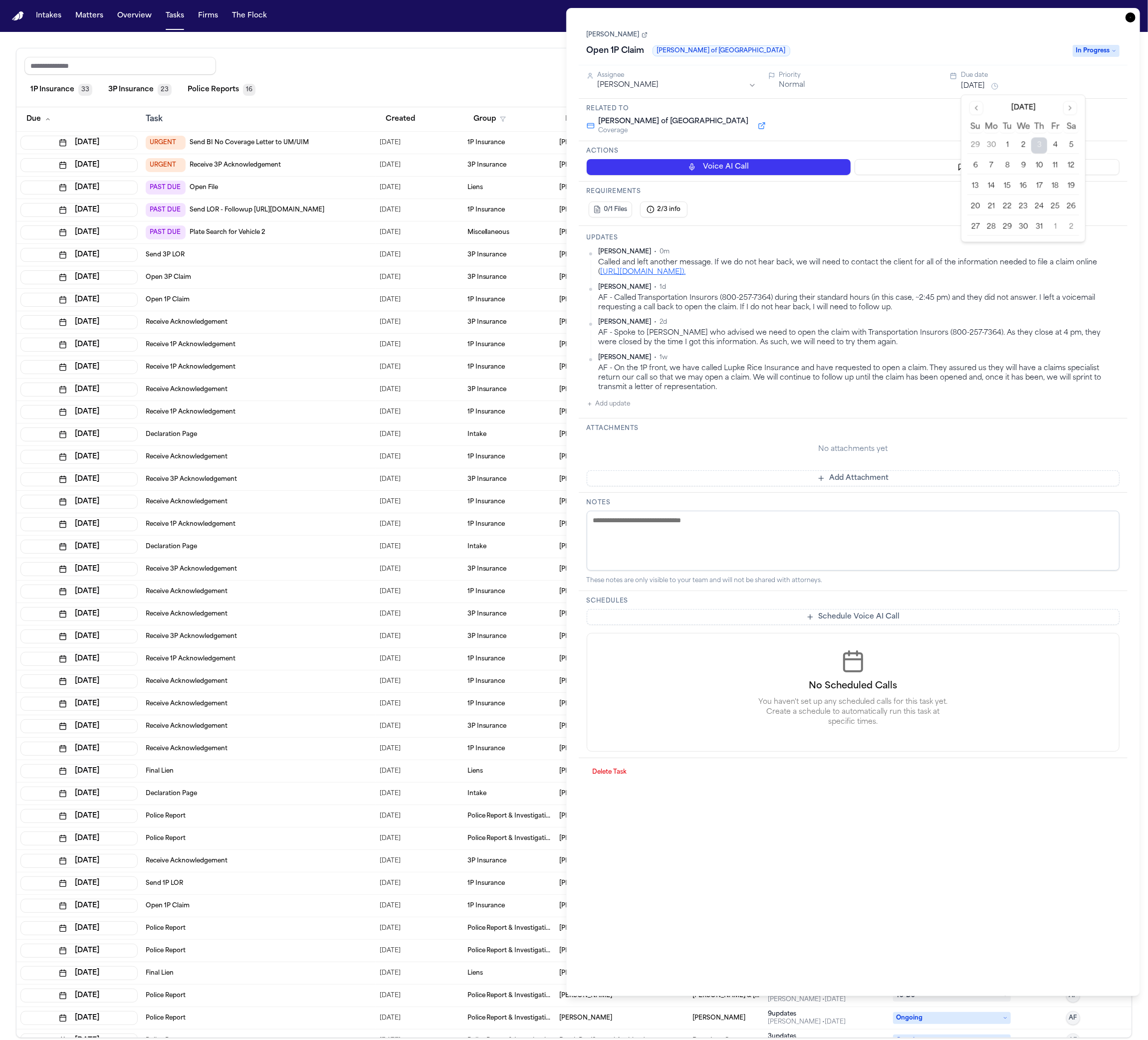 click on "7" at bounding box center [991, 166] 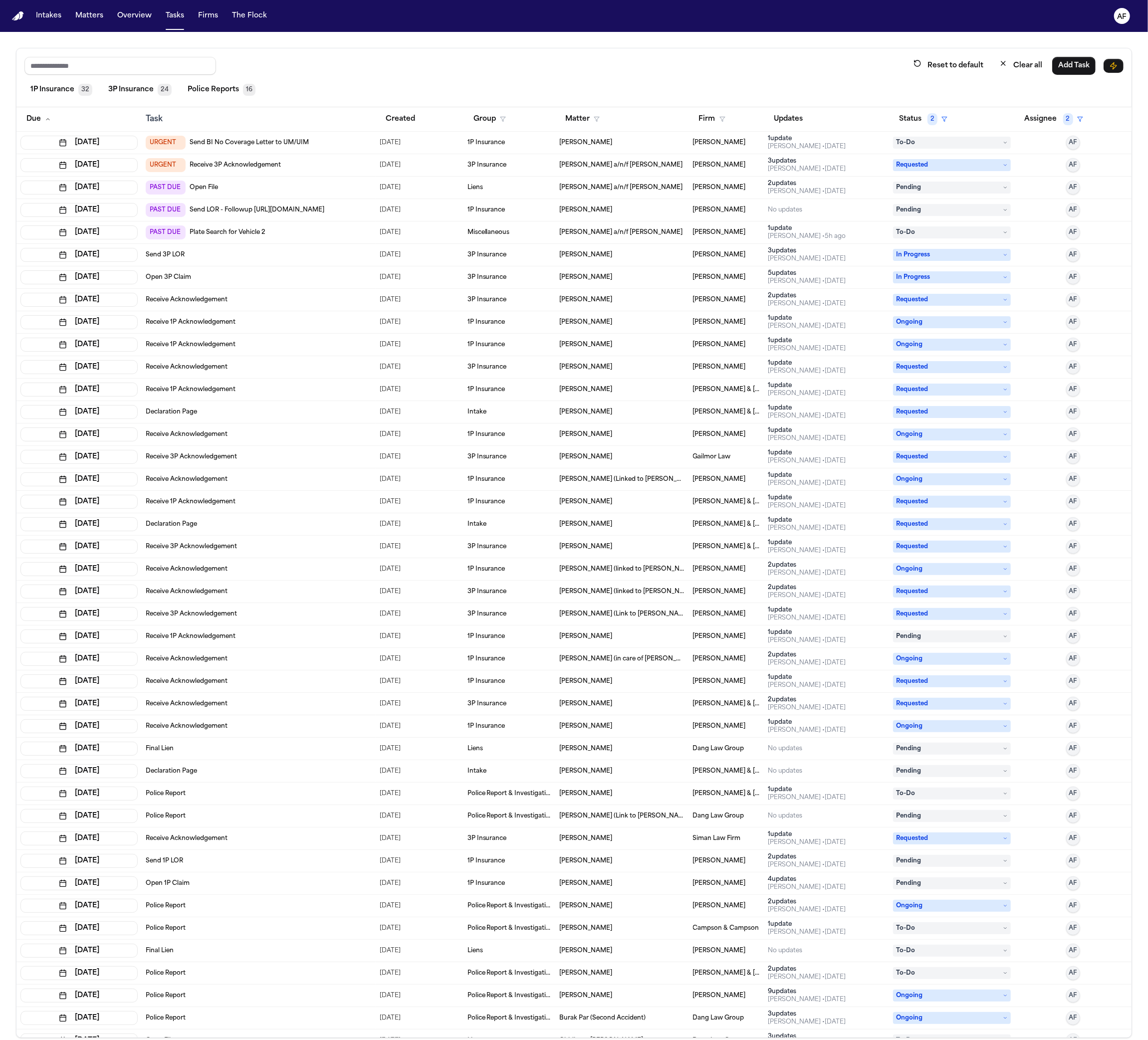 click on "Reset to default Clear all Add Task" at bounding box center [574, 65] 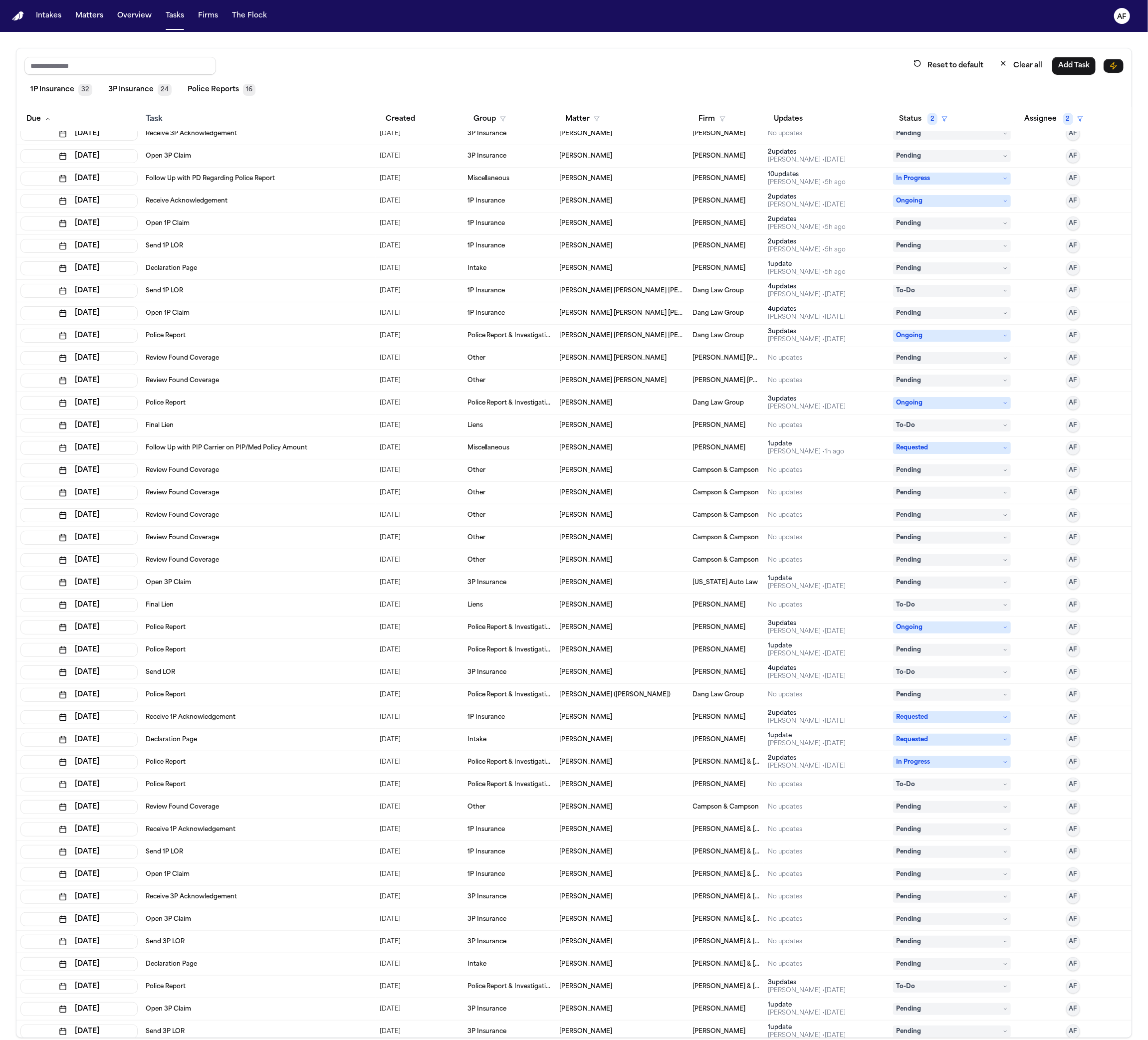 scroll, scrollTop: 1339, scrollLeft: 0, axis: vertical 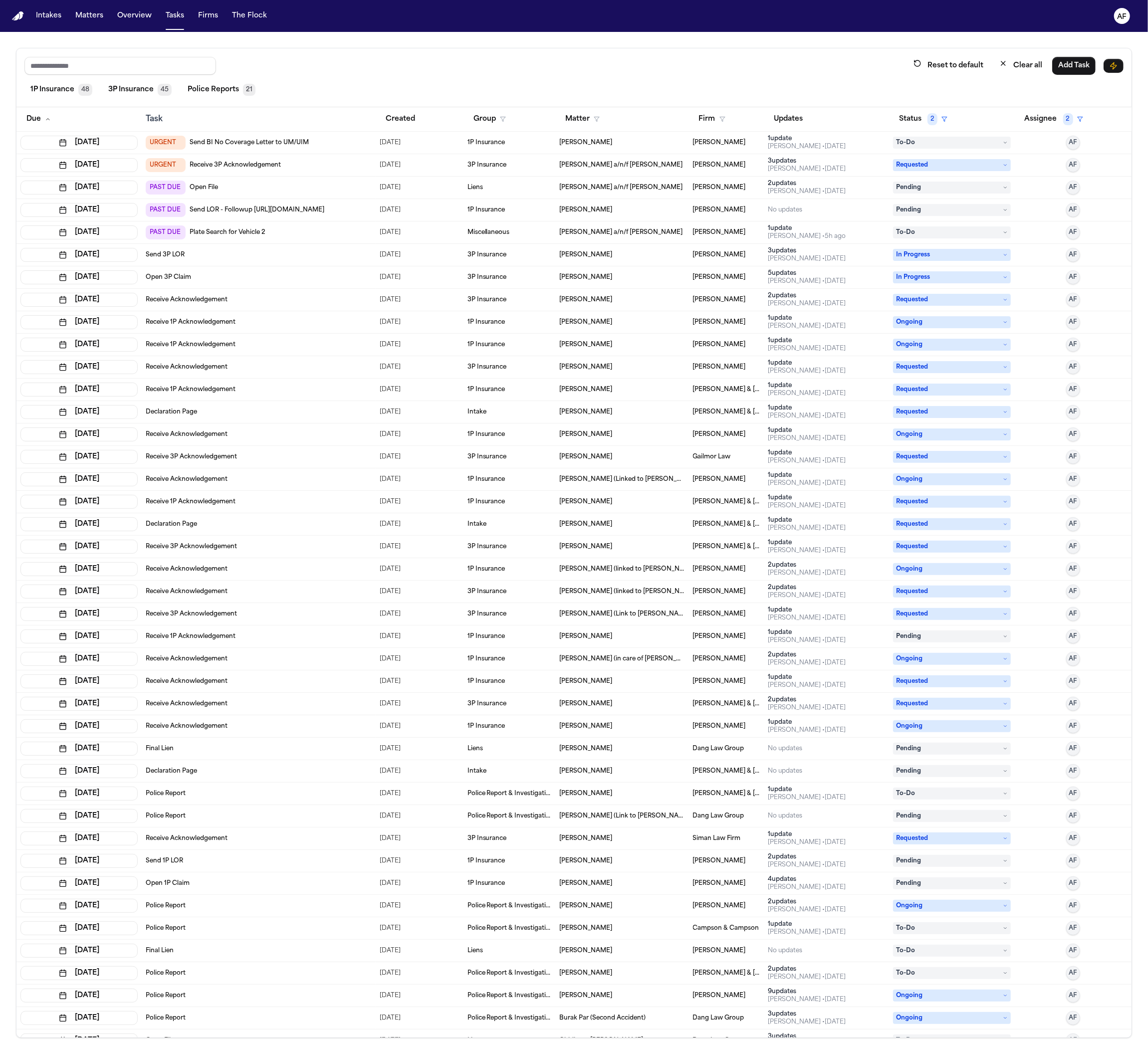 click on "1P Insurance 48 3P Insurance 45 Police Reports 21" at bounding box center [574, 90] 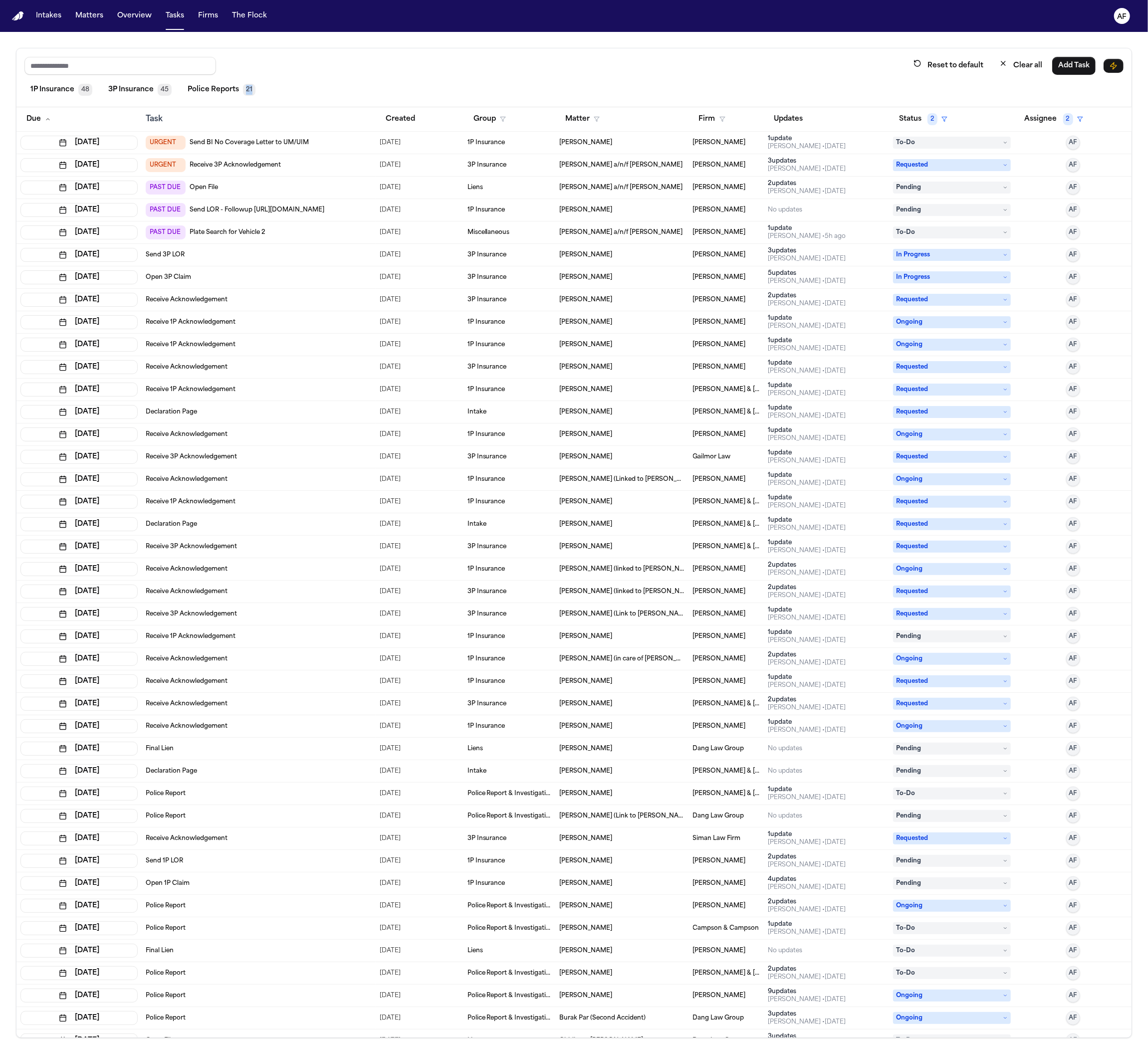 click on "1P Insurance 48 3P Insurance 45 Police Reports 21" at bounding box center (574, 90) 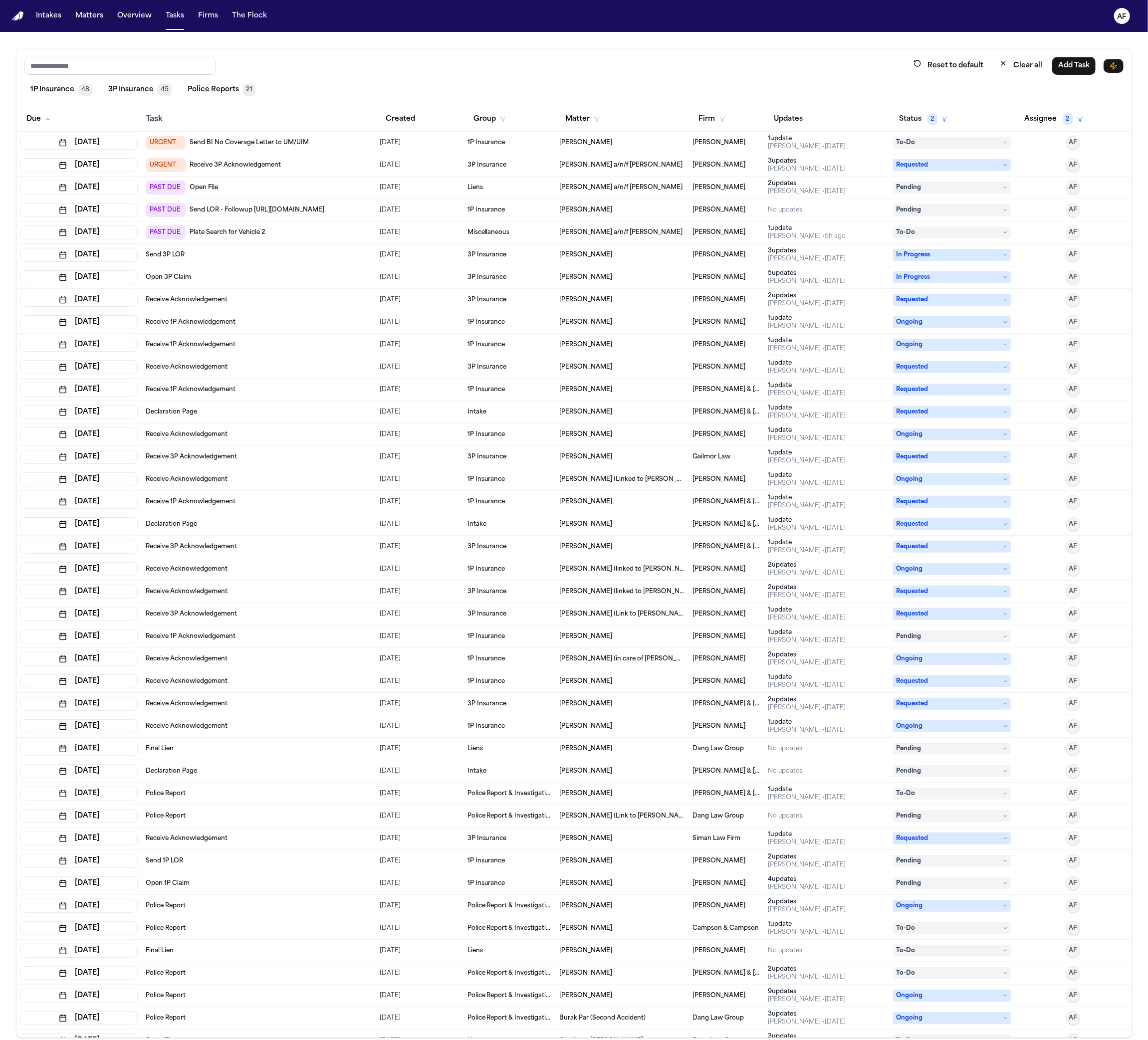 click on "Receive 3P Acknowledgement" at bounding box center (235, 165) 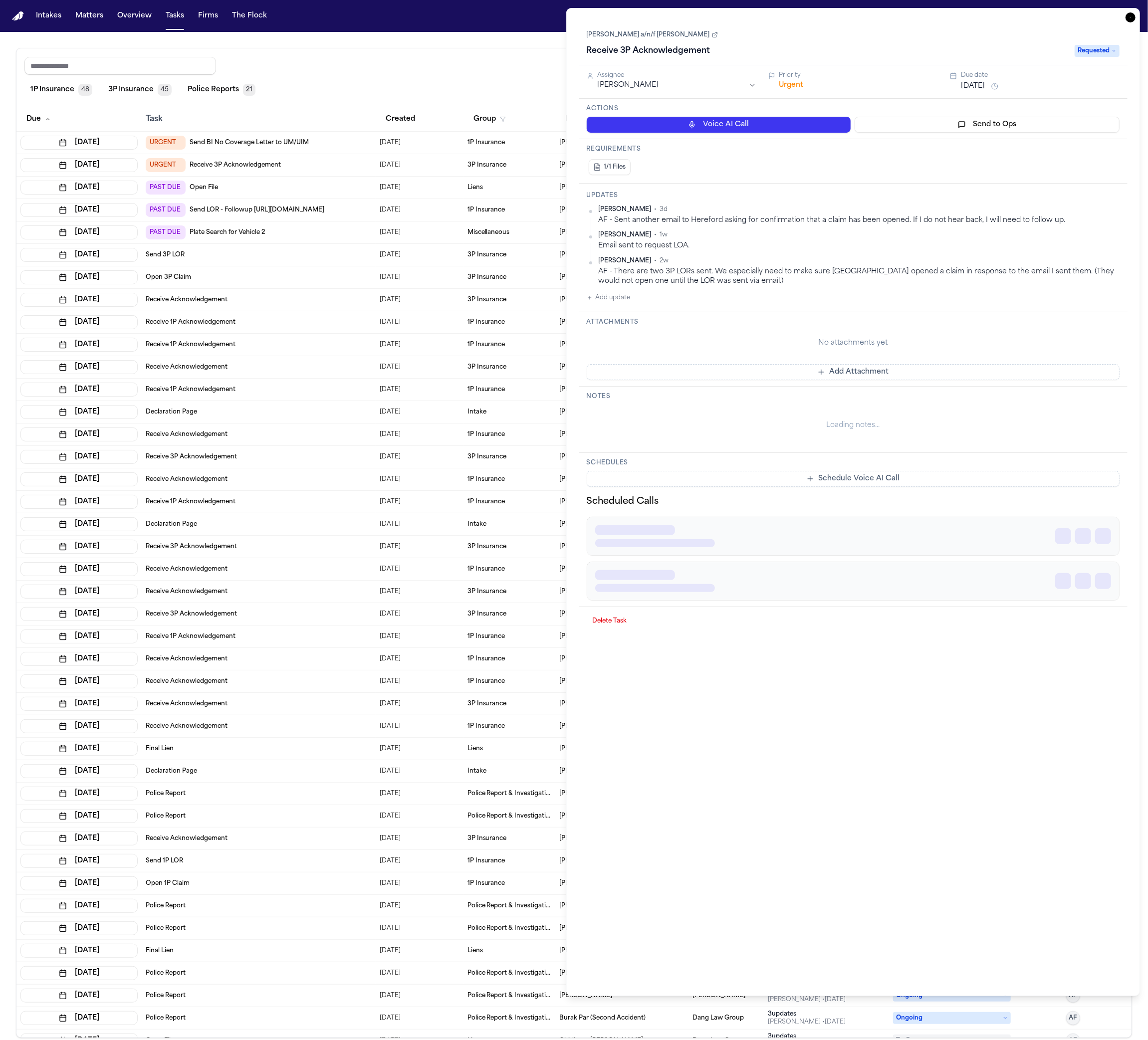 click on "Receive 3P Acknowledgement" at bounding box center [235, 165] 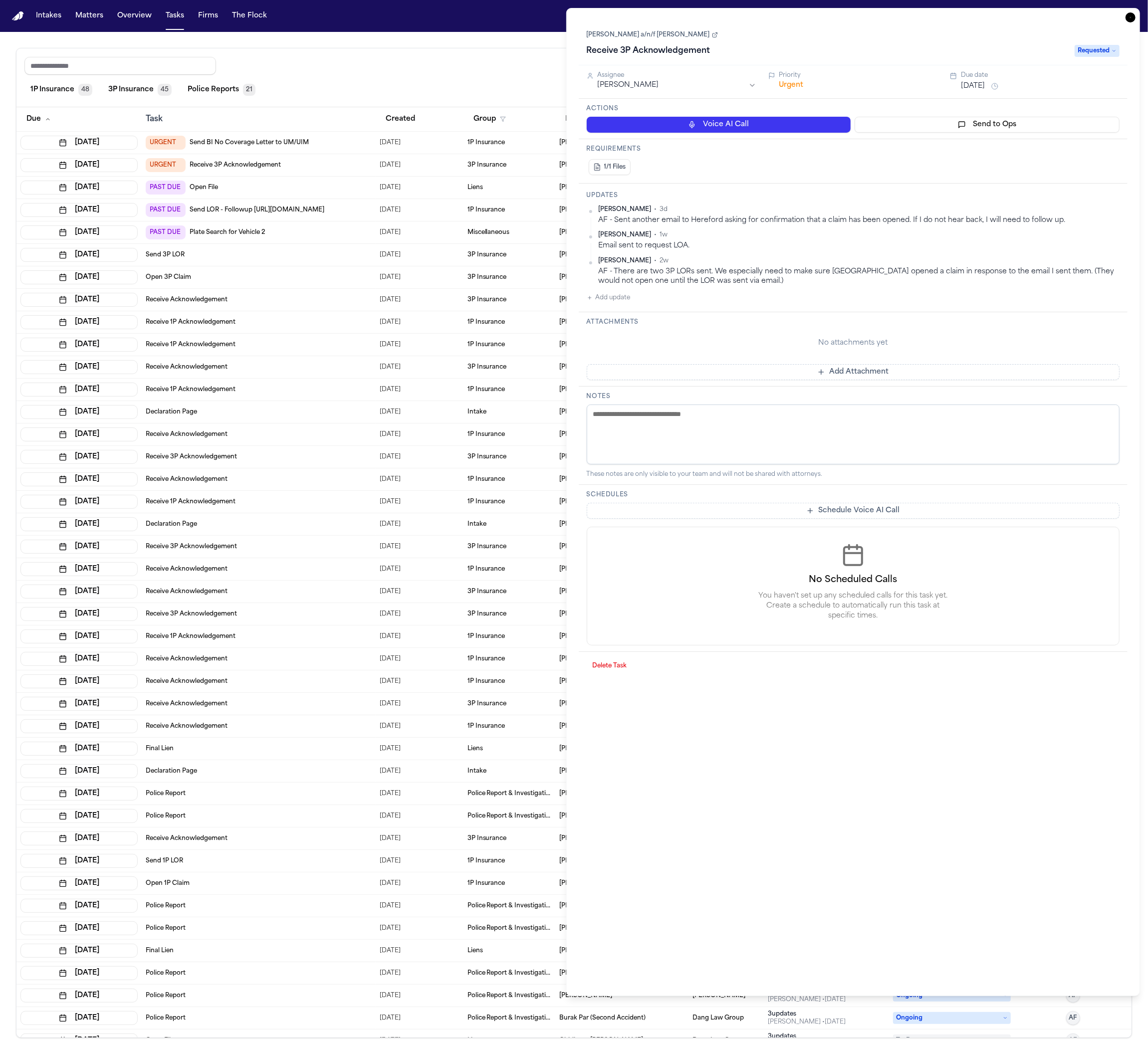 click on "Reset to default Clear all Add Task" at bounding box center [574, 65] 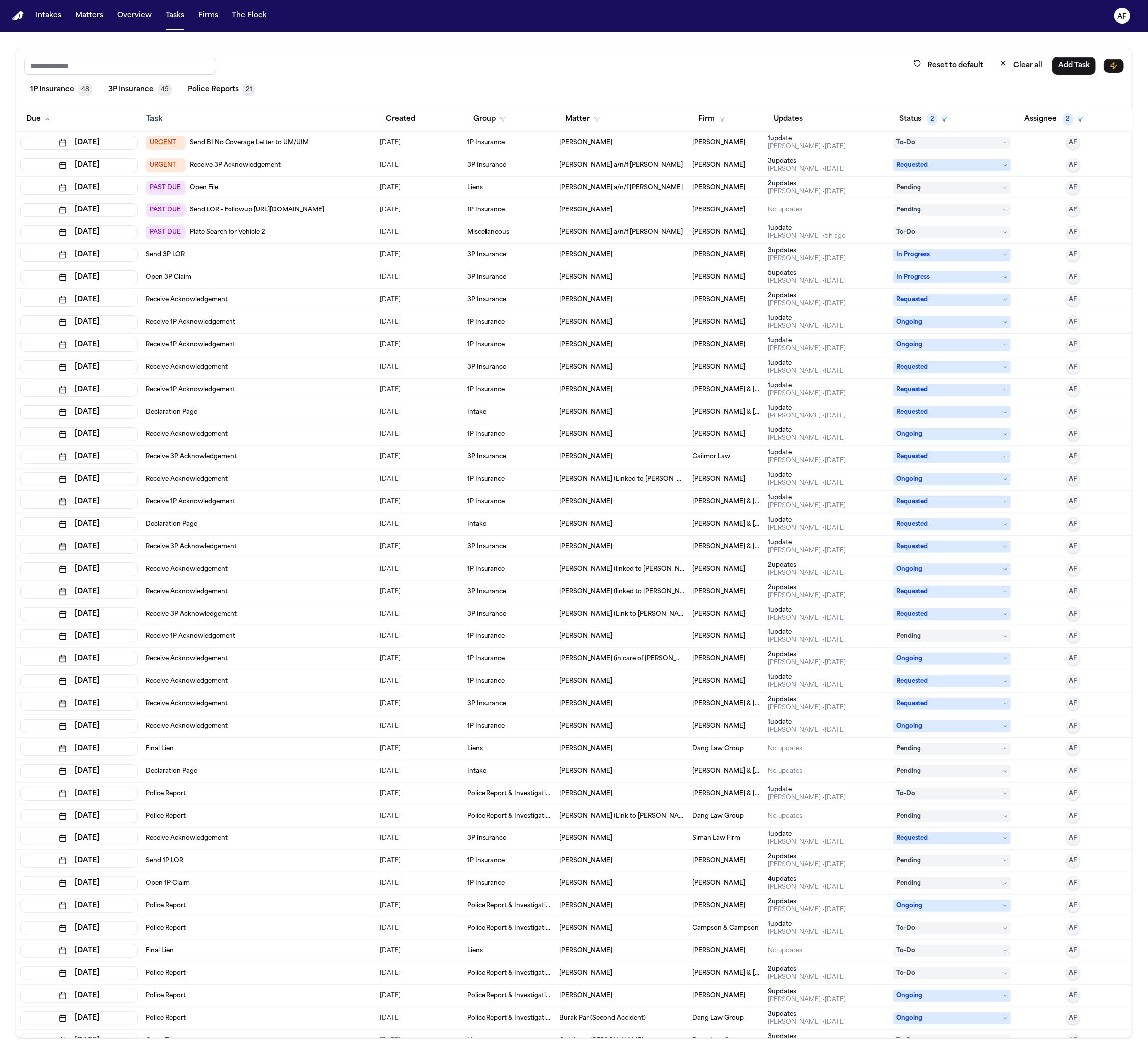 click on "Reset to default Clear all Add Task" at bounding box center (574, 65) 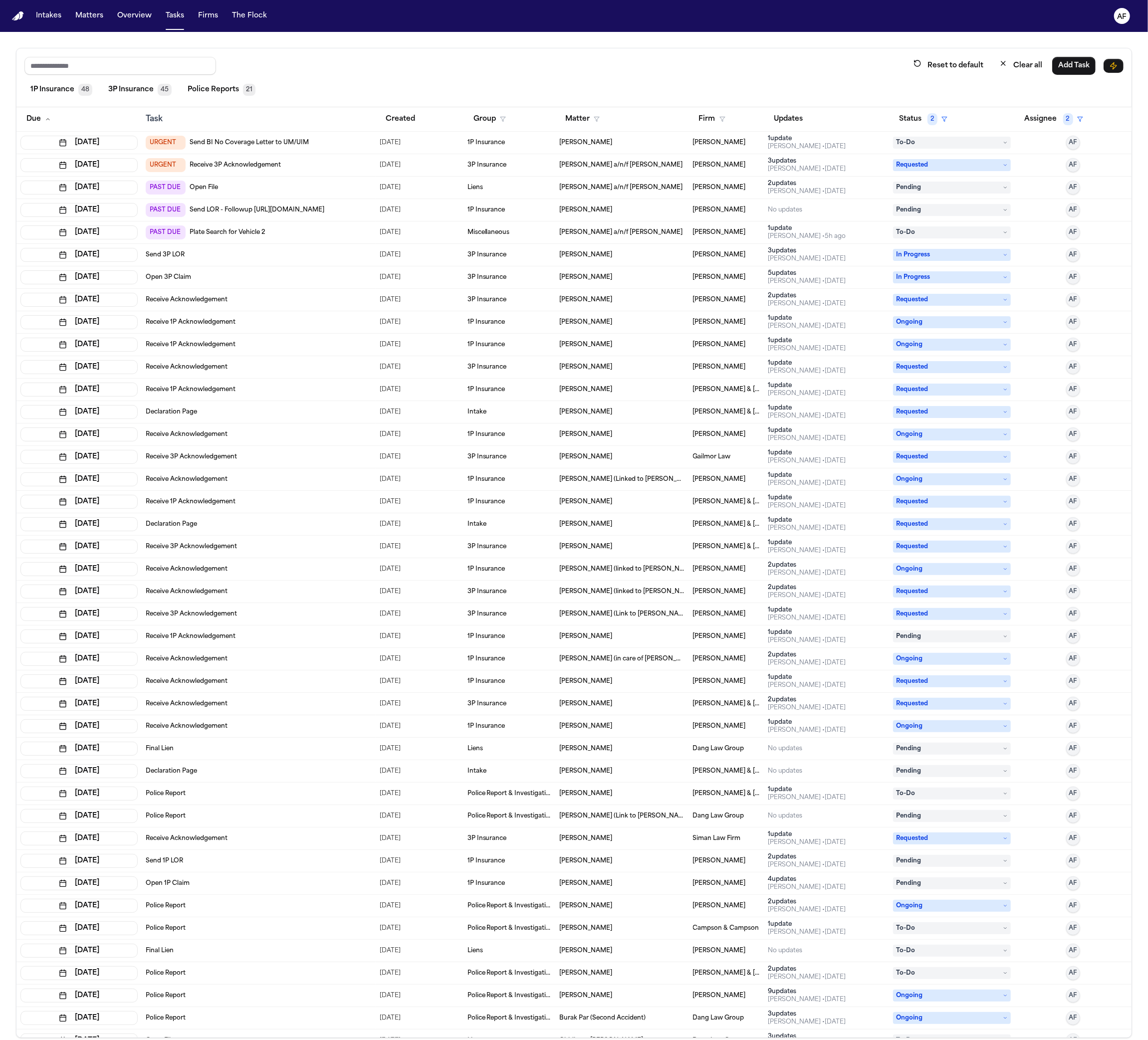 click on "Reset to default Clear all Add Task" at bounding box center (574, 65) 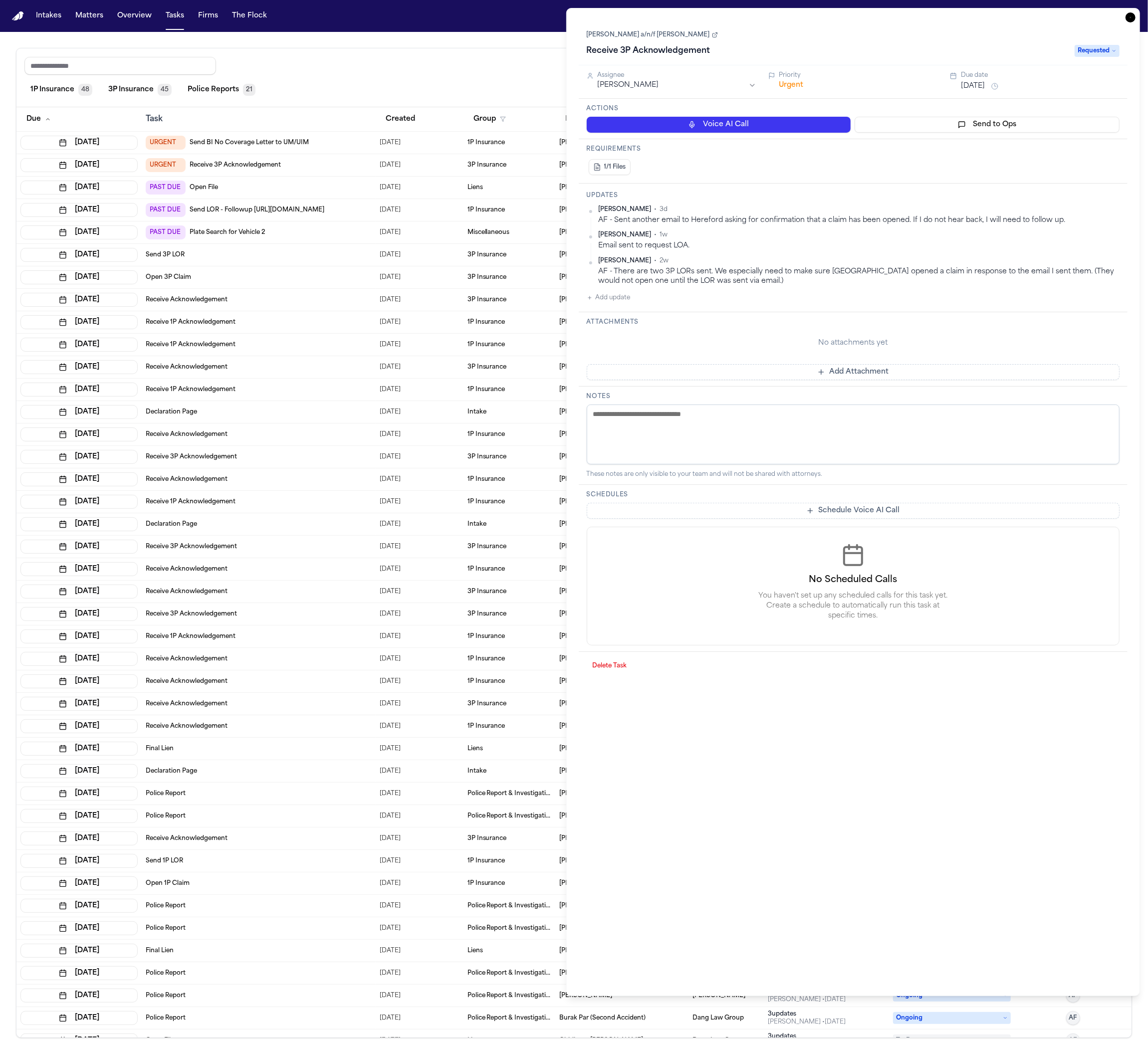 click on "Add update" at bounding box center (609, 298) 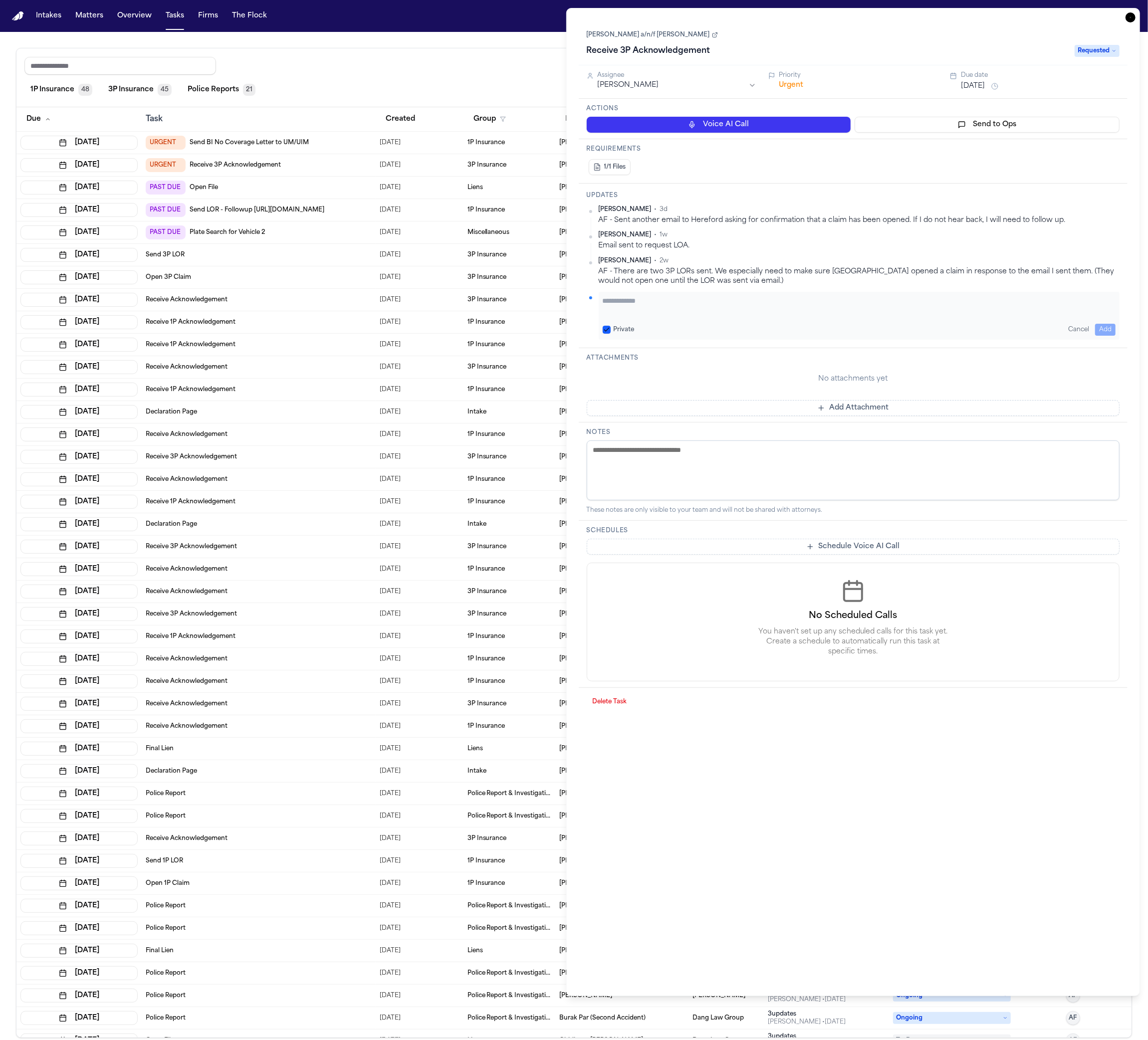 click on "Private" at bounding box center (624, 330) 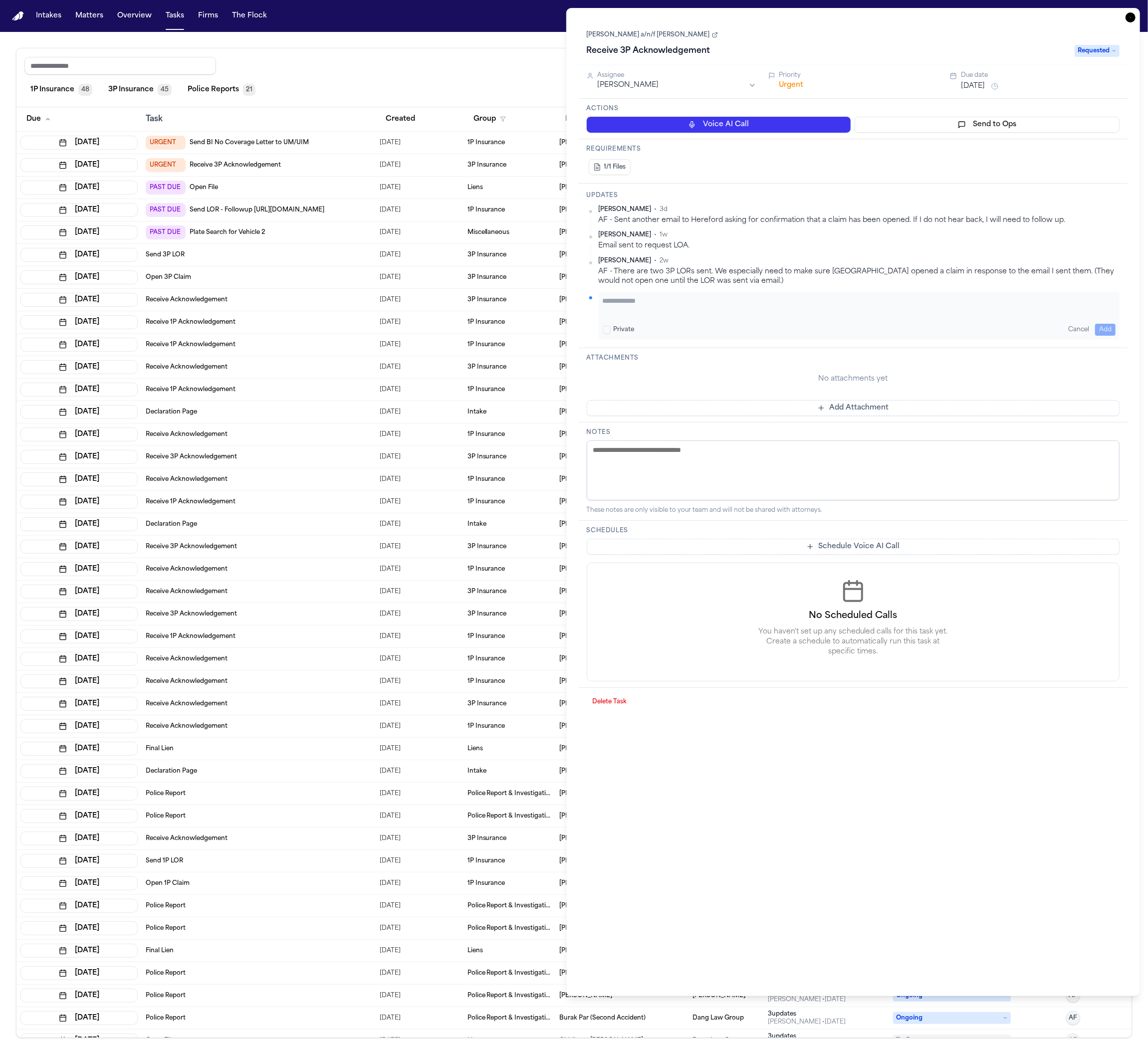 click at bounding box center [859, 306] 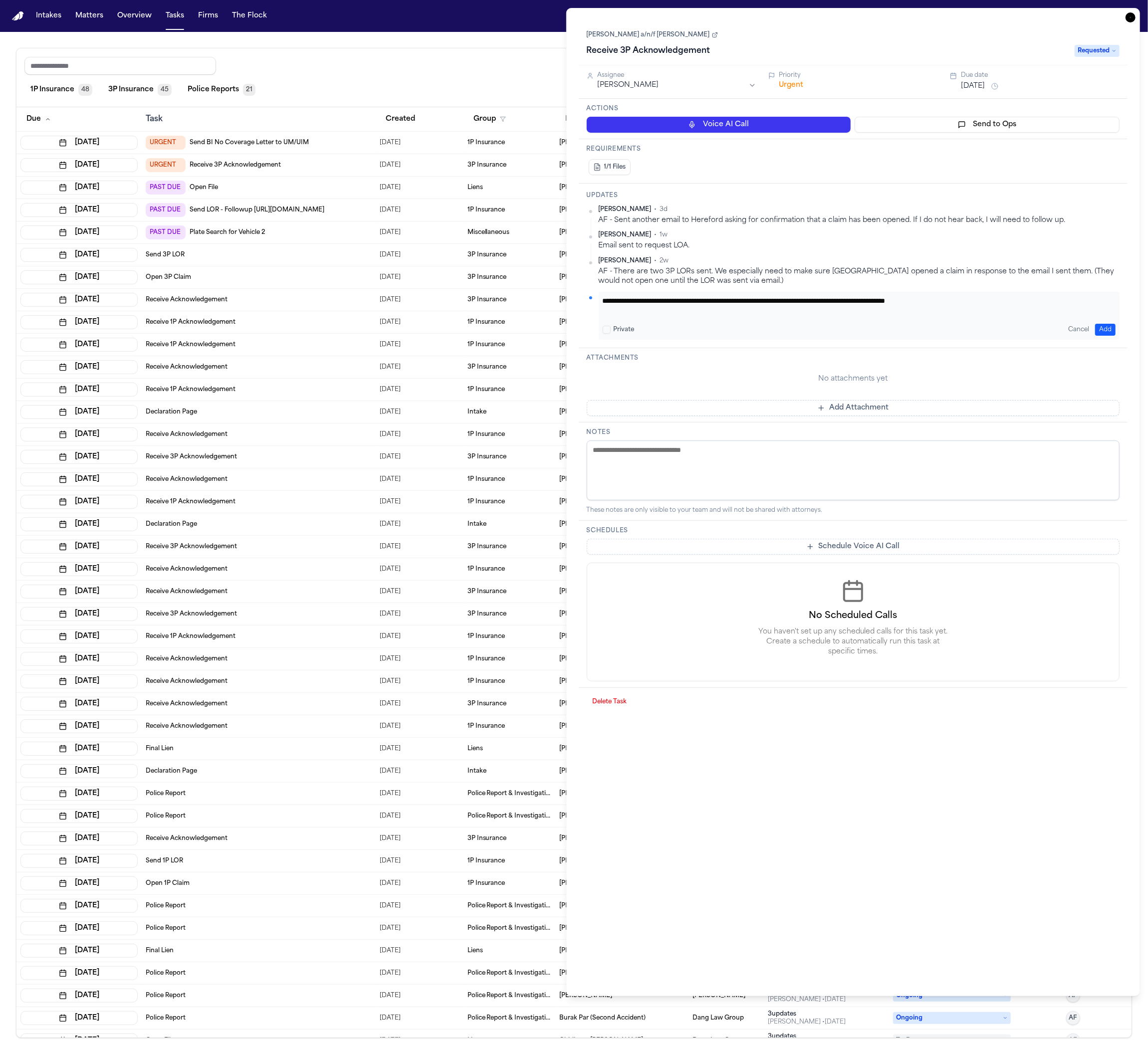 drag, startPoint x: 754, startPoint y: 301, endPoint x: 1024, endPoint y: 309, distance: 270.118 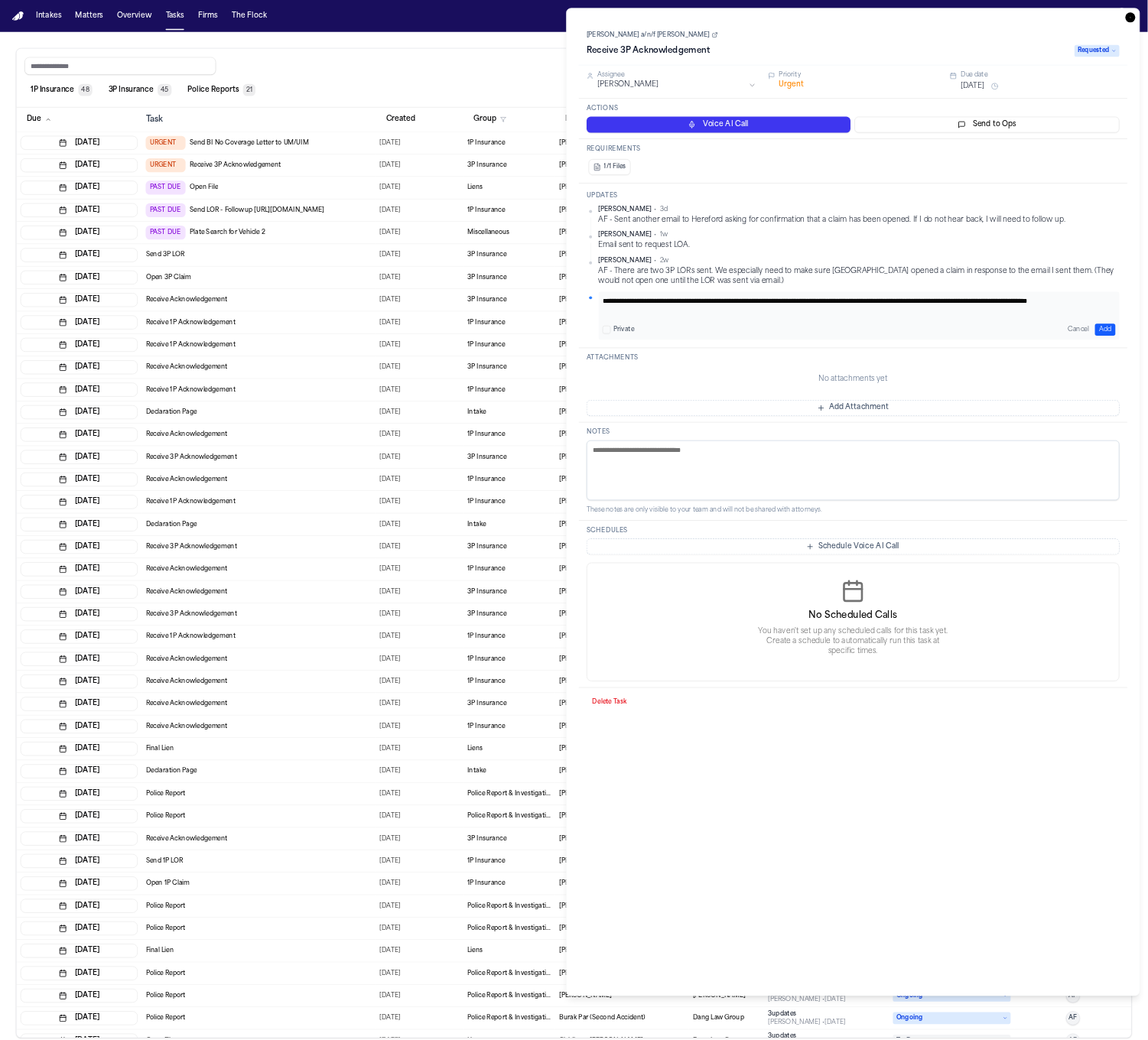 scroll, scrollTop: 0, scrollLeft: 0, axis: both 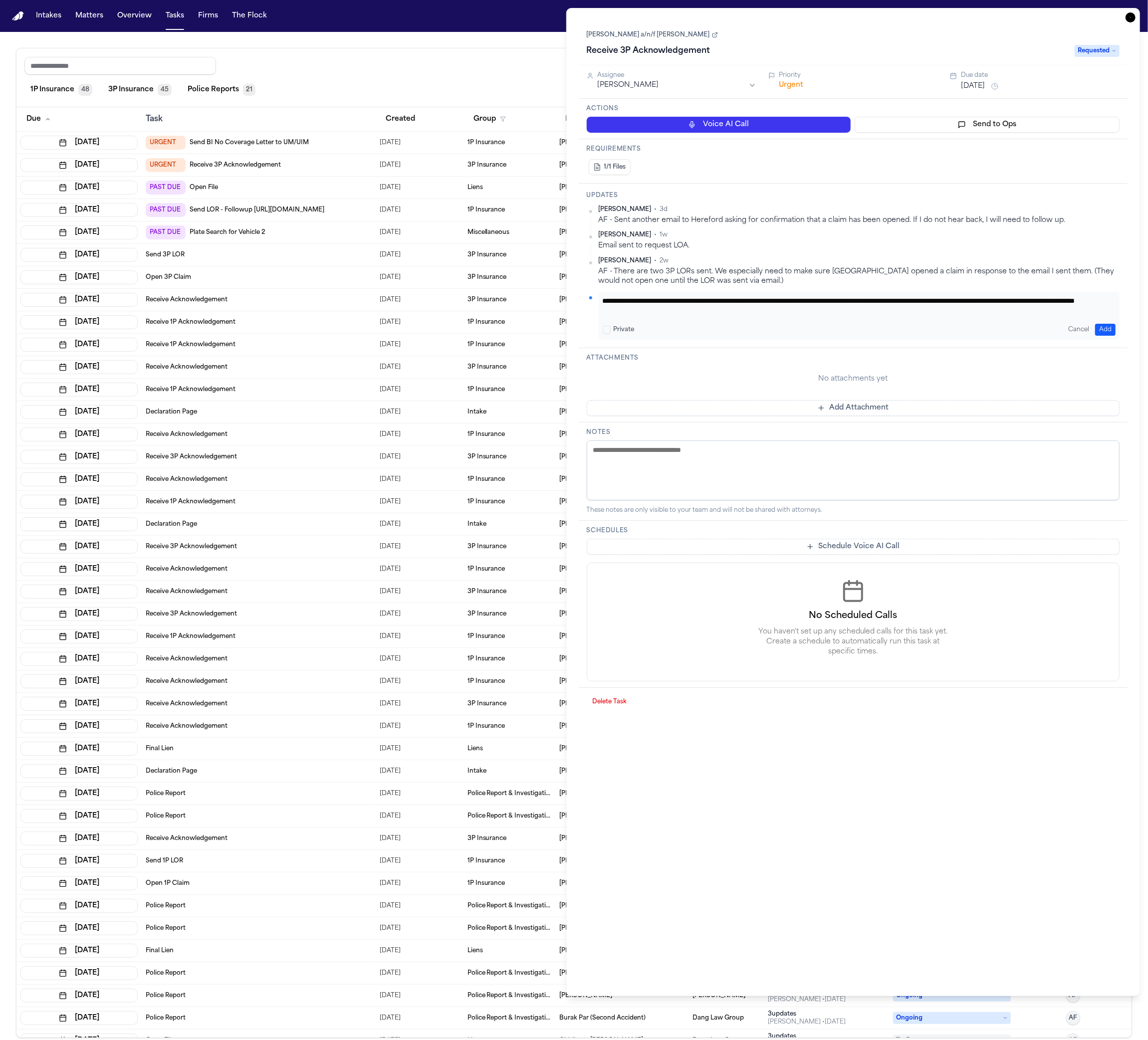 paste on "**********" 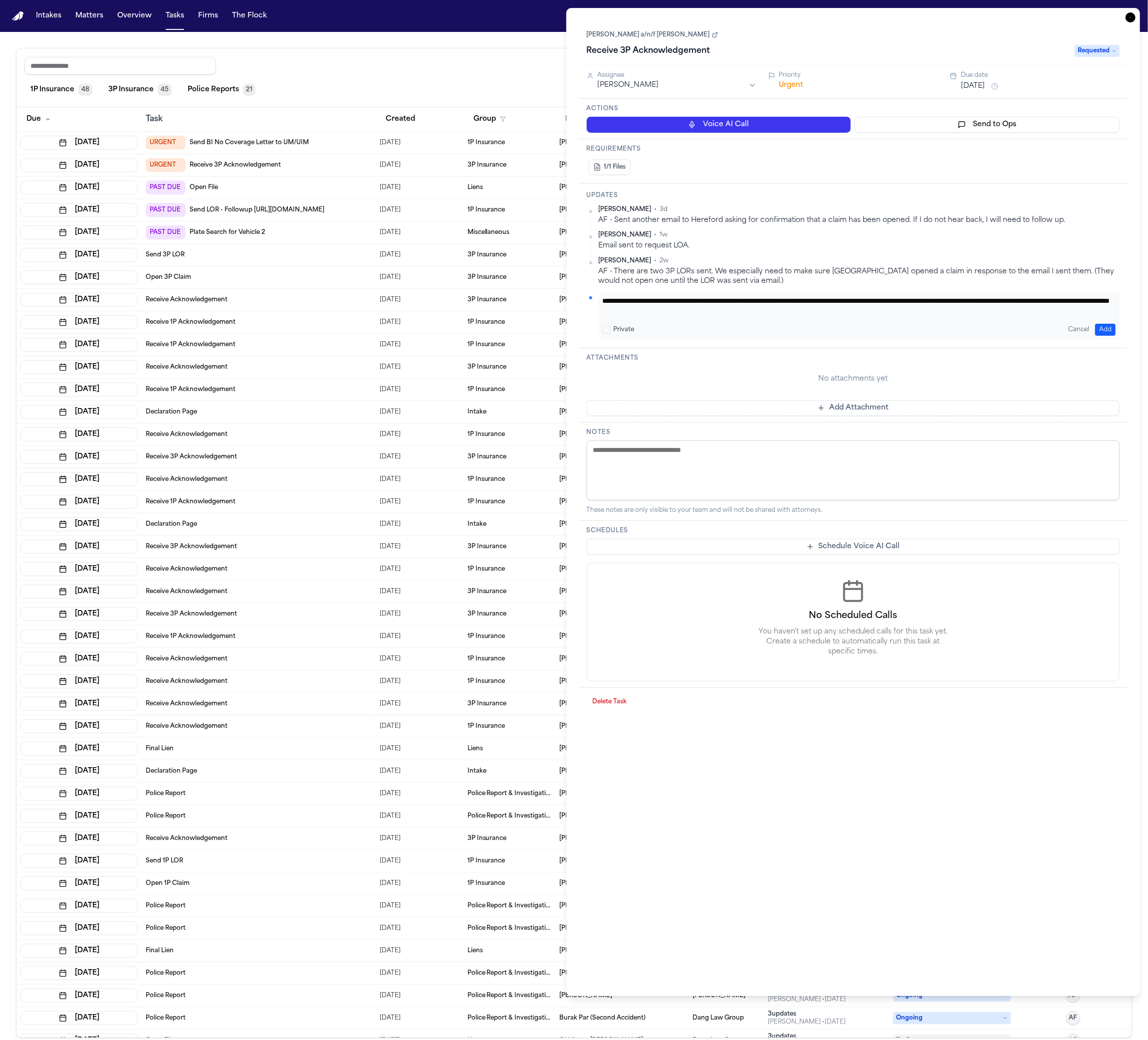click on "**********" at bounding box center (859, 306) 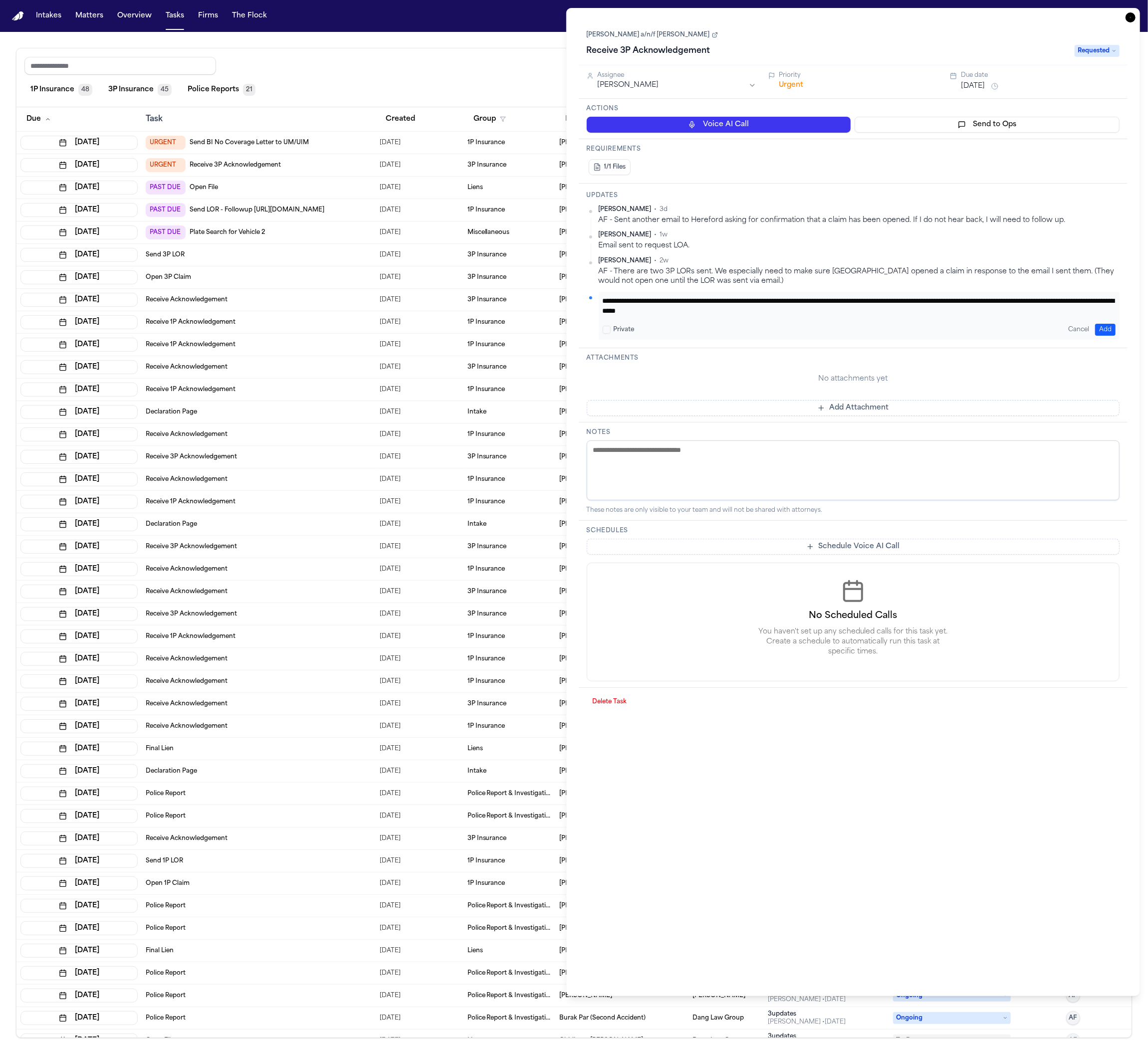 click on "Add" at bounding box center (1105, 330) 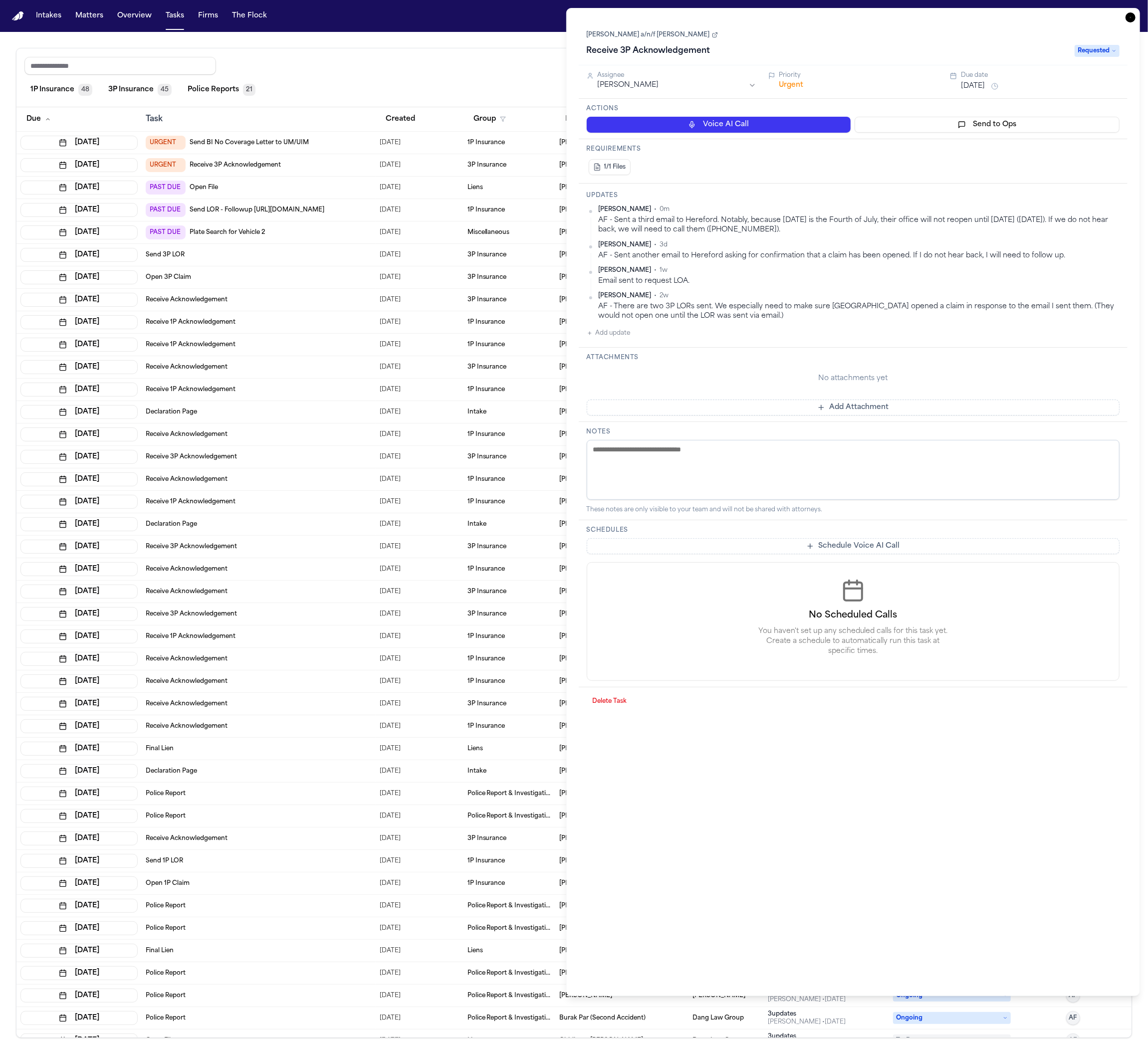 click on "[DATE]" at bounding box center (973, 86) 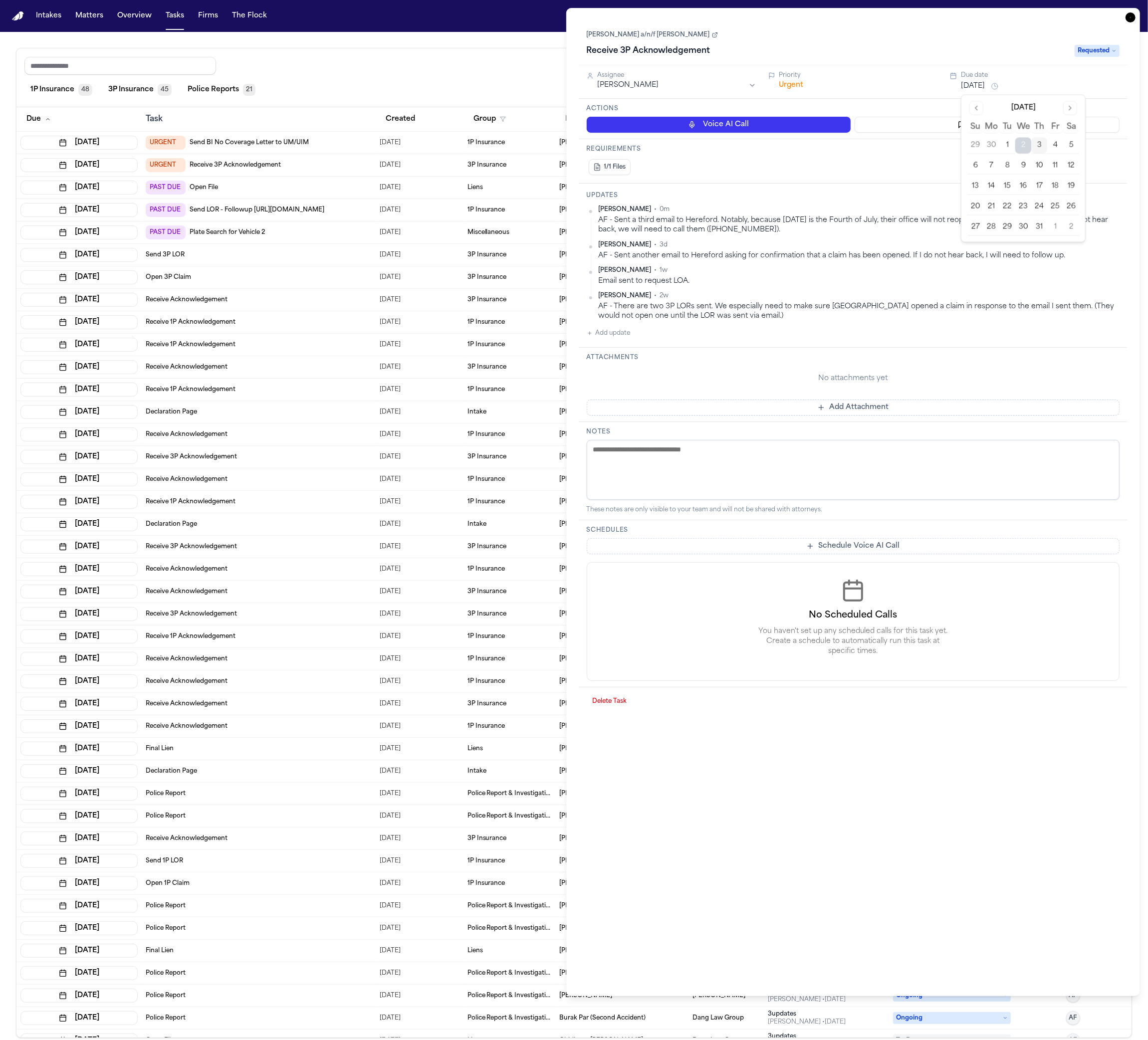 click on "7" at bounding box center (991, 166) 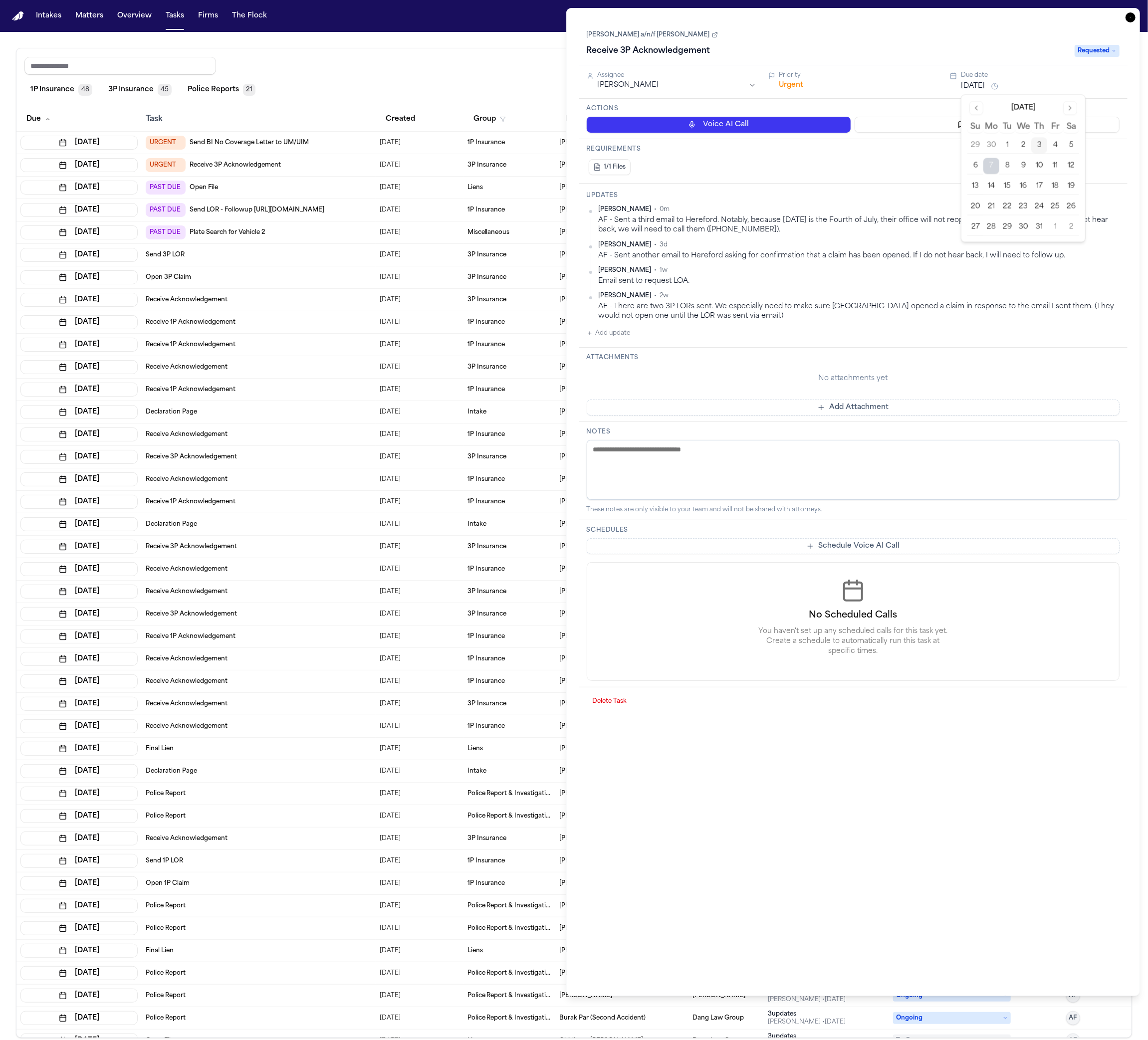 click on "Reset to default Clear all Add Task" at bounding box center [574, 65] 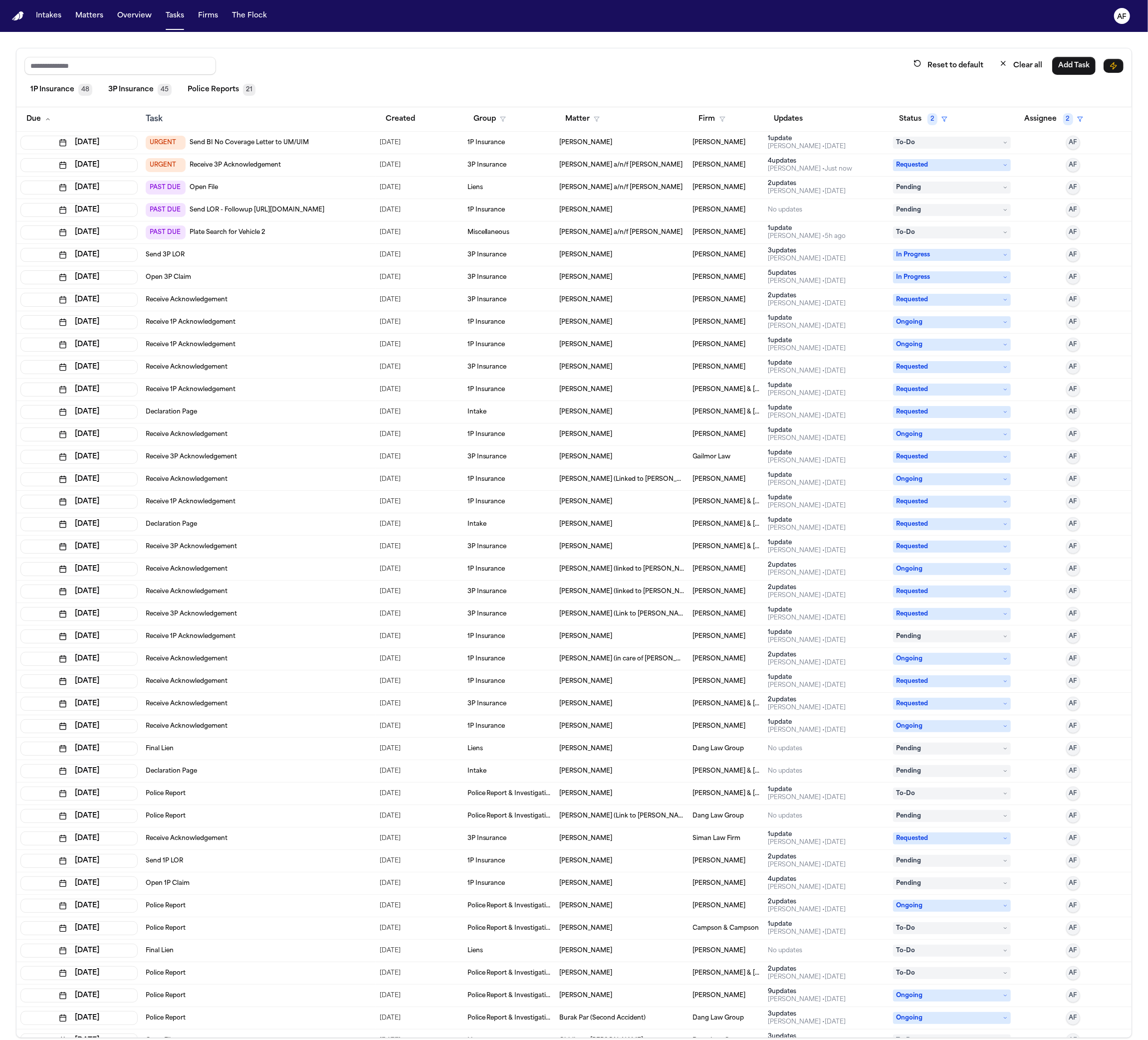 click on "PAST DUE Plate Search for Vehicle 2" at bounding box center [258, 232] 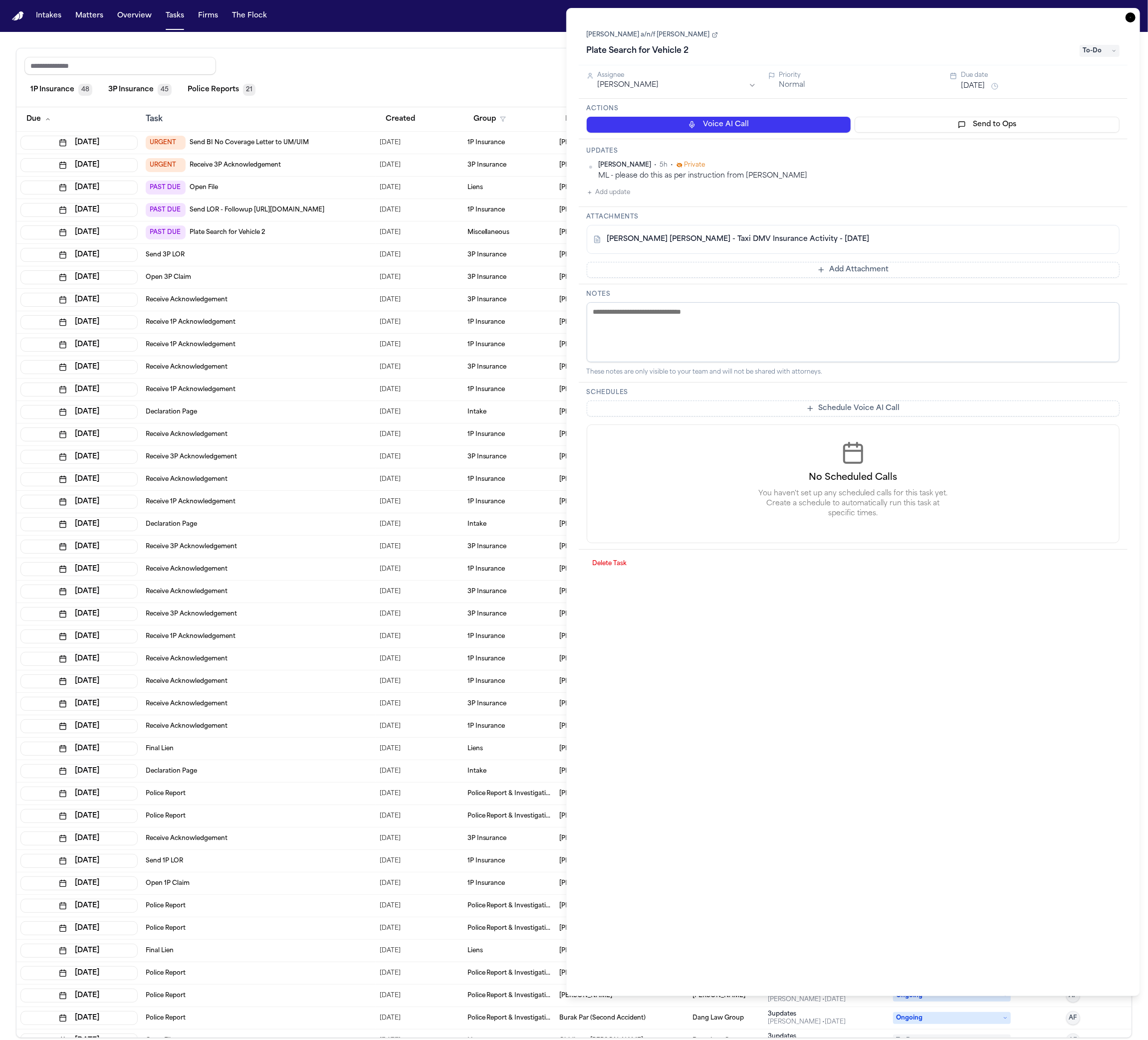click on "Reset to default Clear all Add Task 1P Insurance 48 3P Insurance 45 Police Reports 21 Due Task Created Group Matter Firm Updates Status 2 Assignee 2 Jun 20, 2025 URGENT Send BI No Coverage Letter to UM/UIM 06/02/2025 1P Insurance Joel Cherestal Mohamed K Ahmed 1  update Adam Franck   •  13d ago To-Do AF Jul 7, 2025 URGENT Receive 3P Acknowledgement 06/09/2025 3P Insurance Juan Carlos Becerra a/n/f Gabriella Becerra Perez Martello 4  update s Adam Franck   •  Just now Requested AF Jun 30, 2025 PAST DUE Open File 06/22/2025 Liens Ahmed Abdulle a/n/f Luqman Abdulle Hecht 2  update s Adam Franck   •  3d ago Pending AF Jun 30, 2025 PAST DUE Send LOR - Followup https://app.frontapp.com/open/cnv_1hnpiuhq?key=T7GyiMCIjpMm-XUVGmBWVlRxy2xCVUVT 06/26/2025 1P Insurance Charles Neal Hecht No updates Pending AF Jul 2, 2025 PAST DUE Plate Search for Vehicle 2 06/24/2025 Miscellaneous Juan Carlos Becerra a/n/f Gabriella Becerra Perez Martello 1  update Michelle Landazabal   •  5h ago To-Do AF Jul 3, 2025 Send 3P LOR" at bounding box center [574, 543] 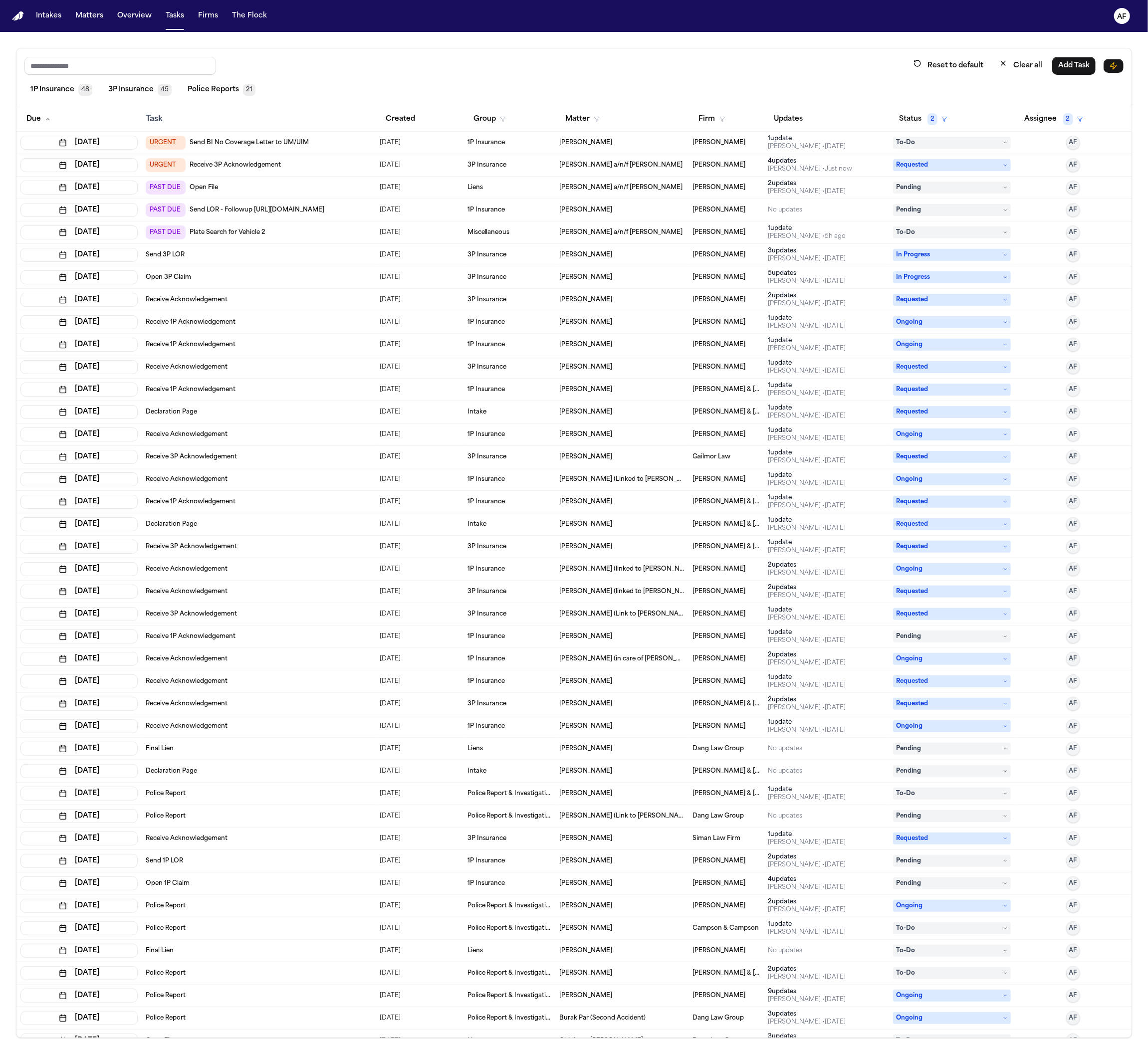 click on "Open 3P Claim" at bounding box center [258, 277] 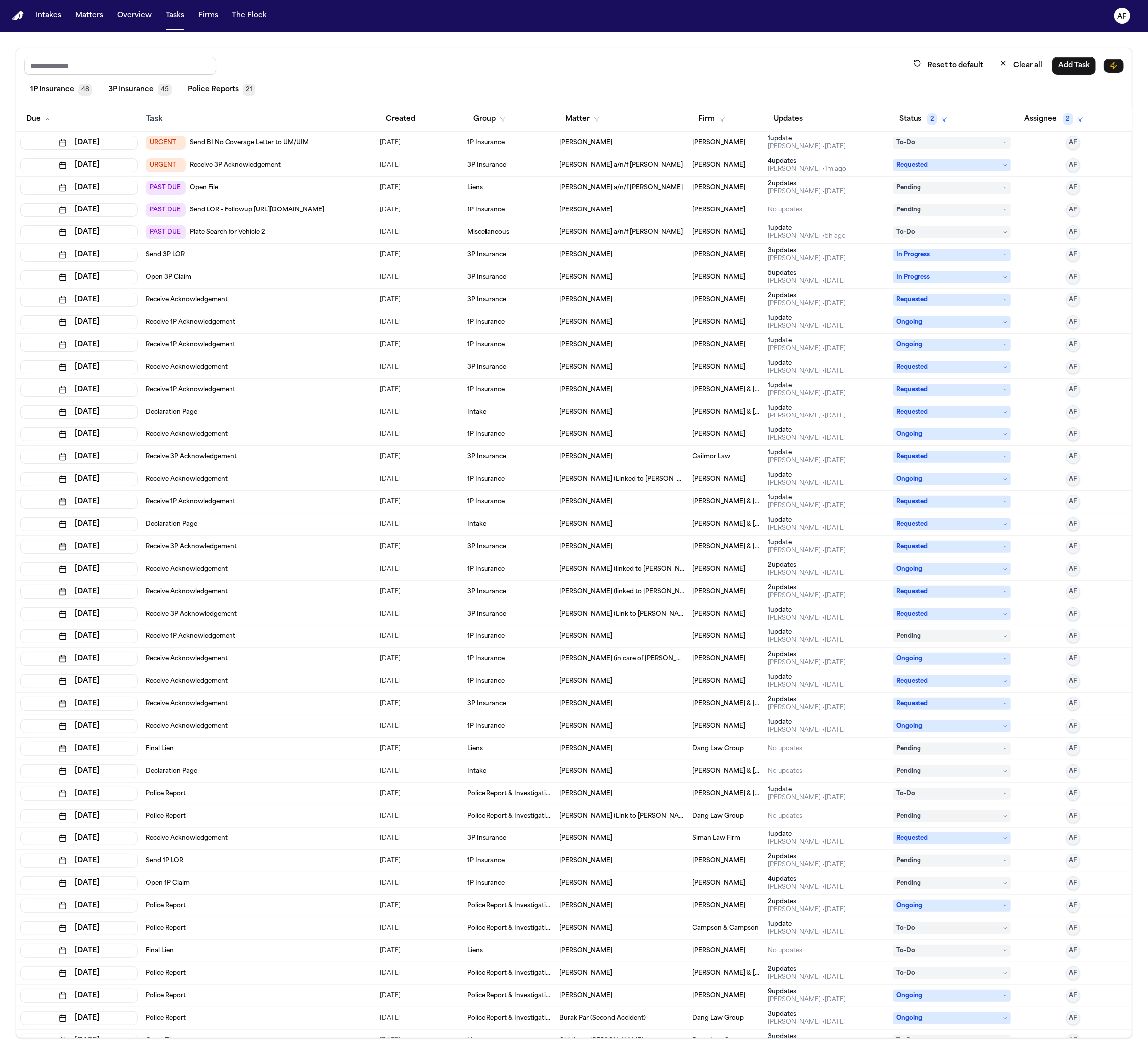 click on "1P Insurance 48 3P Insurance 45 Police Reports 21" at bounding box center [574, 90] 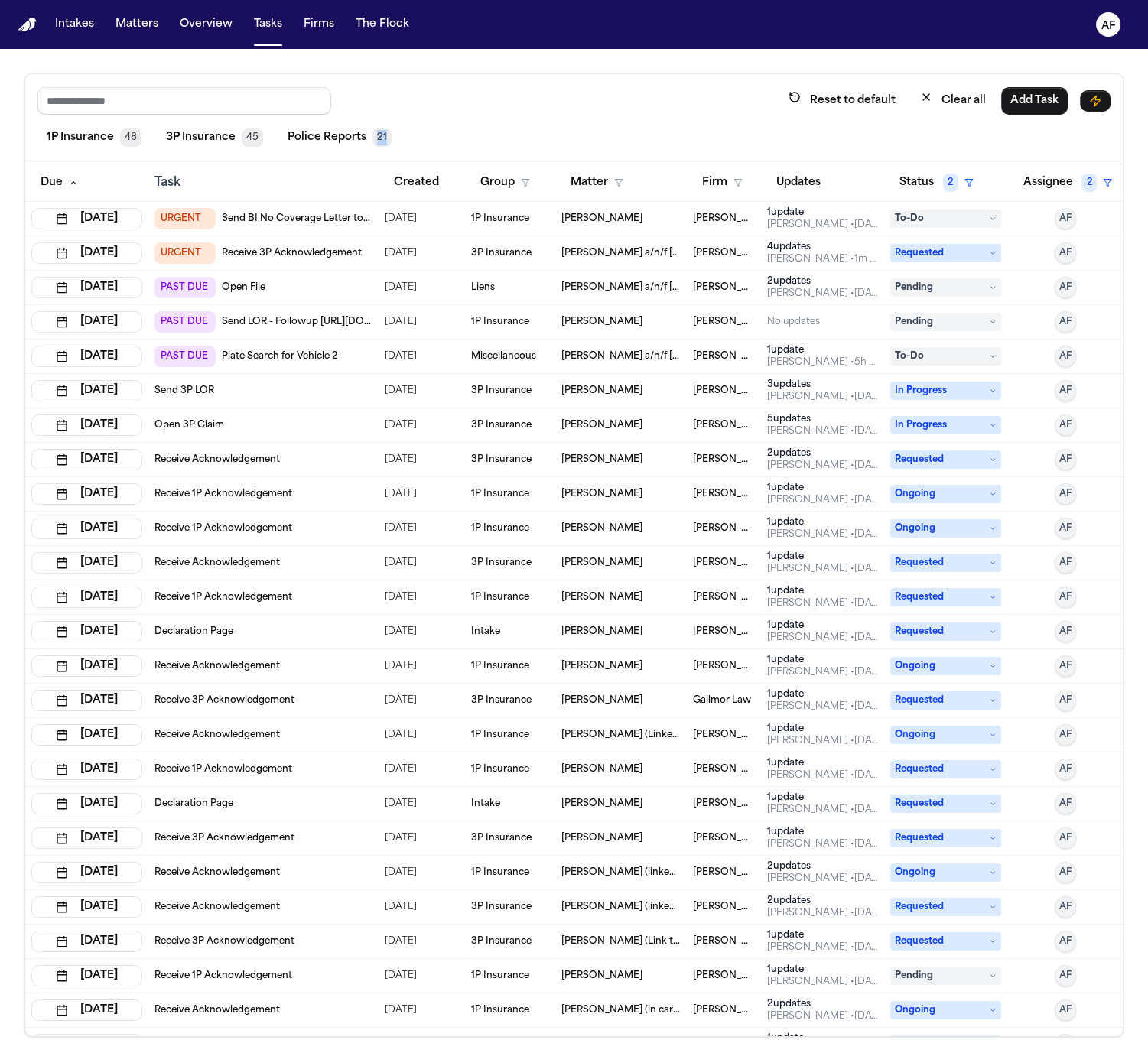 scroll, scrollTop: 3, scrollLeft: 0, axis: vertical 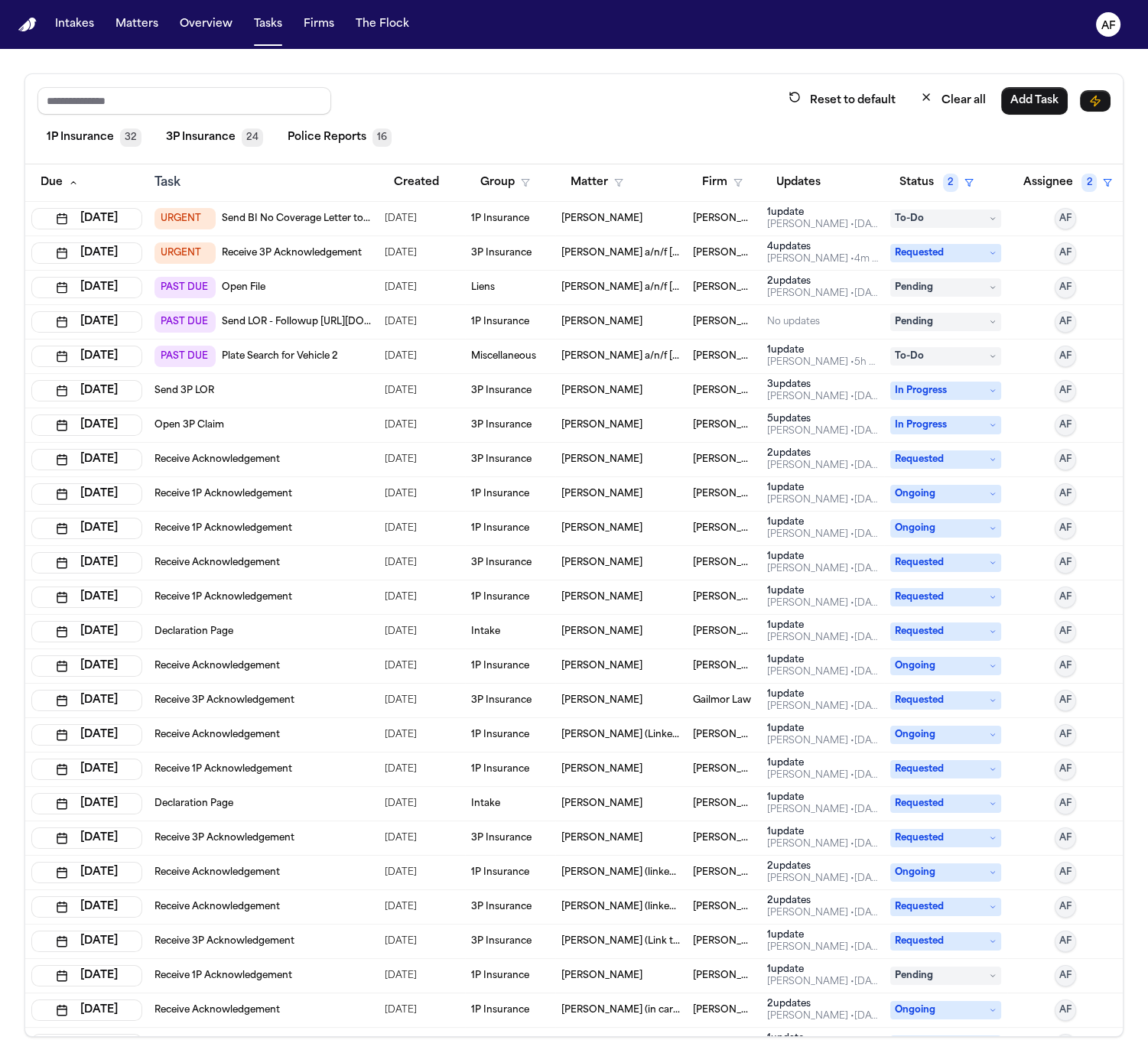 click on "Open 3P Claim" at bounding box center [263, 425] 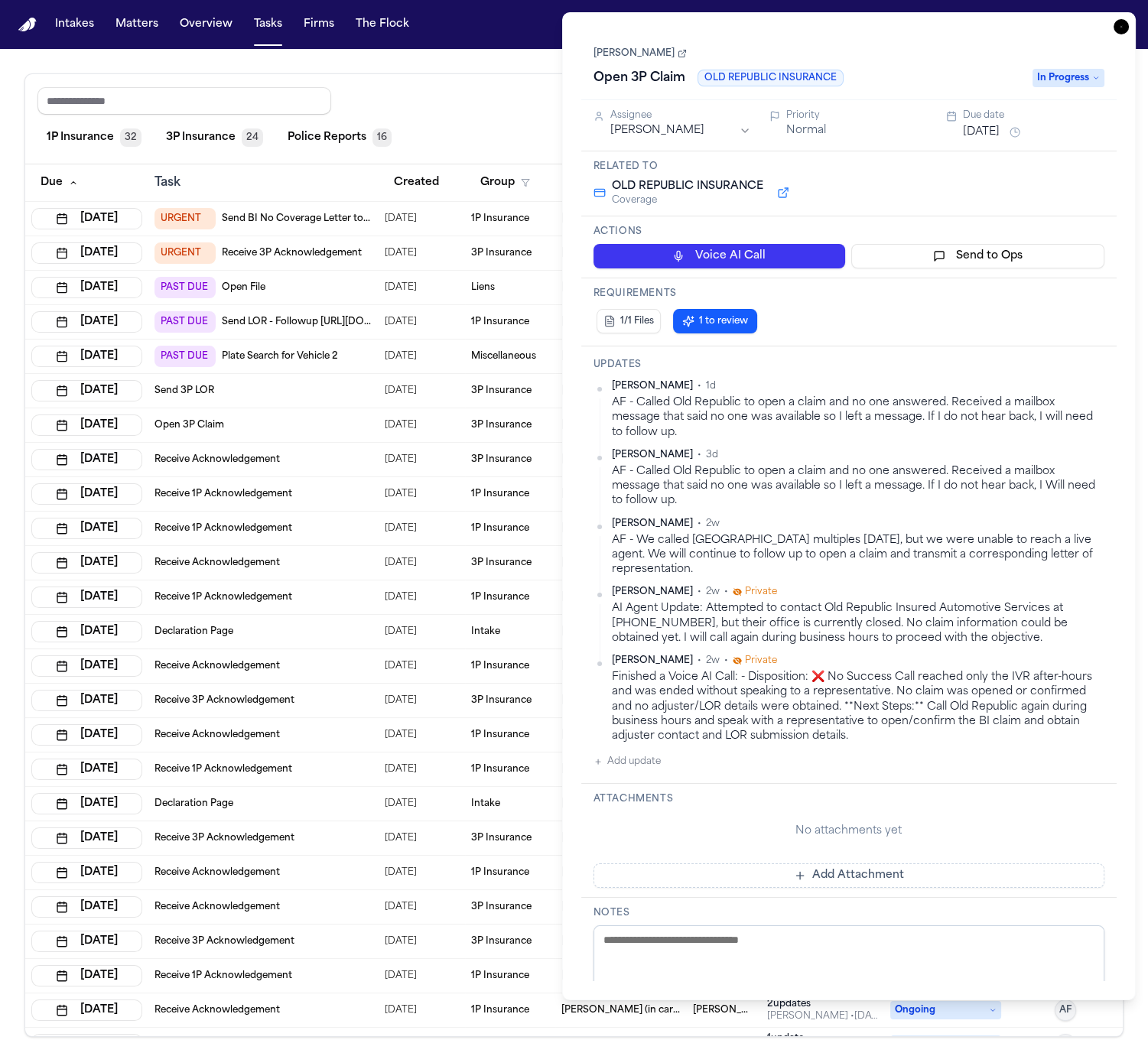 type 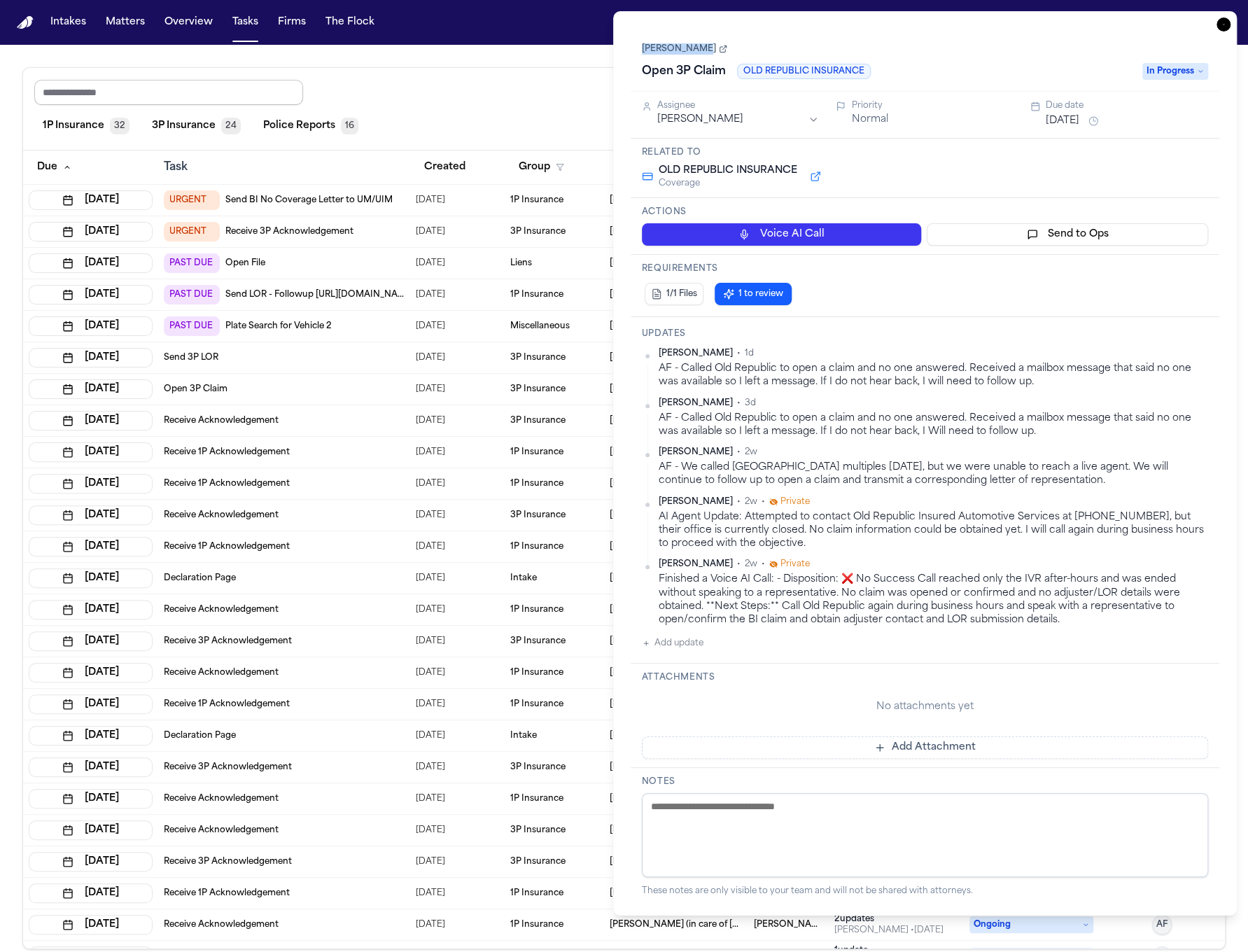 click at bounding box center (169, 92) 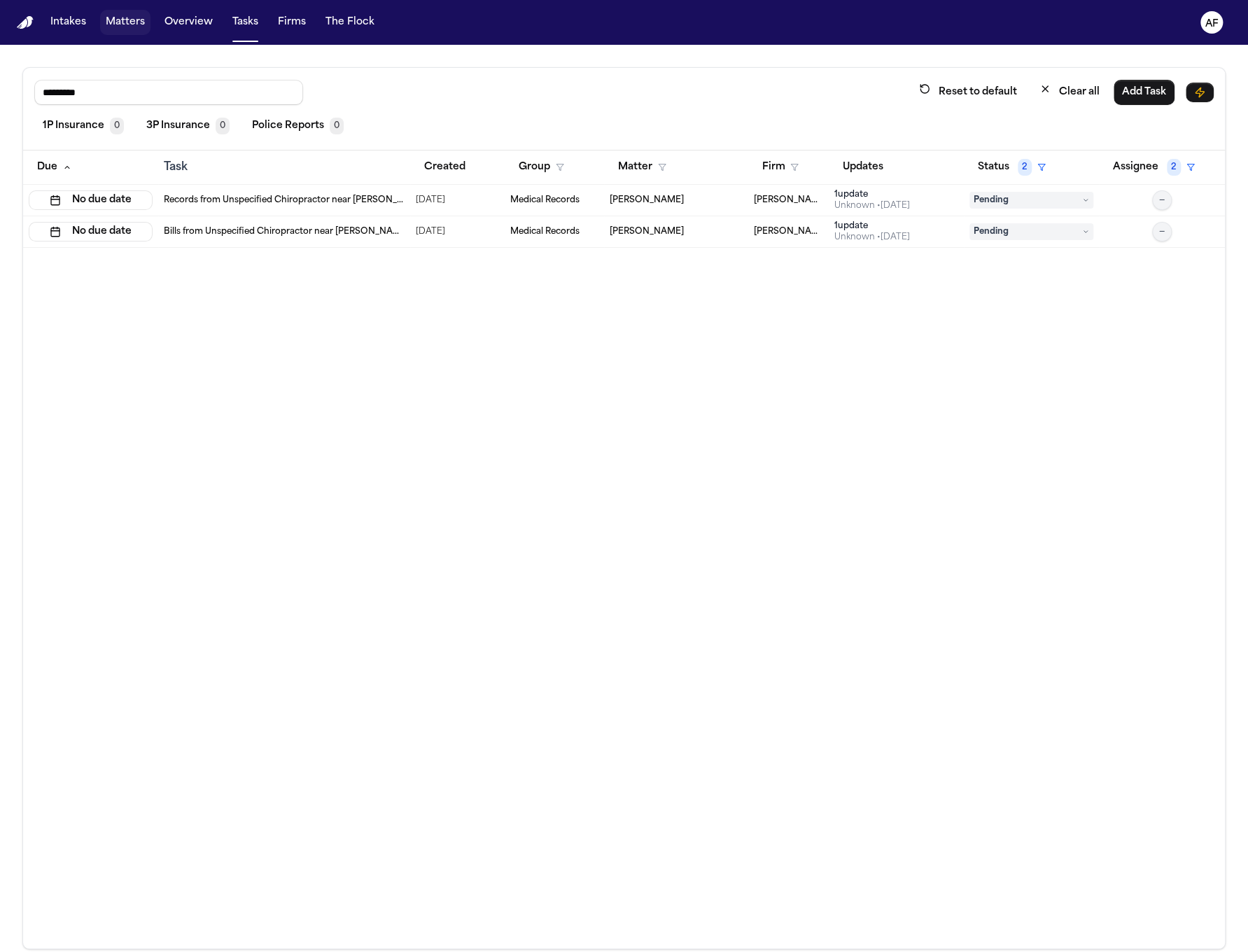 type on "*********" 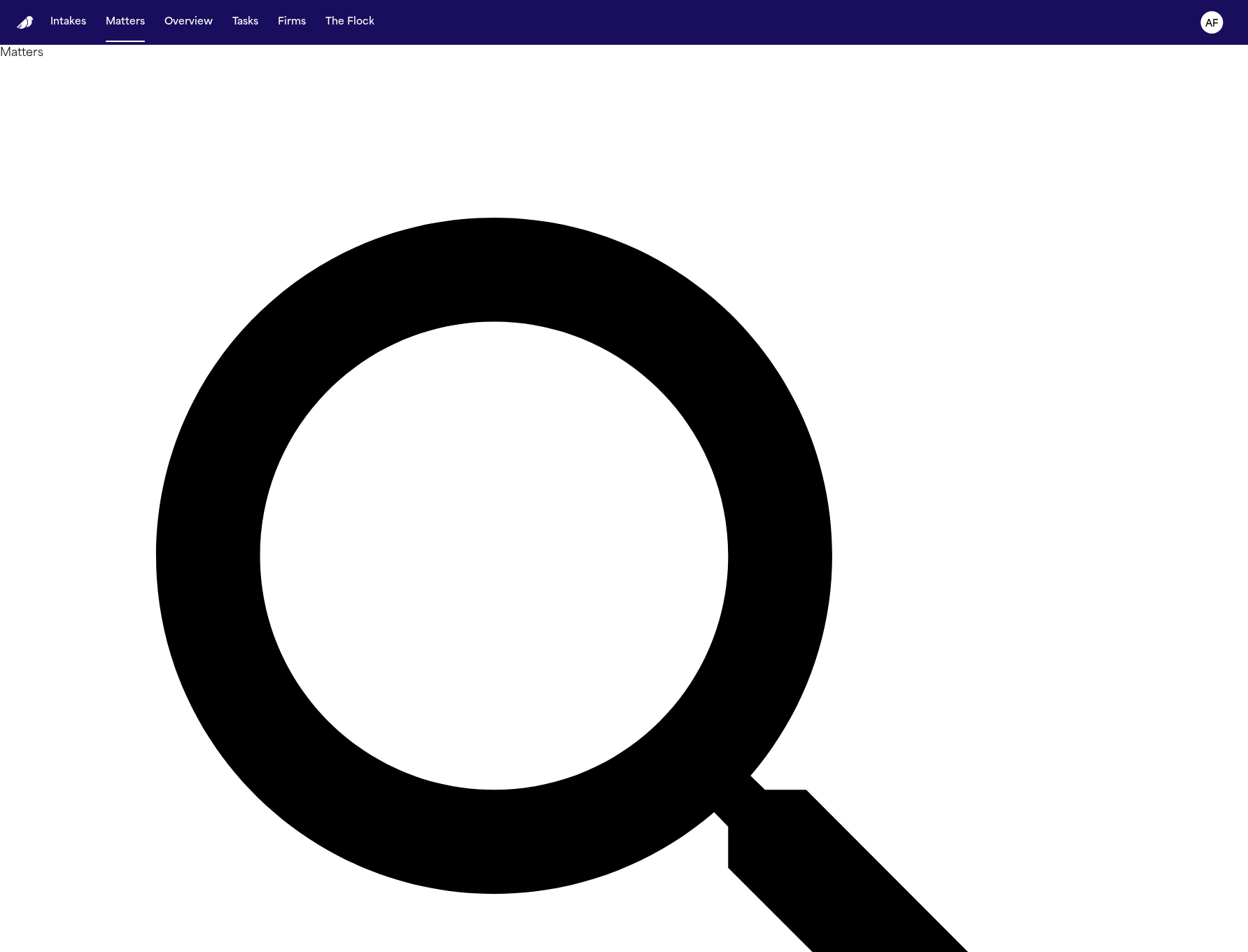 click at bounding box center (56, 1318) 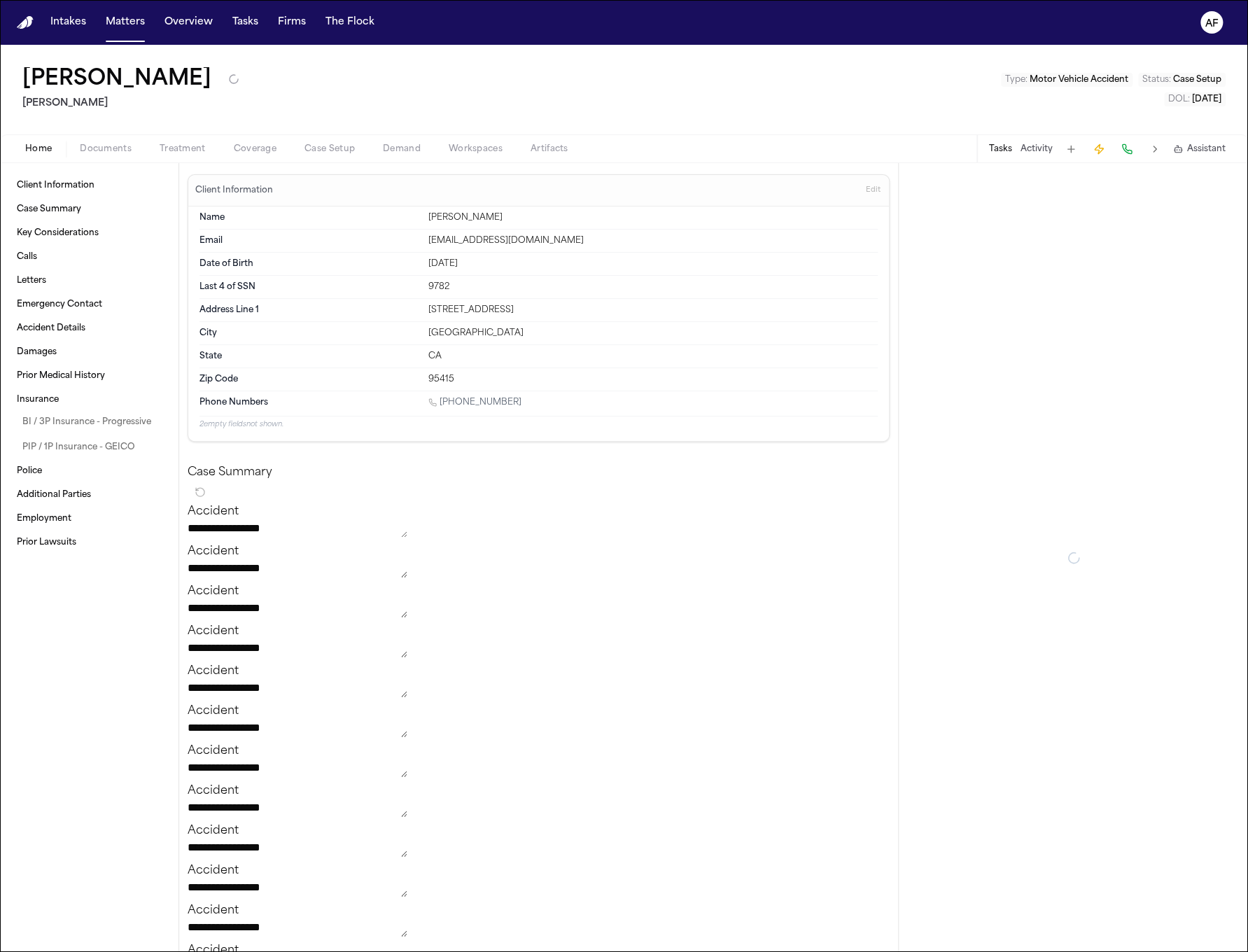 click on "Home Documents Treatment Coverage Case Setup Demand Workspaces Artifacts Tasks Activity Assistant" at bounding box center [624, 148] 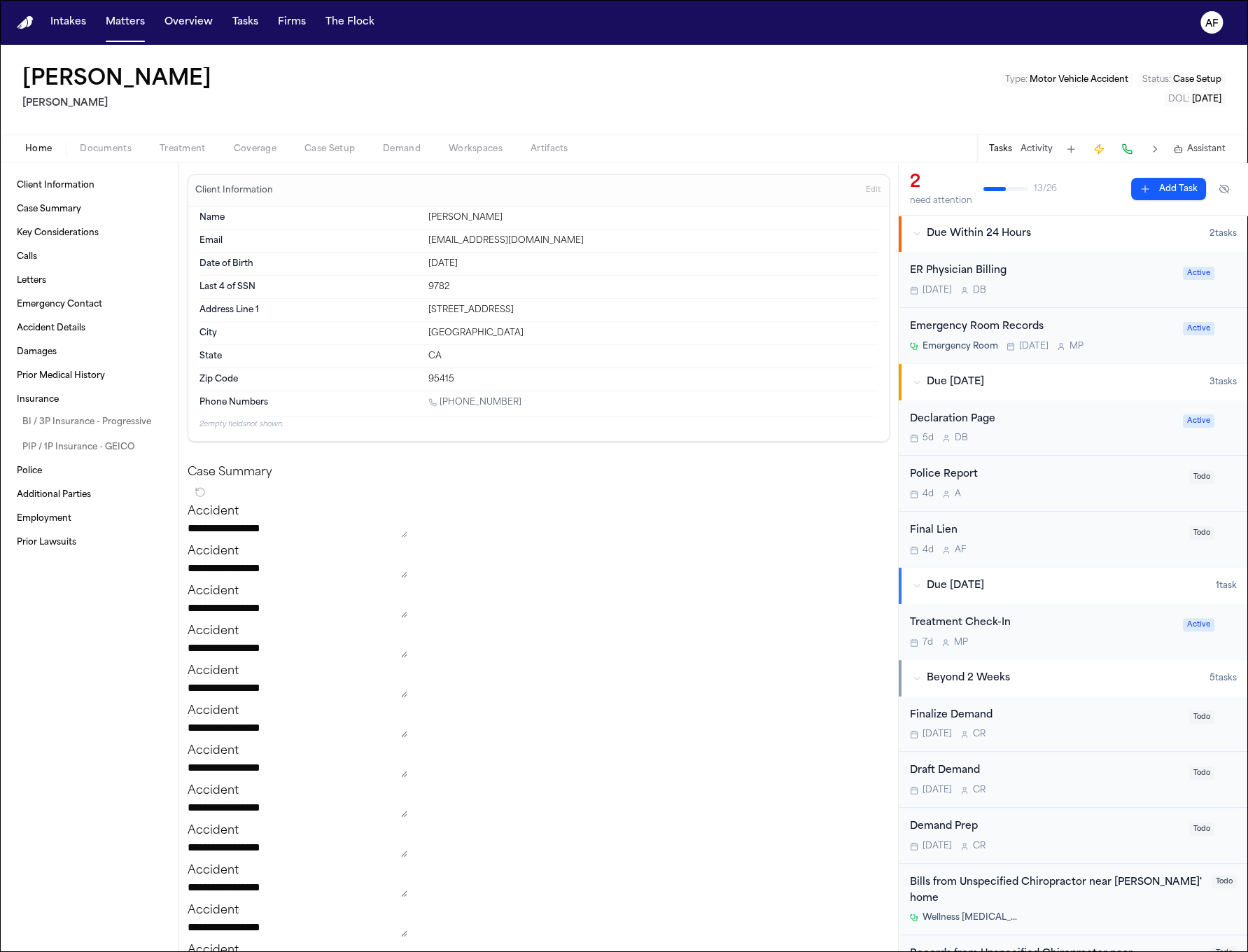 click on "Documents" at bounding box center [106, 149] 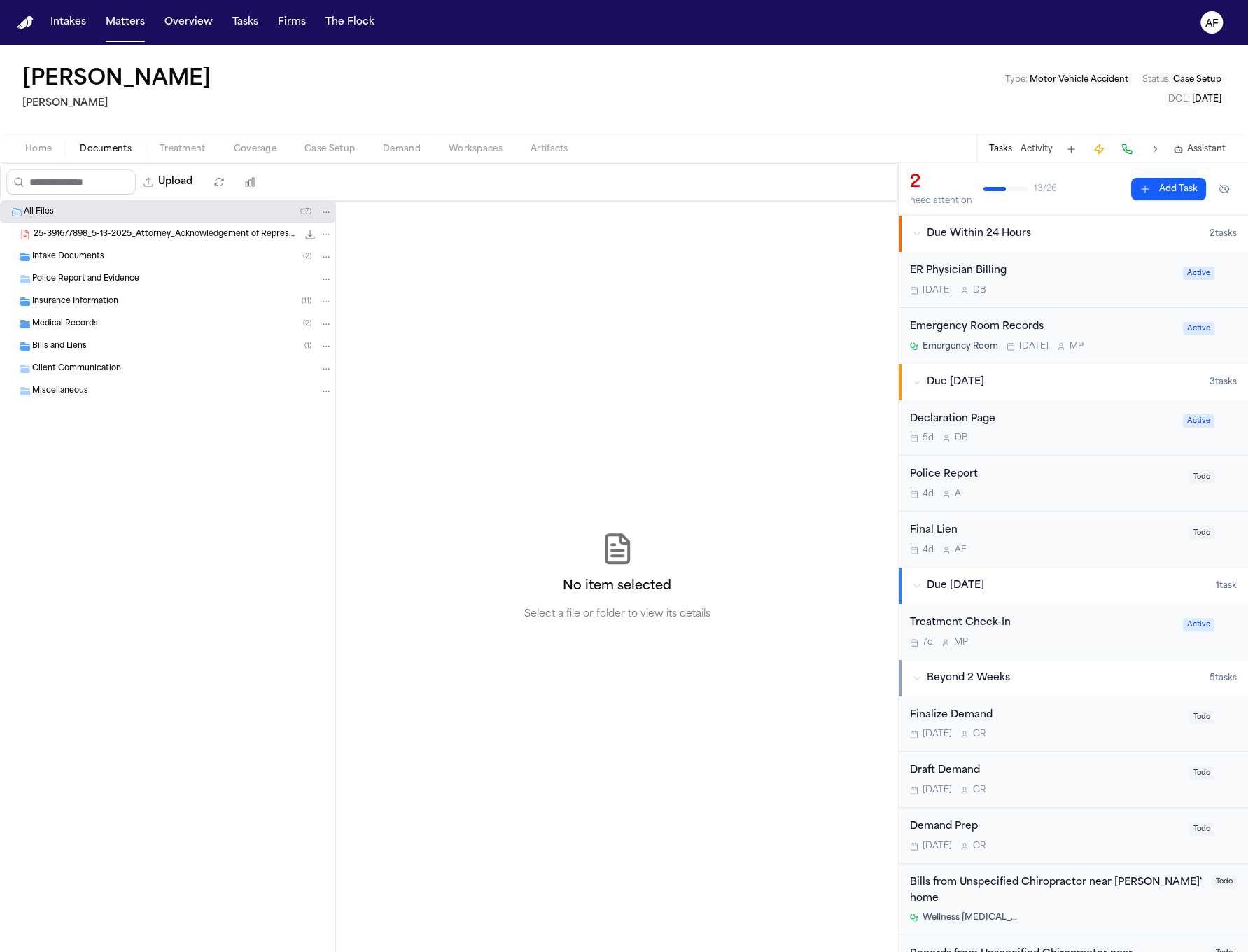 click on "Police Report and Evidence" at bounding box center (182, 279) 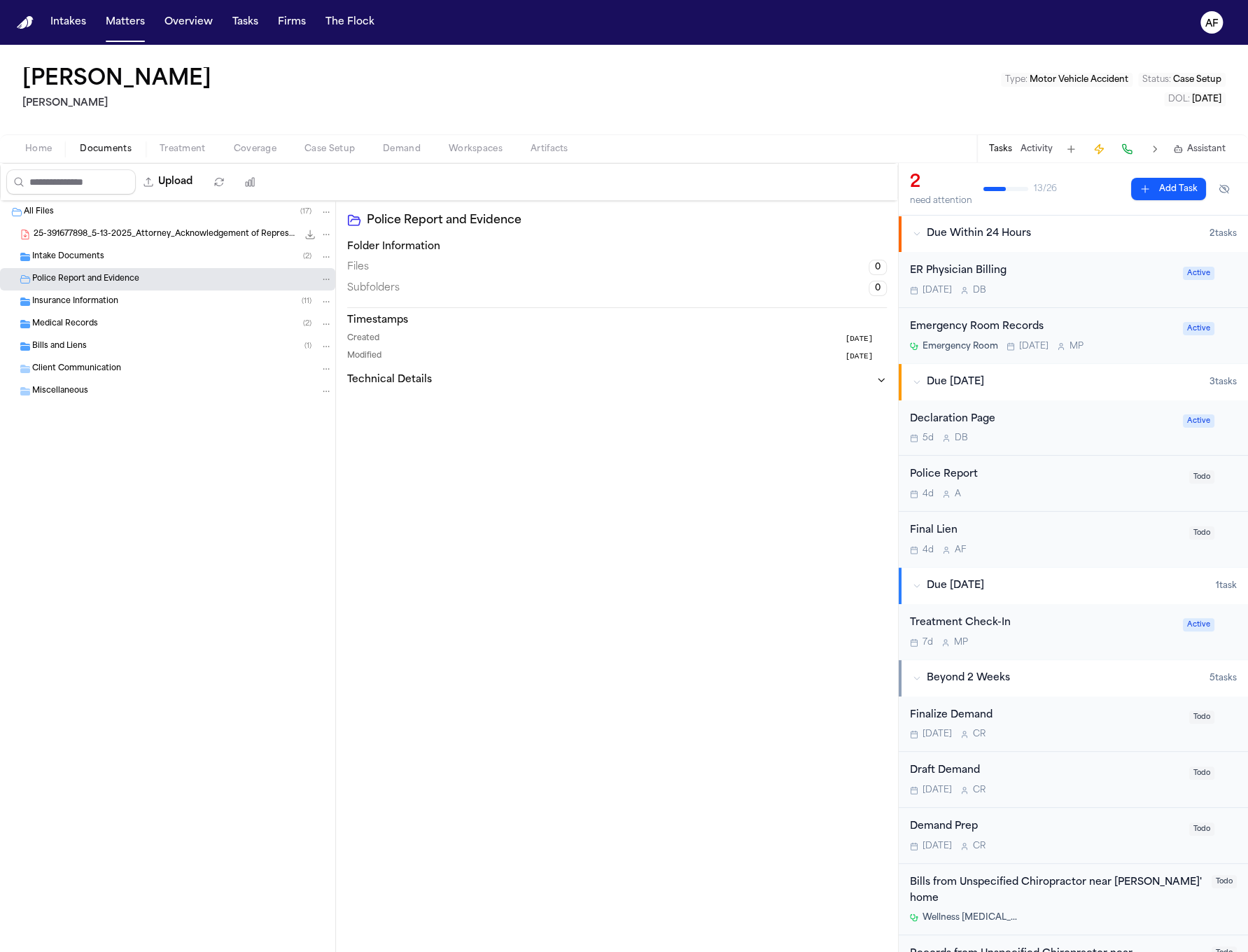 click on "Intake Documents ( 2 )" at bounding box center [167, 257] 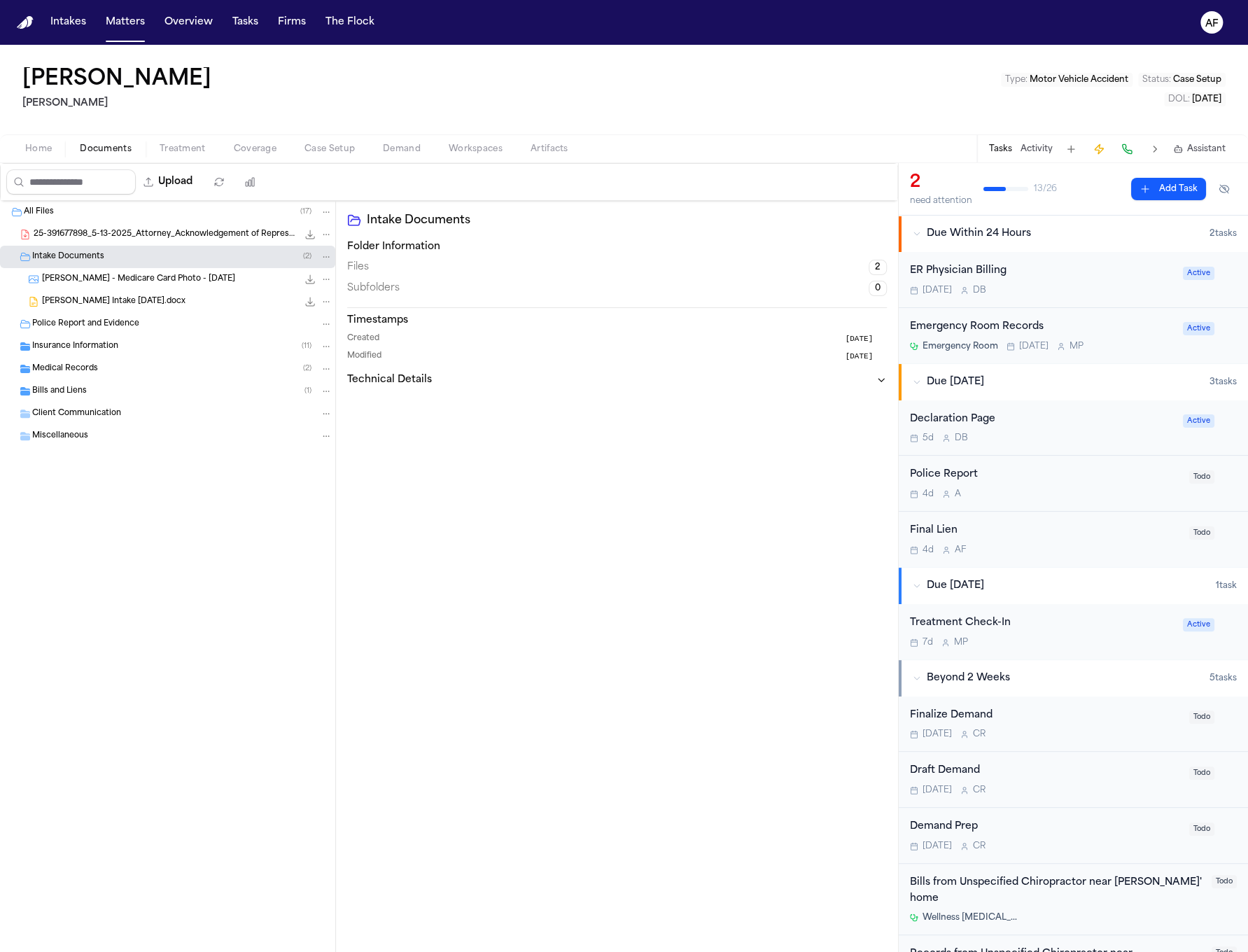click on "[PERSON_NAME] Intake [DATE].docx" at bounding box center (113, 302) 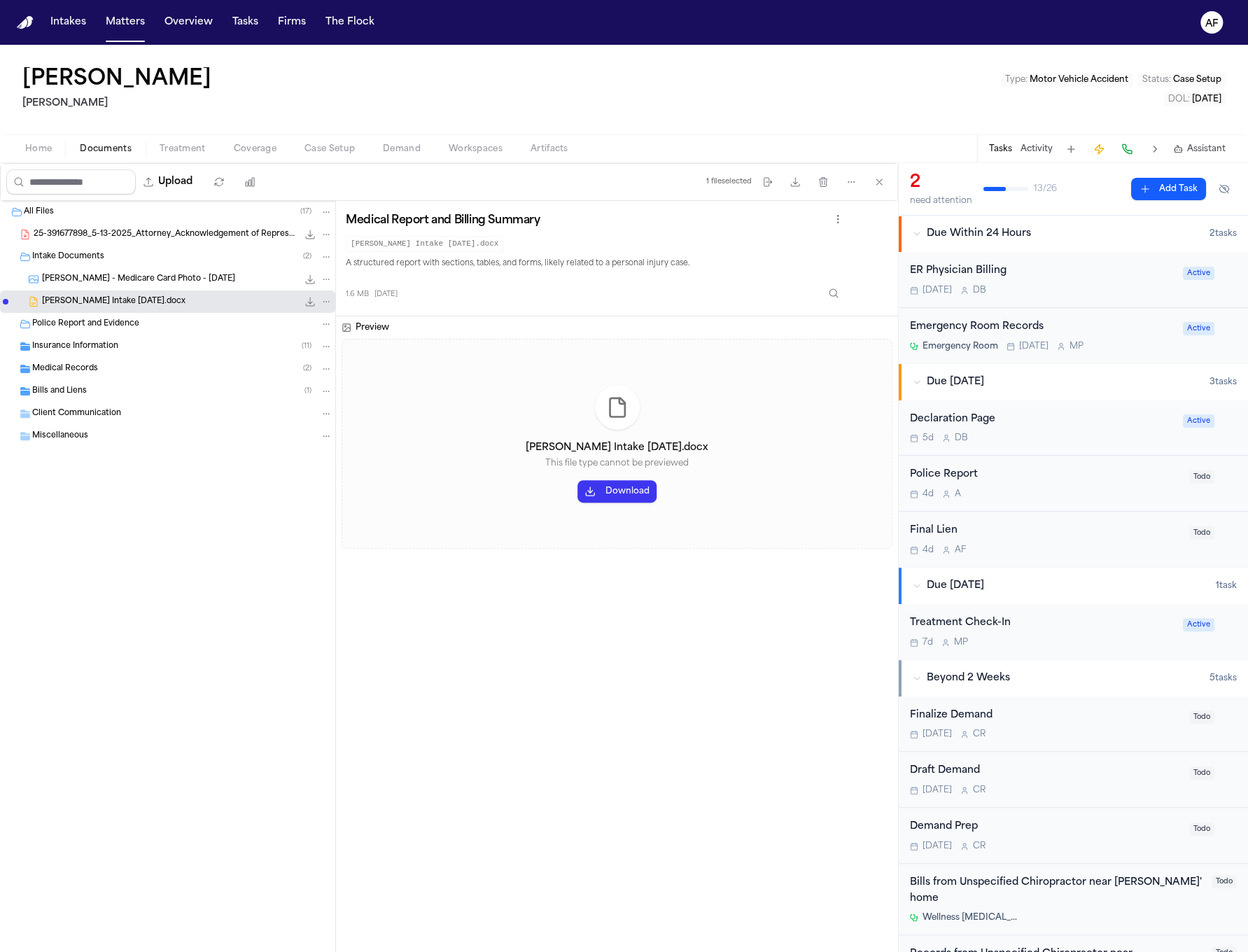 click on "Download" at bounding box center [617, 491] 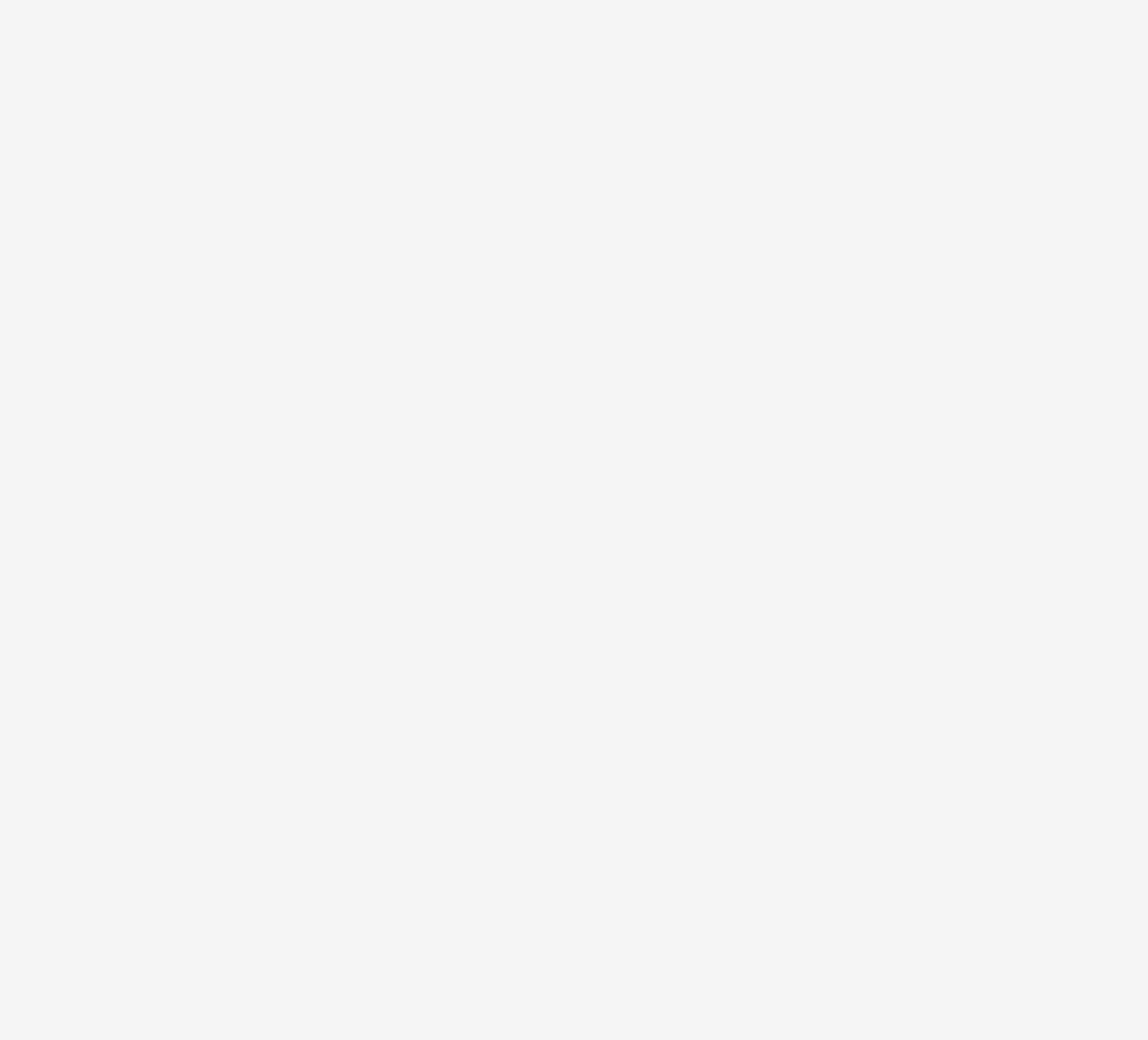 scroll, scrollTop: 0, scrollLeft: 0, axis: both 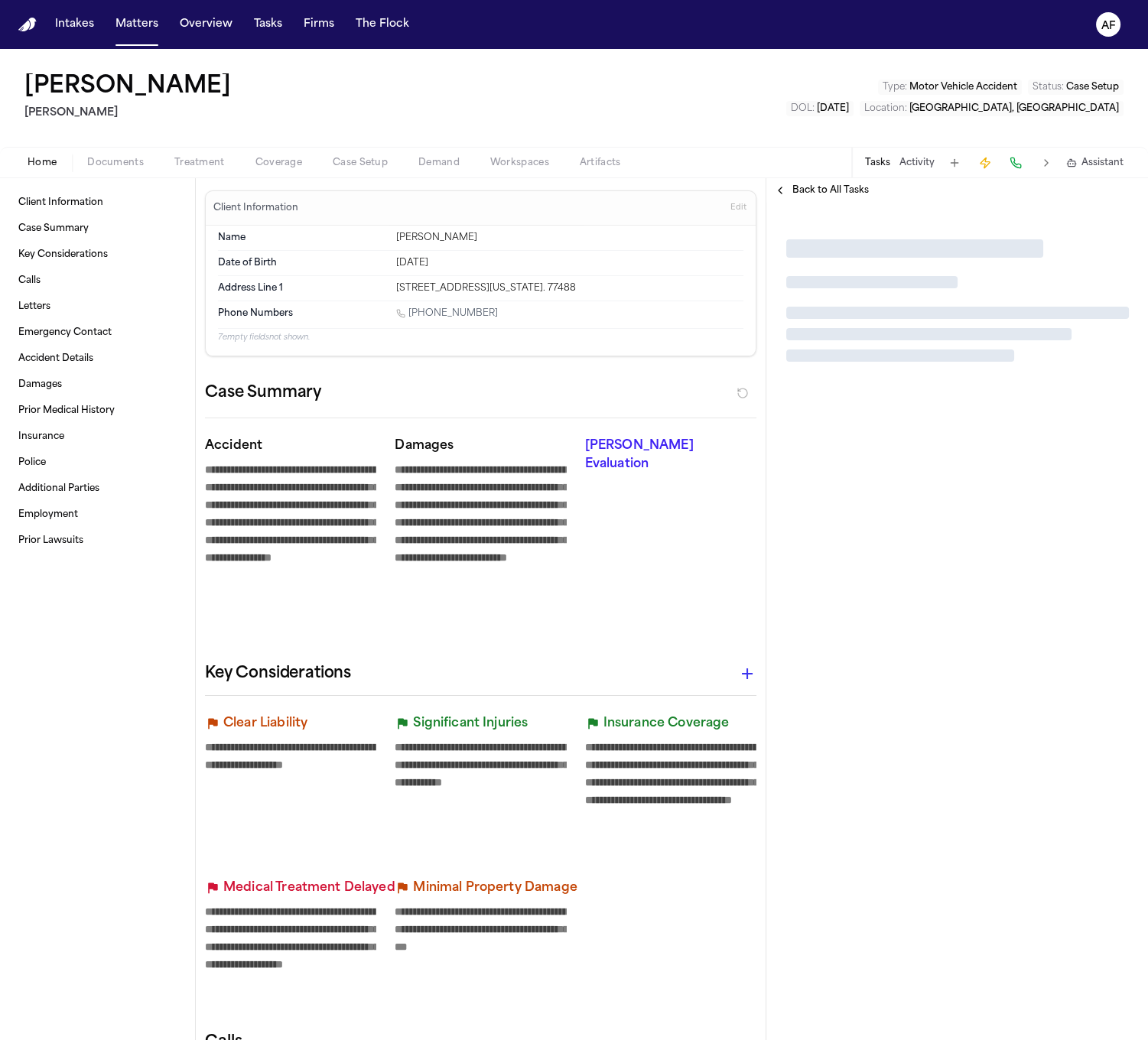 type on "*" 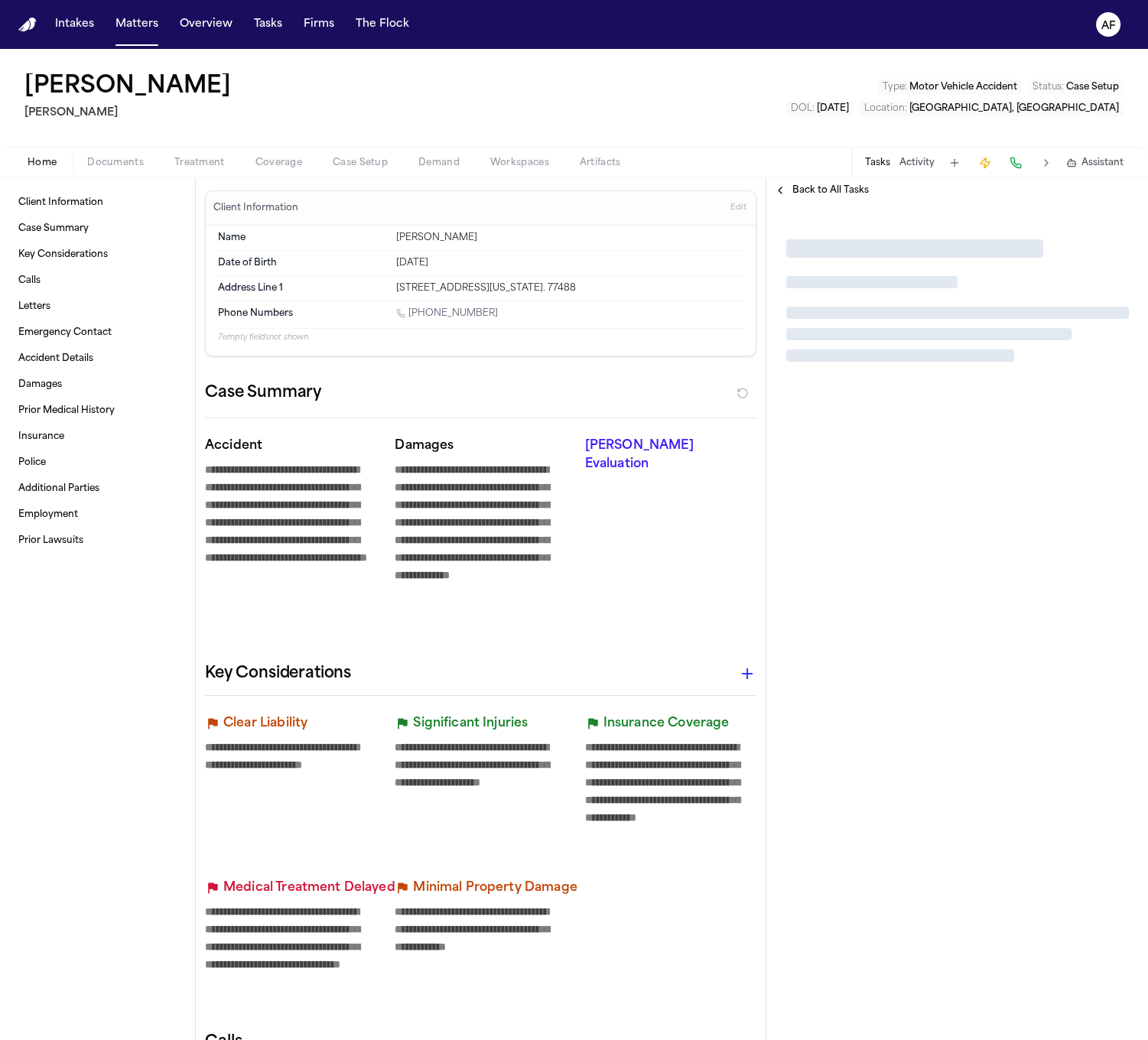 type on "*" 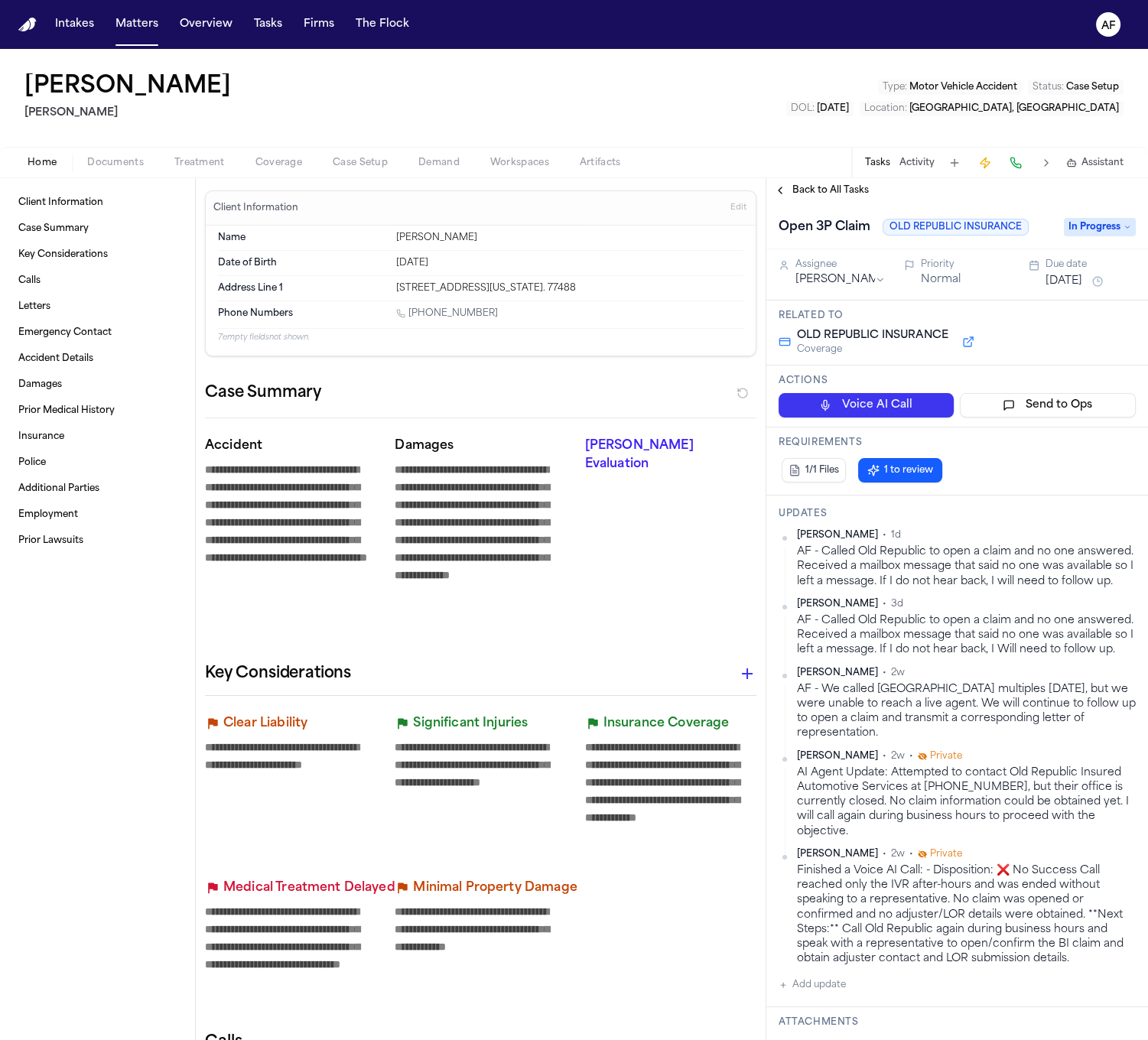 type on "*" 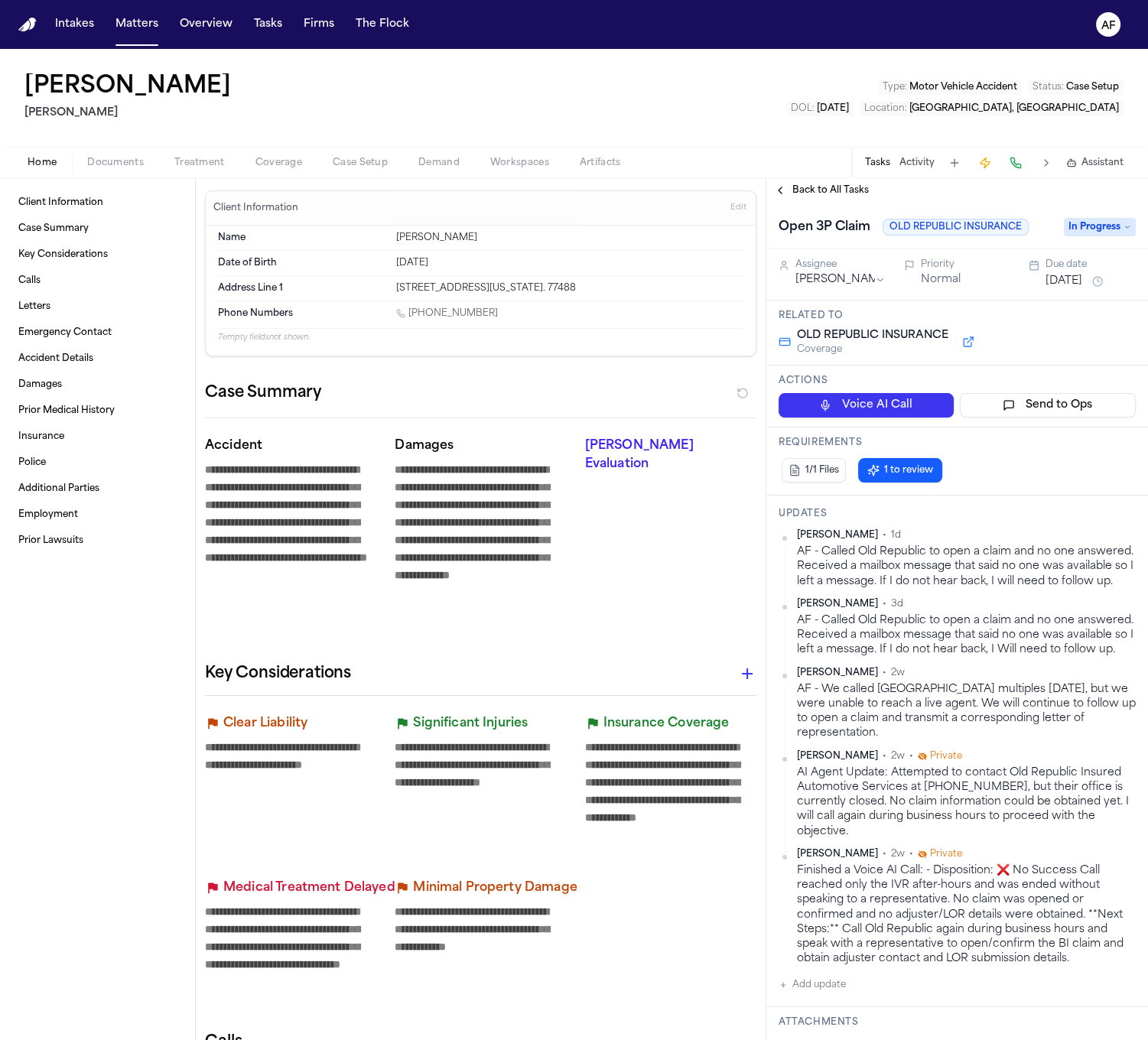 click on "Documents" at bounding box center (115, 163) 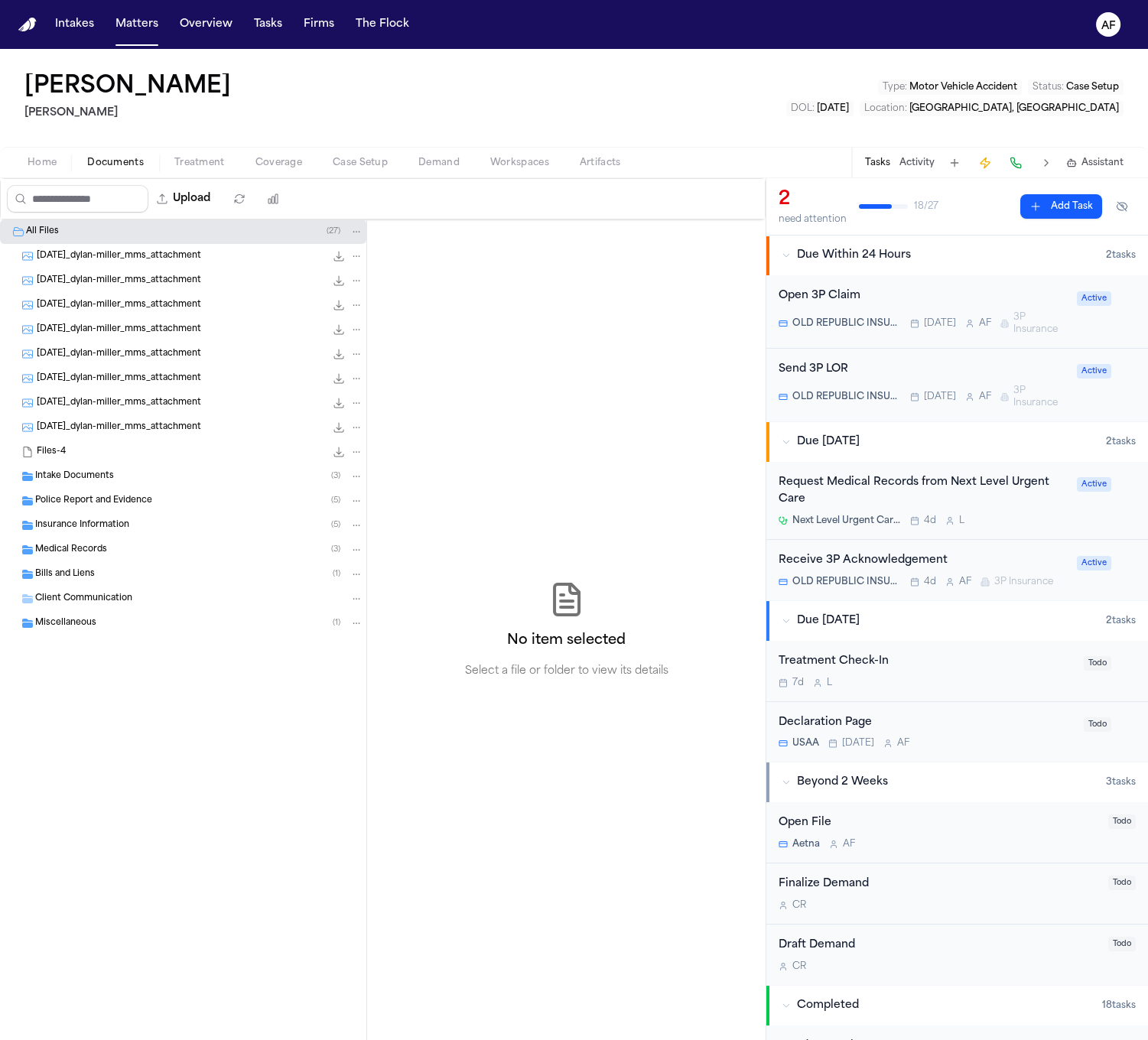 click on "Intake Documents" at bounding box center [74, 476] 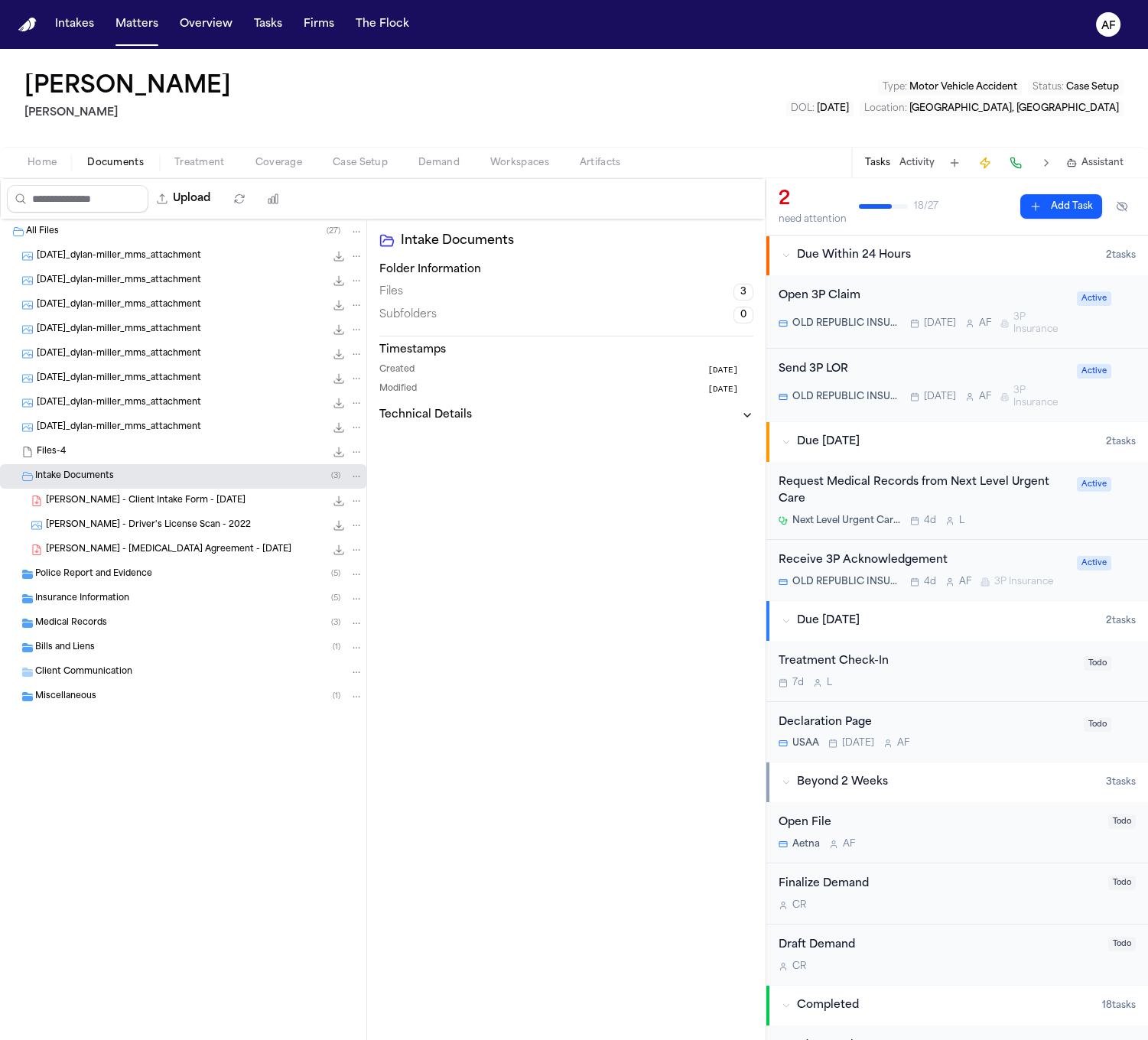 click on "[PERSON_NAME] - Client Intake Form - [DATE]" at bounding box center [145, 501] 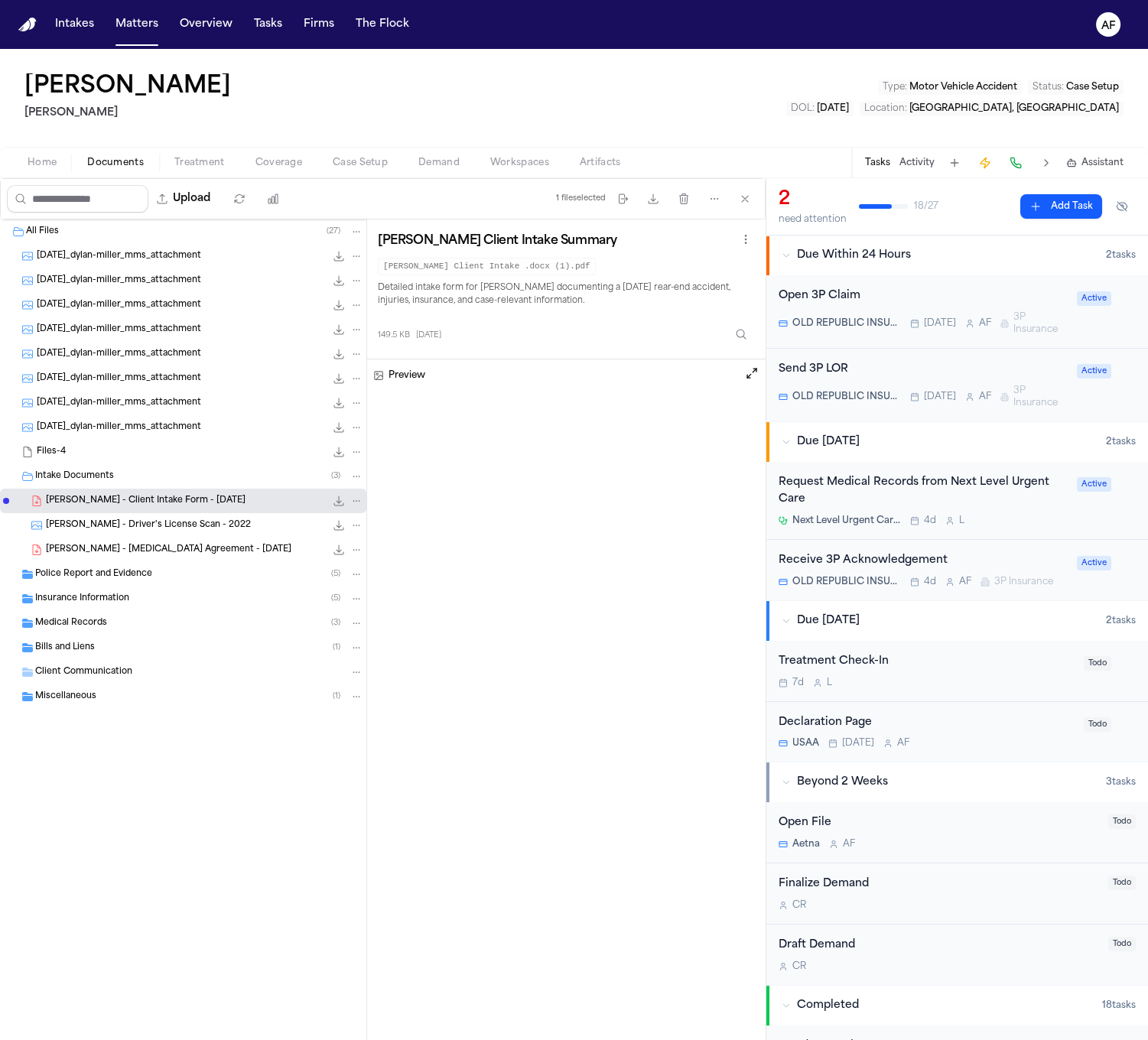 click on "Insurance Information" at bounding box center [82, 599] 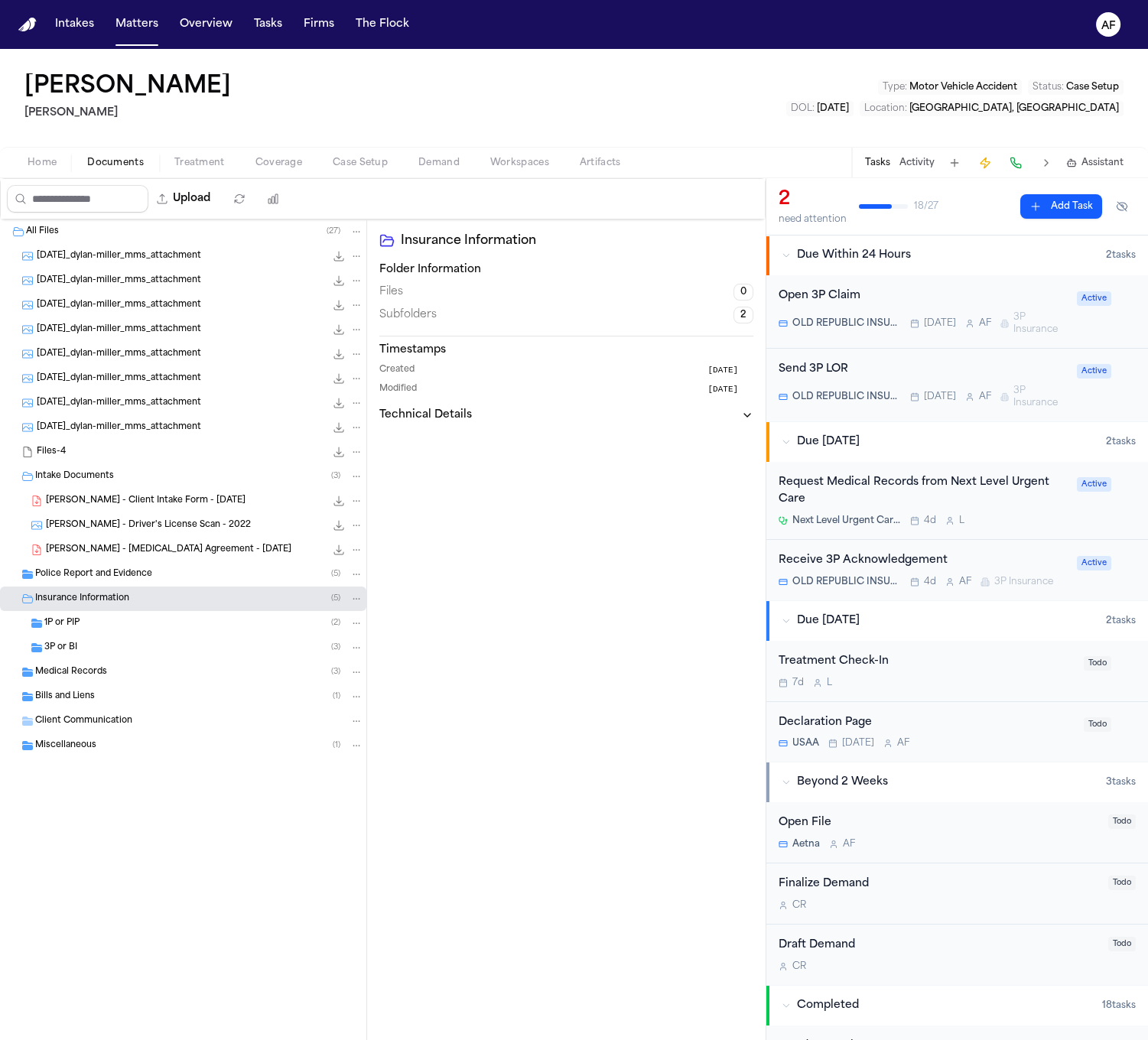 click on "3P or BI ( 3 )" at bounding box center (183, 648) 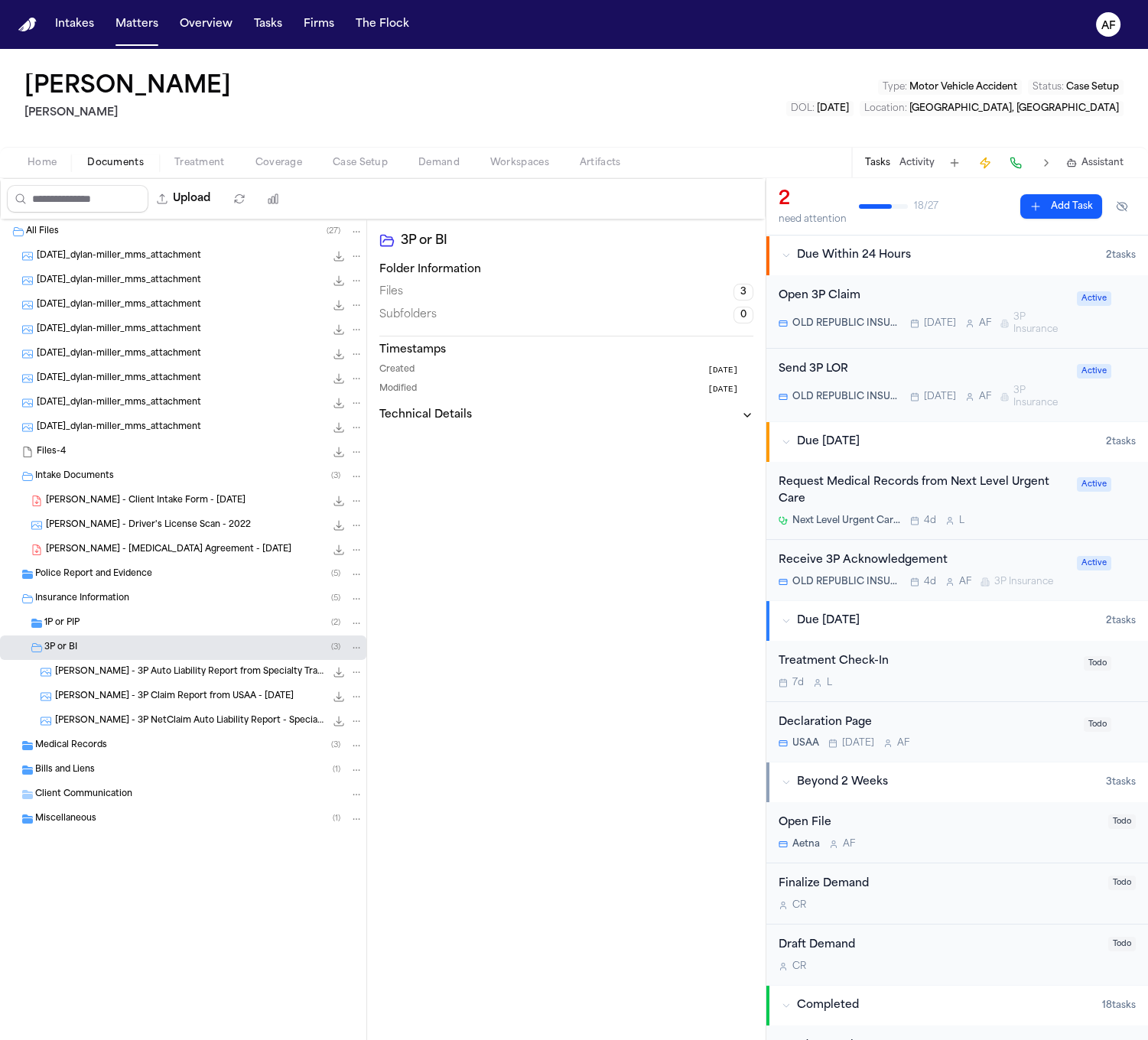 click on "1P or PIP ( 2 )" at bounding box center (203, 623) 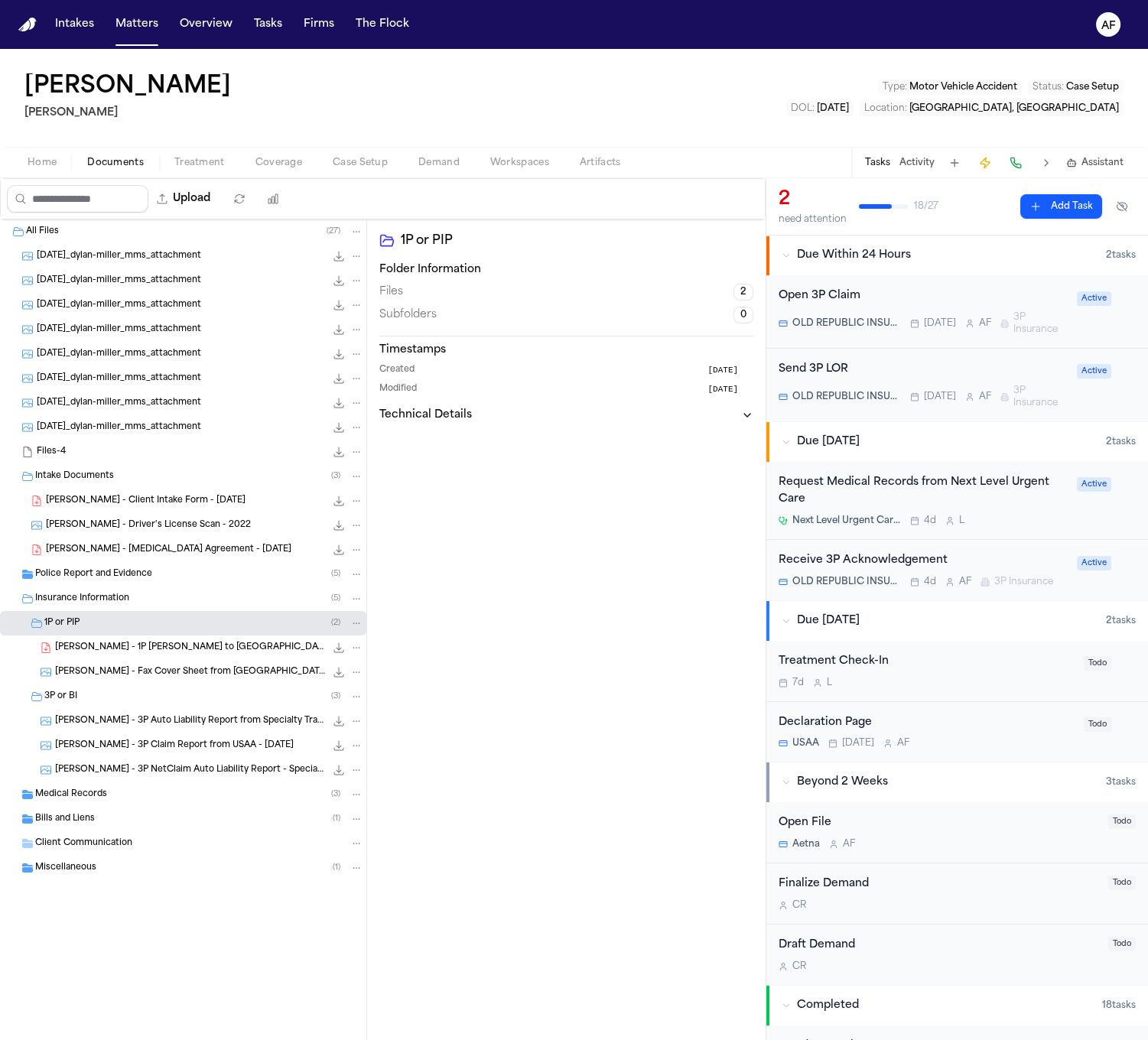 click on "[PERSON_NAME] - 1P [PERSON_NAME] to [GEOGRAPHIC_DATA] - [DATE]" at bounding box center (190, 648) 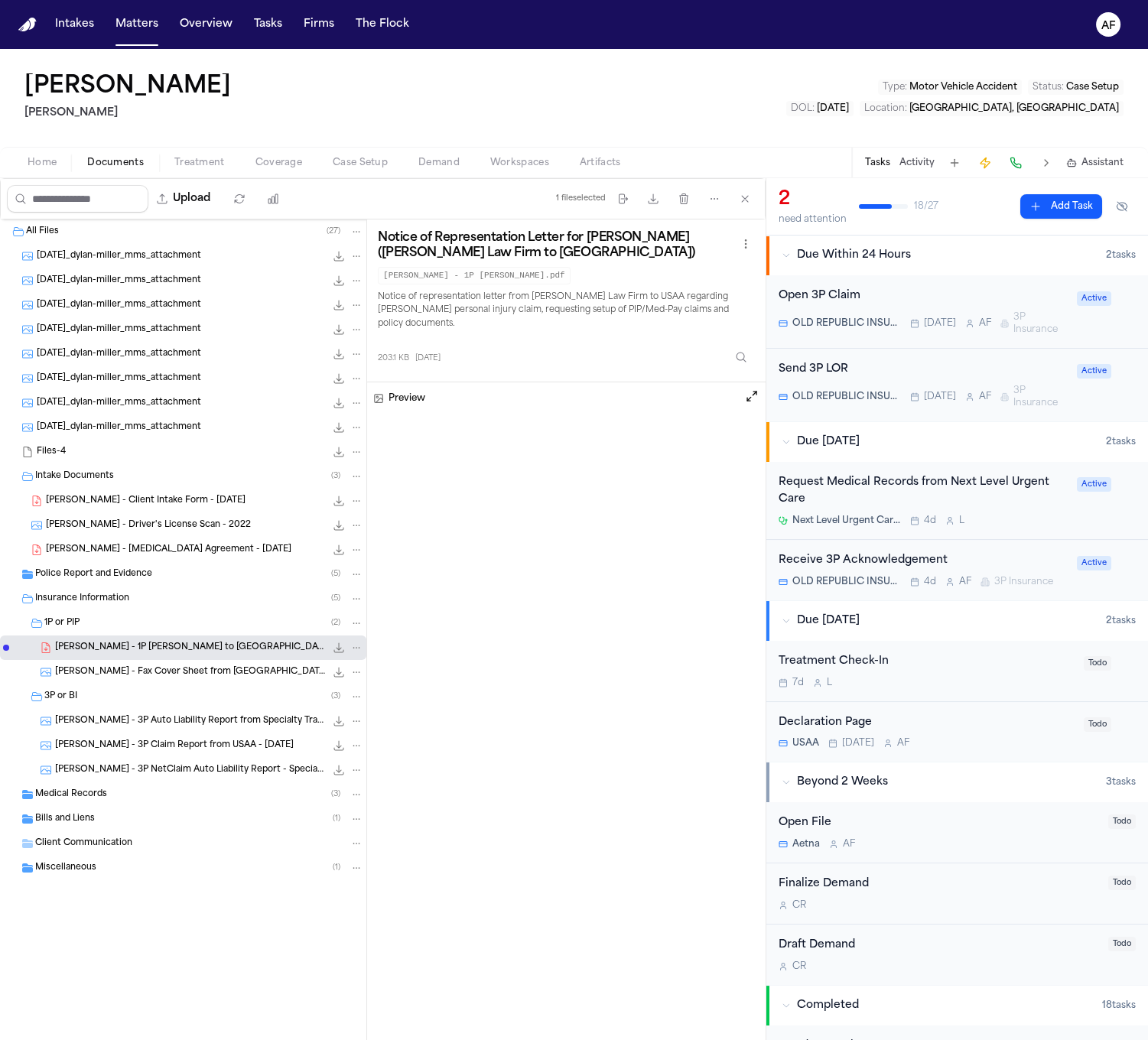 click on "[PERSON_NAME] - 3P Auto Liability Report from Specialty Trades Ins - [DATE]" at bounding box center [190, 721] 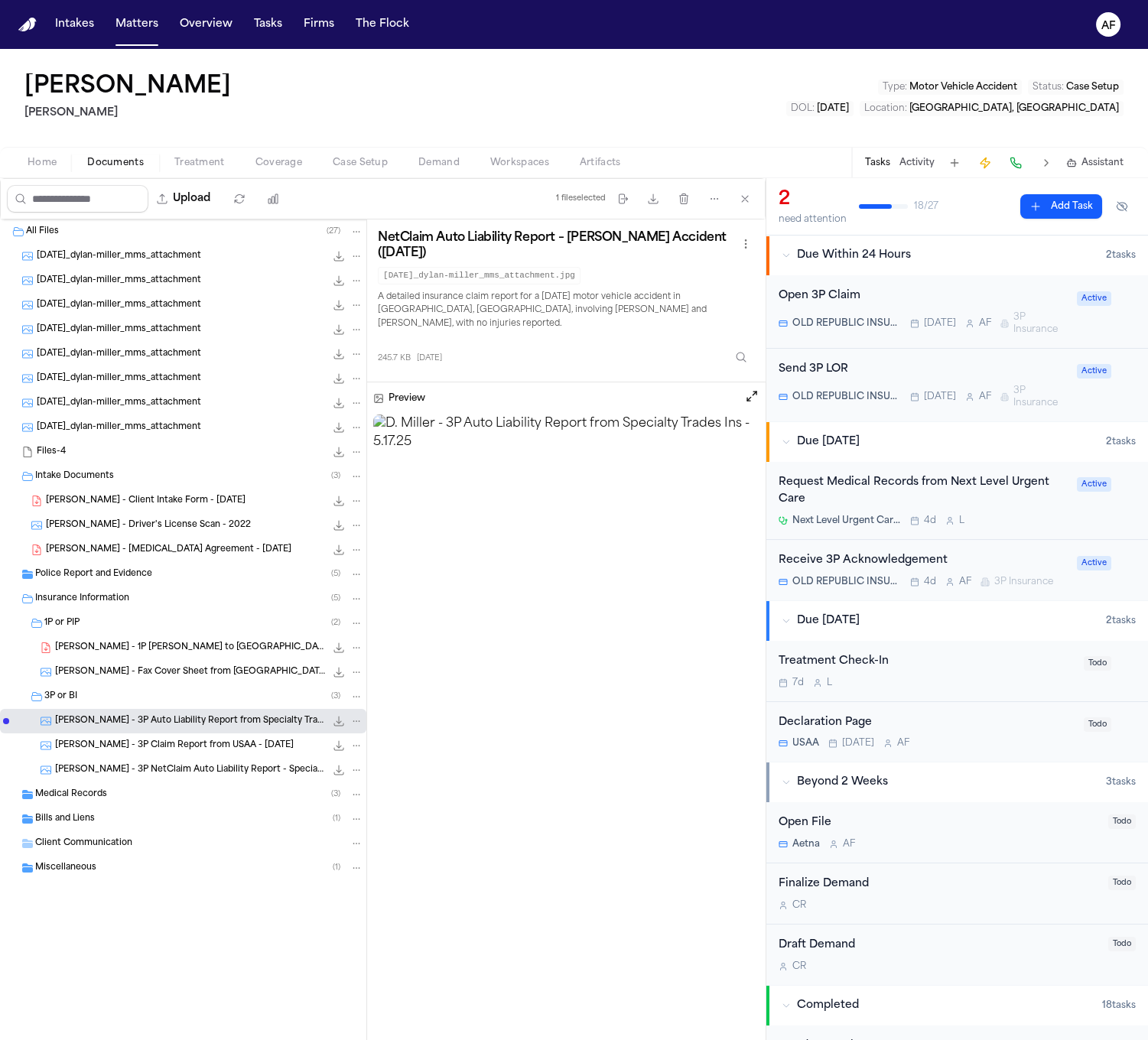 click on "[PERSON_NAME] - 3P Claim Report from [GEOGRAPHIC_DATA] - [DATE] 167.6 KB  • JPG" at bounding box center [183, 746] 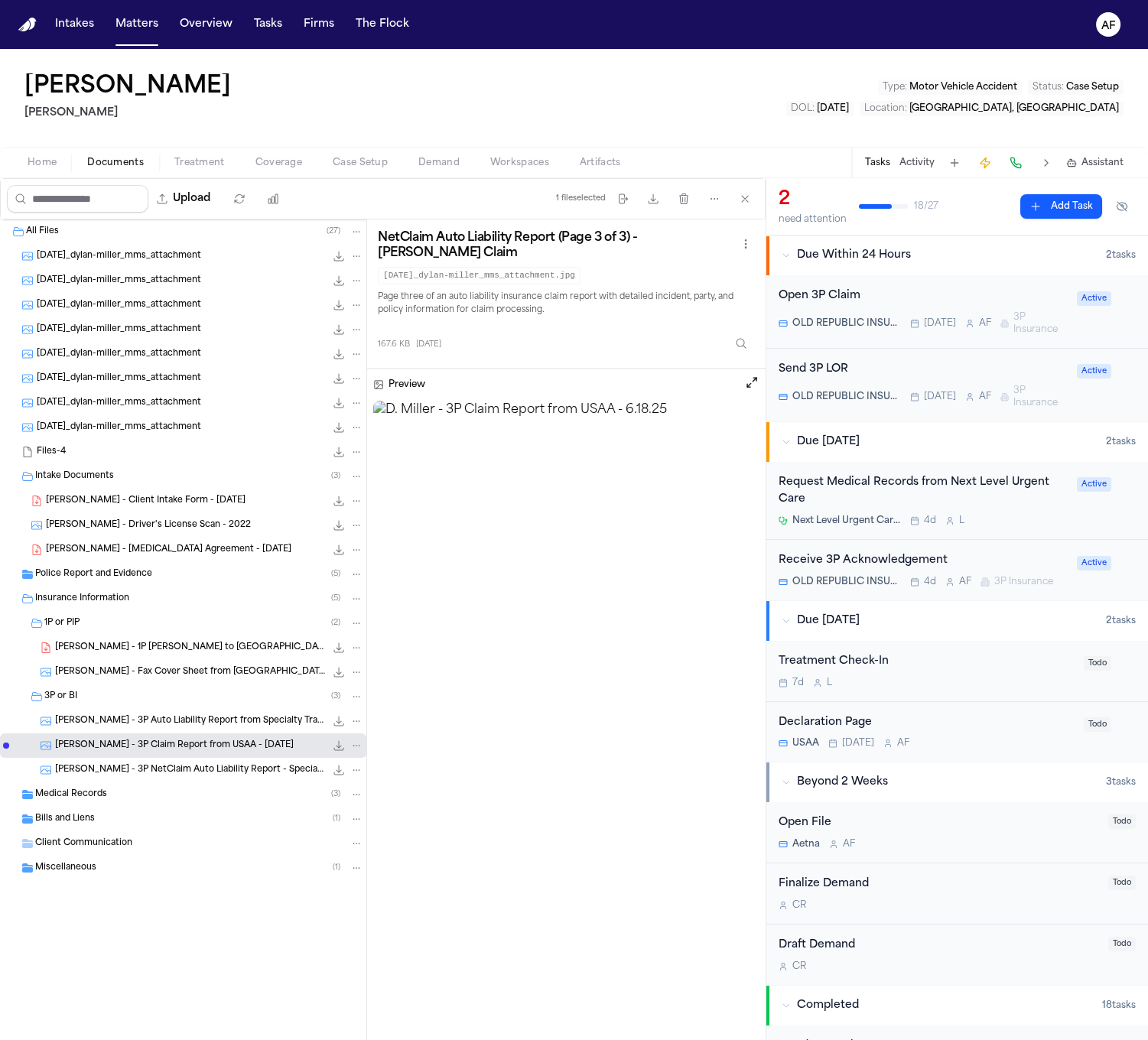 click on "[PERSON_NAME] - 3P NetClaim Auto Liability Report - Specialty Trades Ins - [DATE]" at bounding box center [190, 770] 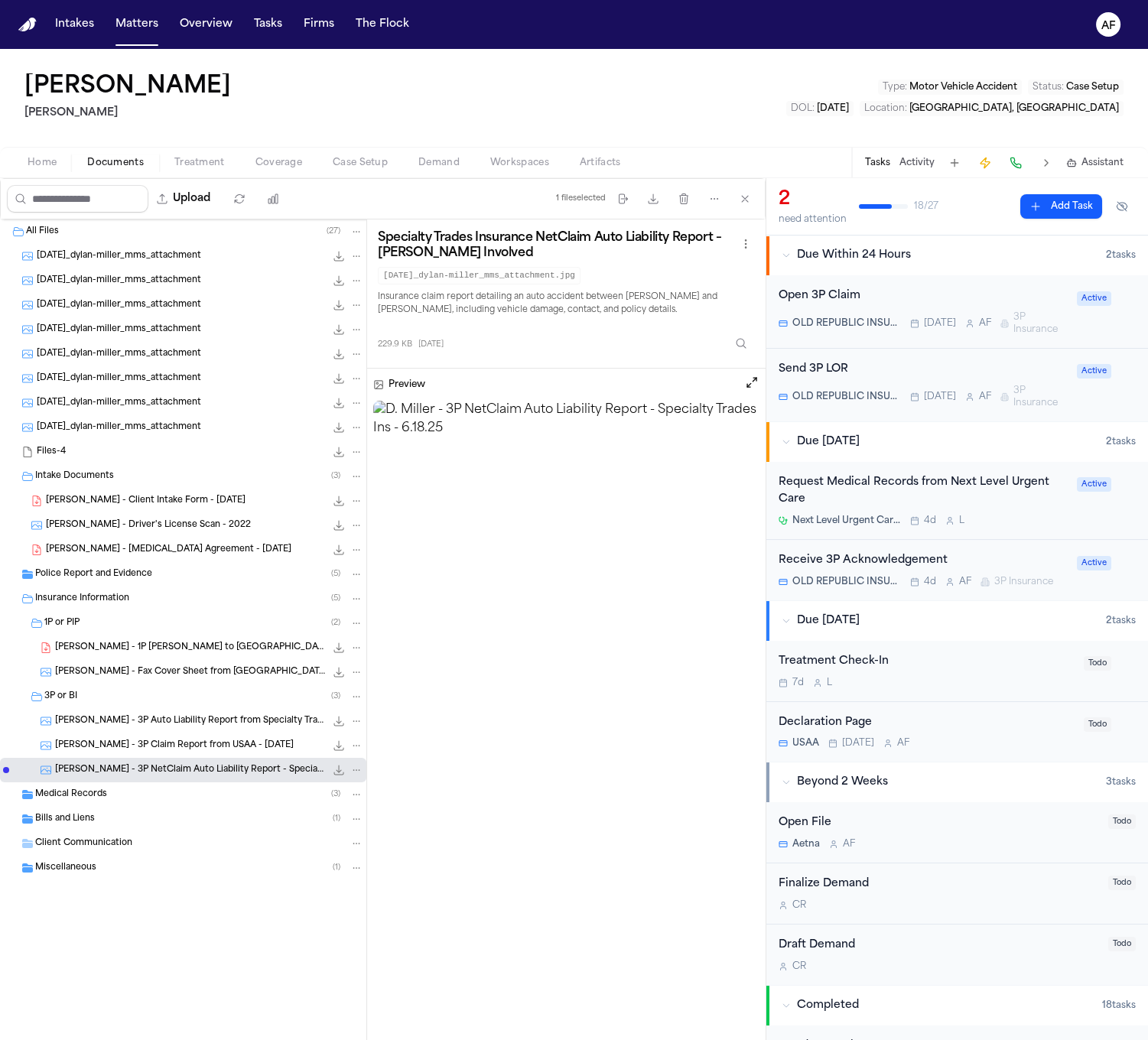 click on "[PERSON_NAME] - 3P Claim Report from [GEOGRAPHIC_DATA] - [DATE] 167.6 KB  • JPG" at bounding box center [209, 746] 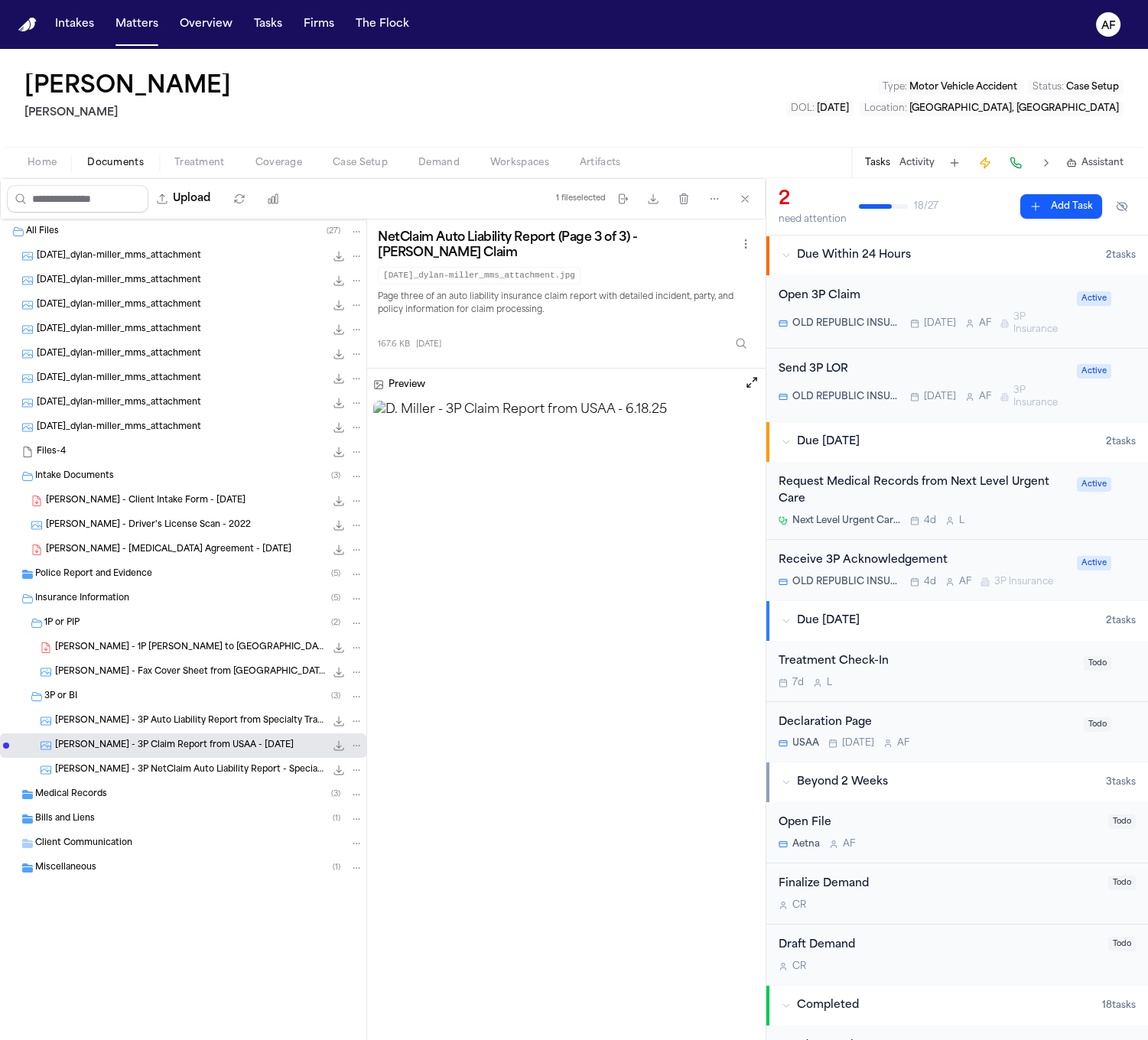 click on "[PERSON_NAME] - 3P Claim Report from [GEOGRAPHIC_DATA] - [DATE] 167.6 KB  • JPG" at bounding box center (183, 746) 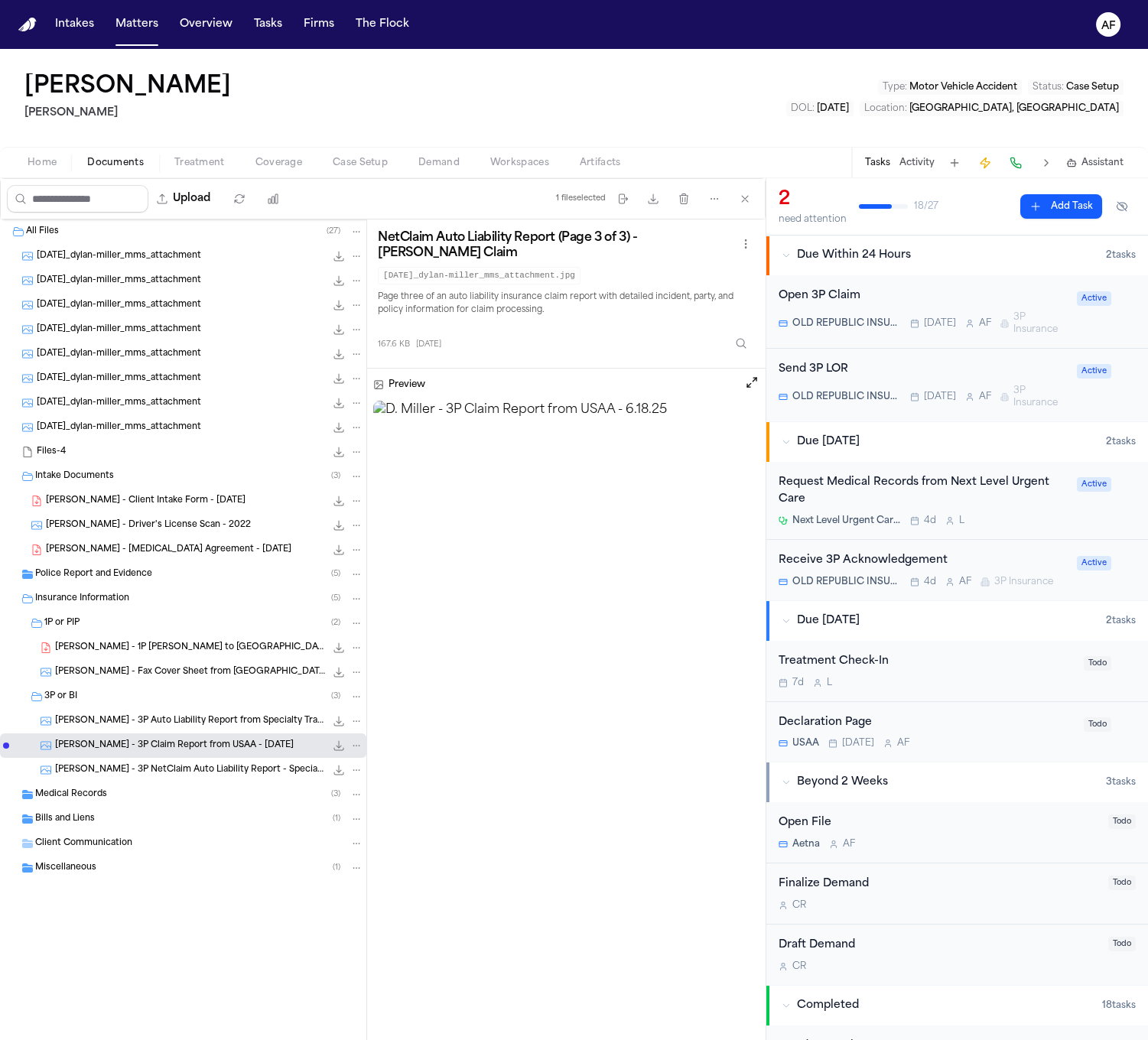 click on "[PERSON_NAME] - 3P Auto Liability Report from Specialty Trades Ins - [DATE] 245.7 KB  • JPG" at bounding box center (183, 721) 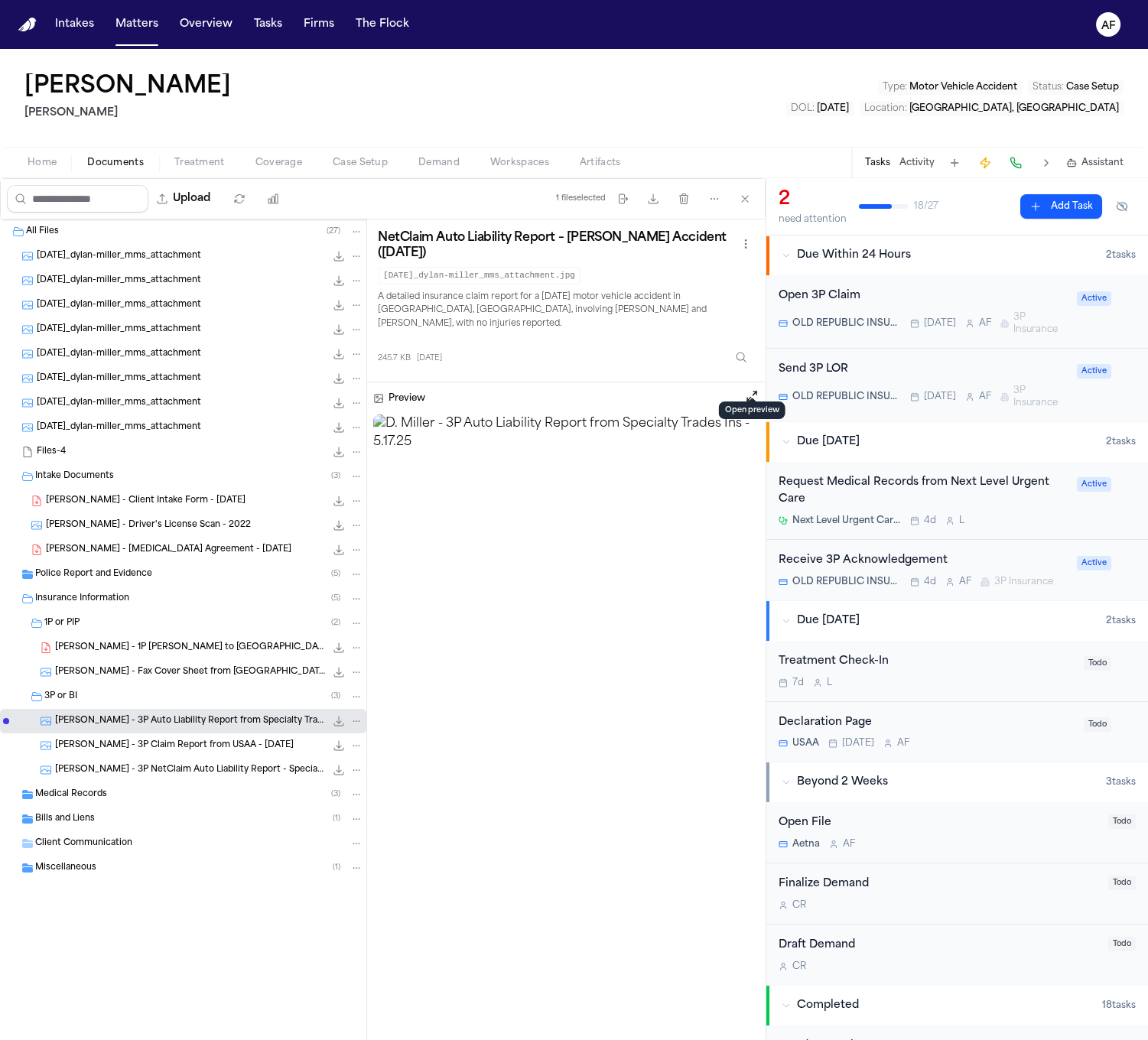 click at bounding box center (752, 396) 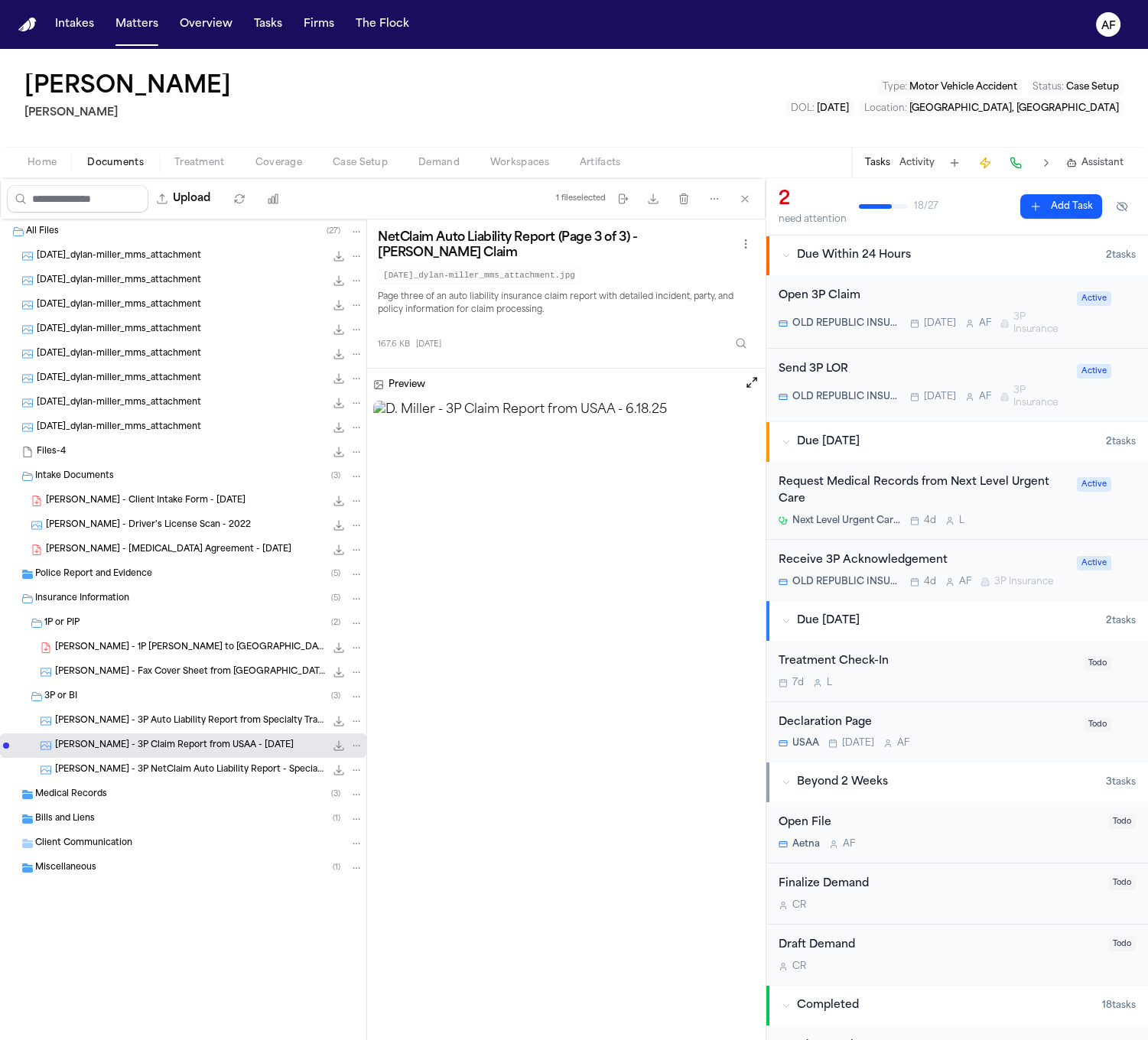 click on "[PERSON_NAME] - 3P NetClaim Auto Liability Report - Specialty Trades Ins - [DATE] 229.9 KB  • JPG" at bounding box center (209, 770) 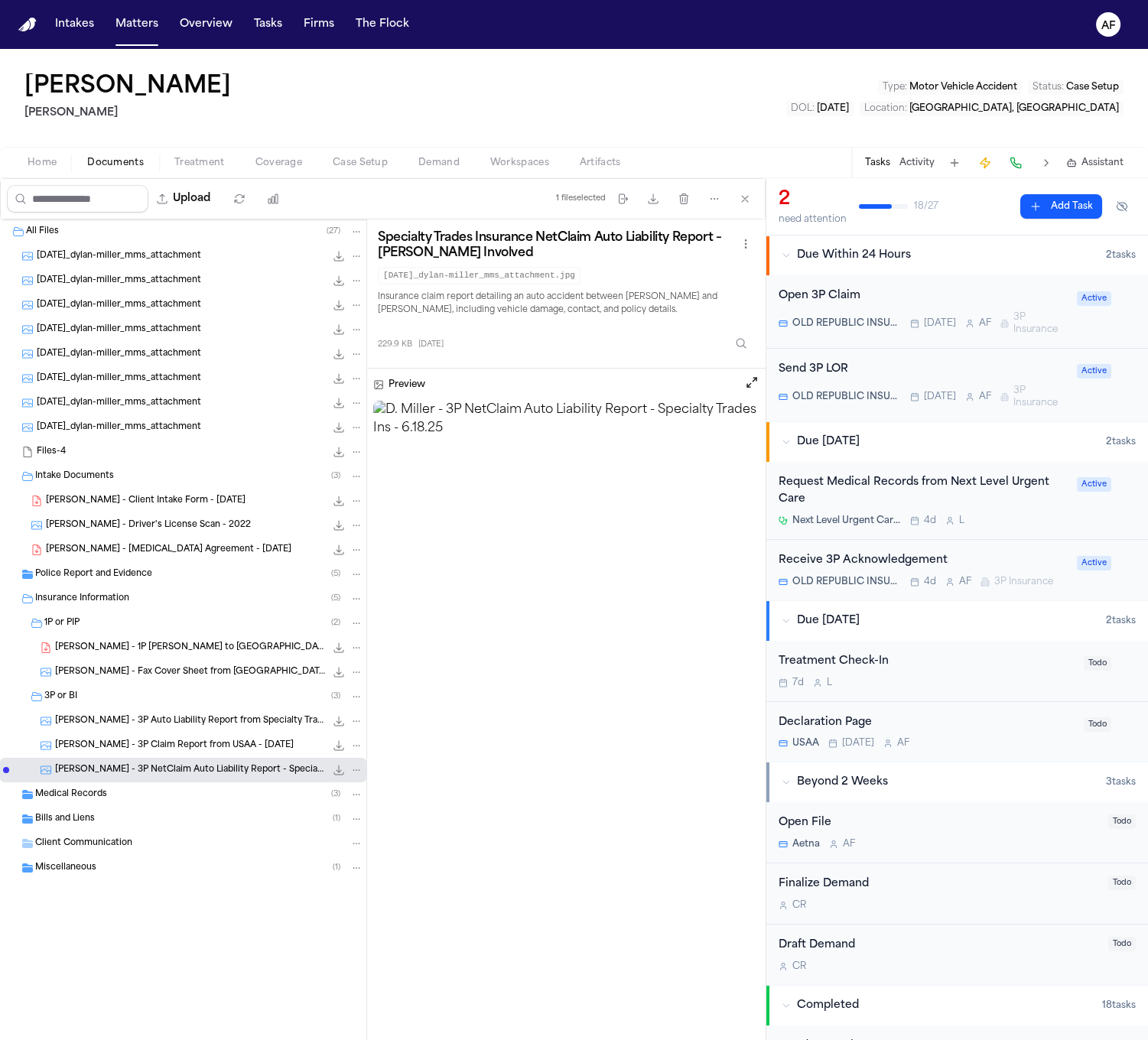 click on "[PERSON_NAME] - Client Intake Form - [DATE]" at bounding box center [145, 501] 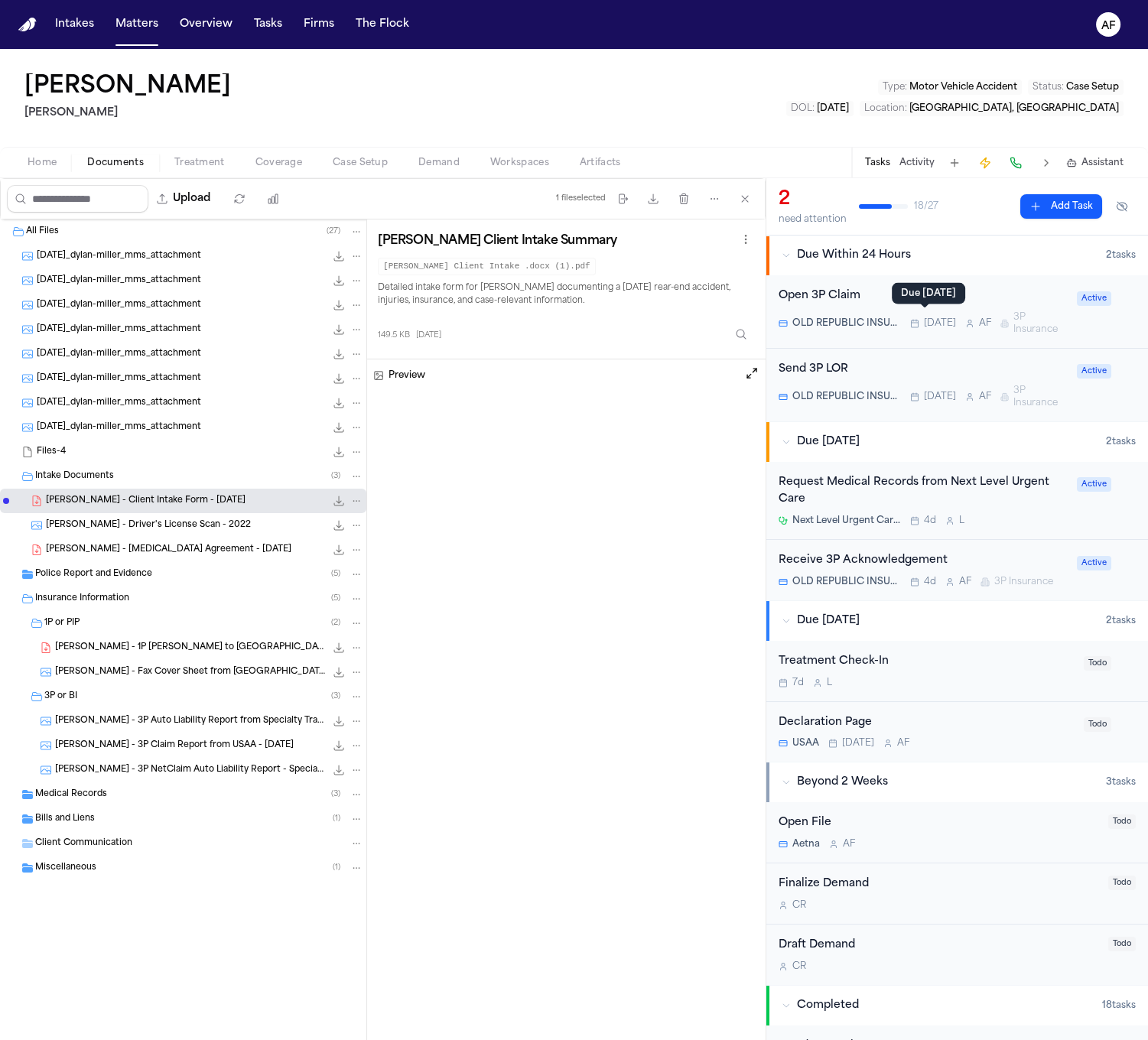 click on "Due [DATE] Due [DATE]" at bounding box center [928, 294] 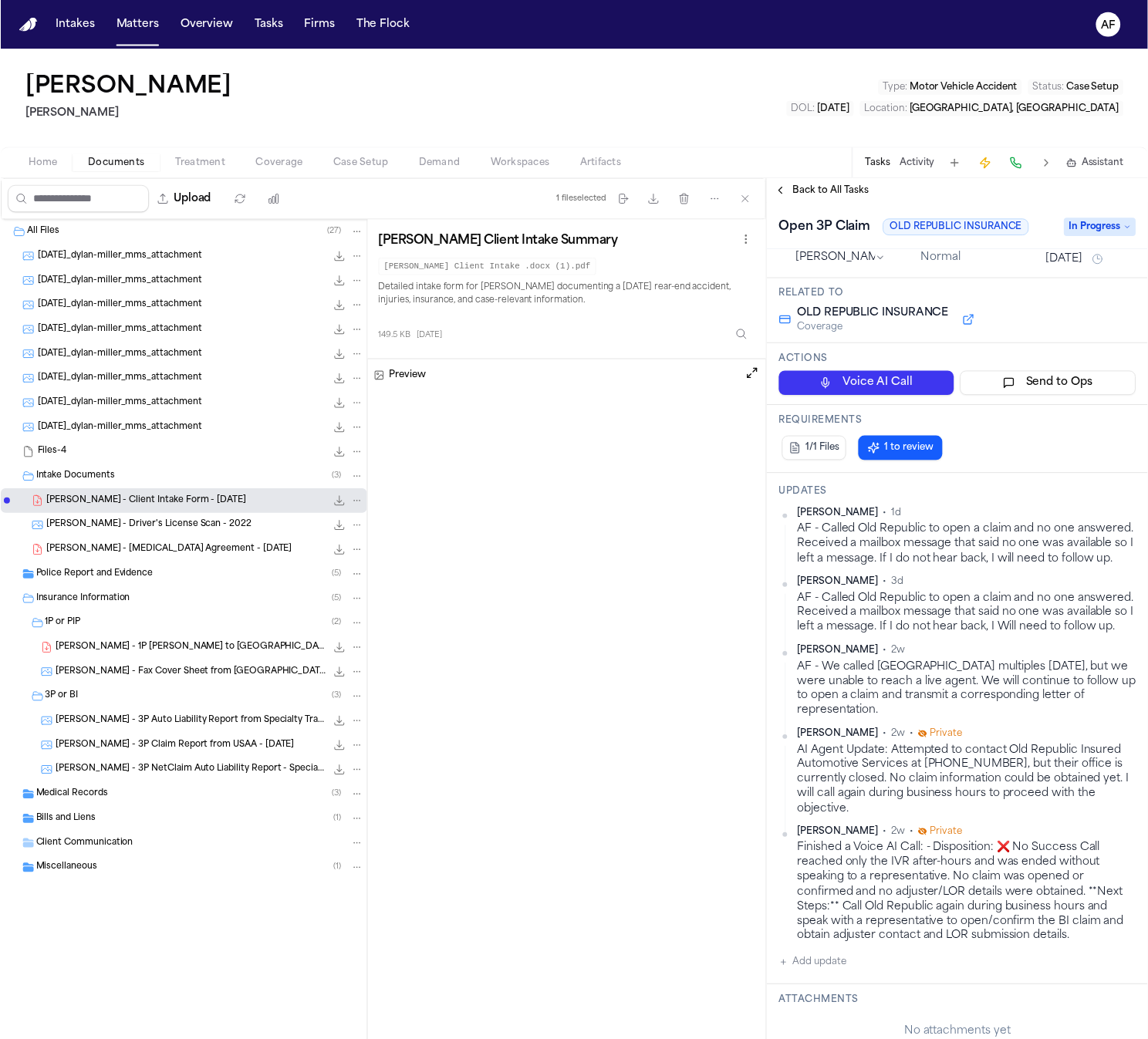 scroll, scrollTop: 35, scrollLeft: 0, axis: vertical 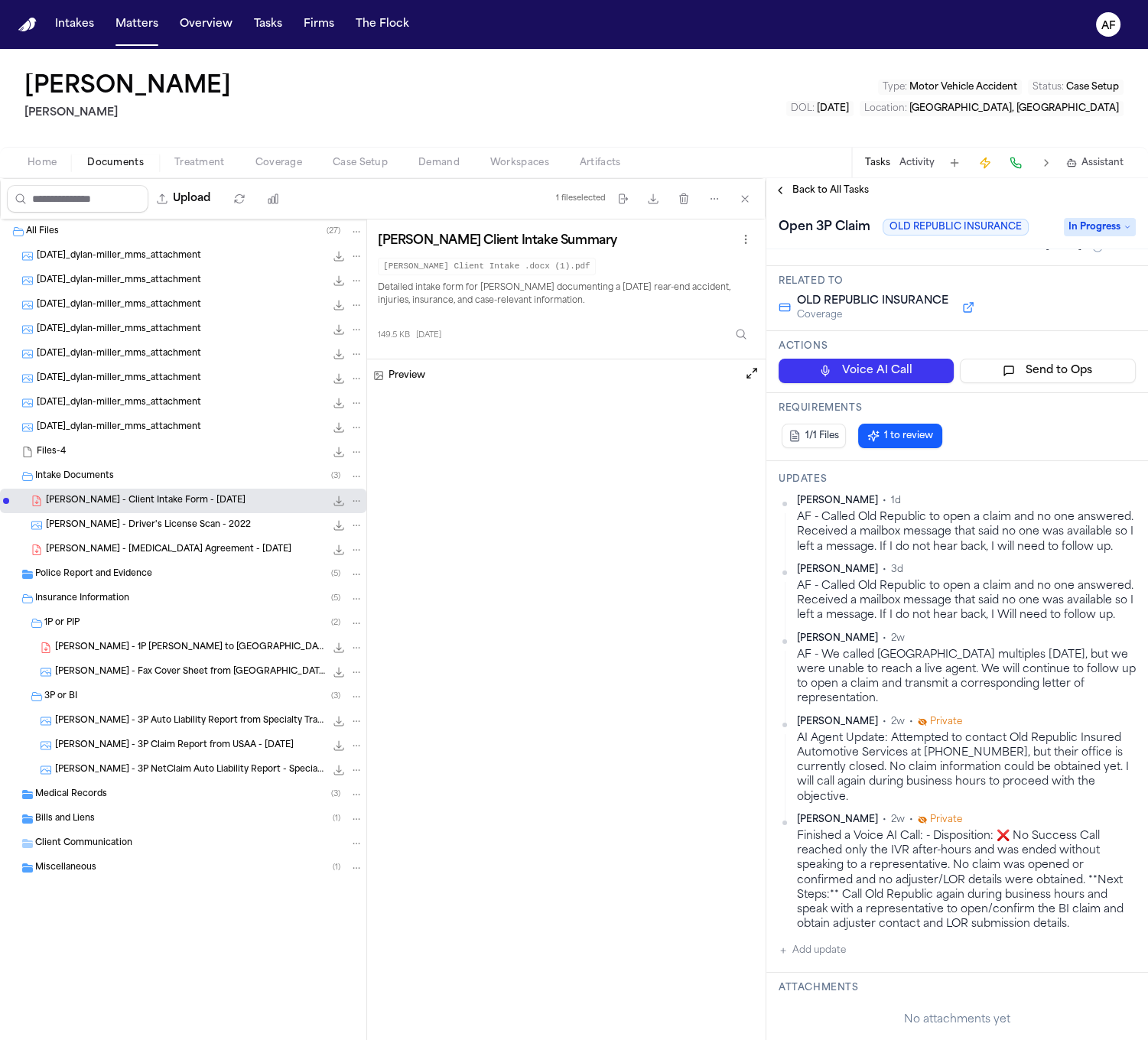 click on "Back to All Tasks" at bounding box center [831, 190] 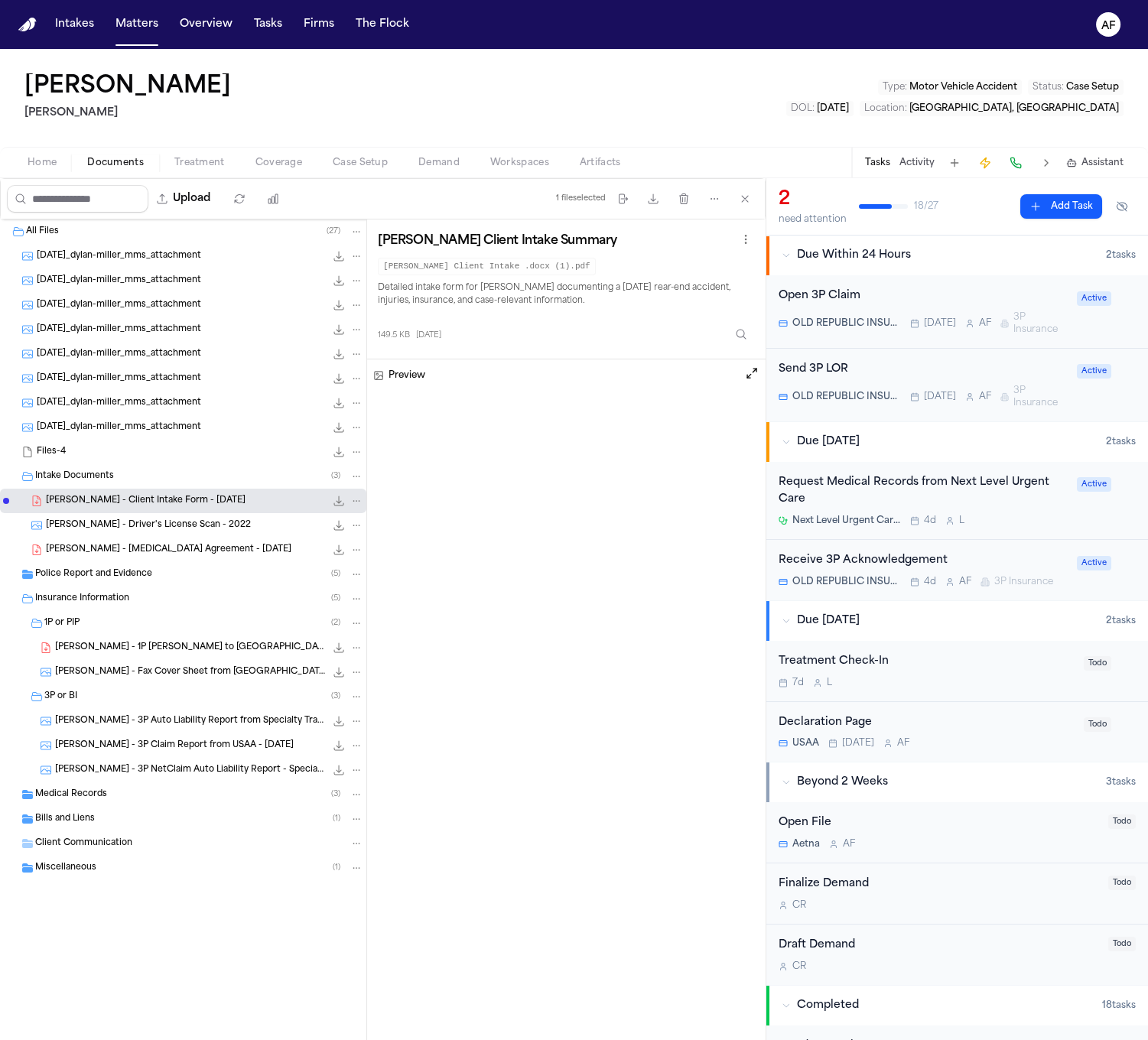 click at bounding box center (752, 373) 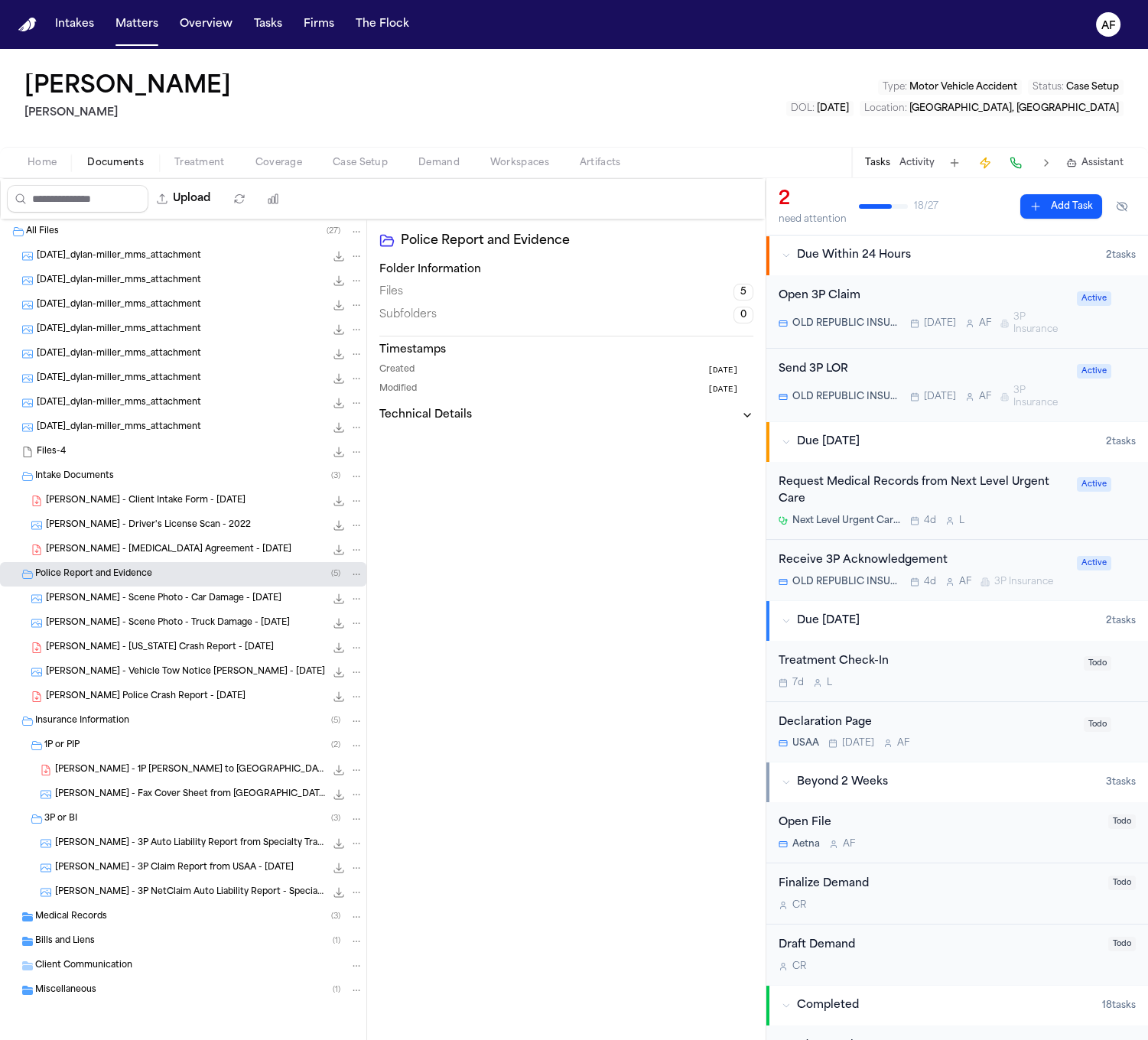 click on "[PERSON_NAME] - [US_STATE] Crash Report - [DATE]" at bounding box center [160, 648] 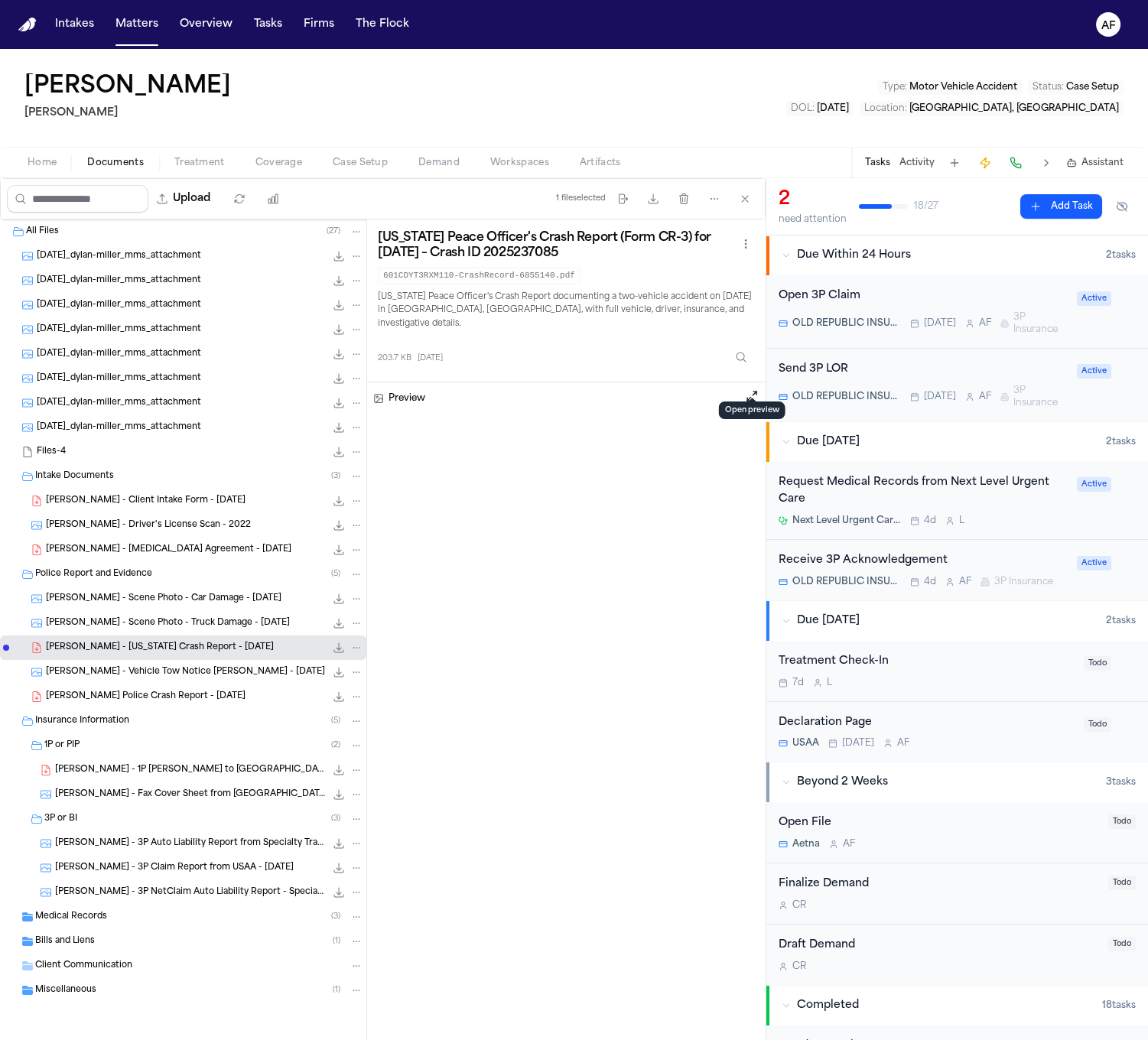 click at bounding box center [752, 396] 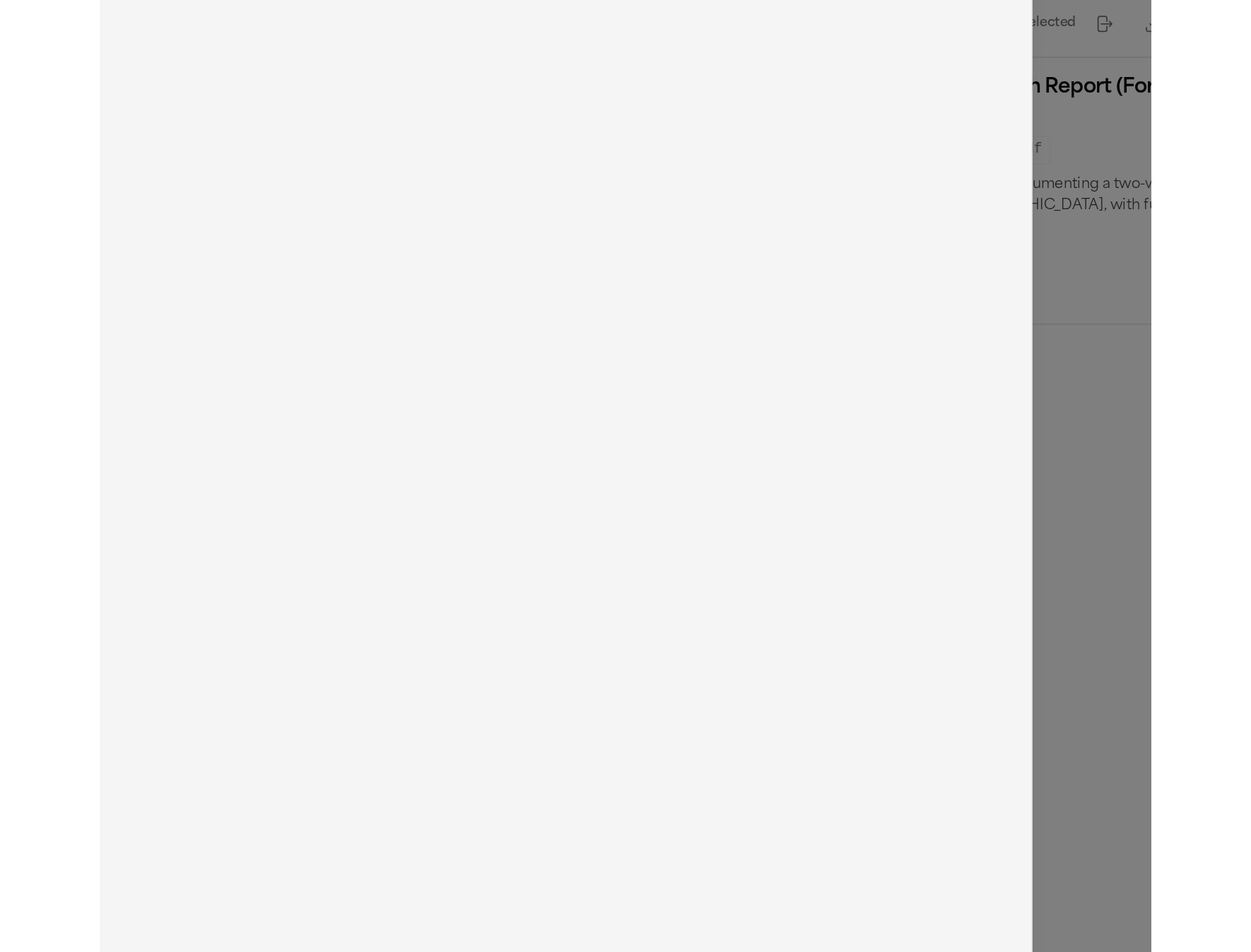 scroll, scrollTop: 0, scrollLeft: 0, axis: both 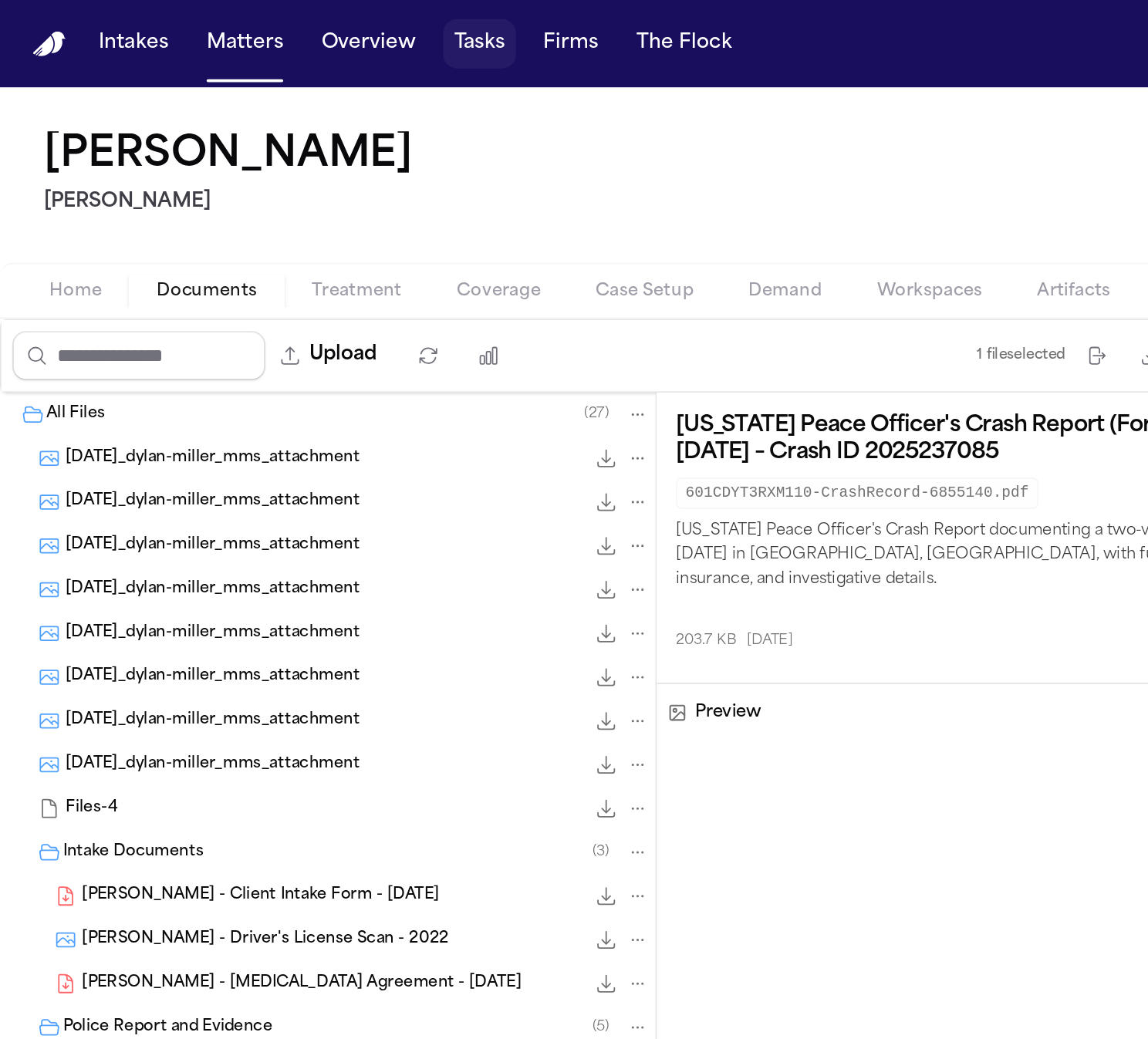 click on "Tasks" at bounding box center [270, 25] 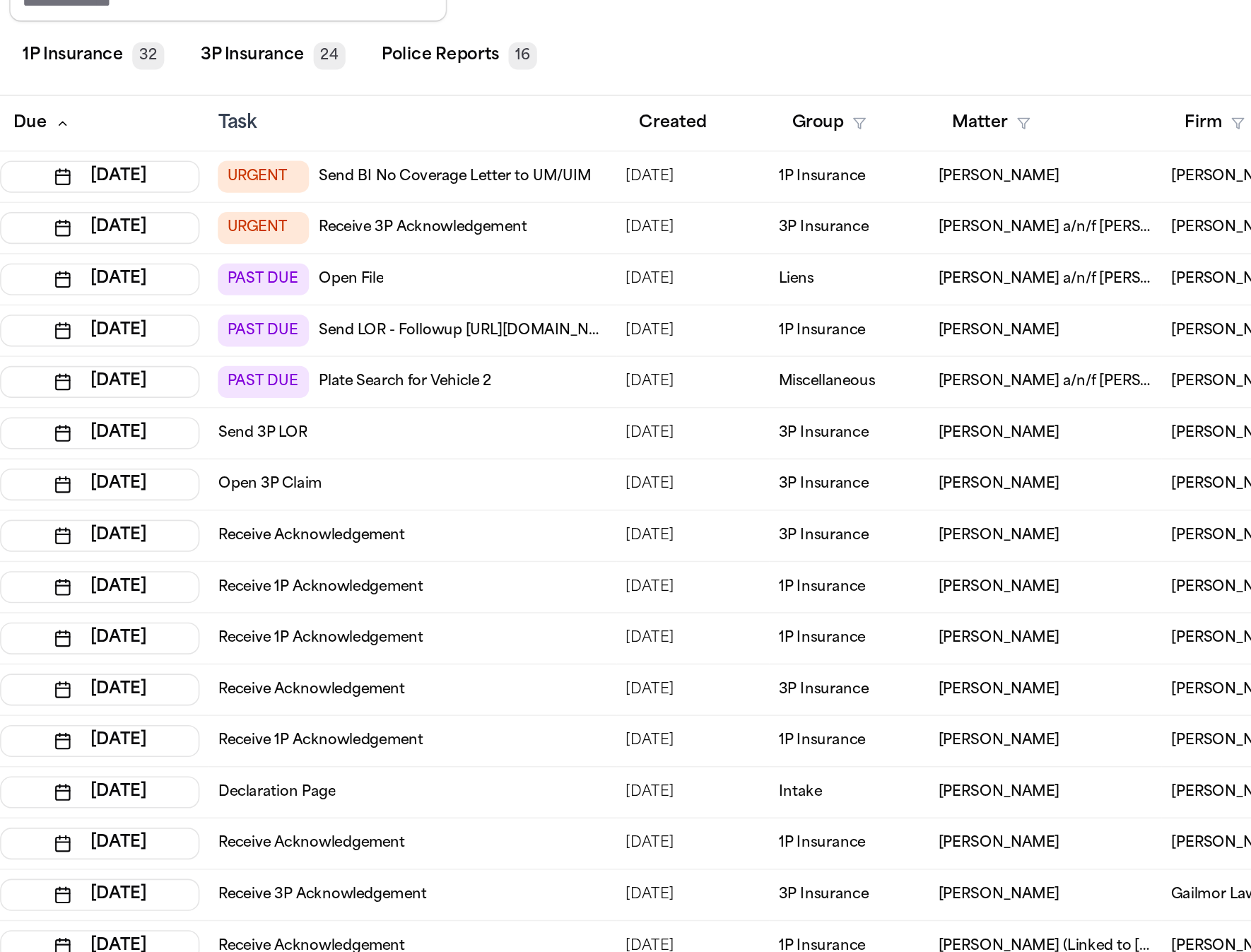 scroll, scrollTop: 18, scrollLeft: 0, axis: vertical 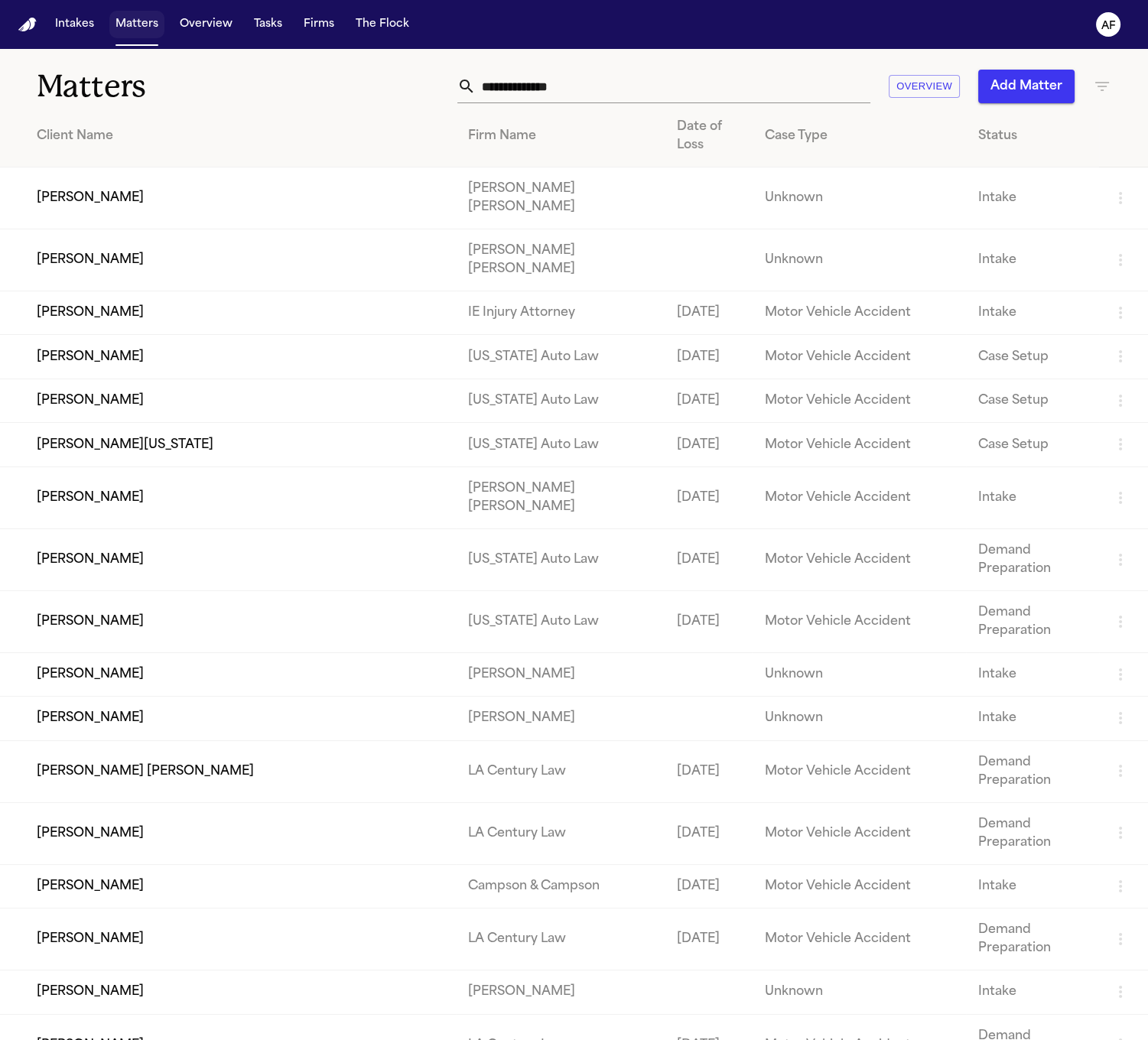 click on "Matters" at bounding box center (137, 24) 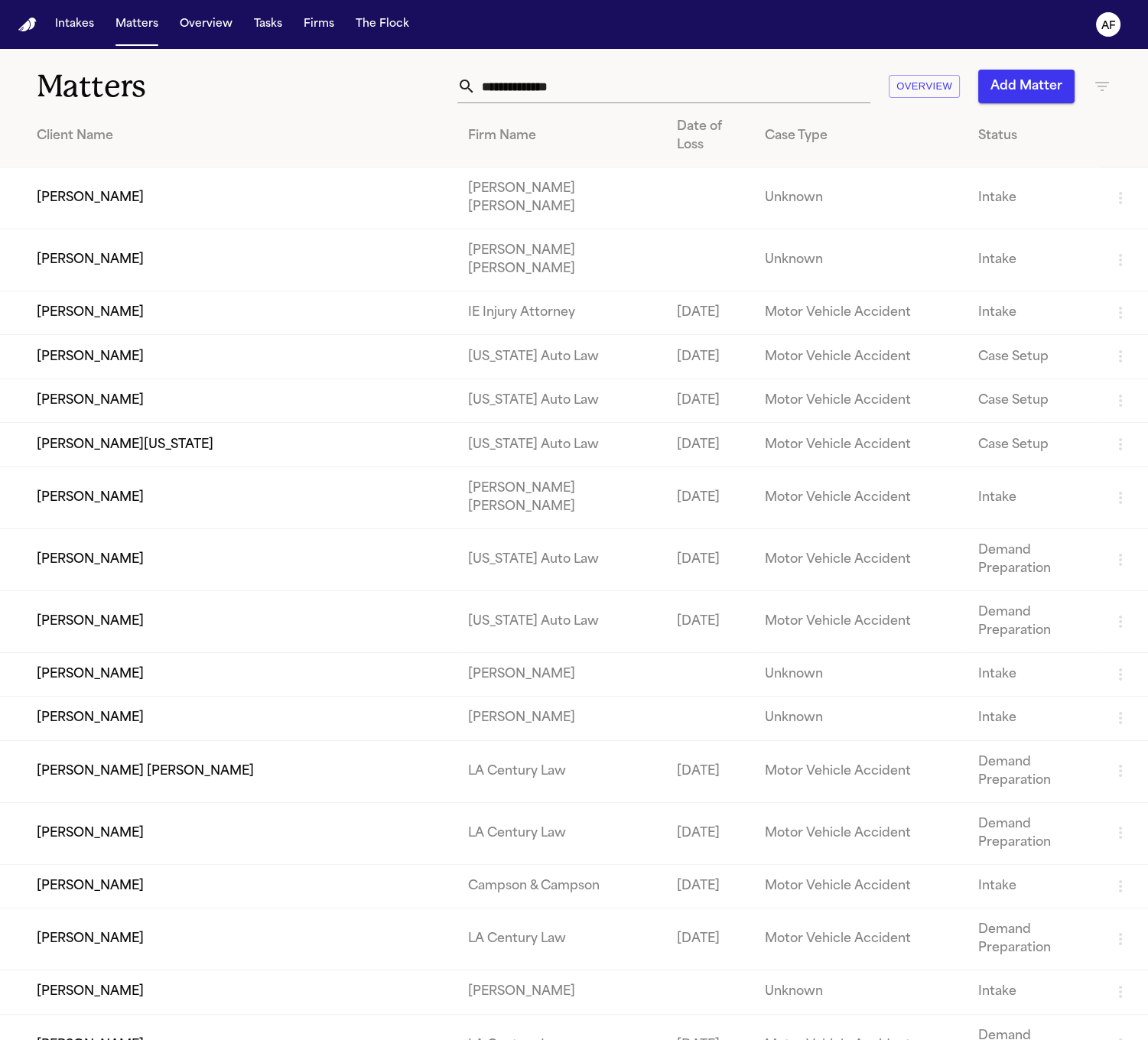 click at bounding box center [673, 86] 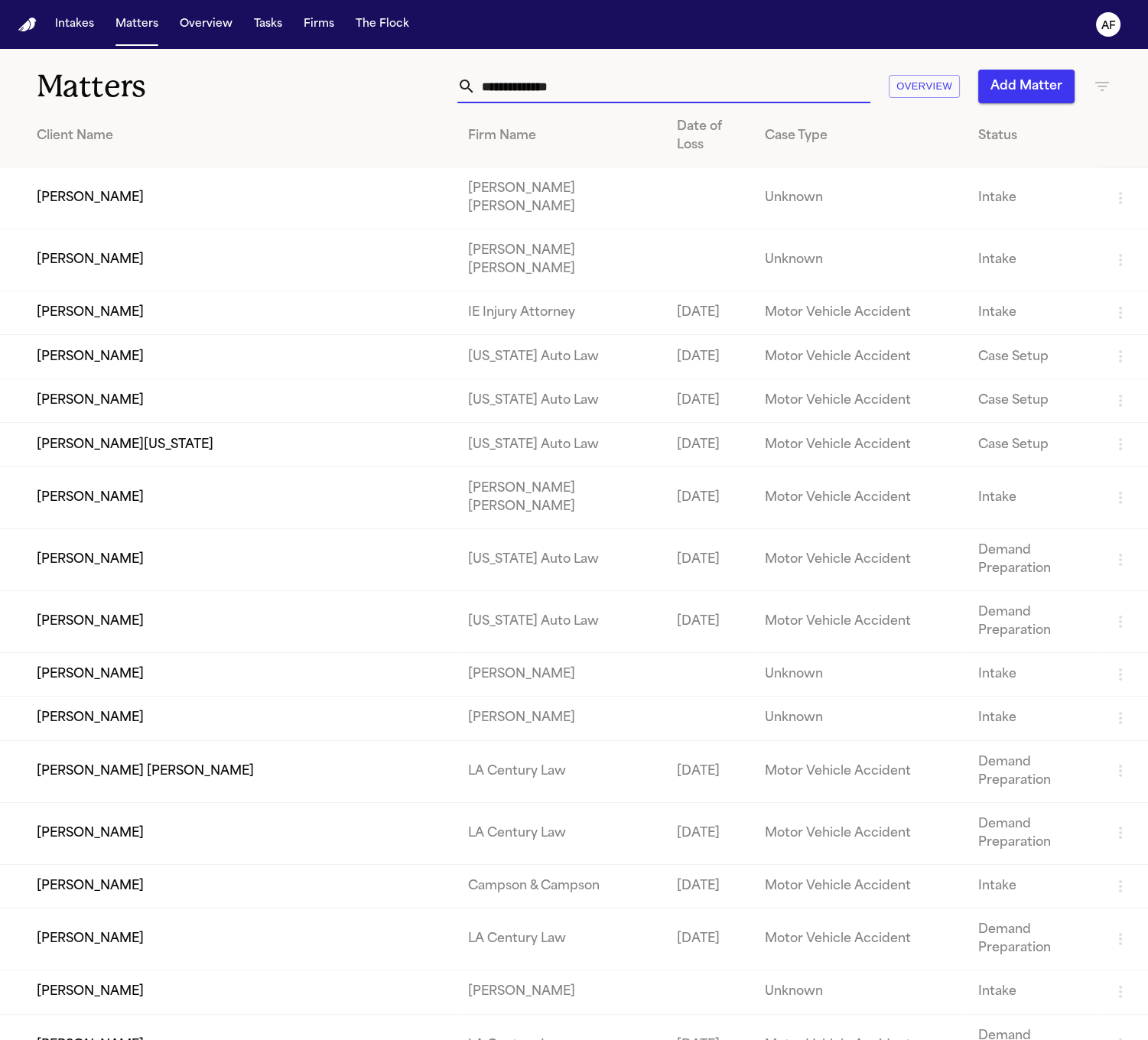 click at bounding box center [673, 86] 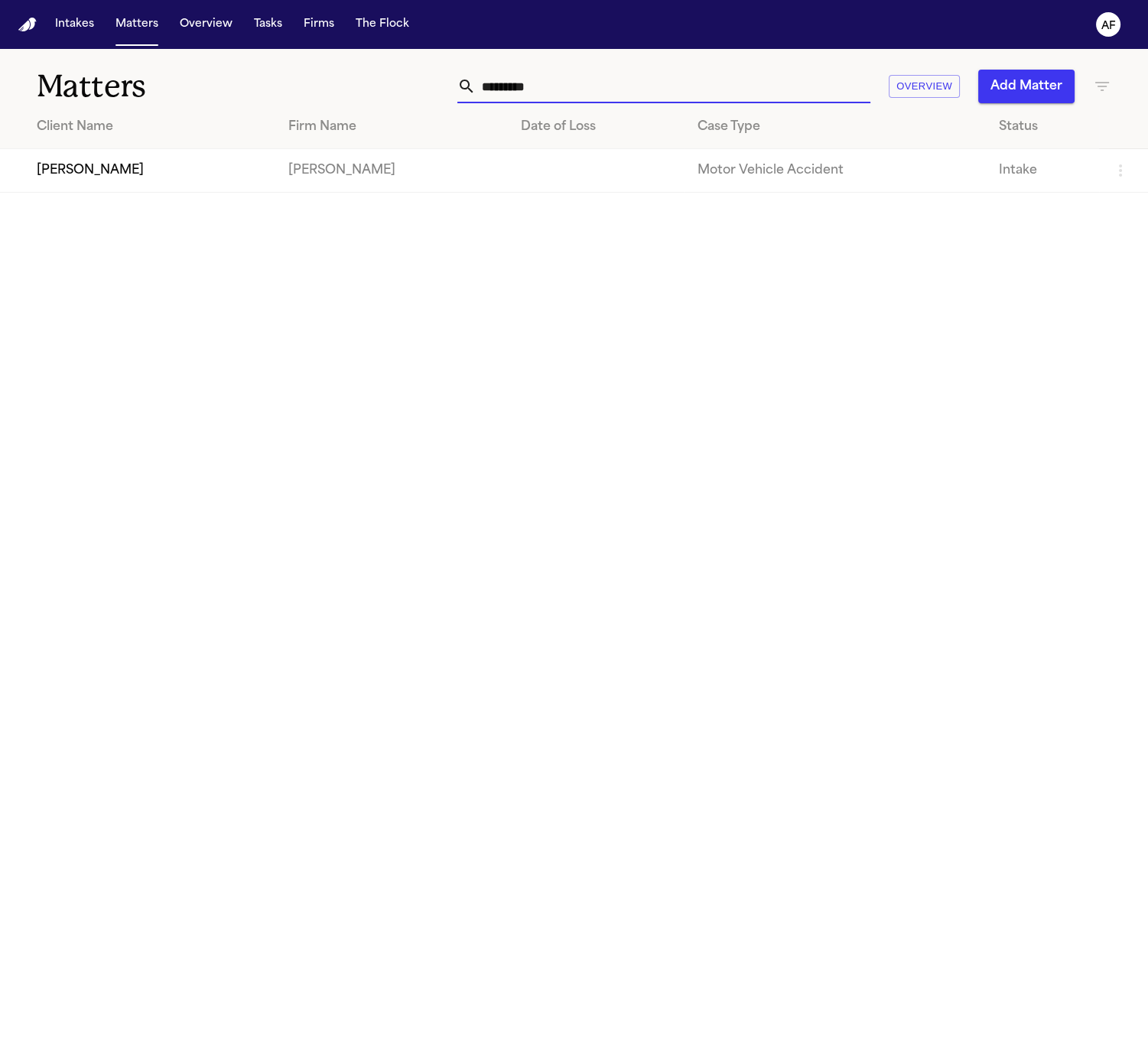 type on "*********" 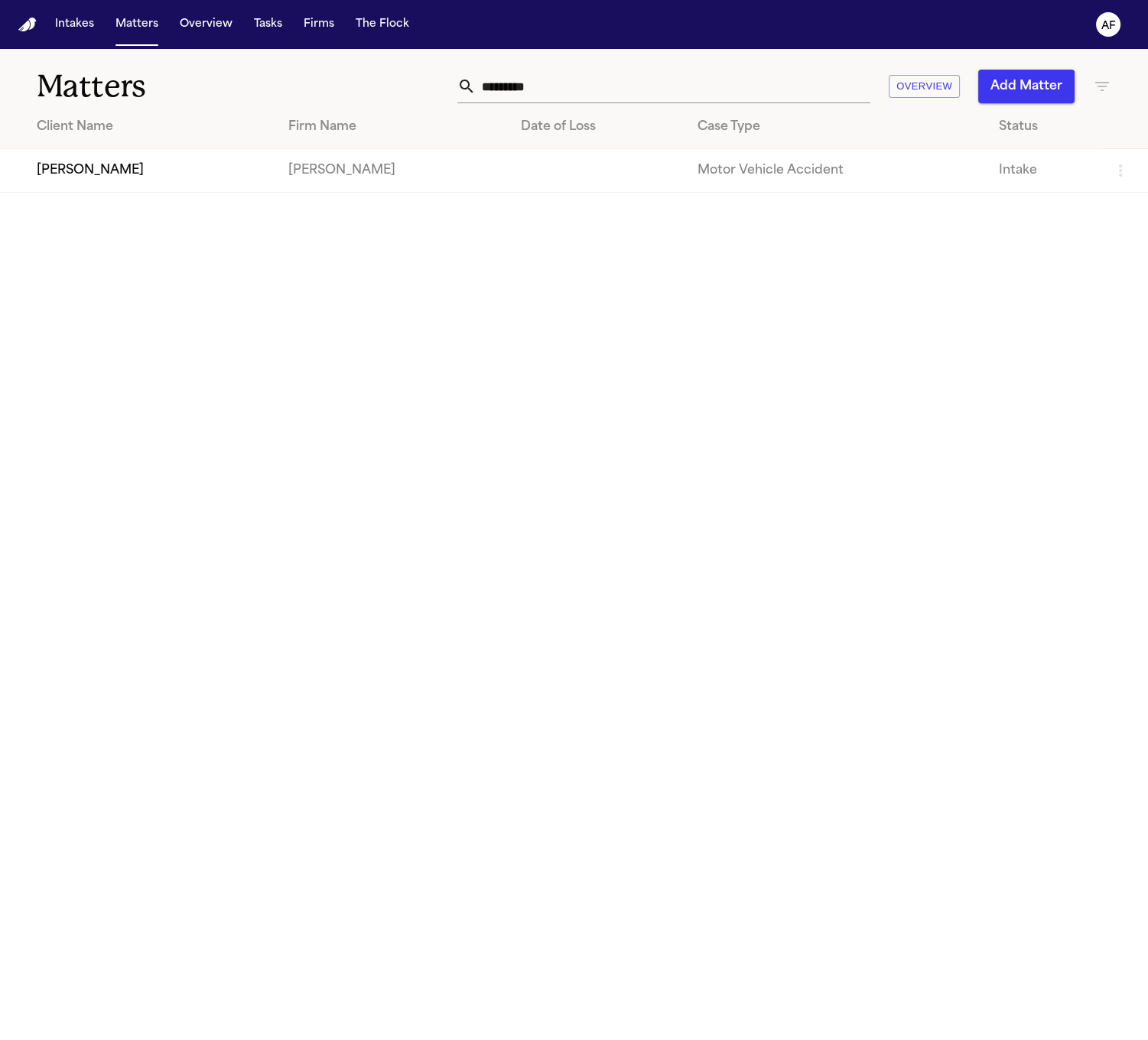 click on "[PERSON_NAME]" at bounding box center [392, 171] 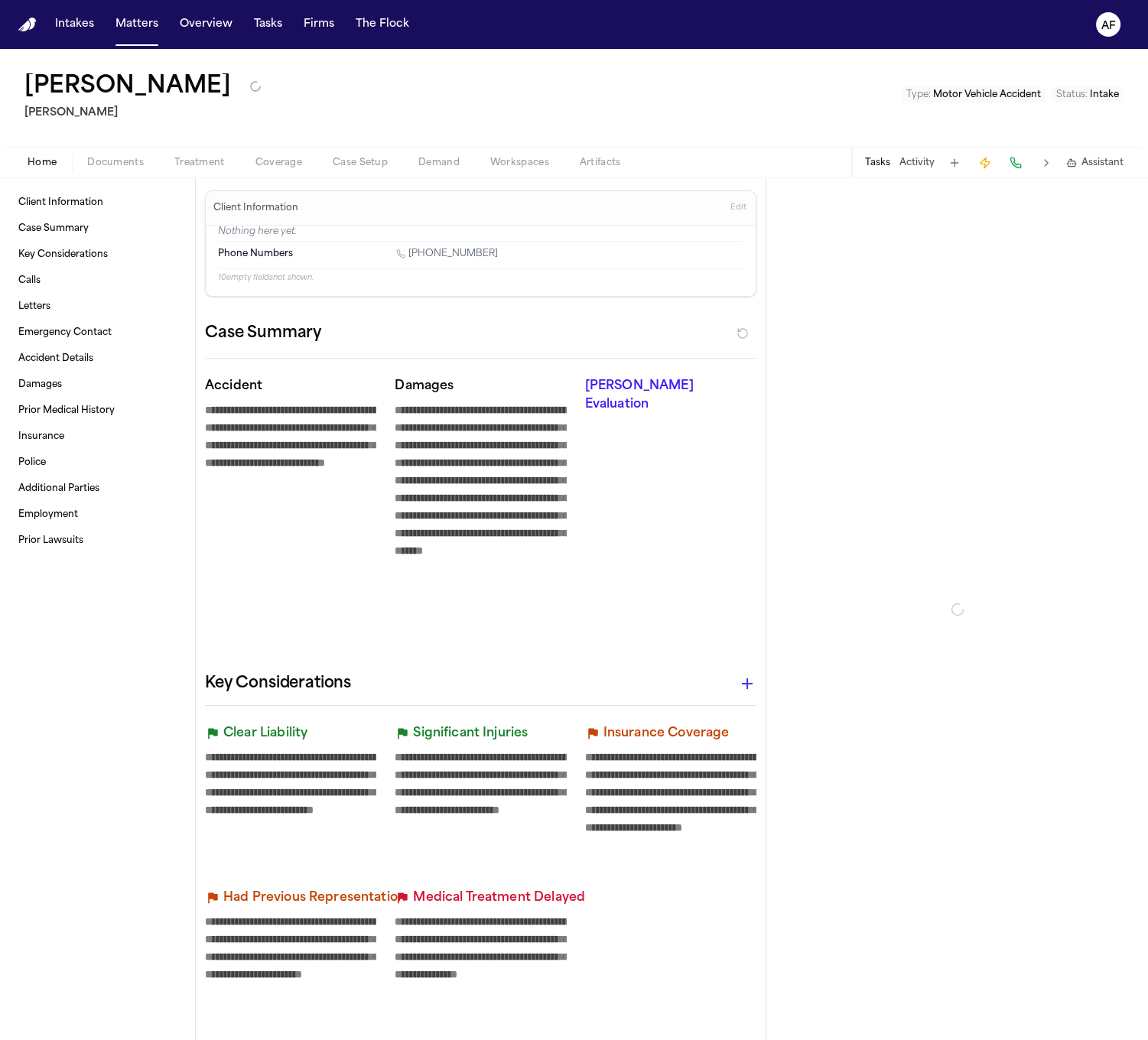 type on "*" 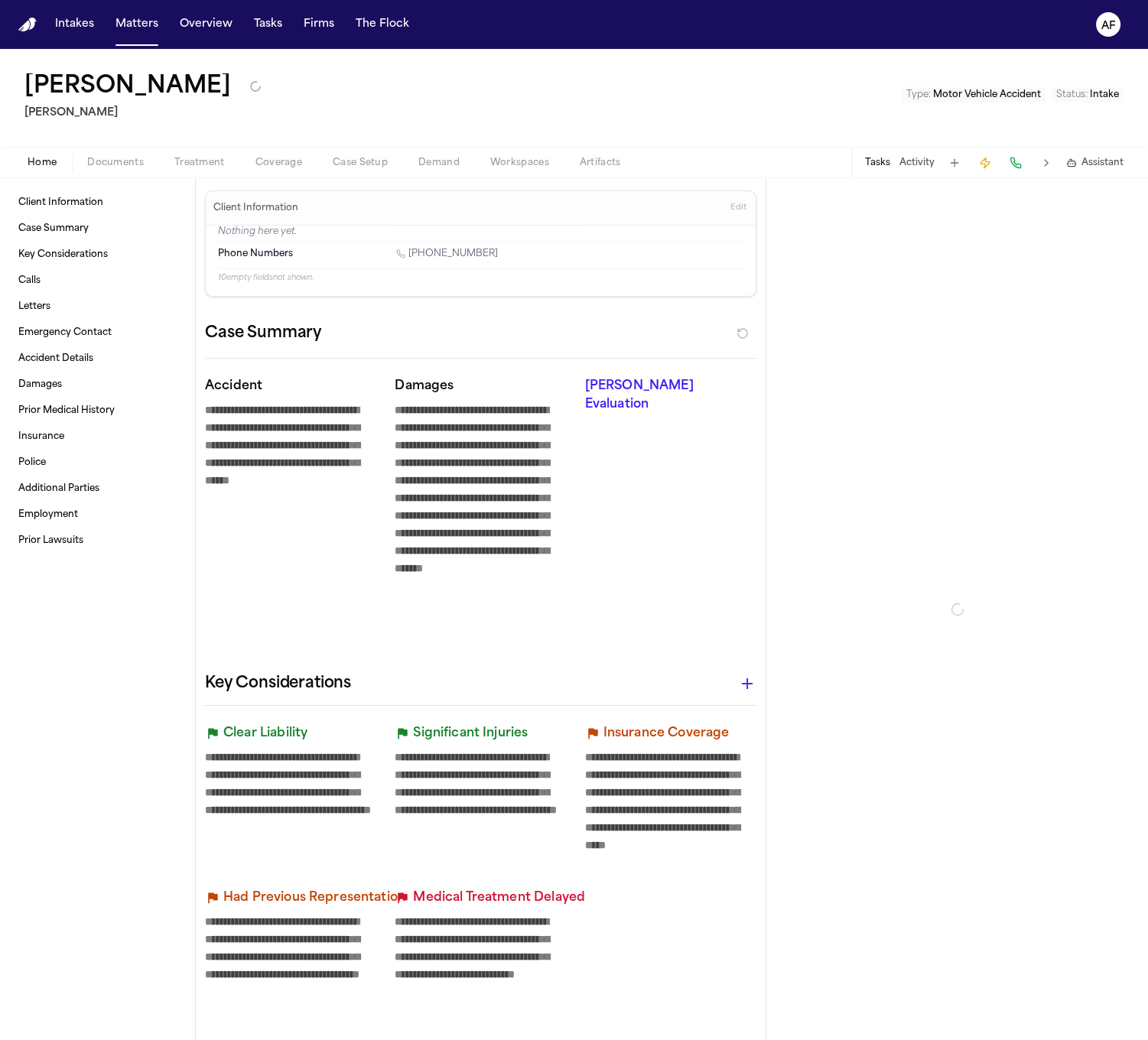 type on "*" 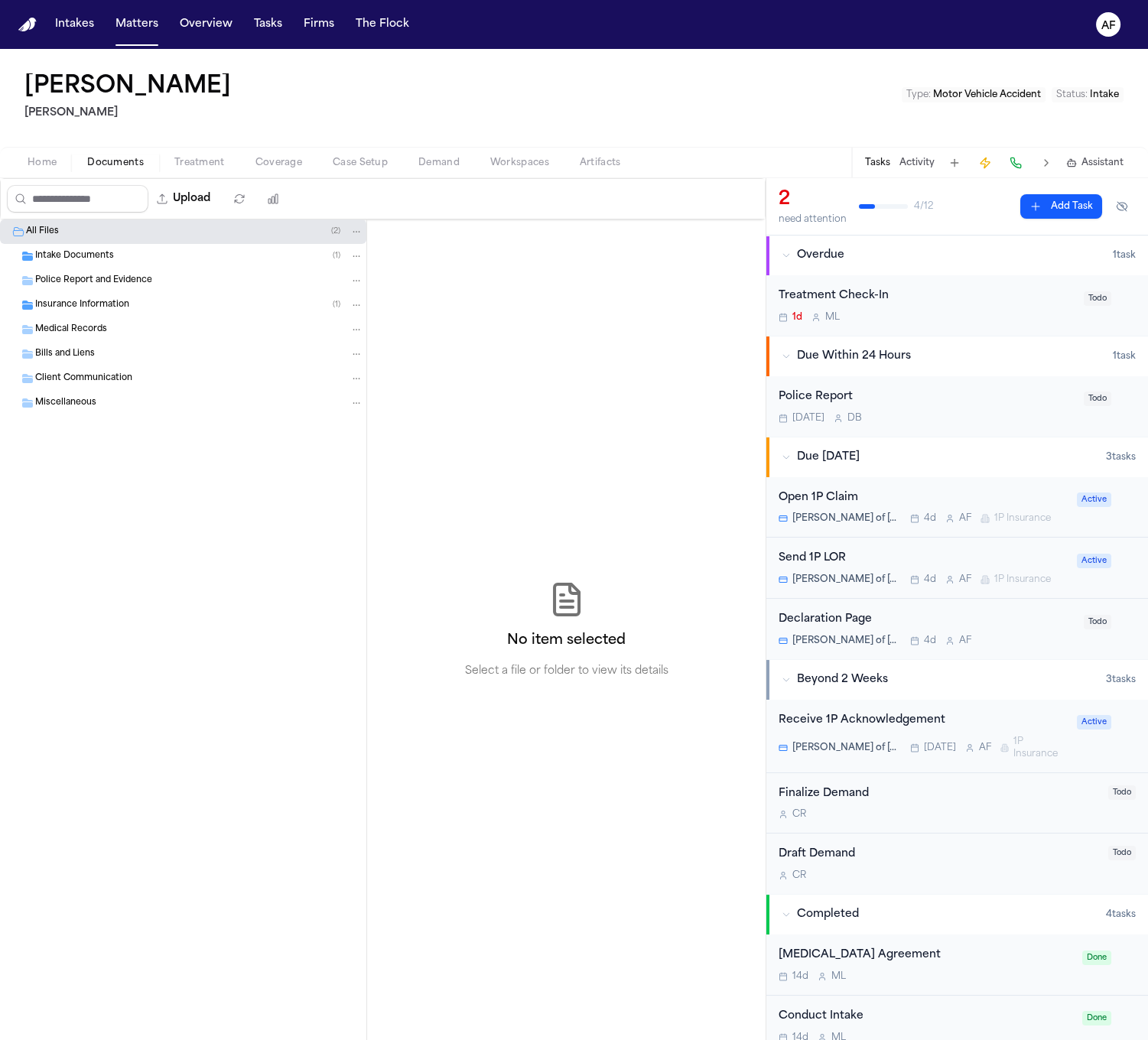 click on "Intake Documents ( 1 )" at bounding box center (183, 256) 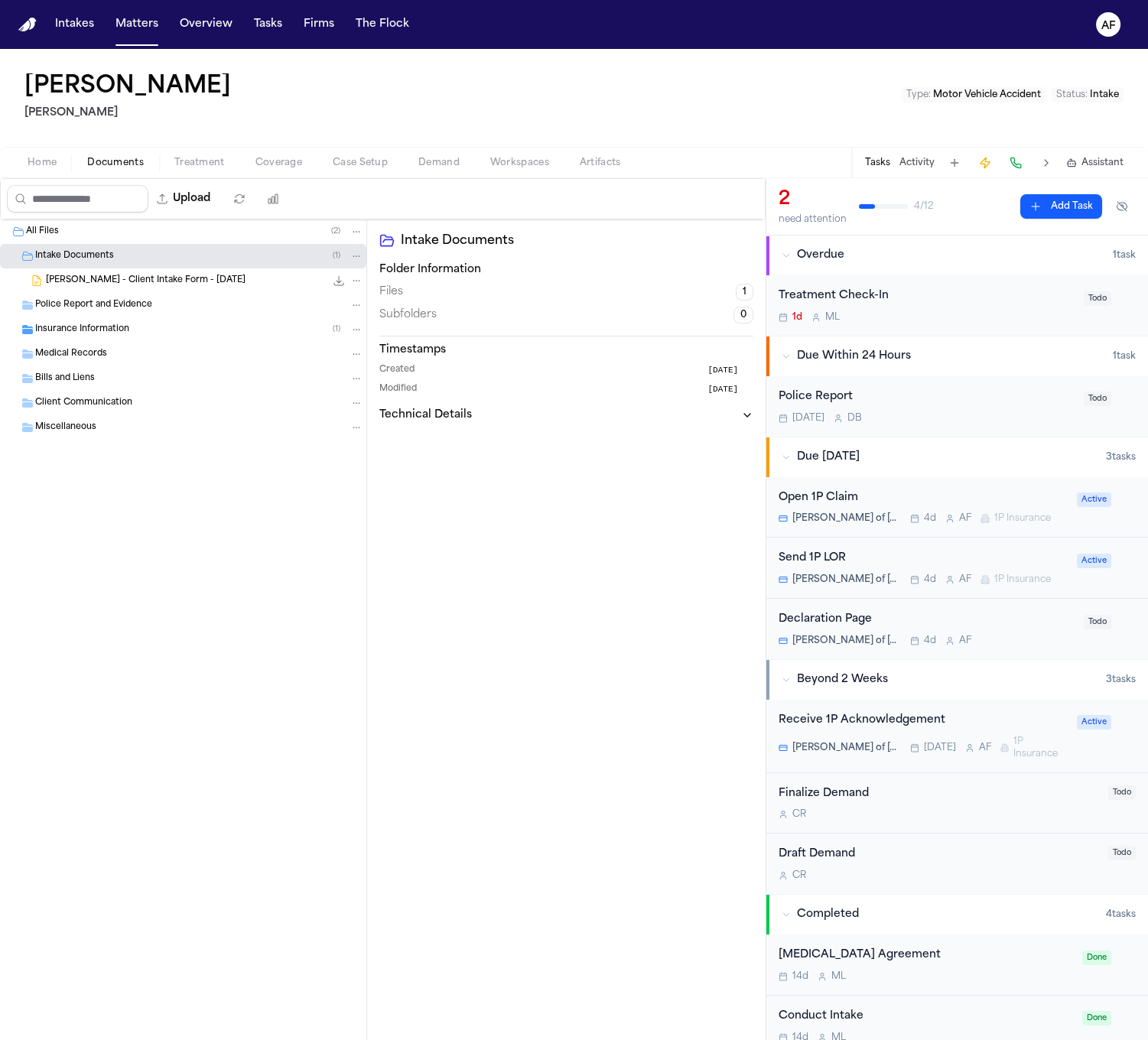 click on "T. Samuel - Client Intake Form - 6.19.25" at bounding box center [145, 281] 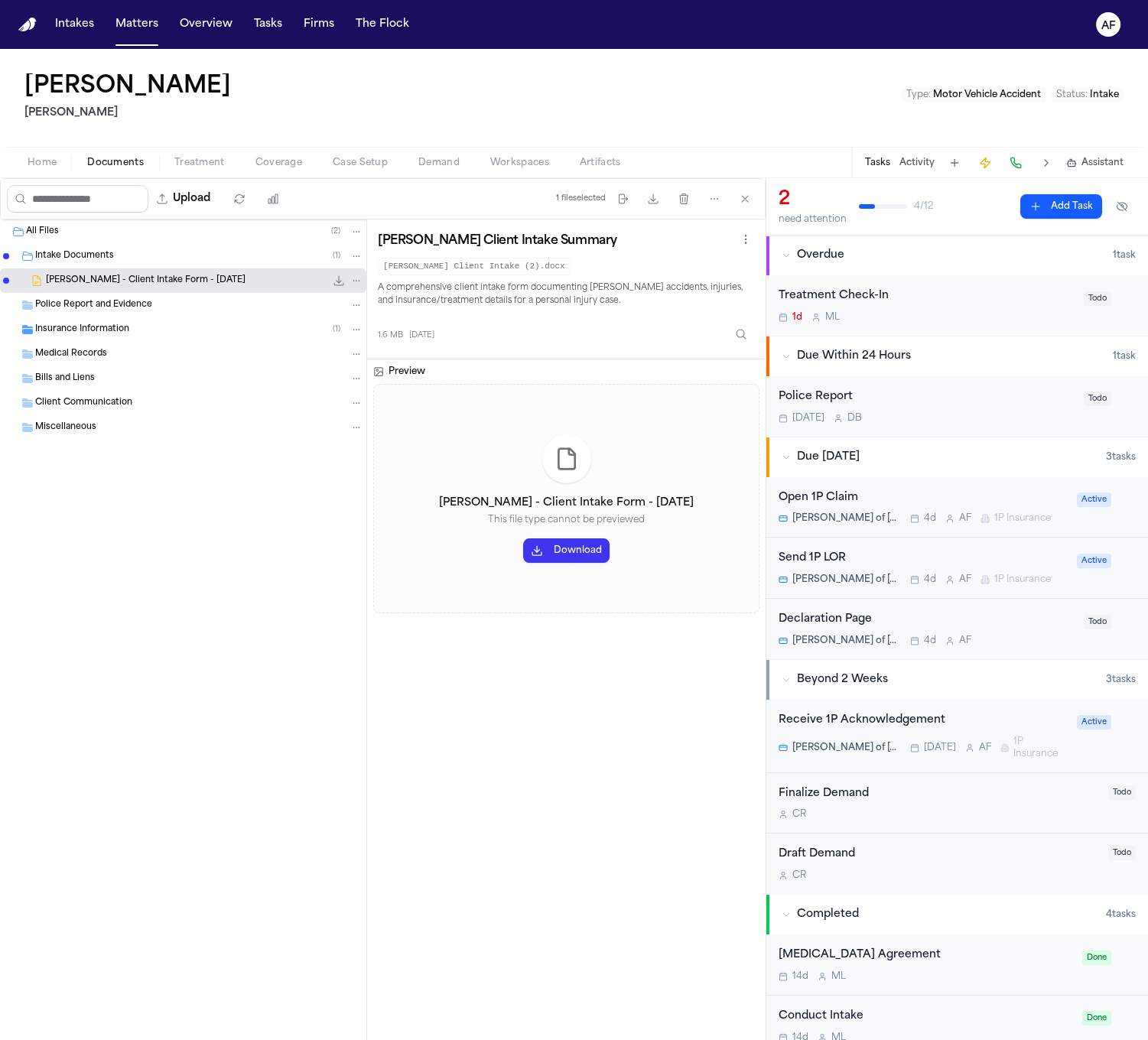 click on "Download" at bounding box center (566, 551) 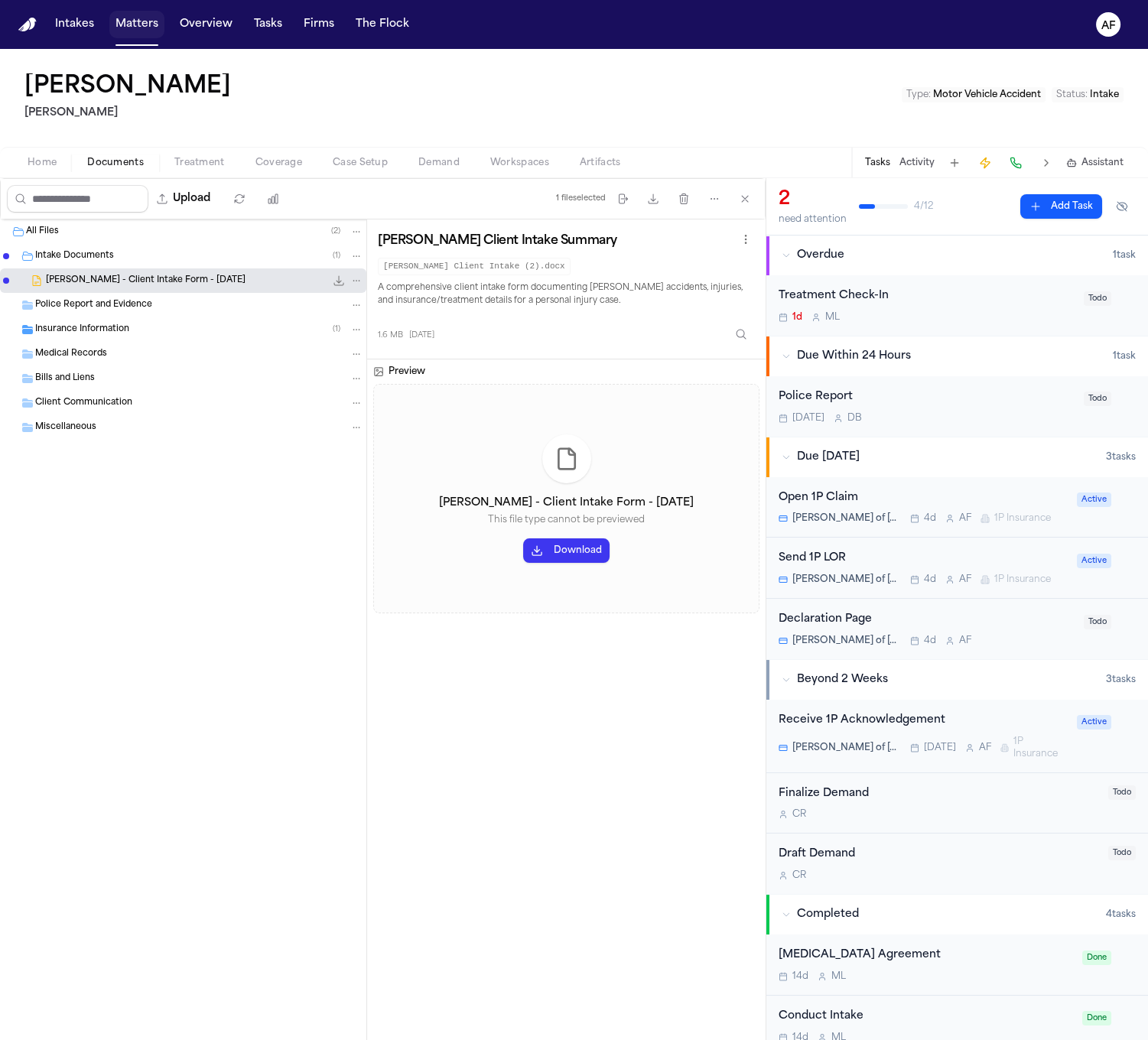 click on "Matters" at bounding box center (137, 24) 